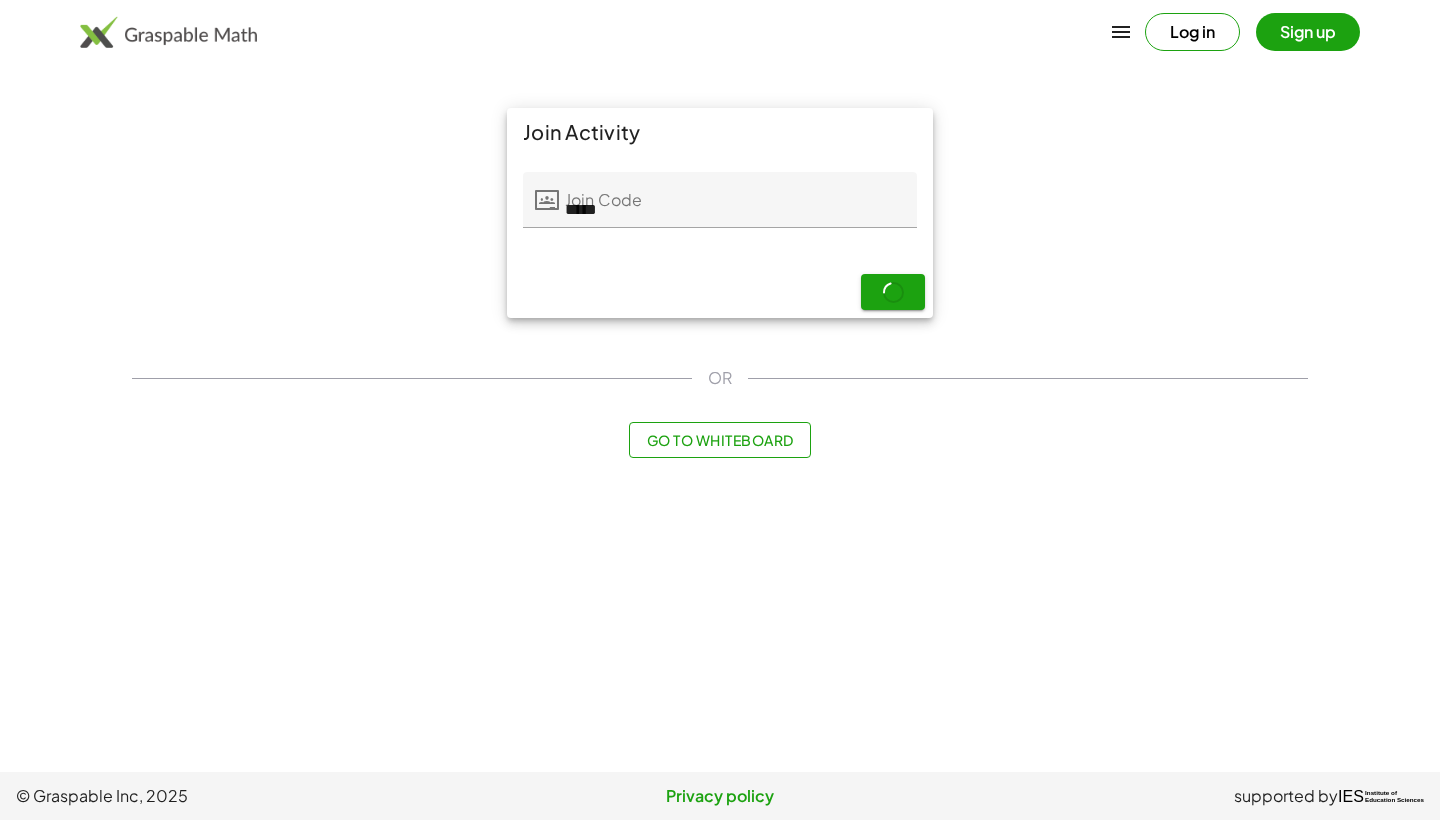 scroll, scrollTop: 0, scrollLeft: 0, axis: both 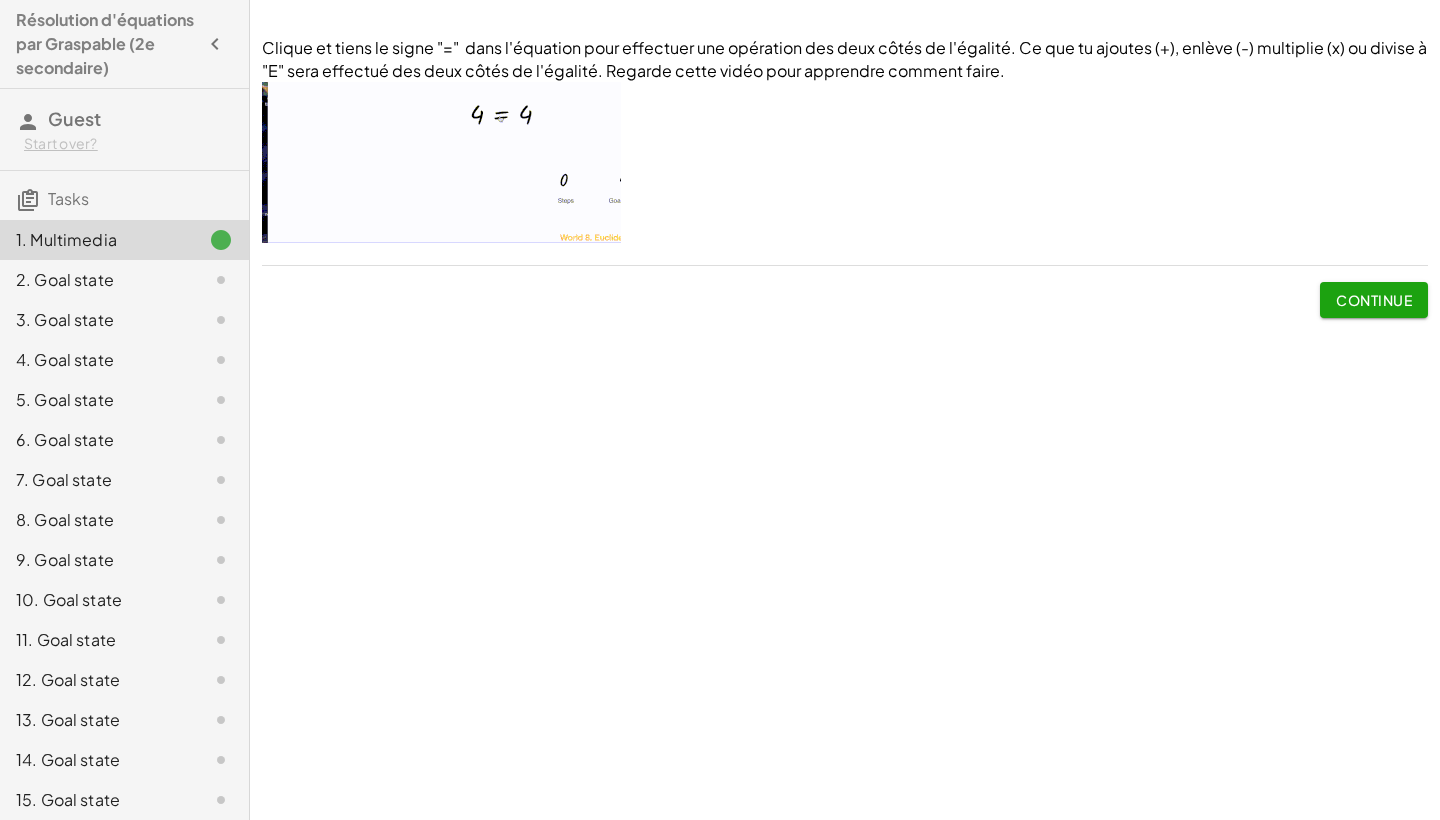 click on "Continue" 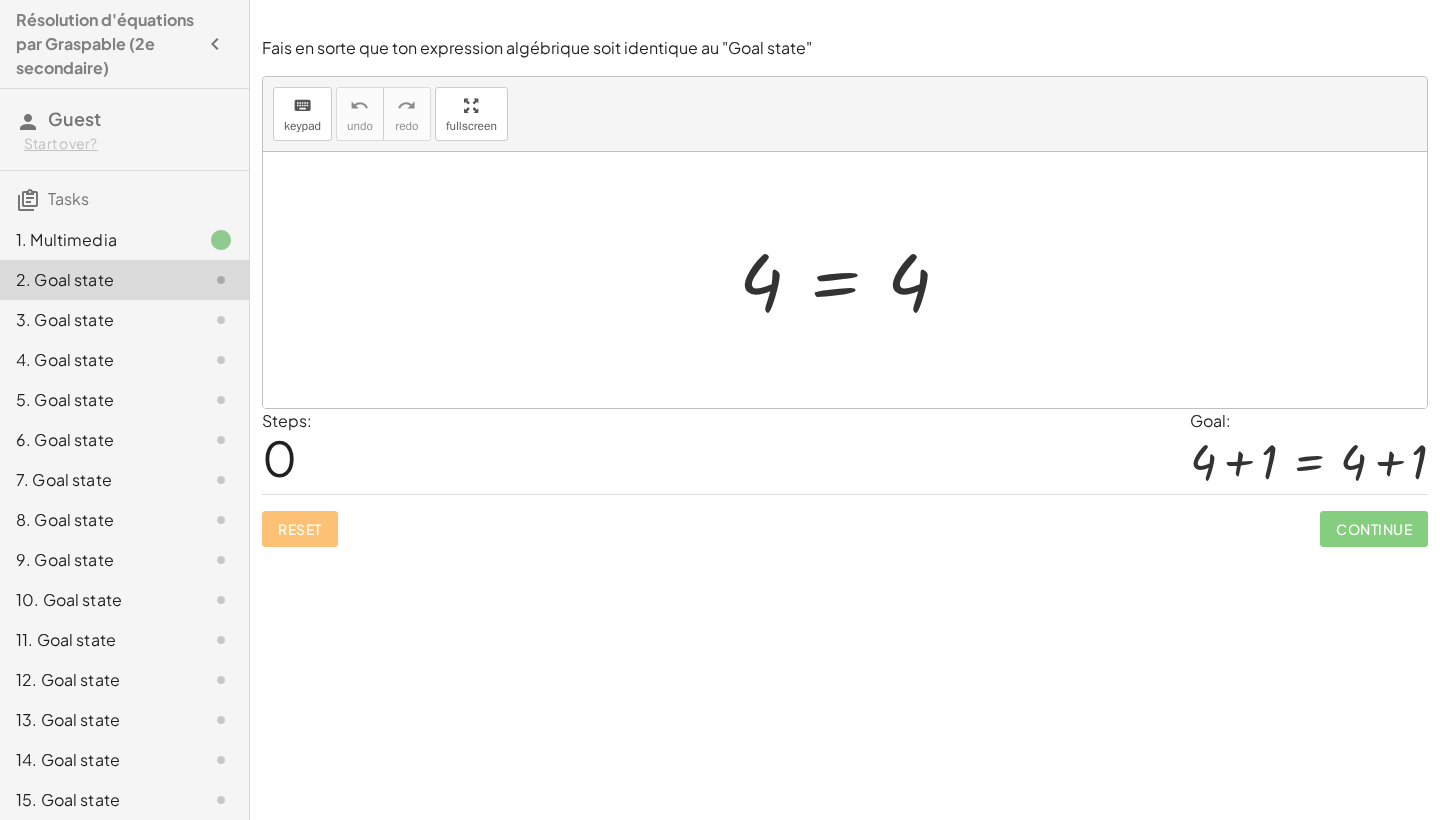 click at bounding box center [852, 280] 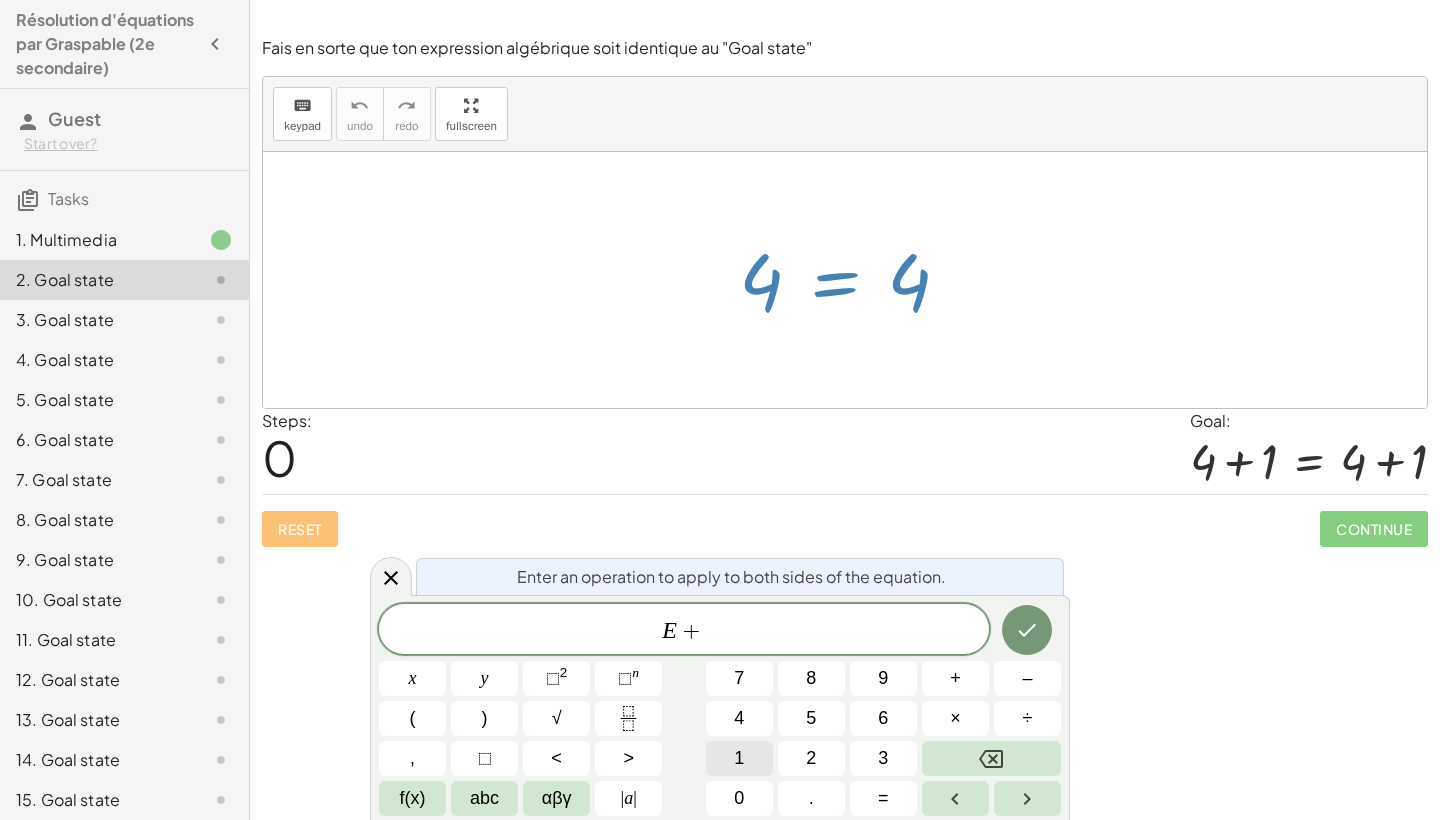 click on "1" at bounding box center [739, 758] 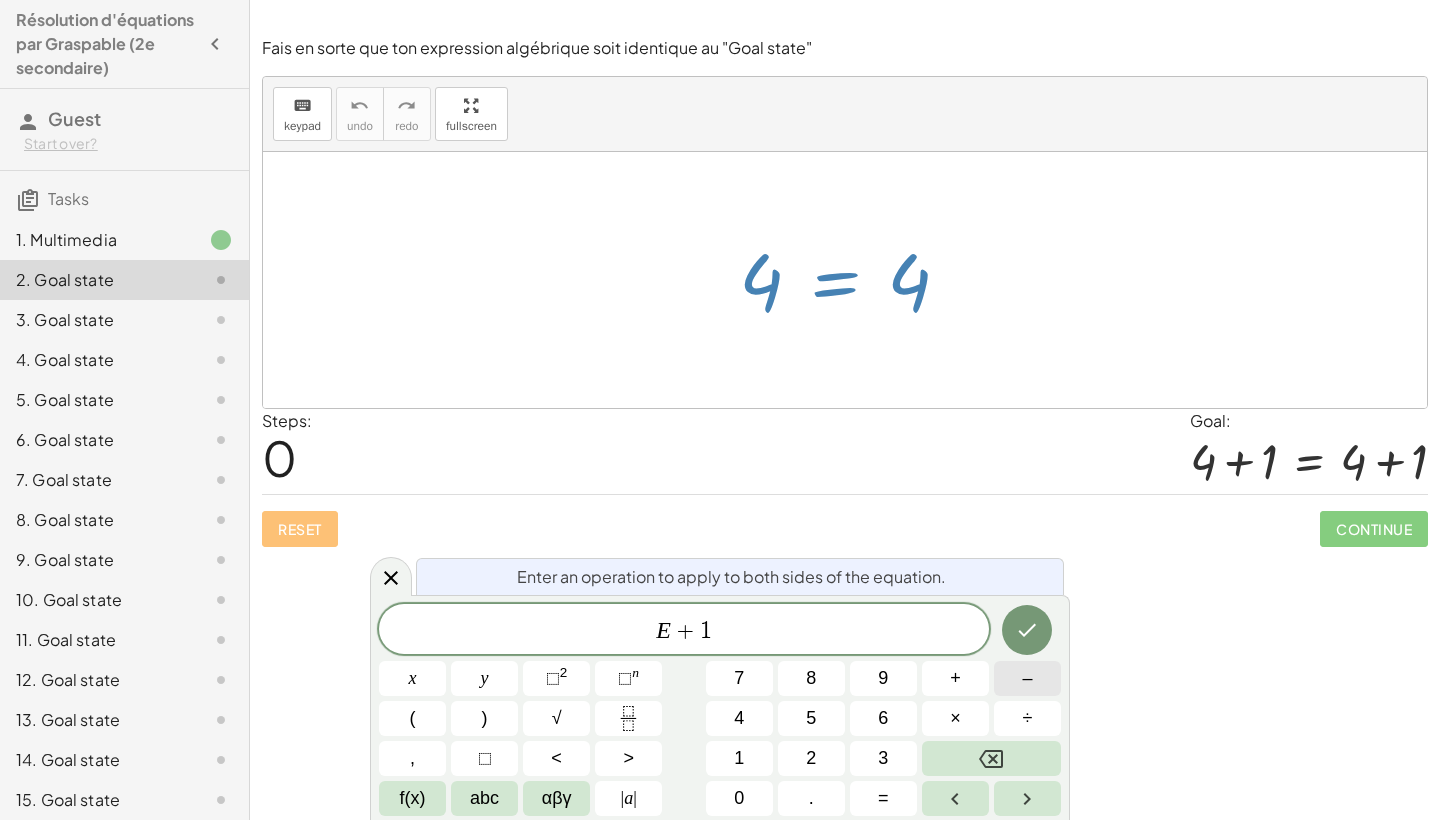 click on "–" at bounding box center (1027, 678) 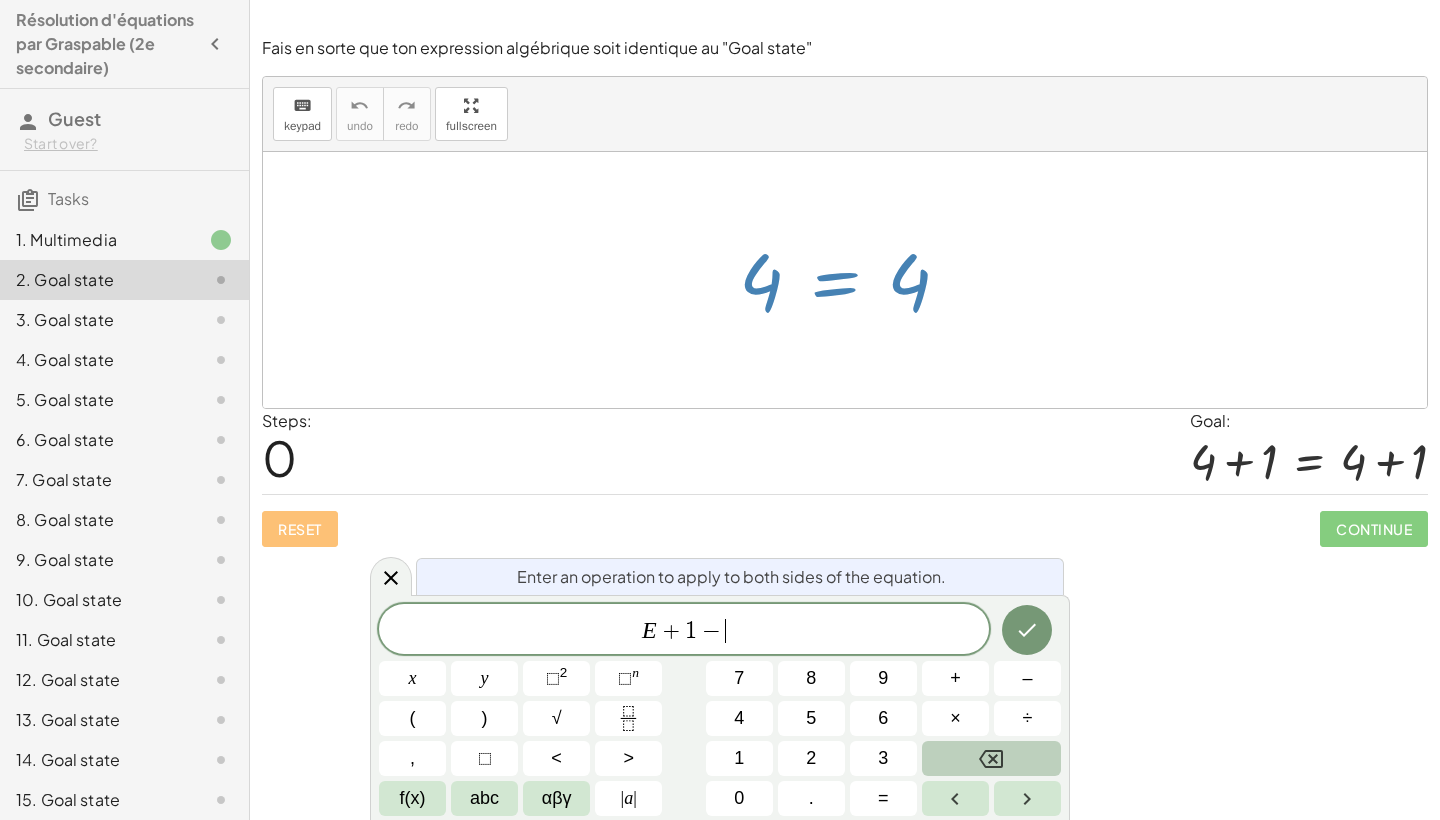 click at bounding box center (991, 758) 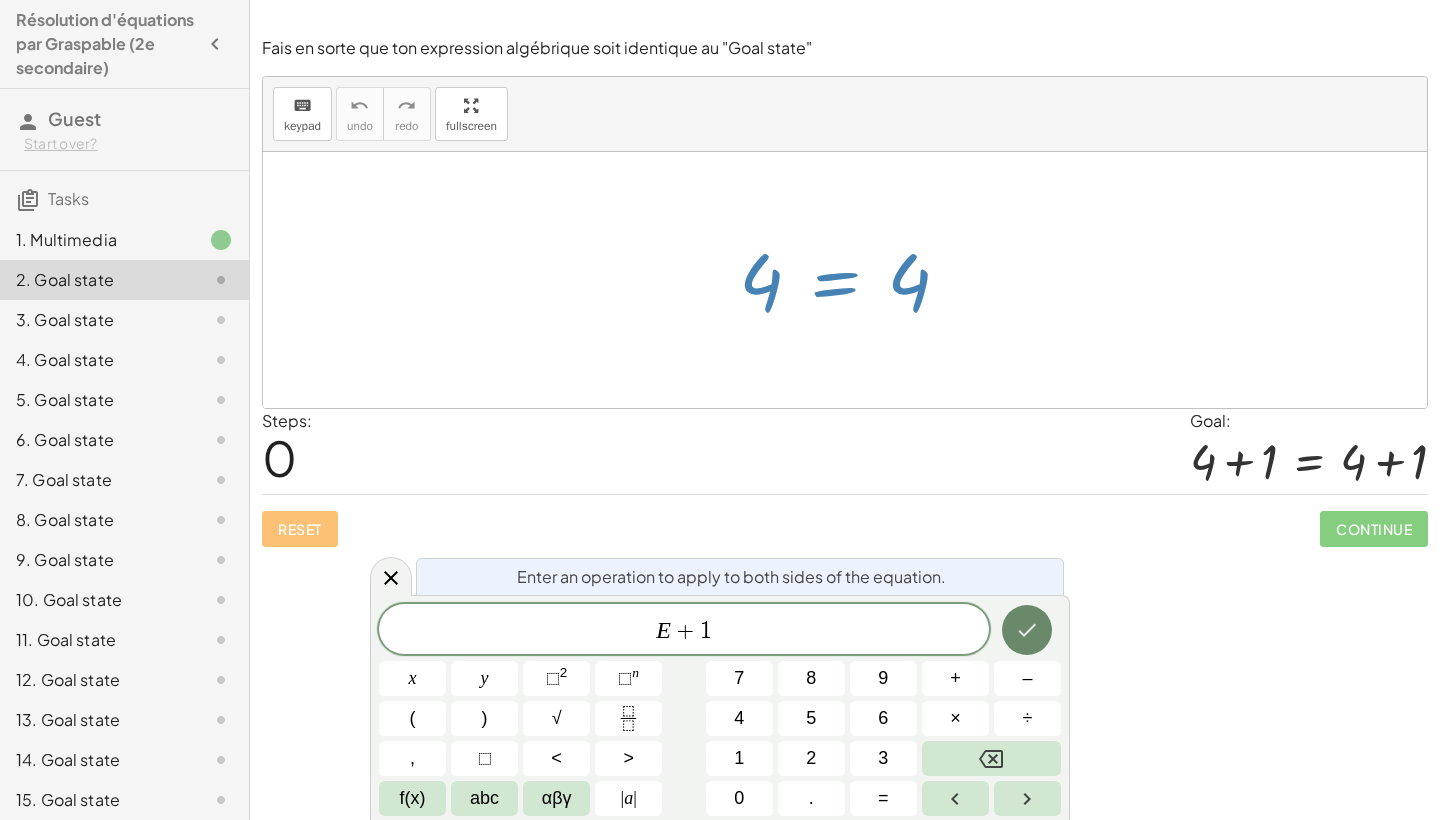 click 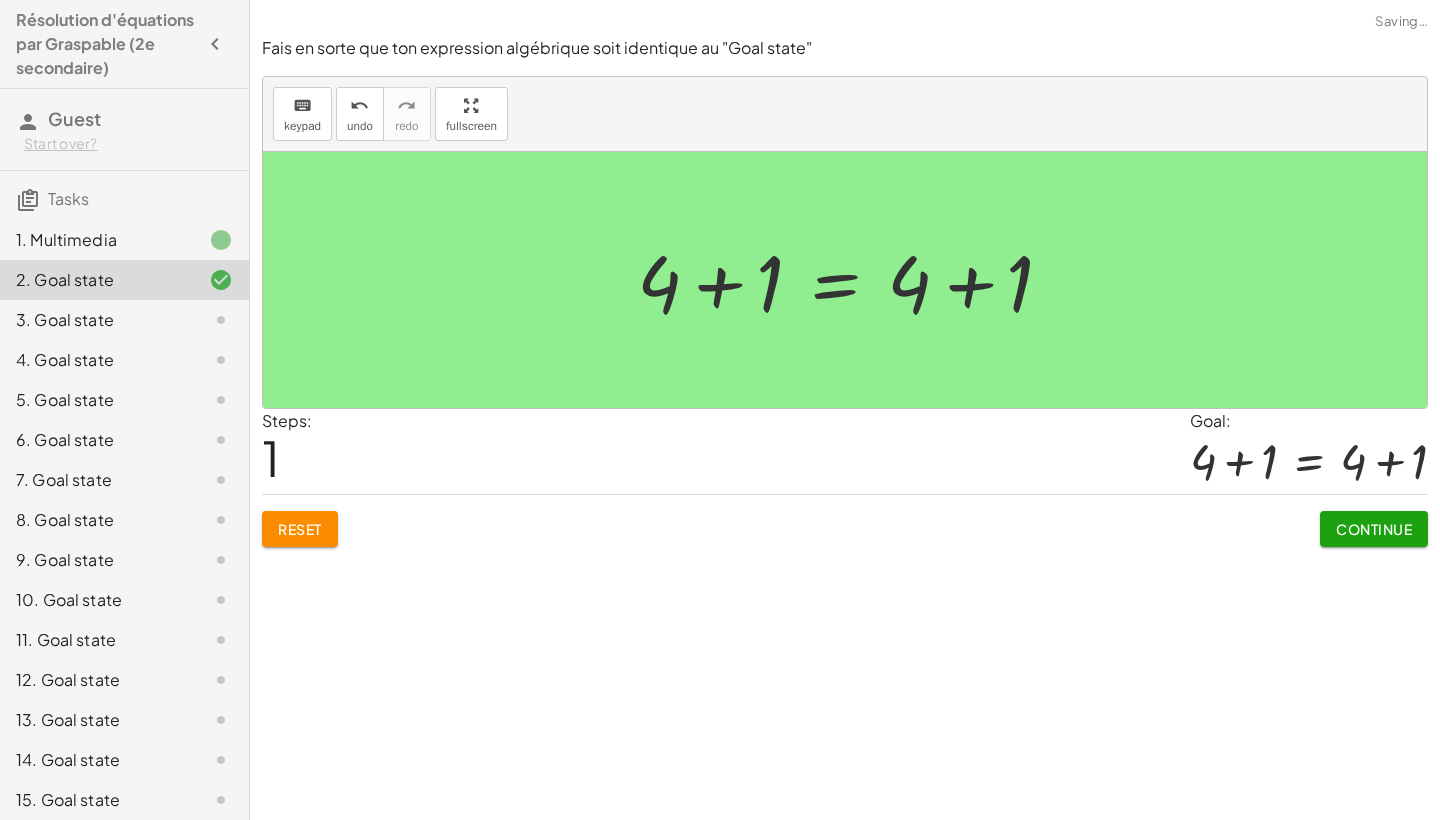 click on "Continue" 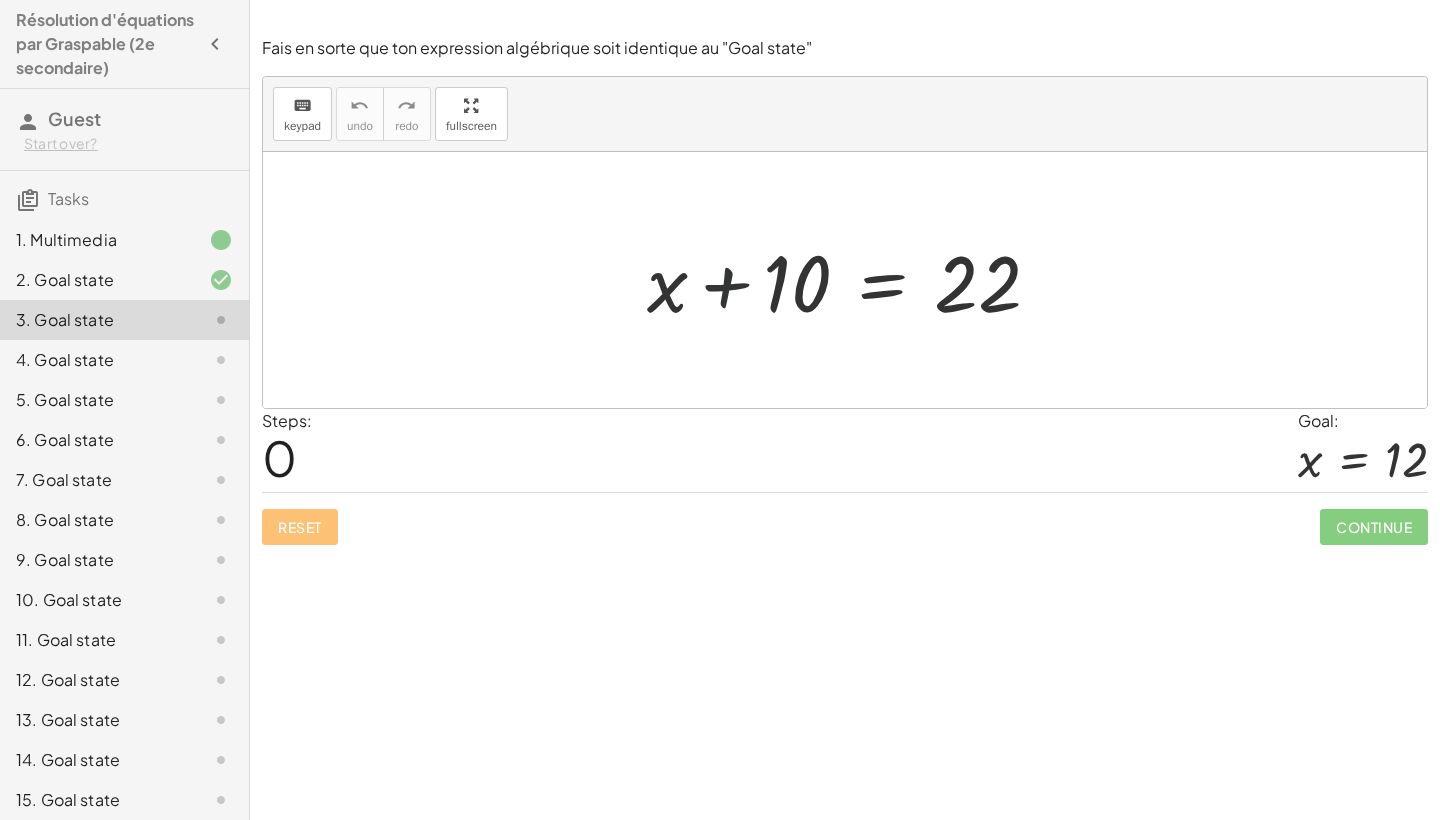 click at bounding box center (852, 280) 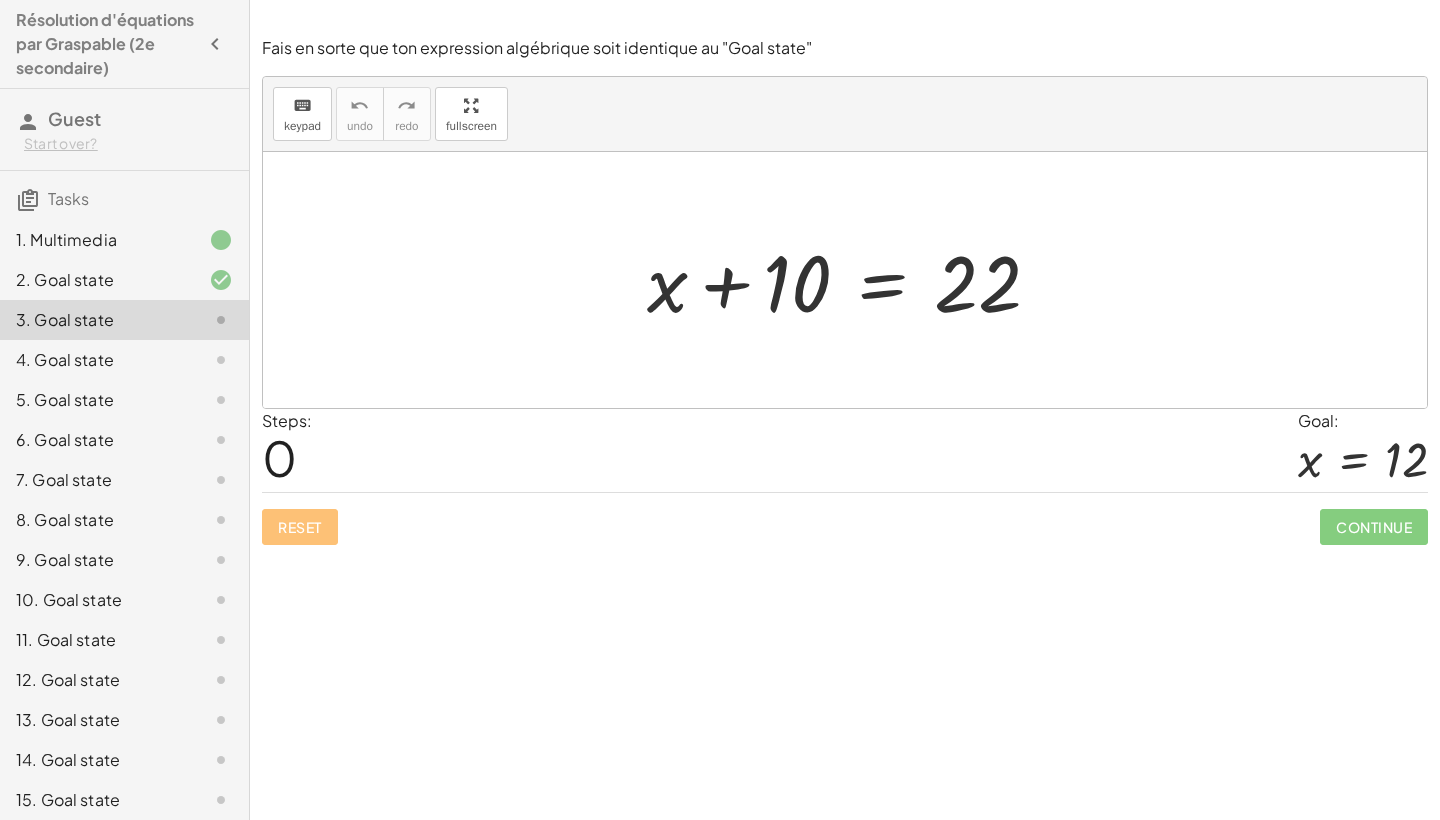 click at bounding box center [852, 280] 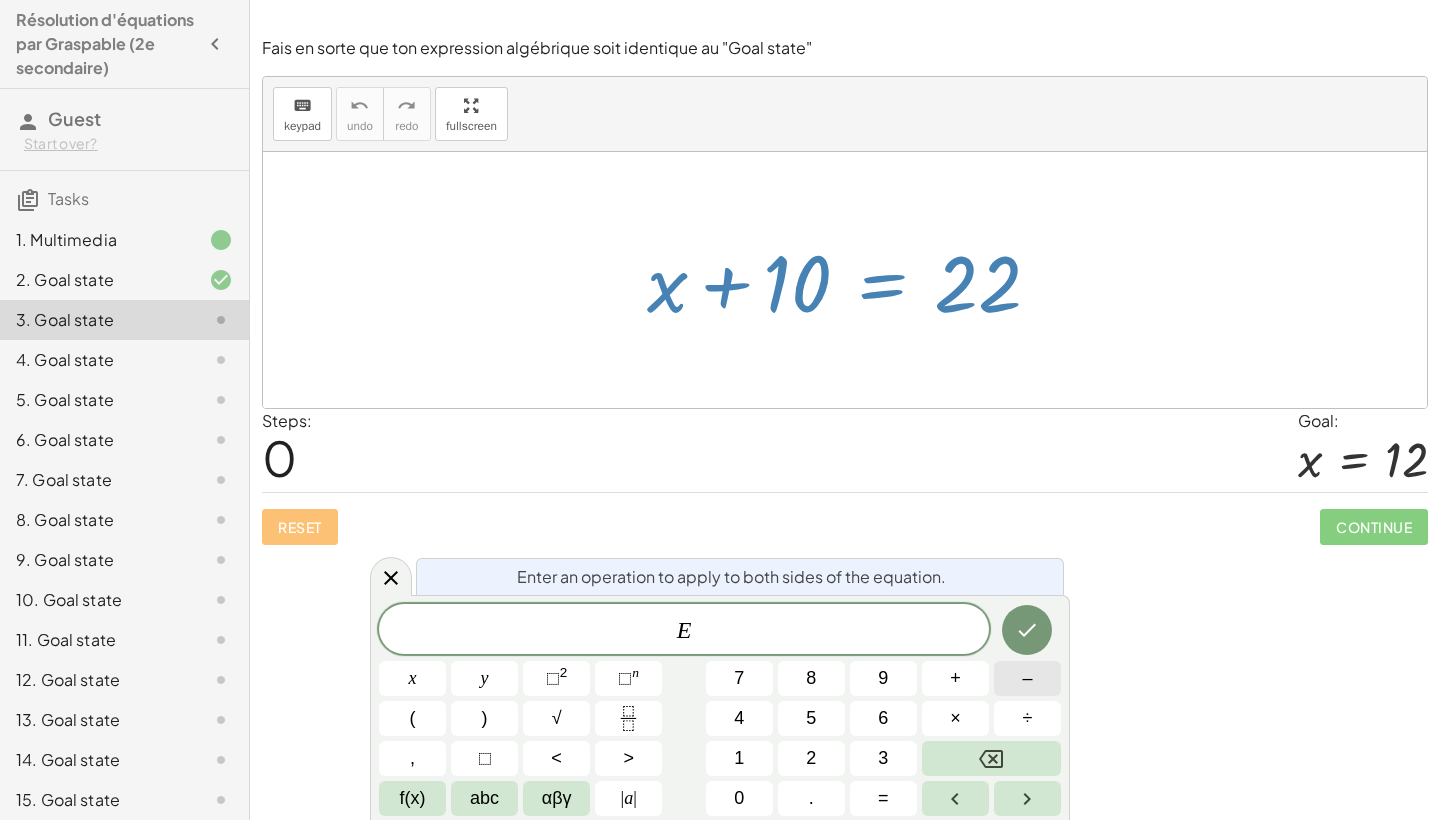 click on "–" at bounding box center [1027, 678] 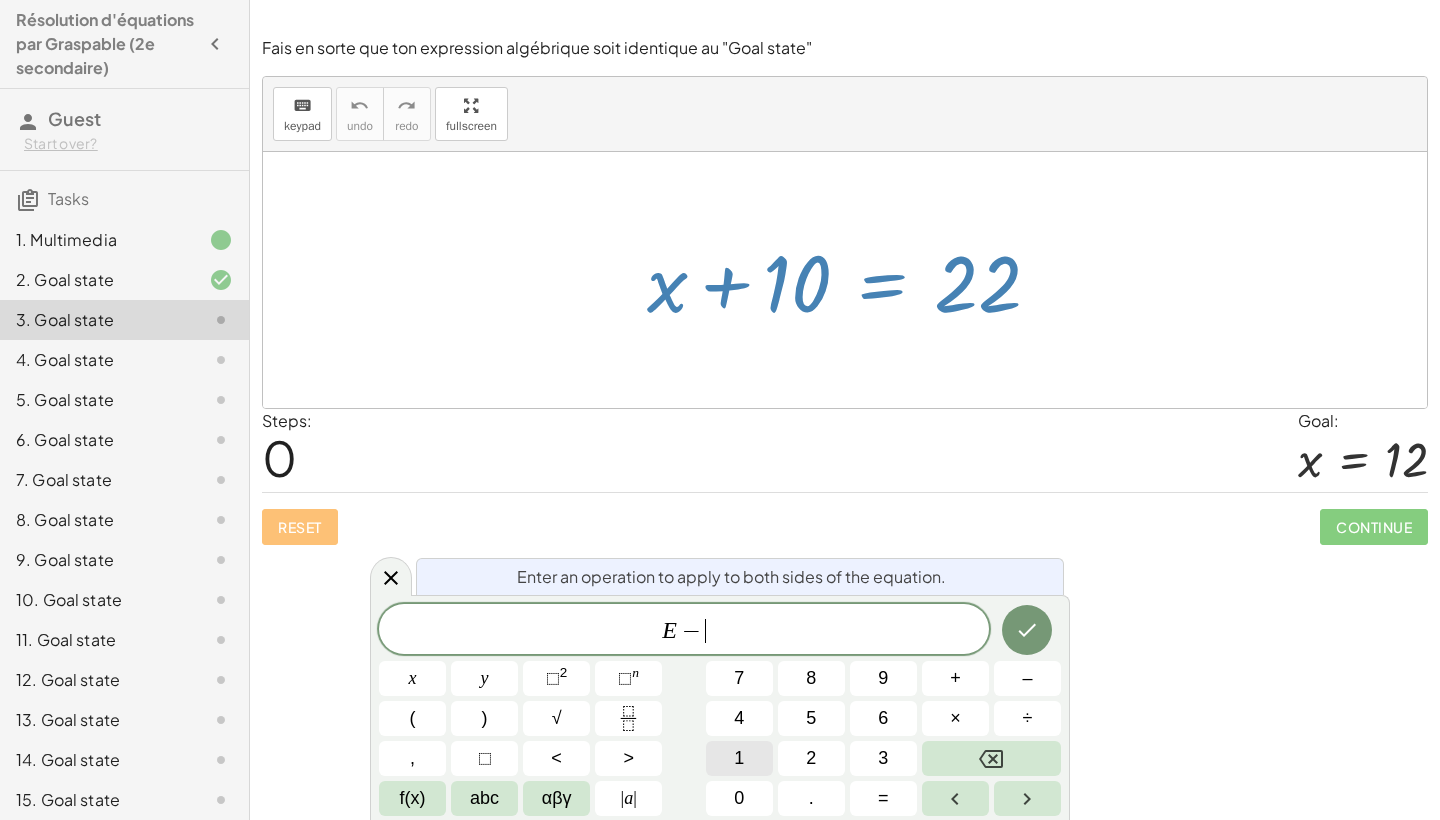 click on "1" at bounding box center [739, 758] 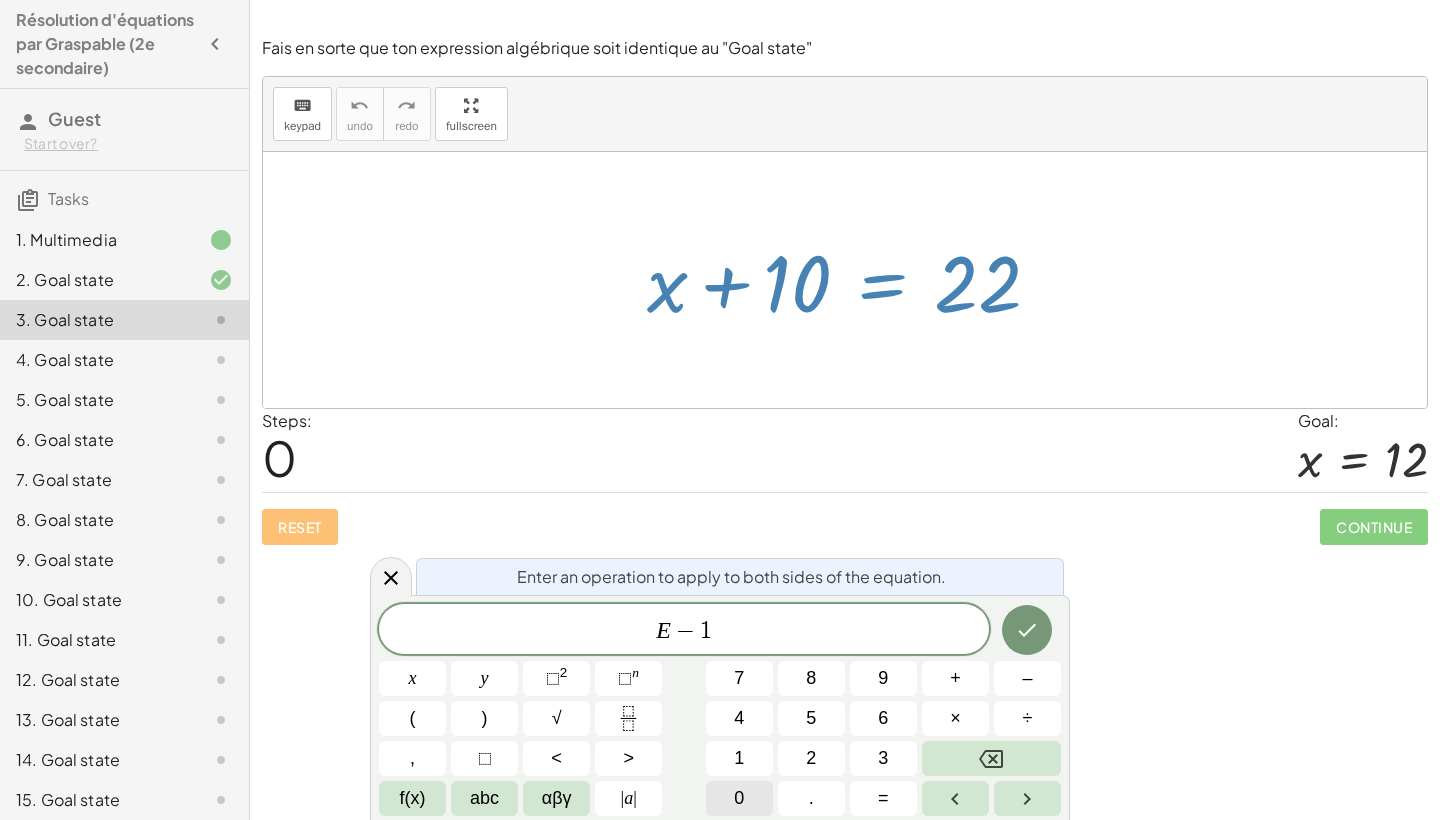 click on "0" at bounding box center [739, 798] 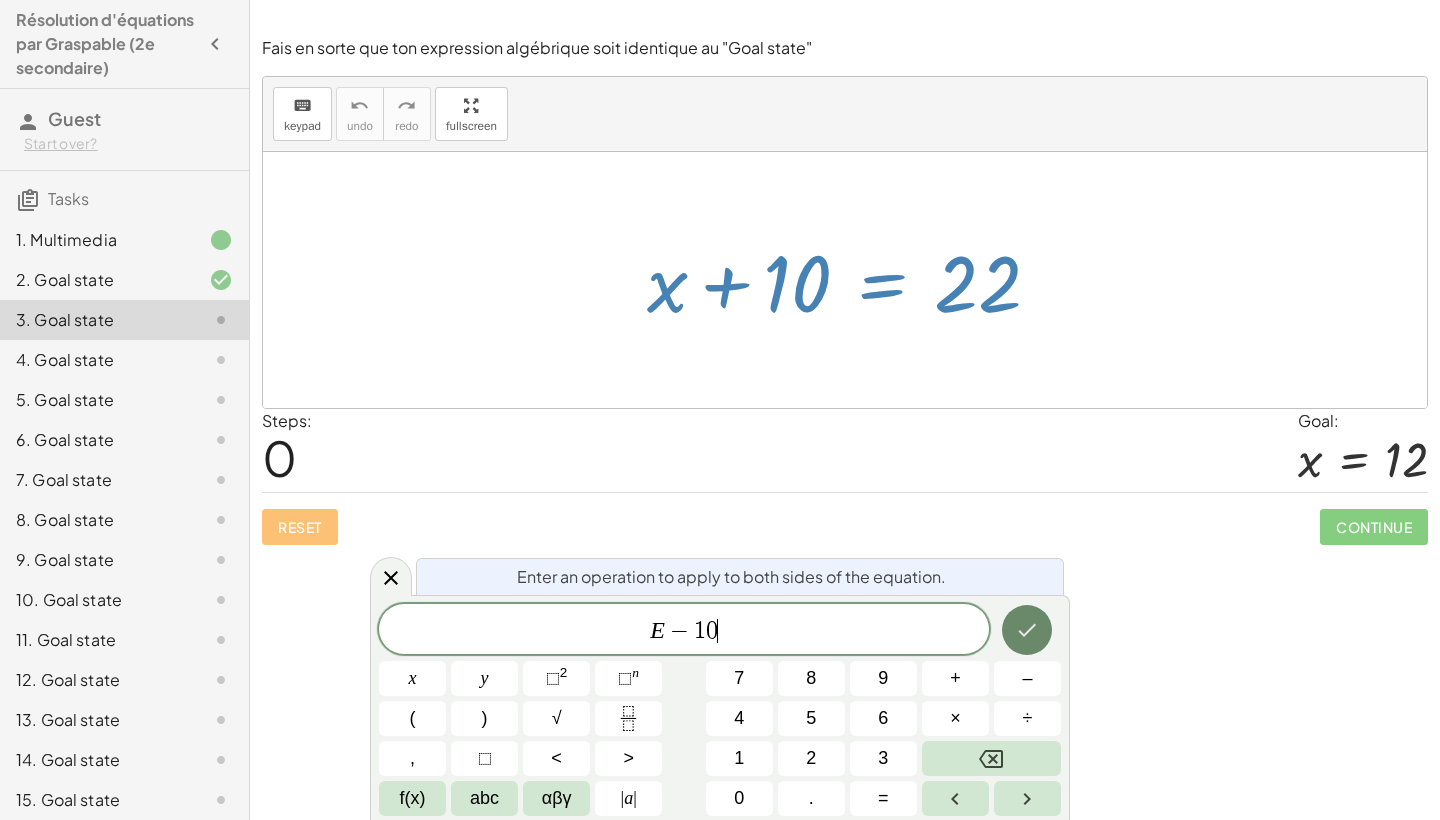 click 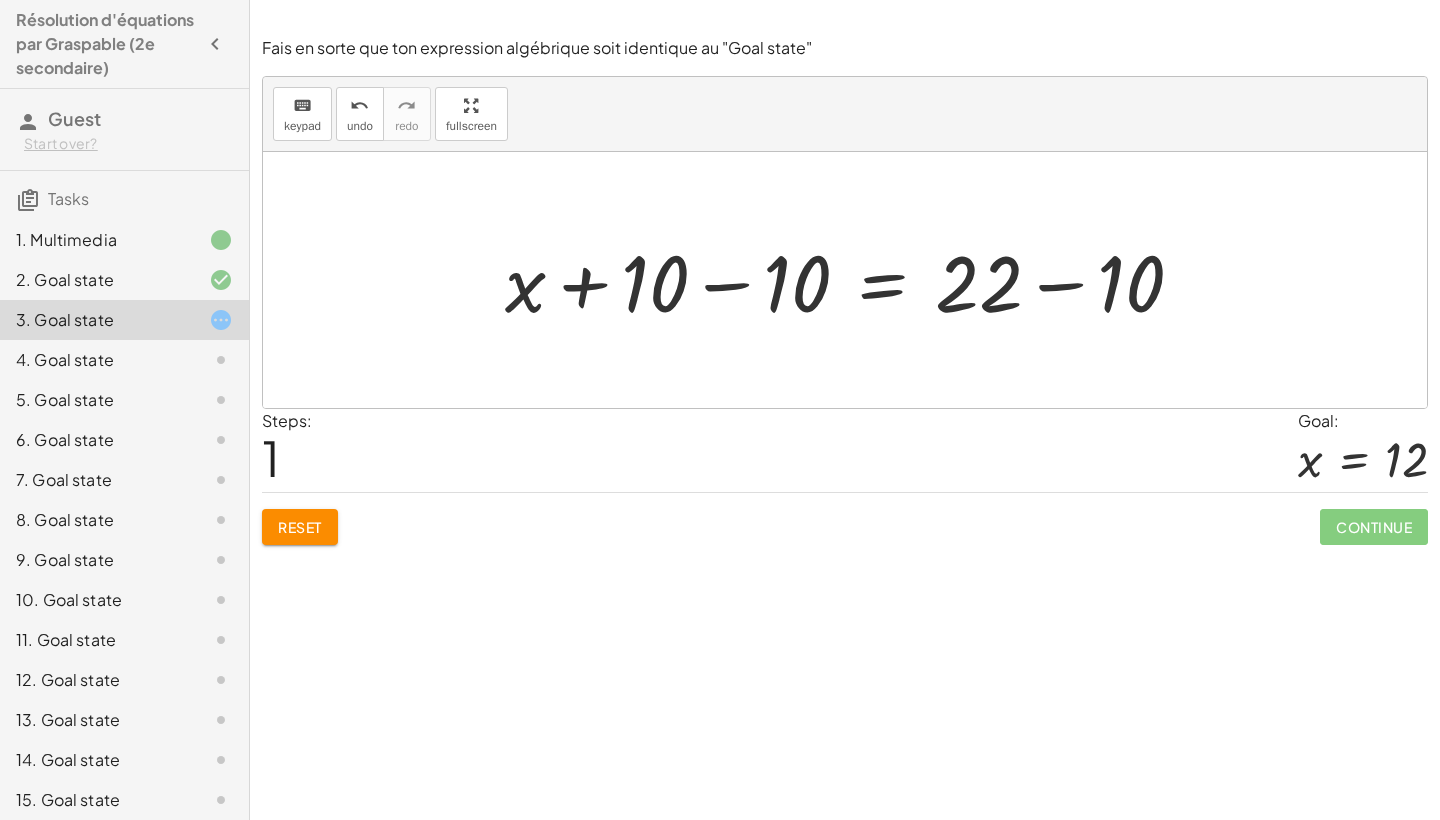 click at bounding box center (852, 280) 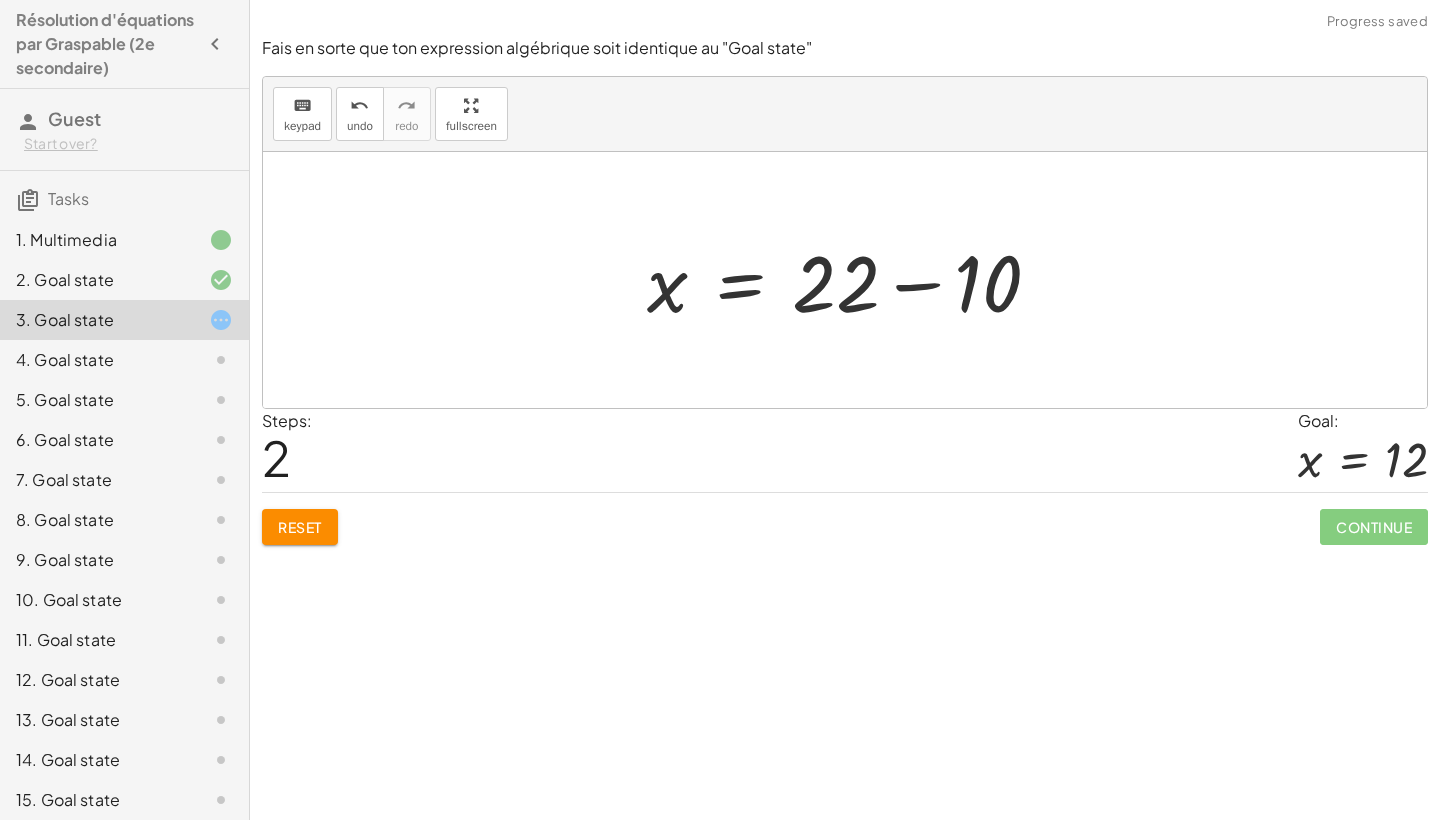 click at bounding box center (852, 280) 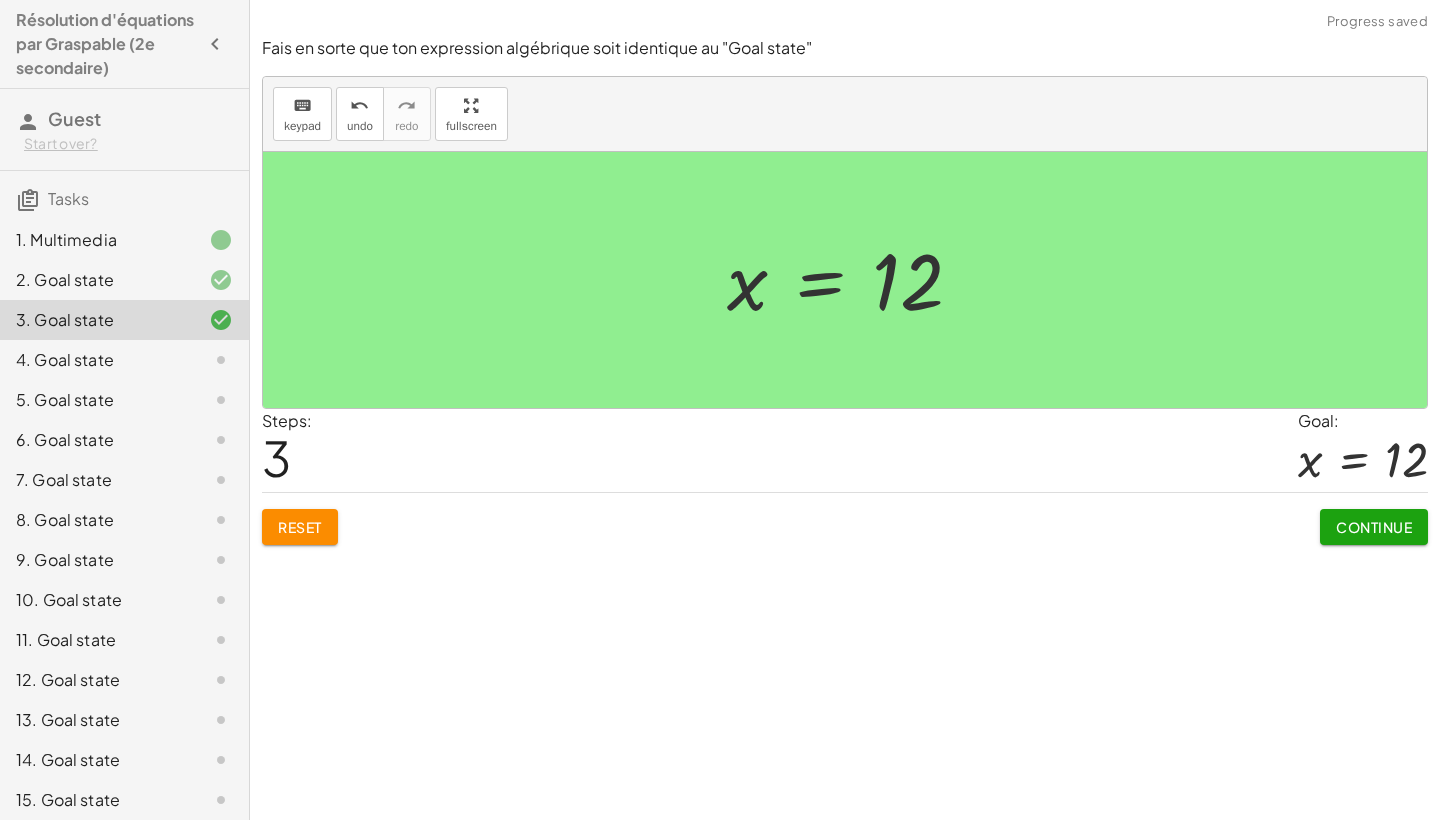 click on "Continue" at bounding box center [1374, 527] 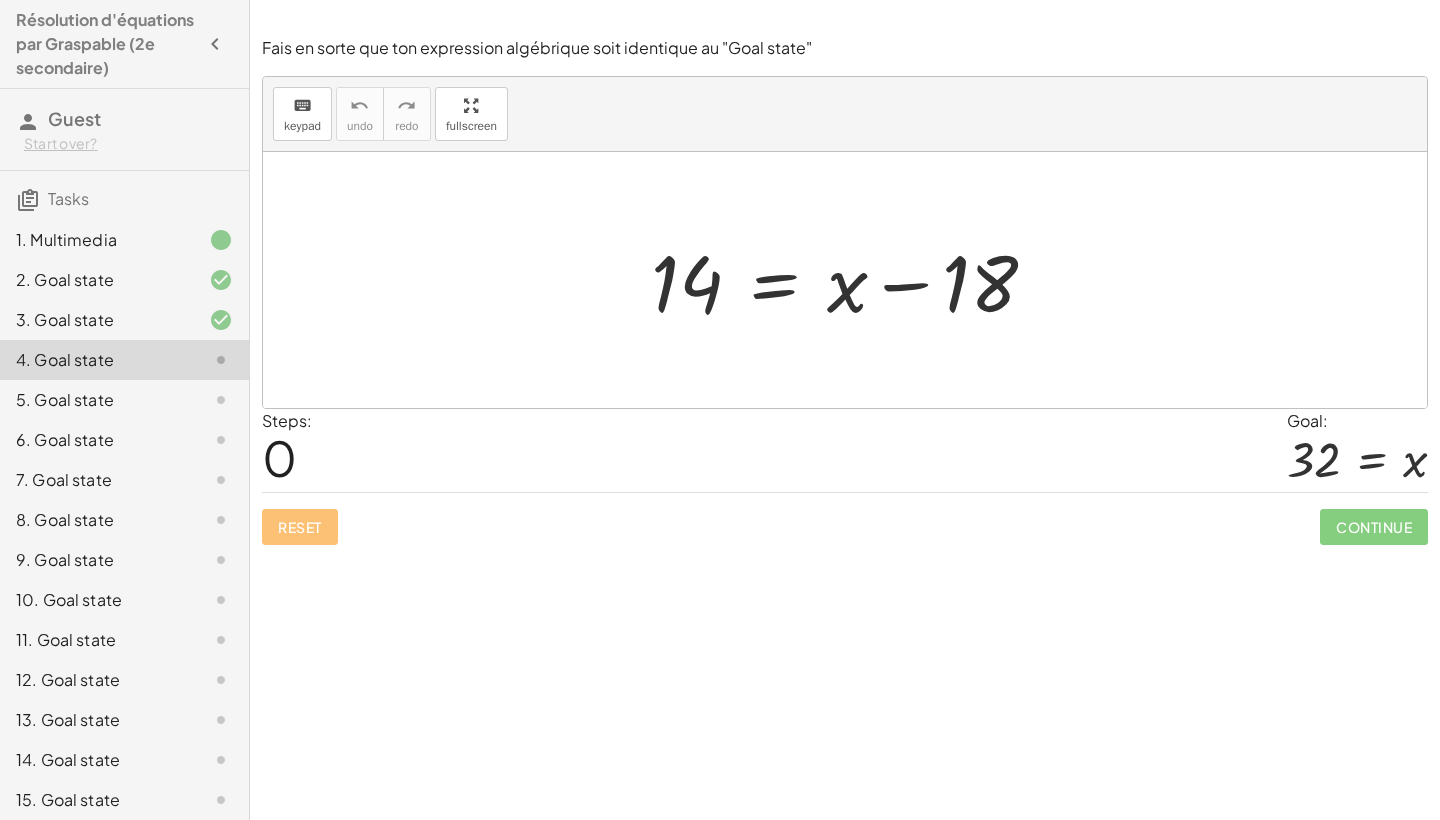 click at bounding box center (852, 280) 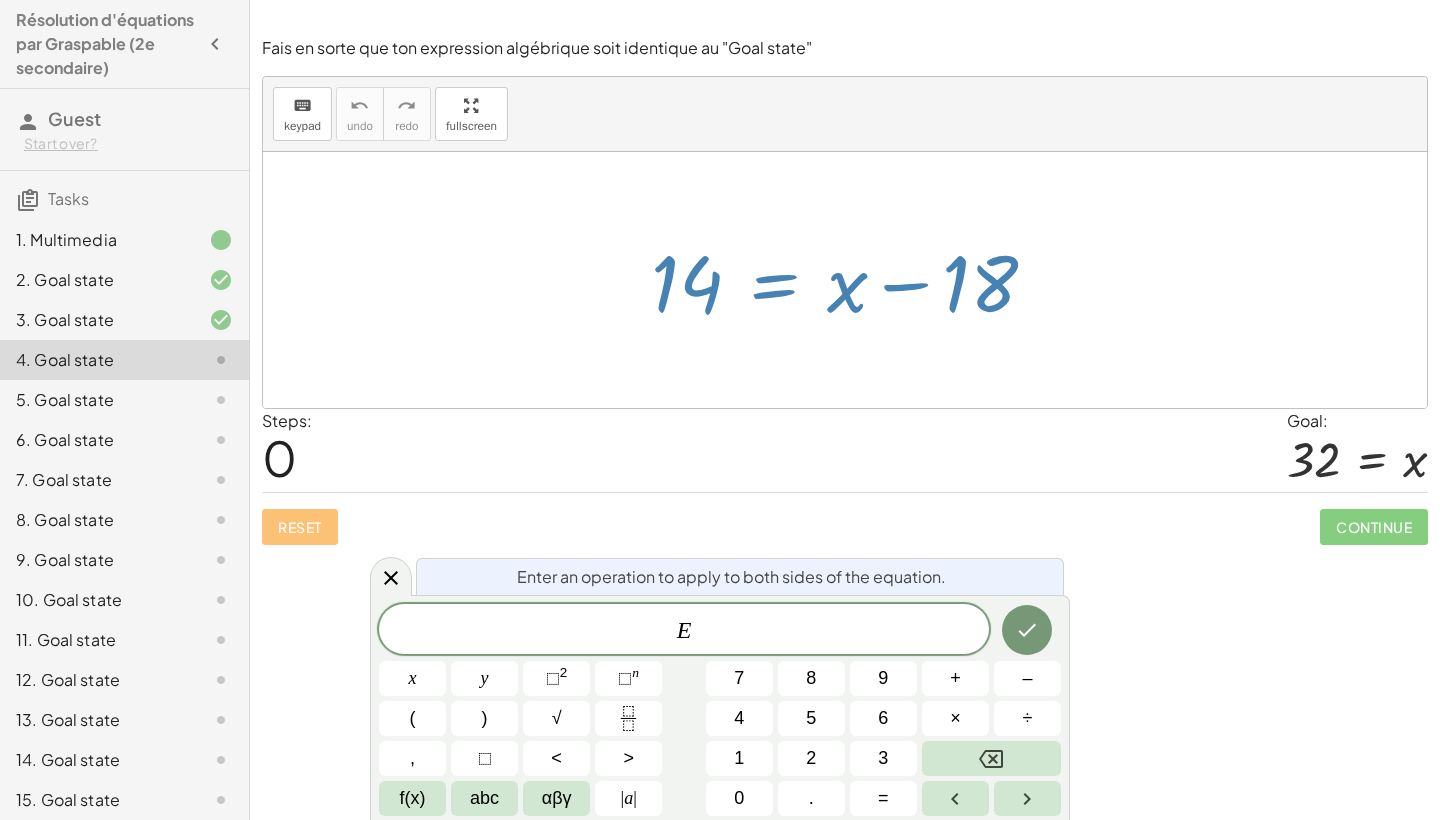 click at bounding box center [852, 280] 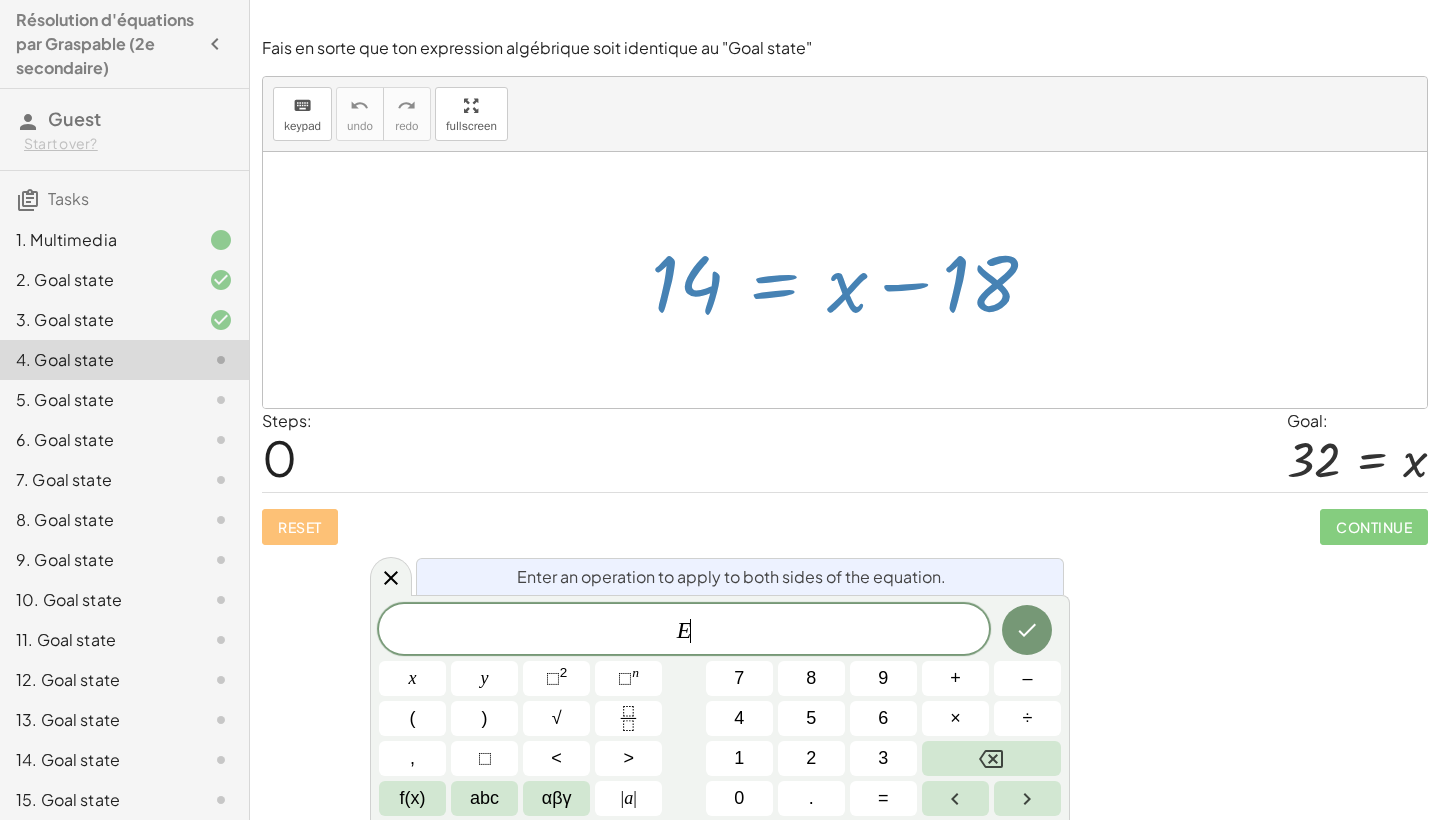 click on "E ​" at bounding box center [684, 631] 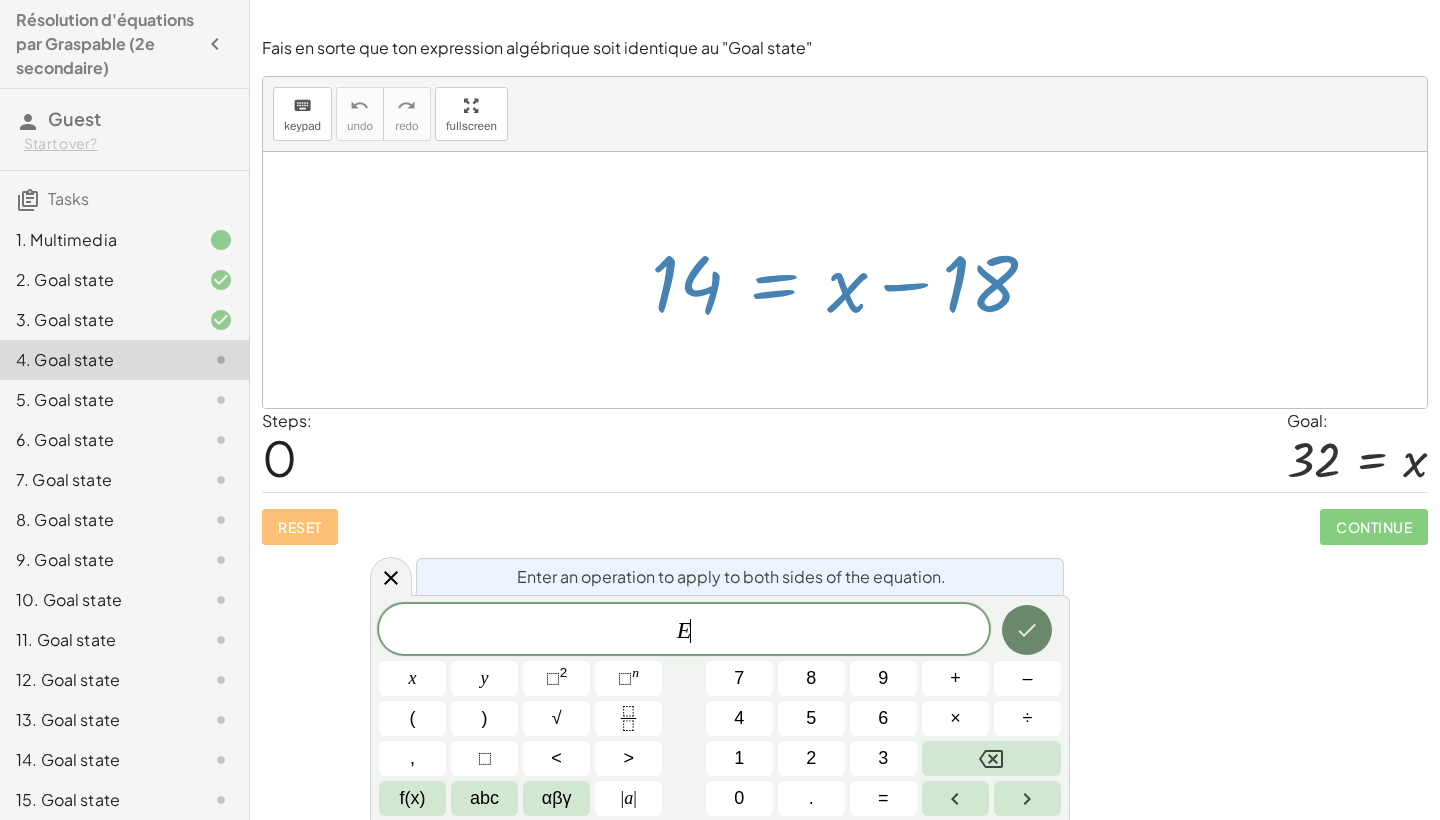 click 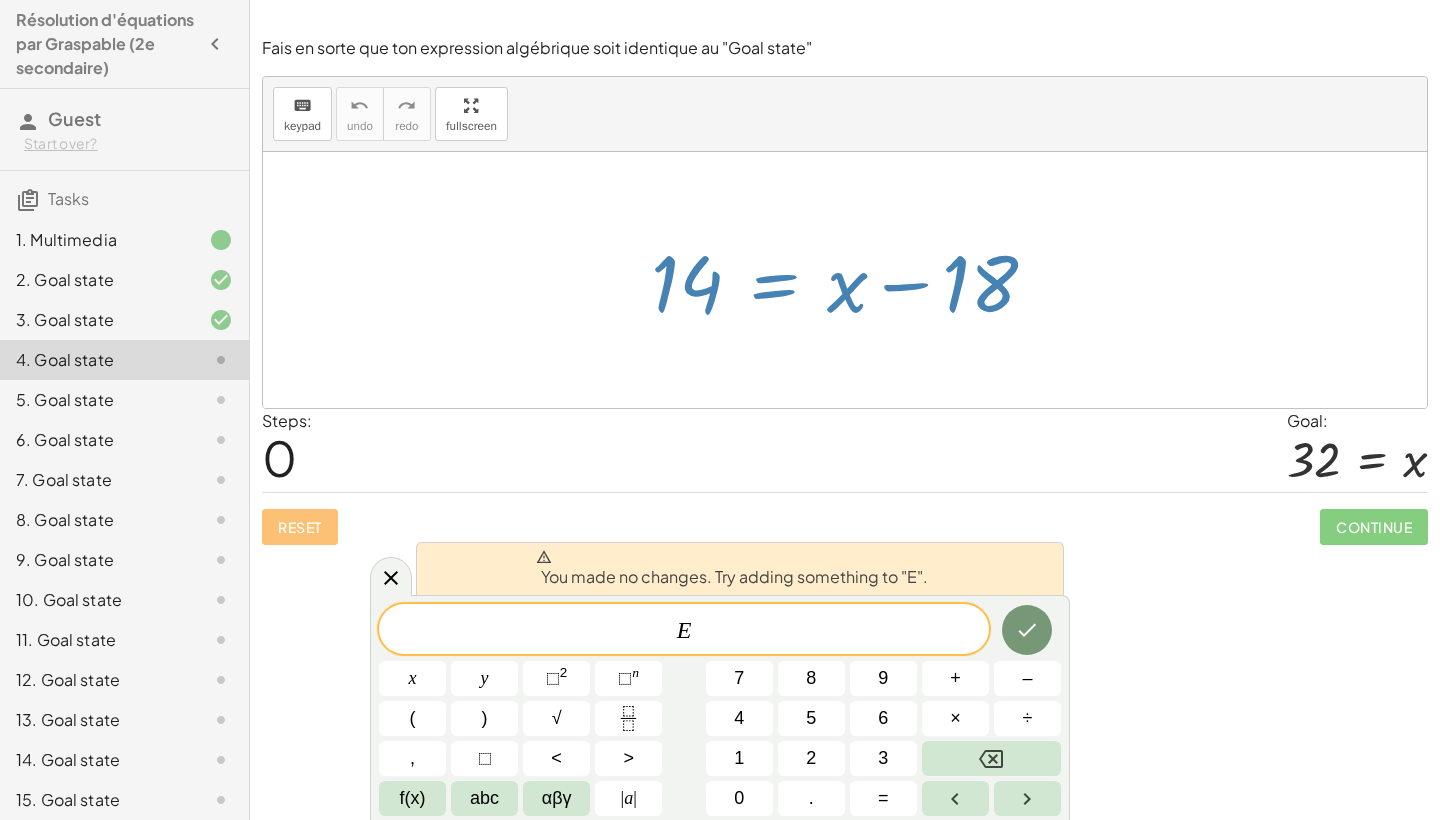 click on "Reset   Continue" at bounding box center (845, 518) 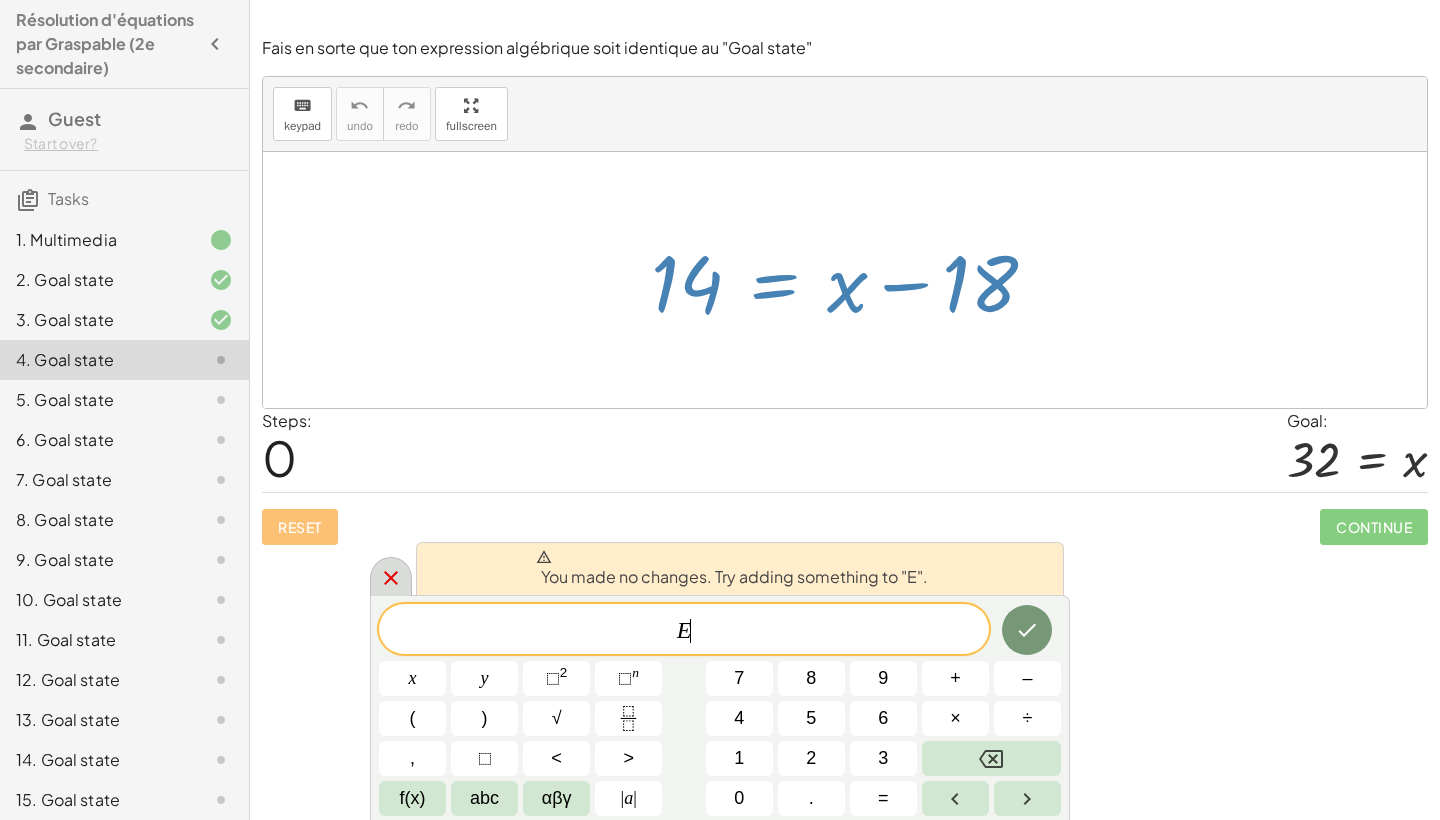 click 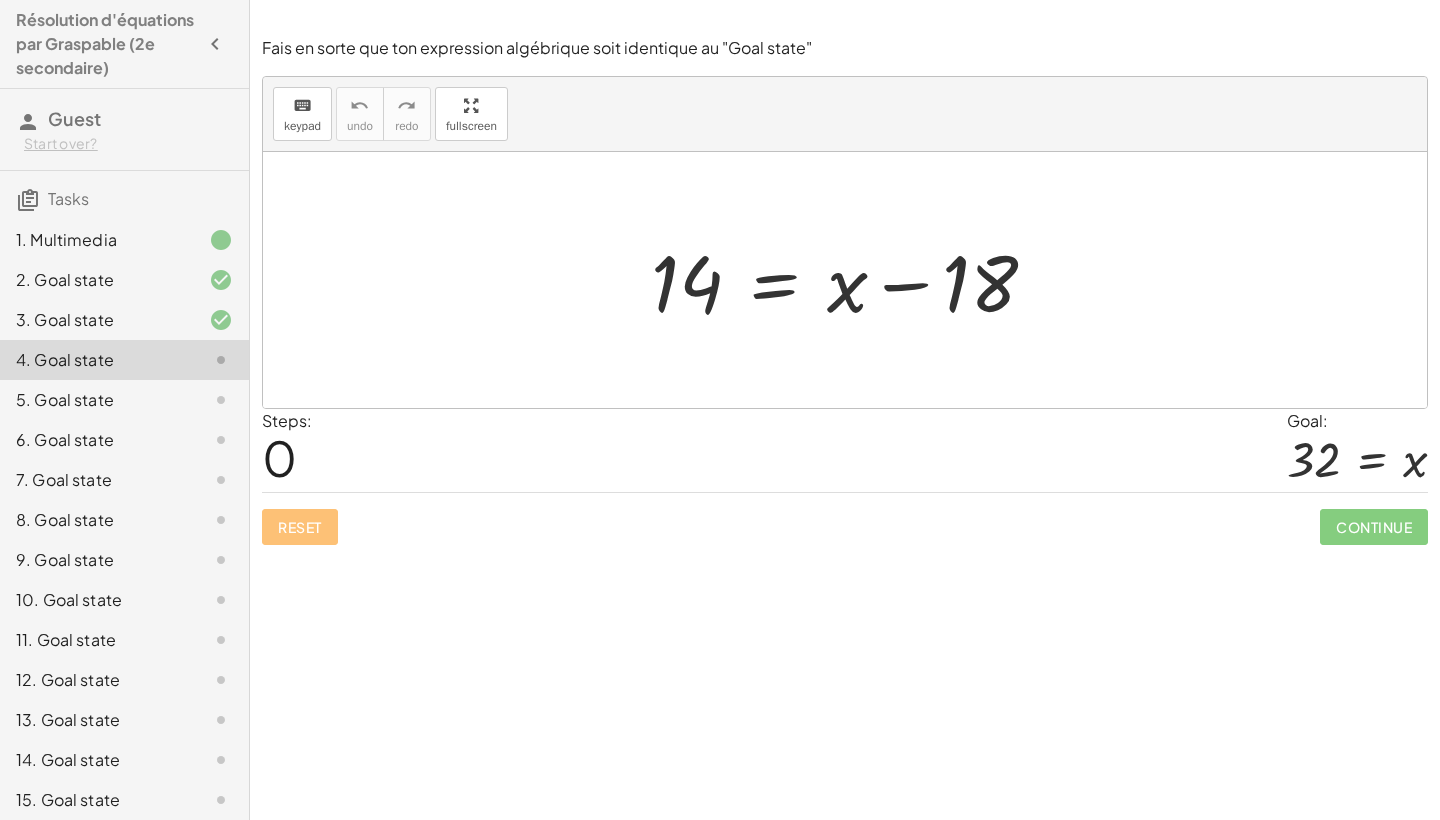 click at bounding box center [852, 280] 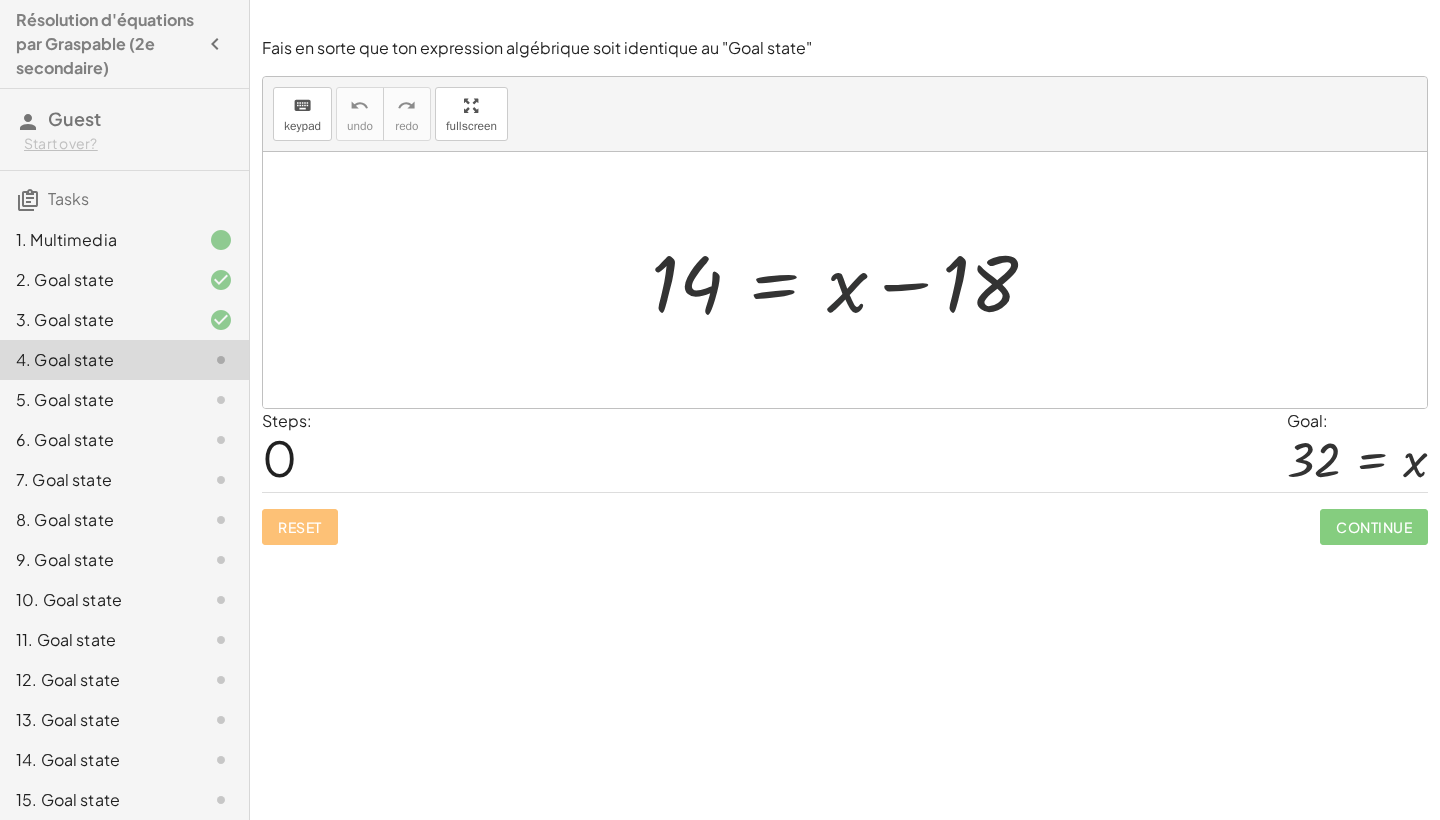 click at bounding box center [852, 280] 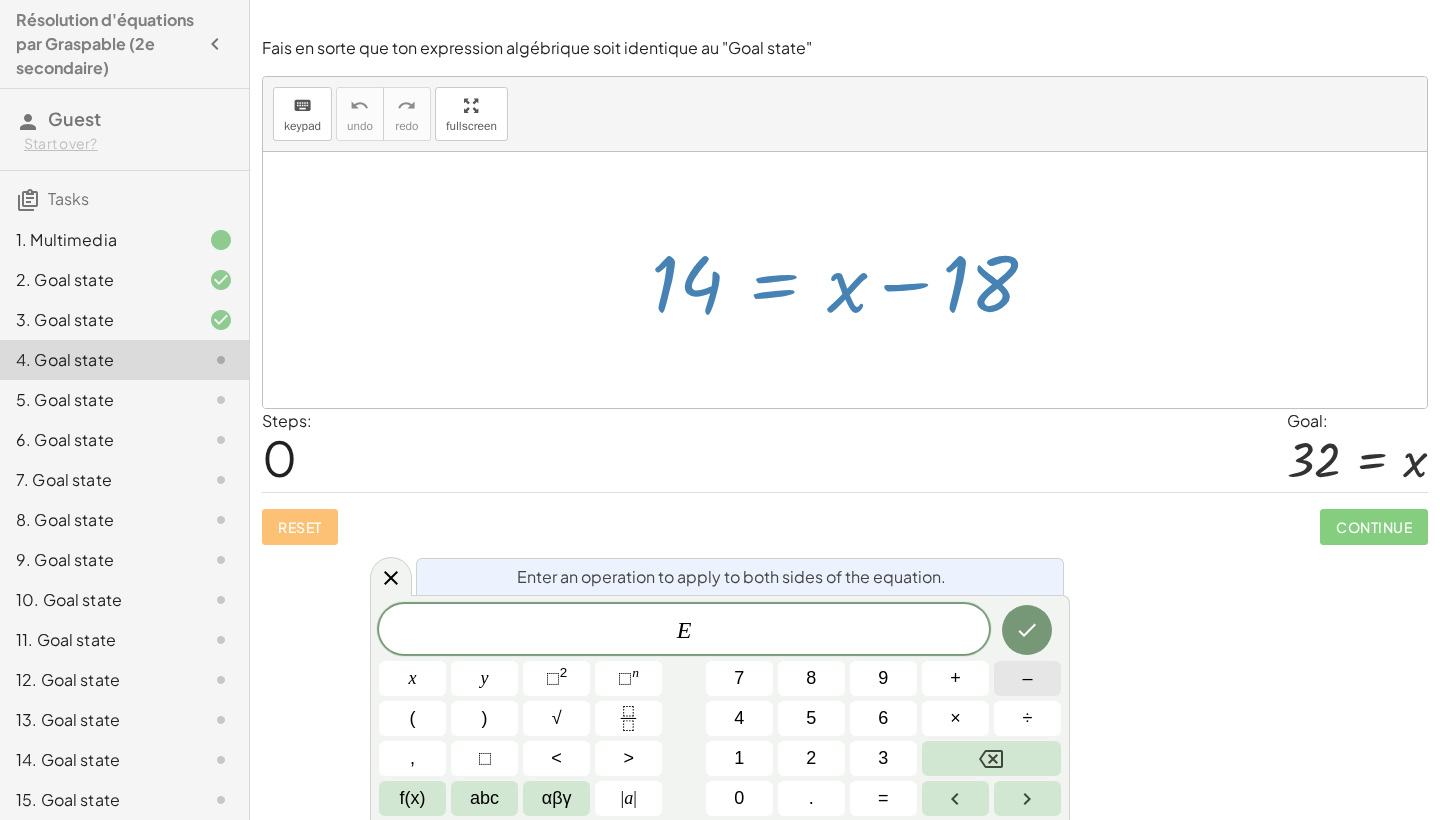 click on "–" at bounding box center [1027, 678] 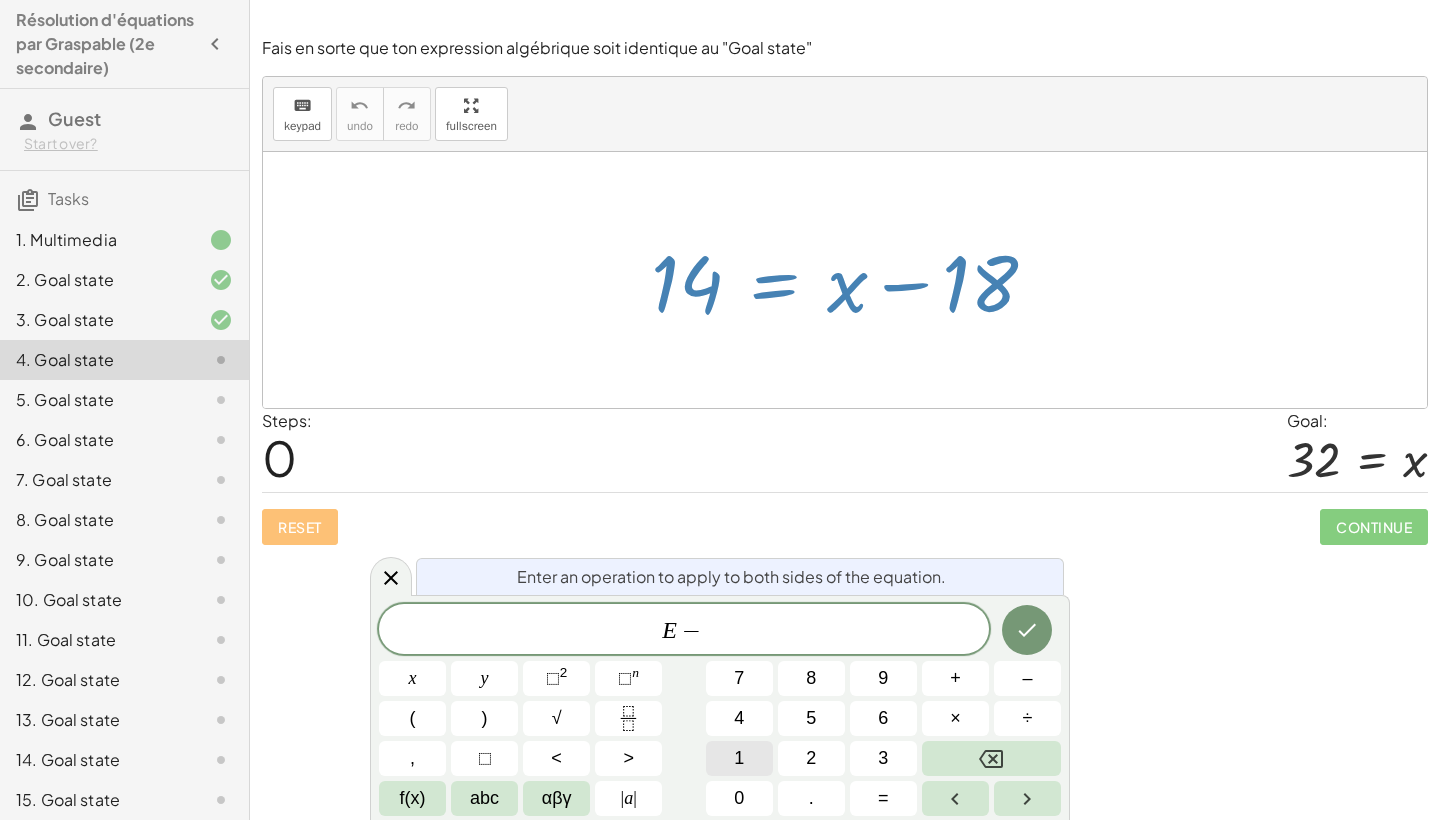 click on "1" at bounding box center (739, 758) 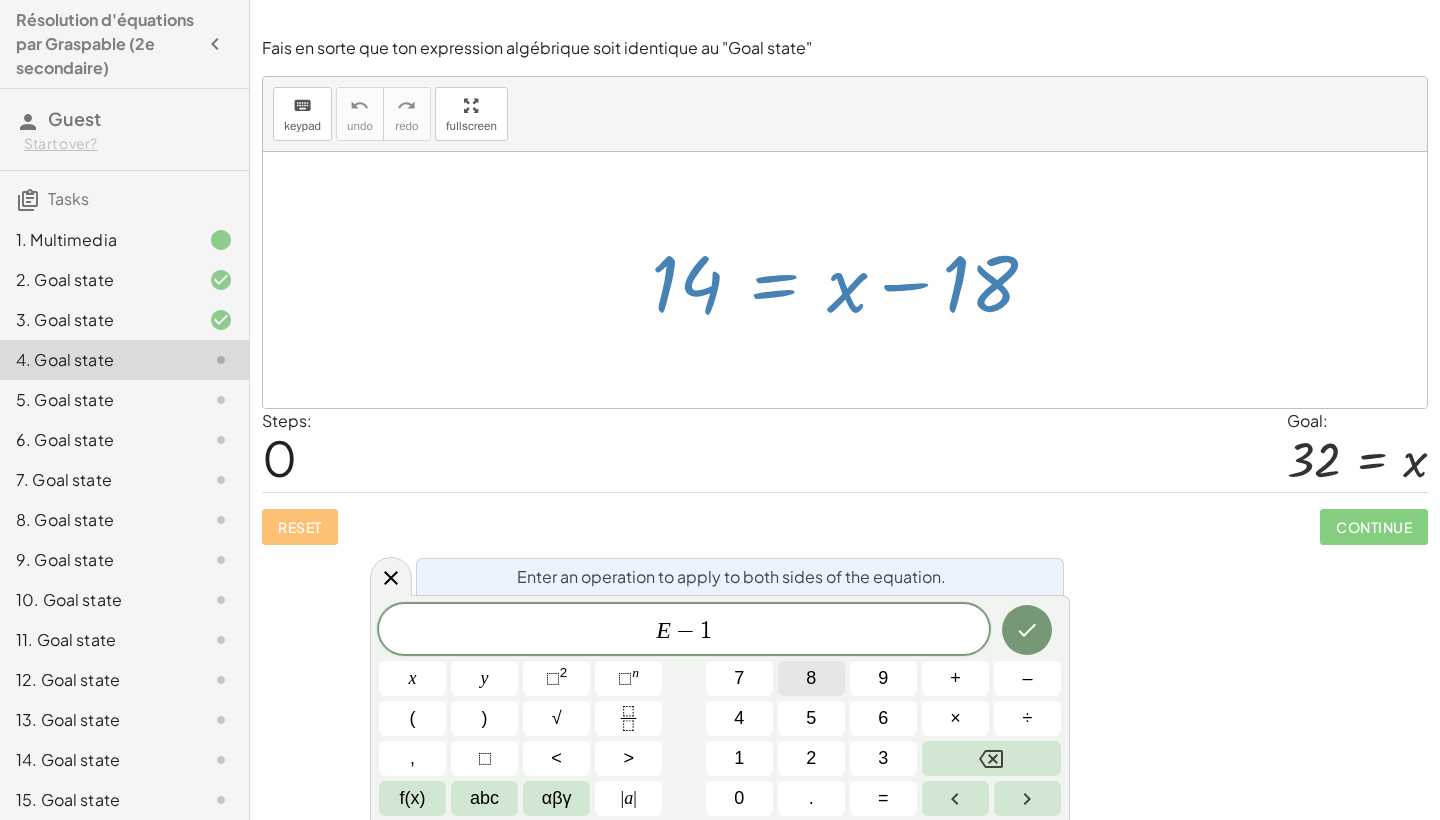 click on "8" at bounding box center (811, 678) 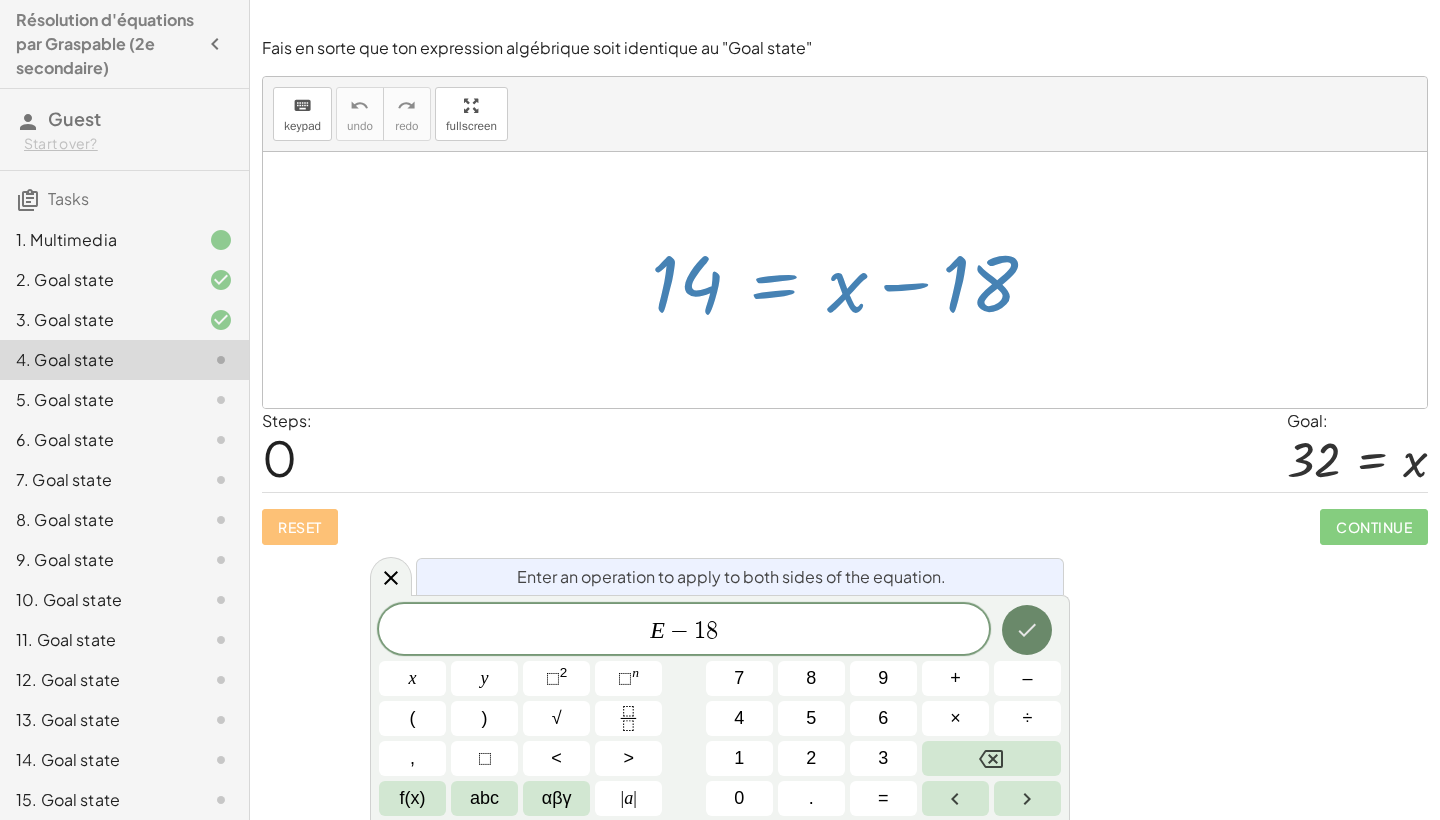click 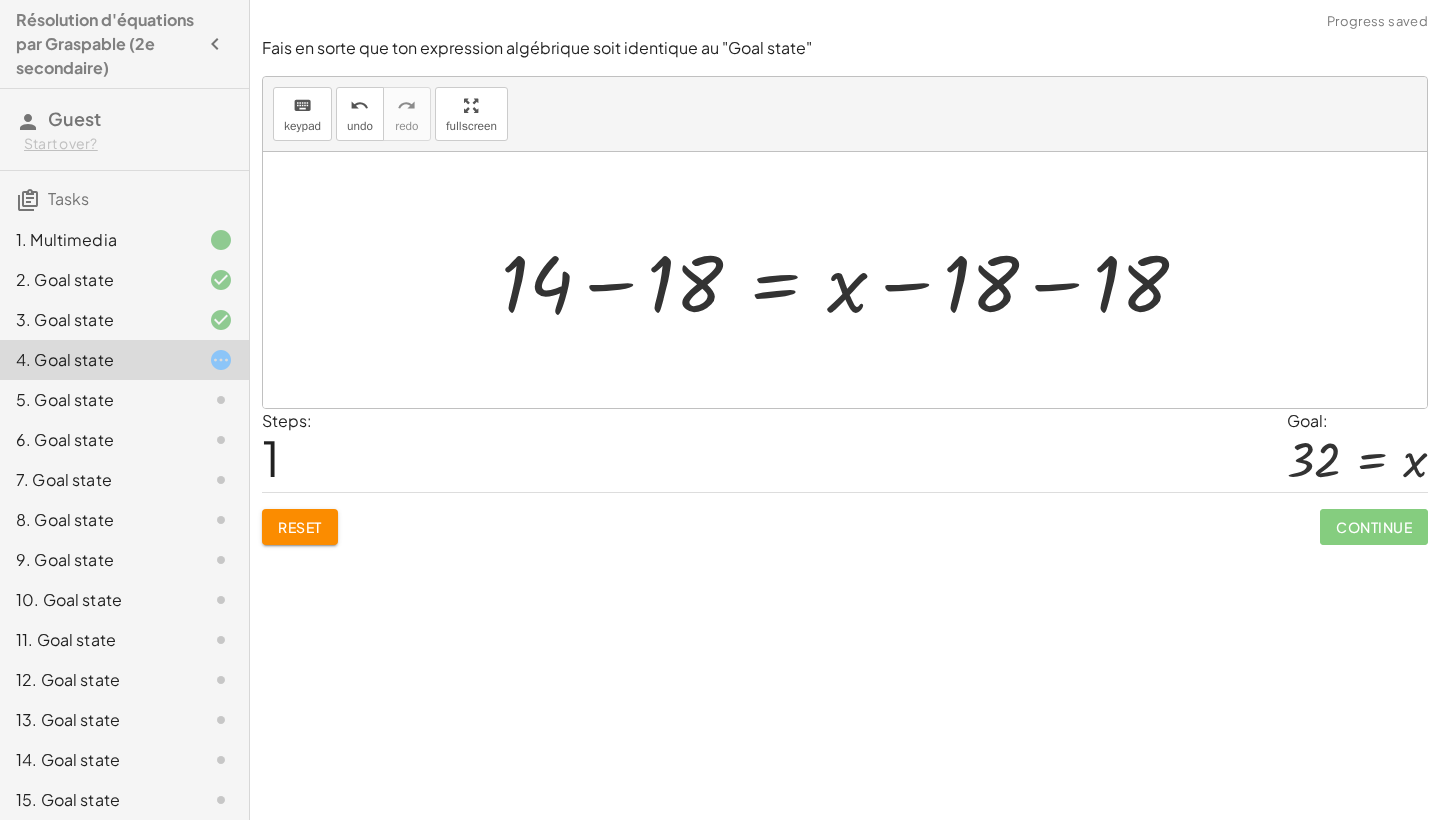 click at bounding box center (852, 280) 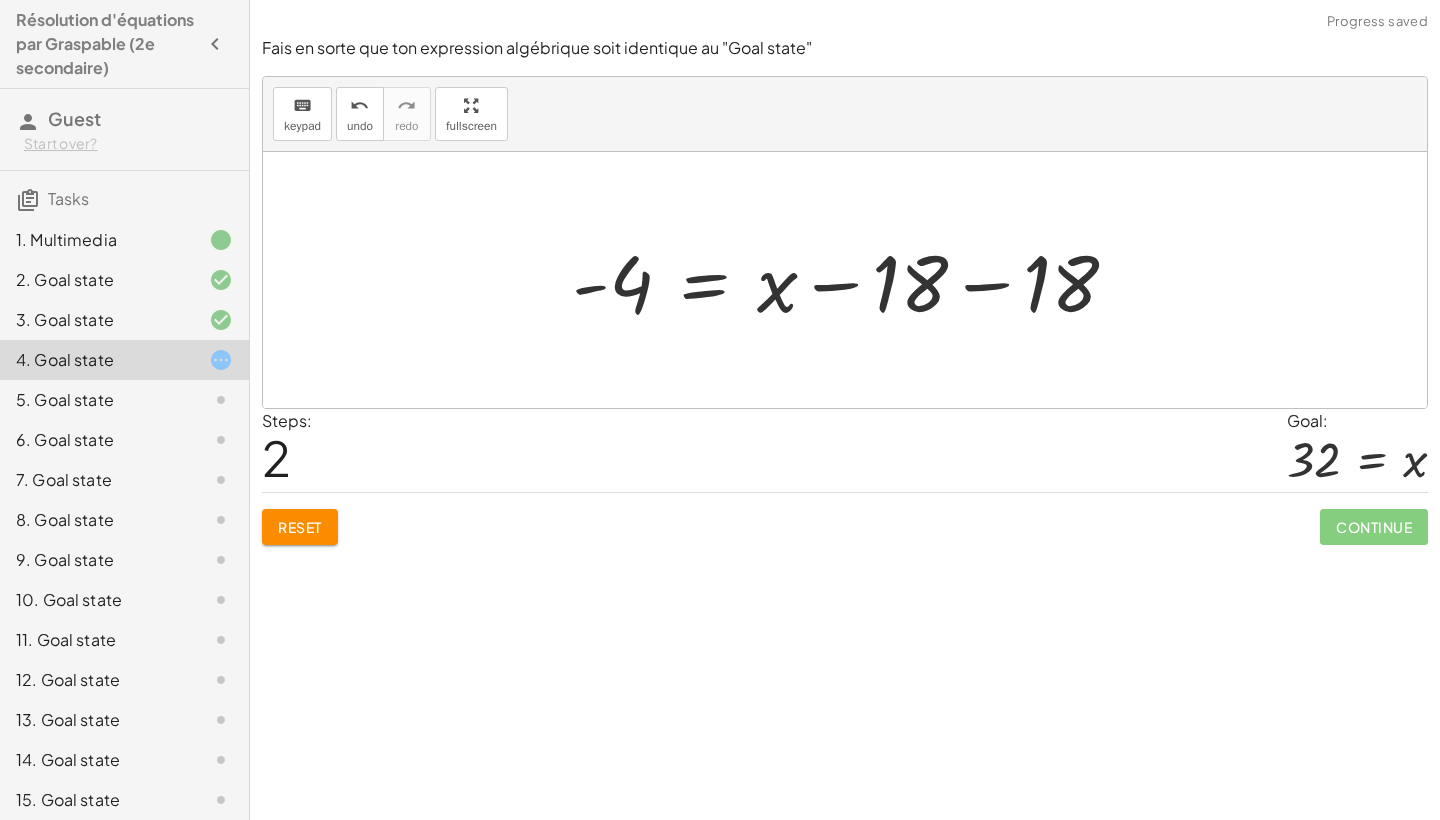 click at bounding box center (853, 280) 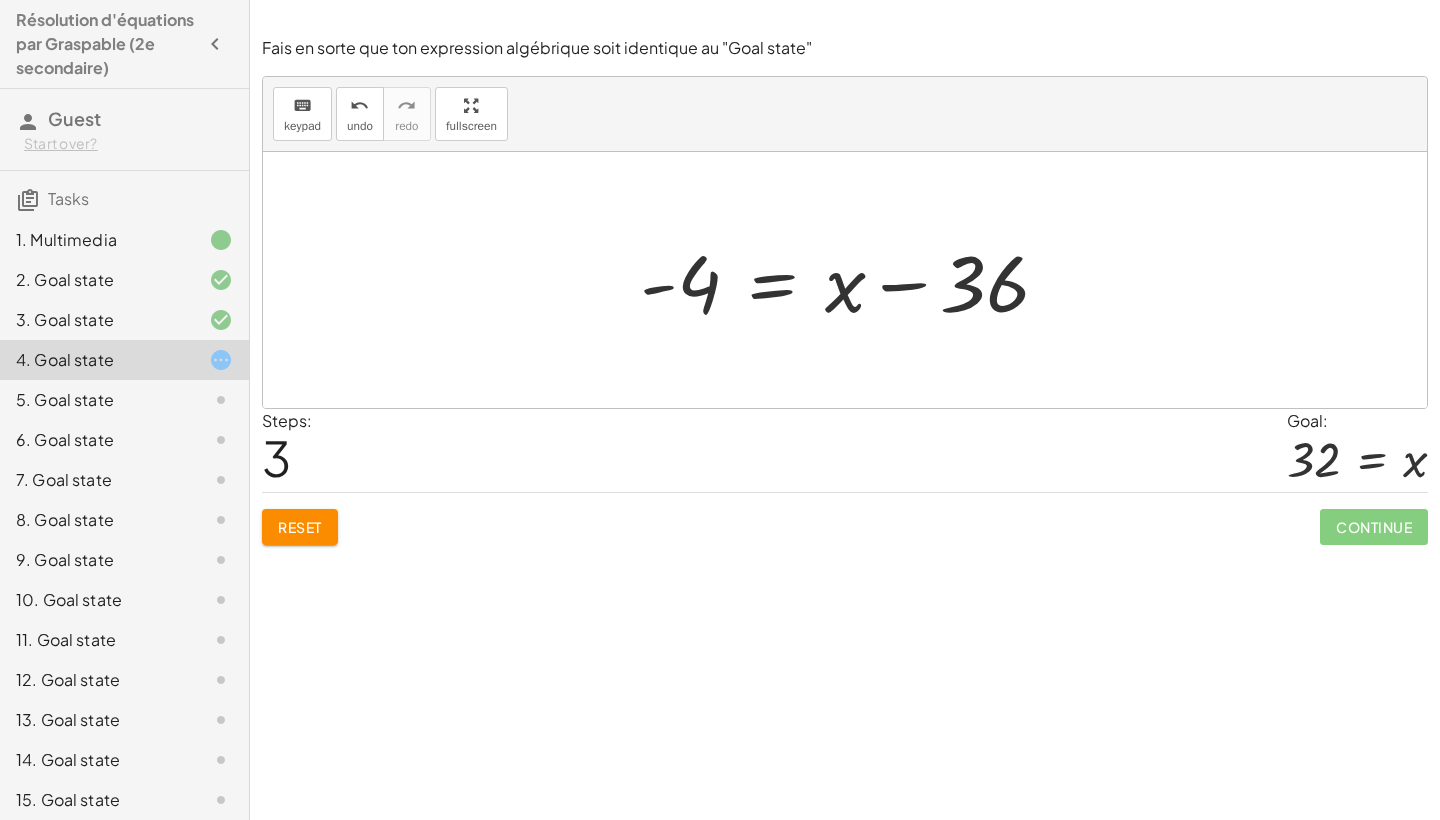 click at bounding box center (853, 280) 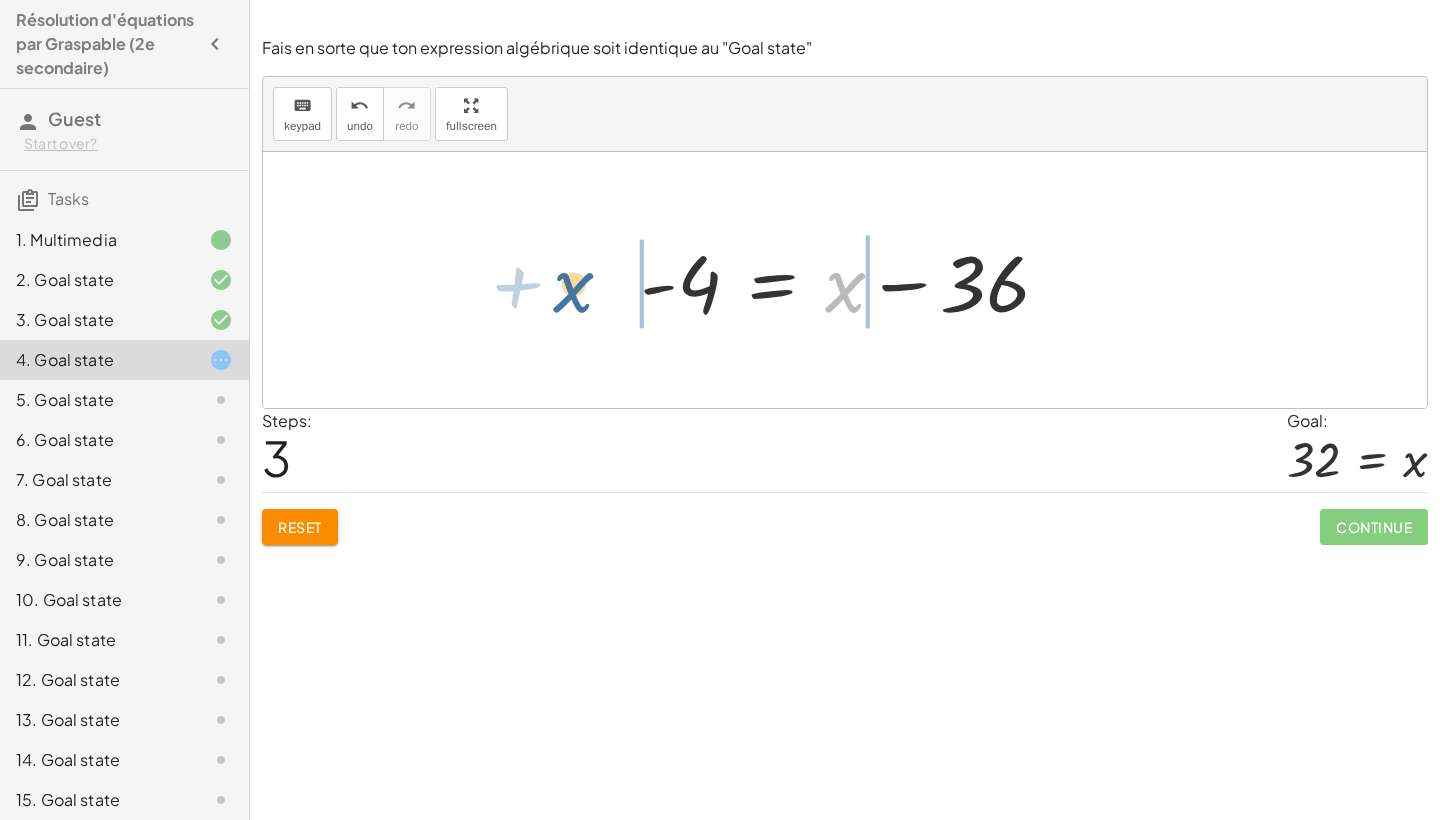 drag, startPoint x: 831, startPoint y: 300, endPoint x: 582, endPoint y: 288, distance: 249.28899 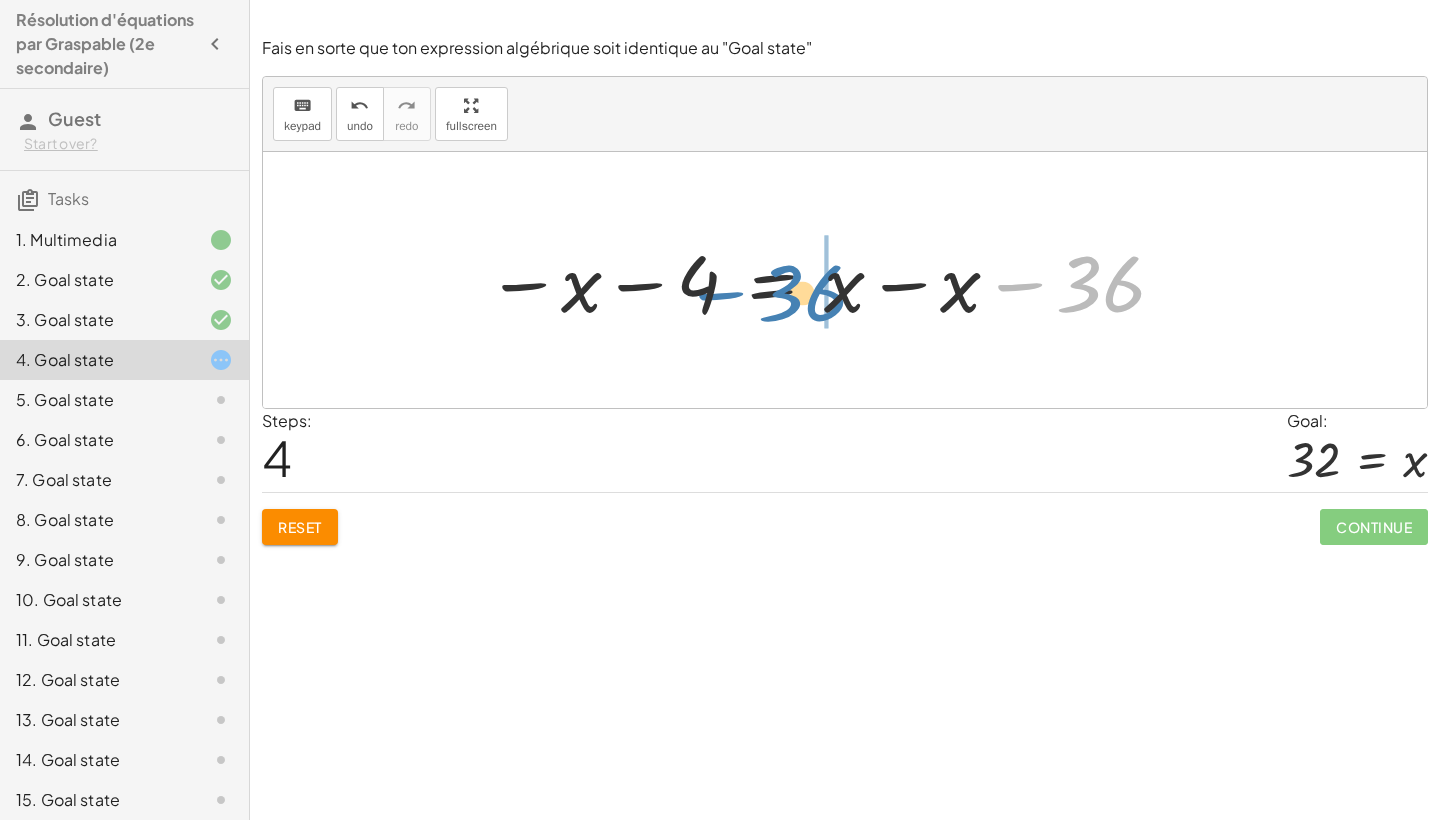 drag, startPoint x: 1107, startPoint y: 280, endPoint x: 809, endPoint y: 289, distance: 298.13586 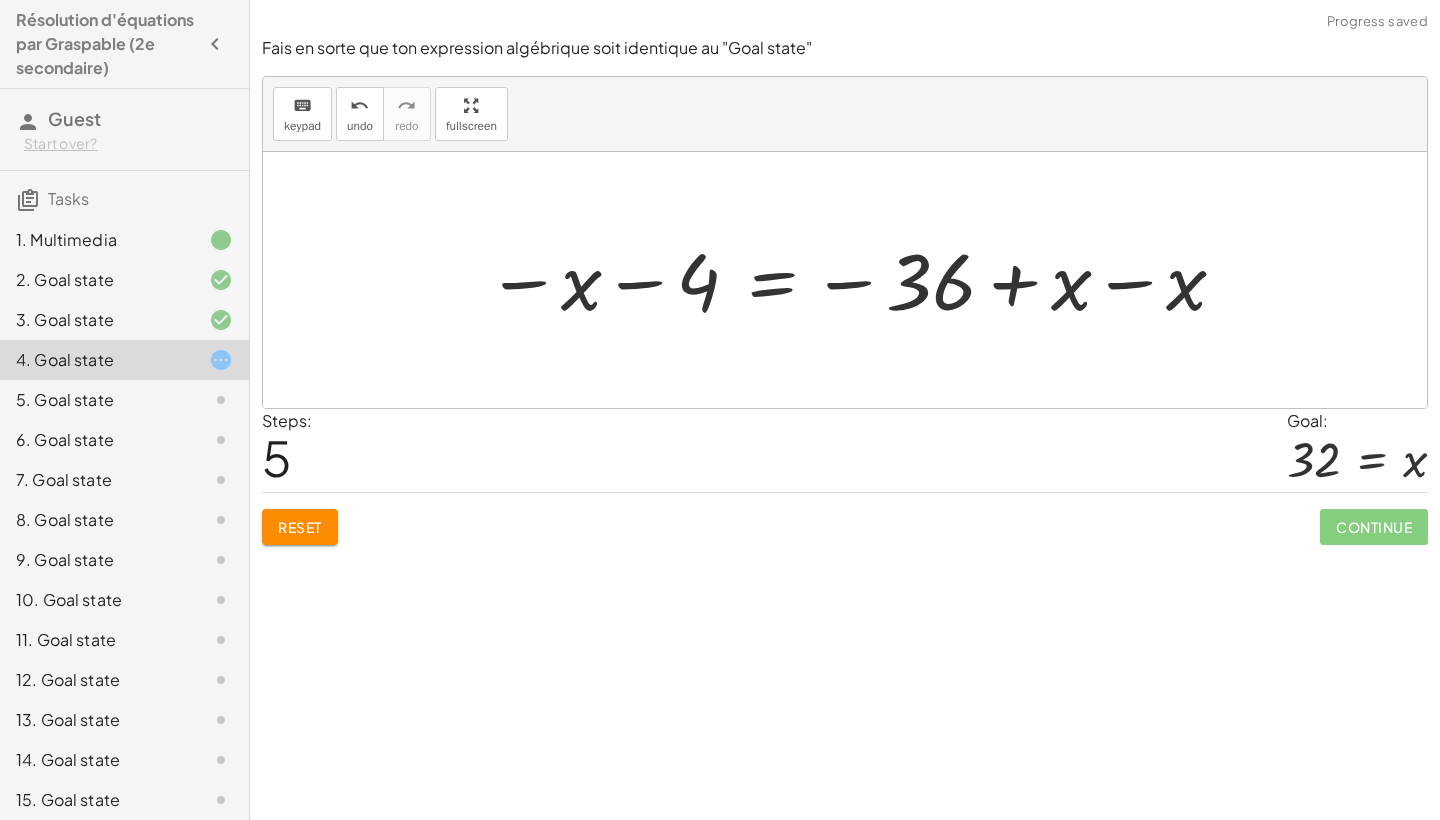click at bounding box center [857, 280] 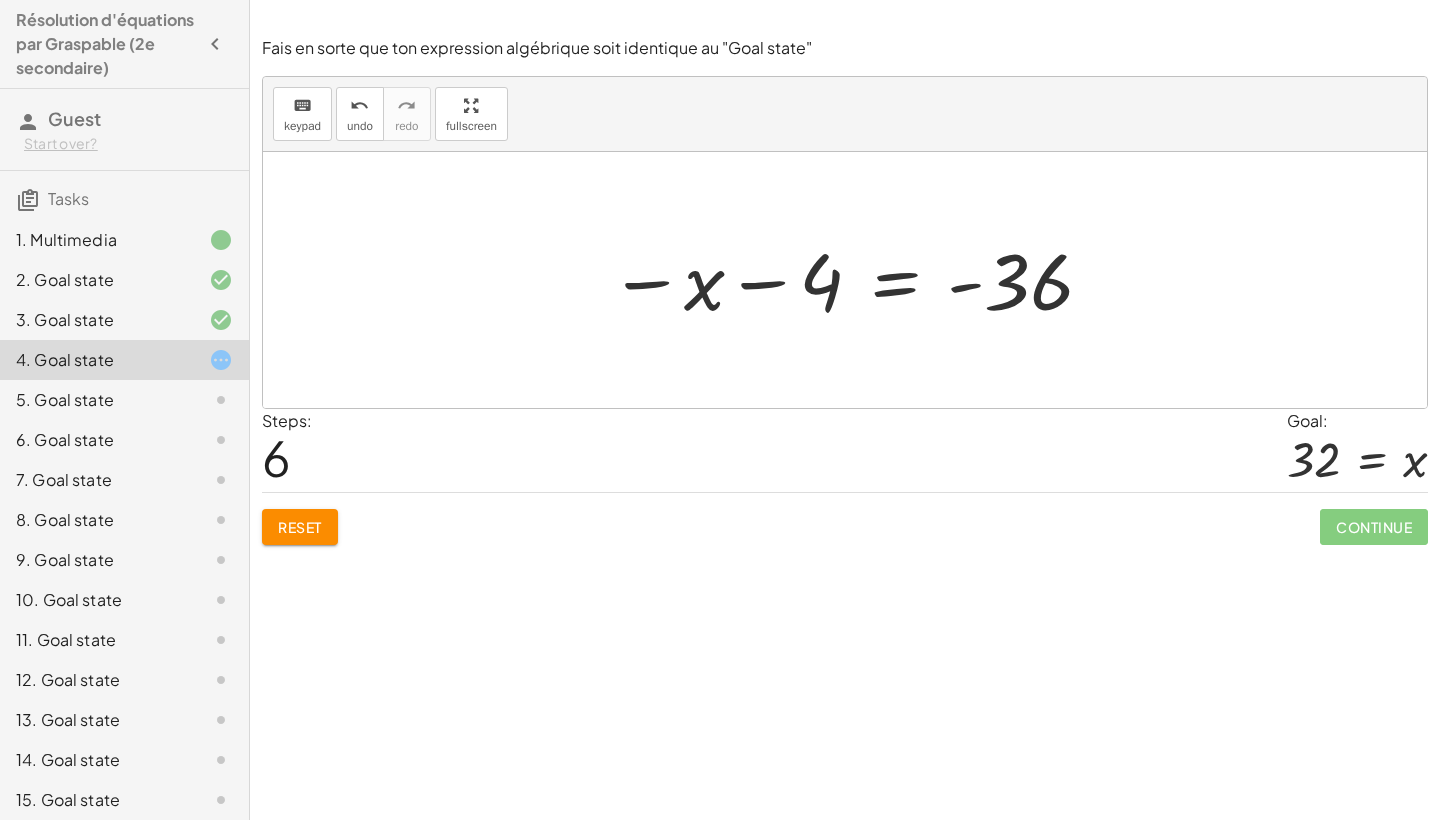 click at bounding box center (852, 280) 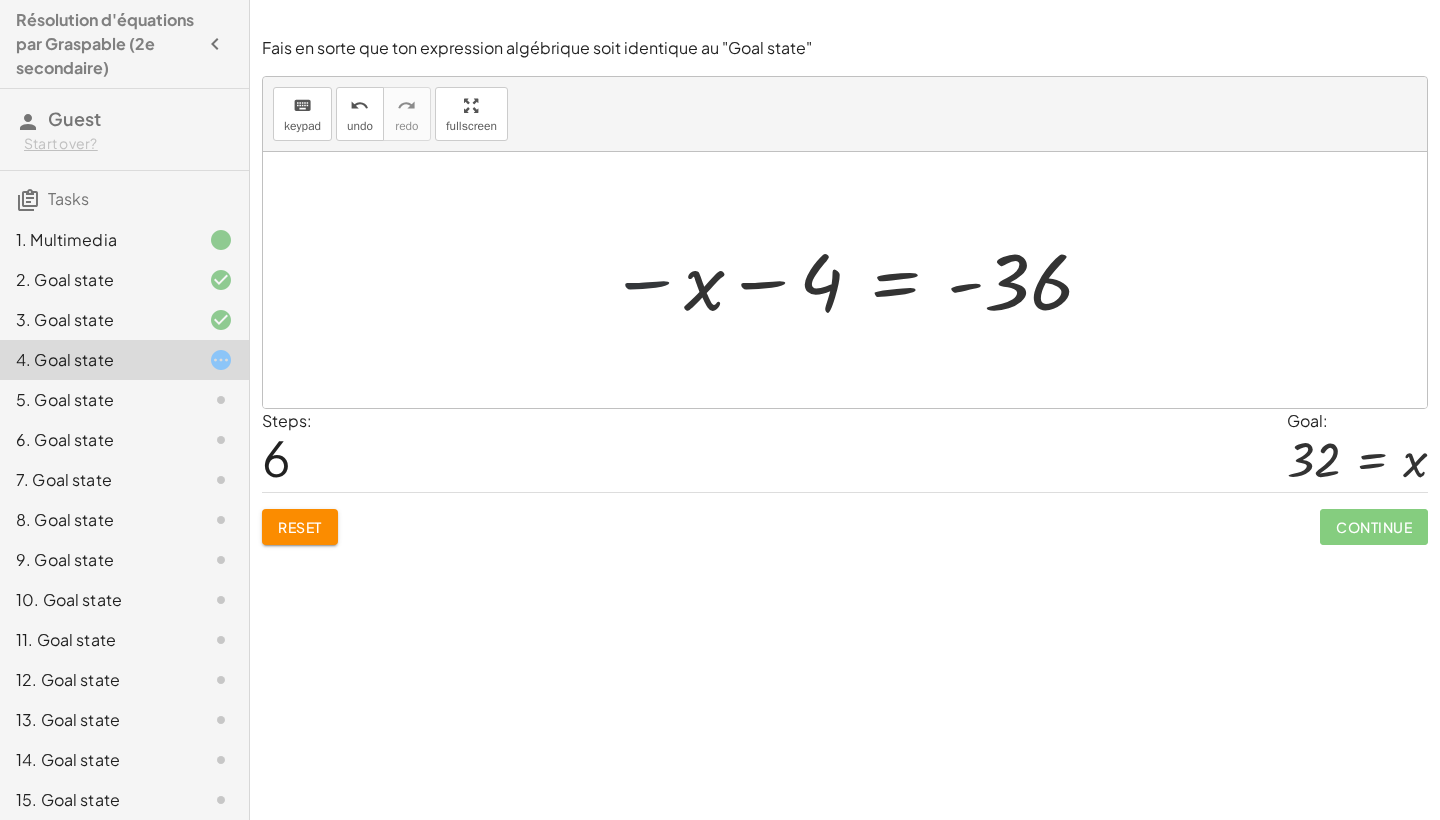 click at bounding box center (852, 280) 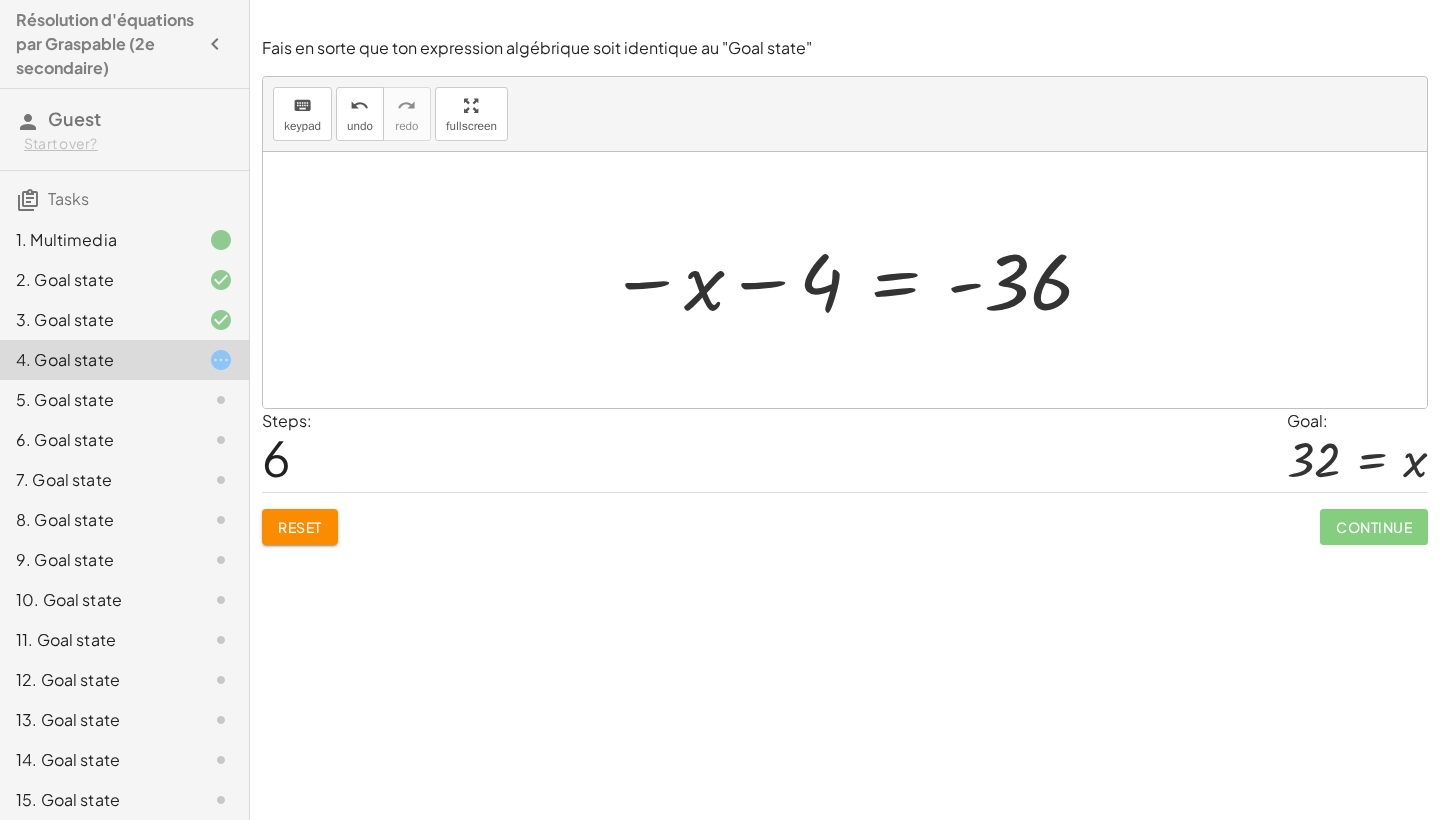 click at bounding box center [852, 280] 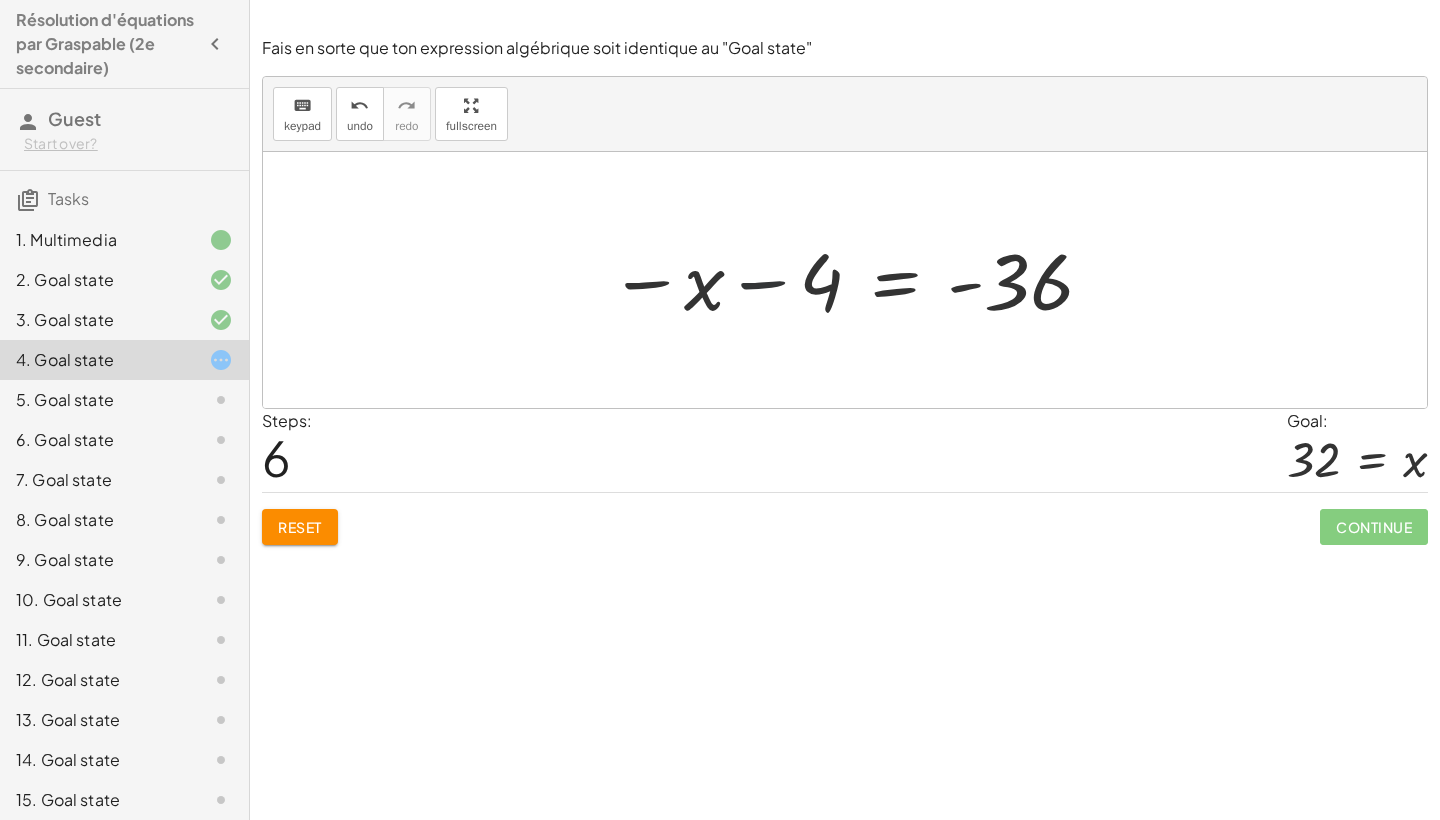 click at bounding box center (852, 280) 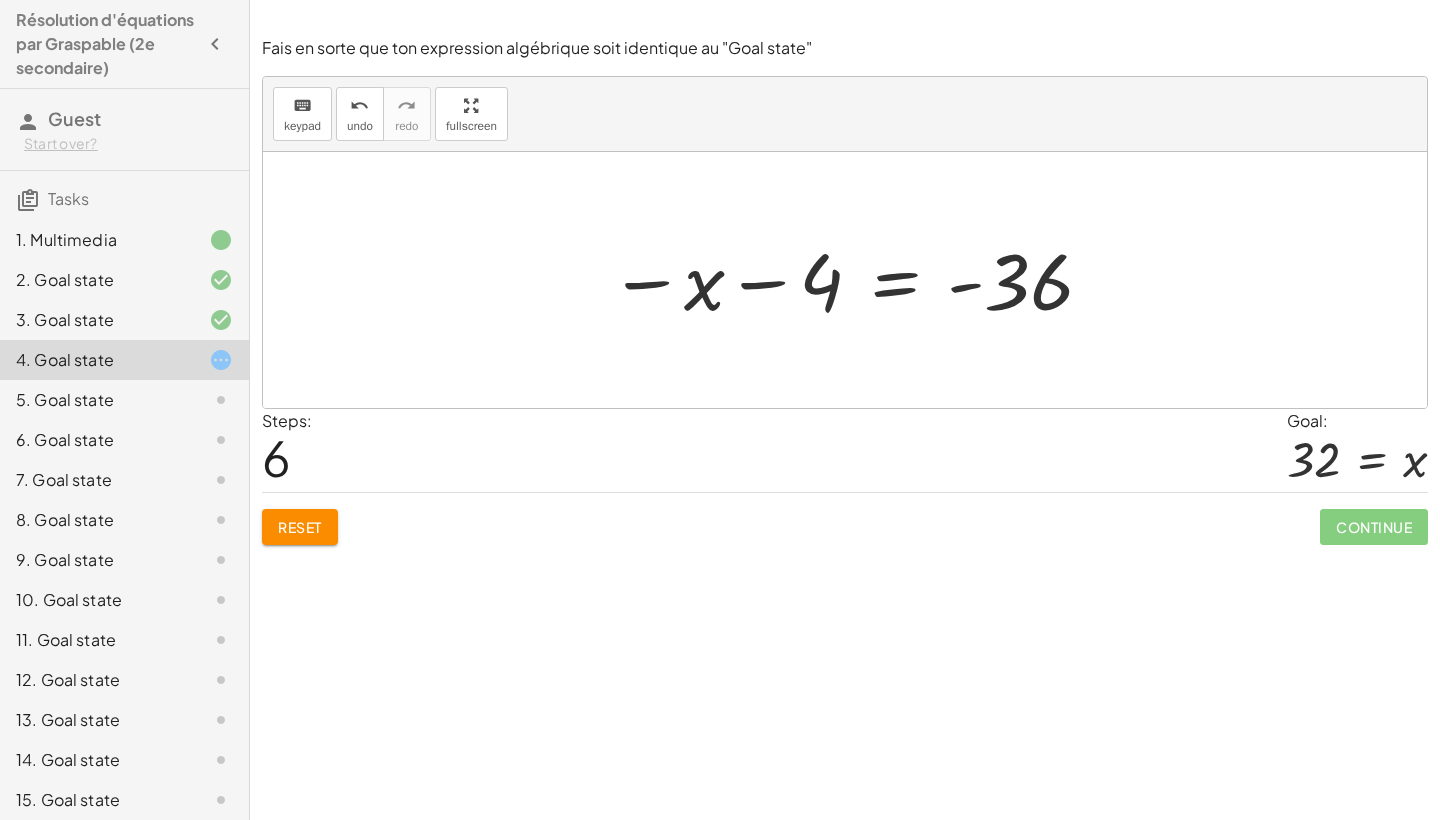 click at bounding box center [852, 280] 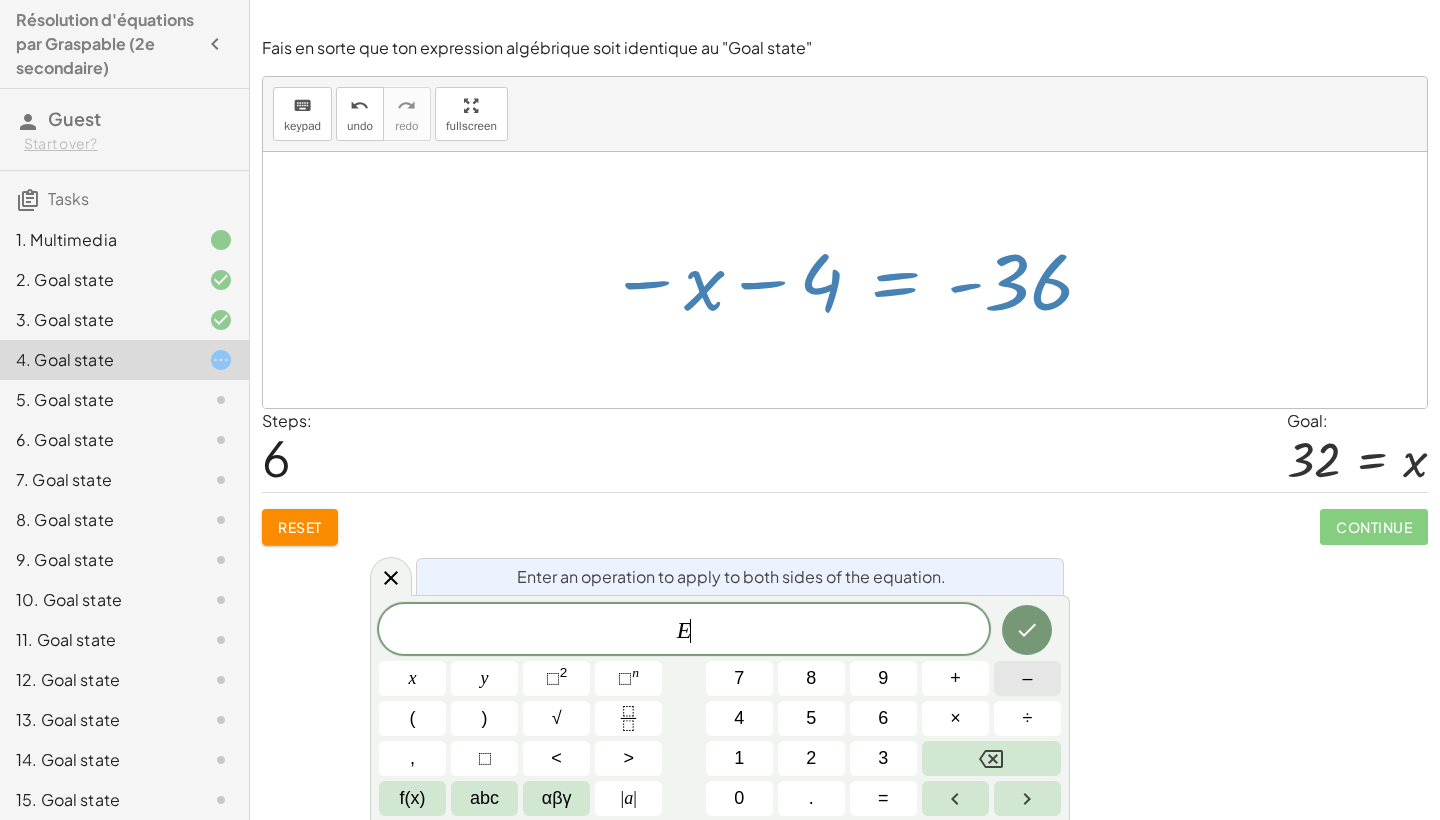 click on "–" at bounding box center [1027, 678] 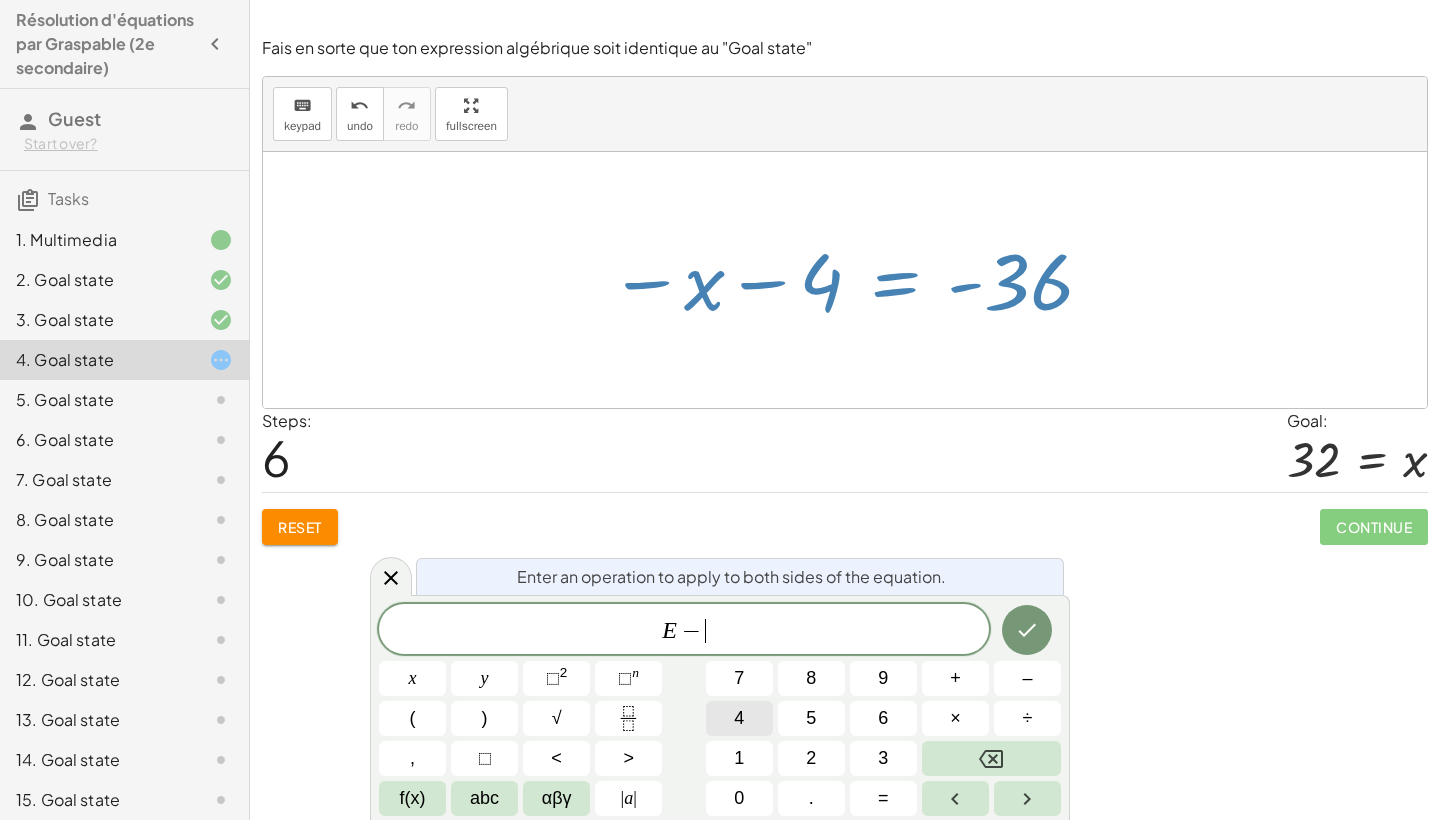 click on "4" at bounding box center (739, 718) 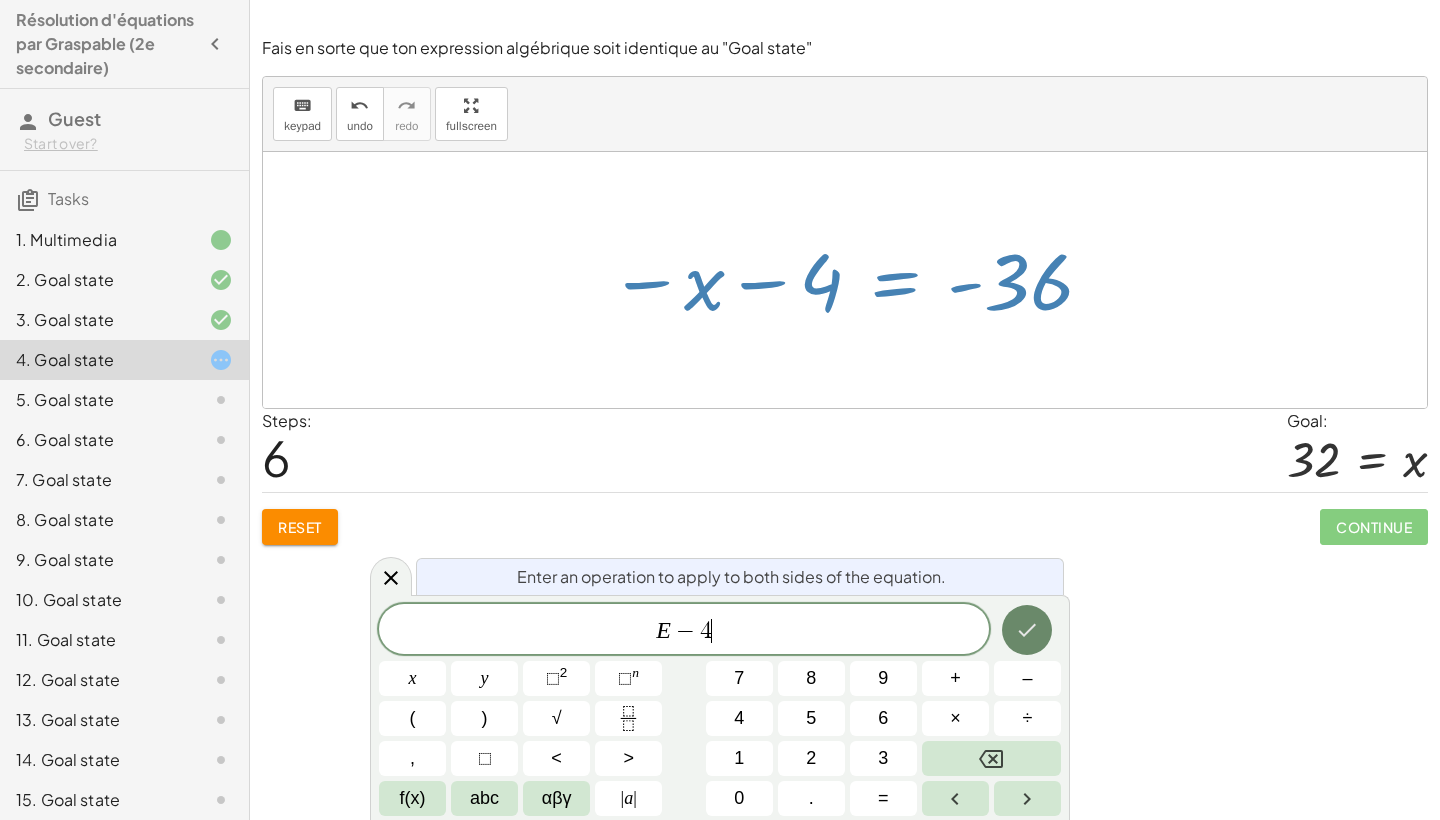 click 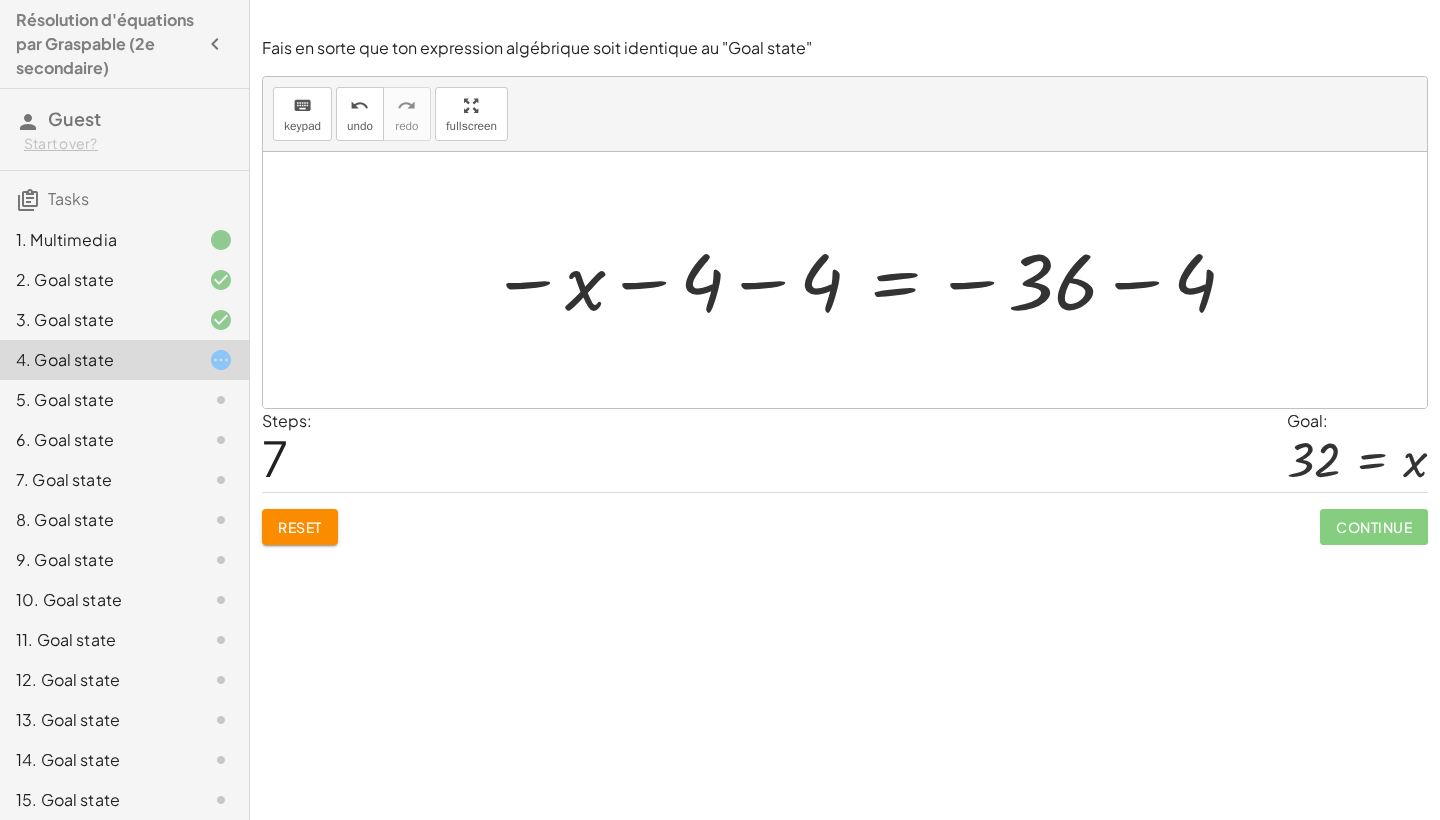 click at bounding box center (864, 280) 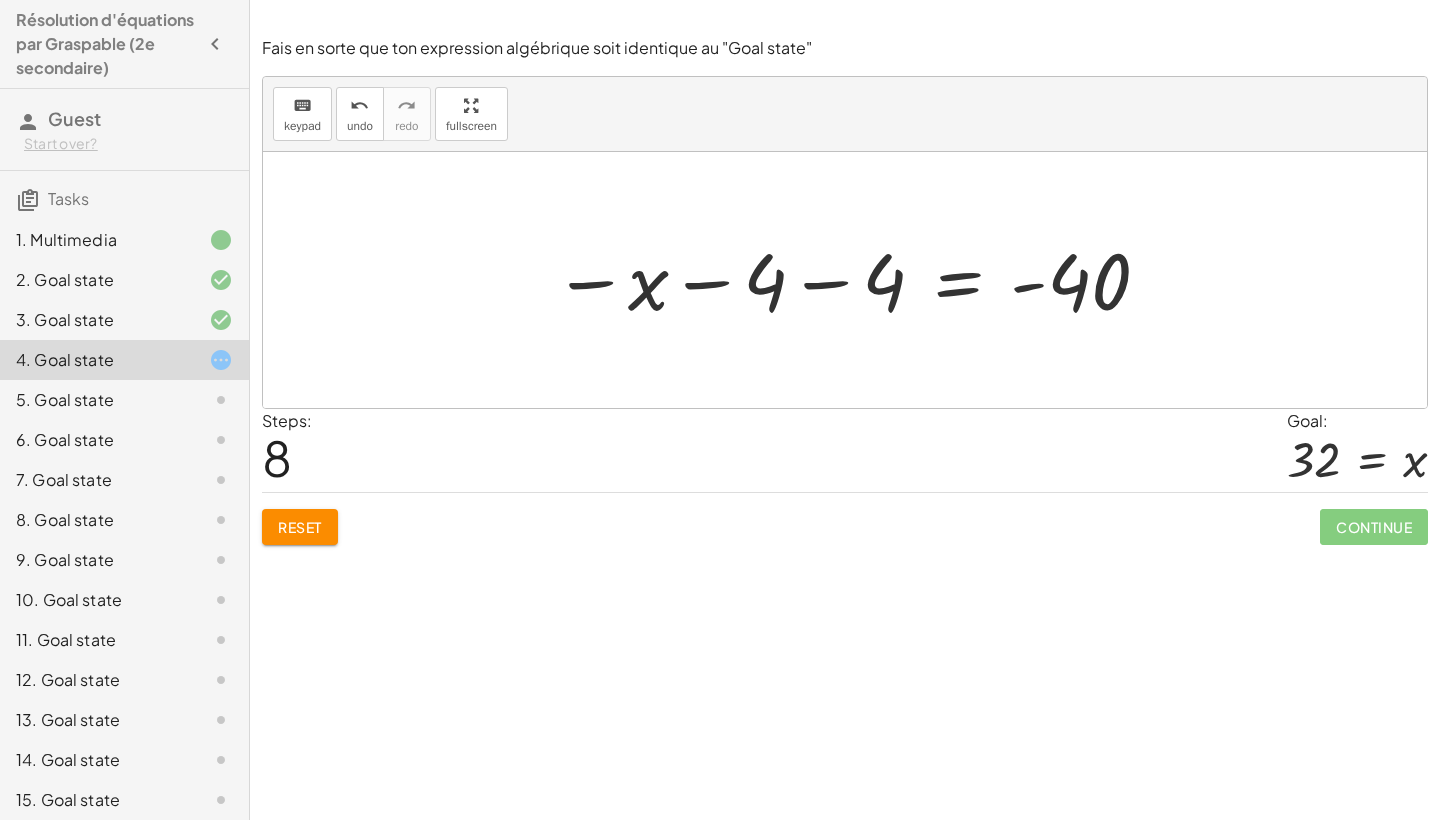 click at bounding box center (853, 280) 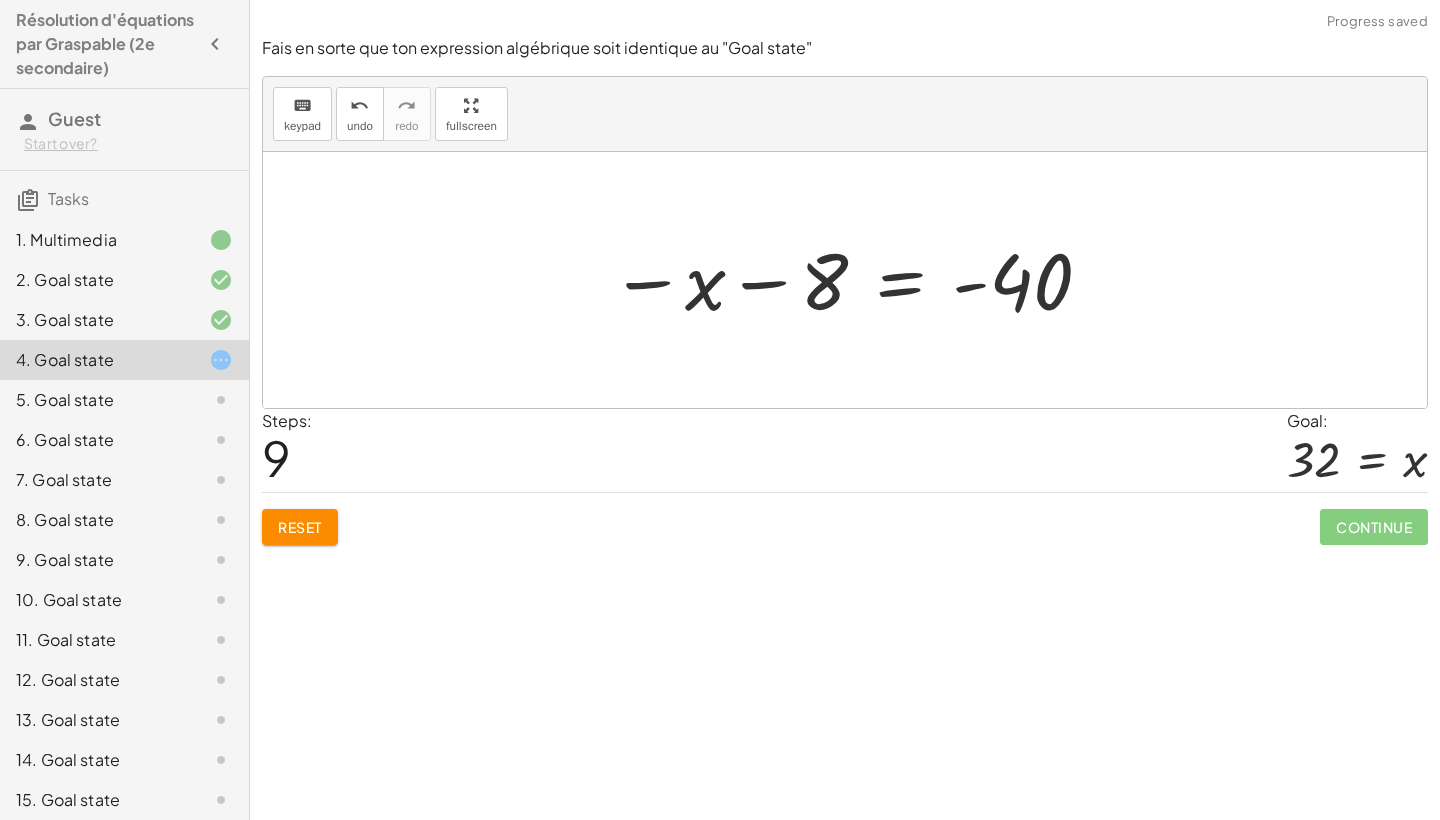 click at bounding box center [852, 280] 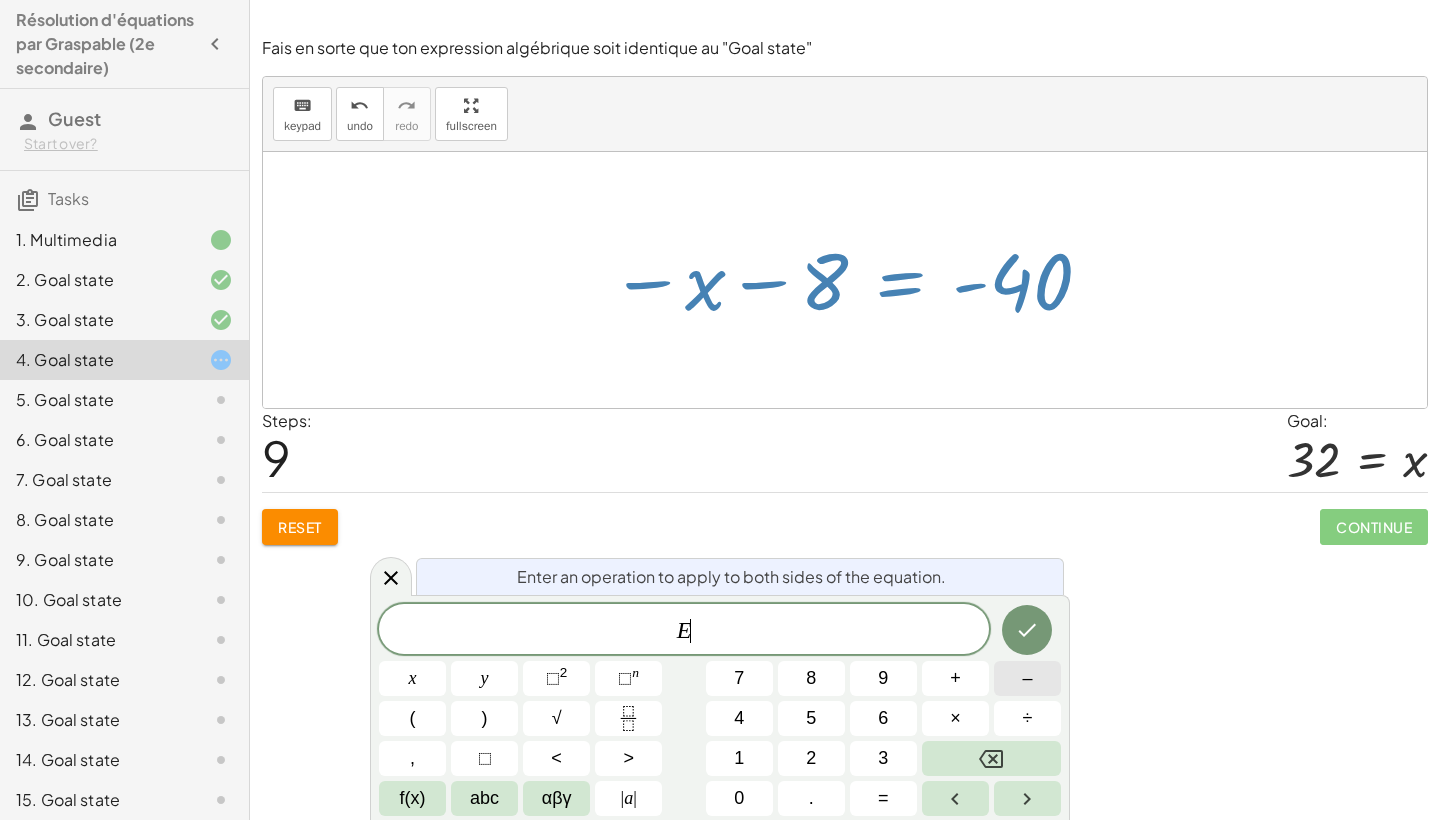 click on "–" at bounding box center (1027, 678) 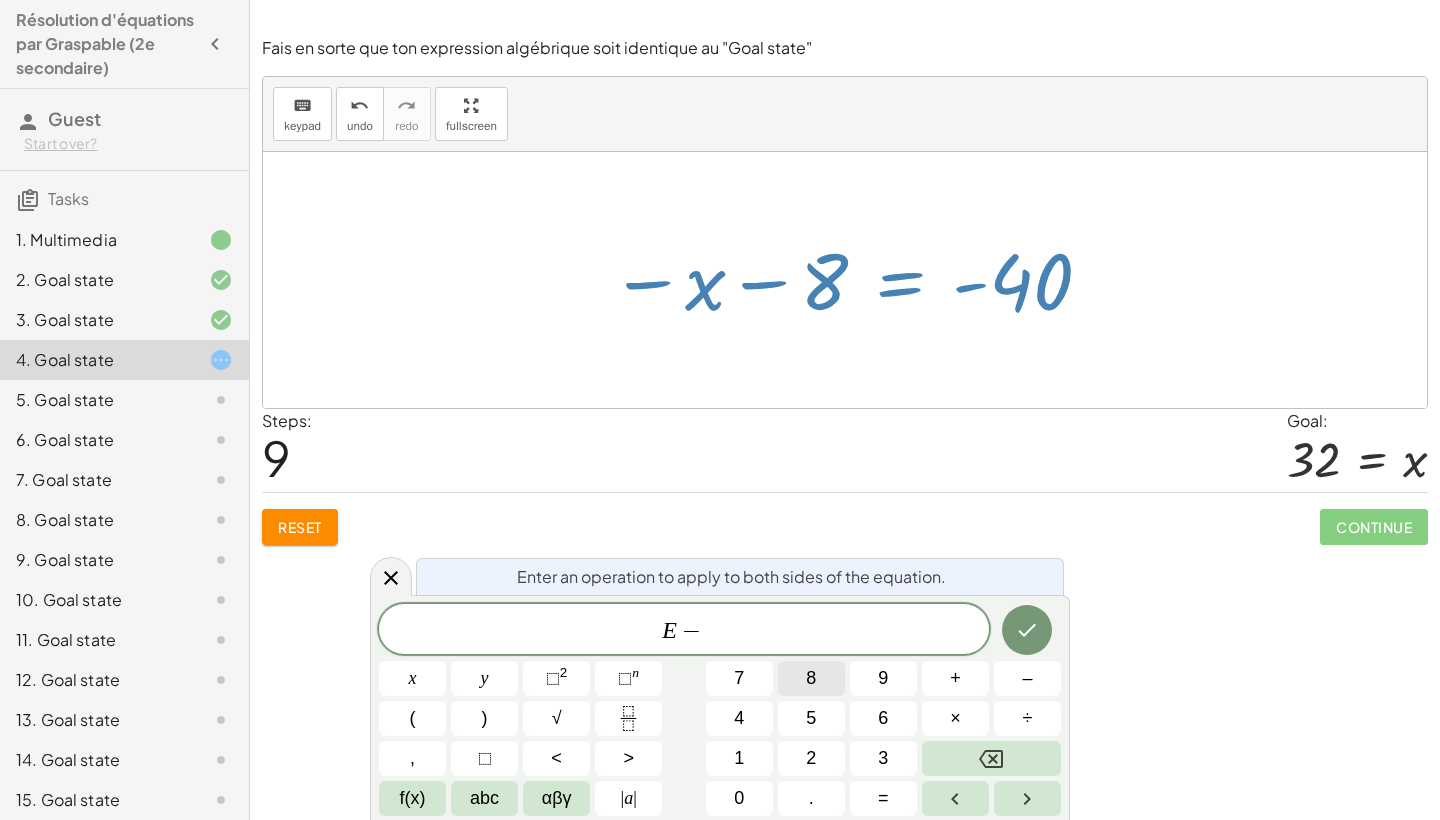 click on "8" at bounding box center [811, 678] 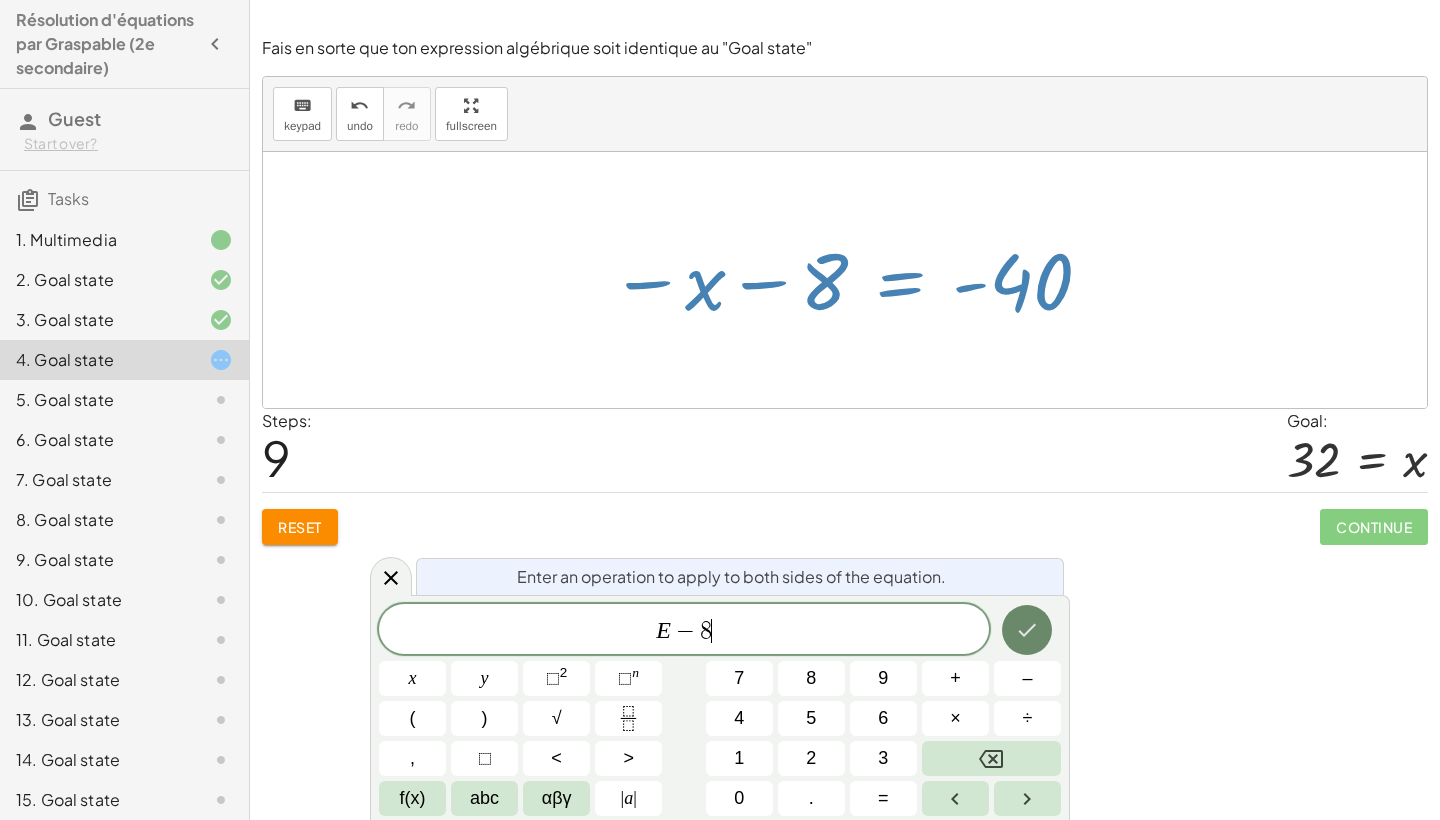 click 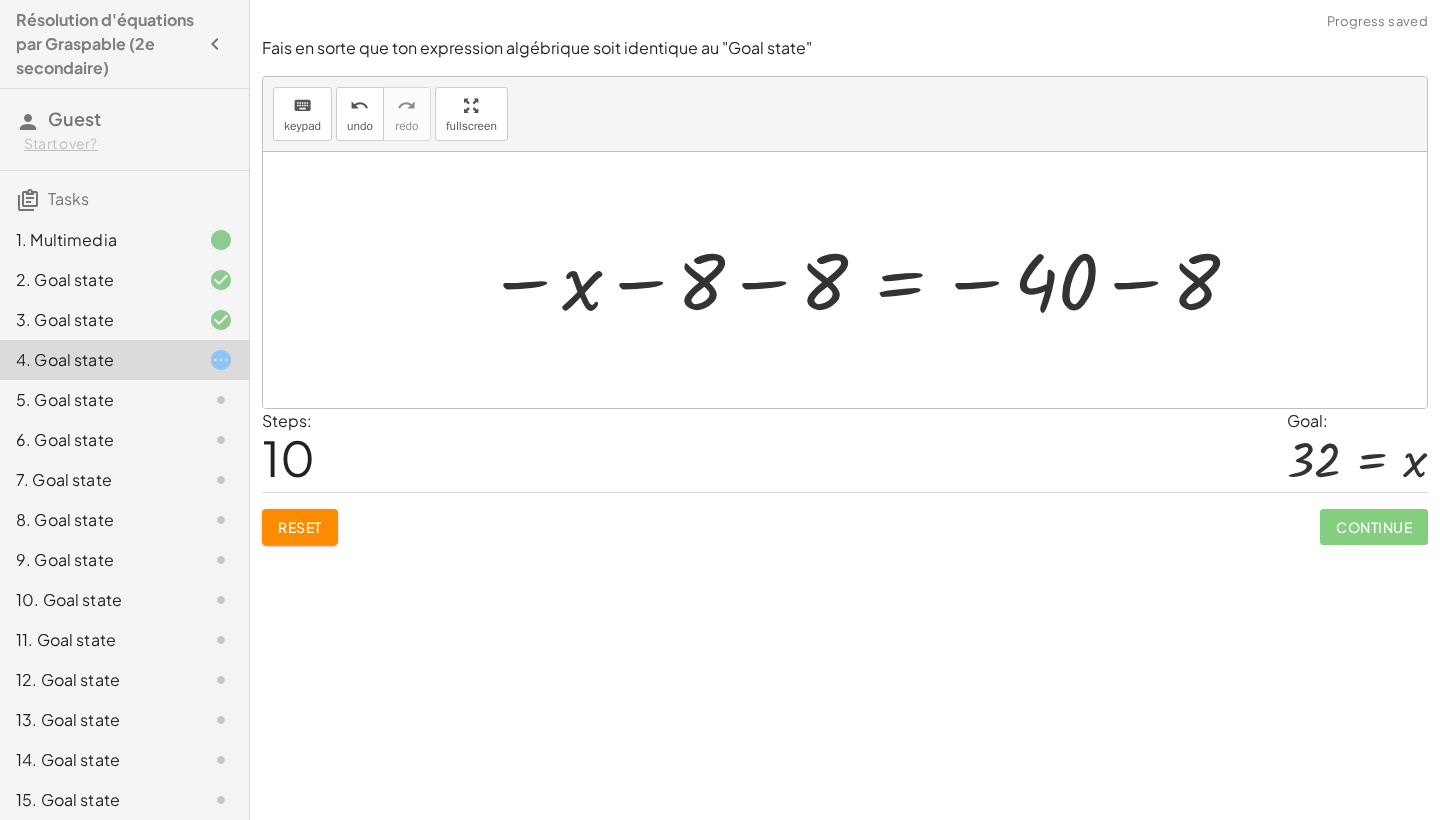 click at bounding box center [864, 280] 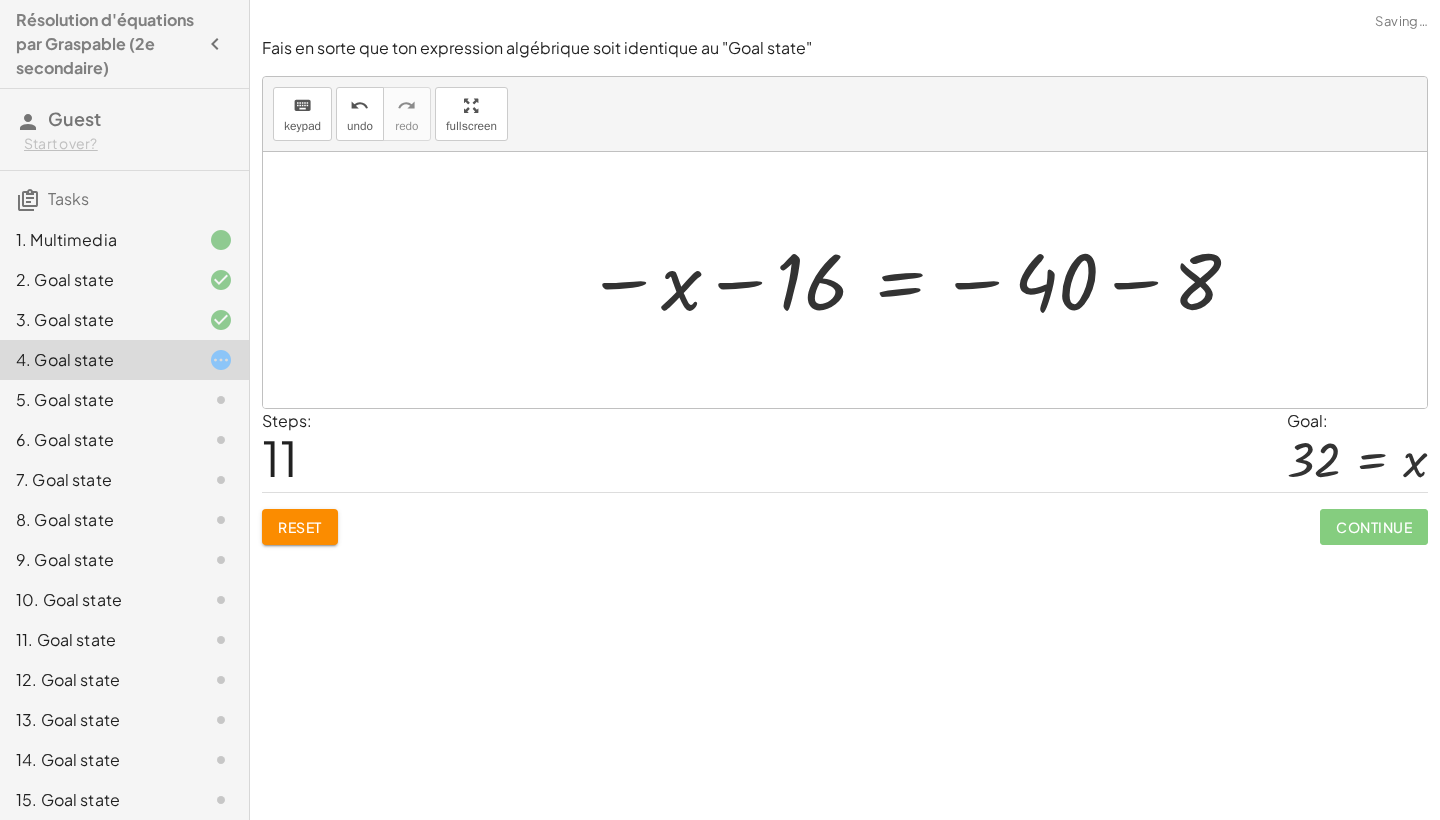 click at bounding box center [914, 280] 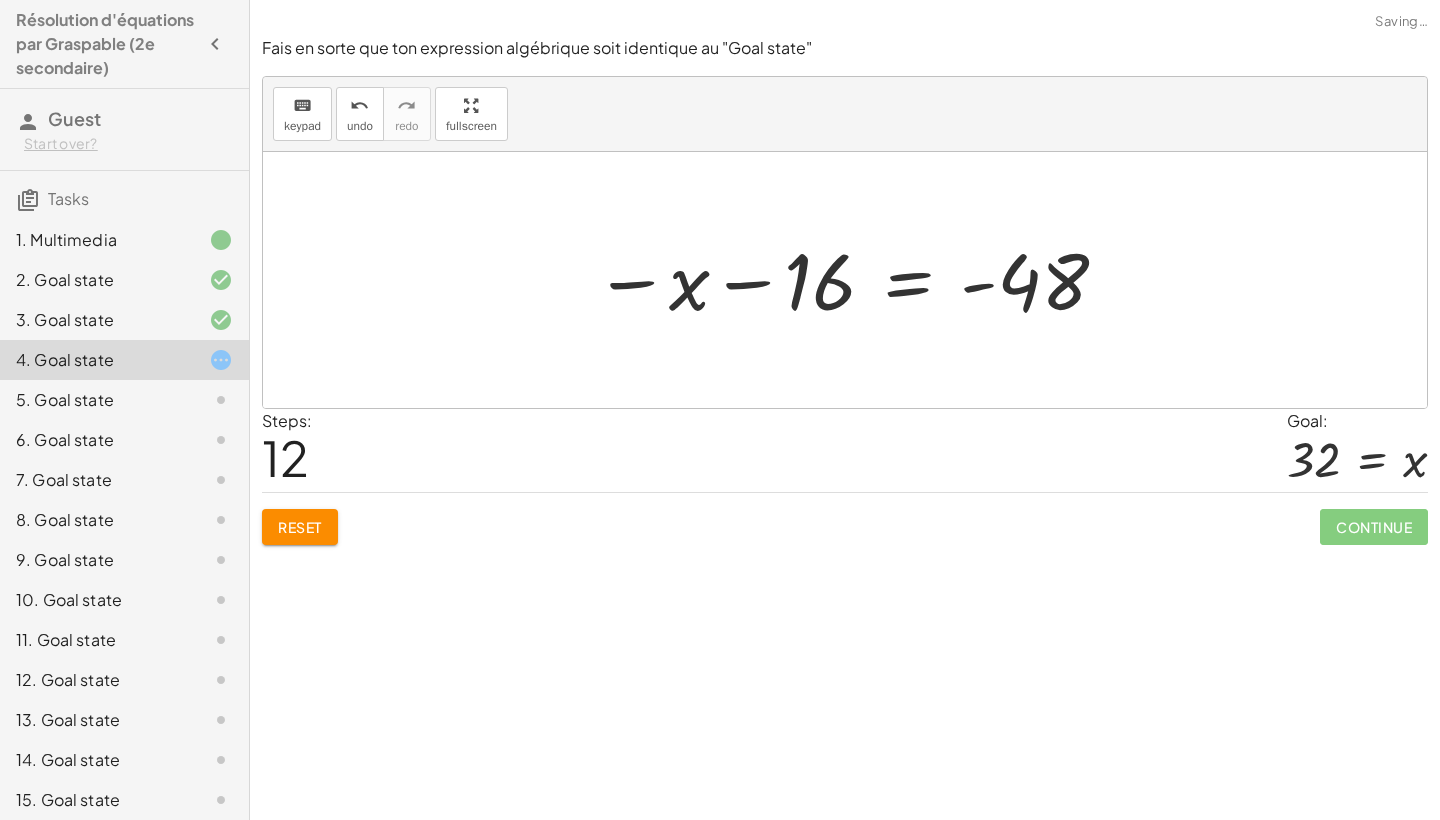 click at bounding box center (852, 280) 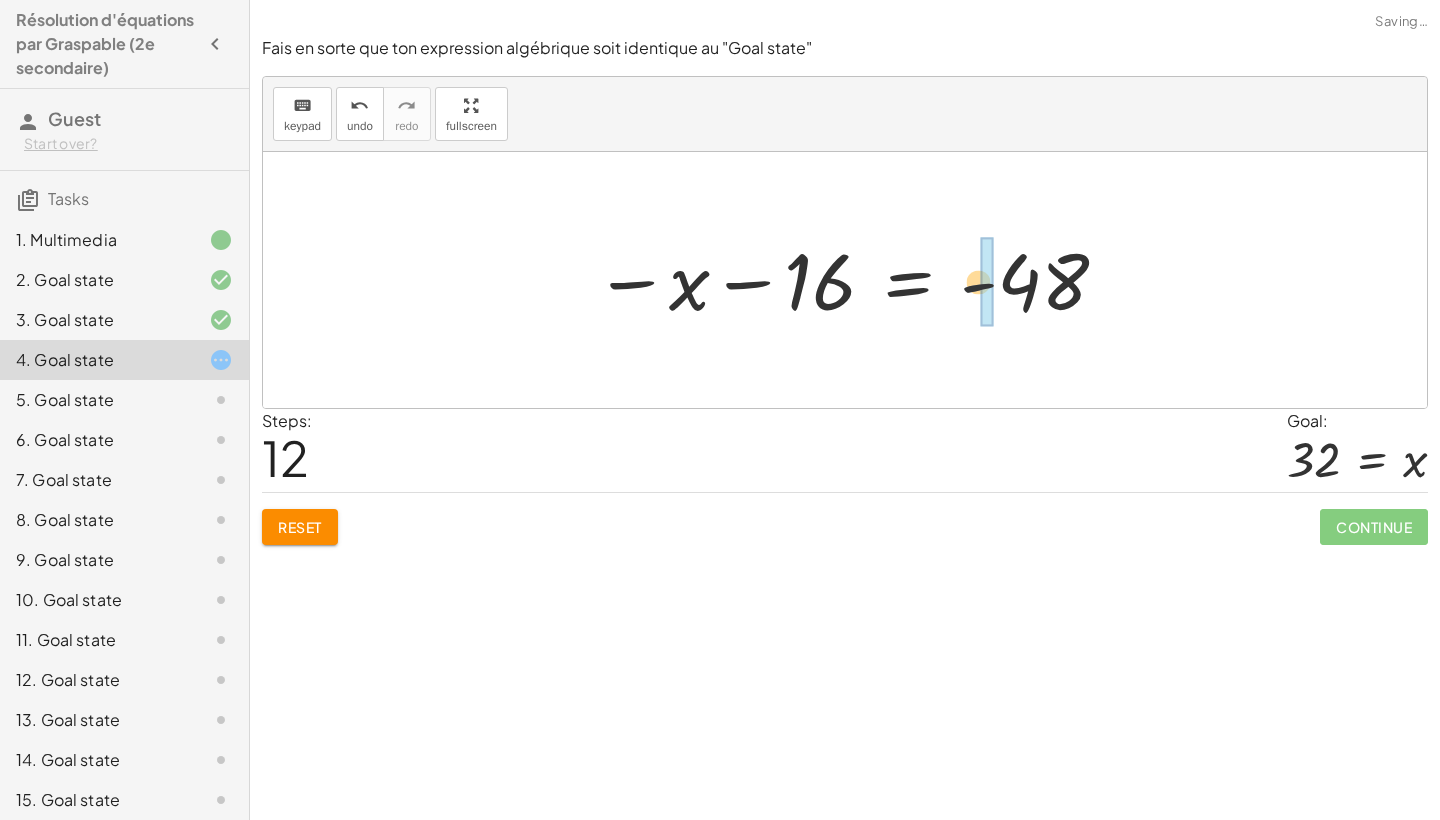 drag, startPoint x: 965, startPoint y: 282, endPoint x: 713, endPoint y: 282, distance: 252 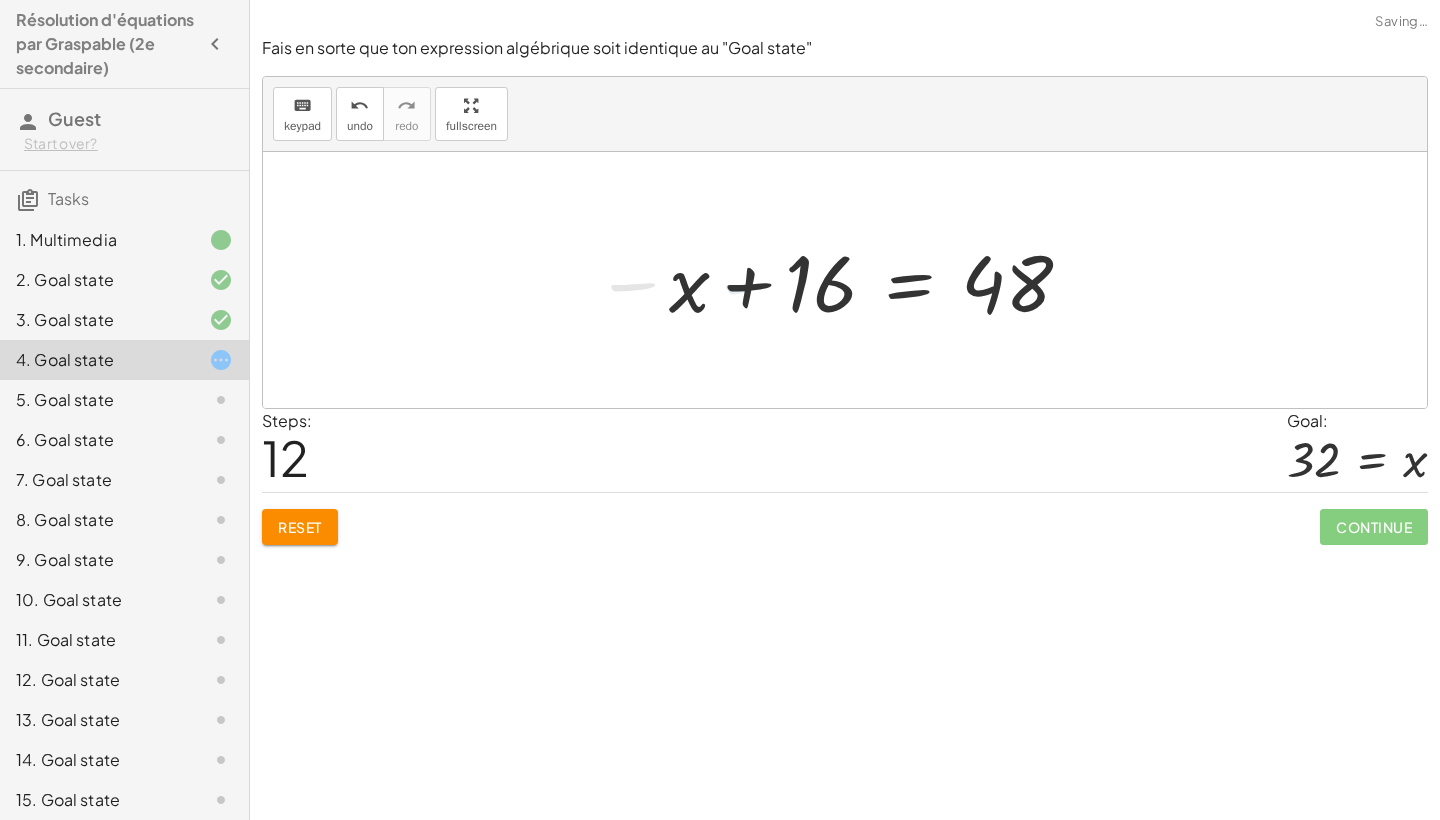click 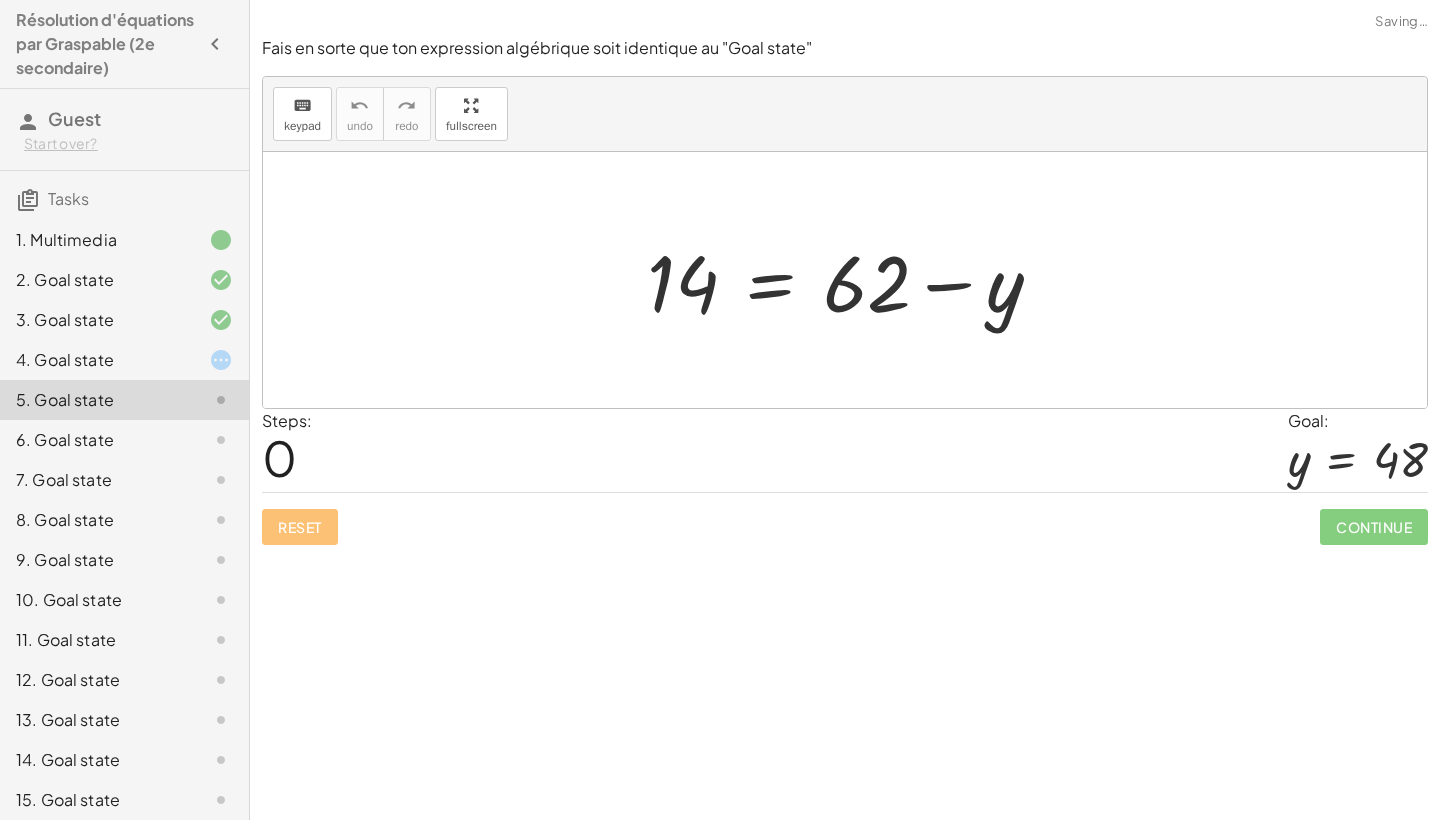 click 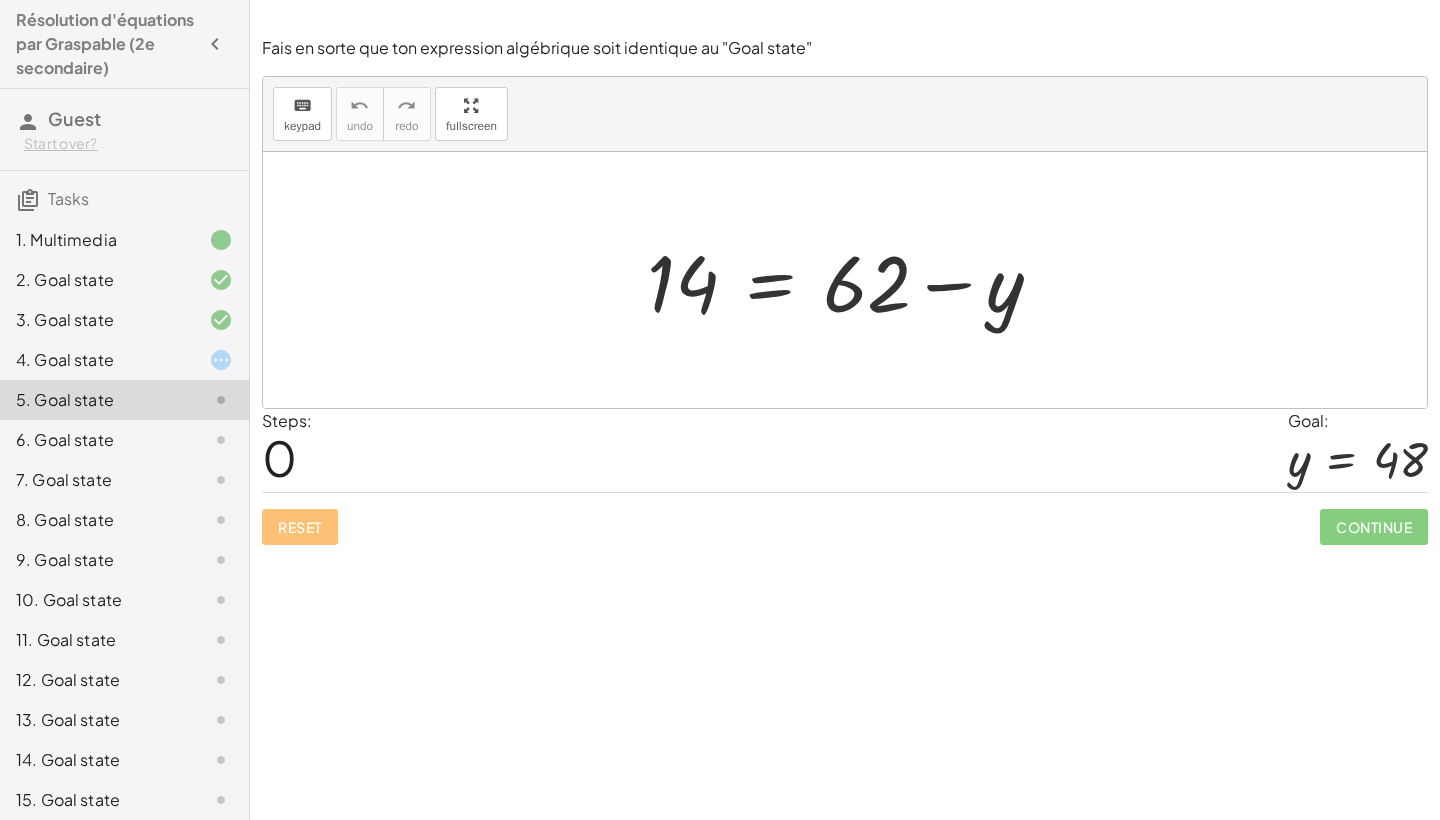click at bounding box center (852, 280) 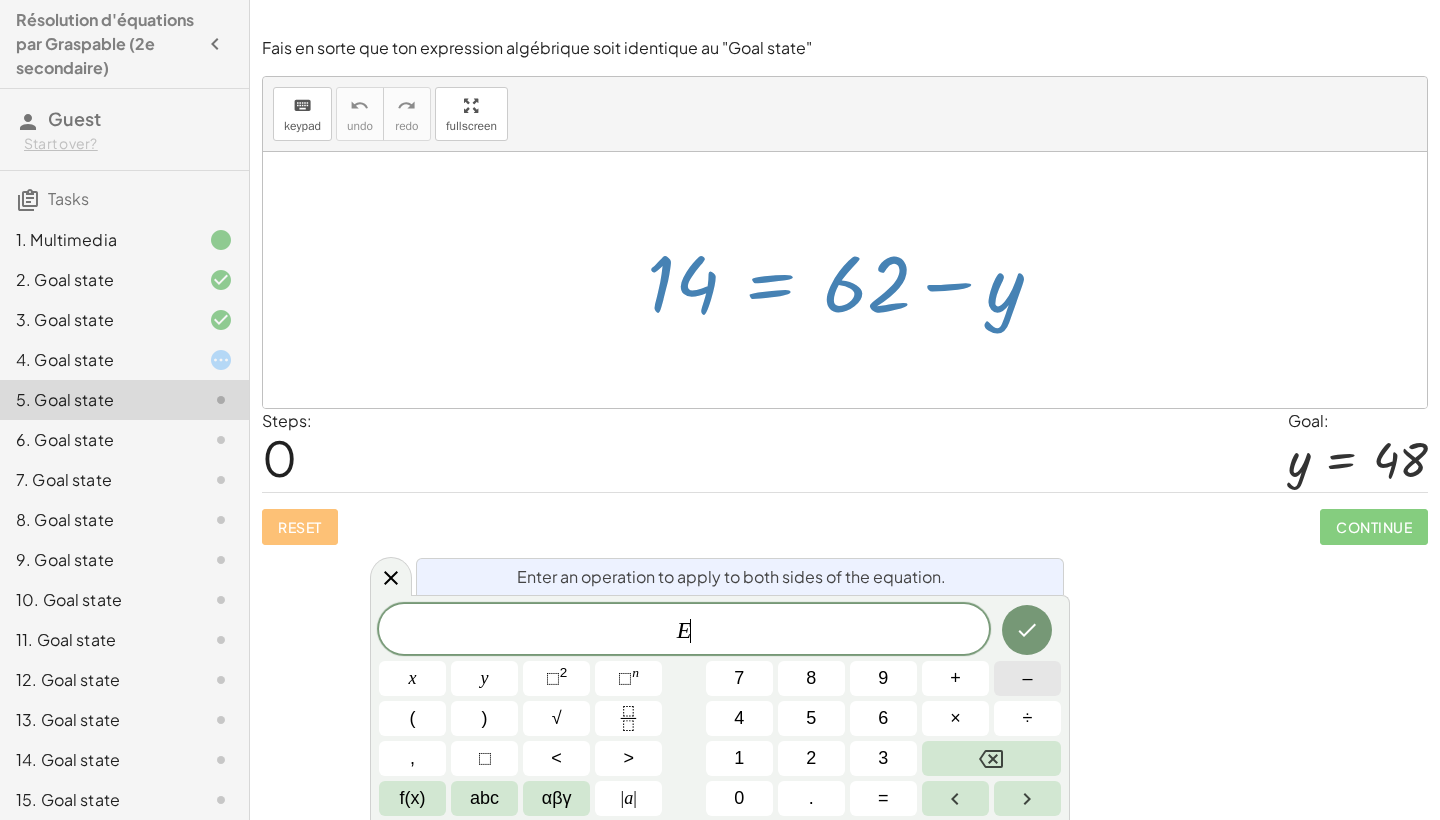 click on "–" at bounding box center [1027, 678] 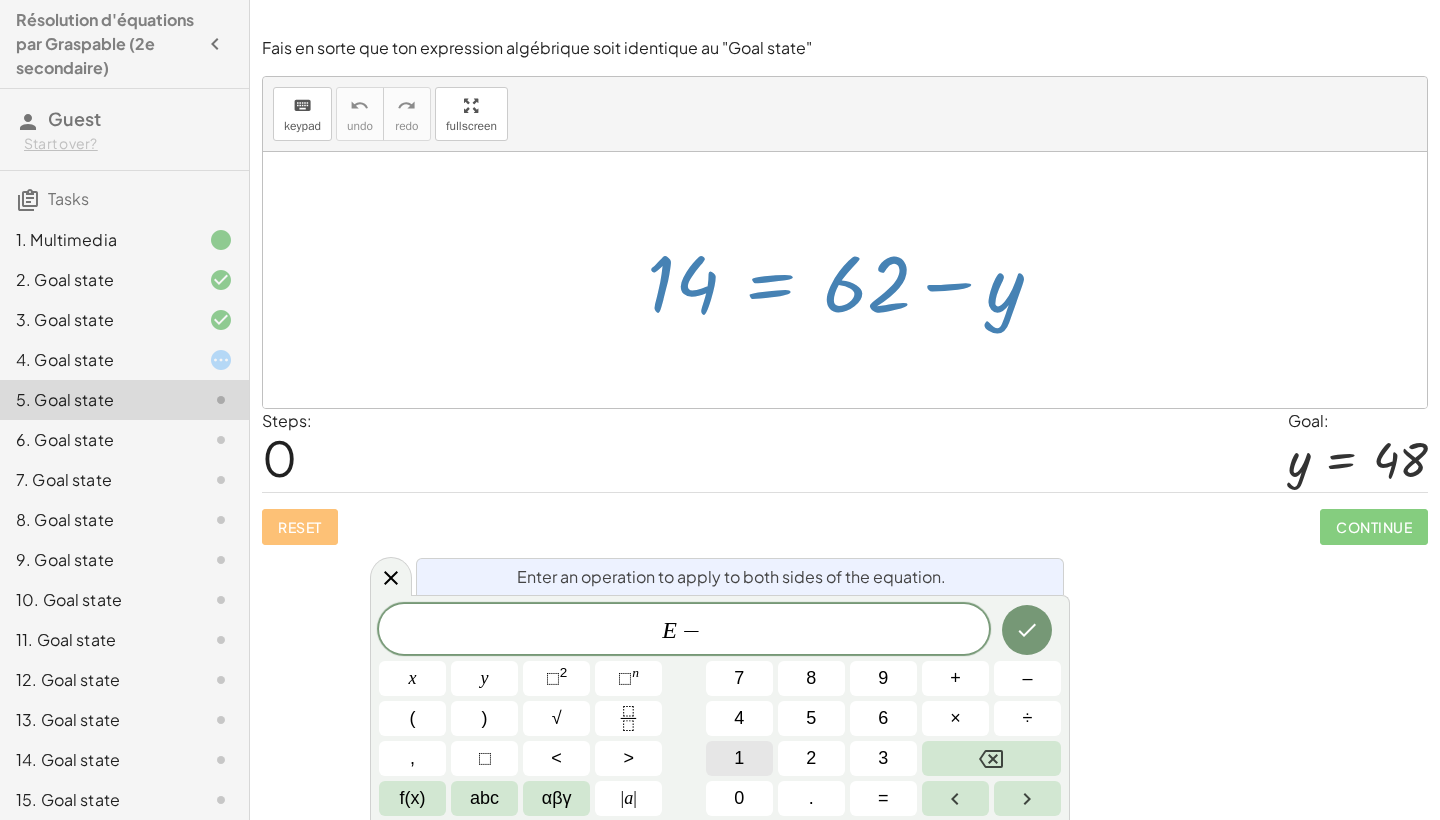 click on "1" at bounding box center [739, 758] 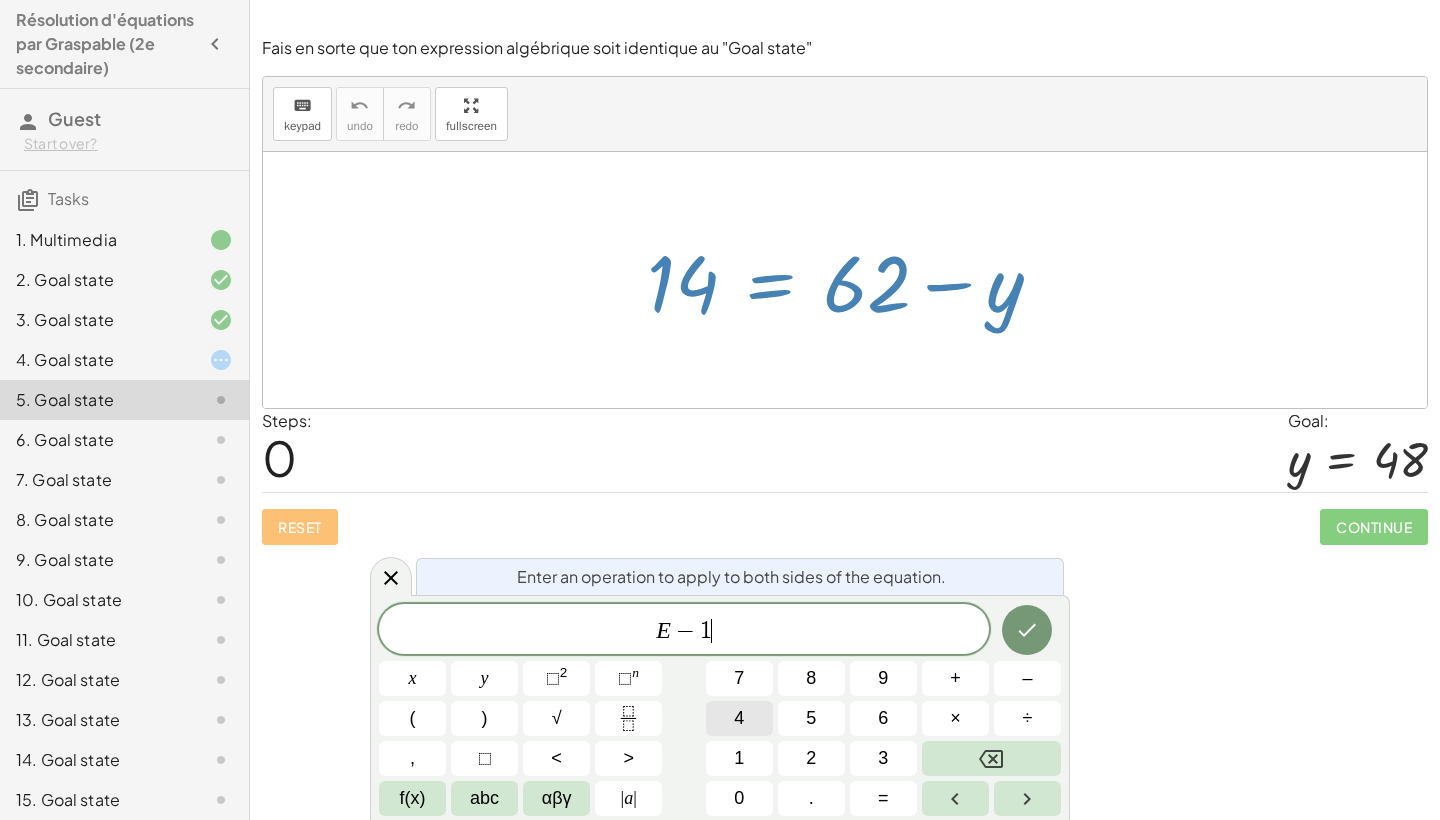 click on "4" at bounding box center [739, 718] 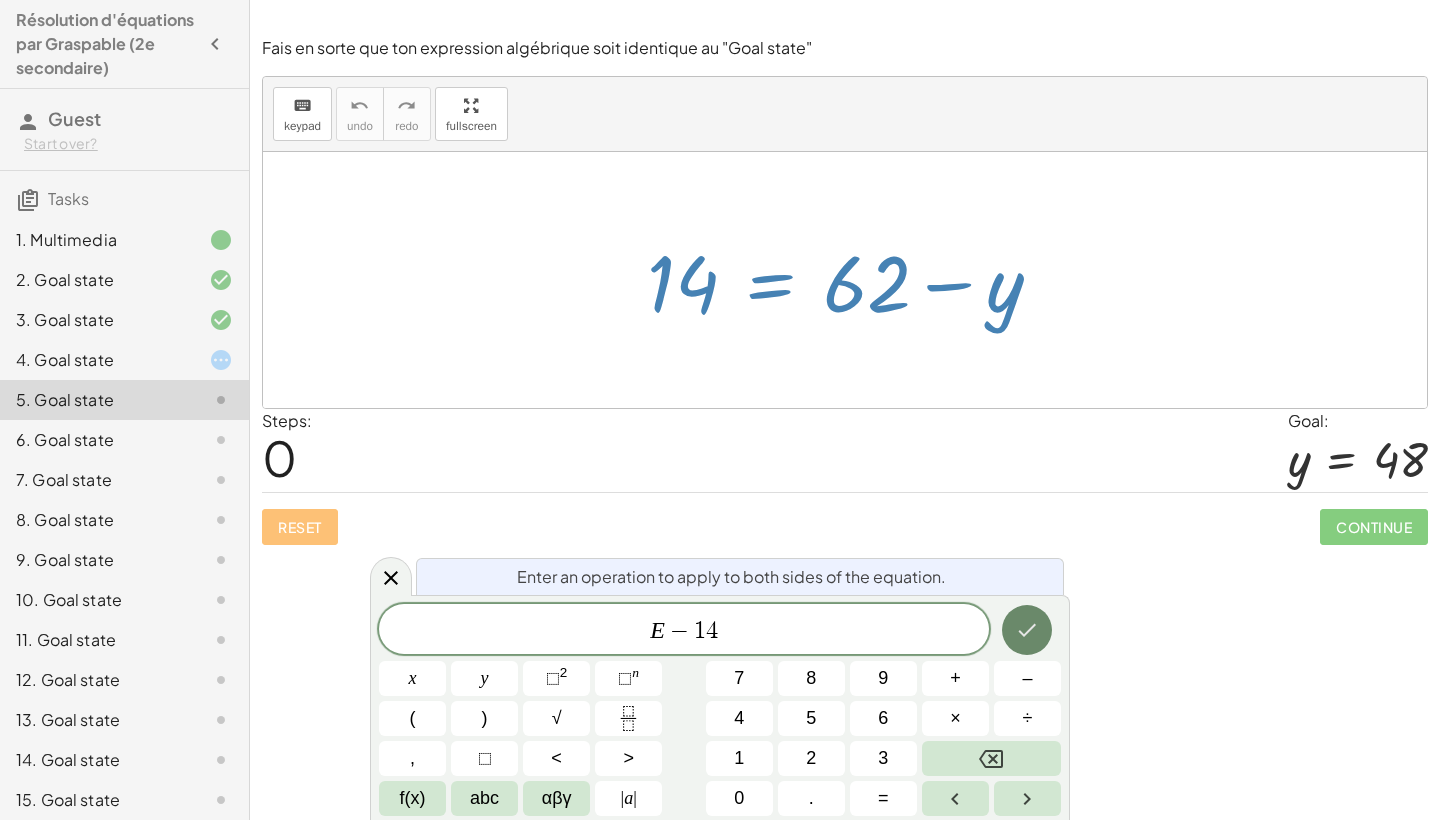 click at bounding box center (1027, 630) 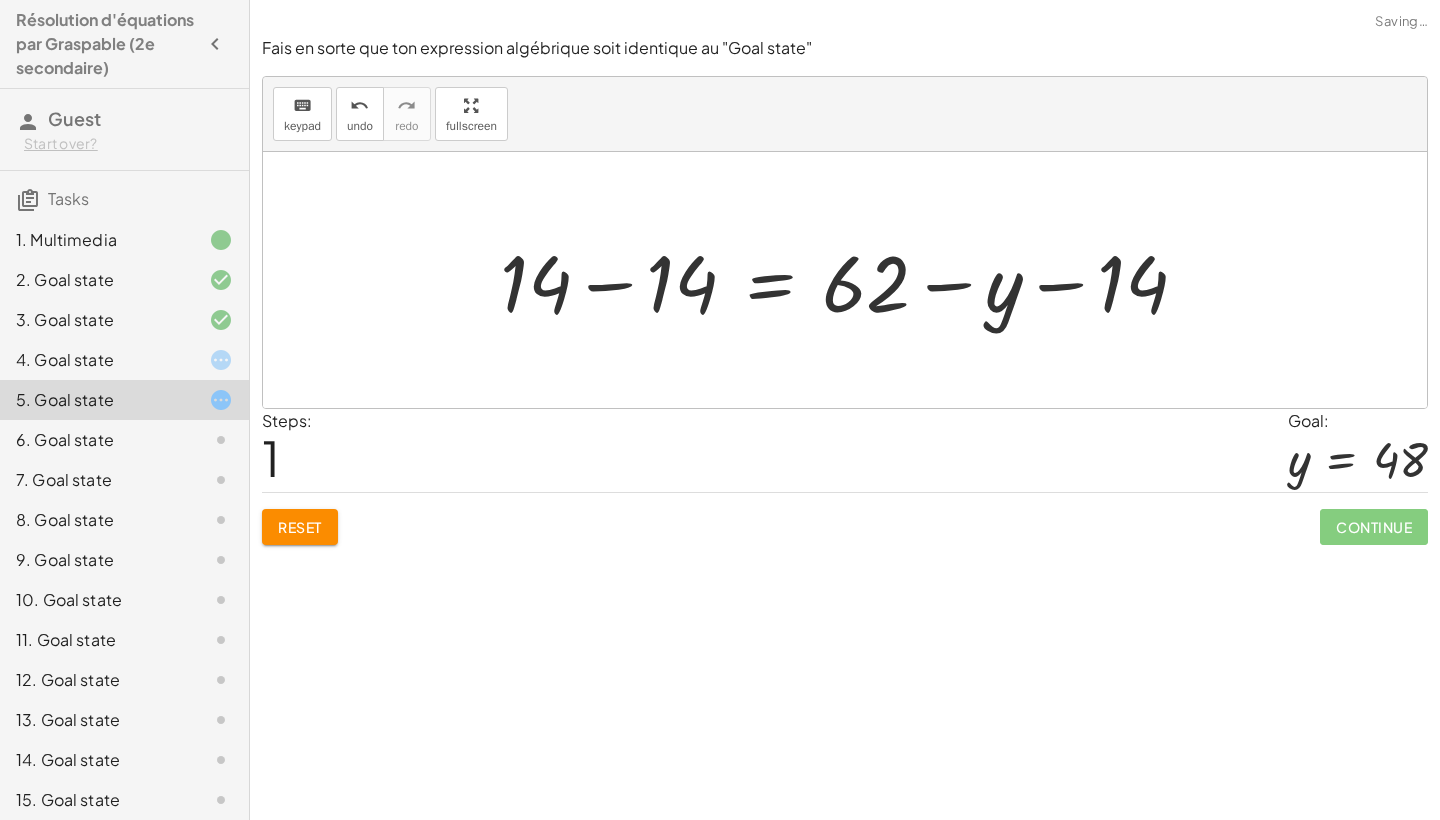 click at bounding box center [852, 280] 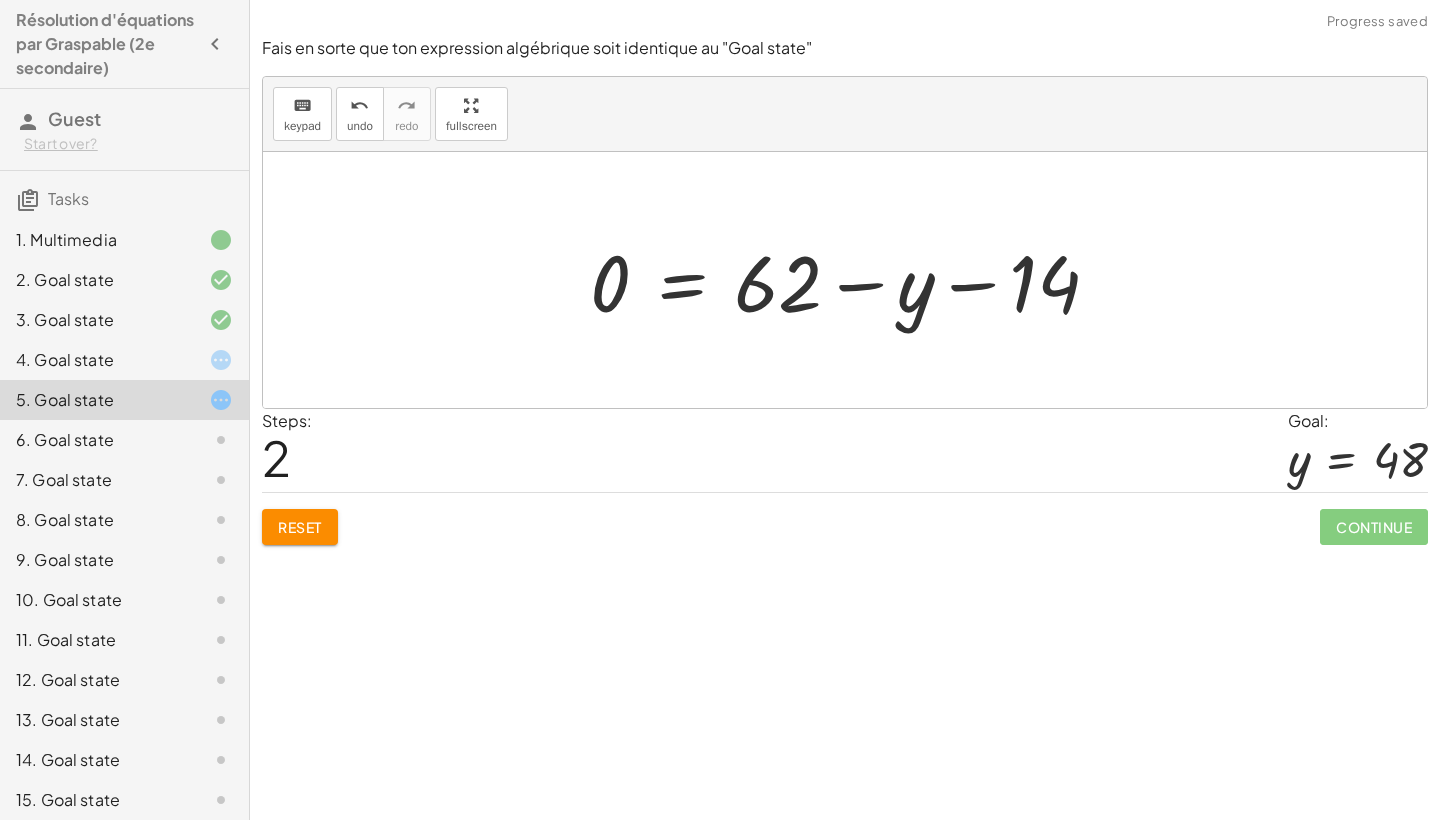 click at bounding box center (853, 280) 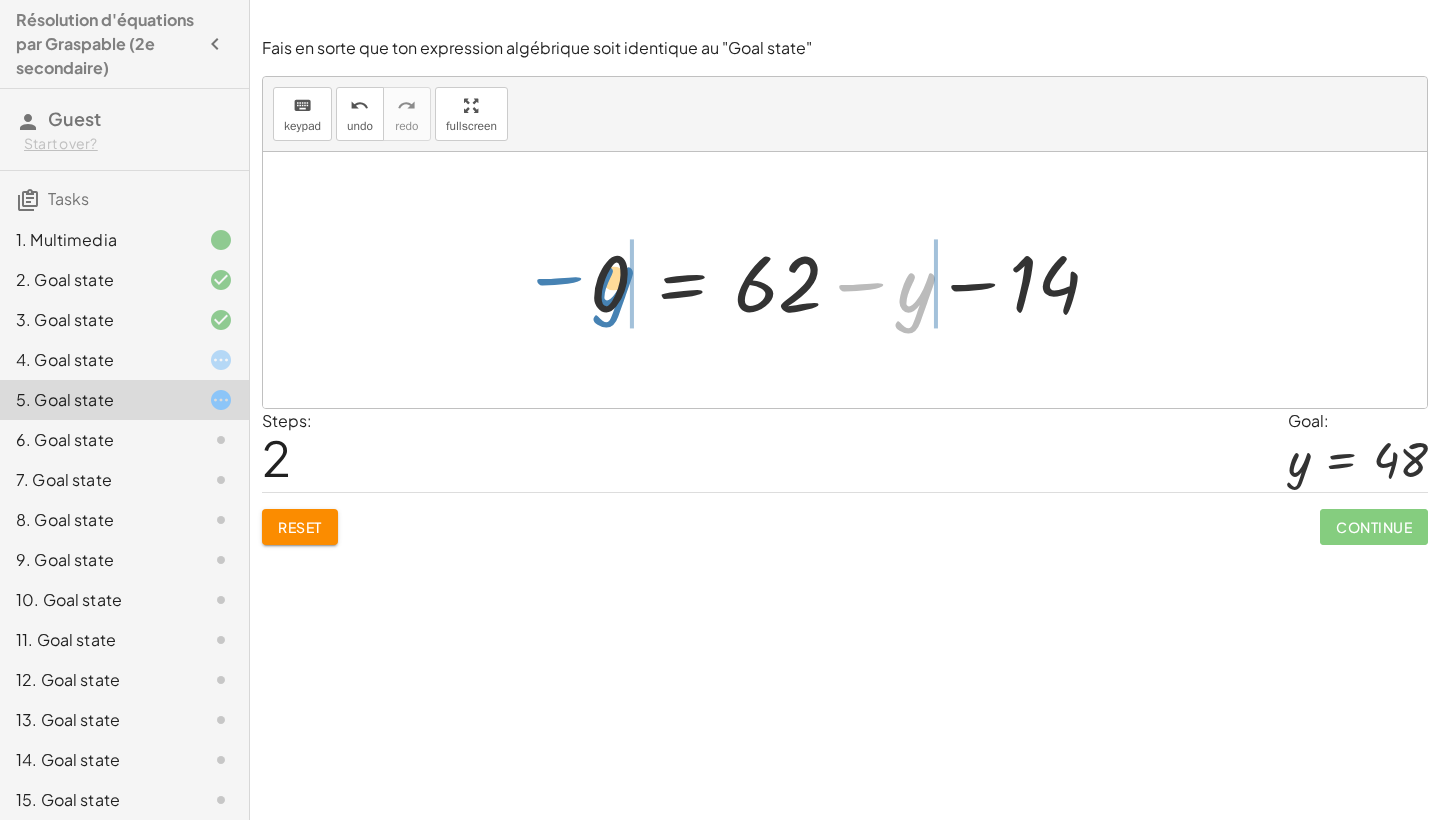 drag, startPoint x: 901, startPoint y: 299, endPoint x: 598, endPoint y: 289, distance: 303.16498 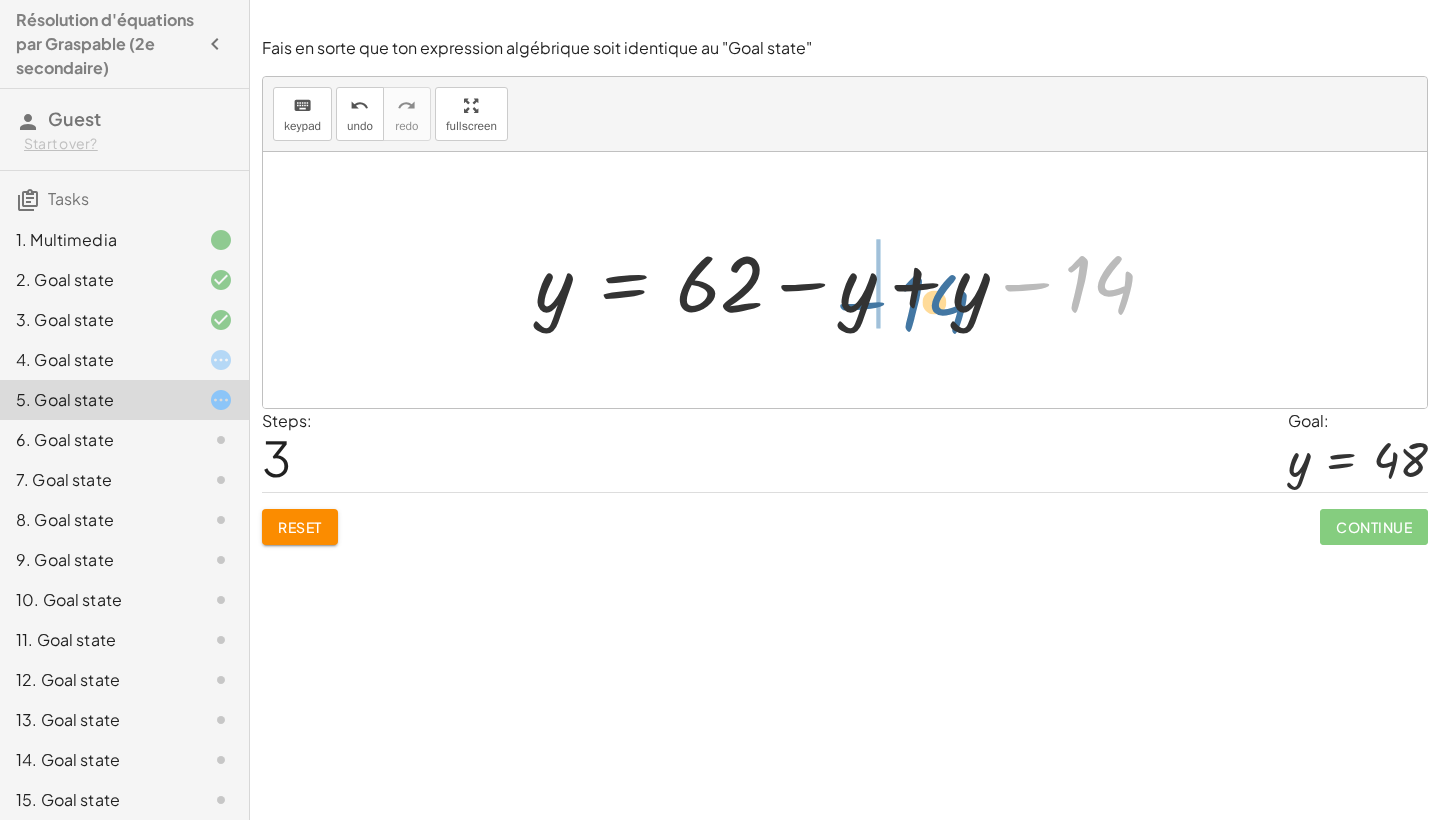 drag, startPoint x: 1091, startPoint y: 275, endPoint x: 909, endPoint y: 287, distance: 182.39517 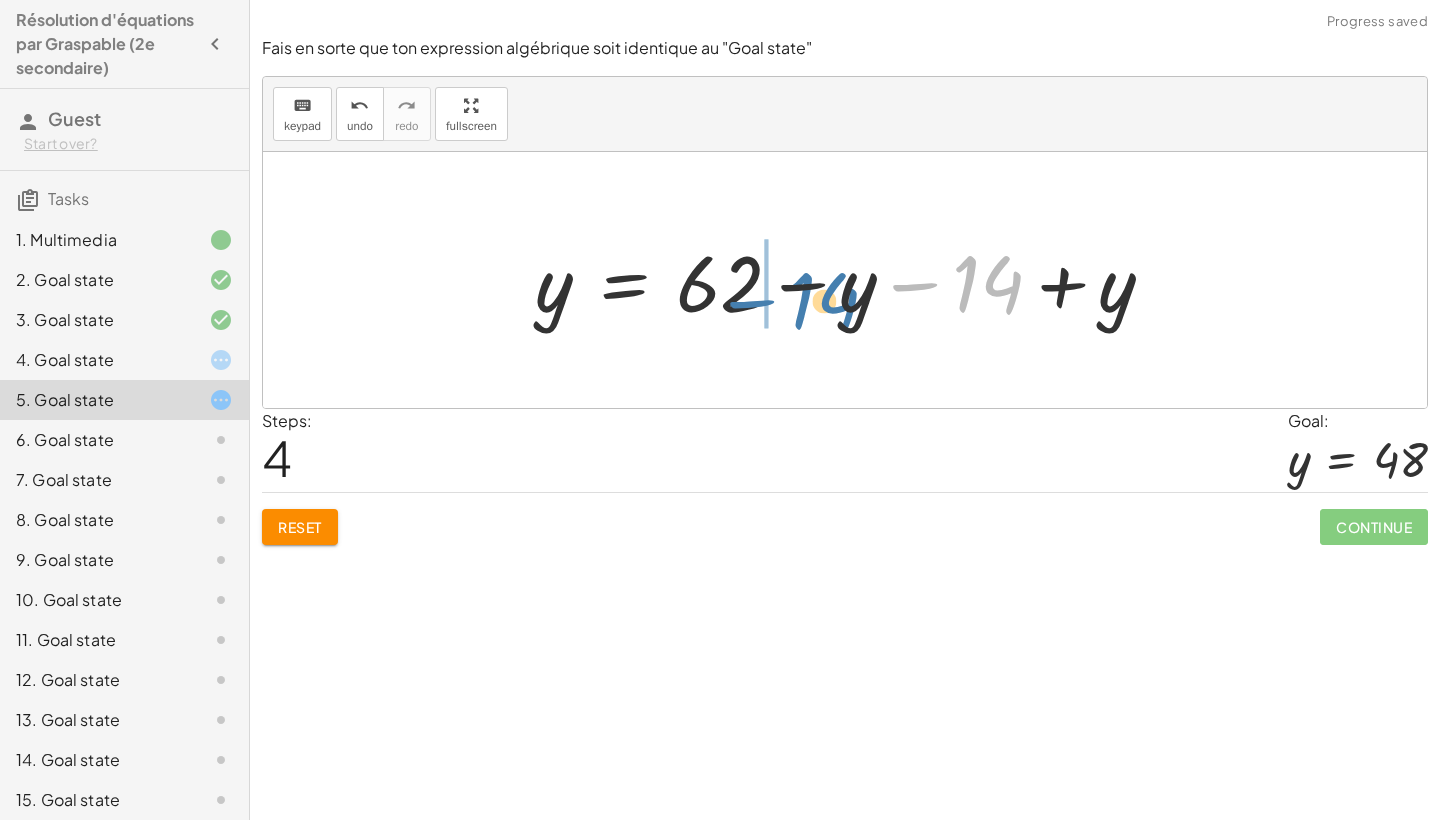 drag, startPoint x: 969, startPoint y: 281, endPoint x: 803, endPoint y: 294, distance: 166.50826 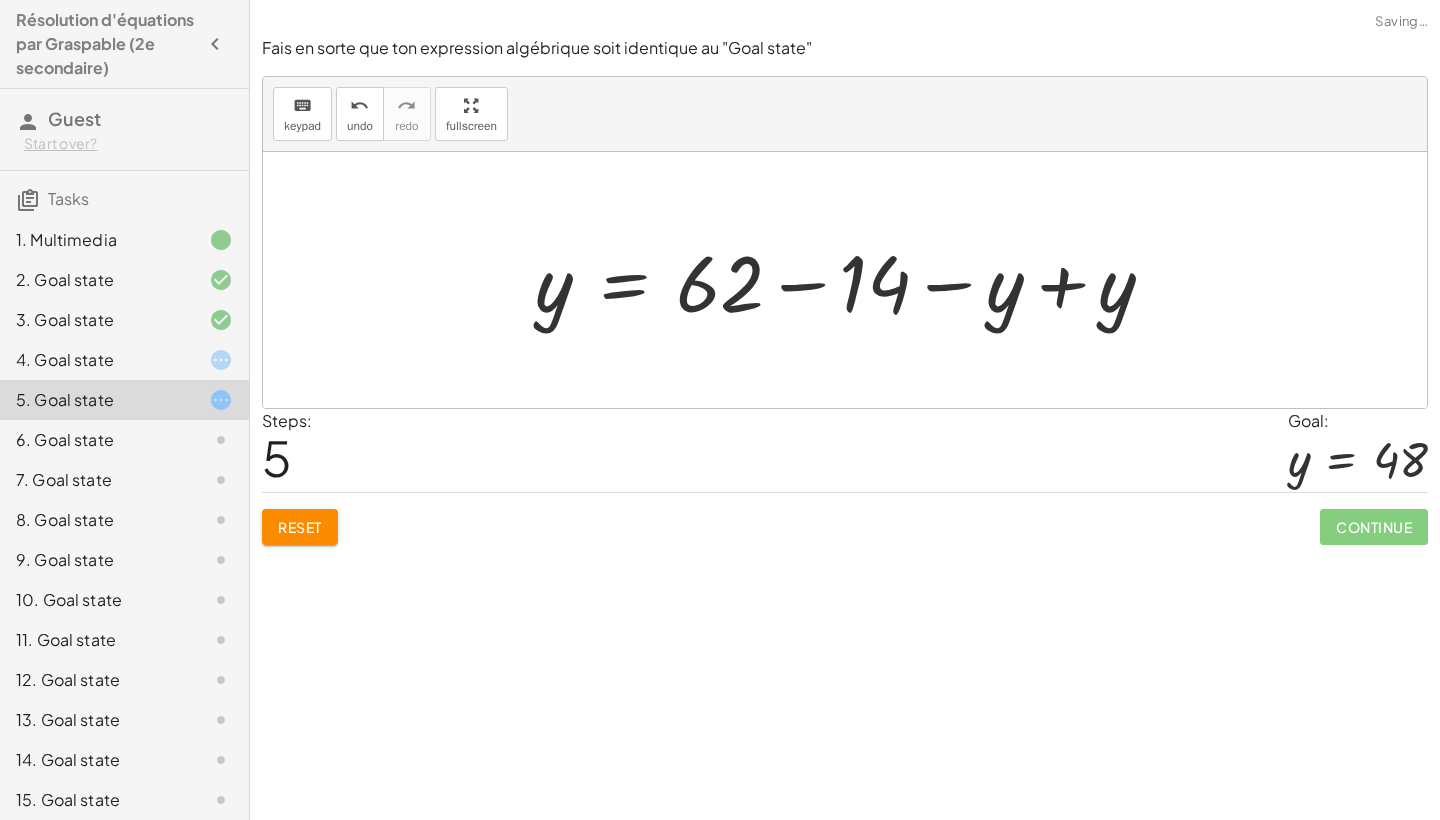 click at bounding box center (853, 280) 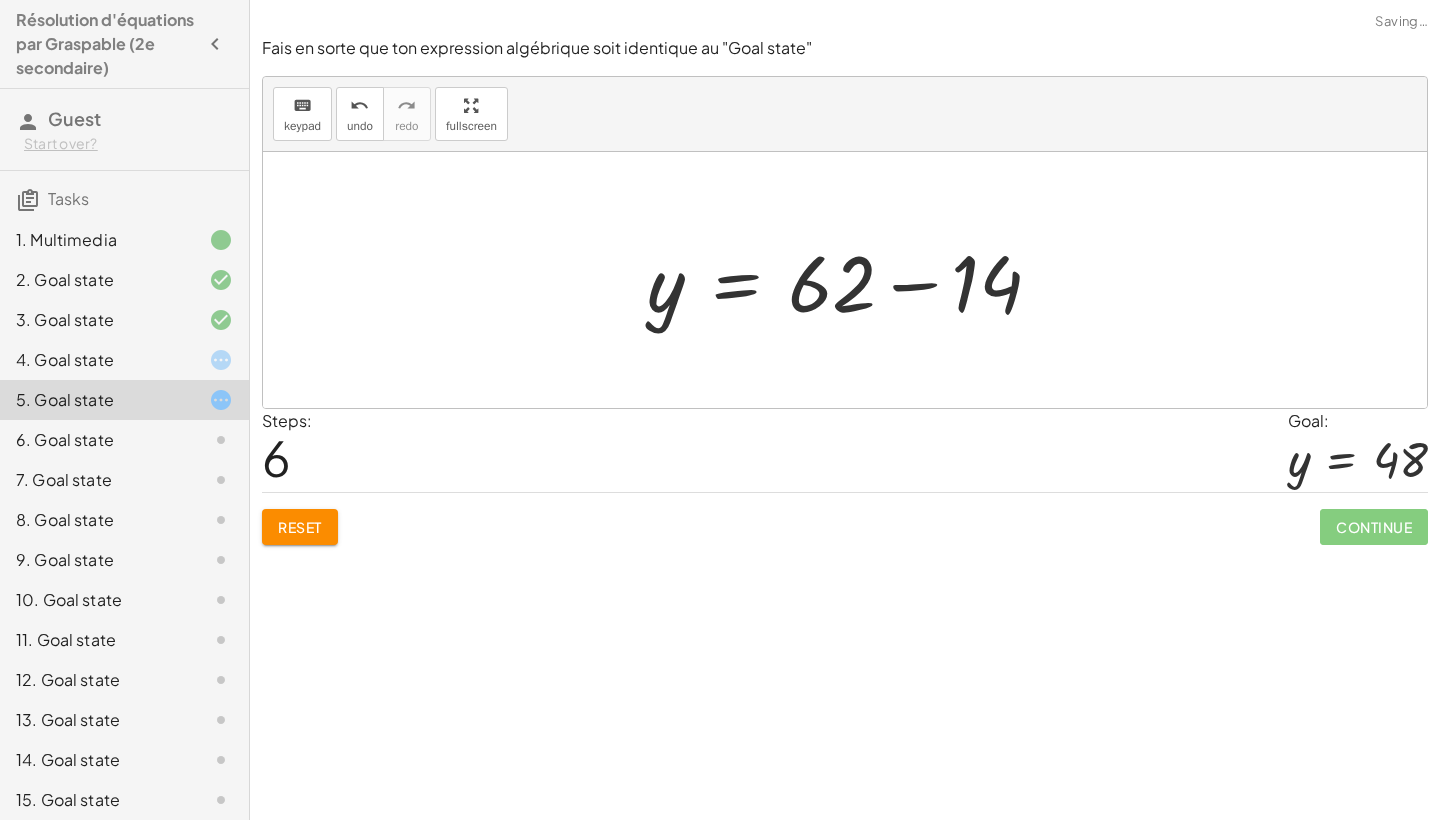 click at bounding box center (852, 280) 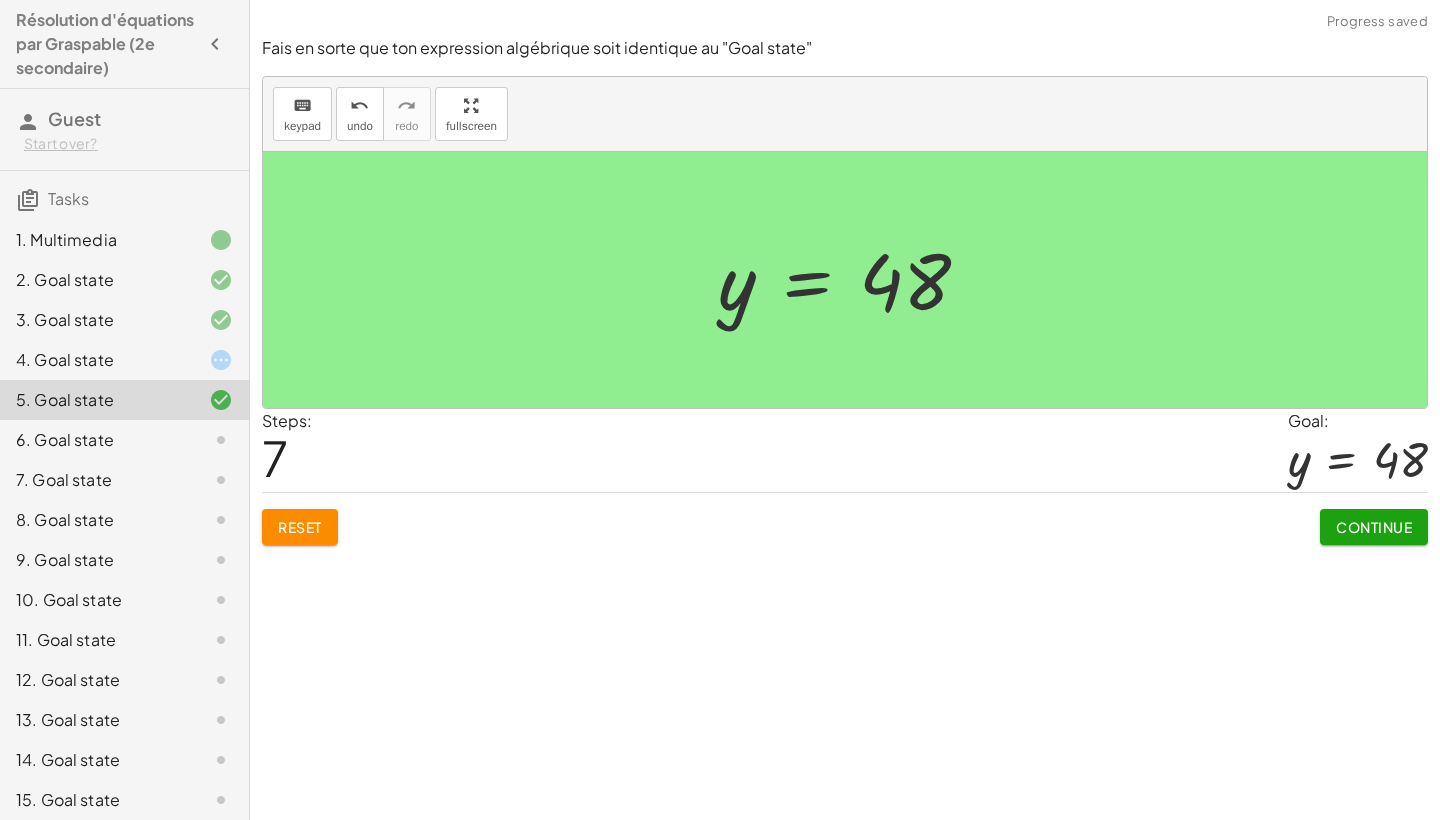 click on "Continue" 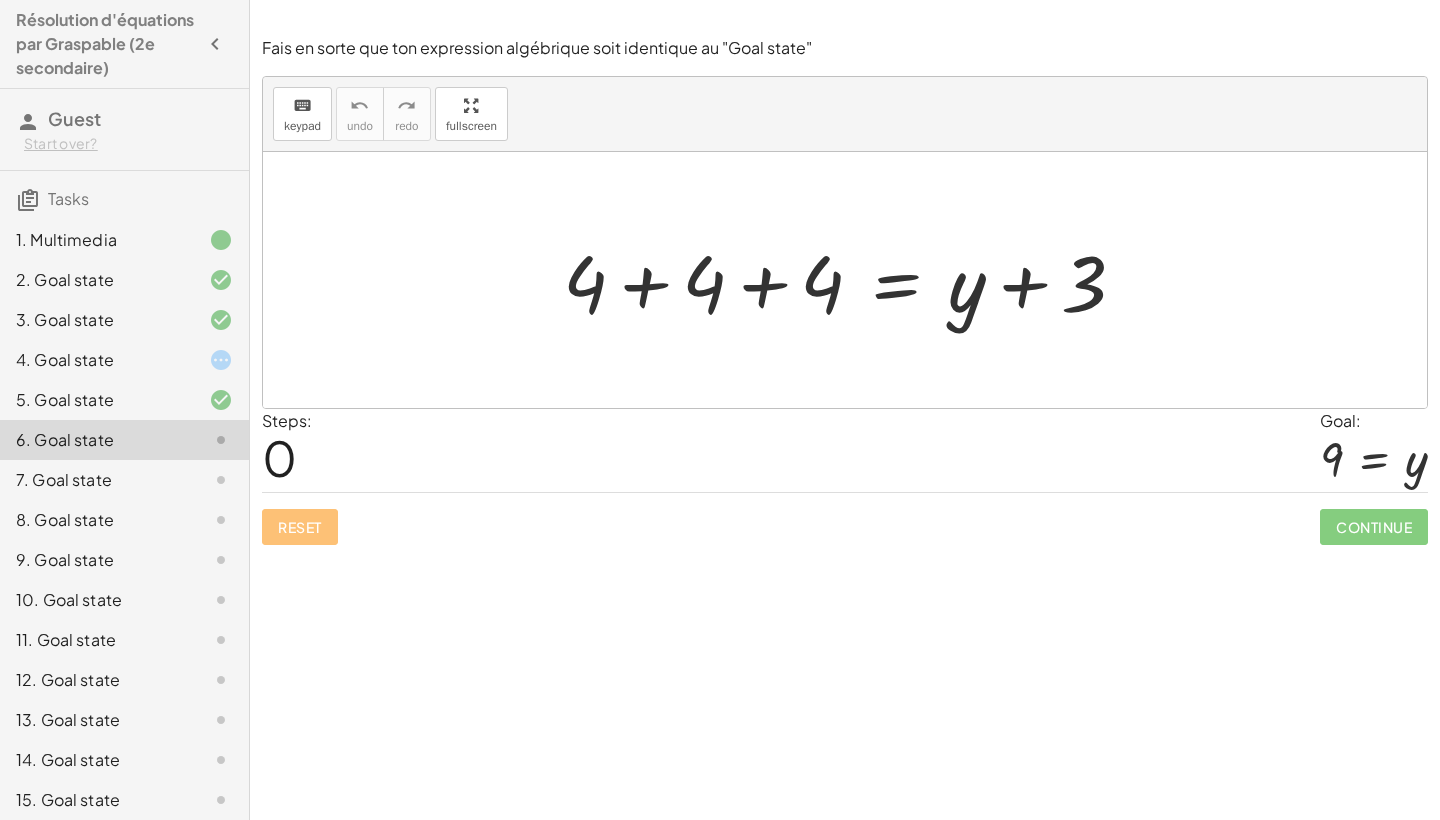 click at bounding box center (852, 280) 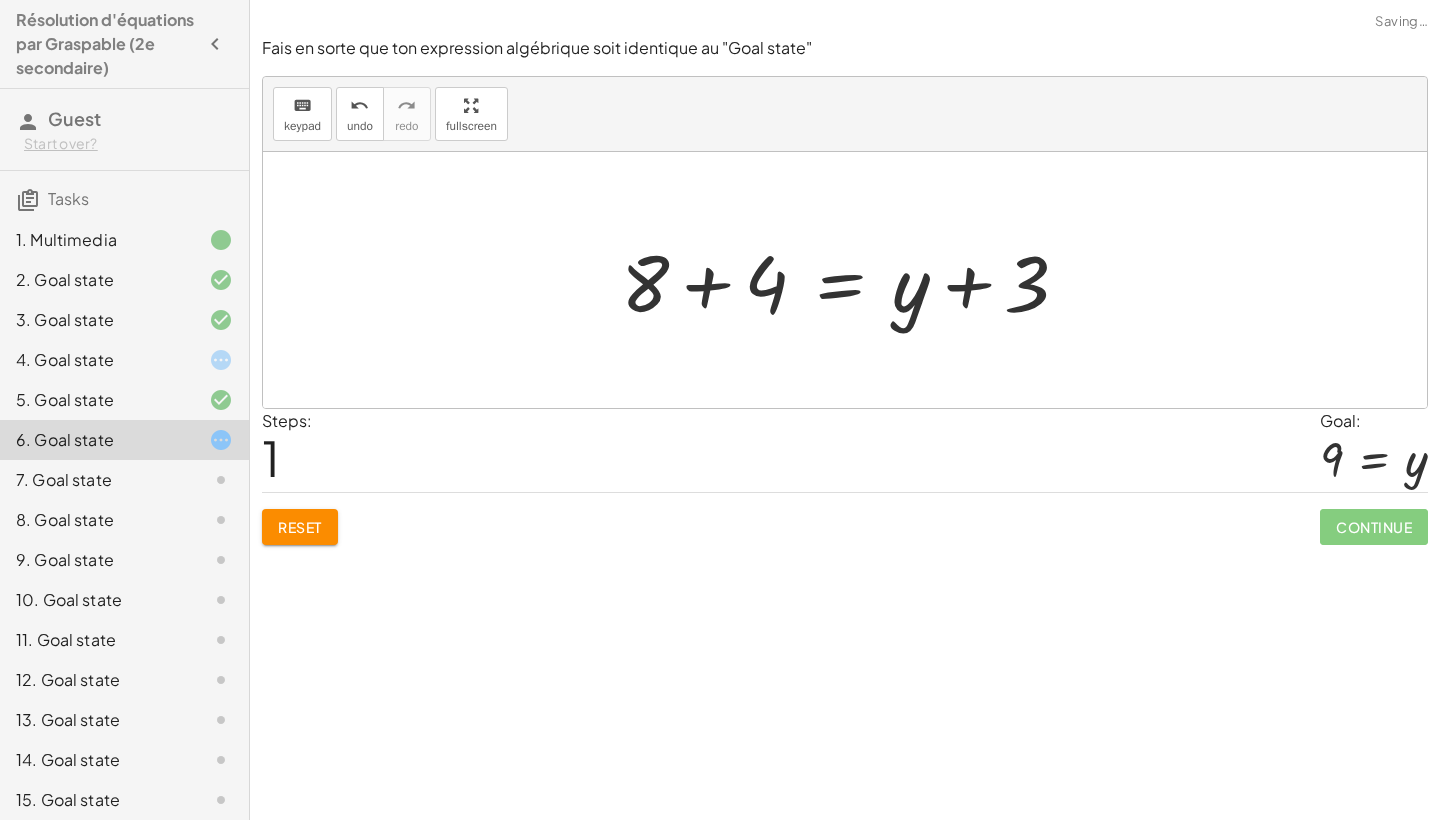 click at bounding box center (853, 280) 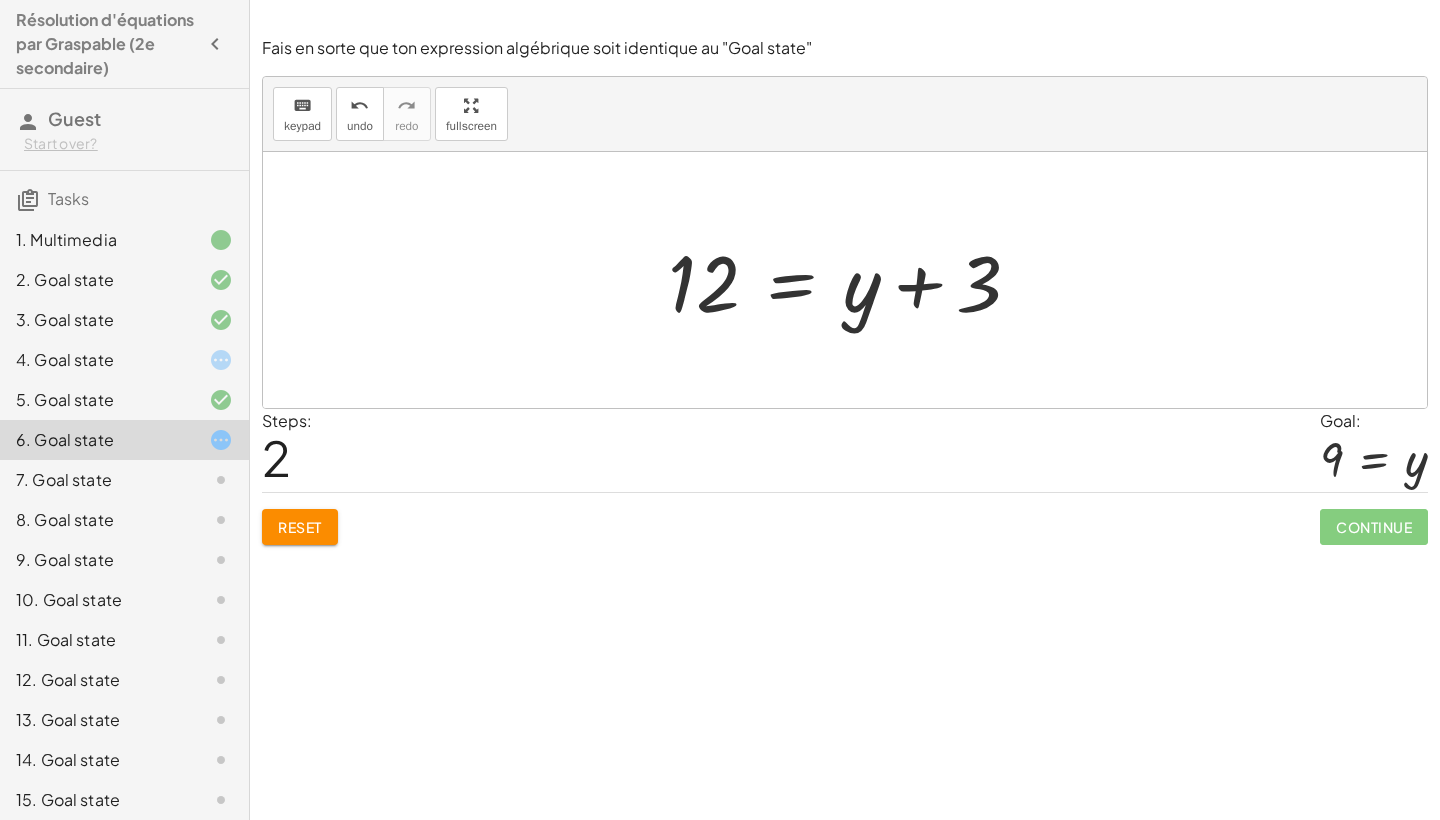 click at bounding box center [852, 280] 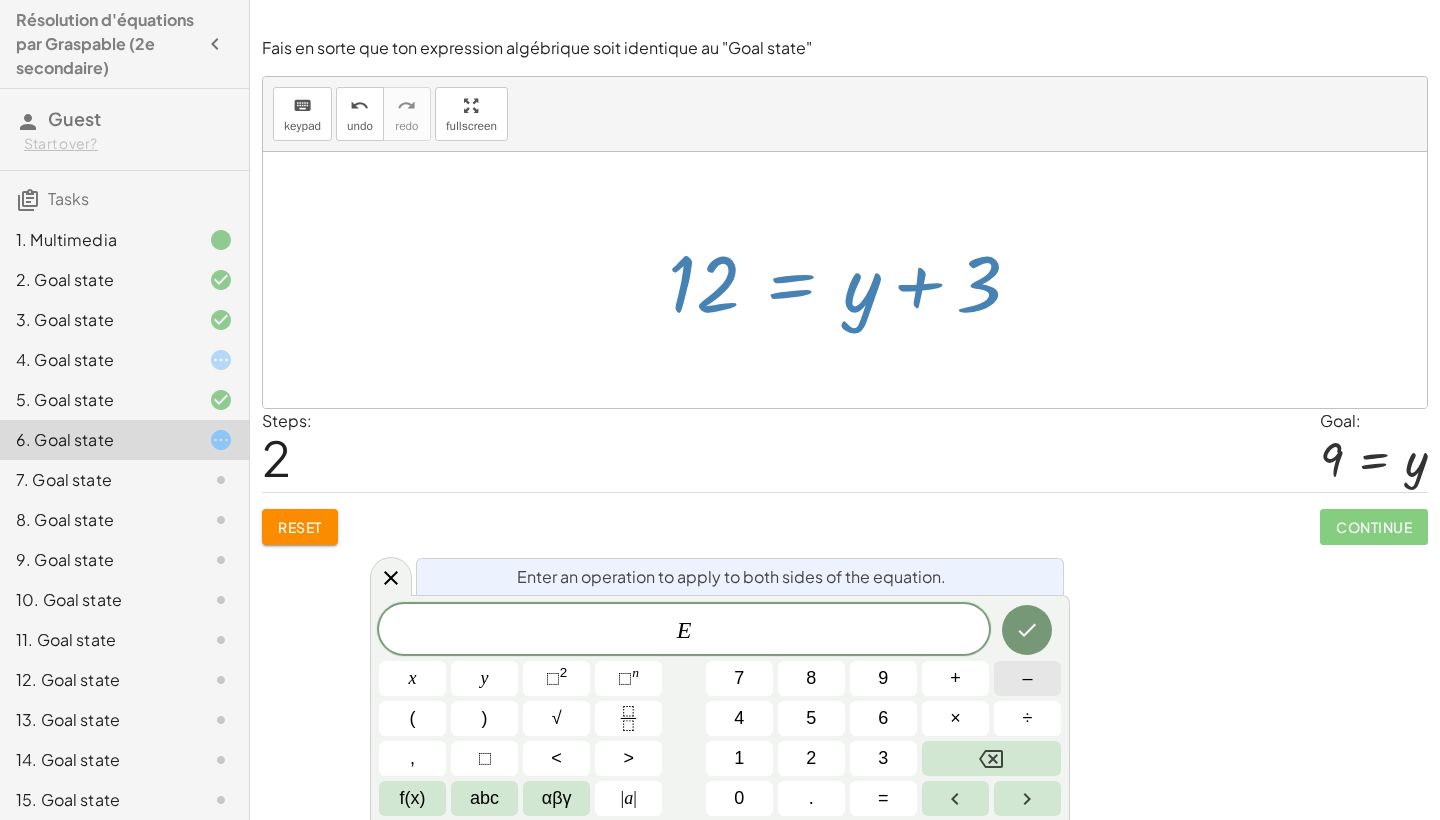 click on "–" at bounding box center [1027, 678] 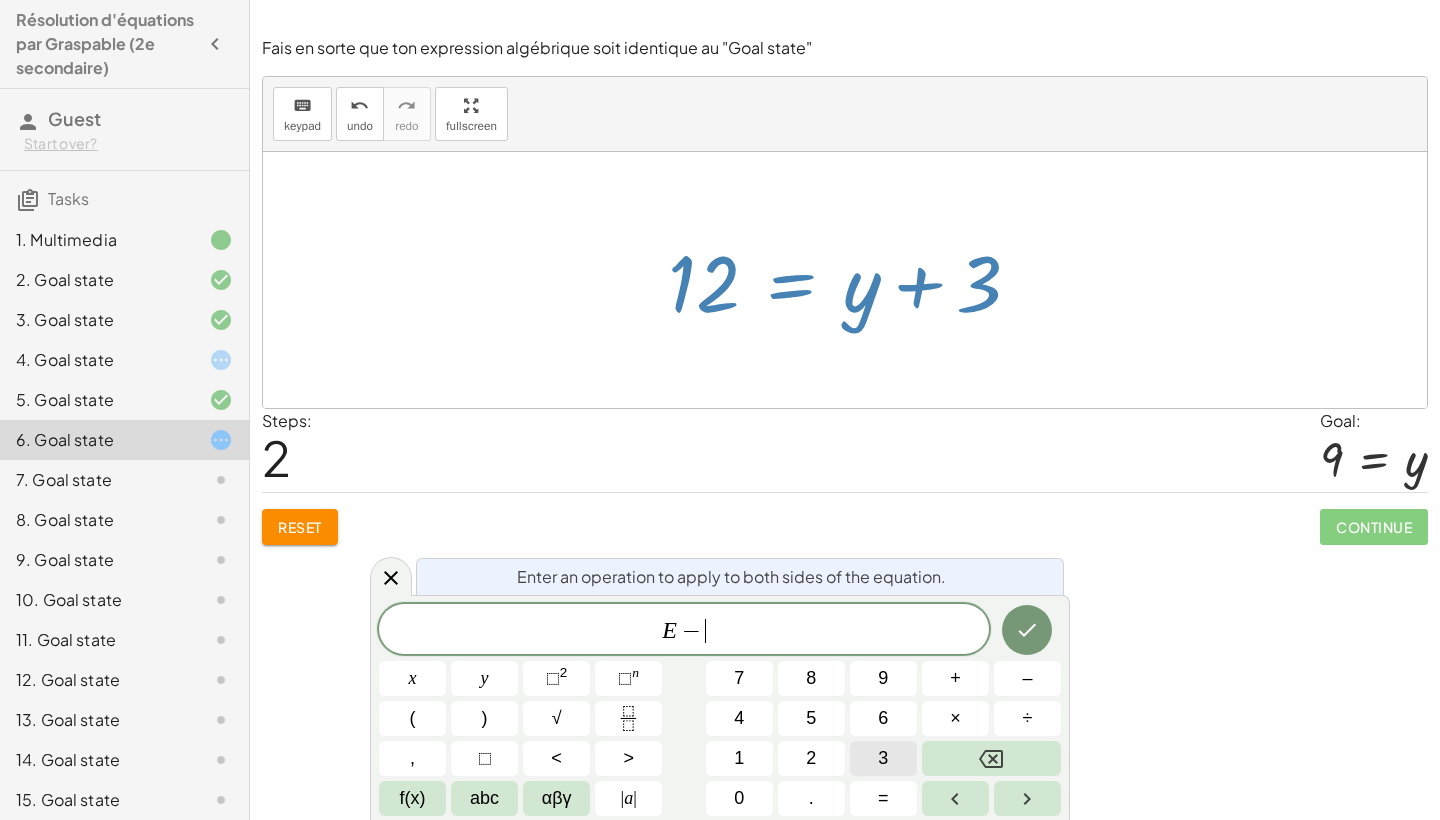 click on "3" at bounding box center (883, 758) 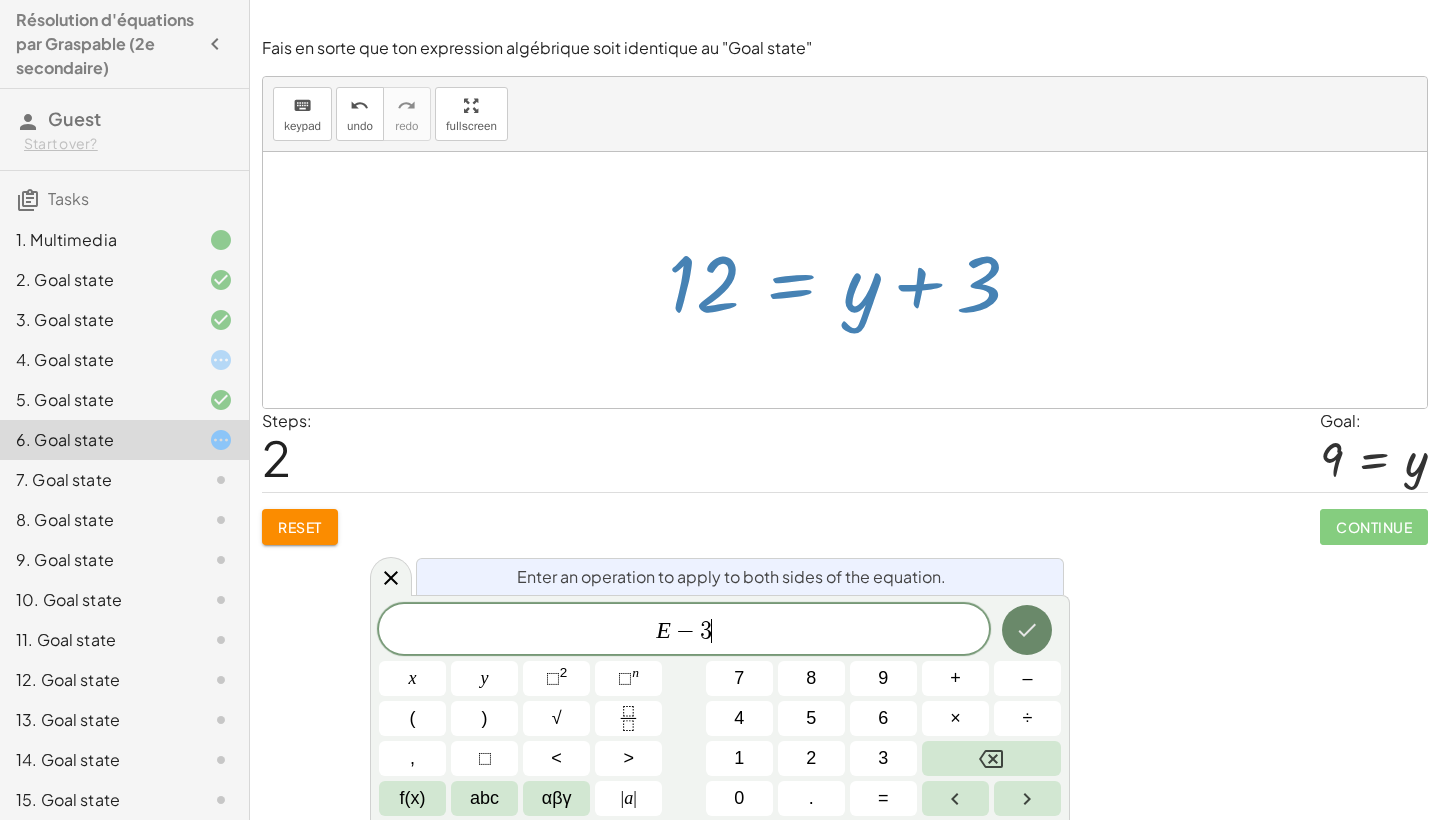 click at bounding box center (1027, 630) 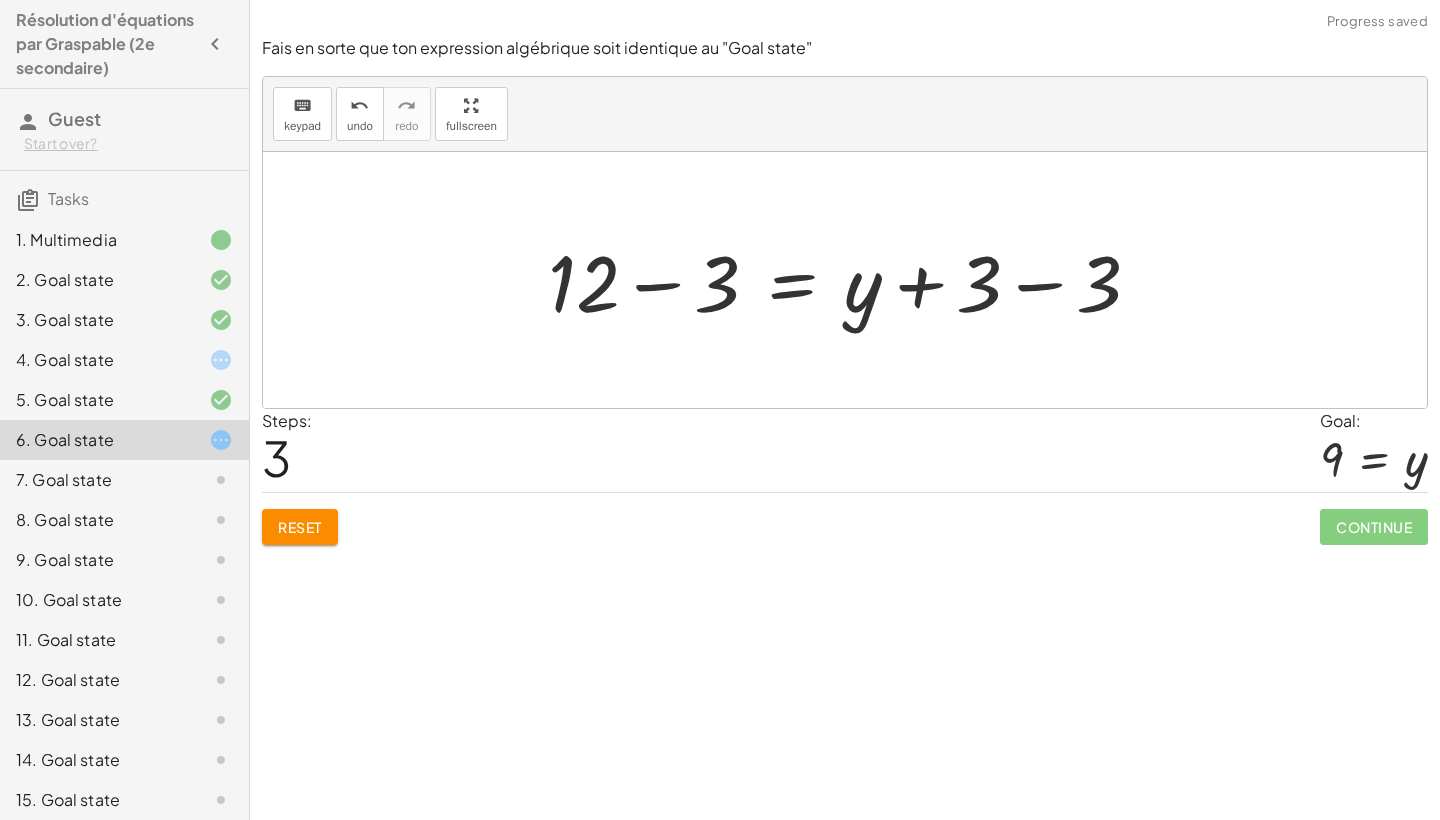 click at bounding box center (852, 280) 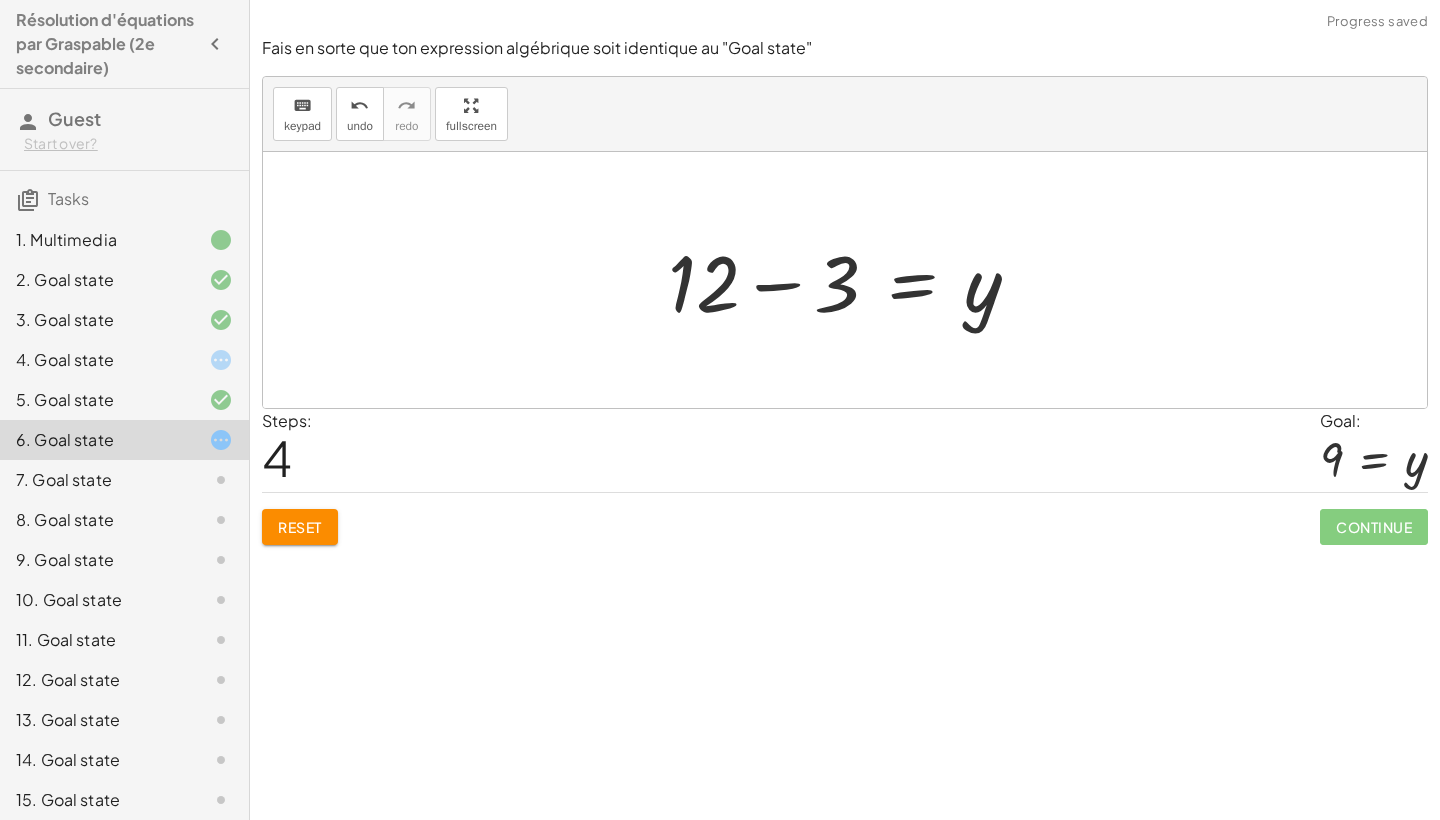 click at bounding box center [852, 280] 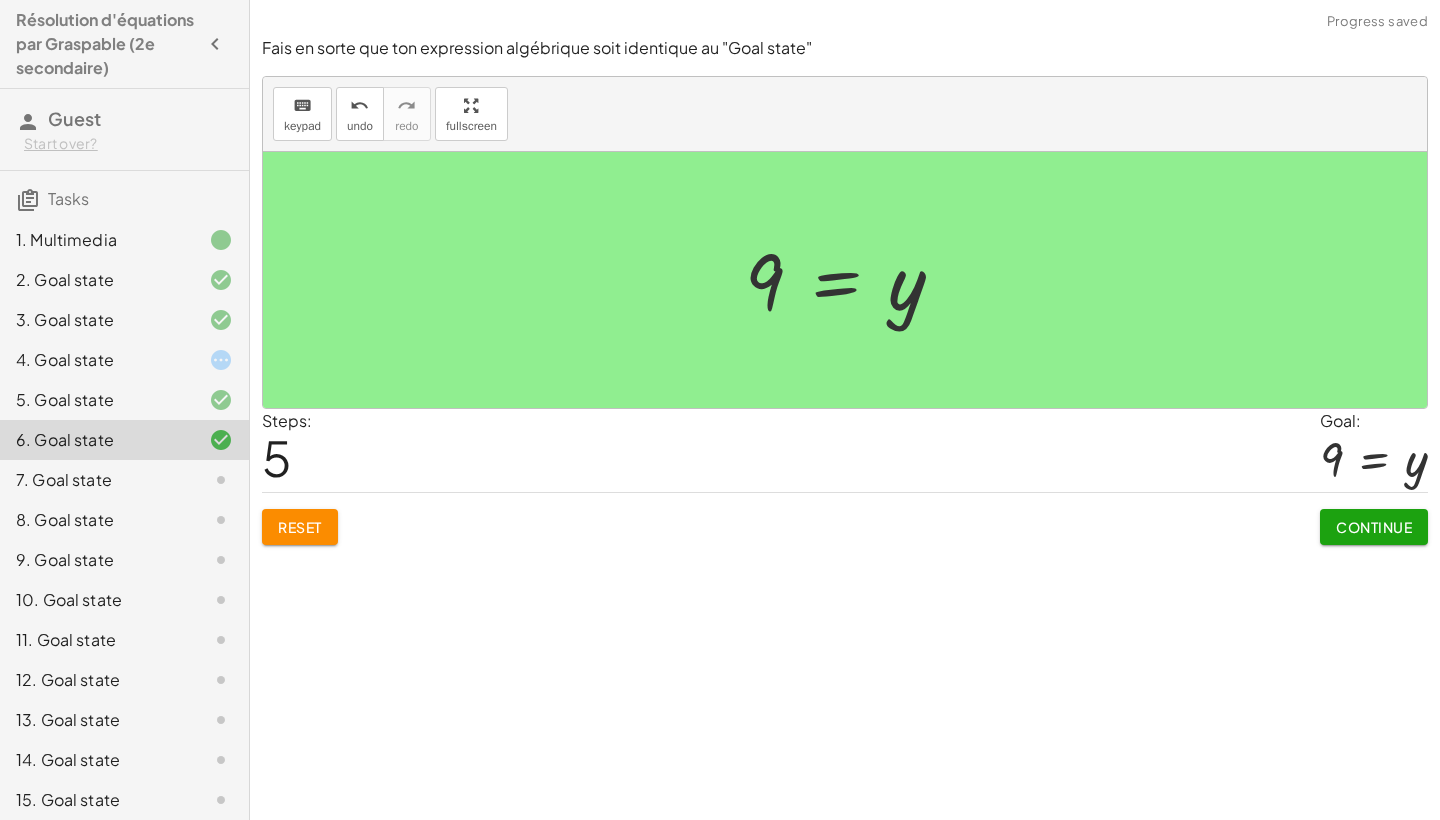 click on "Continue" 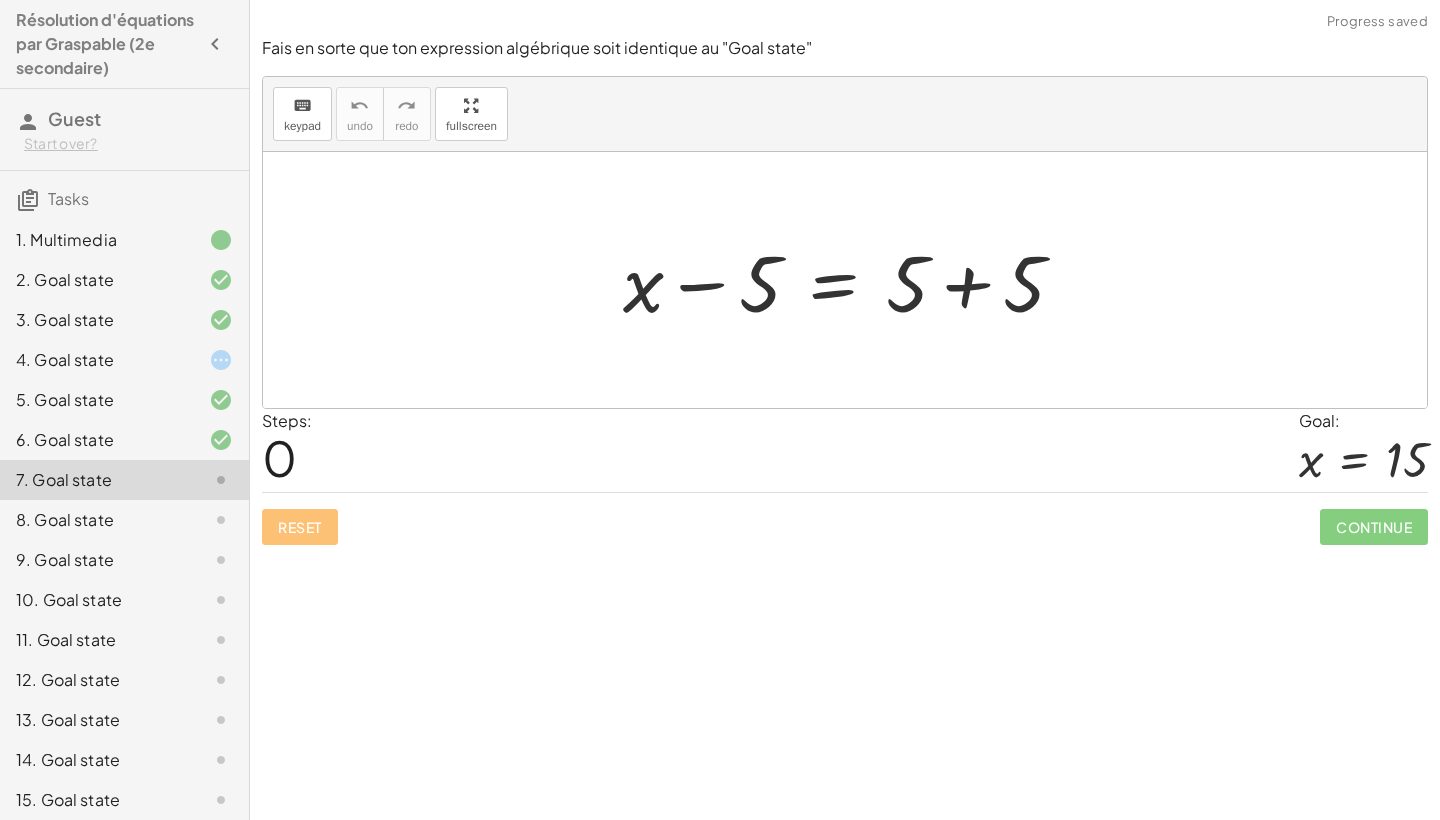 click at bounding box center (852, 280) 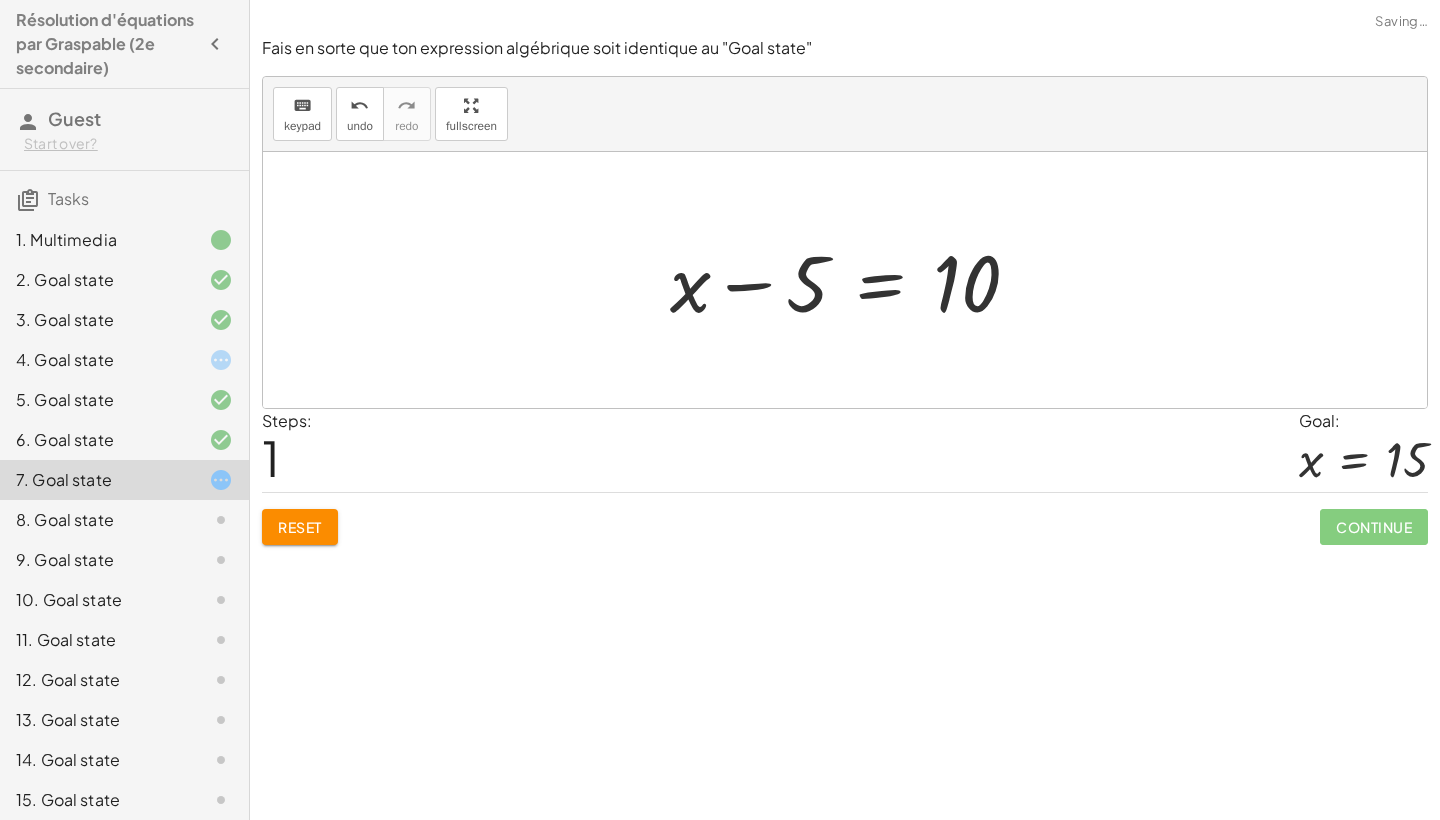 click at bounding box center (852, 280) 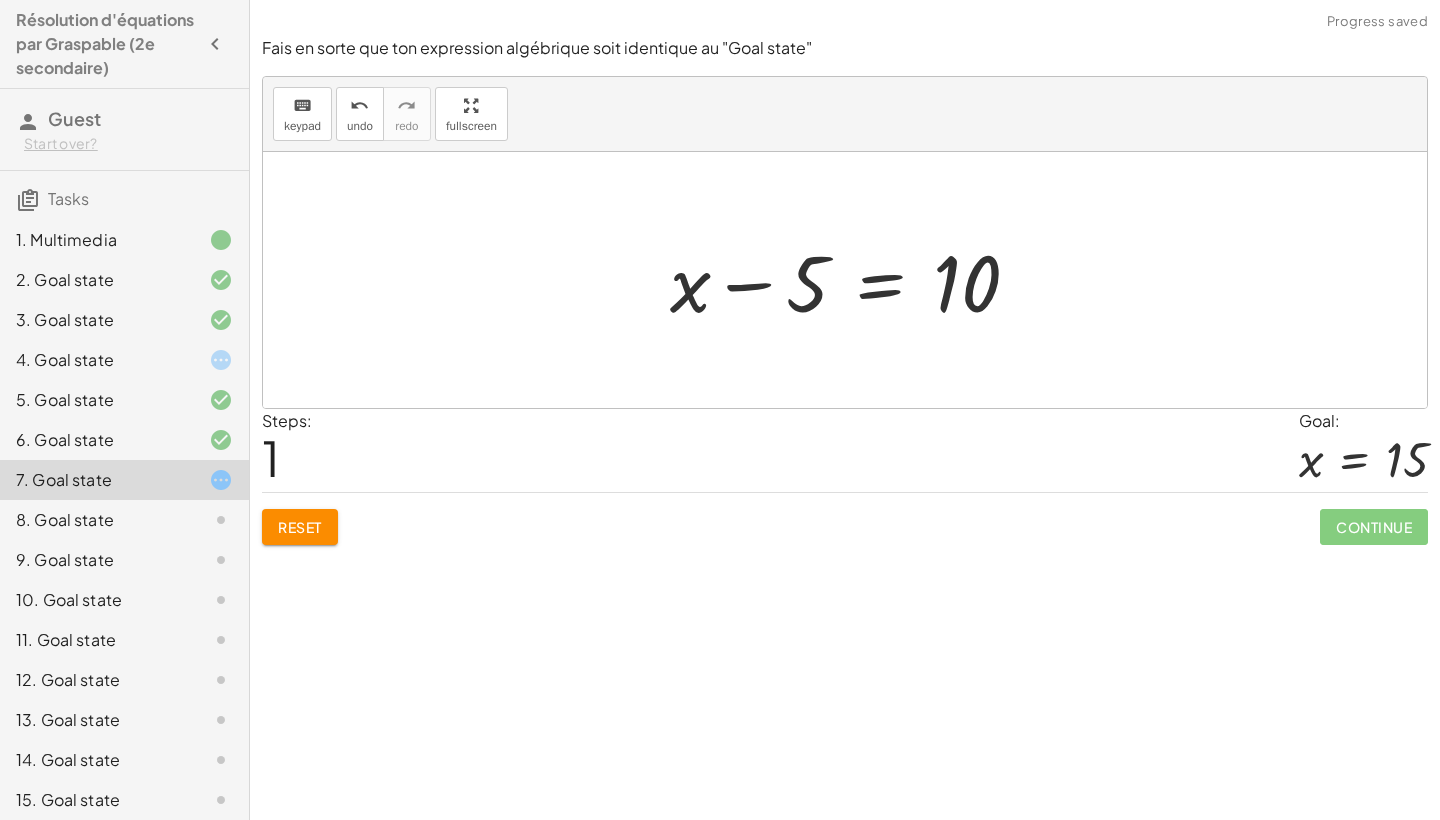 click at bounding box center (852, 280) 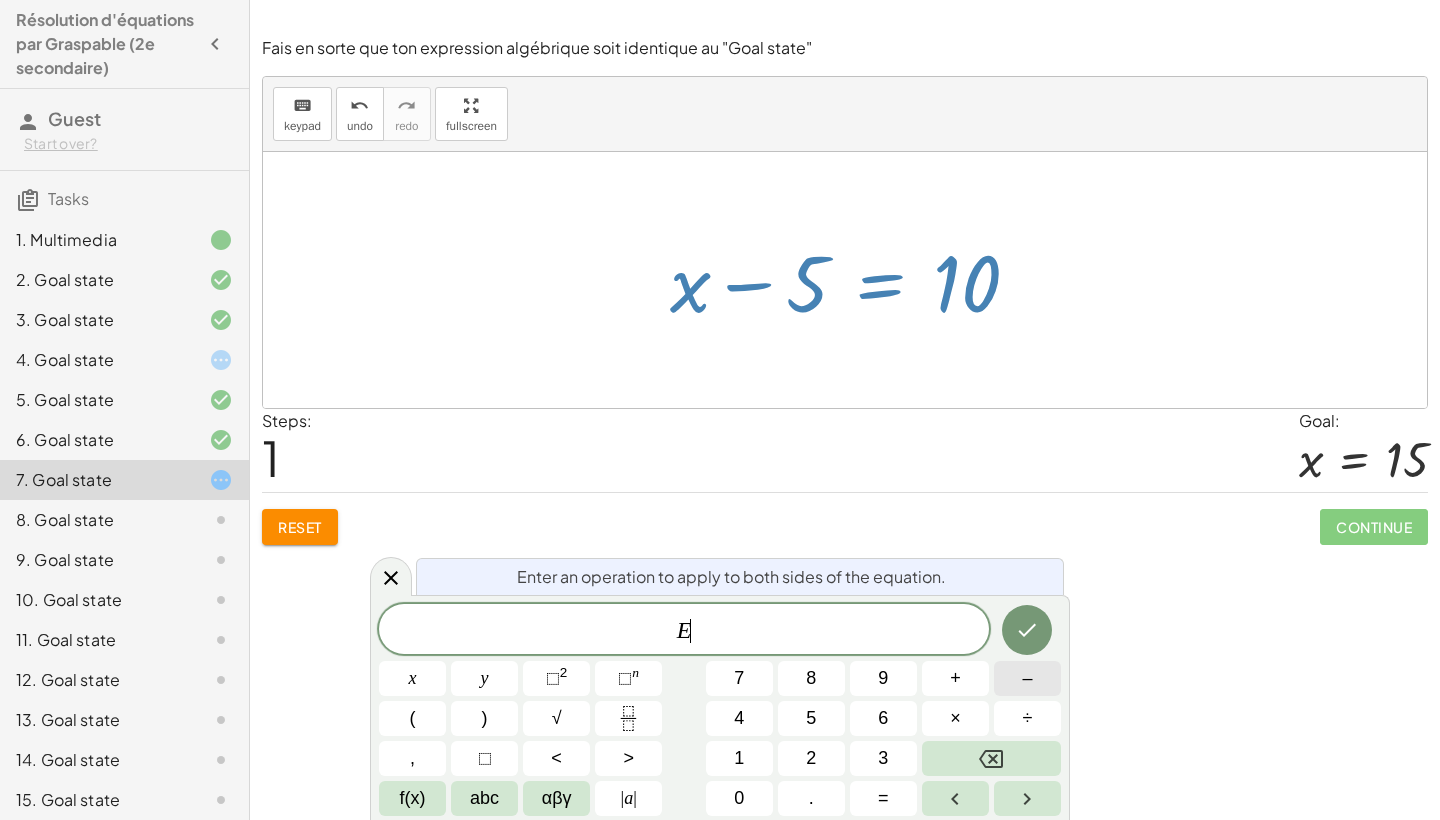 click on "–" at bounding box center (1027, 678) 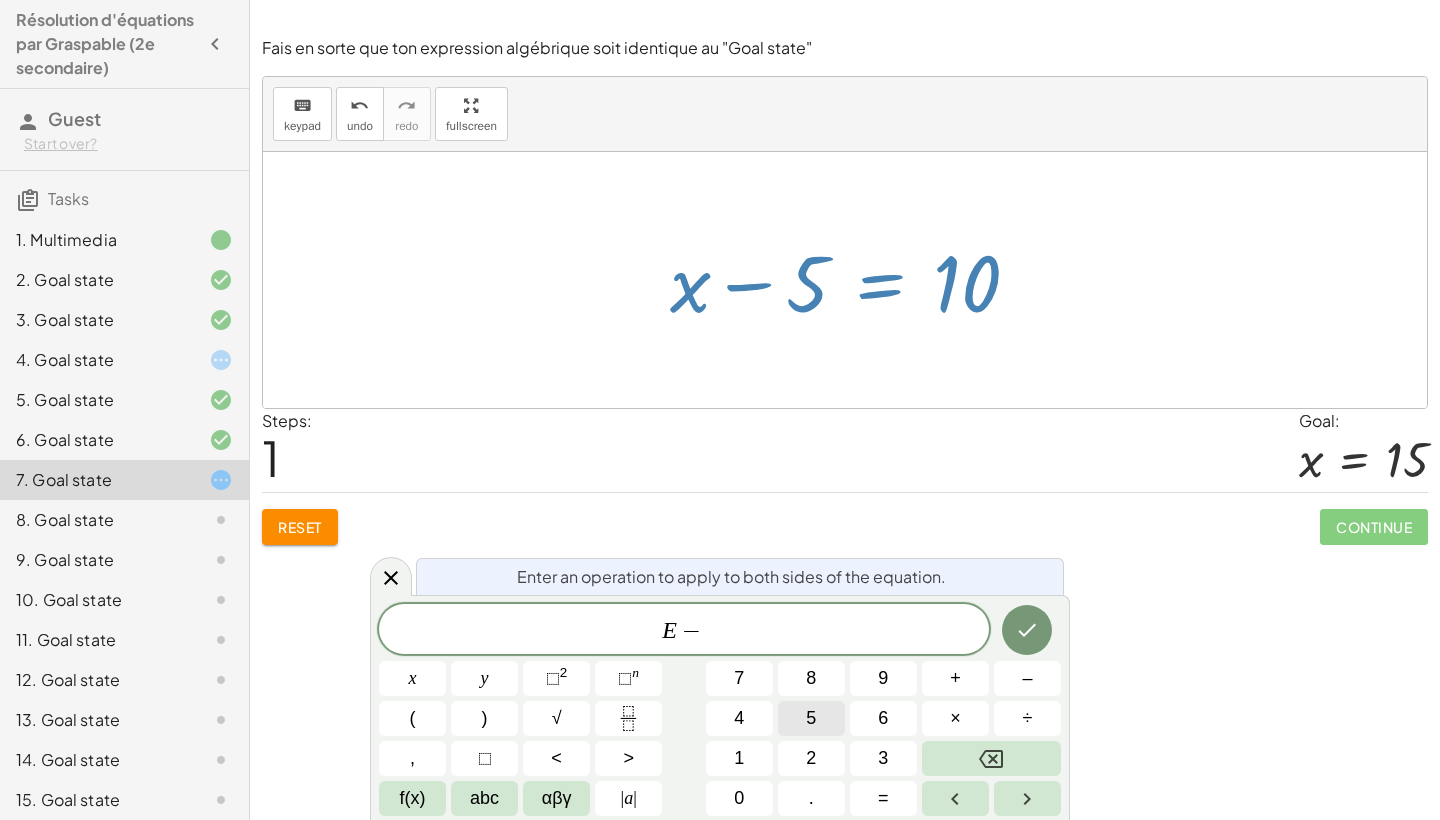 click on "5" at bounding box center [811, 718] 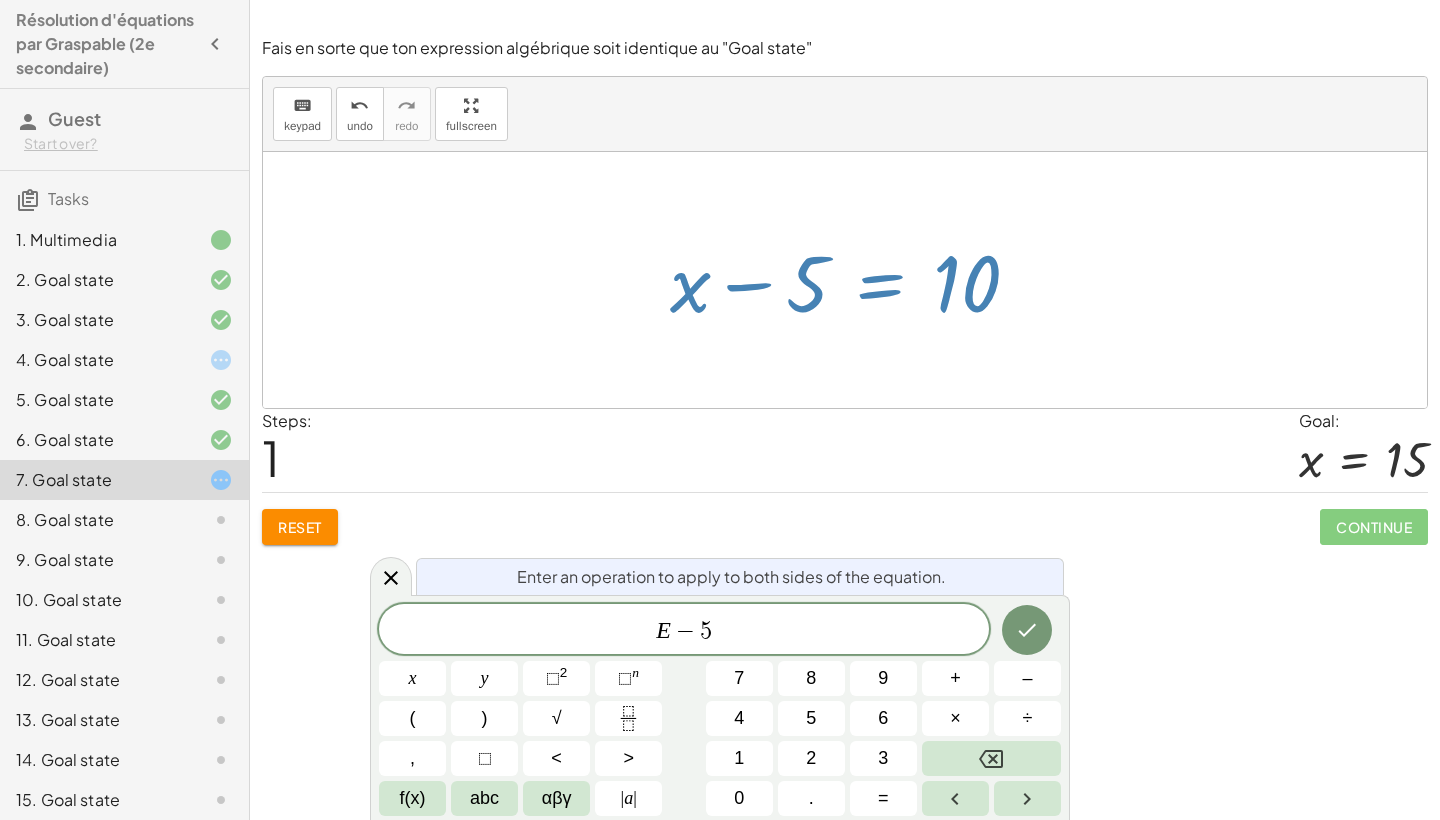 click 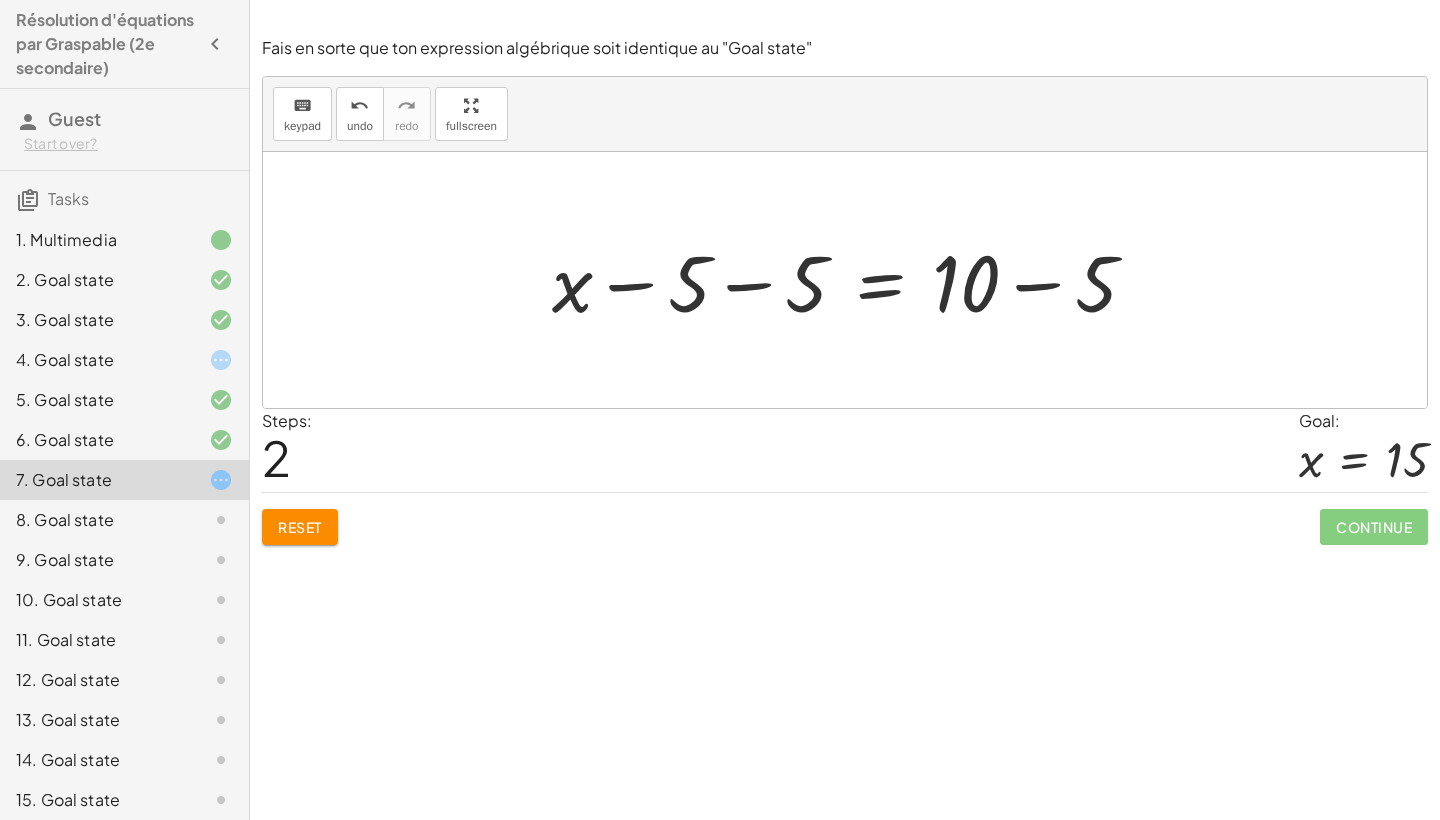 click at bounding box center (852, 280) 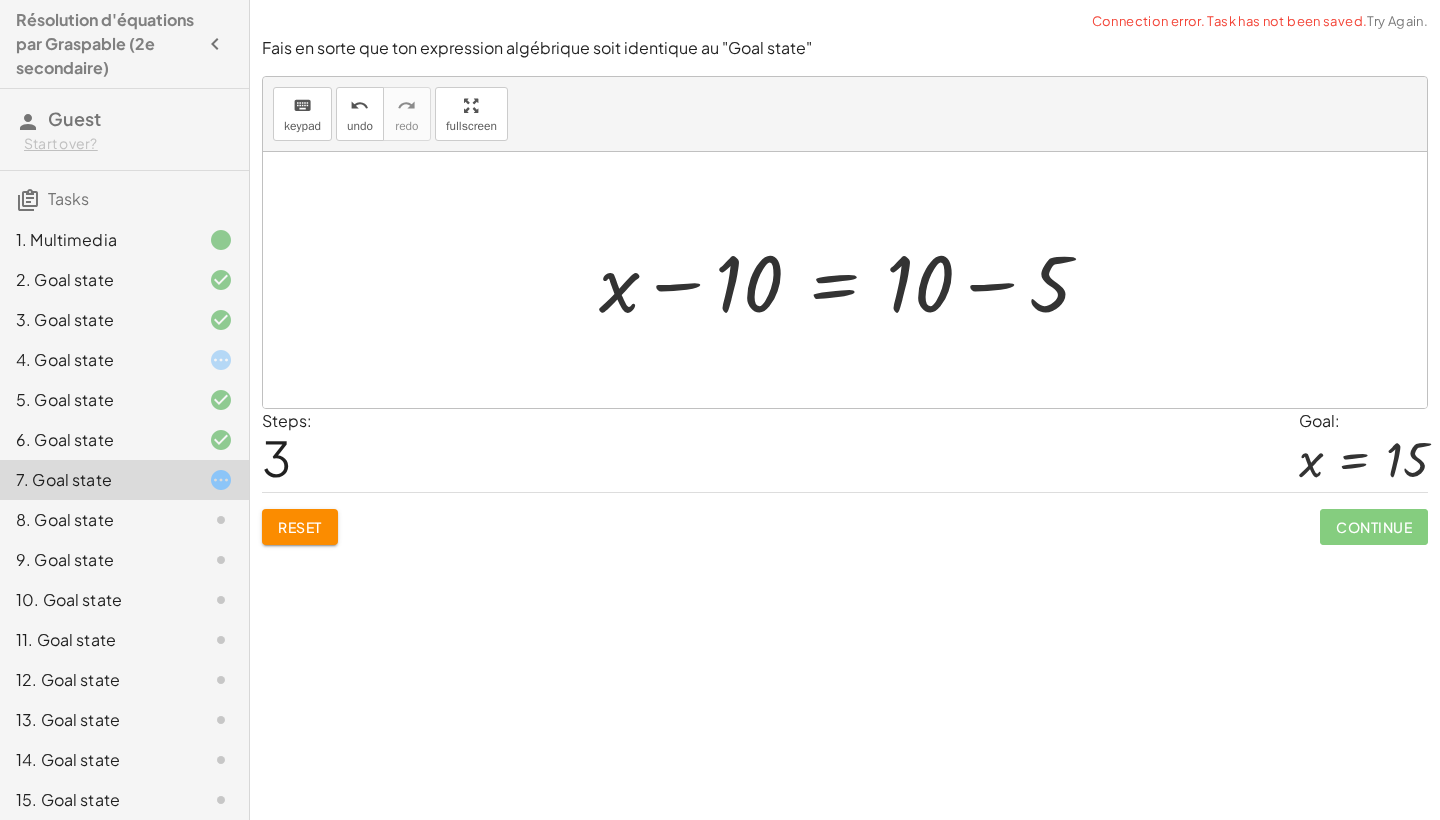 click at bounding box center (853, 280) 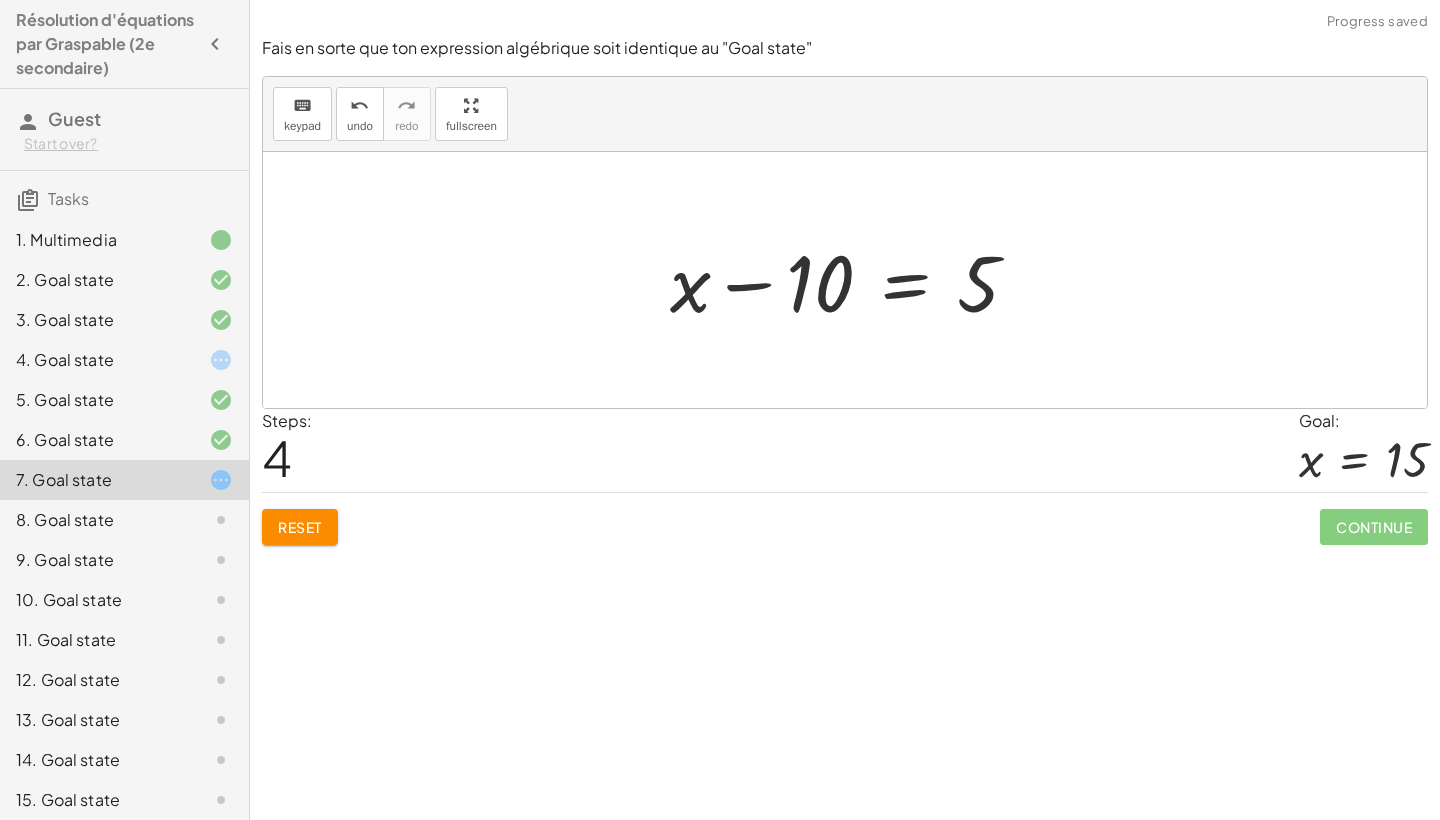 click at bounding box center [852, 280] 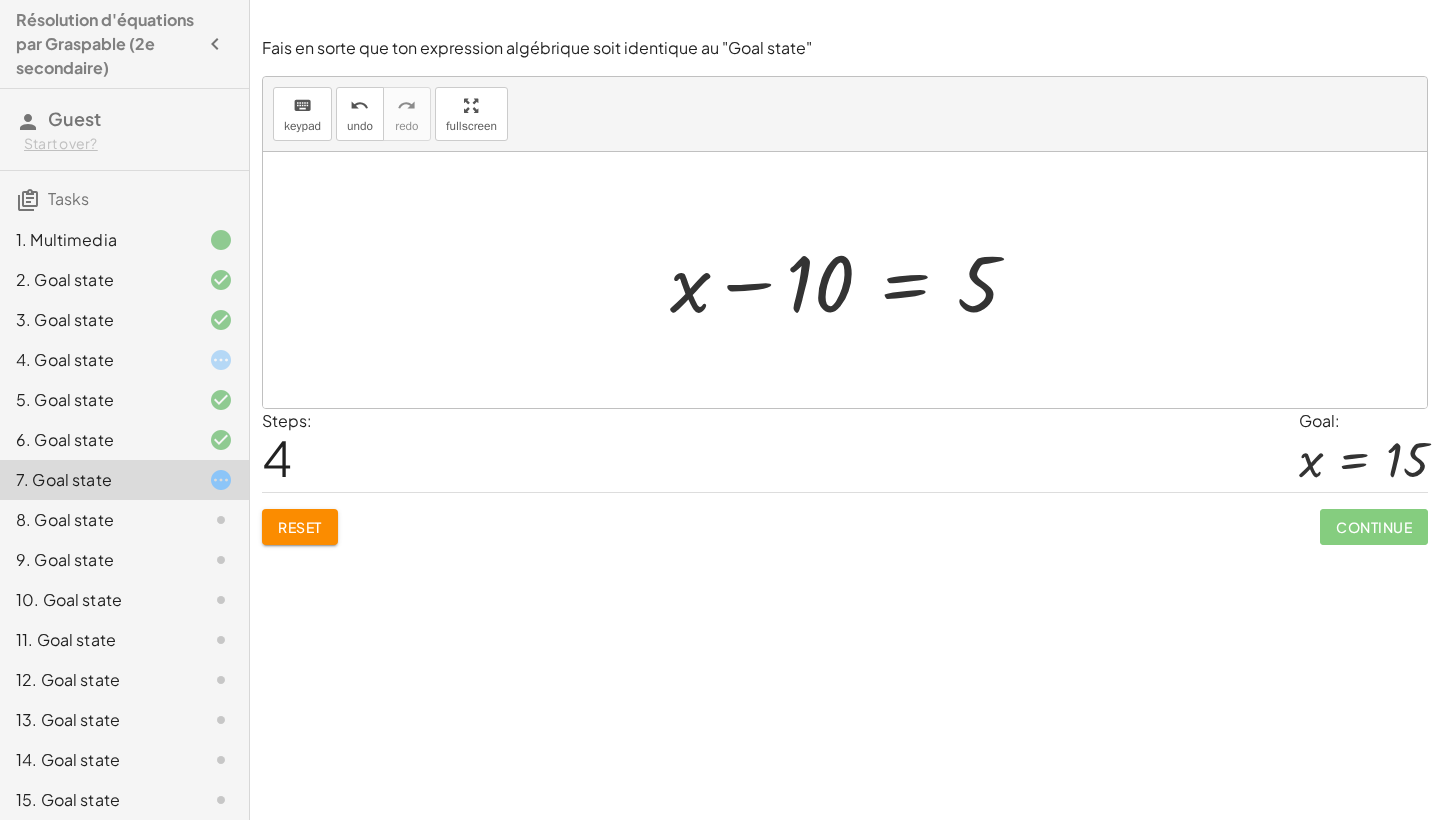 click at bounding box center [852, 280] 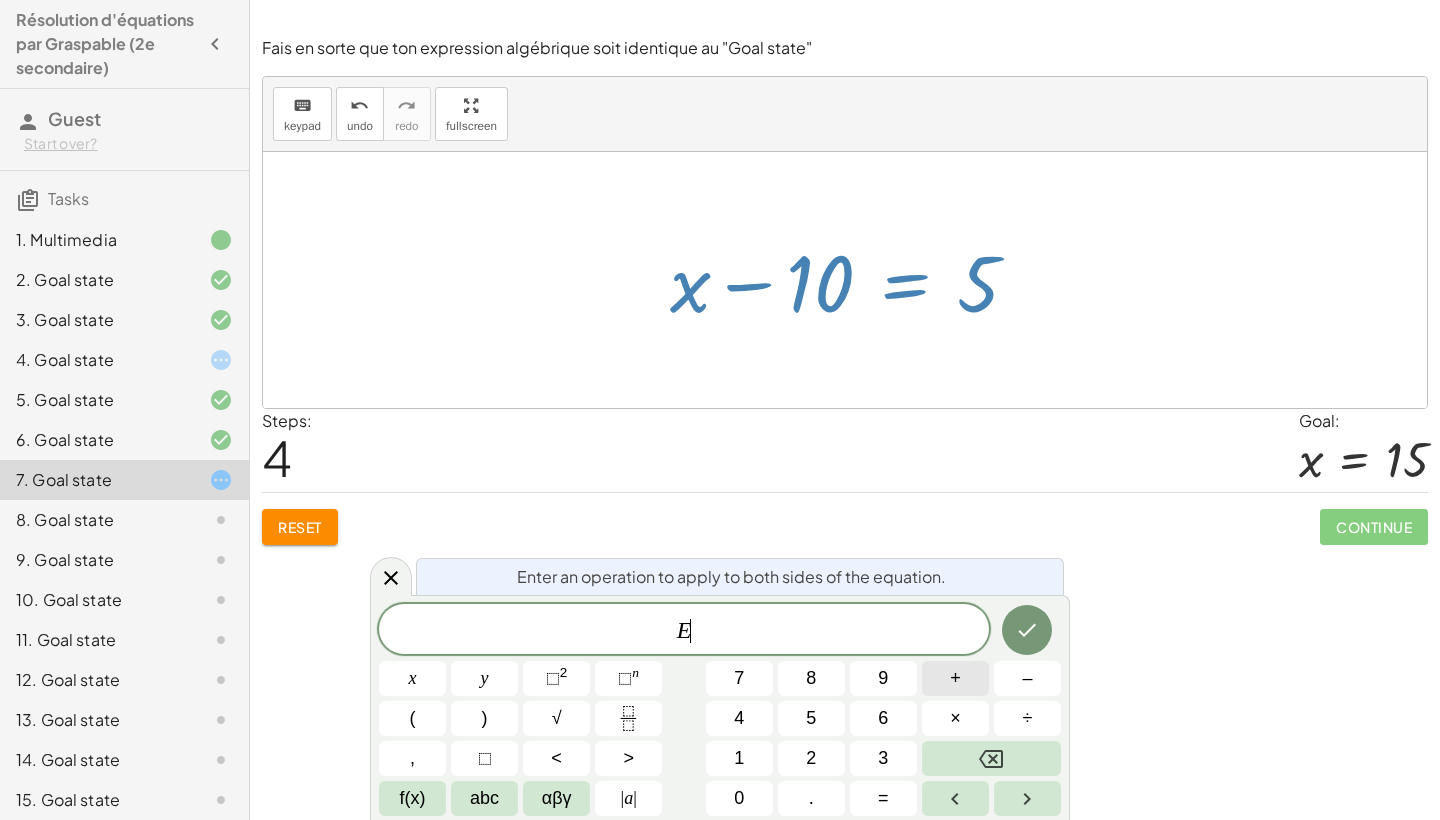 click on "+" at bounding box center (955, 678) 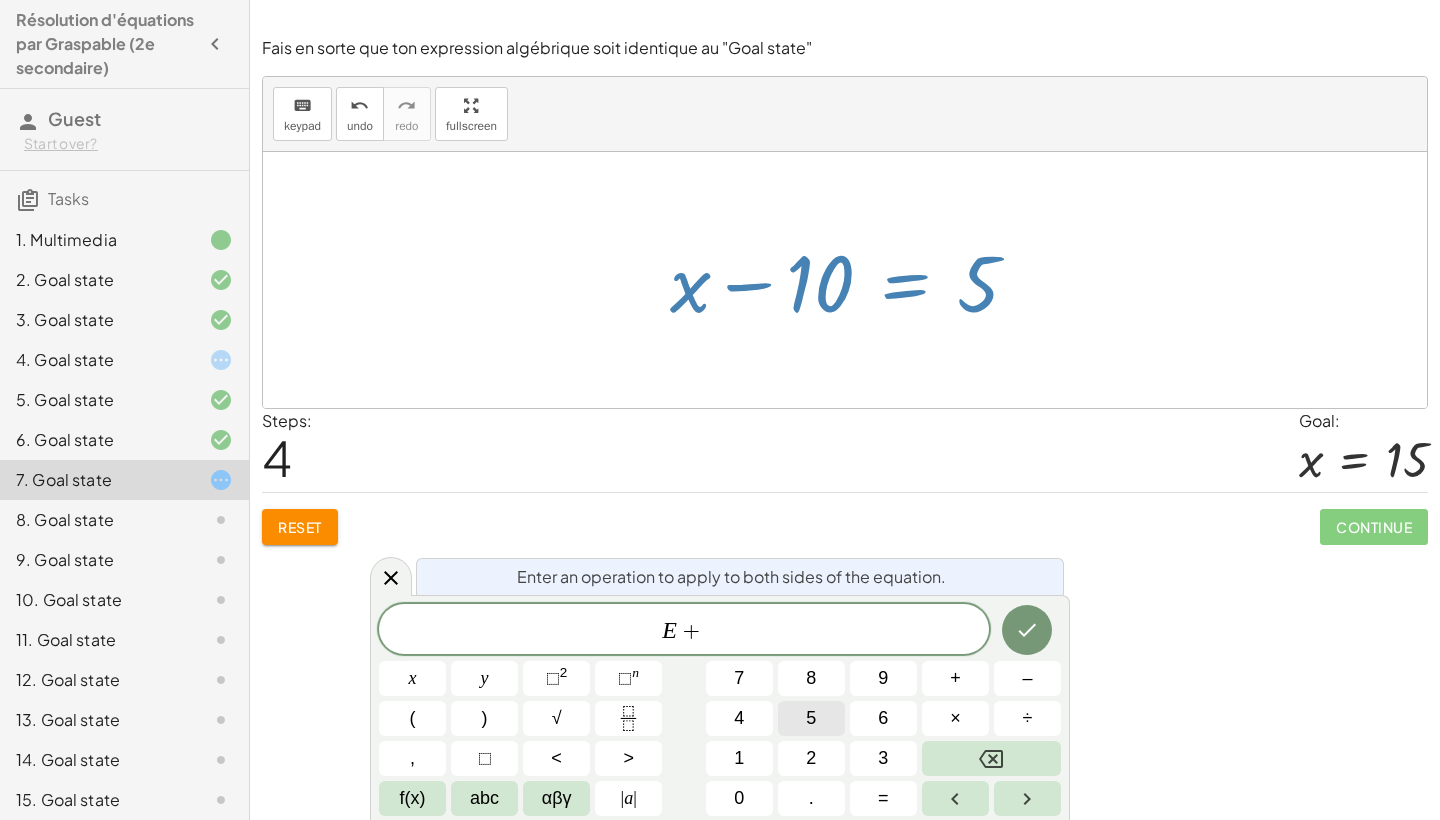 click on "5" at bounding box center [811, 718] 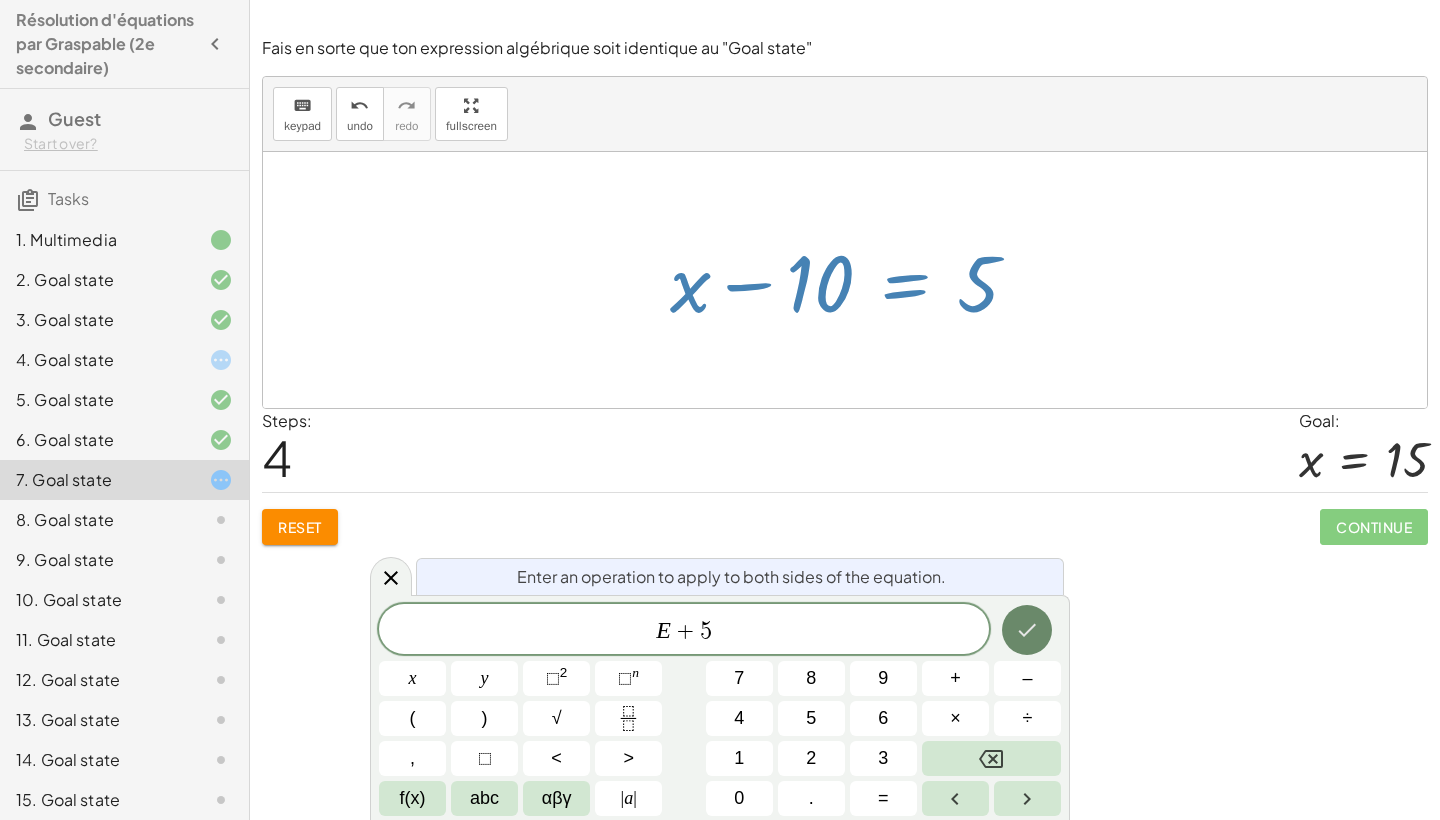 click 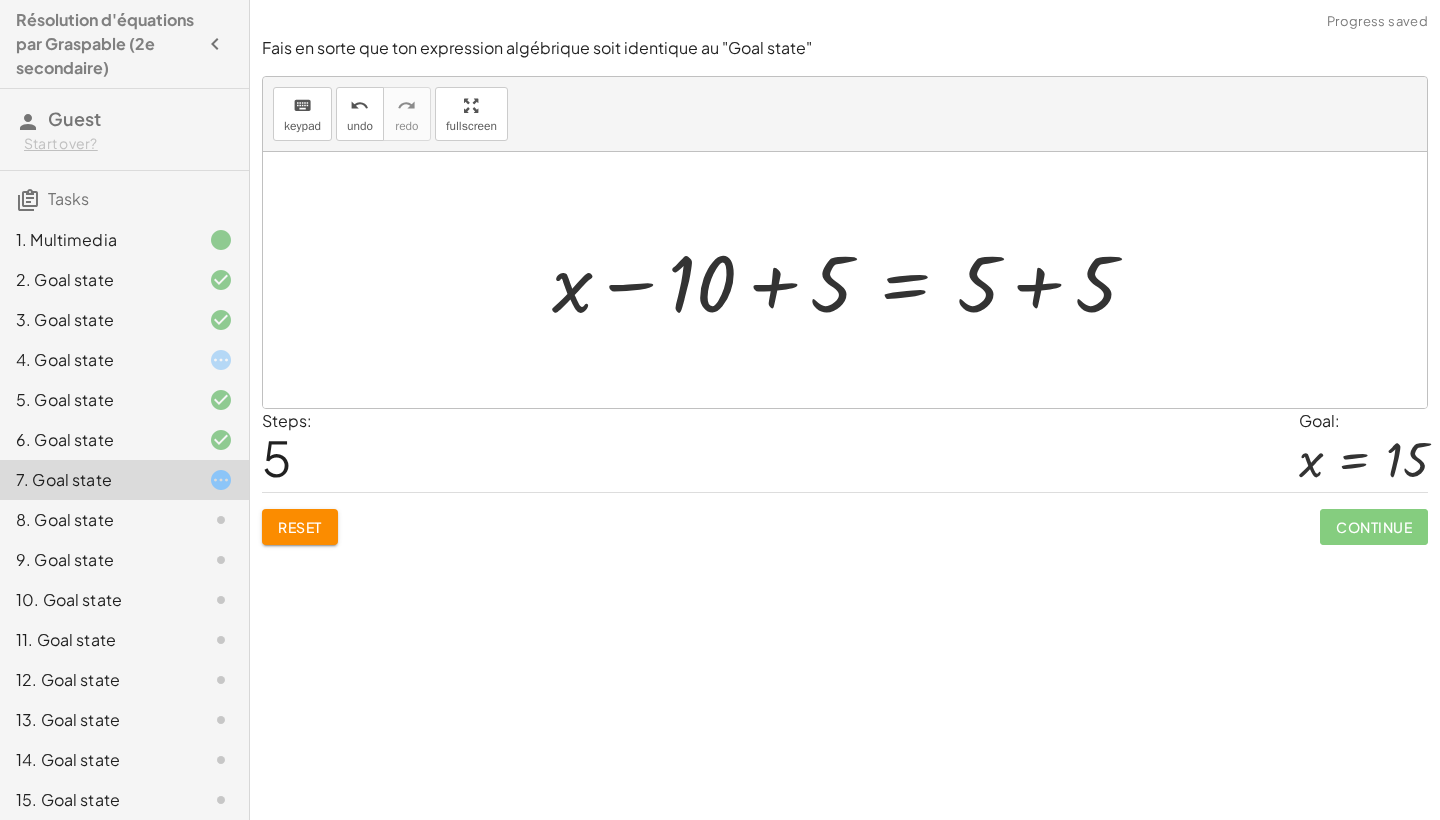 click at bounding box center (852, 280) 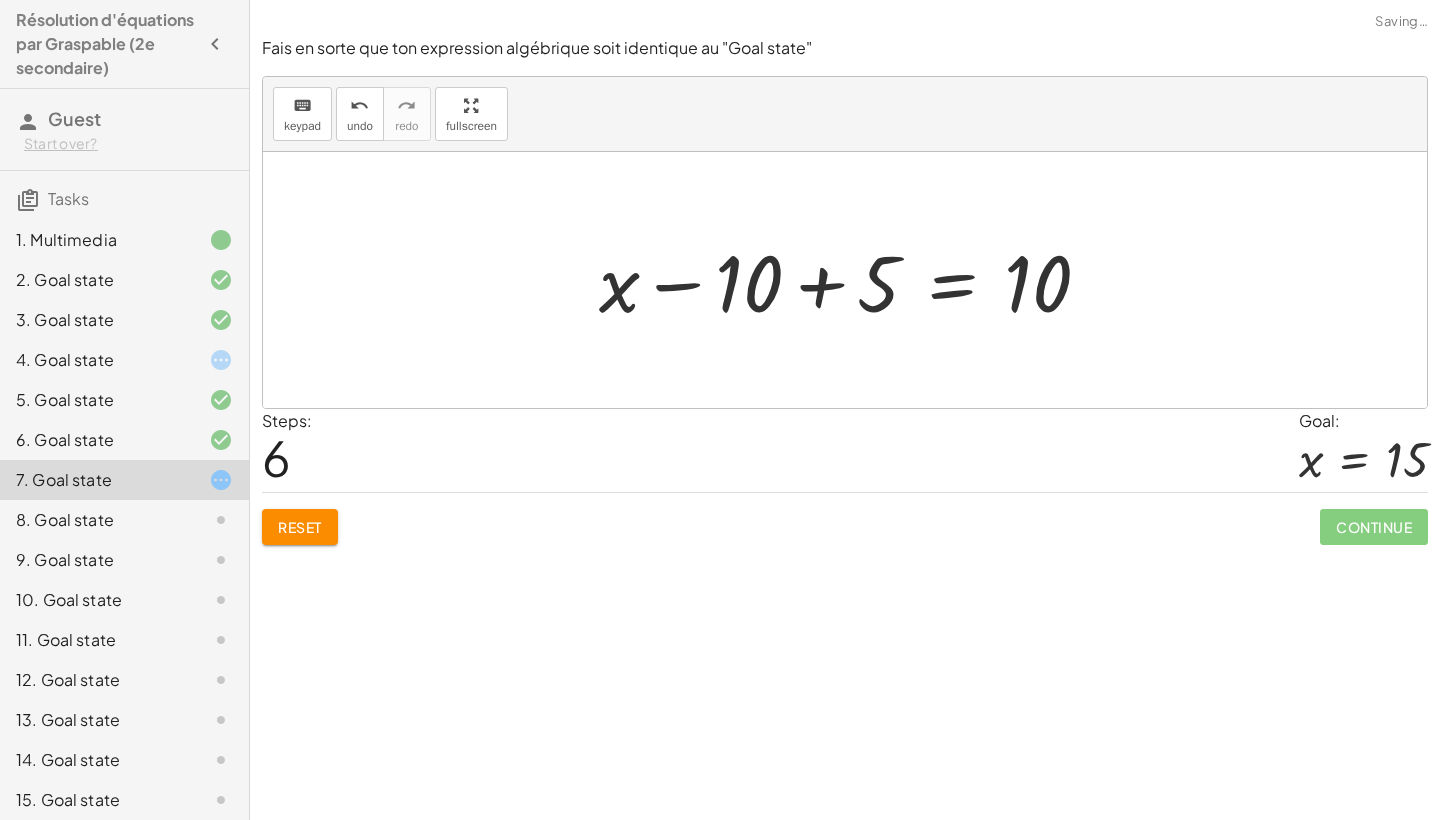 click at bounding box center [853, 280] 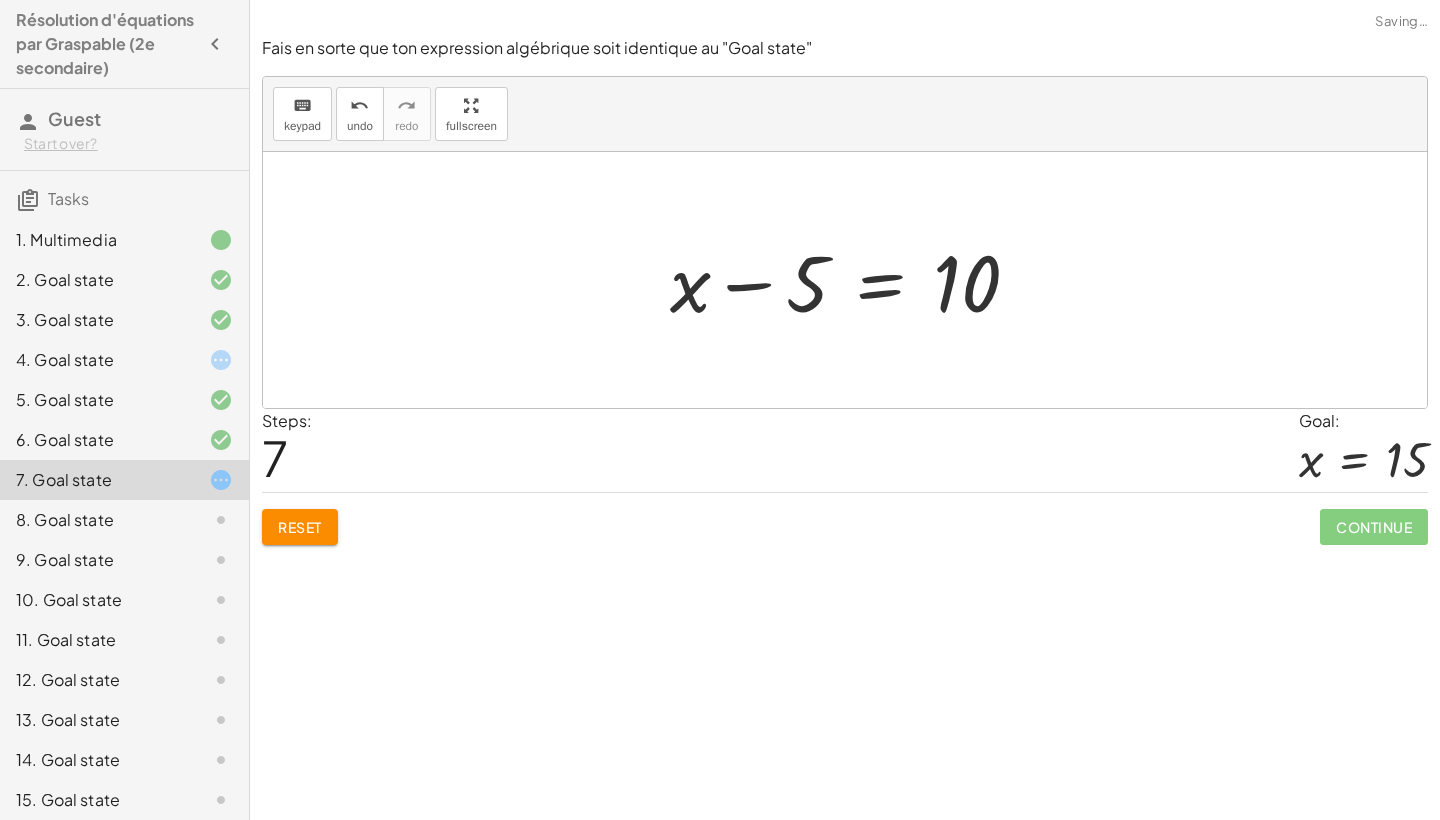 click at bounding box center (852, 280) 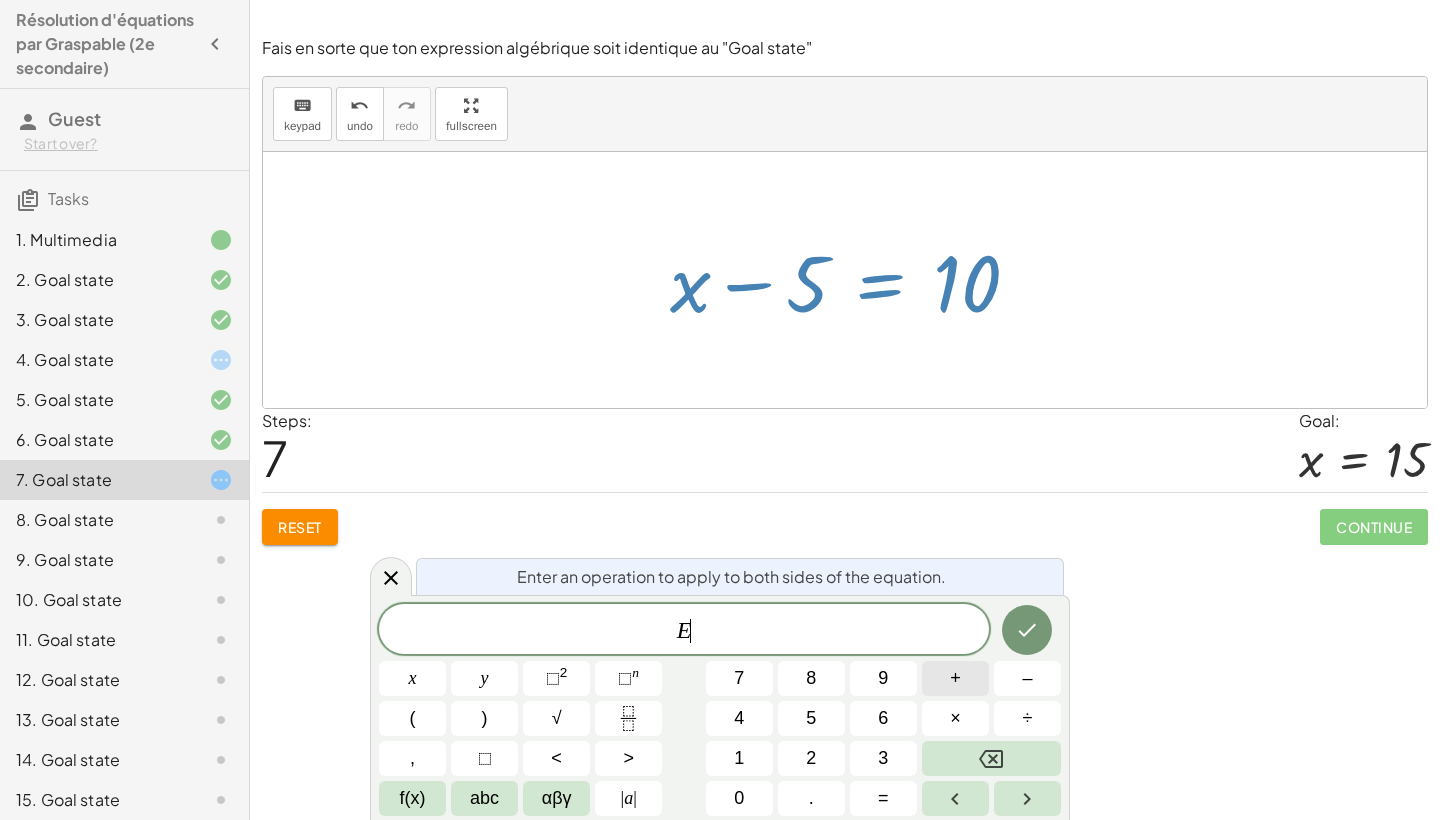 click on "+" at bounding box center (955, 678) 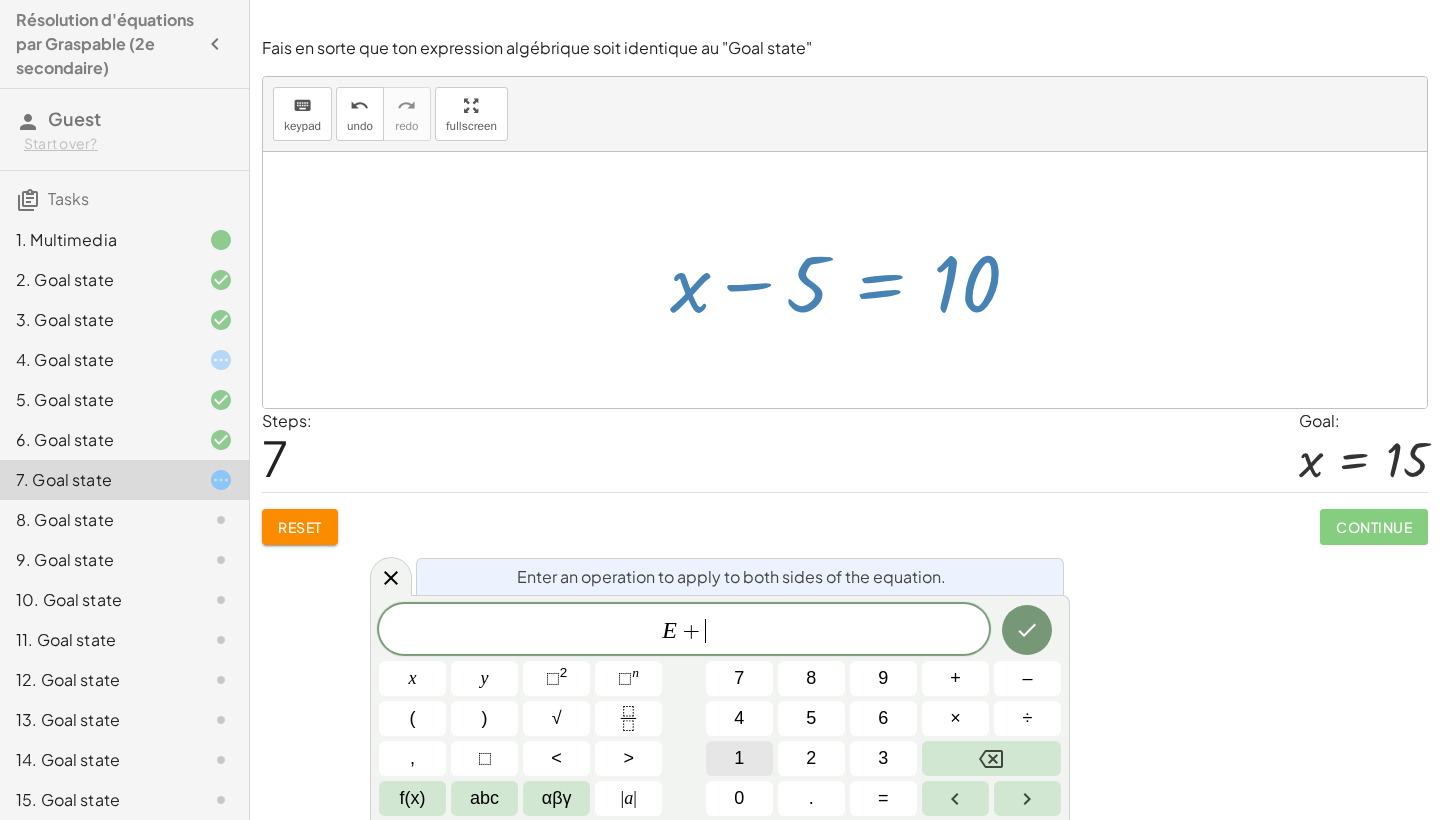 click on "1" at bounding box center (739, 758) 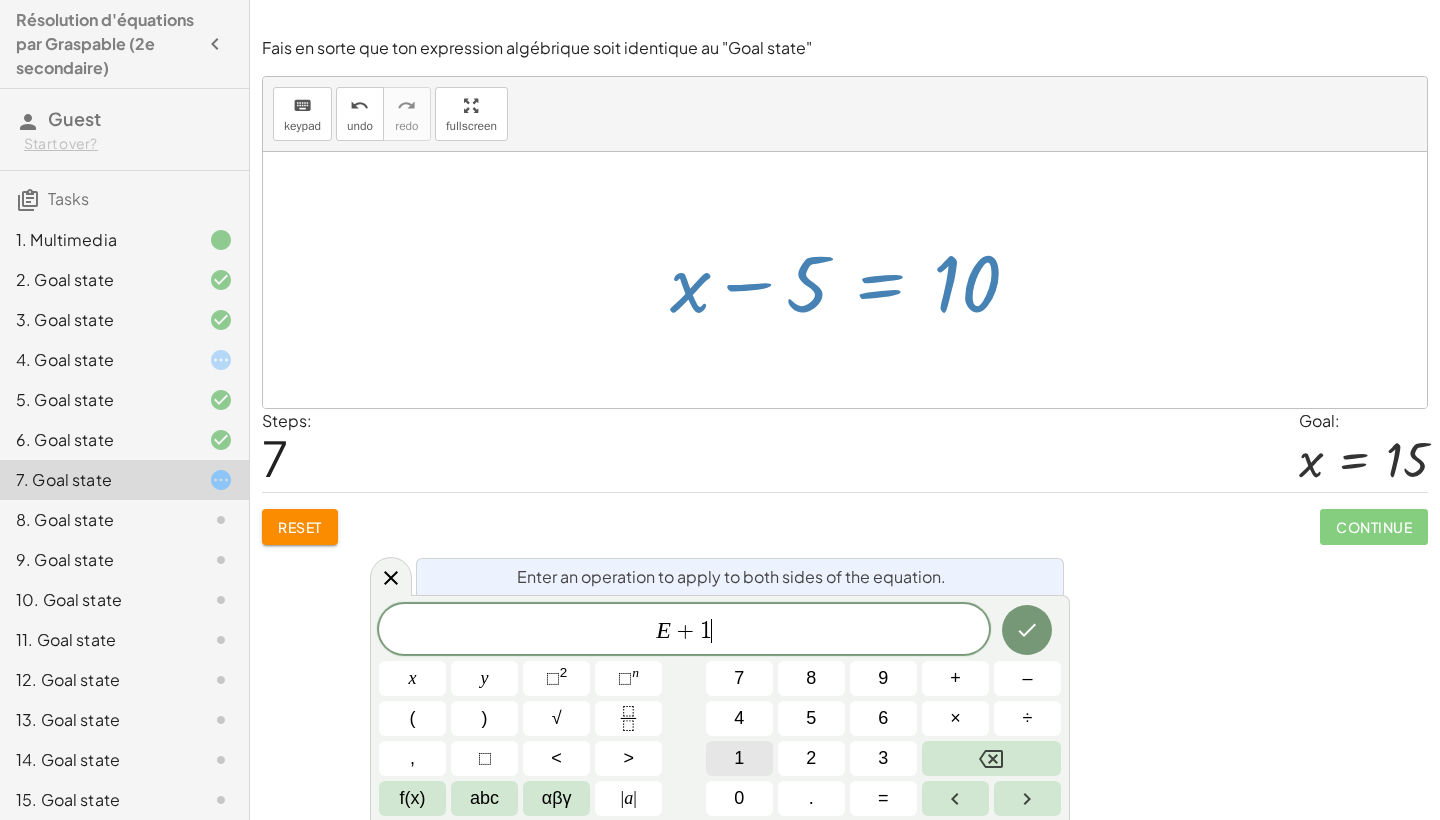 click on "1" at bounding box center (739, 758) 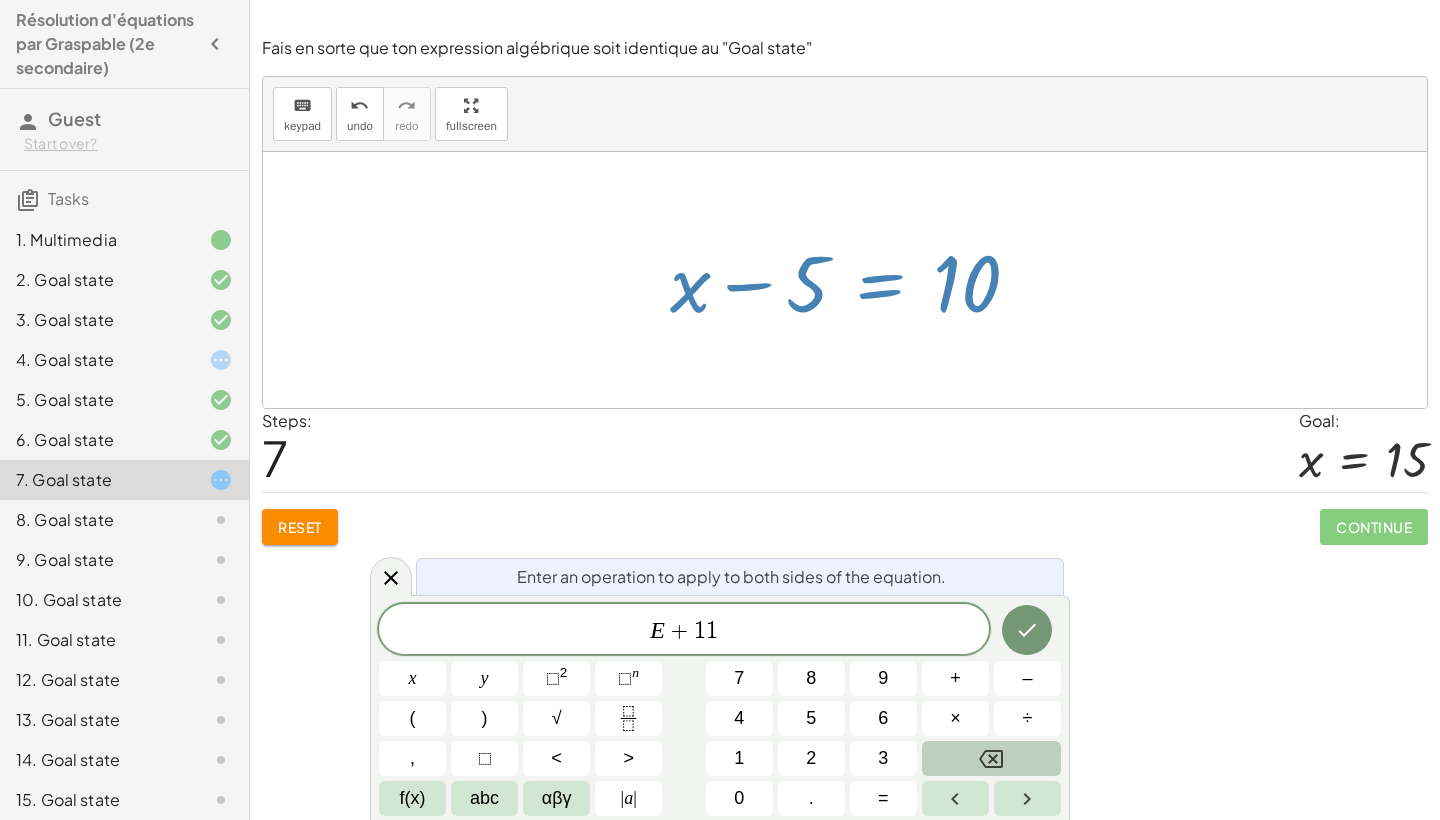 click 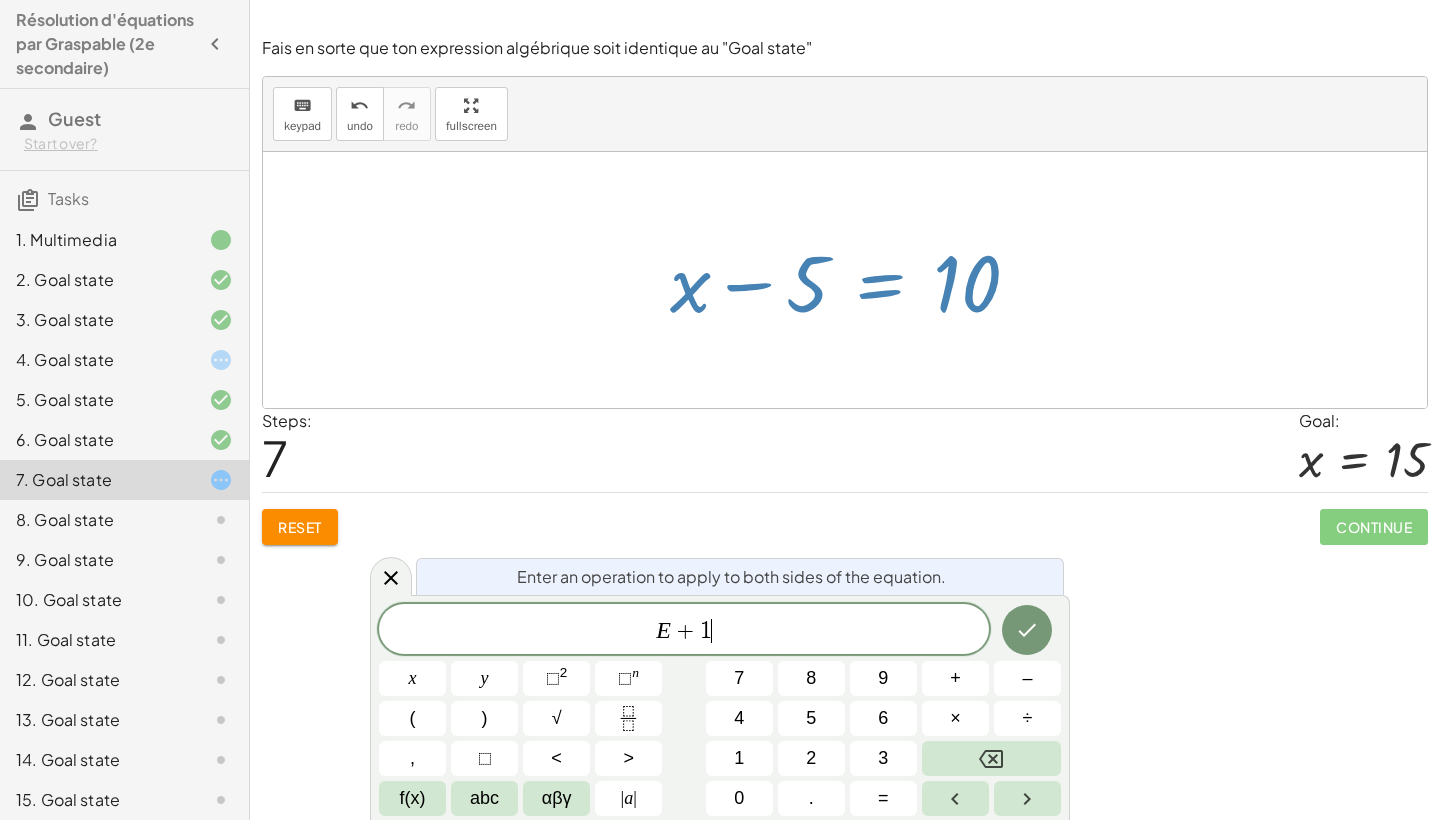 drag, startPoint x: 745, startPoint y: 271, endPoint x: 772, endPoint y: 310, distance: 47.434166 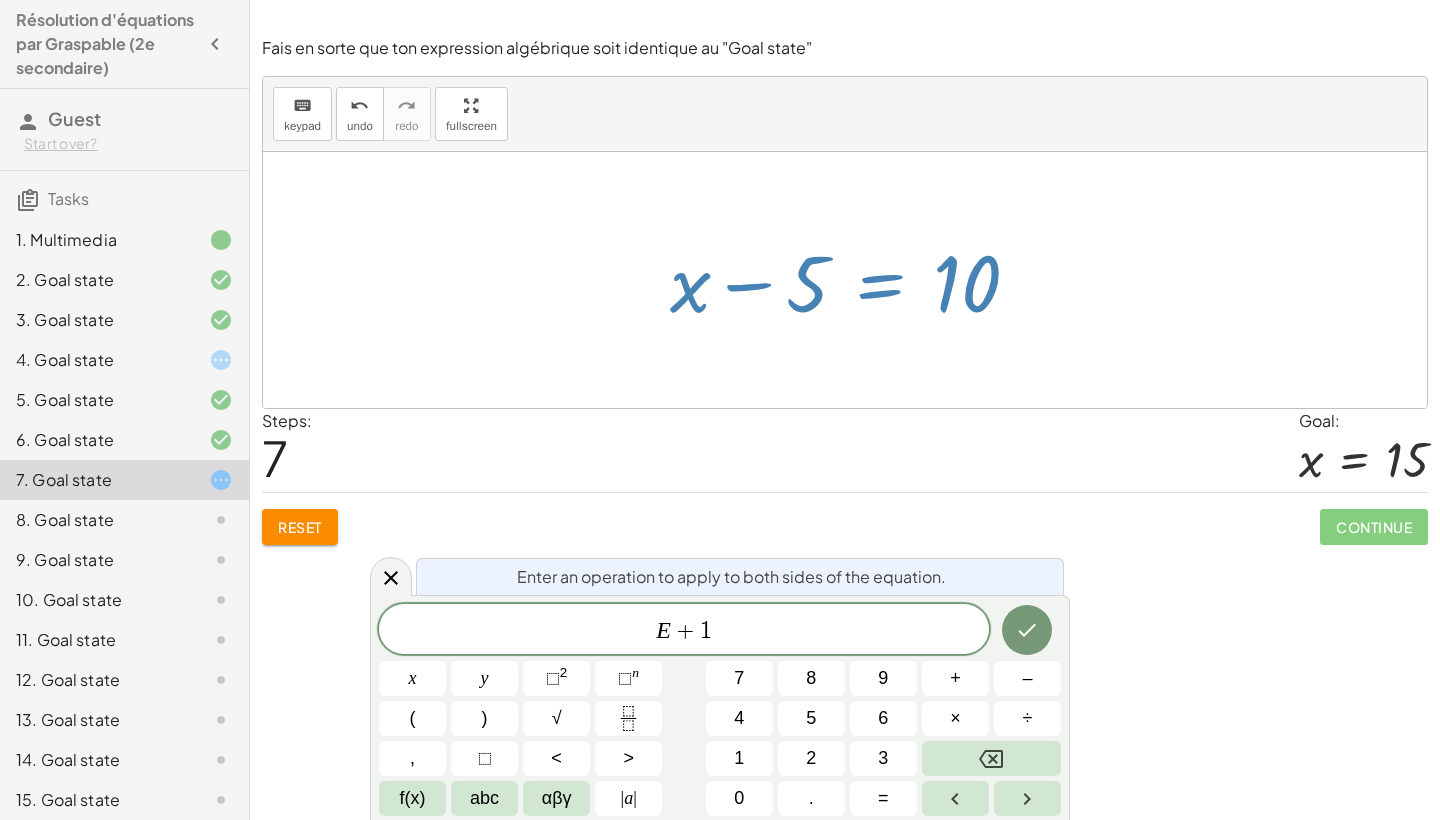 click at bounding box center [852, 280] 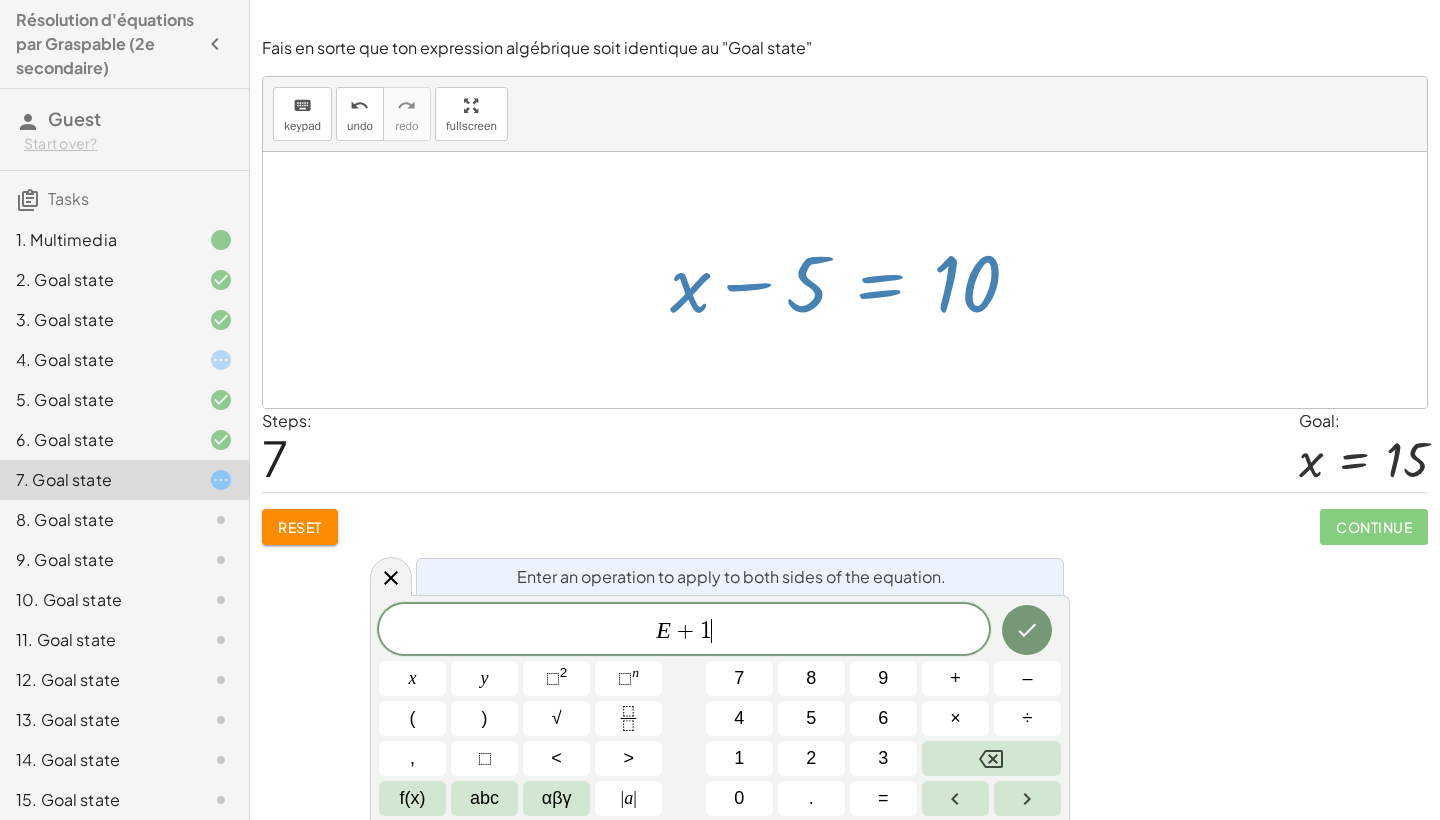 click at bounding box center [852, 280] 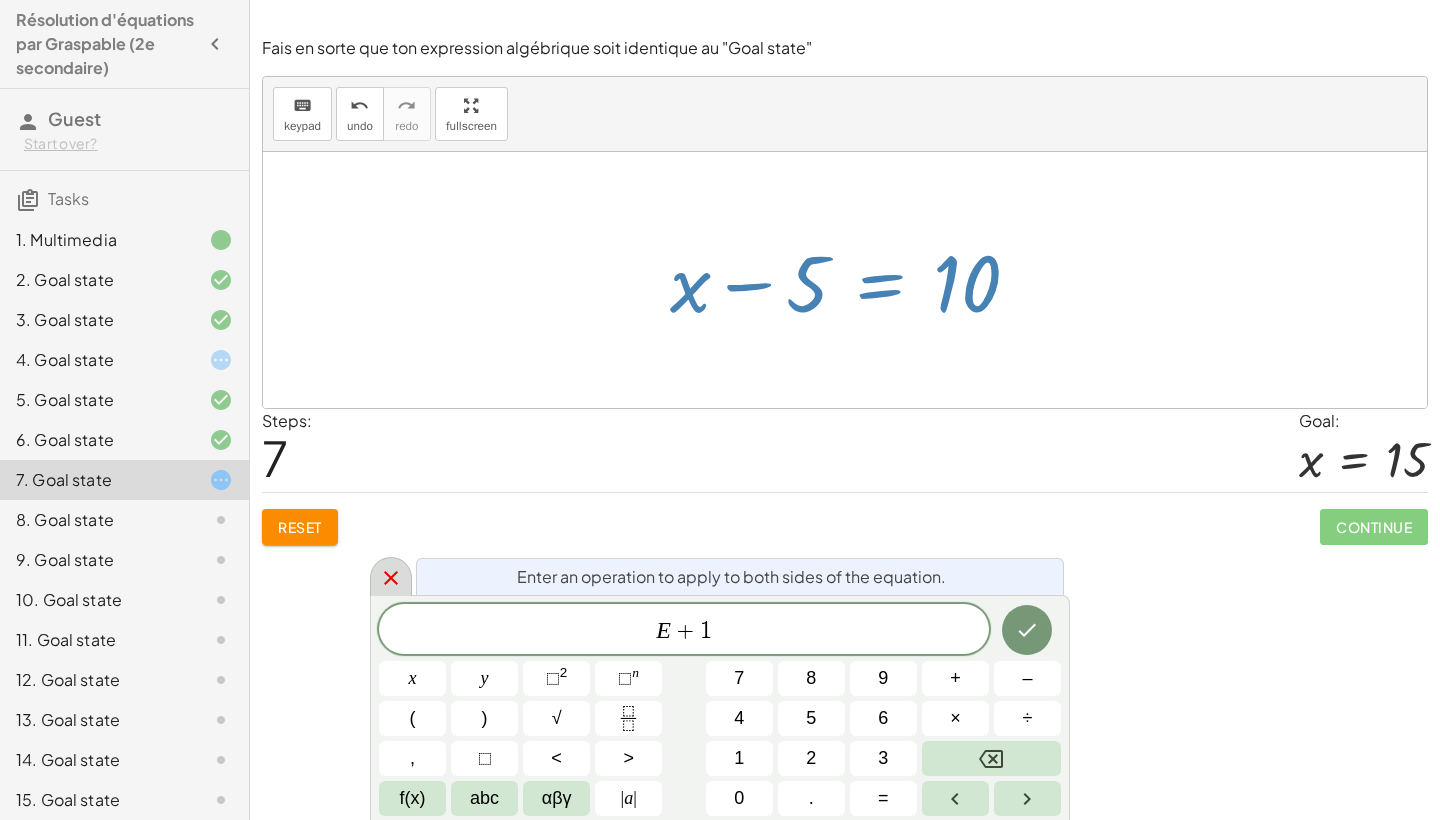 click 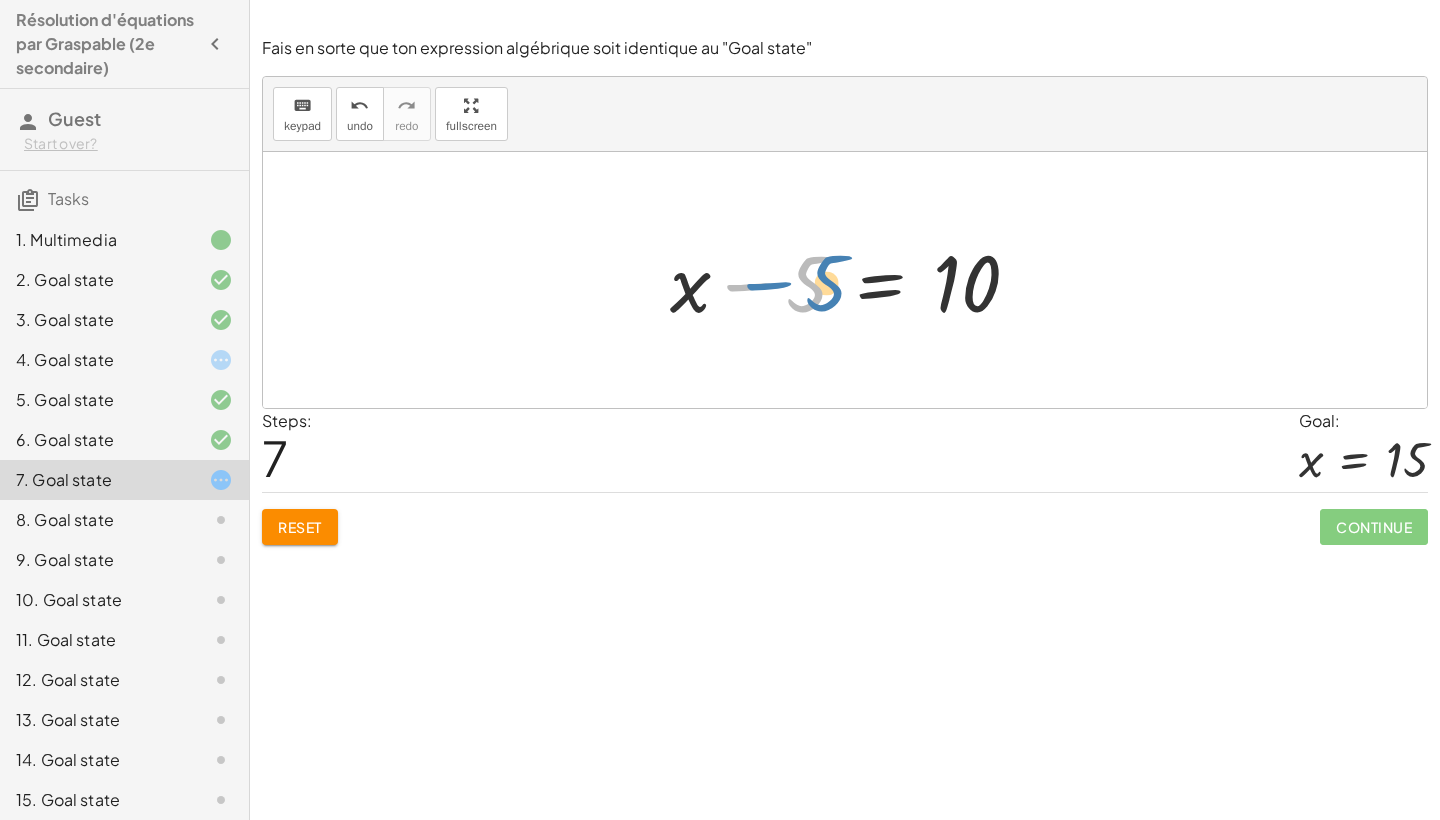 click at bounding box center [852, 280] 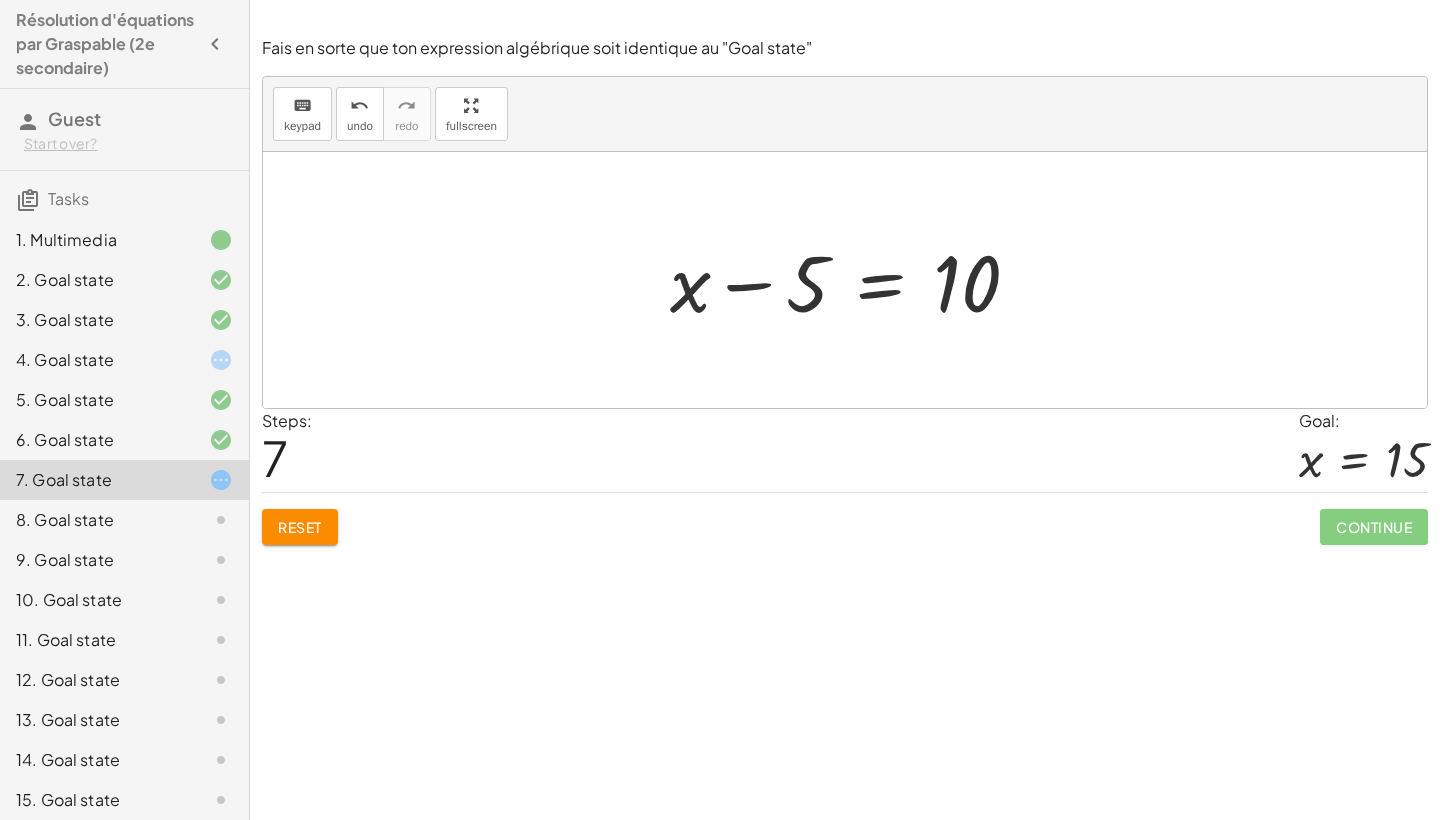 click at bounding box center [852, 280] 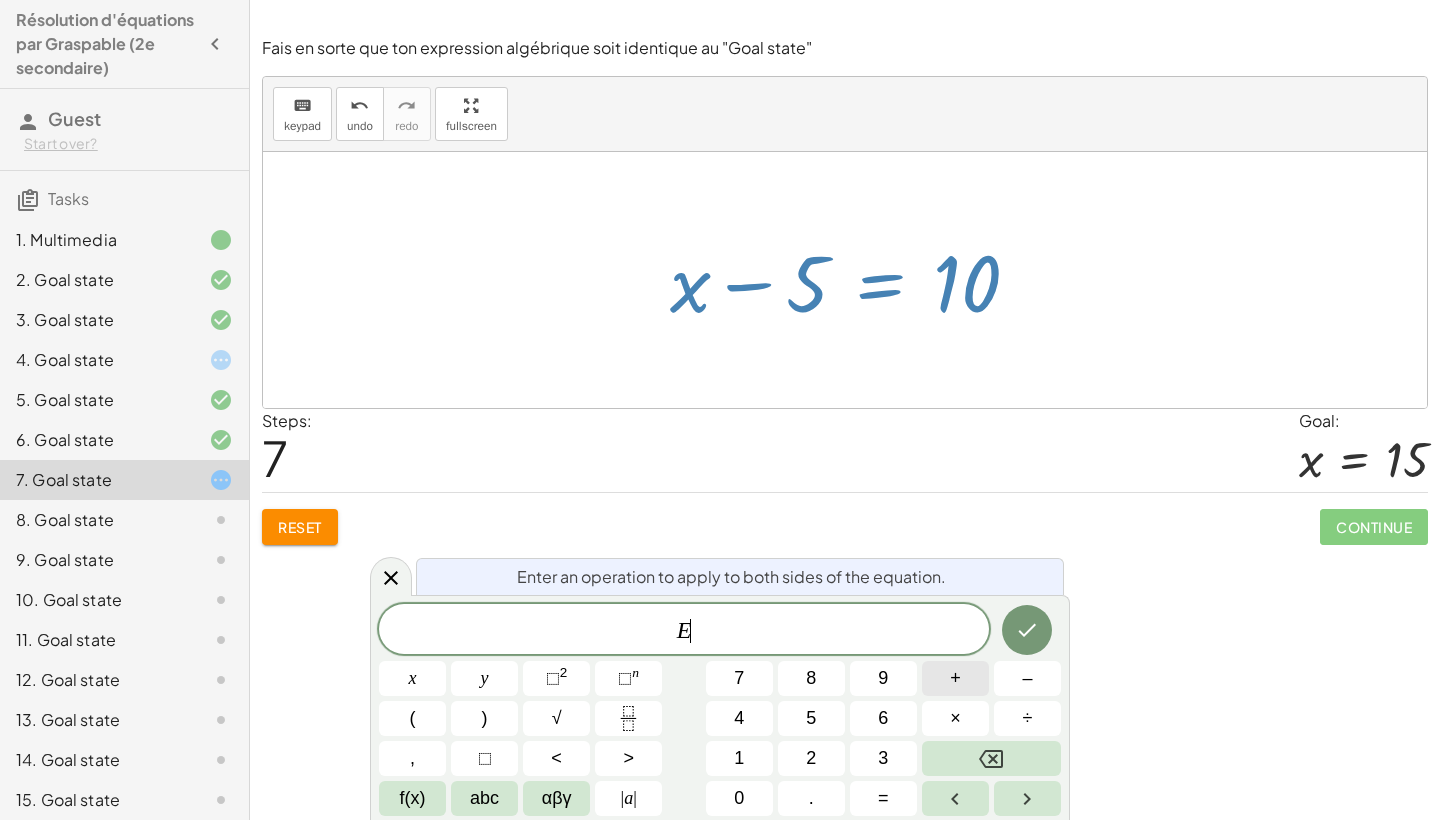 click on "+" at bounding box center (955, 678) 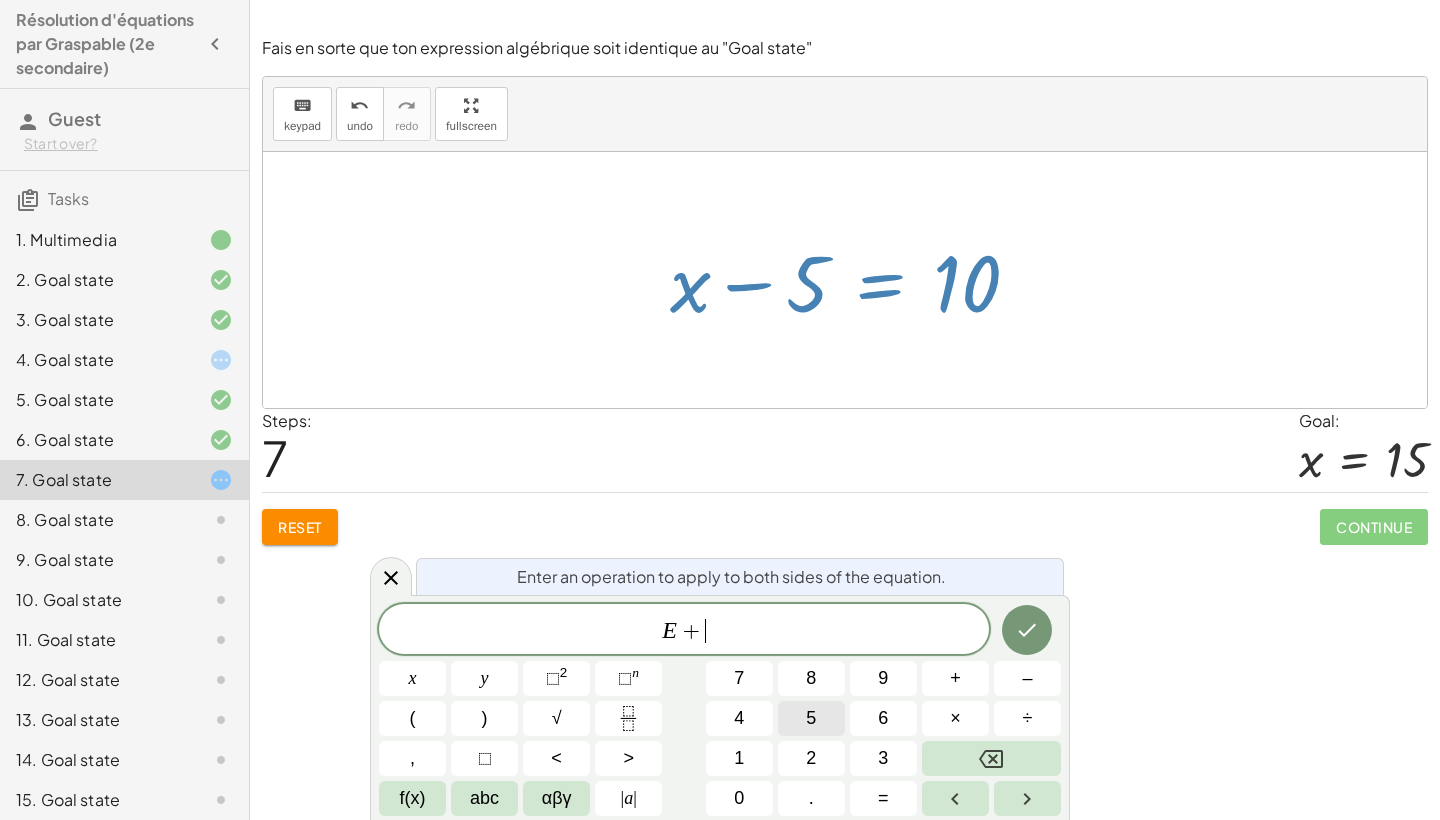 click on "5" at bounding box center [811, 718] 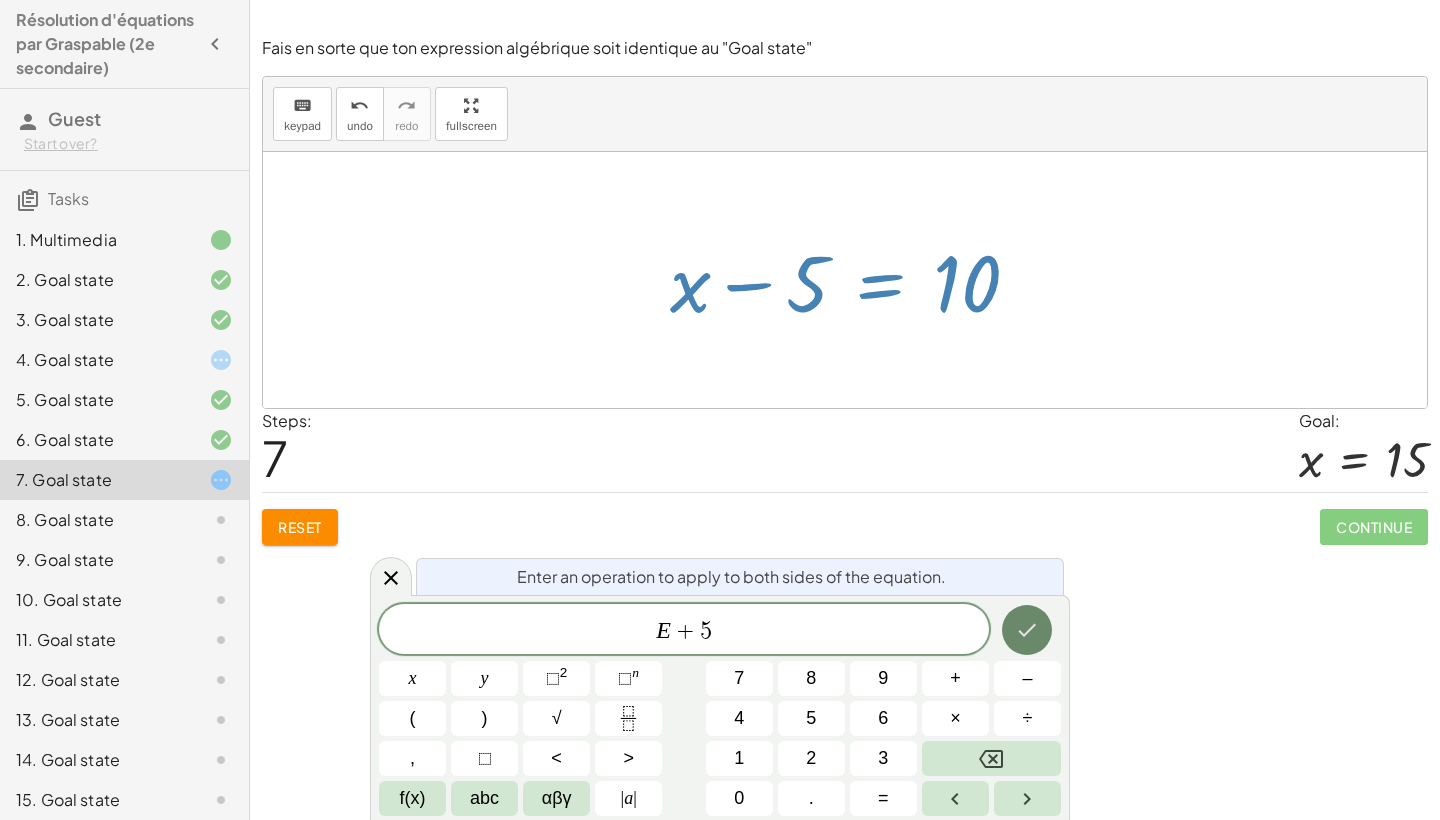 click at bounding box center (1027, 630) 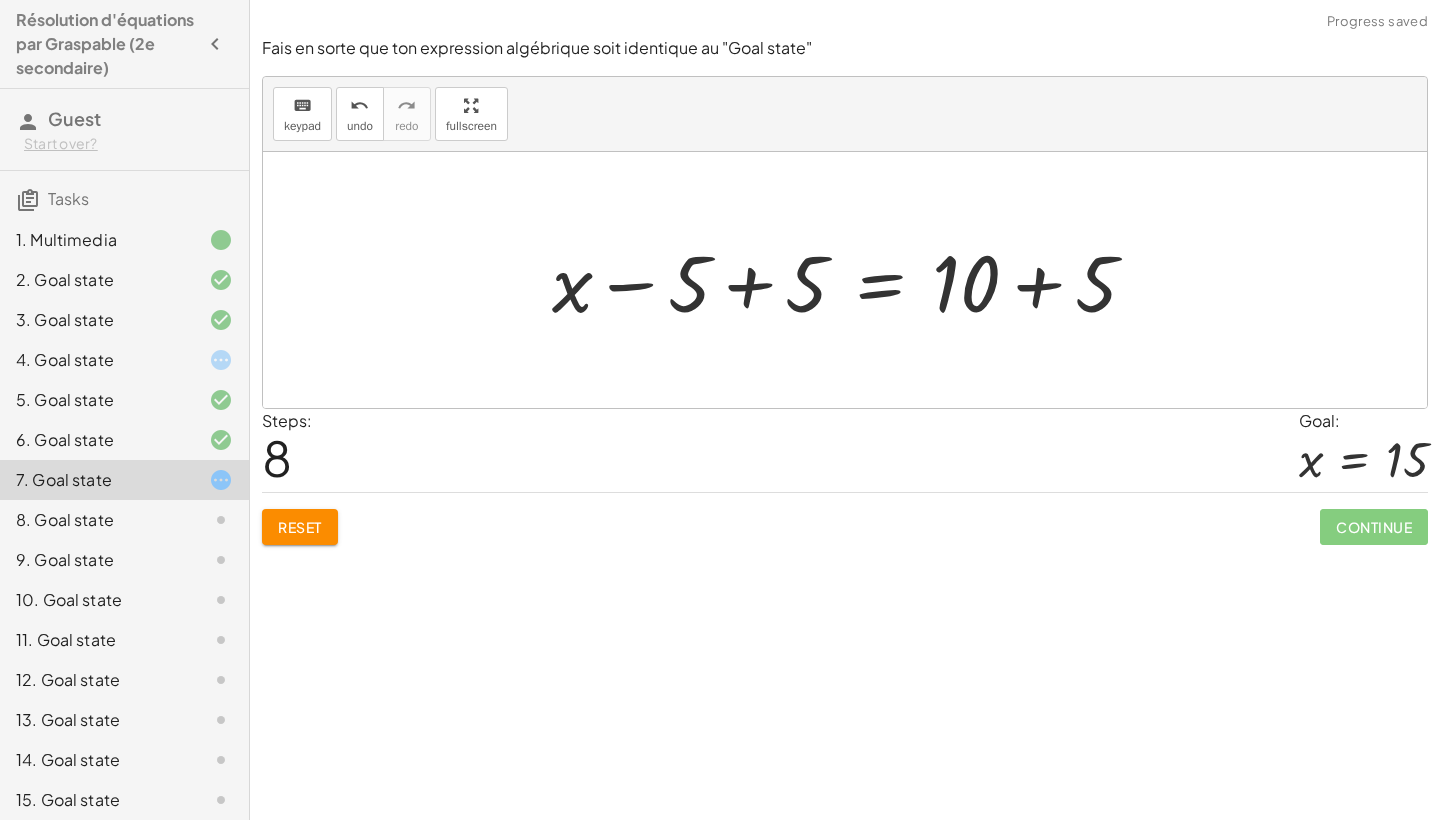 click at bounding box center (852, 280) 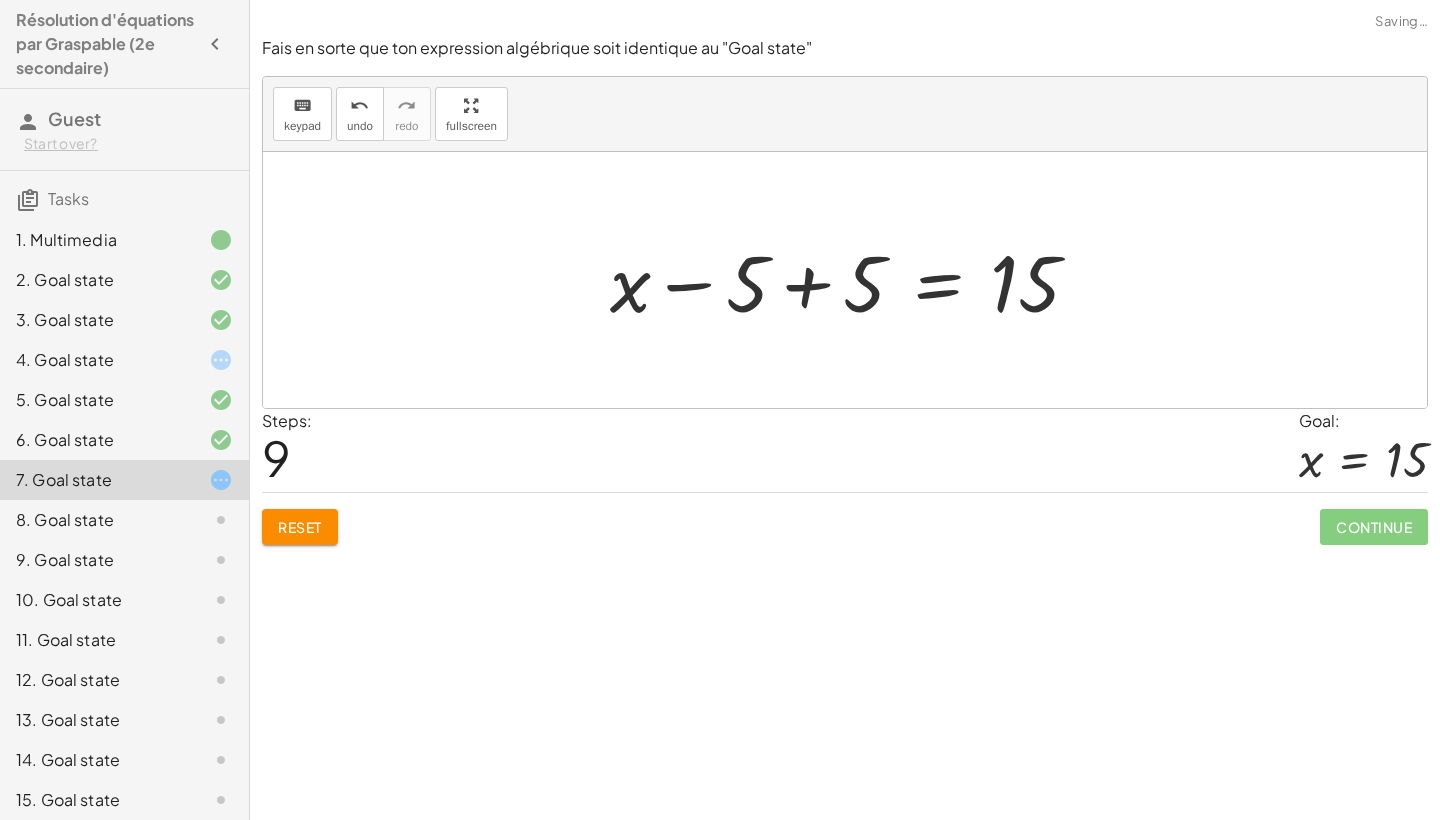 click at bounding box center [853, 280] 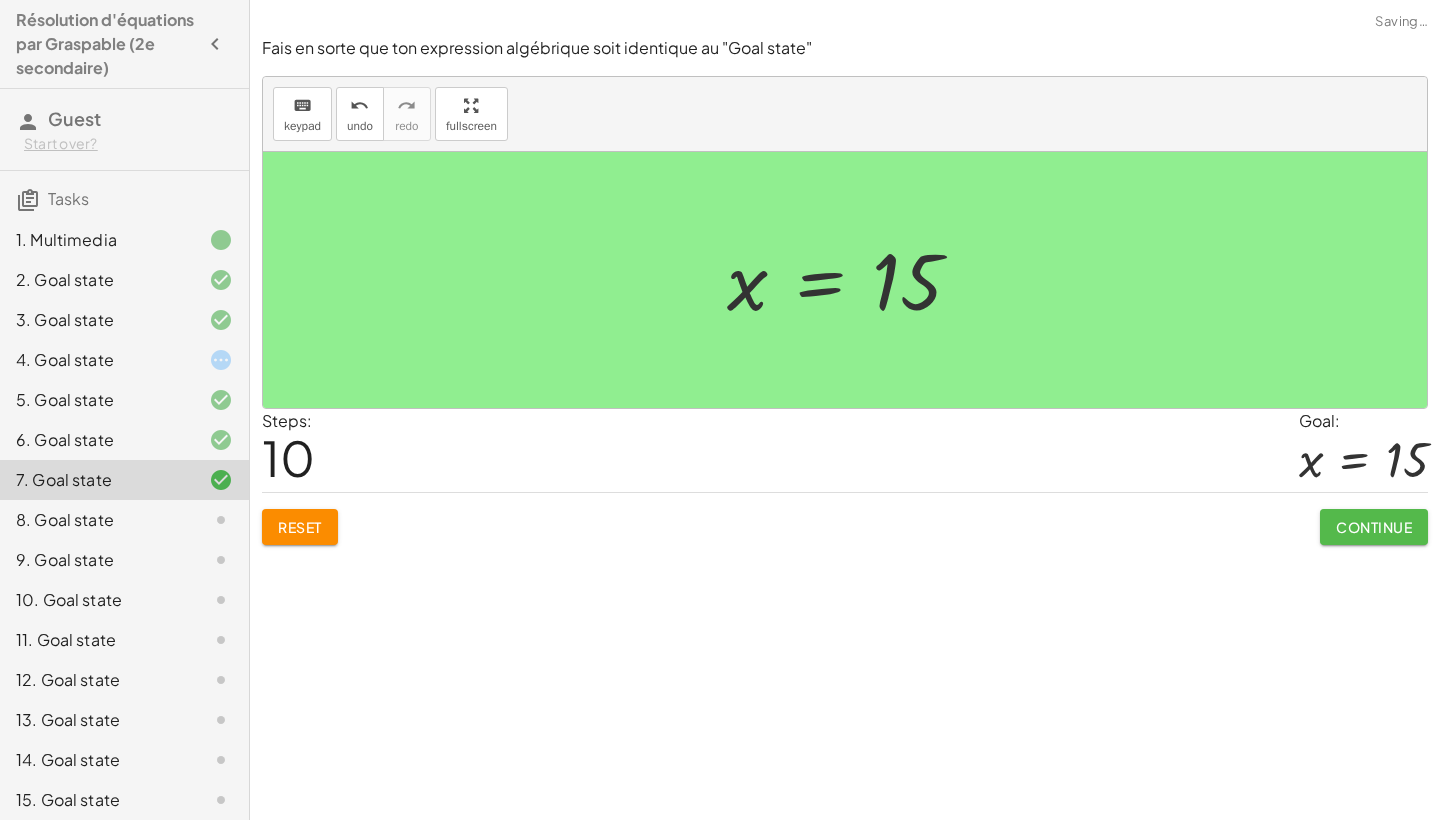 click on "Continue" at bounding box center (1374, 527) 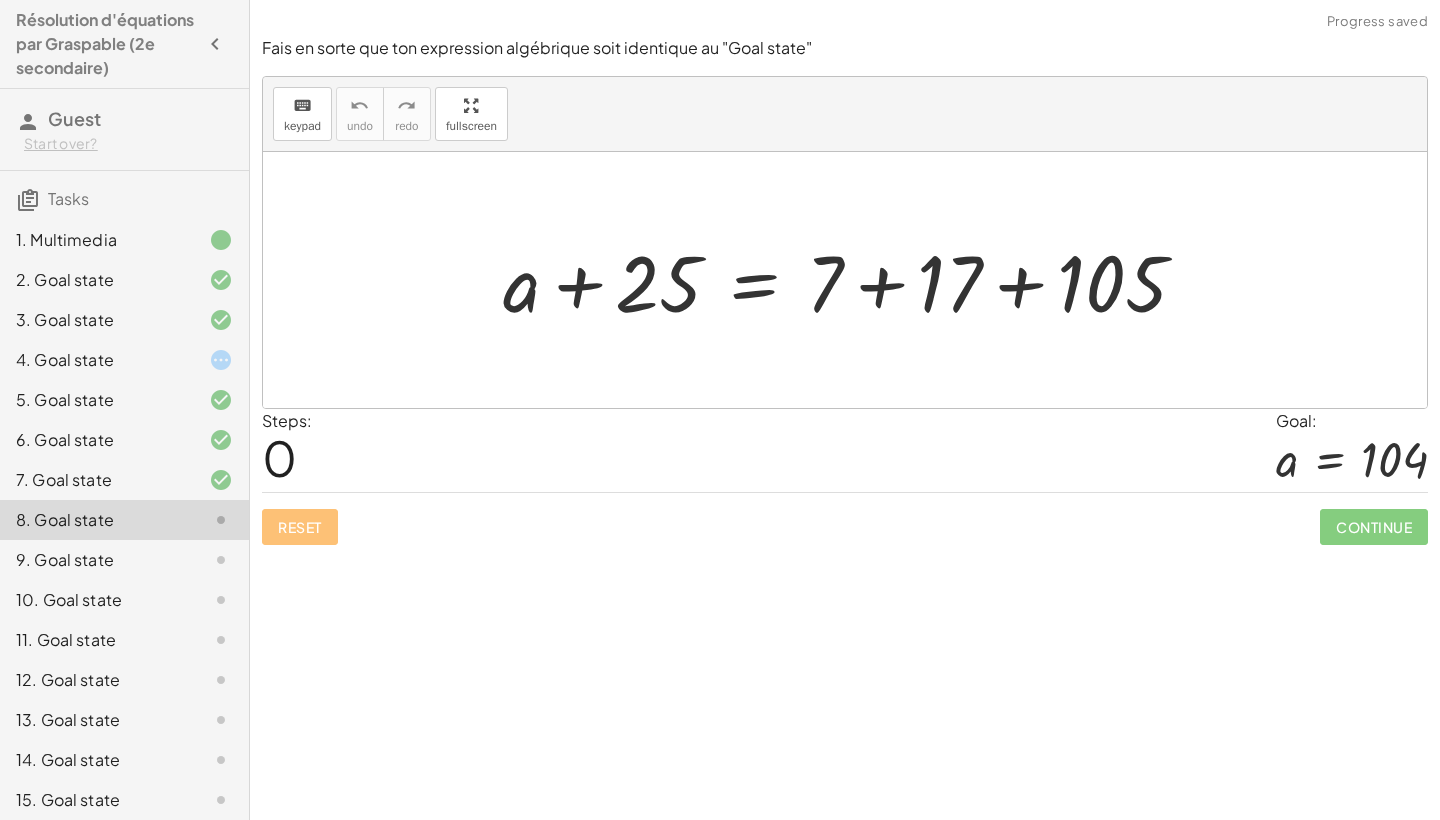 click at bounding box center [852, 280] 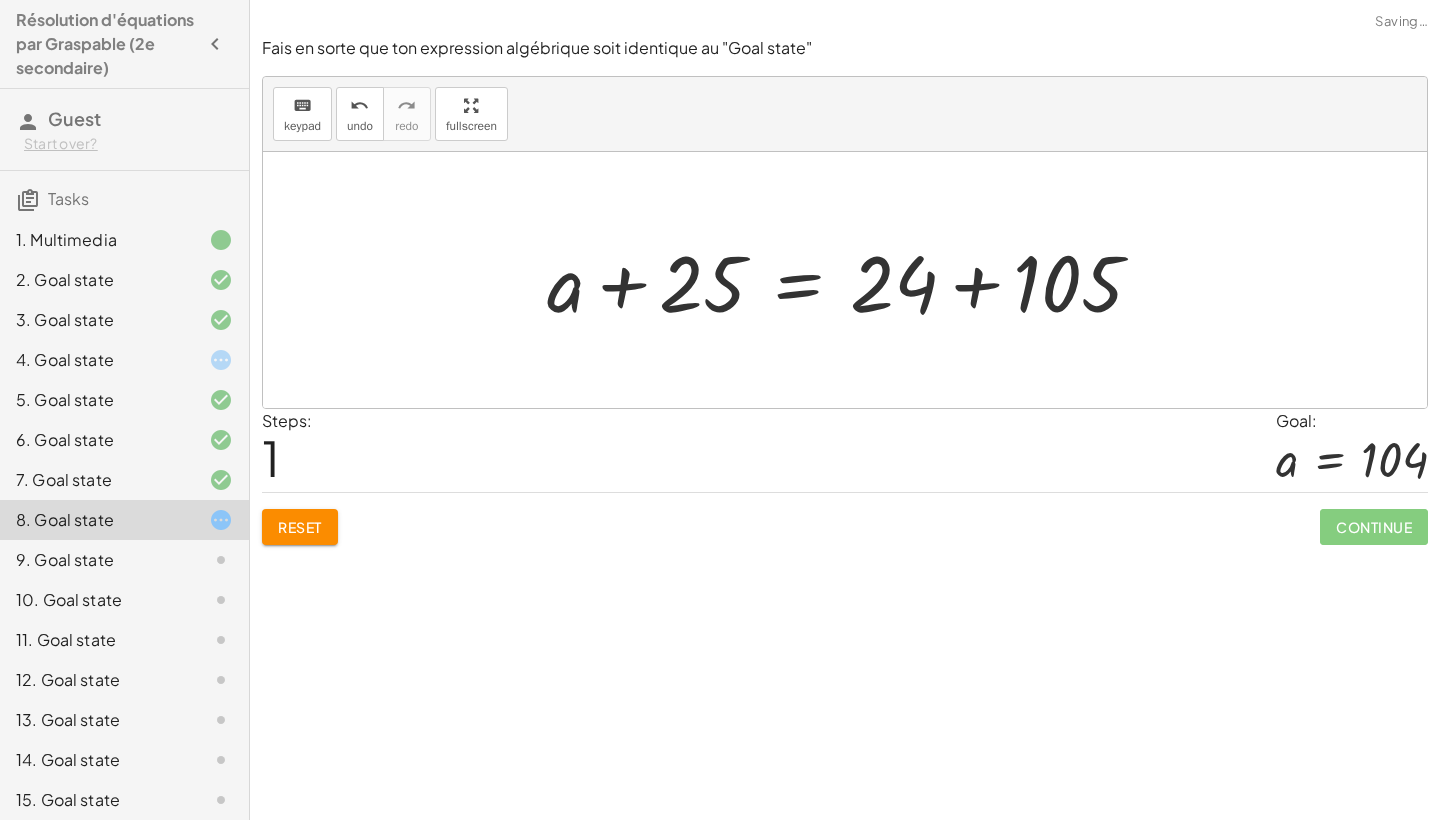 click at bounding box center (852, 280) 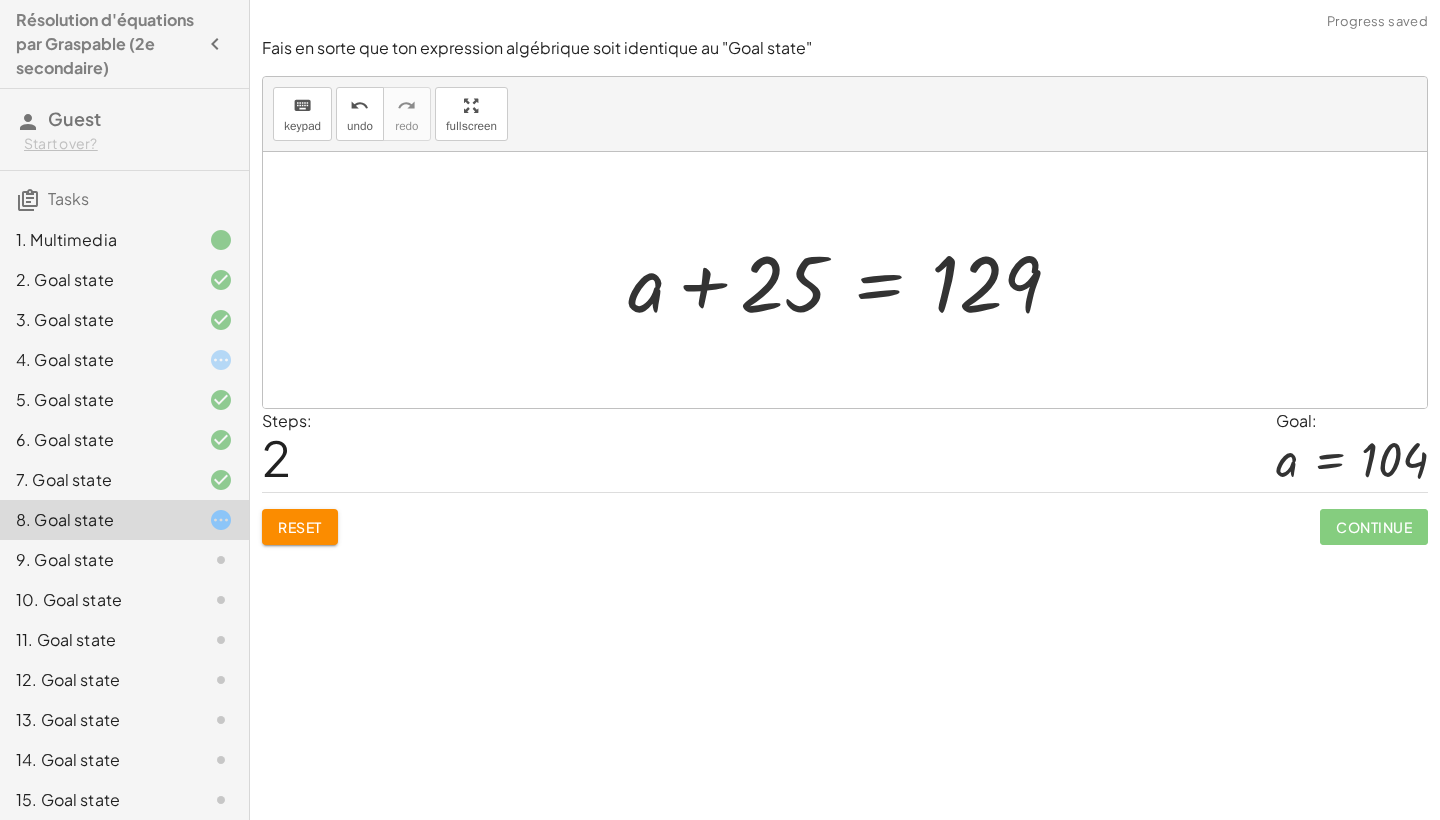 click at bounding box center [852, 280] 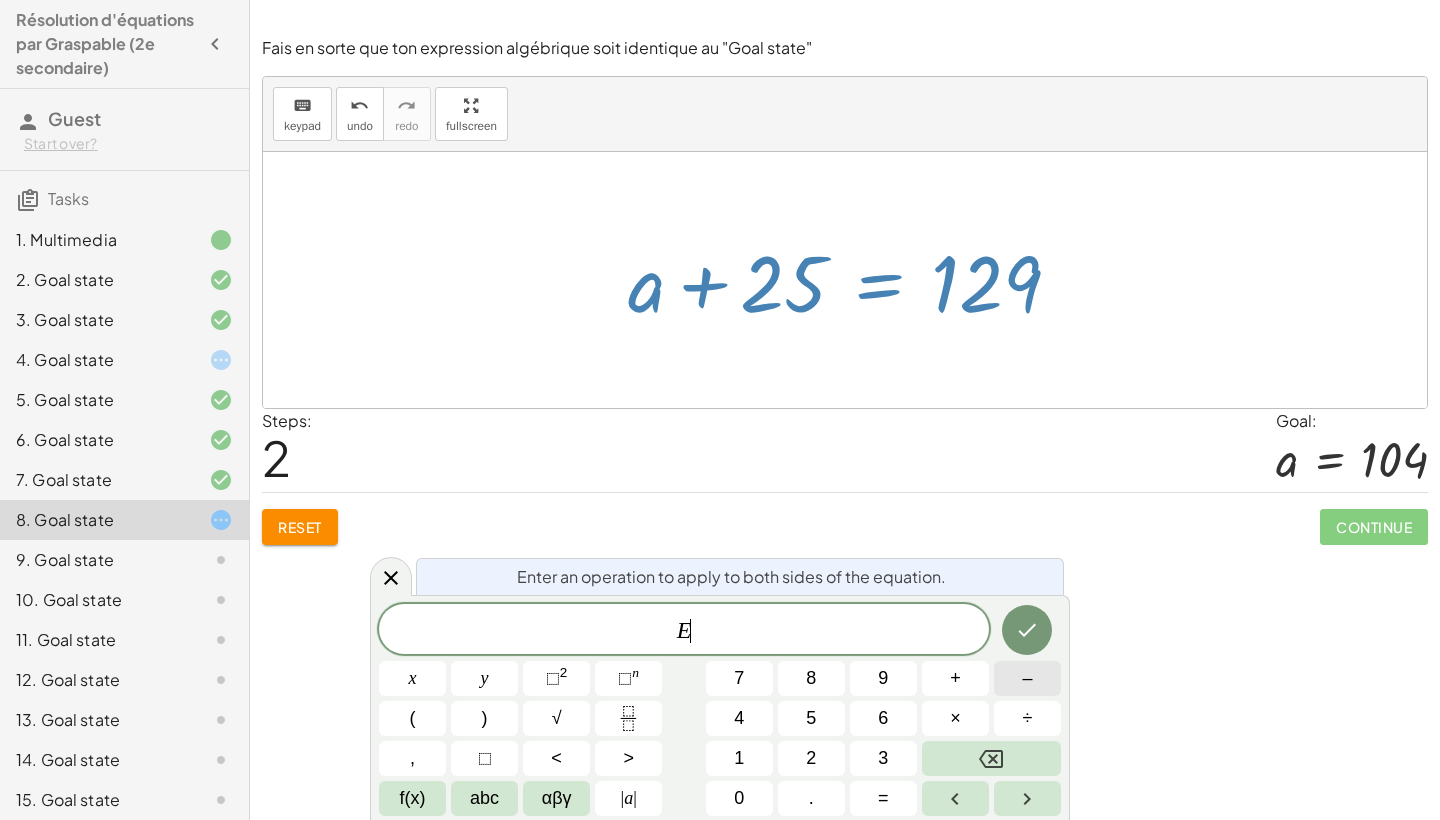 click on "–" at bounding box center [1027, 678] 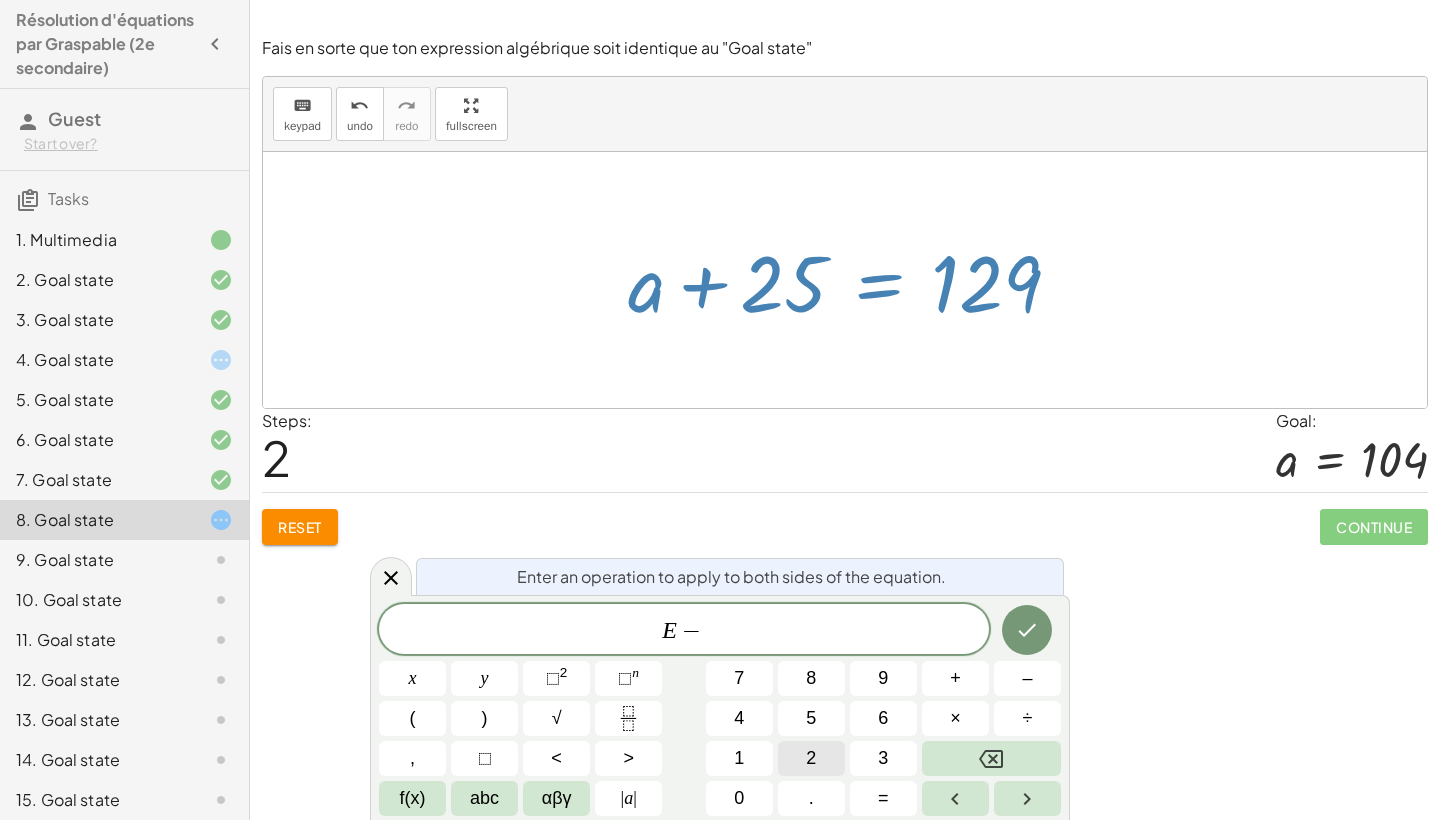 click on "2" at bounding box center [811, 758] 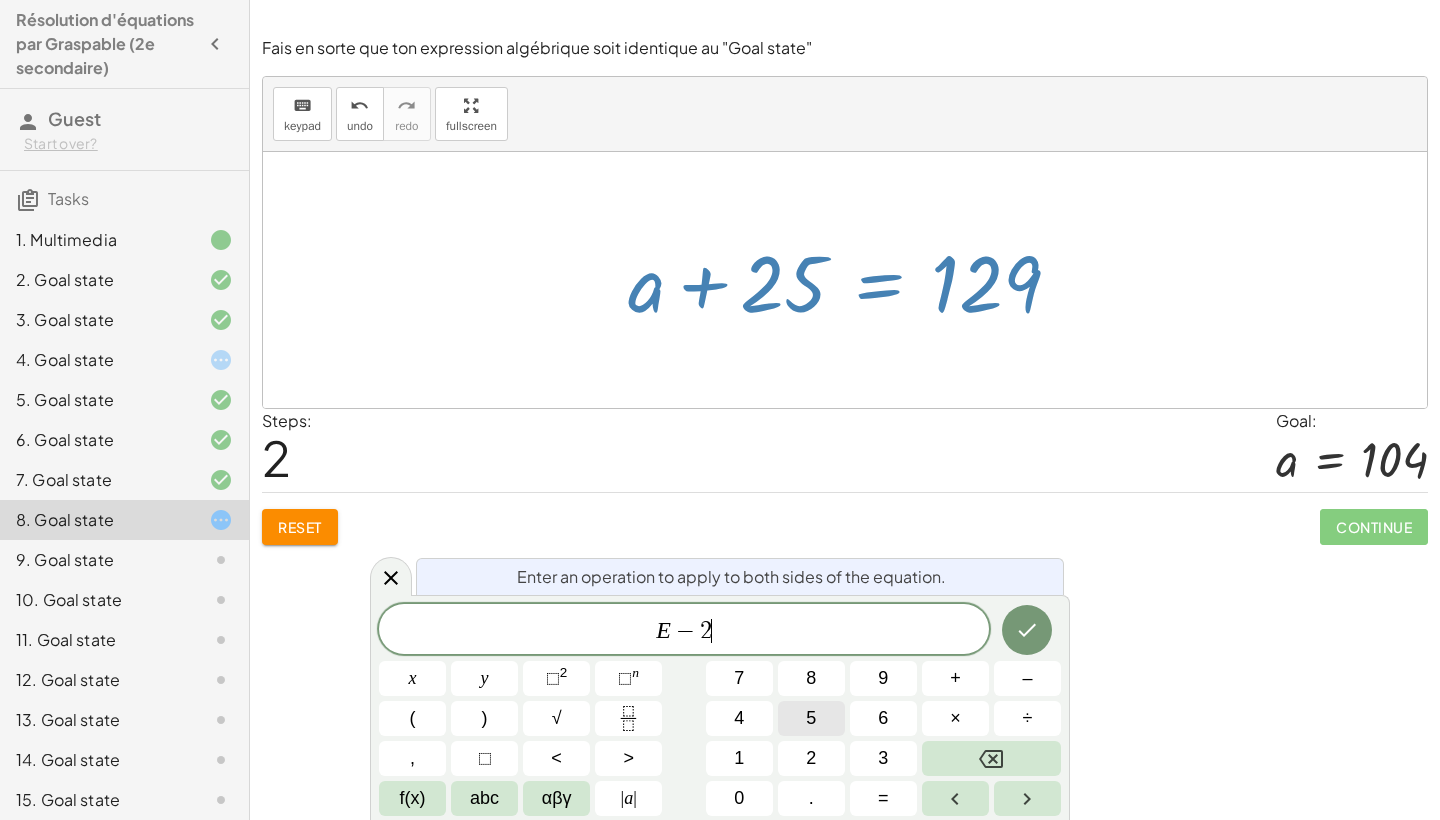 click on "5" at bounding box center [811, 718] 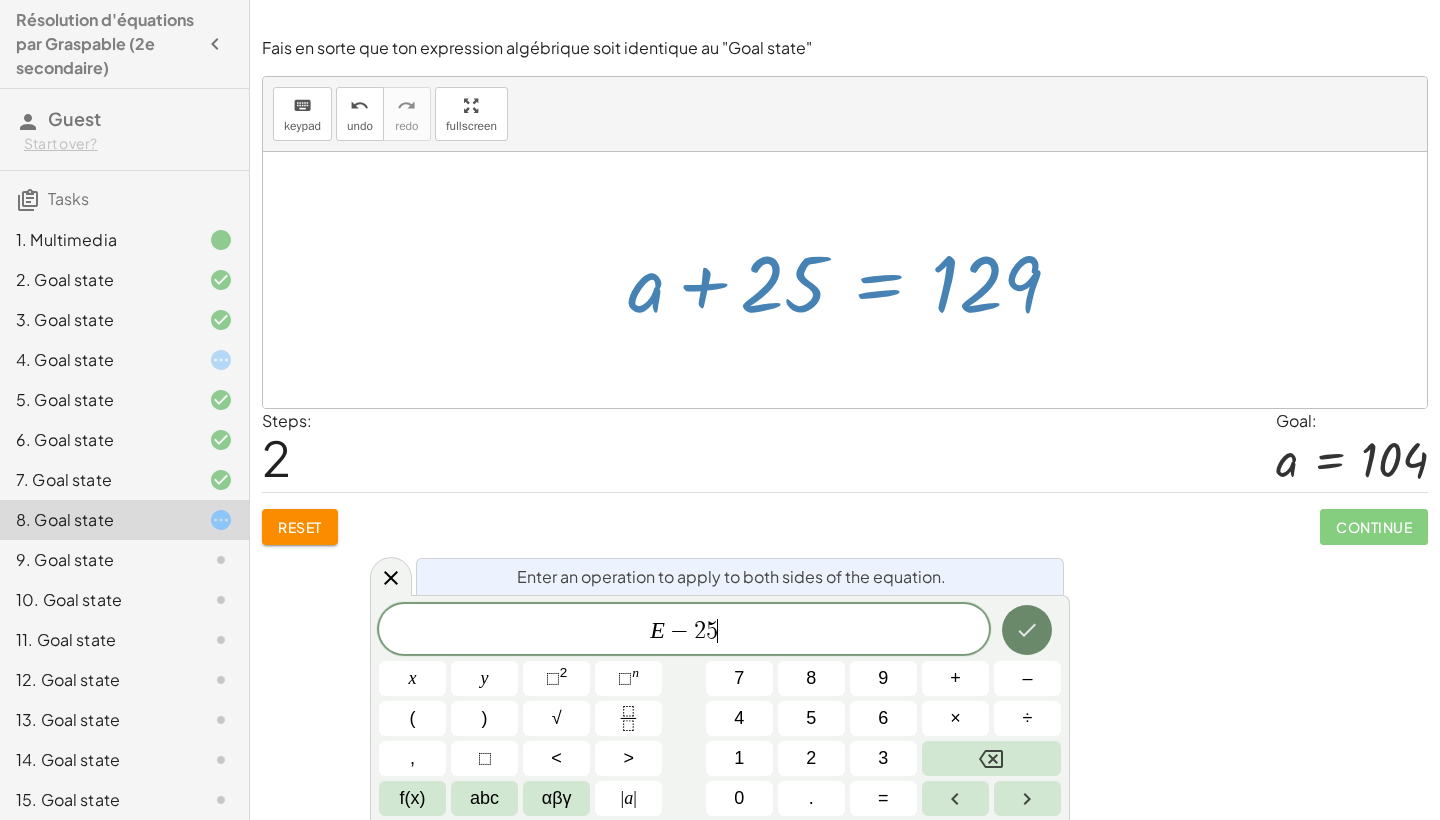 click 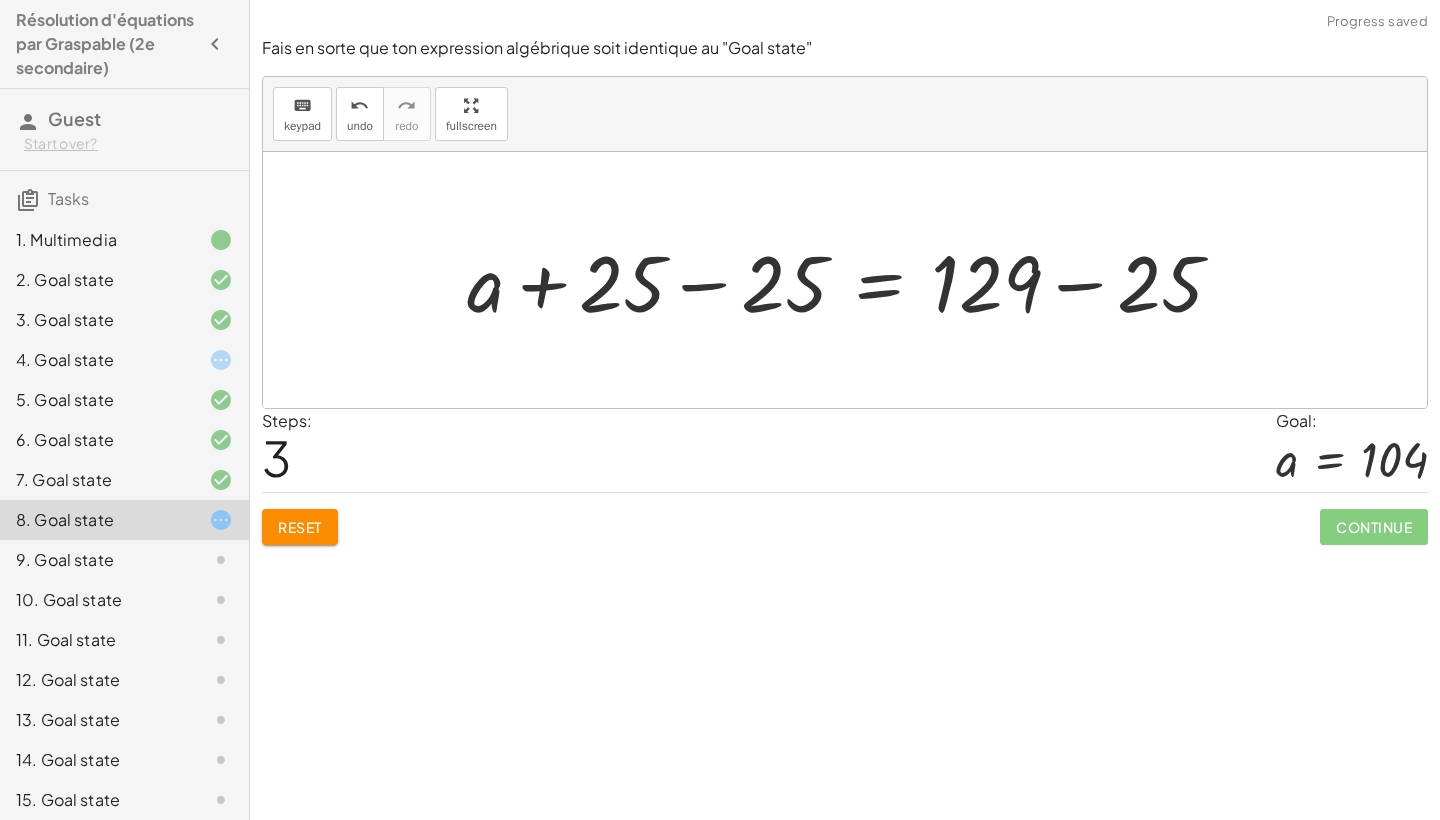 click at bounding box center [853, 280] 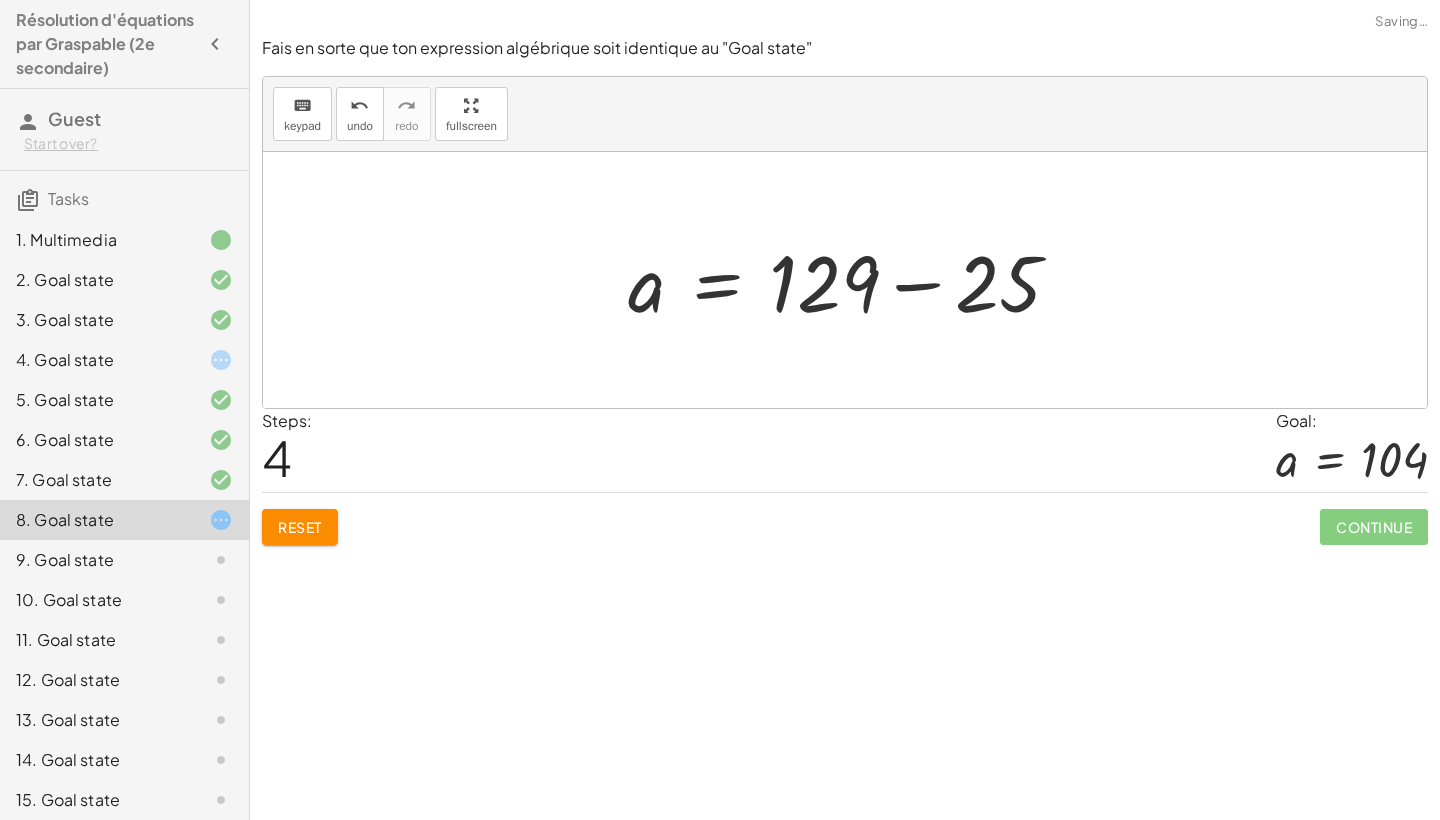 click at bounding box center (852, 280) 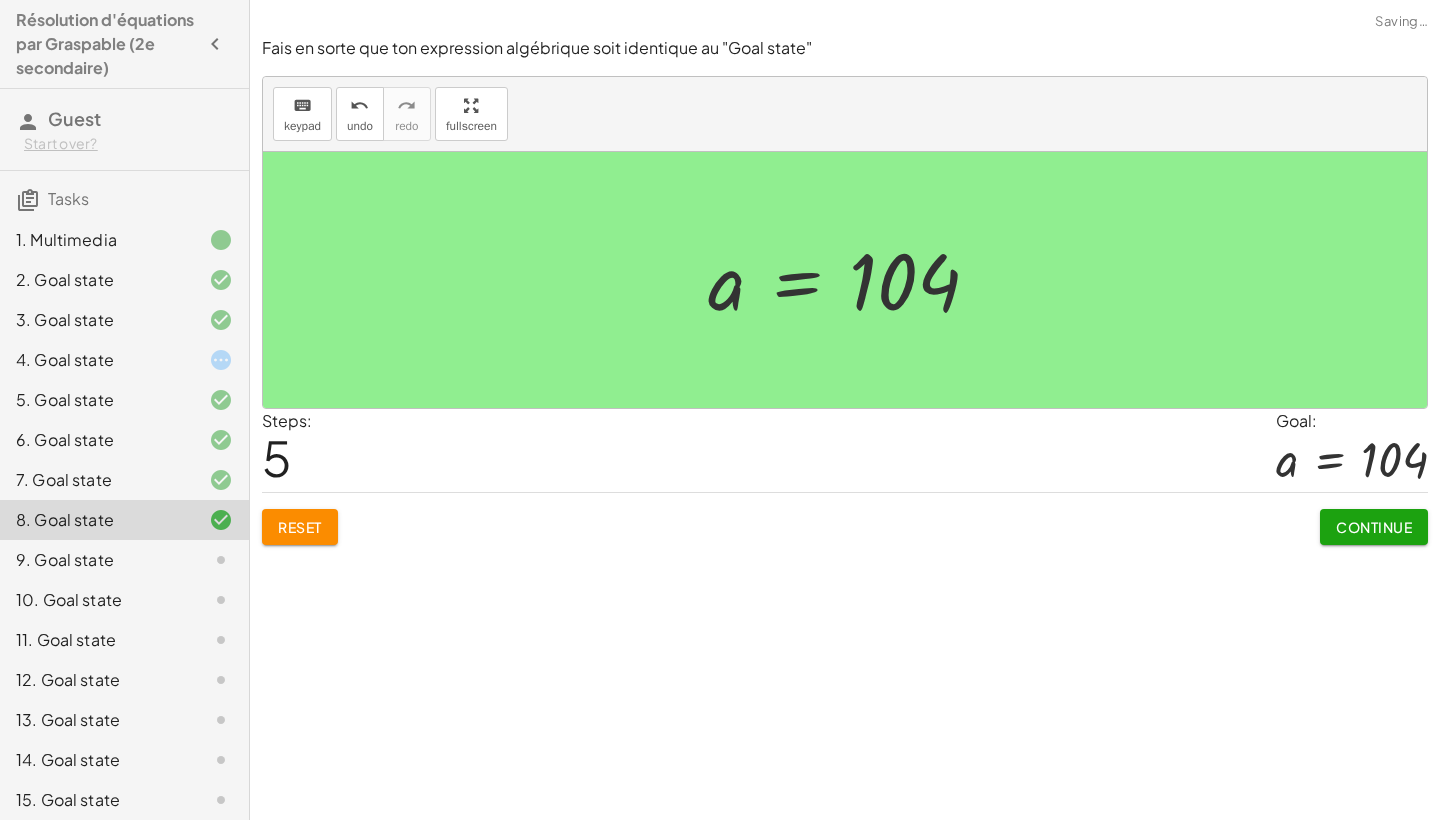 click on "Continue" 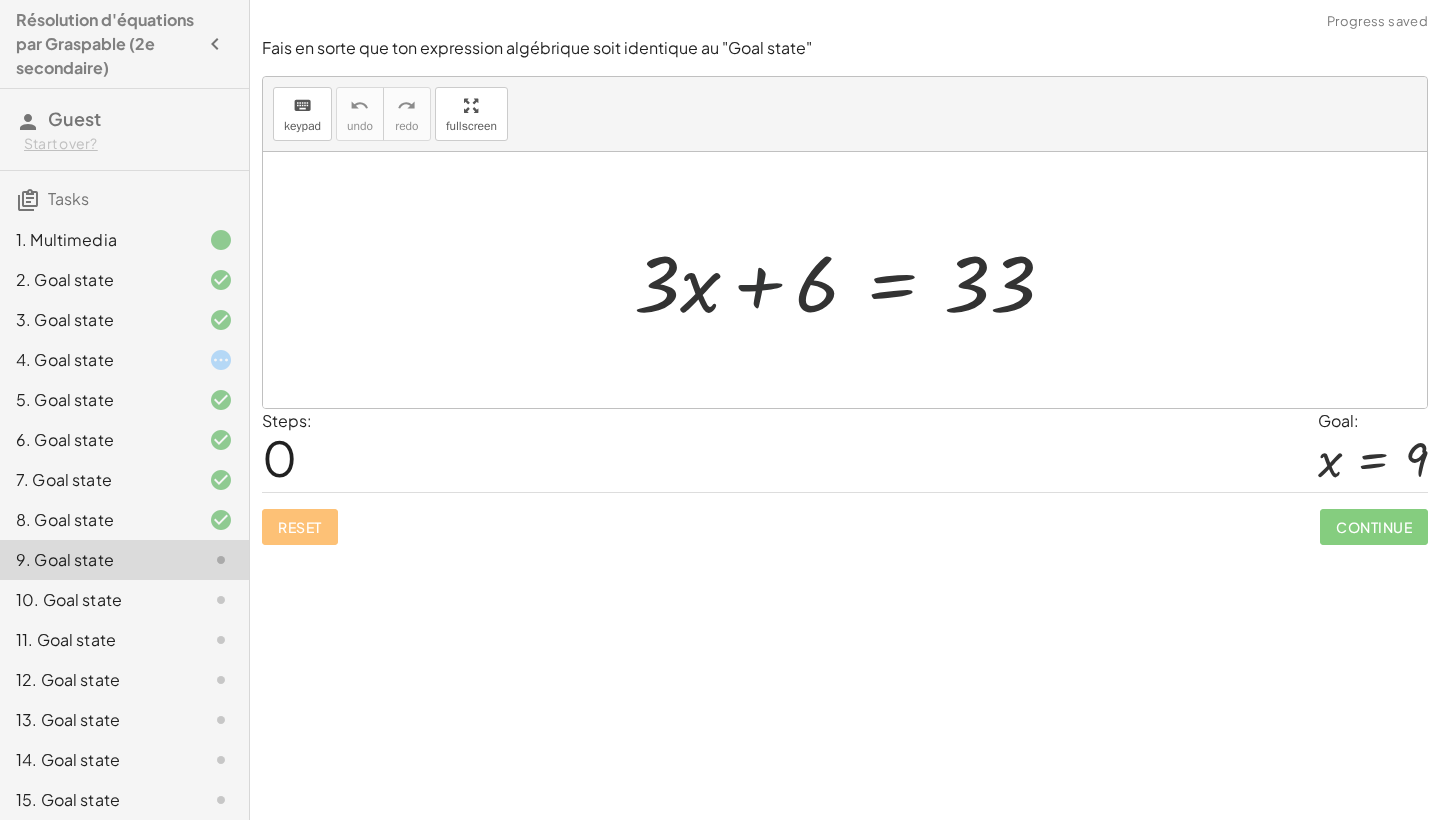 click at bounding box center (852, 280) 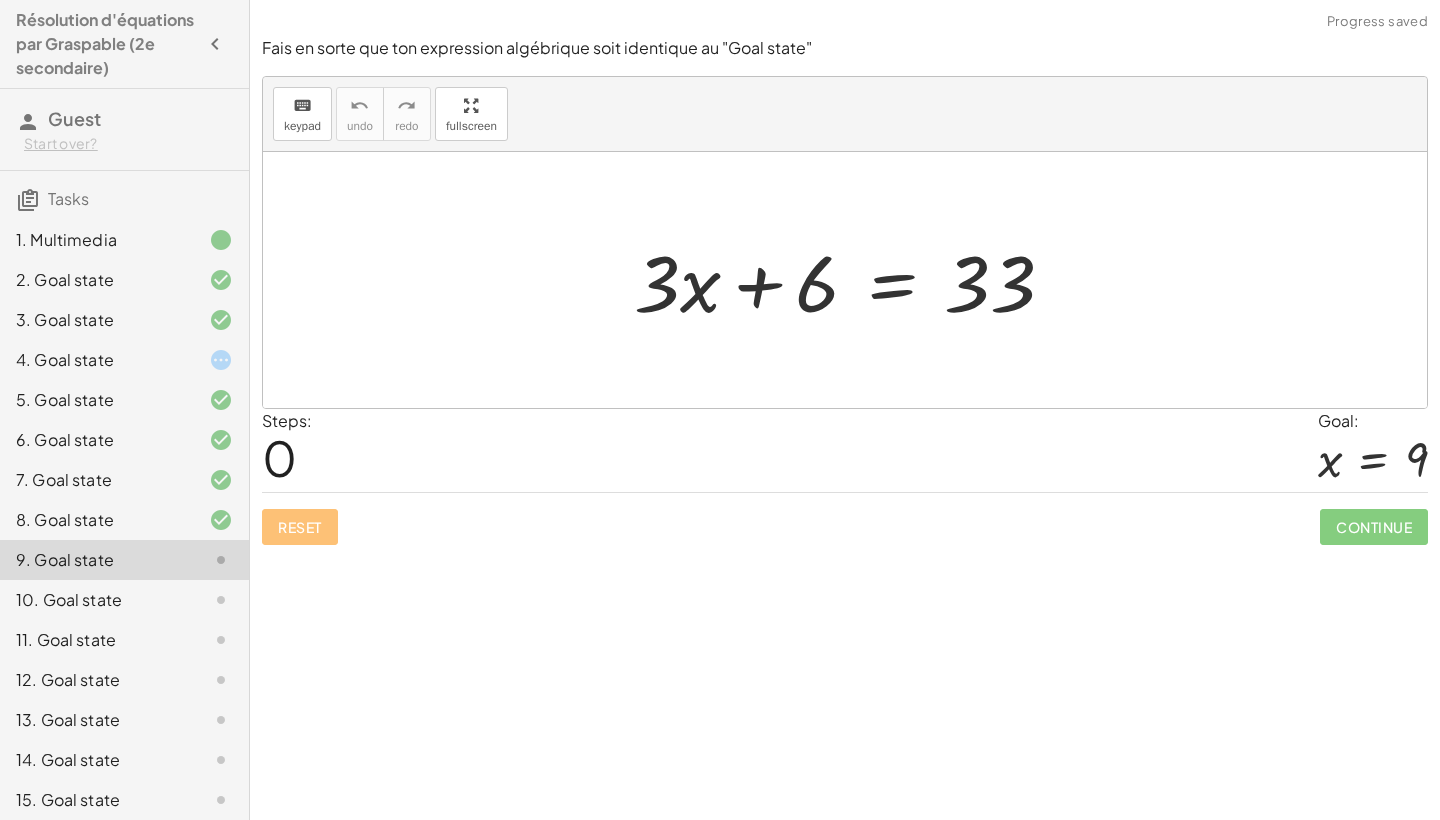 click at bounding box center (852, 280) 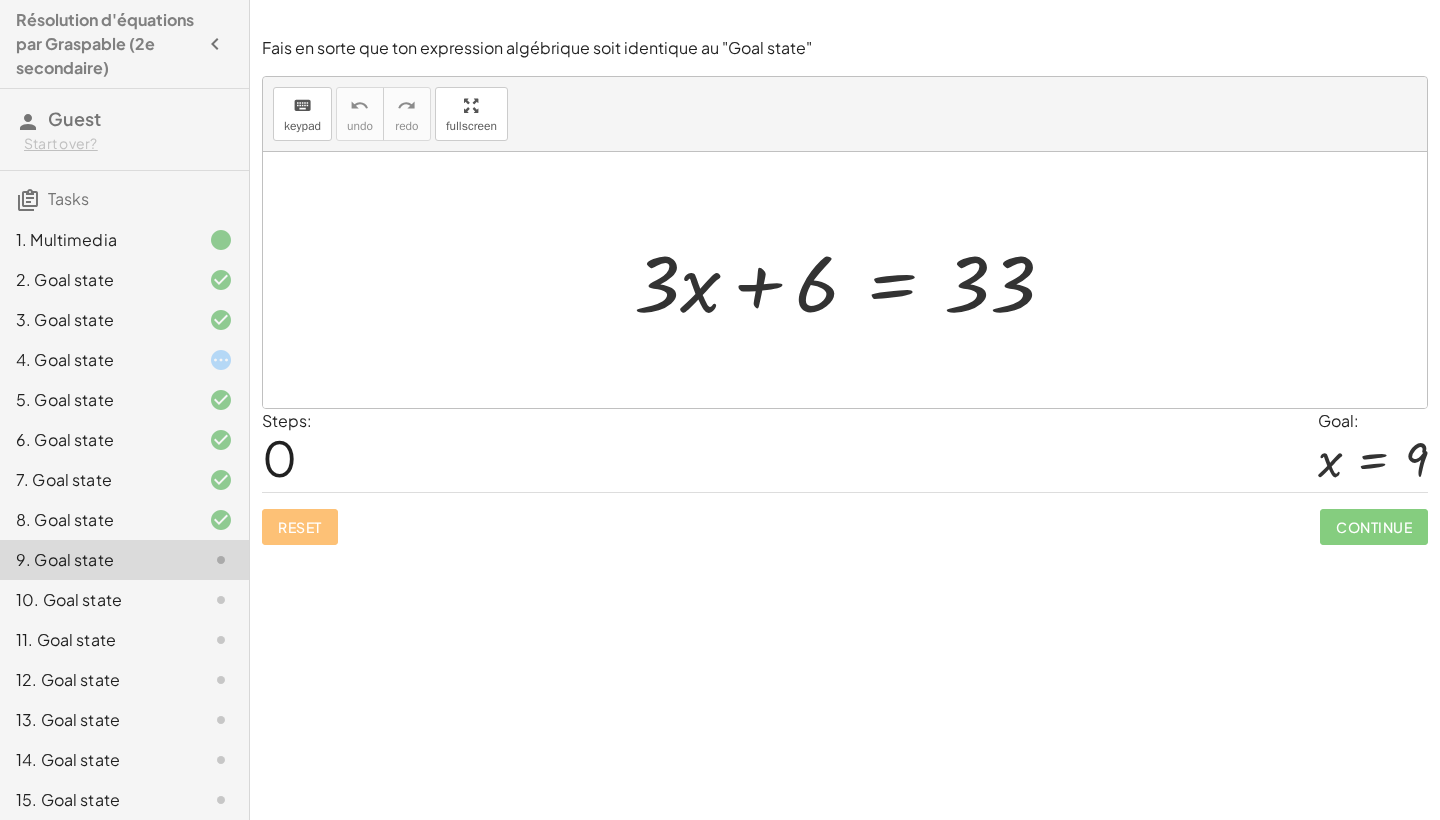 click at bounding box center (852, 280) 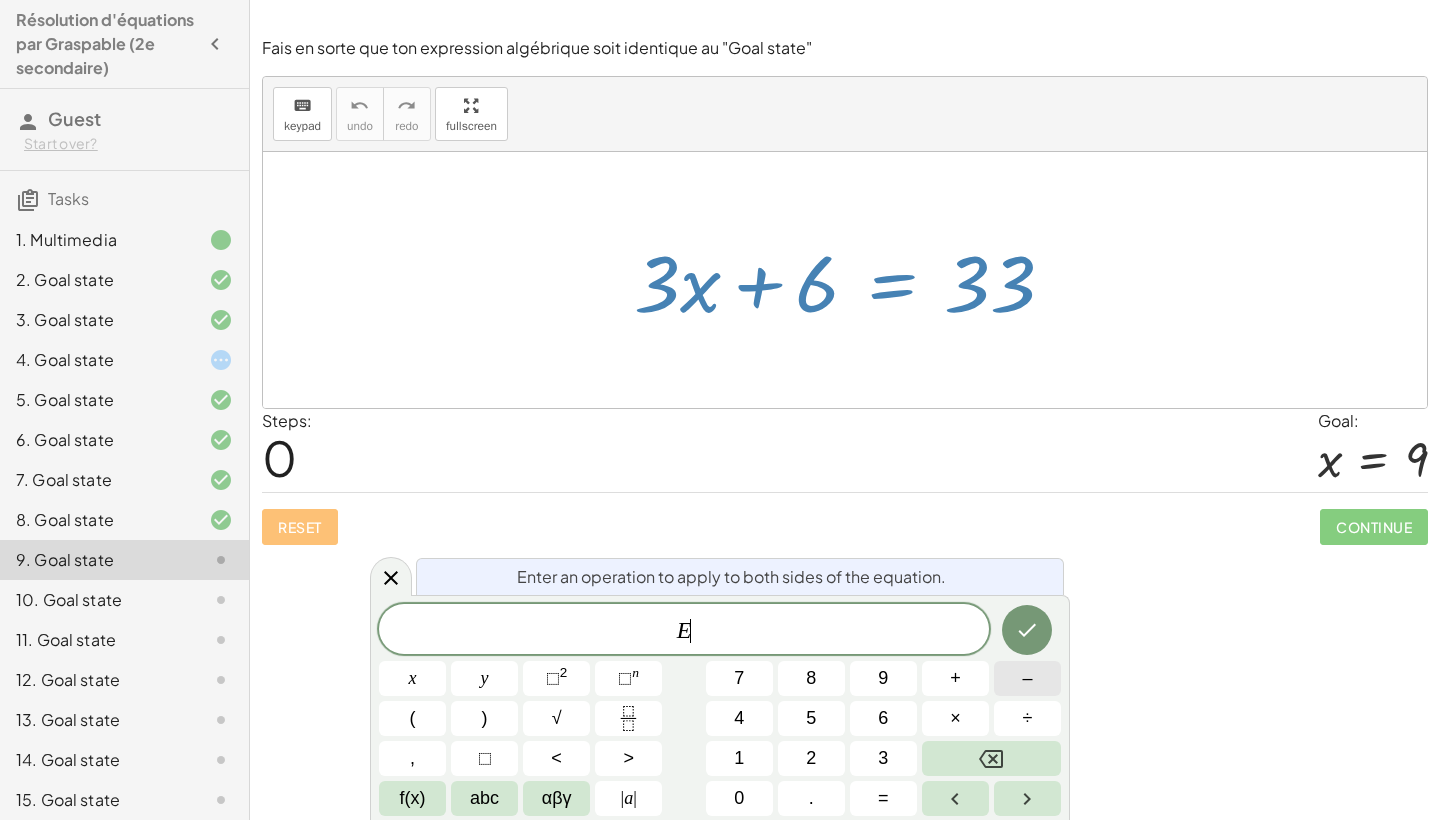 click on "–" at bounding box center [1027, 678] 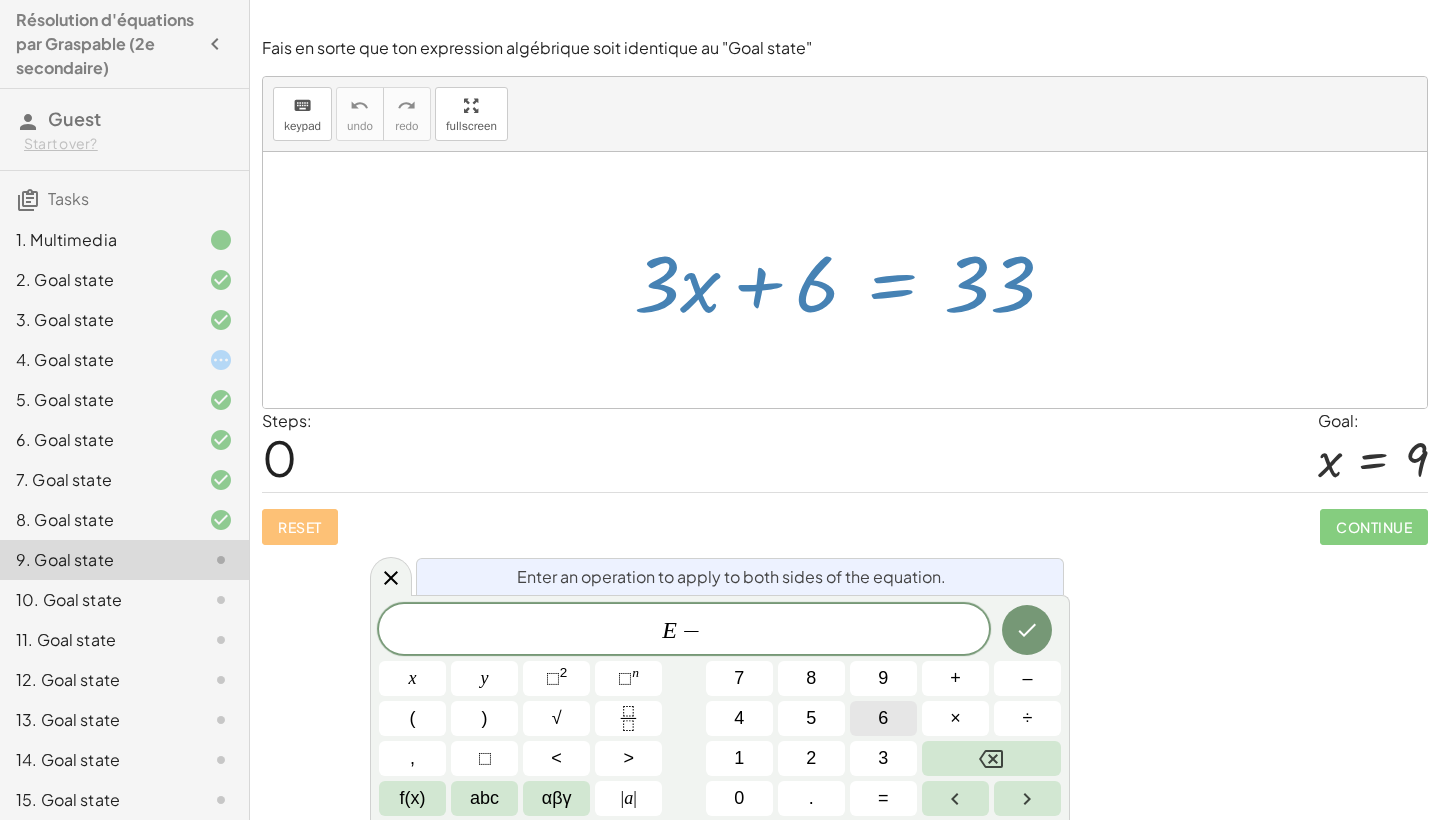 click on "6" at bounding box center (883, 718) 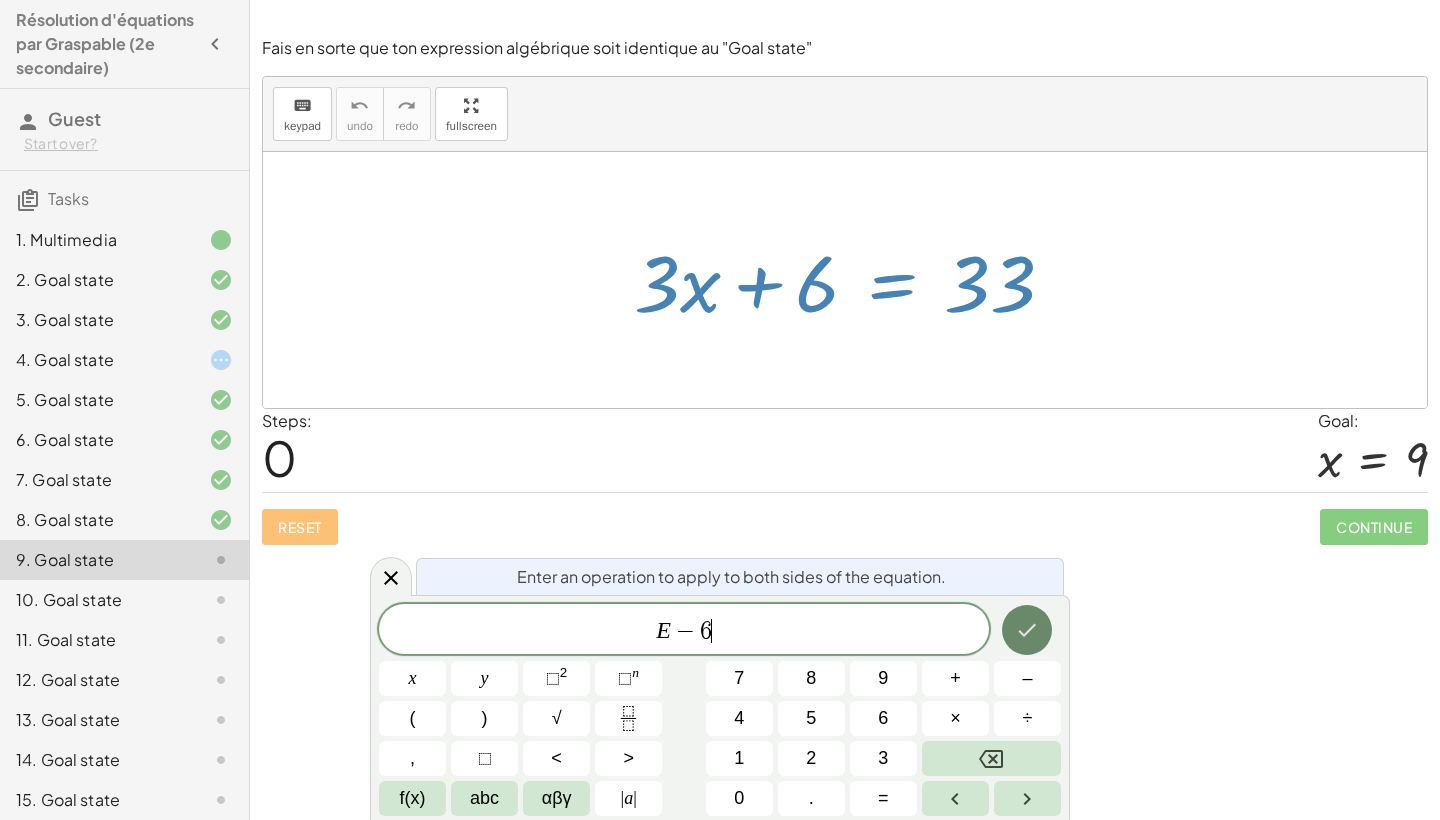 click 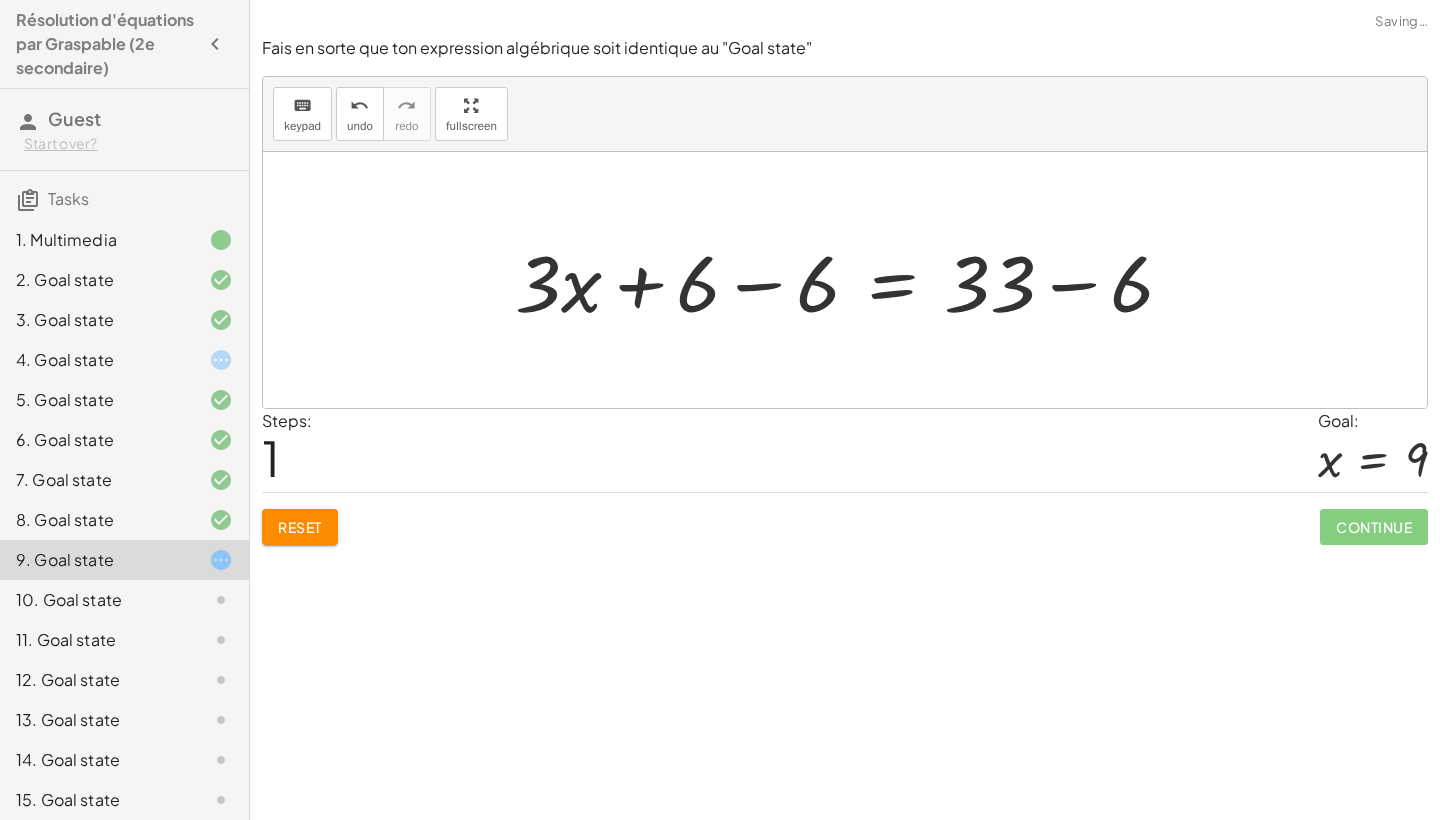 click at bounding box center [852, 280] 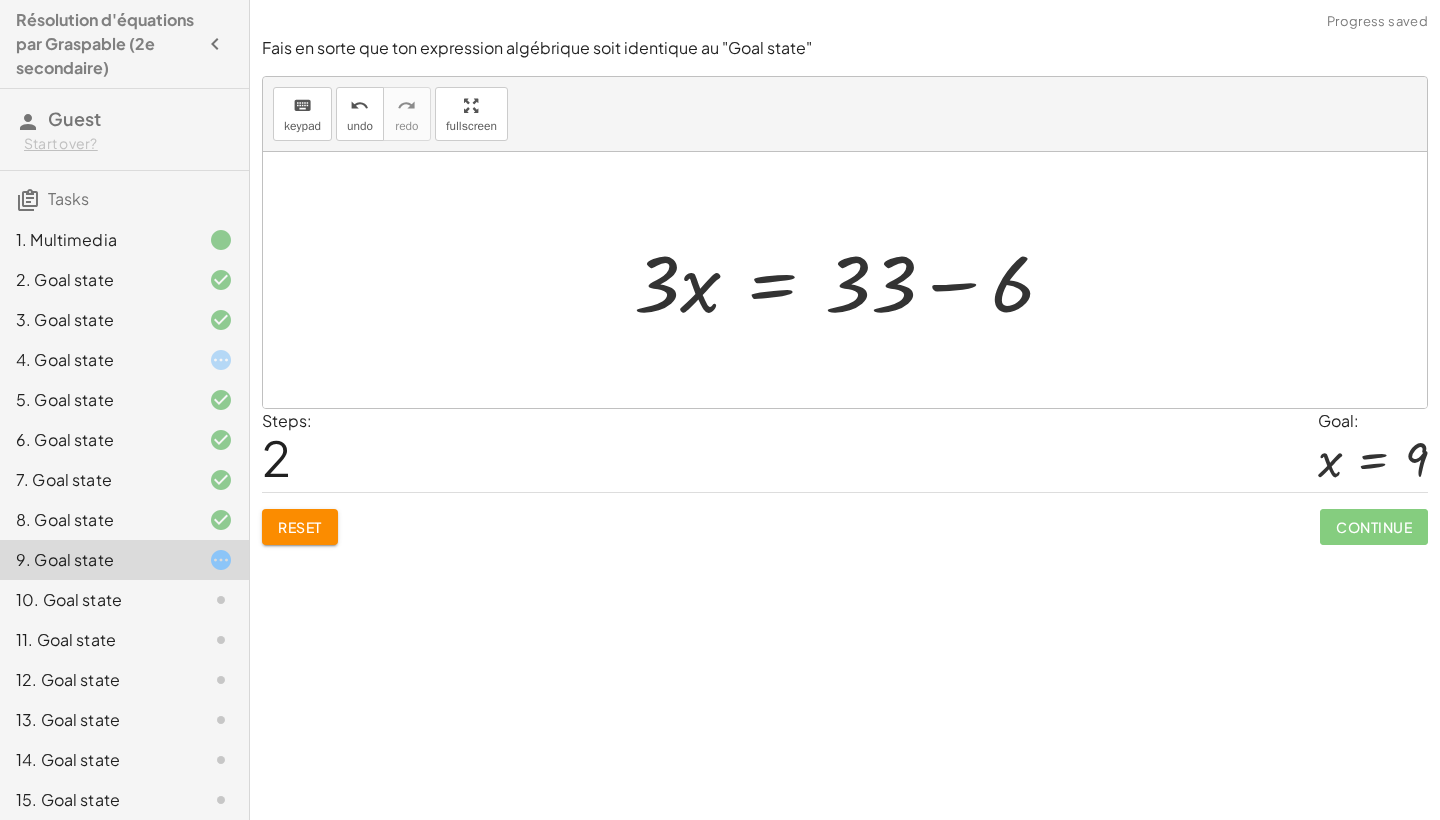 click at bounding box center (852, 280) 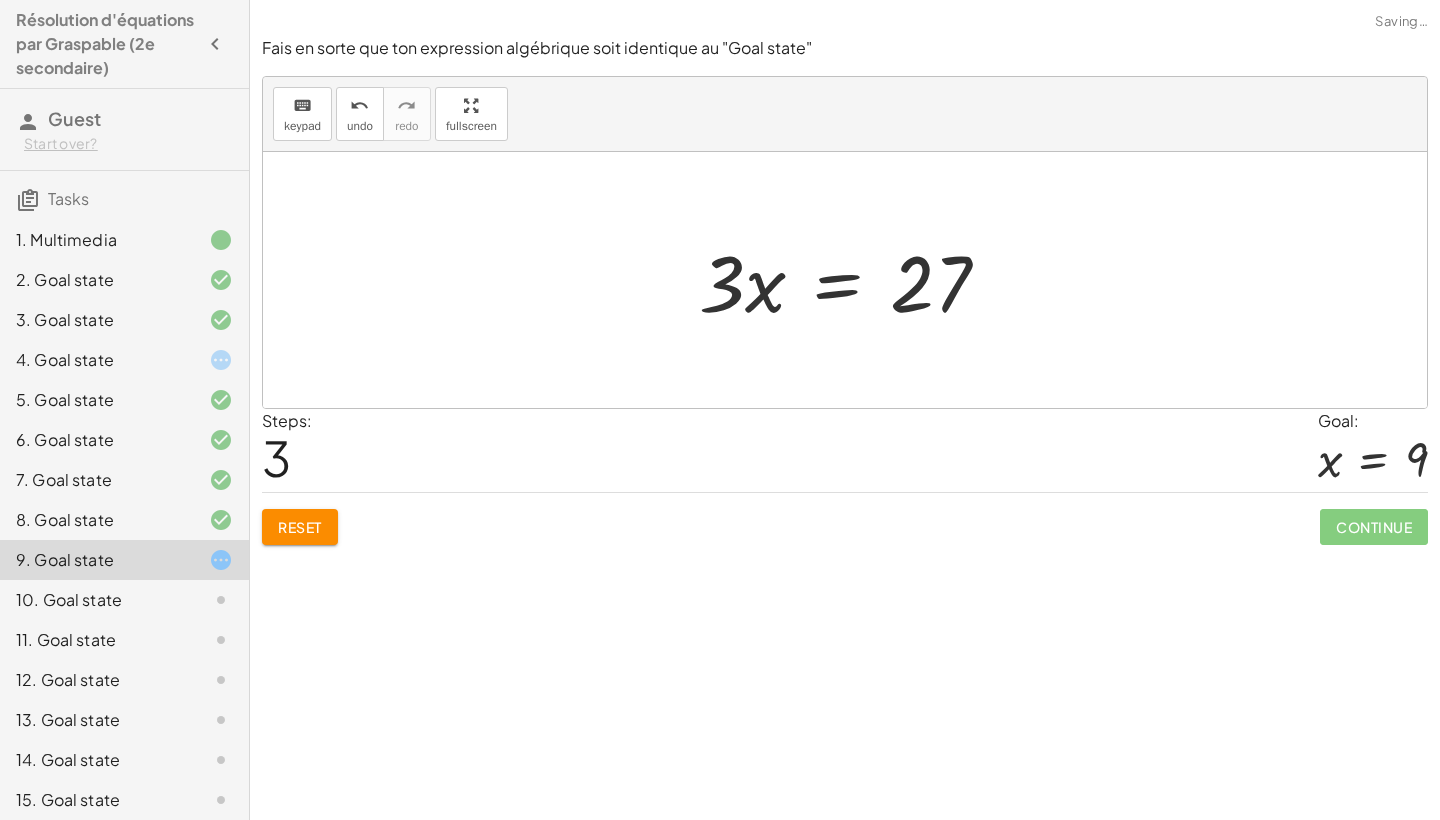 click at bounding box center [852, 280] 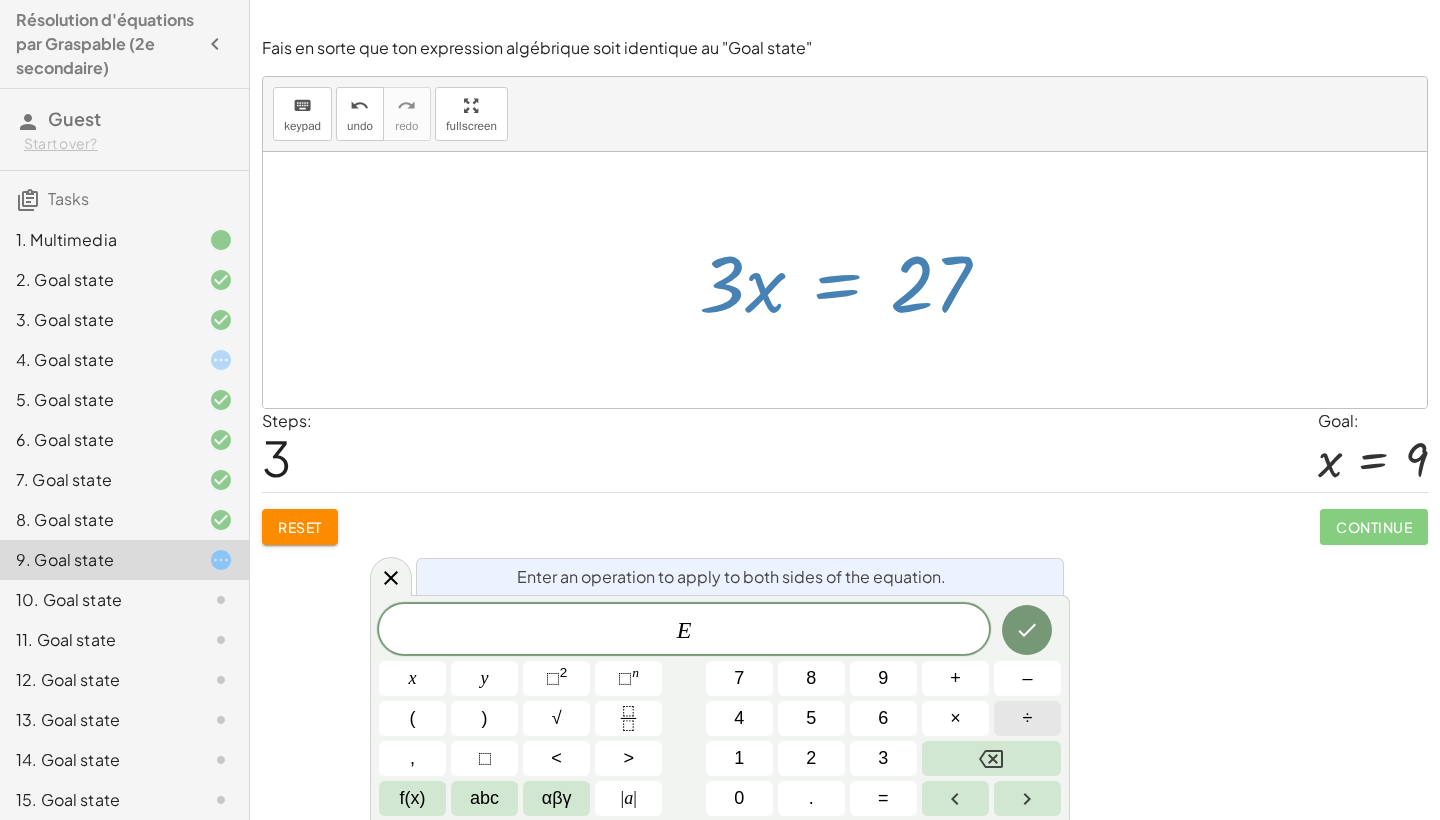 click on "÷" at bounding box center [1027, 718] 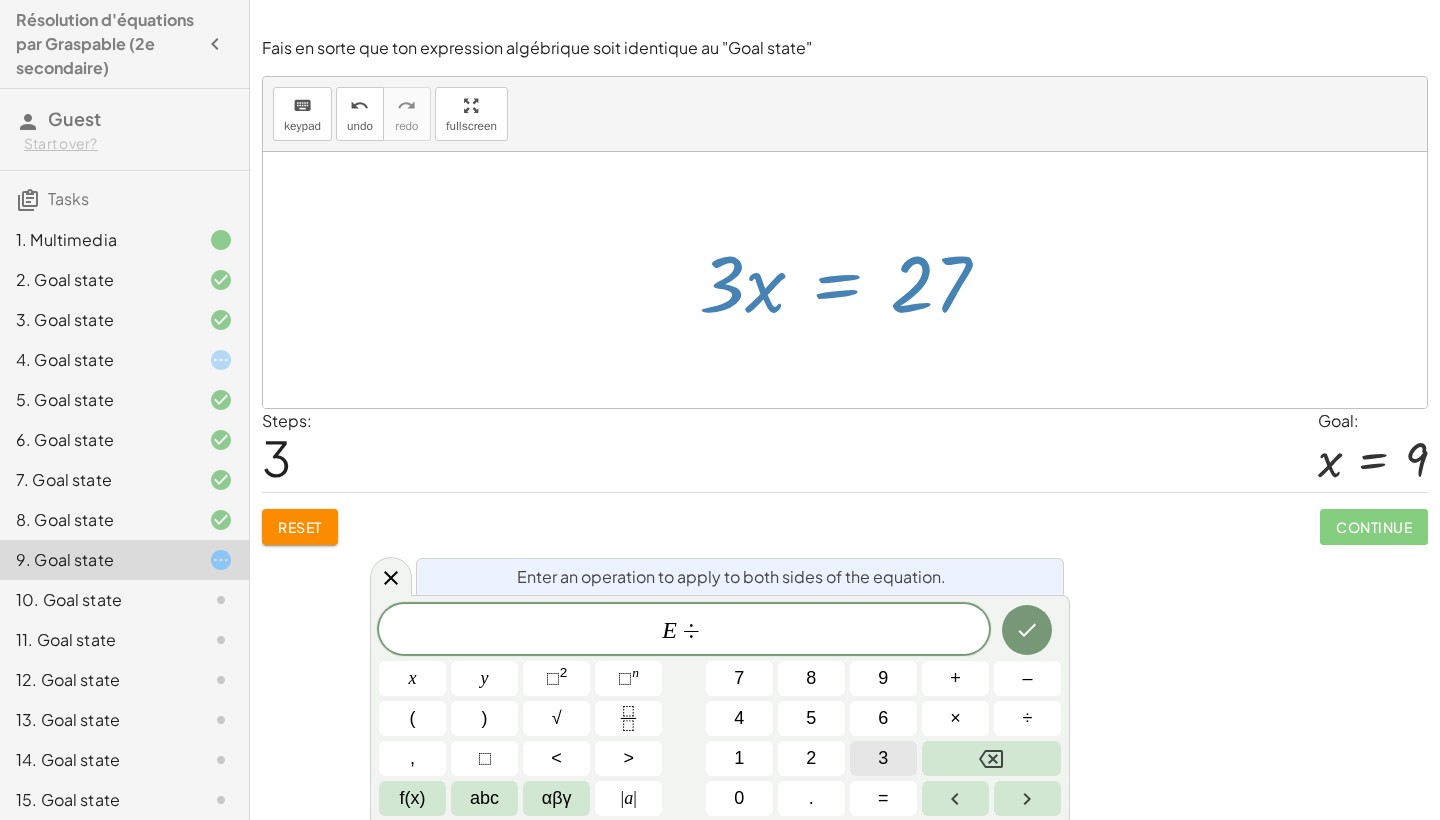 click on "3" at bounding box center (883, 758) 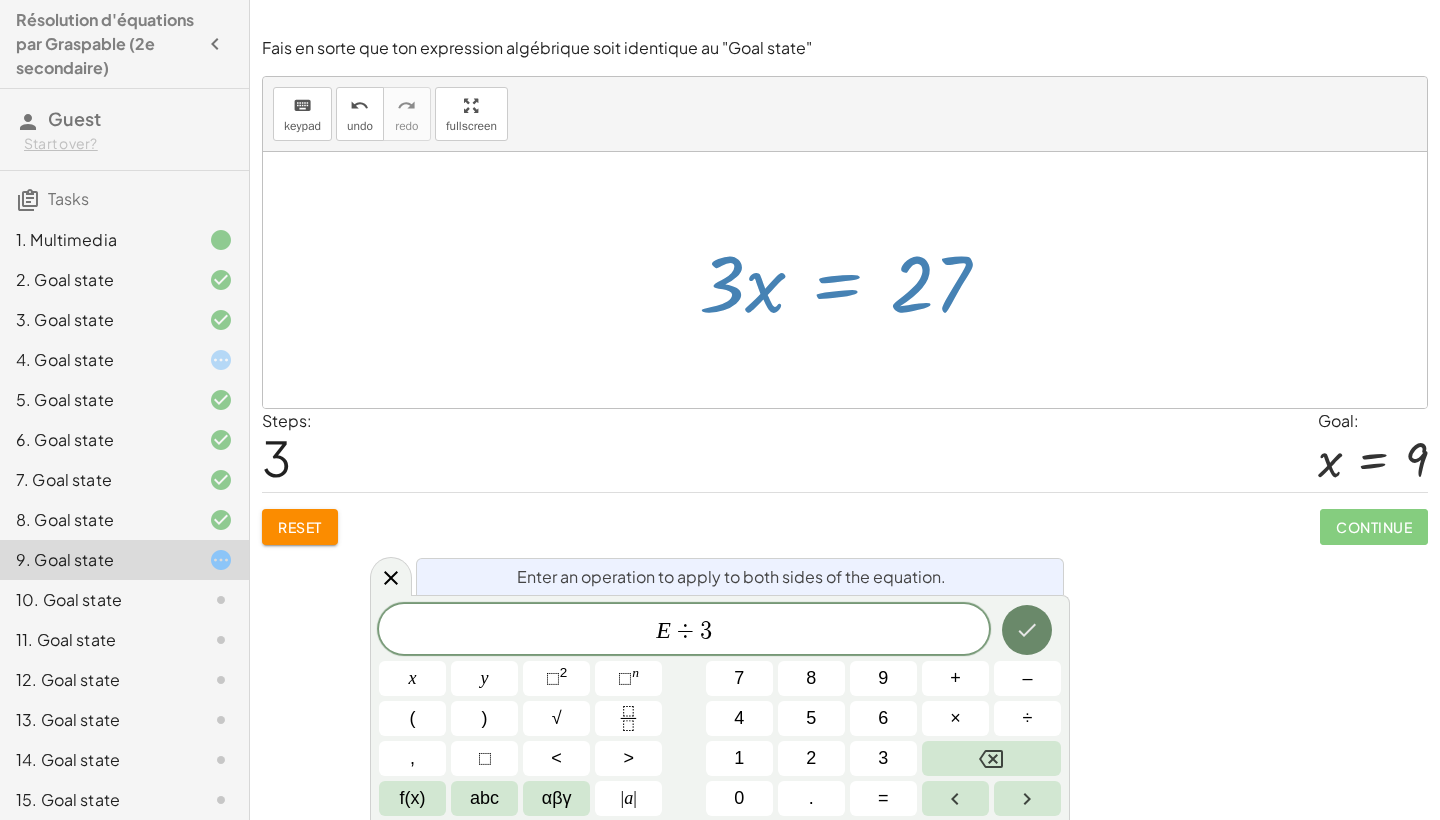 click 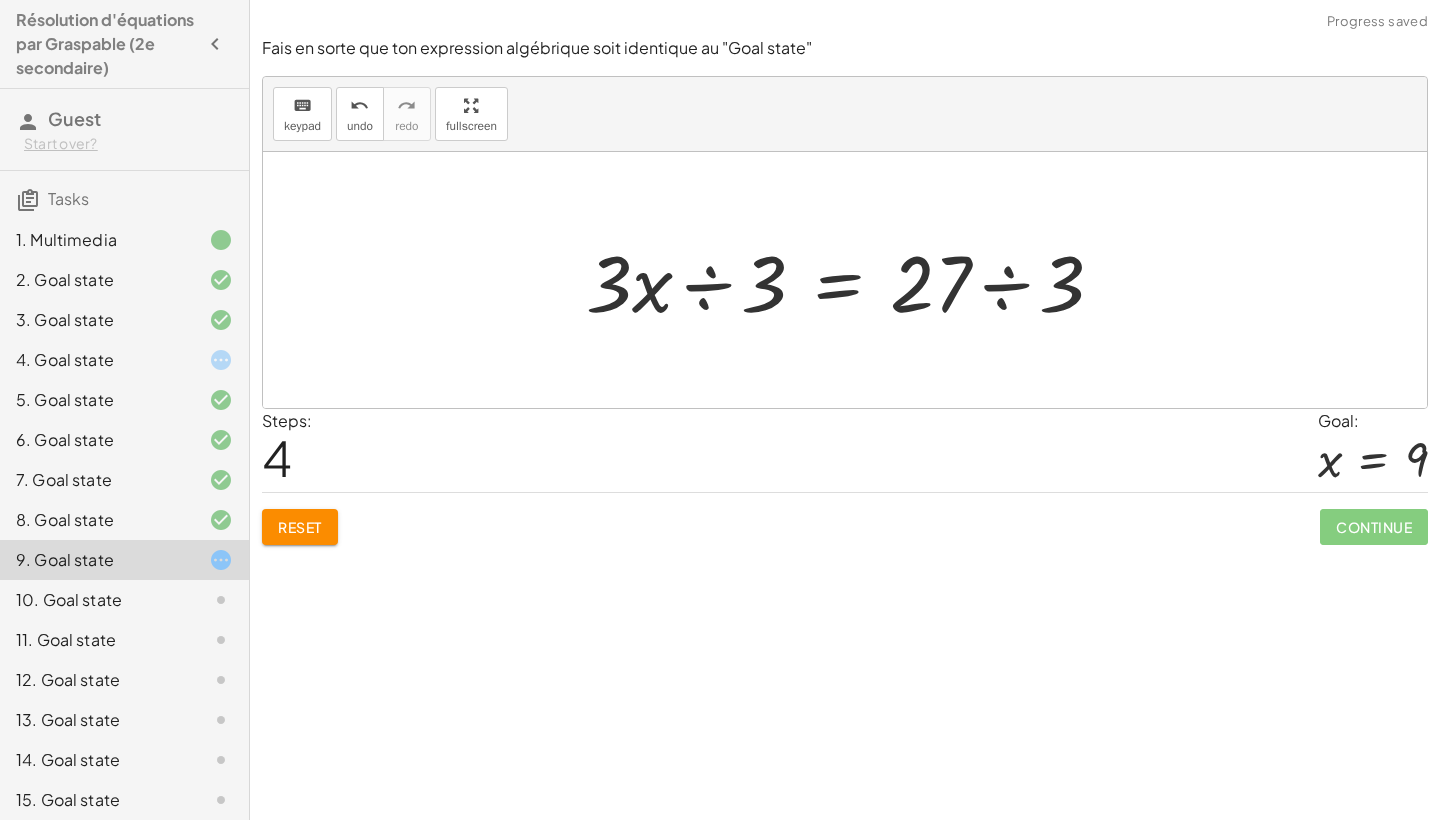 click at bounding box center (853, 280) 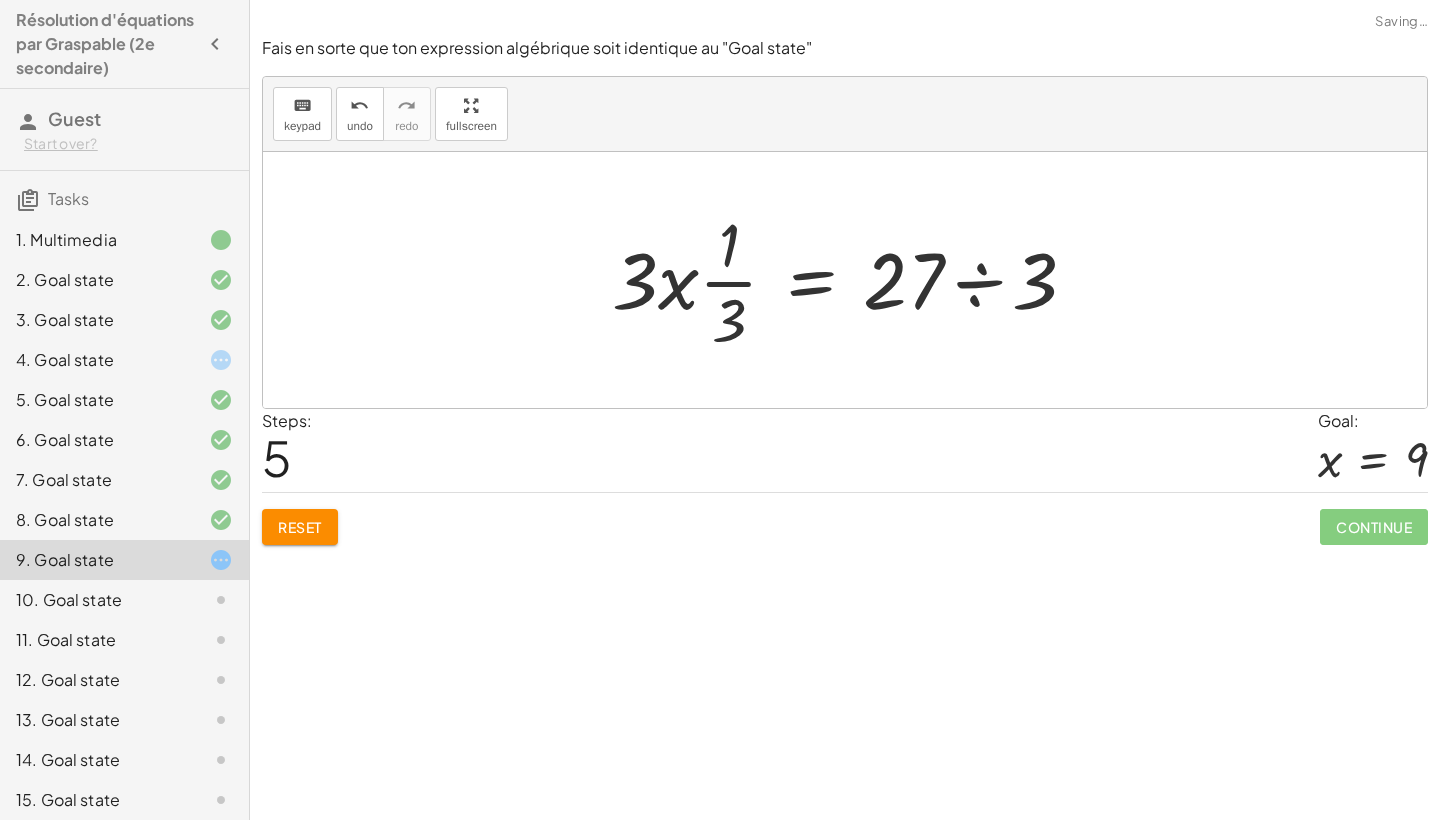 click at bounding box center (852, 280) 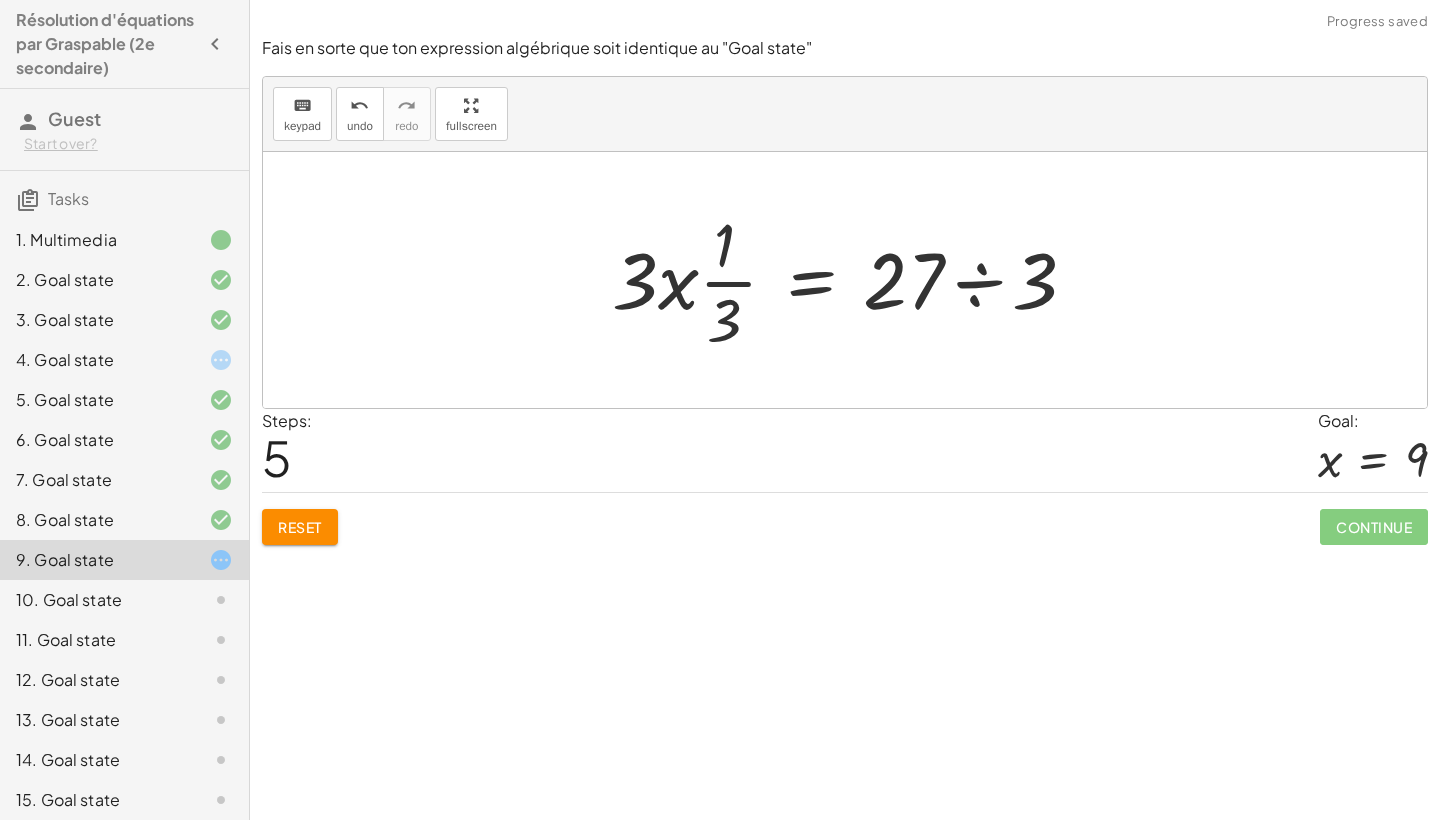click at bounding box center (852, 280) 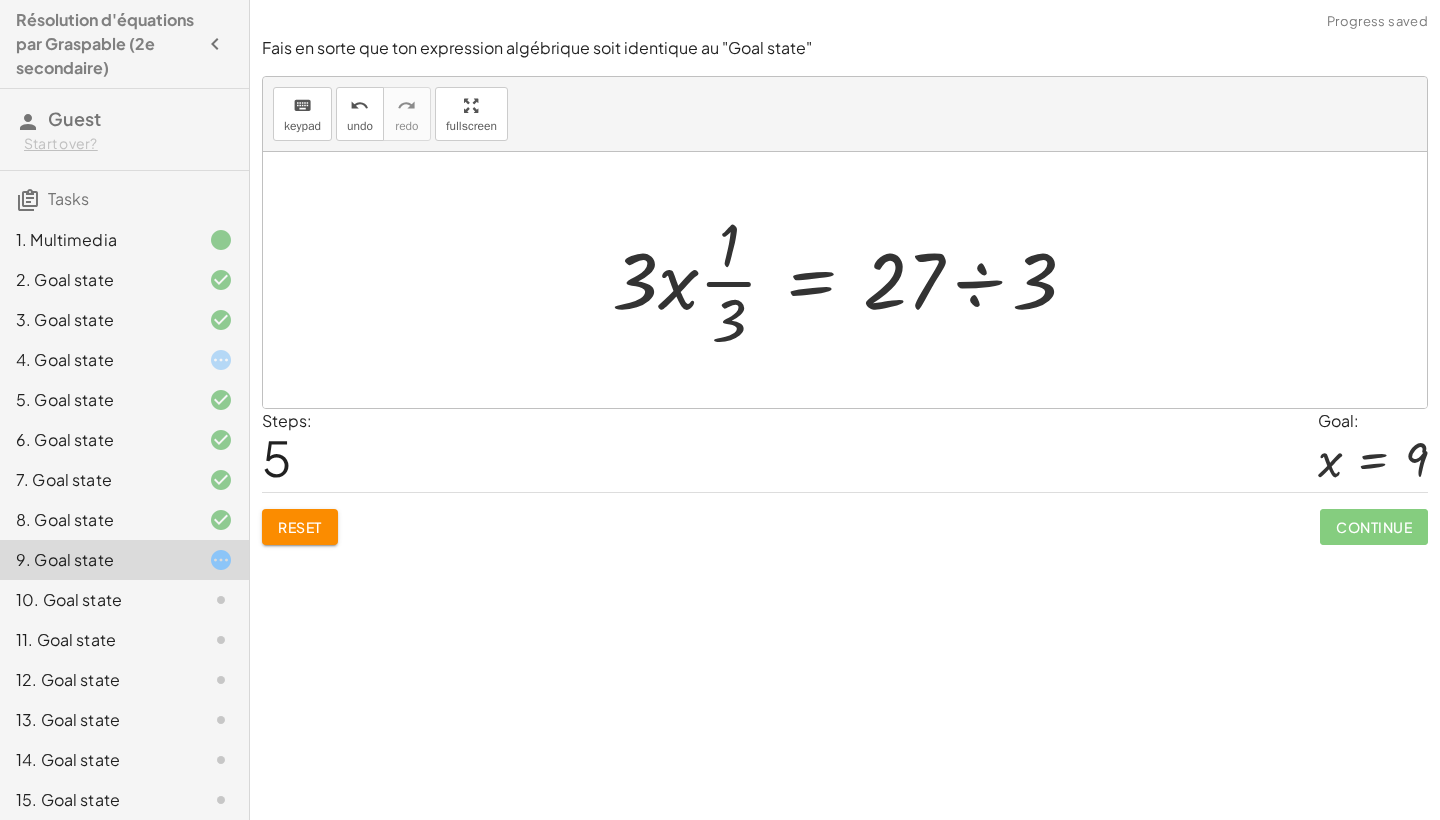 click at bounding box center [852, 280] 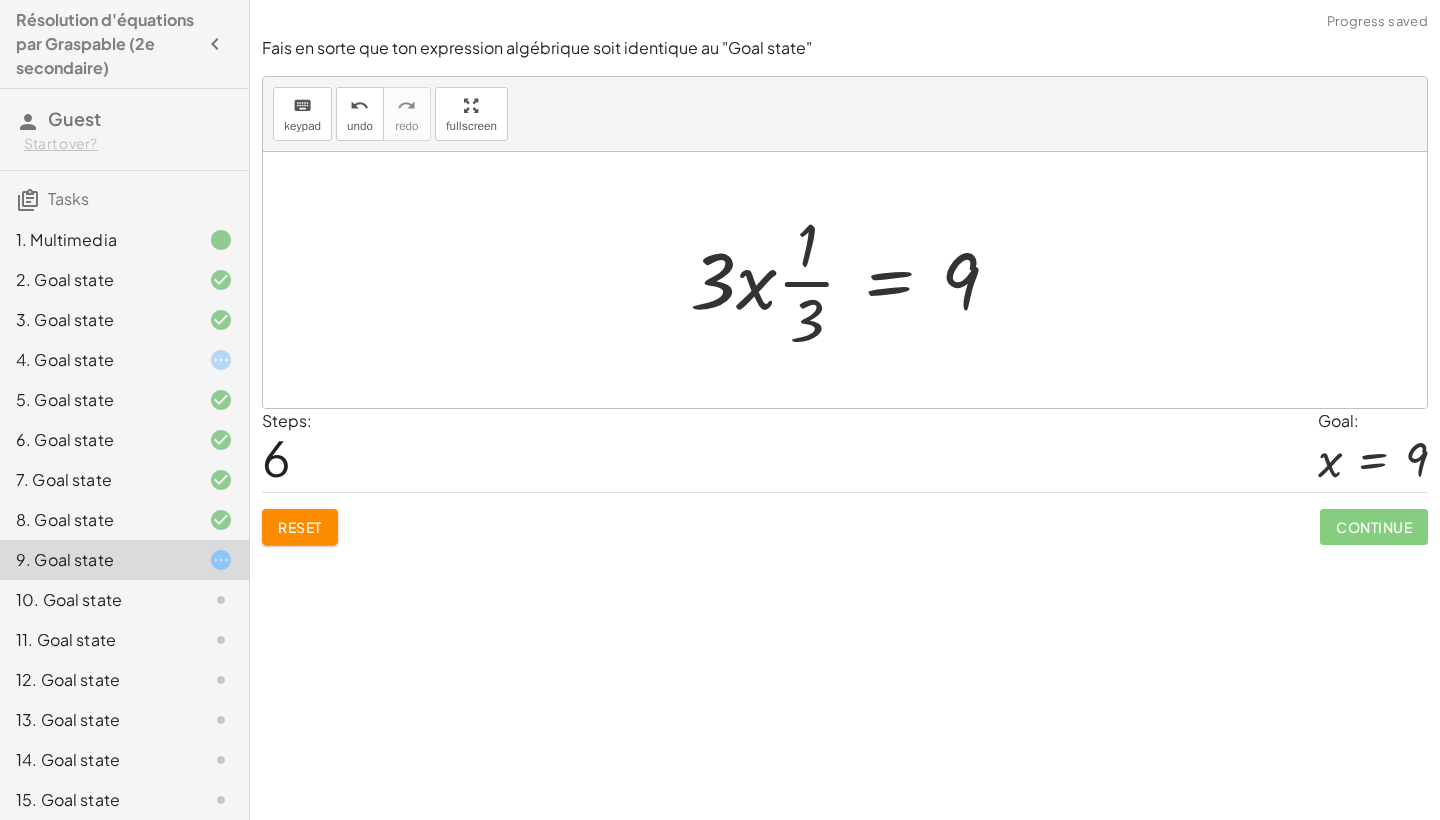 click at bounding box center (852, 280) 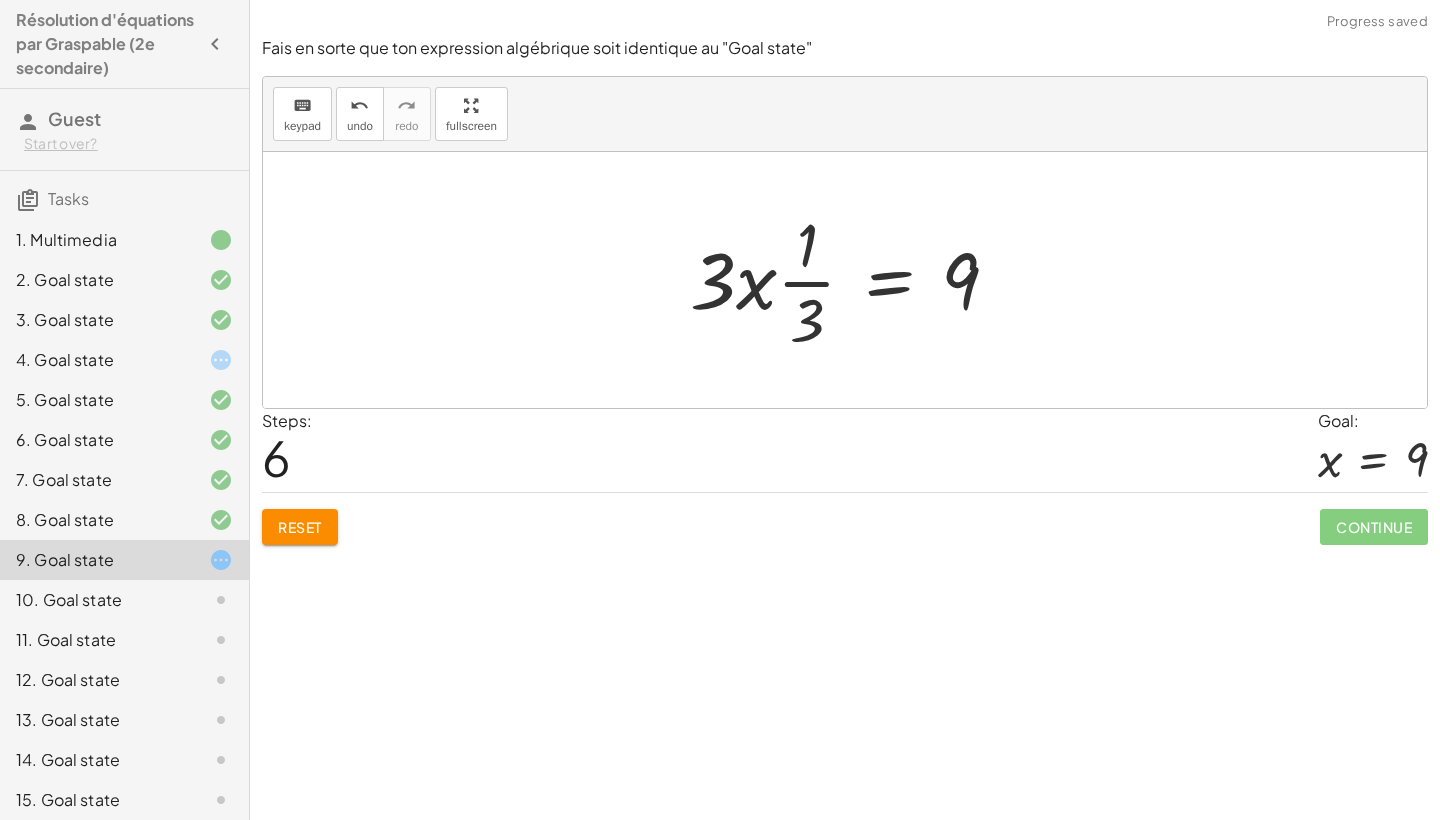 click at bounding box center (852, 280) 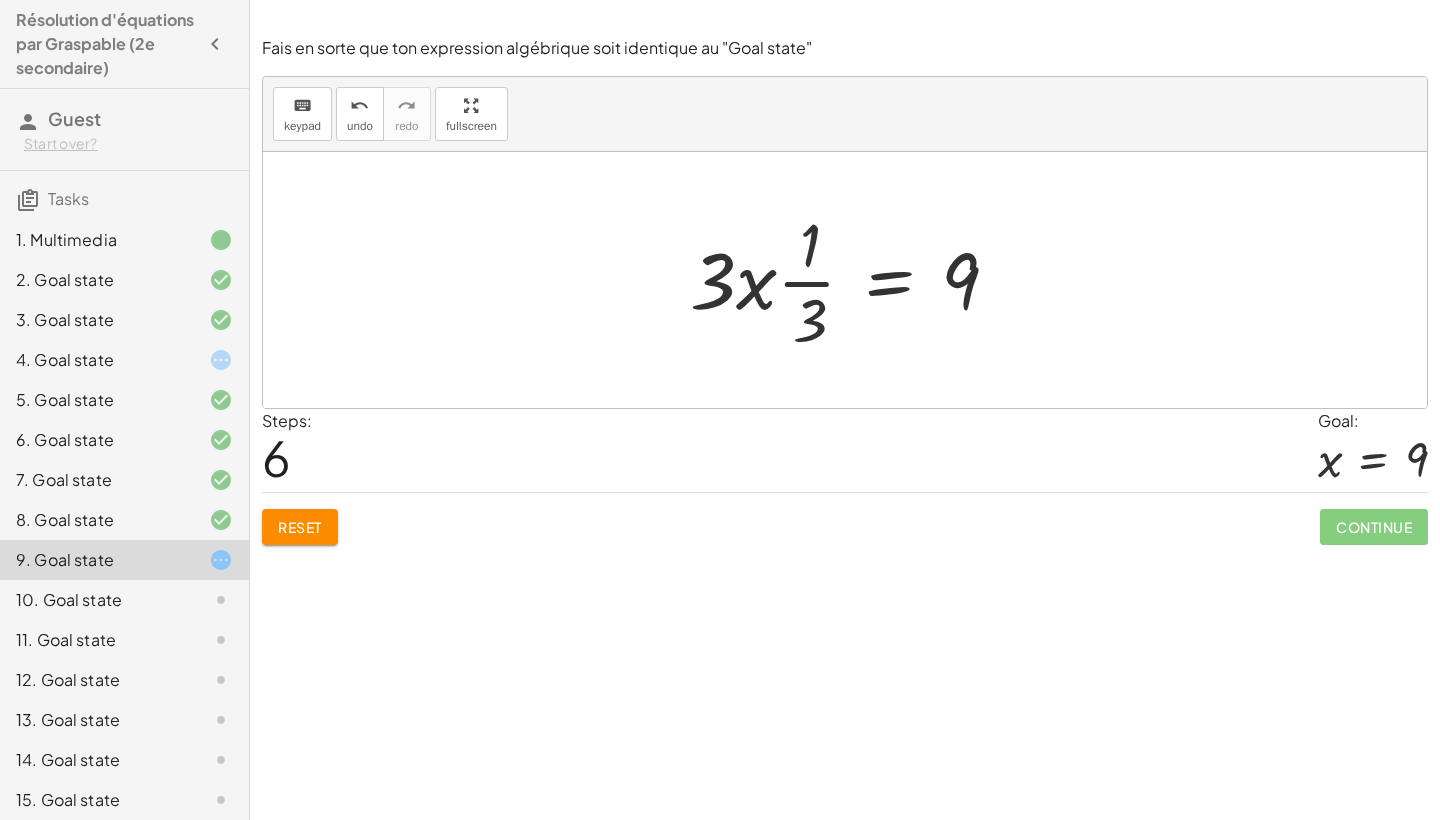 click at bounding box center [852, 280] 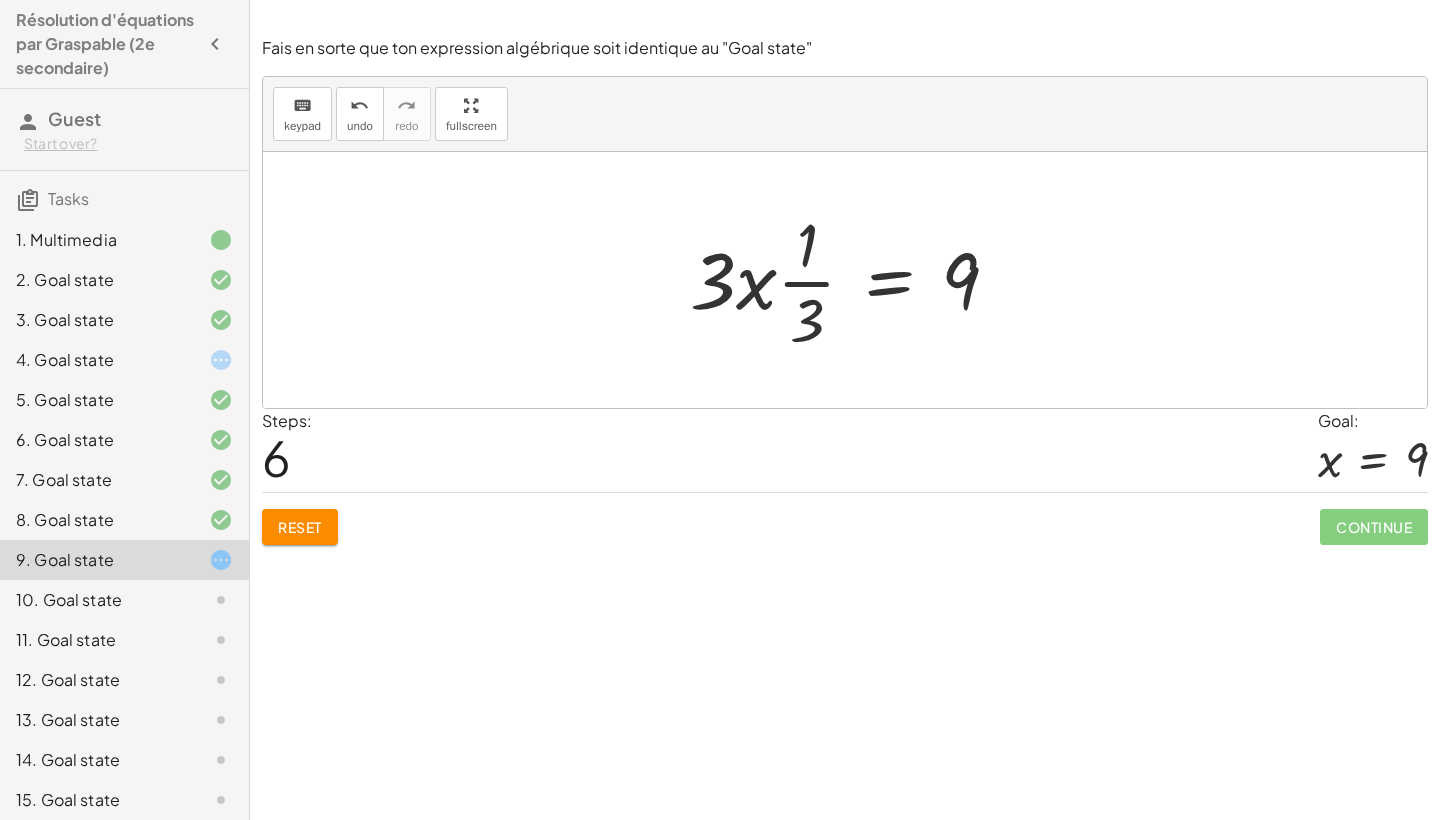 click at bounding box center [852, 280] 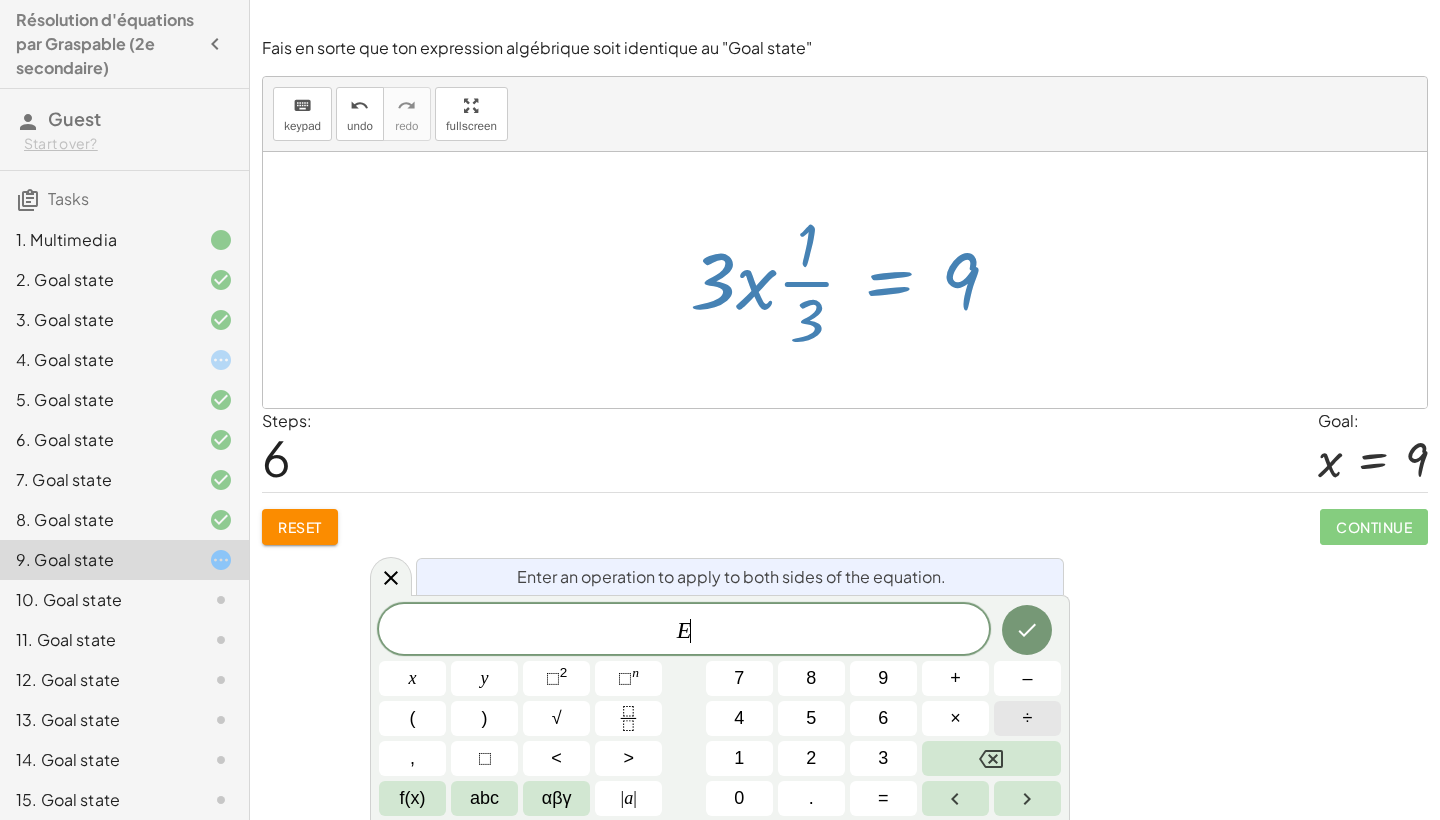 click on "÷" at bounding box center [1027, 718] 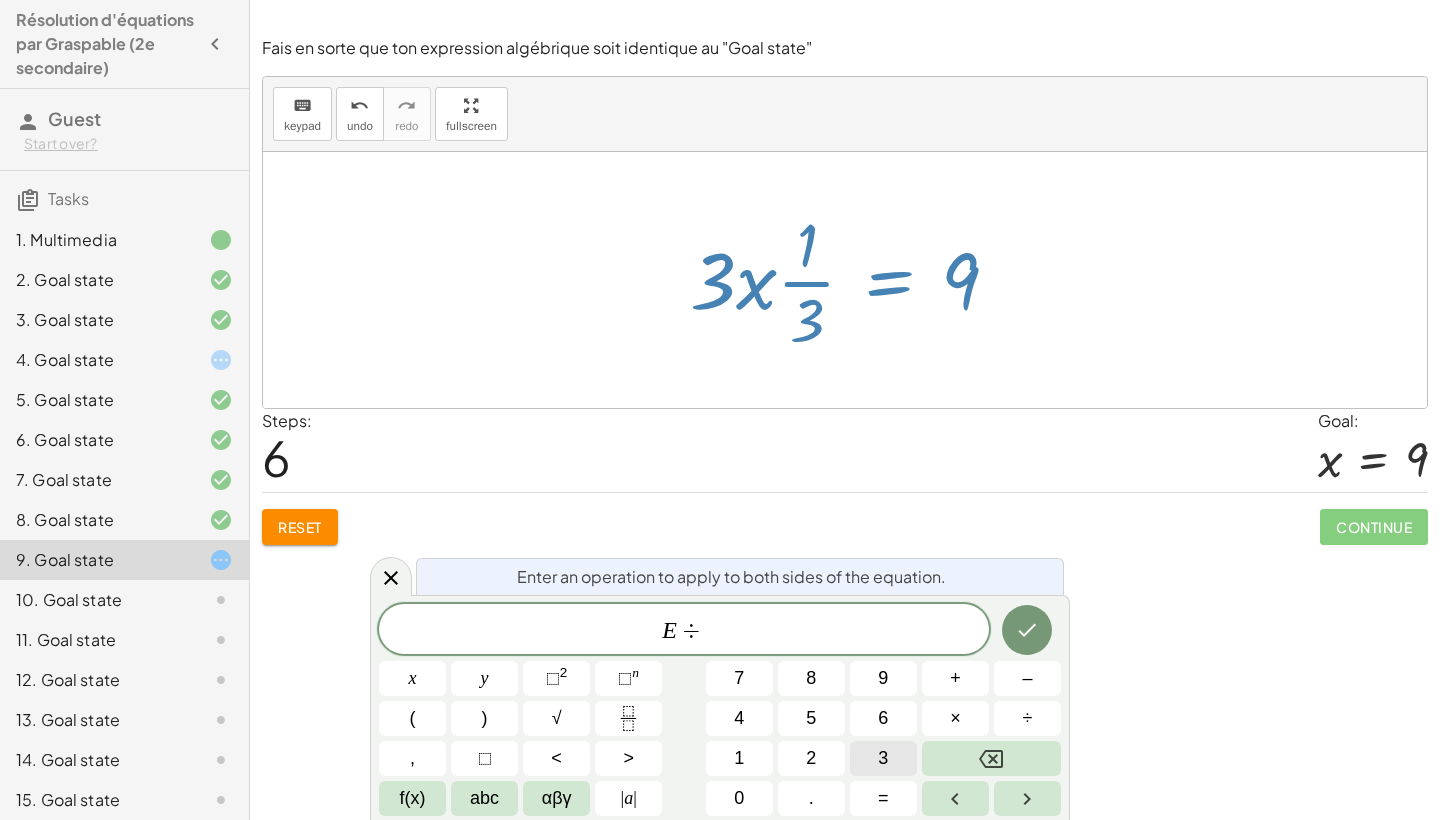 click on "3" at bounding box center (883, 758) 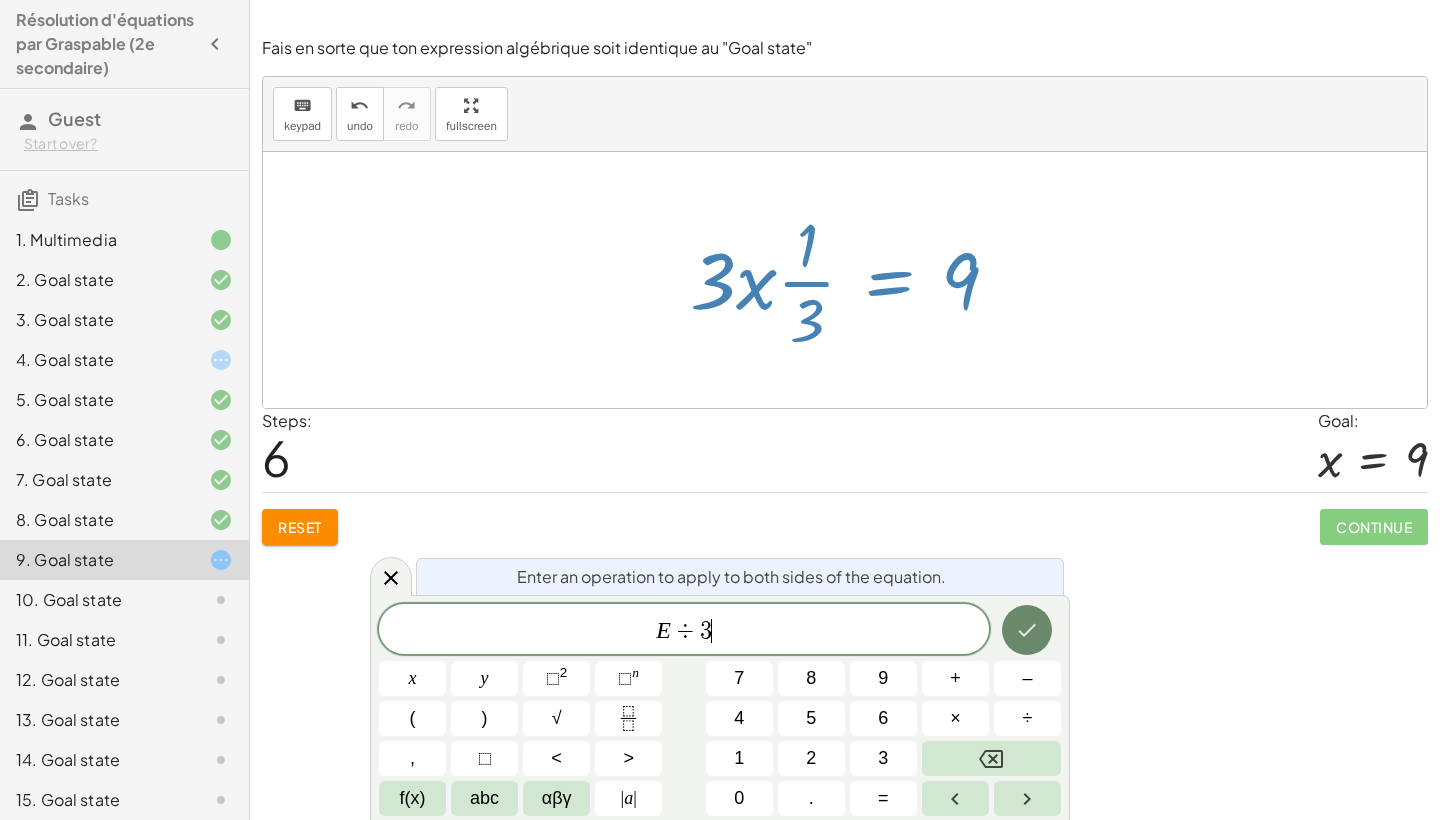 click 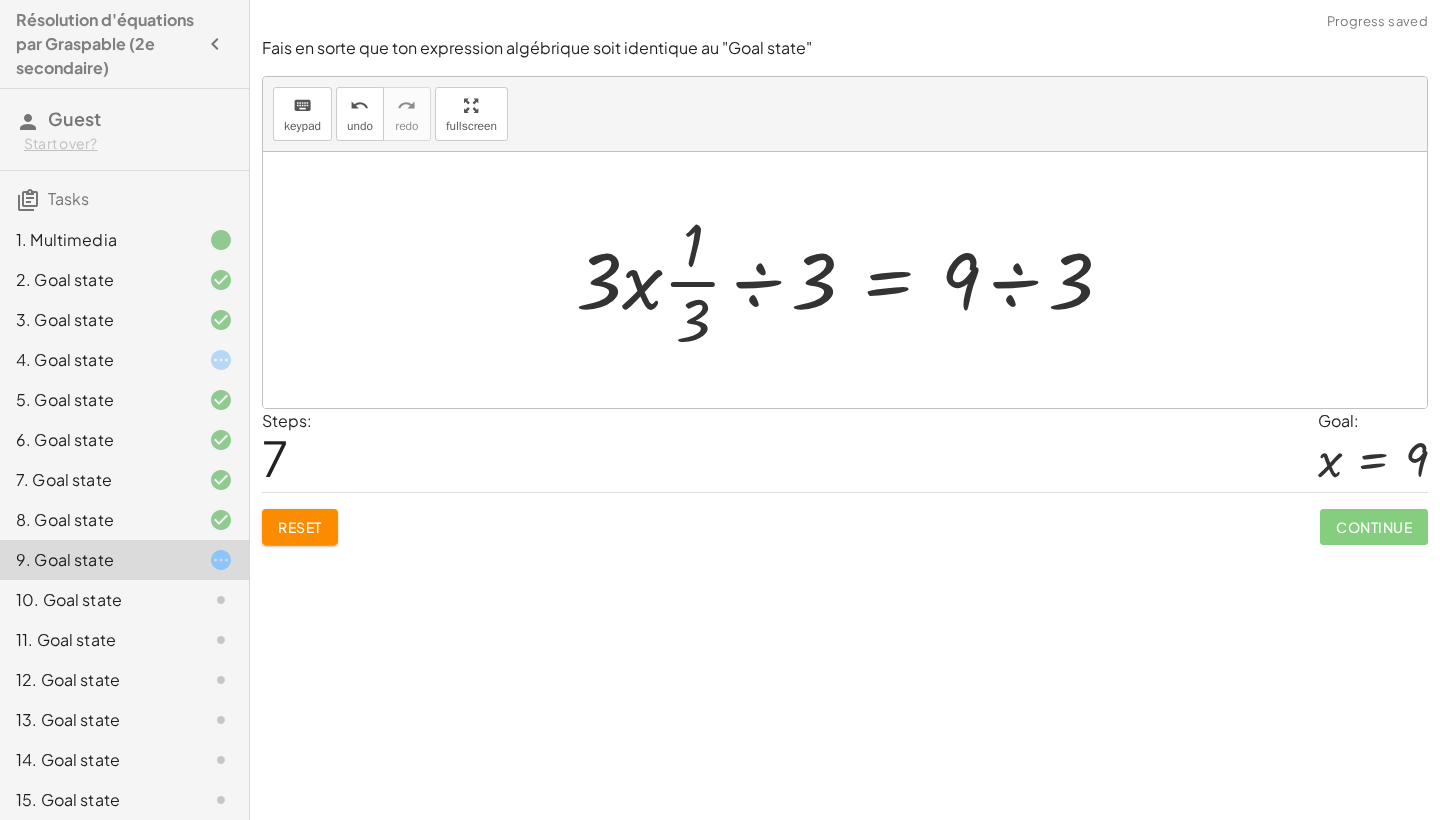 click at bounding box center [852, 280] 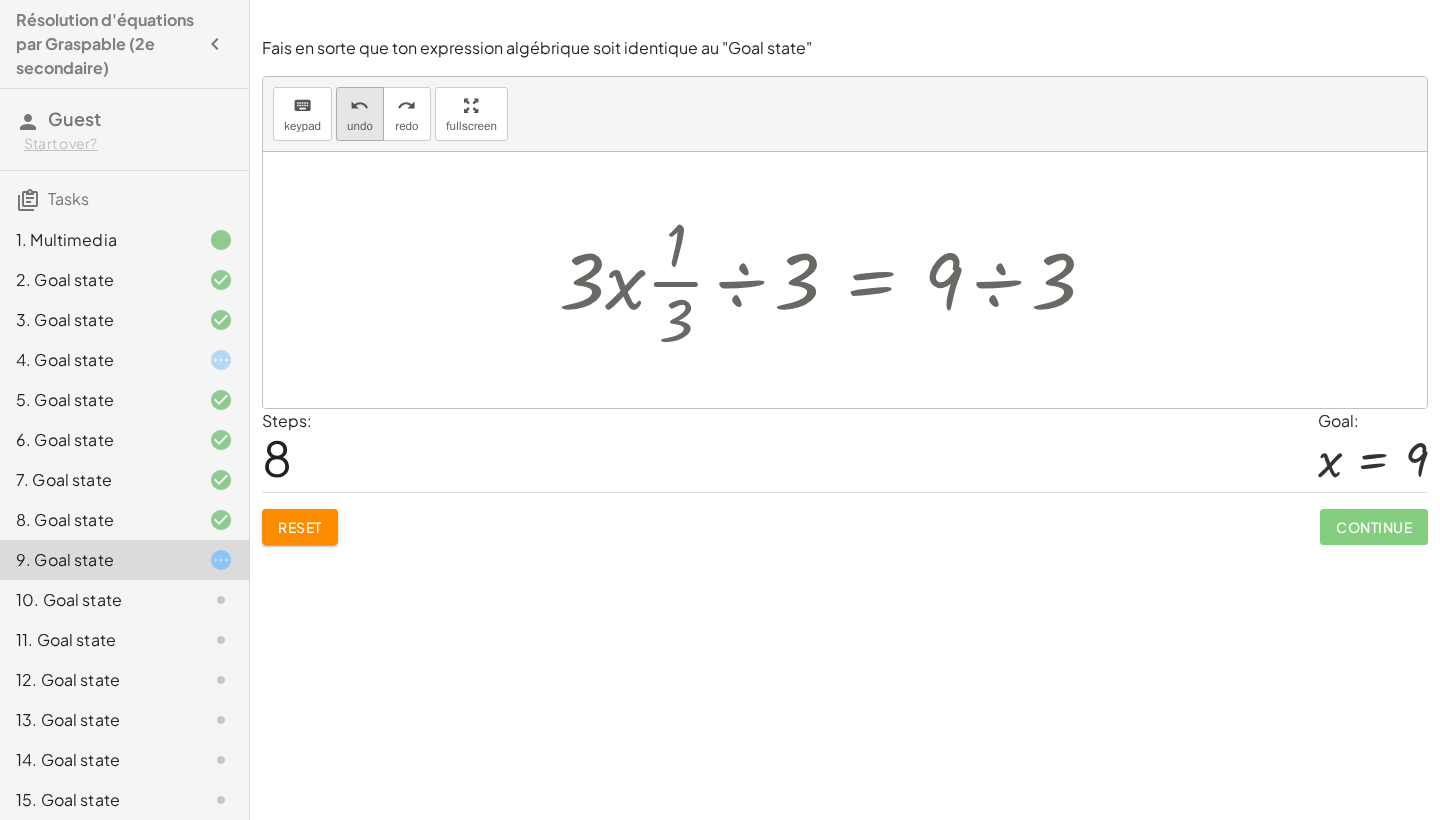 click on "undo" at bounding box center [360, 126] 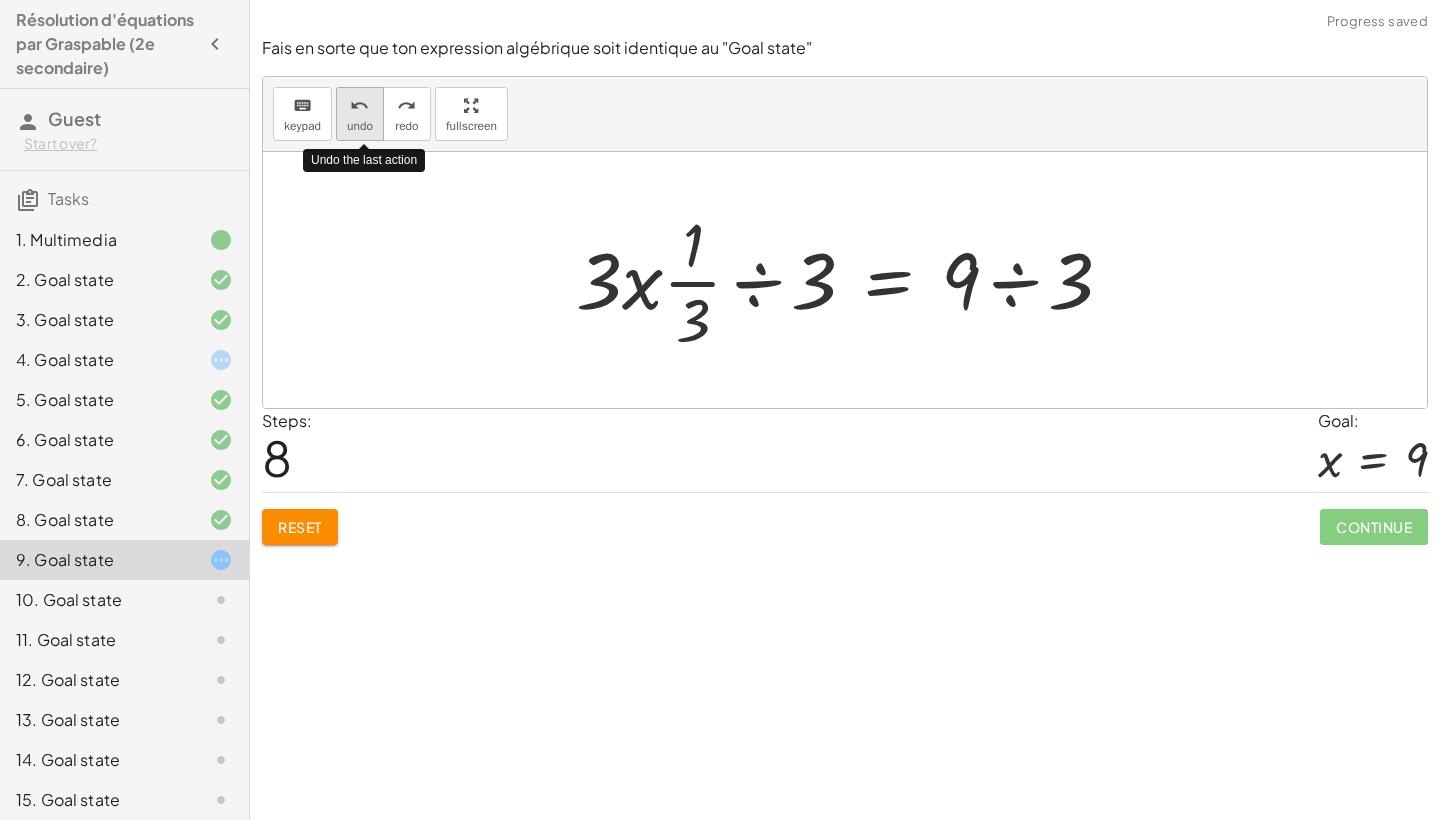 click on "undo" at bounding box center (360, 126) 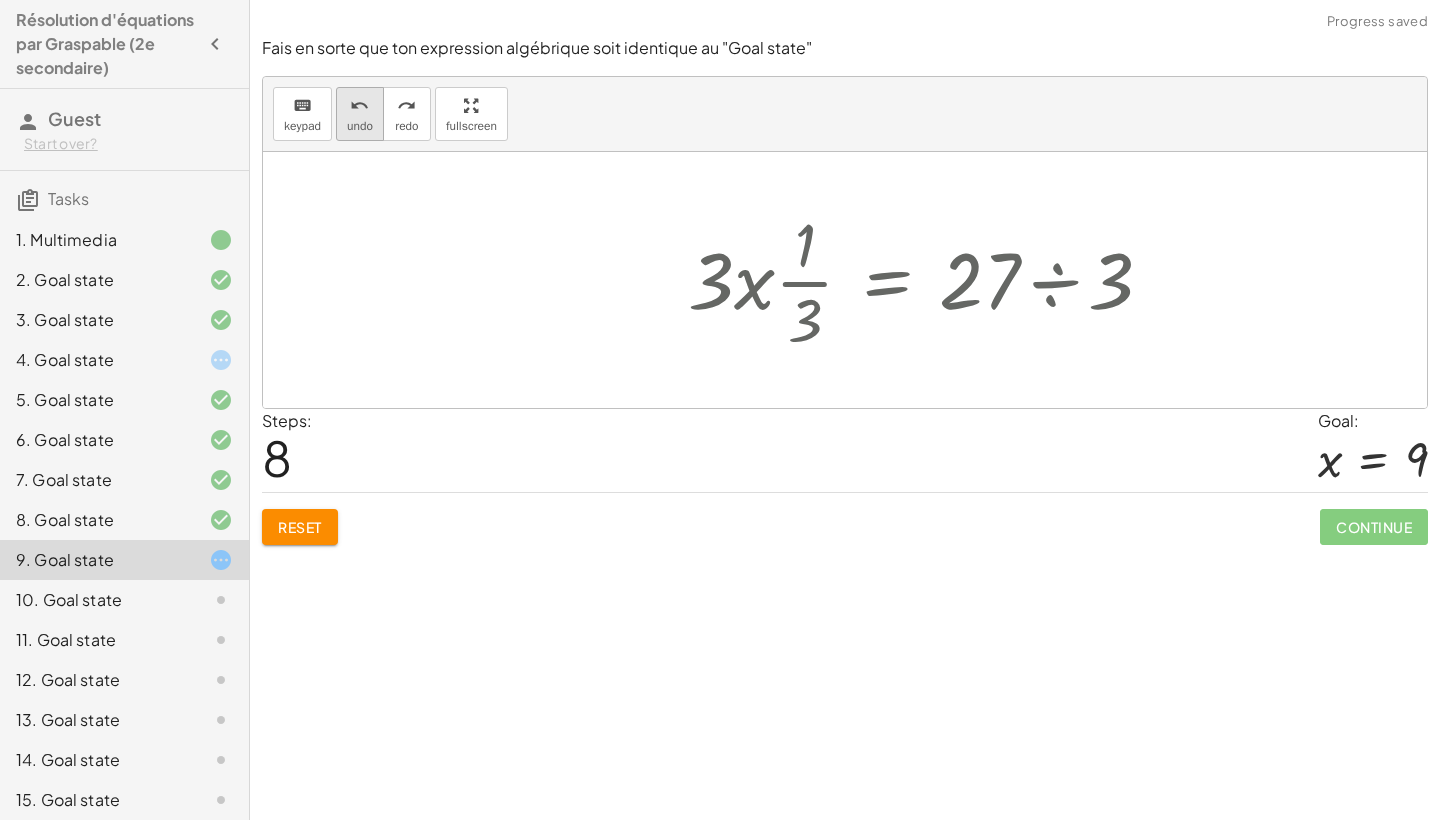 click on "undo" at bounding box center [360, 126] 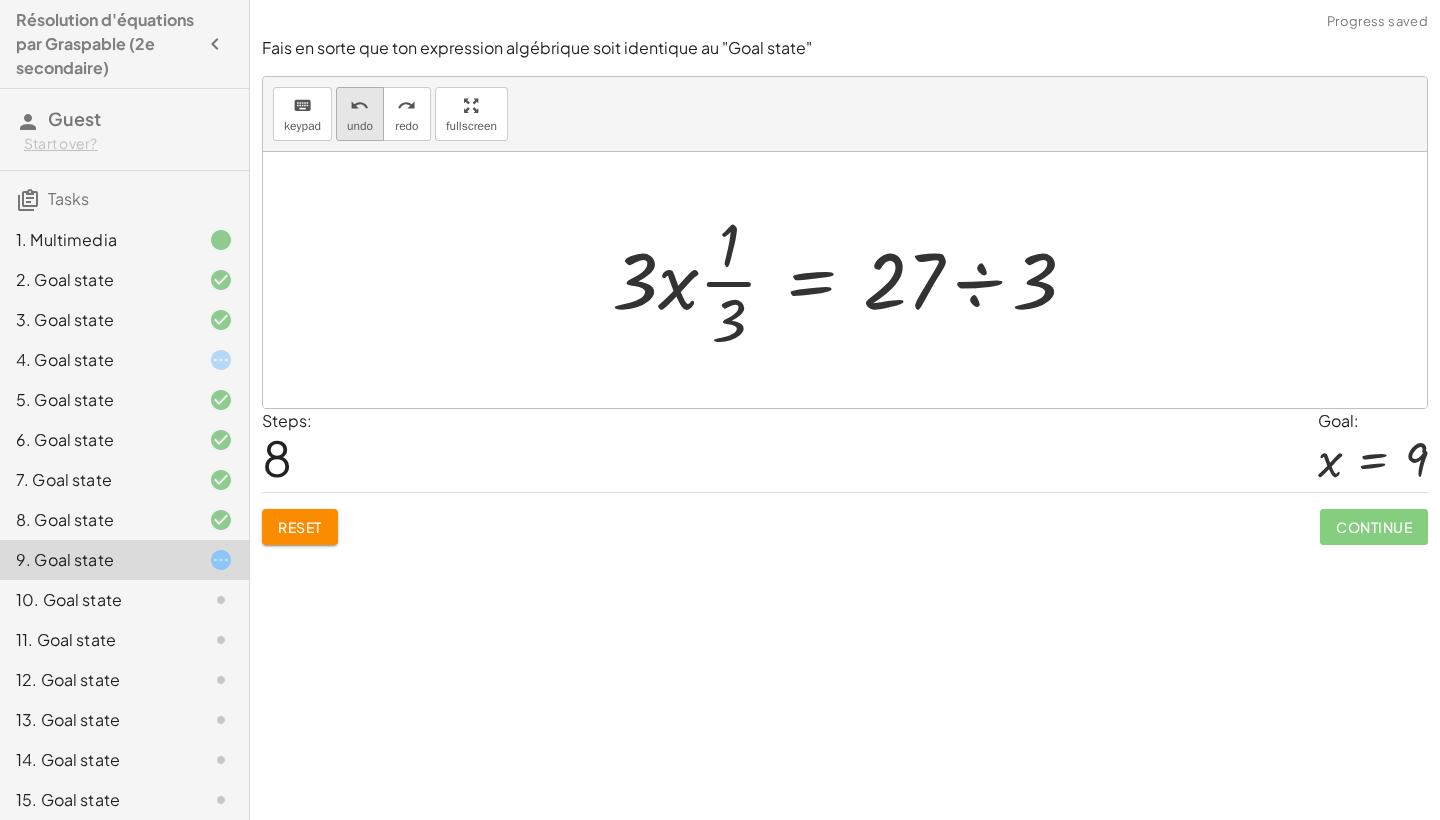 click on "undo" at bounding box center (359, 106) 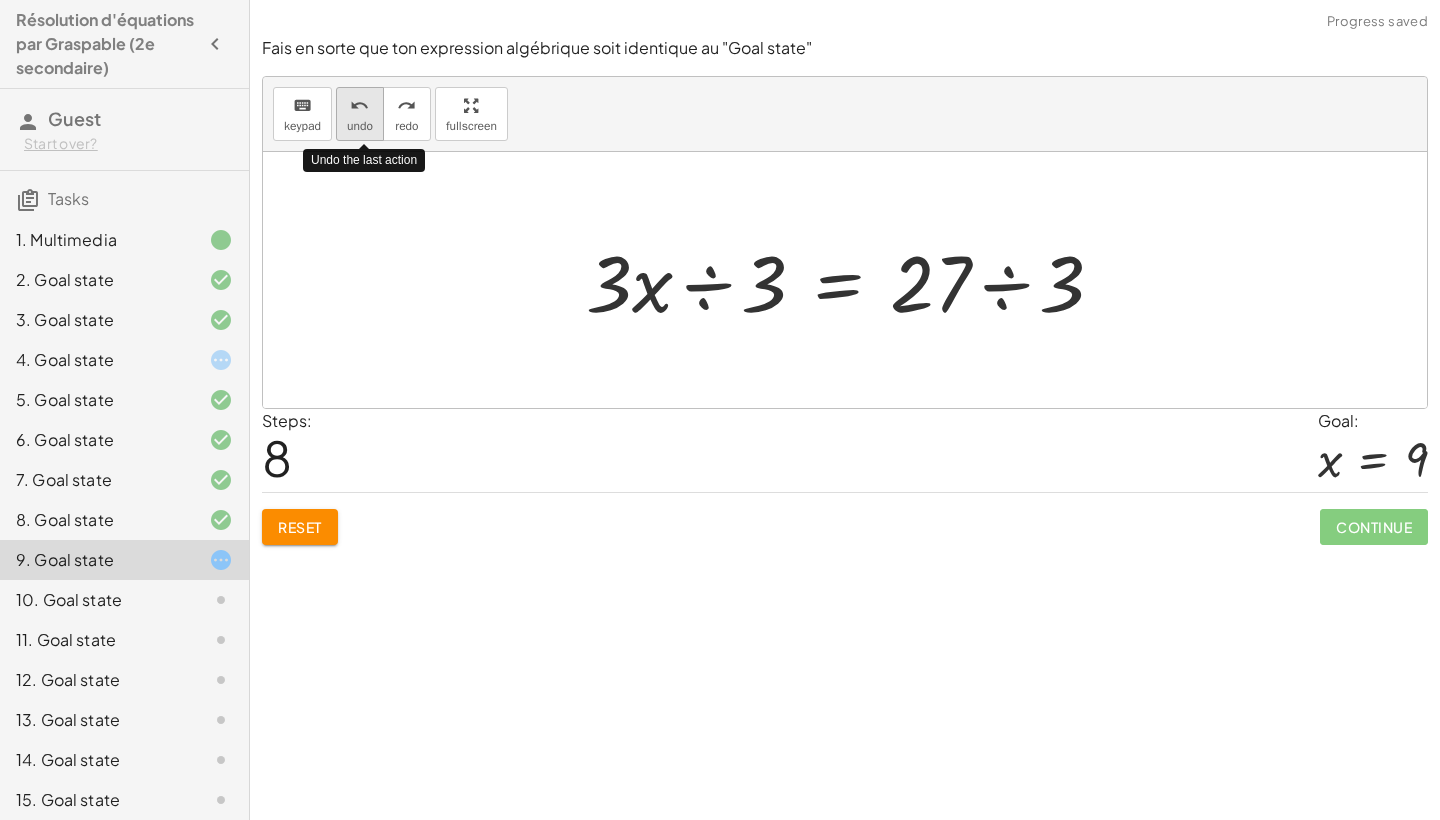 click on "undo" at bounding box center (359, 106) 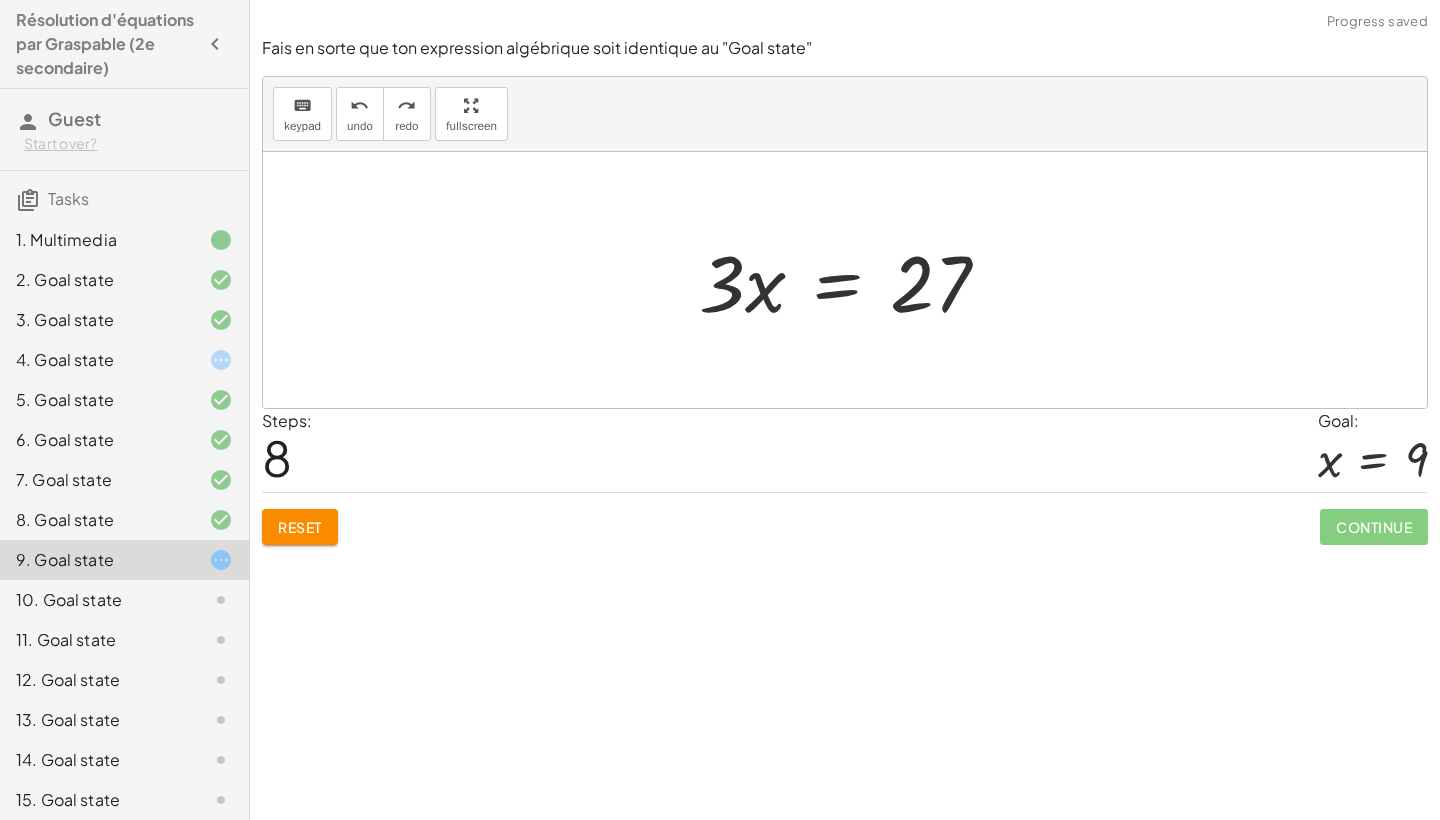 click at bounding box center (852, 280) 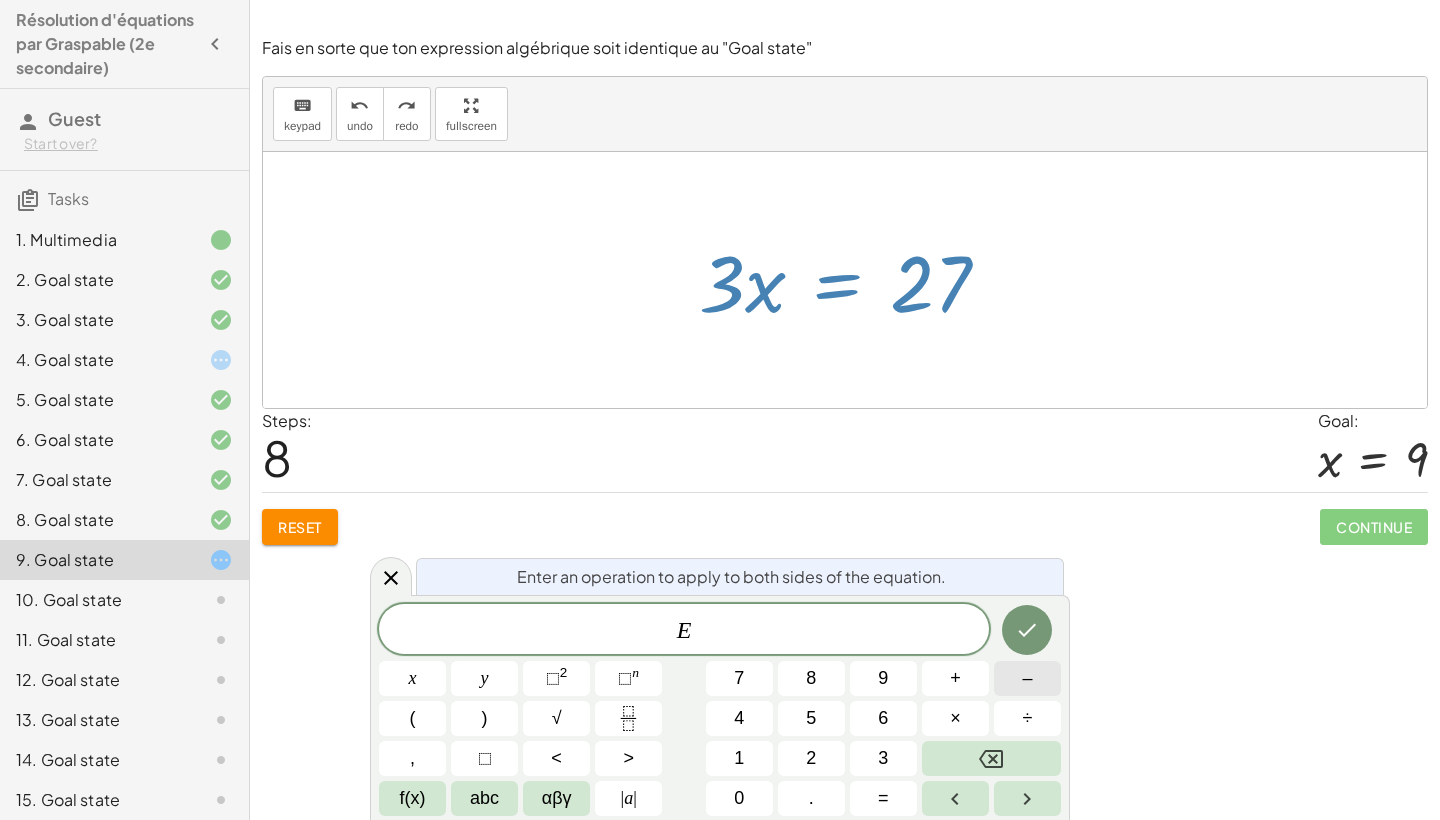 click on "–" at bounding box center [1027, 678] 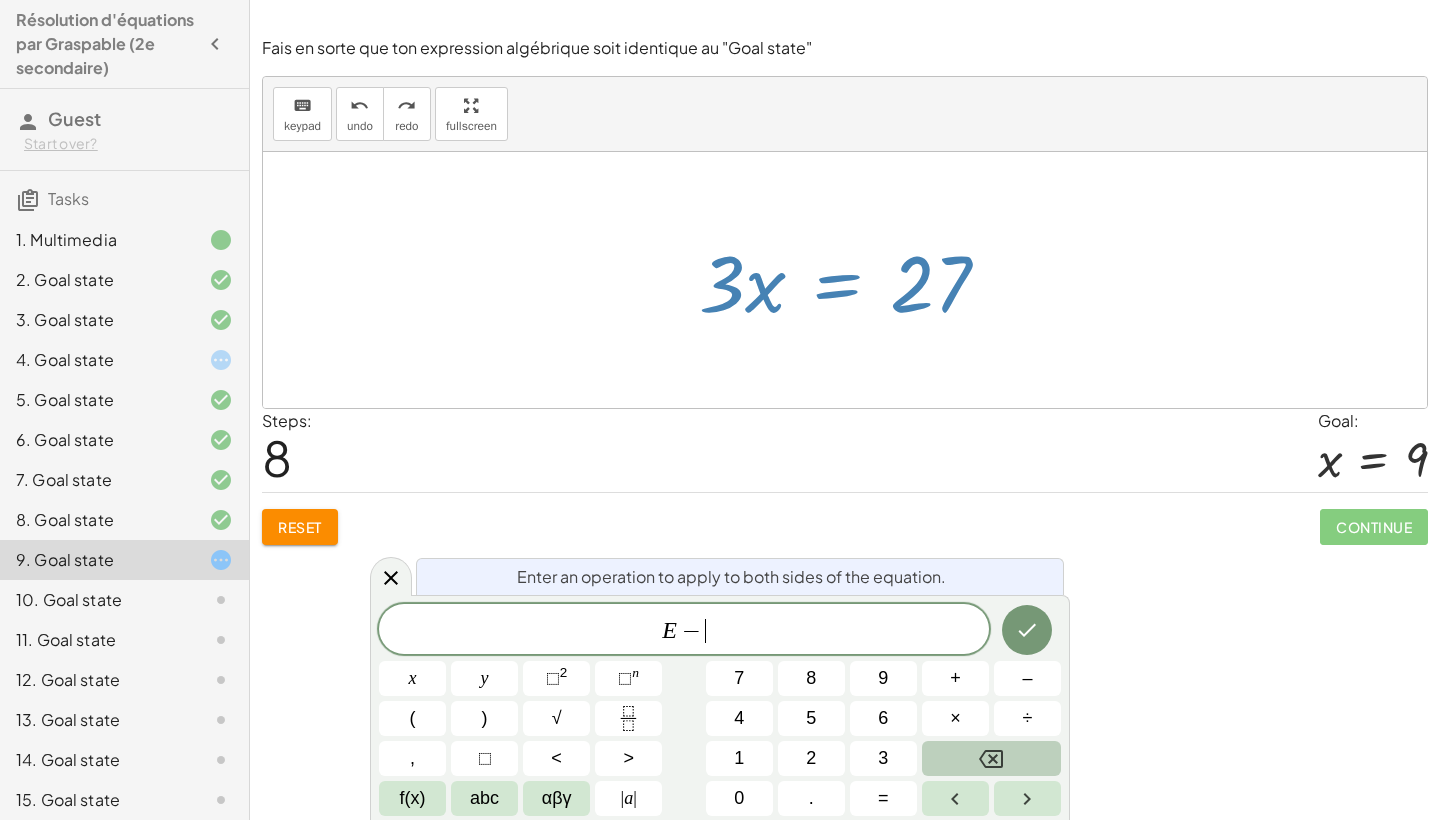 click at bounding box center (991, 758) 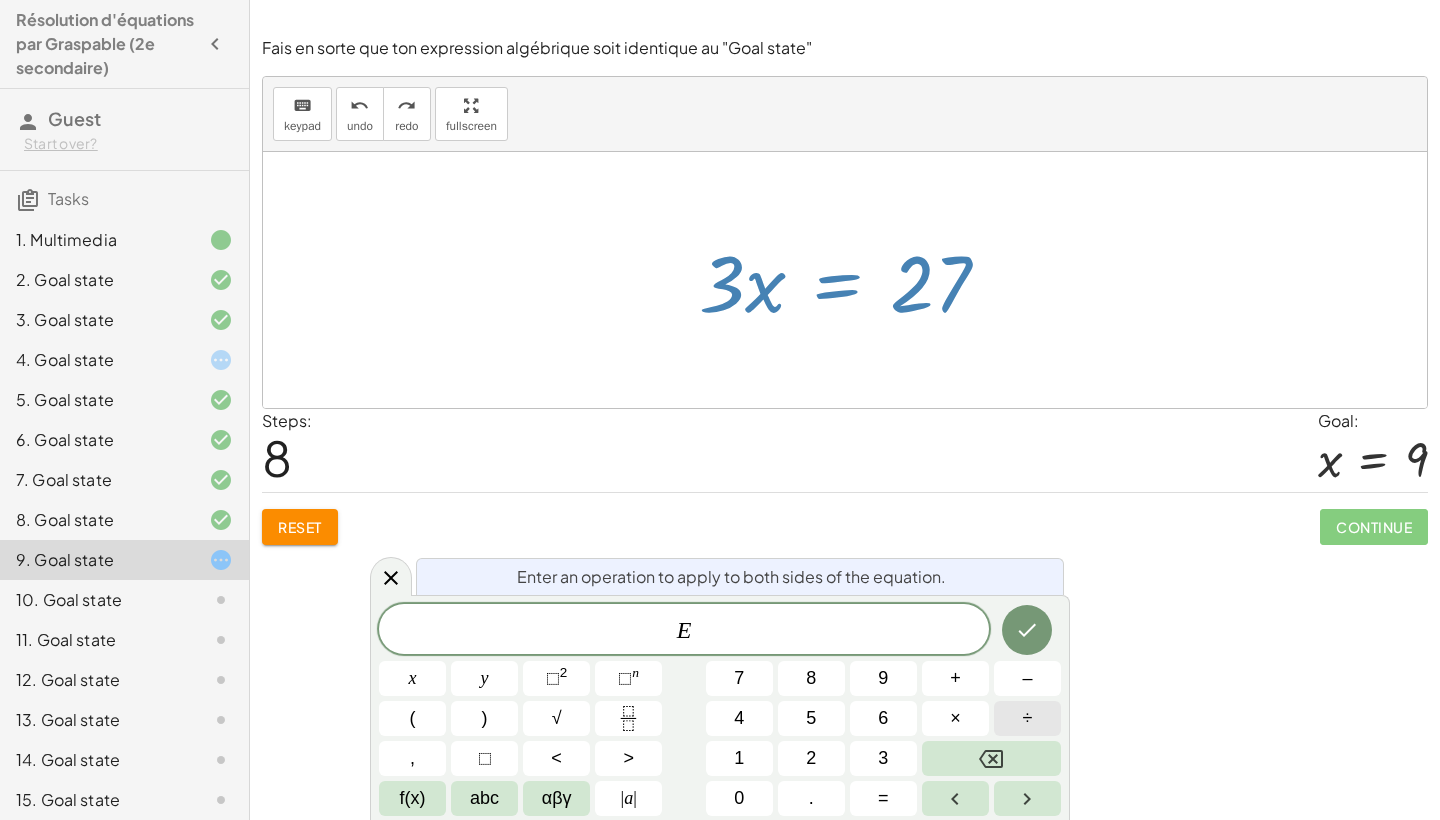 click on "÷" at bounding box center [1027, 718] 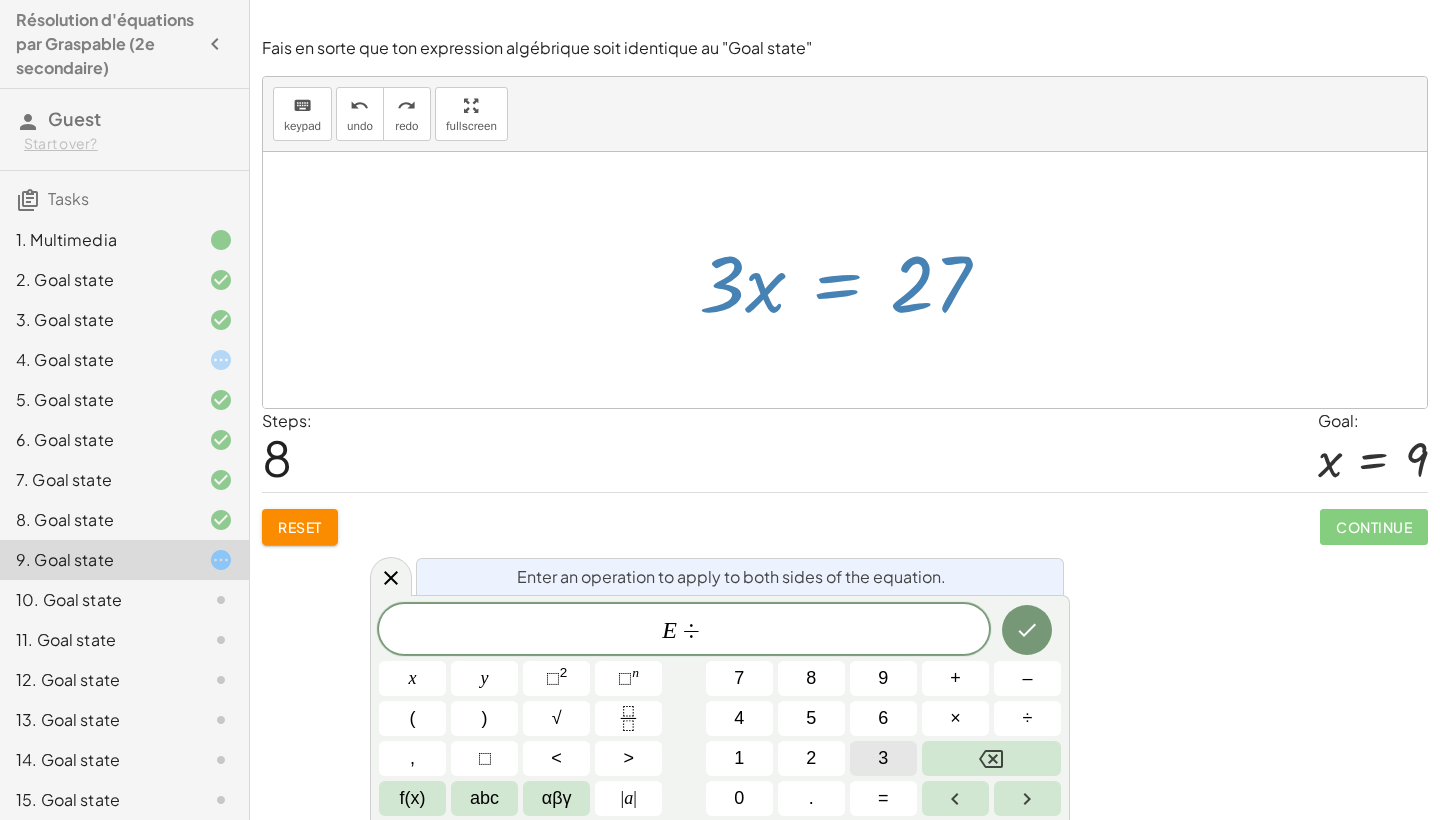 click on "3" at bounding box center (883, 758) 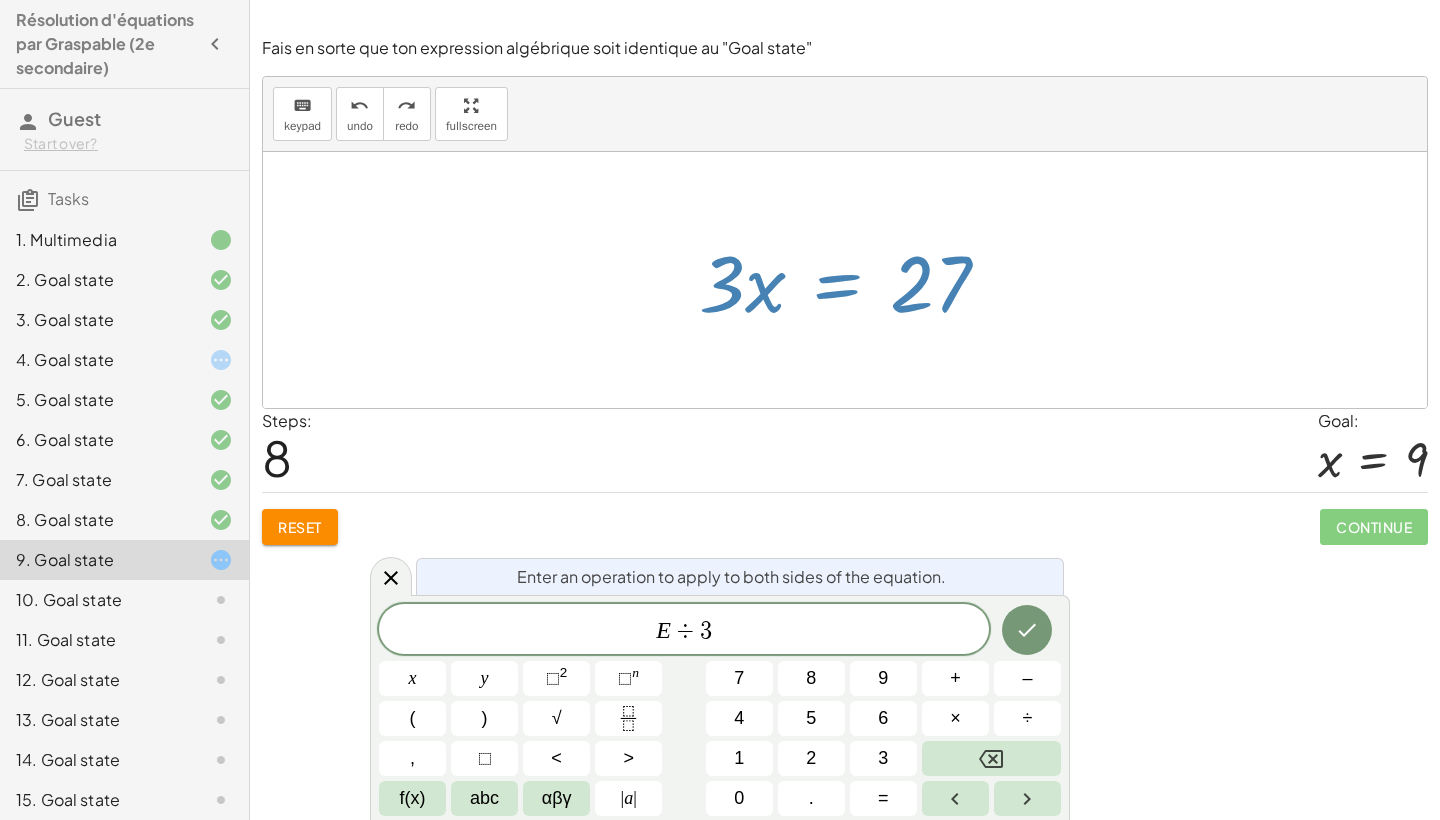 click on "Enter an operation to apply to both sides of the equation. E ÷ 3 ​ x y ⬚ 2 ⬚ n 7 8 9 + – ( ) √ 4 5 6 × ÷ , ⬚ < > 1 2 3 f(x) abc αβγ | a | 0 . =" at bounding box center [720, 707] 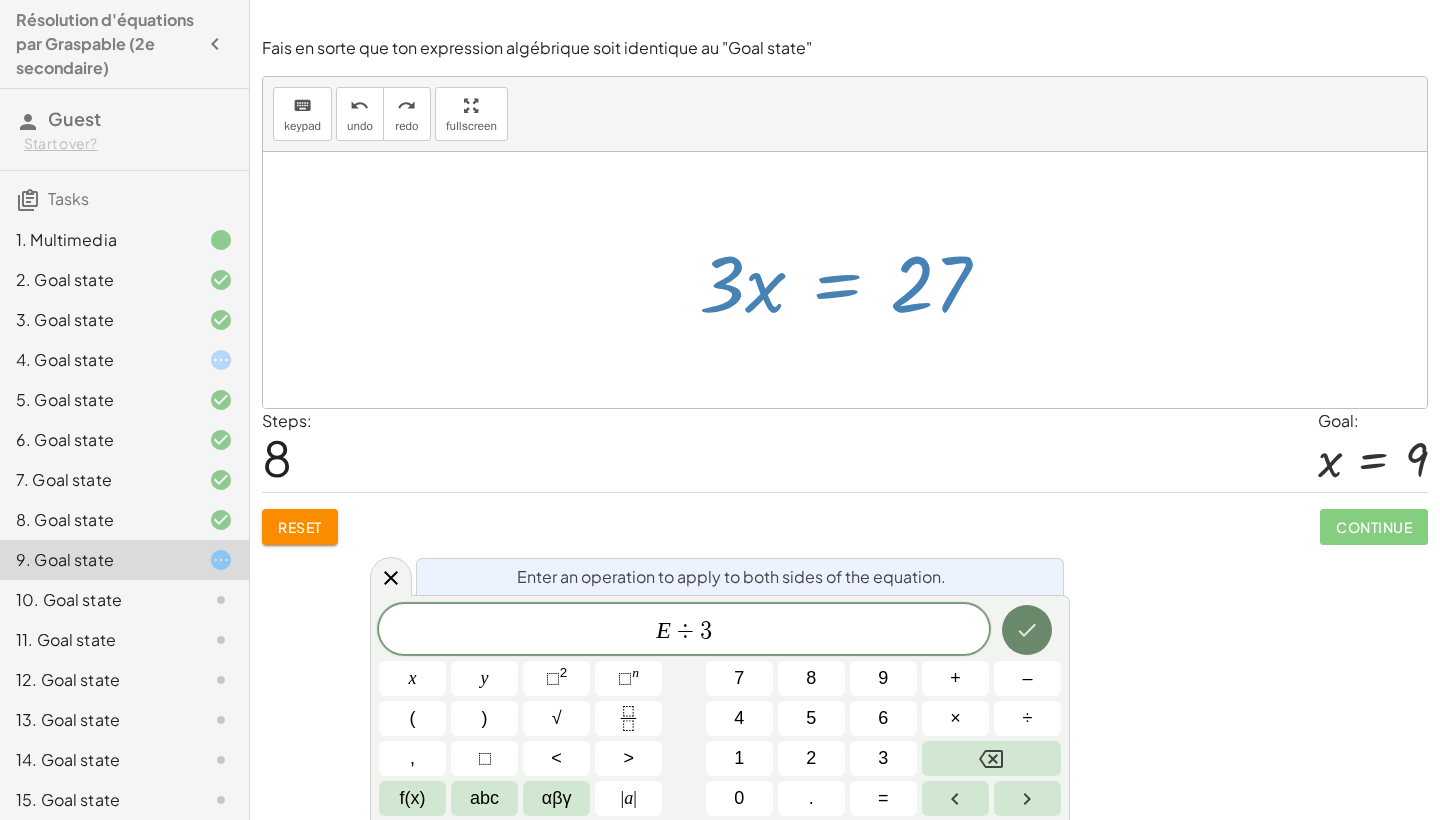 click 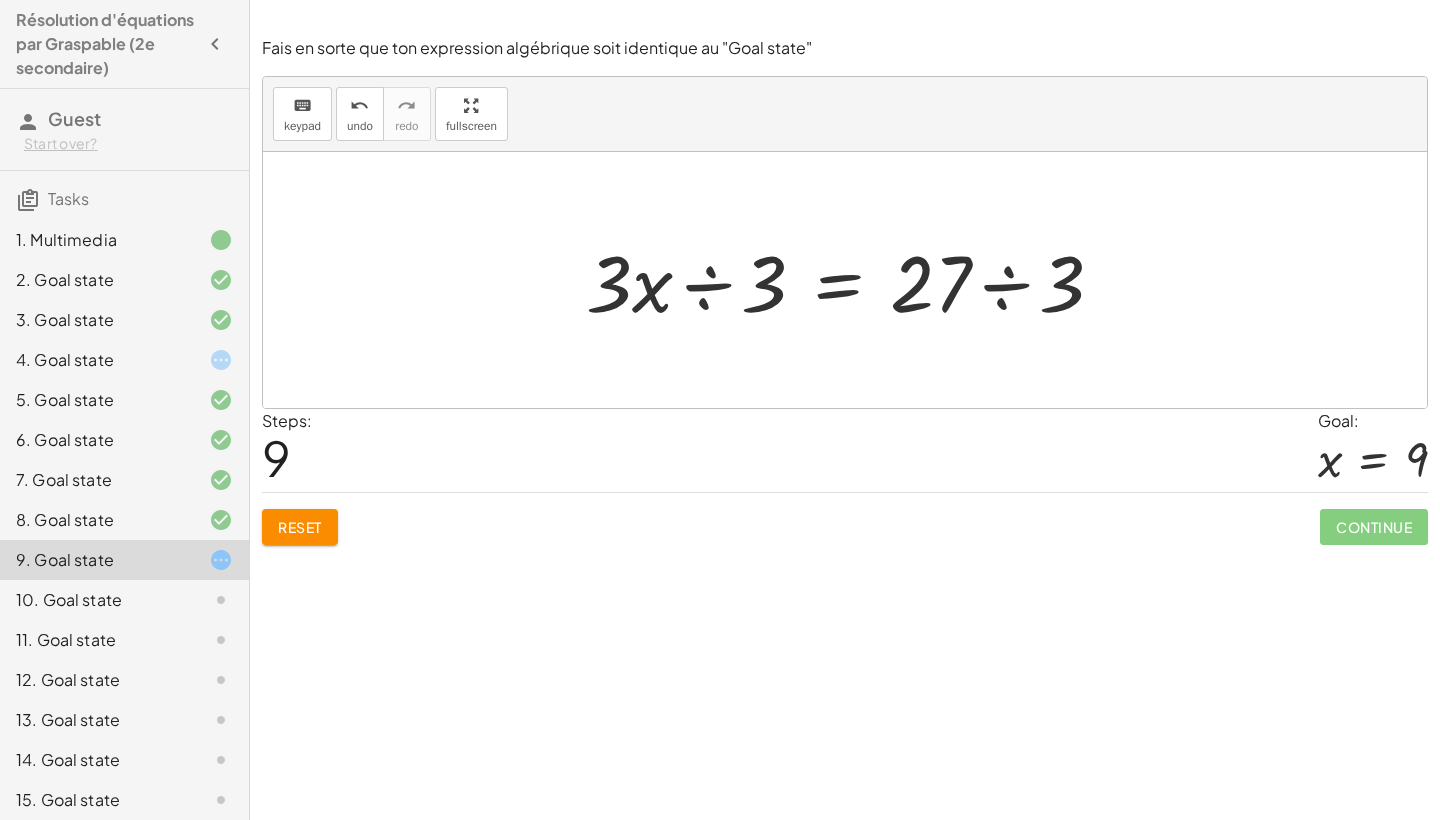click at bounding box center [853, 280] 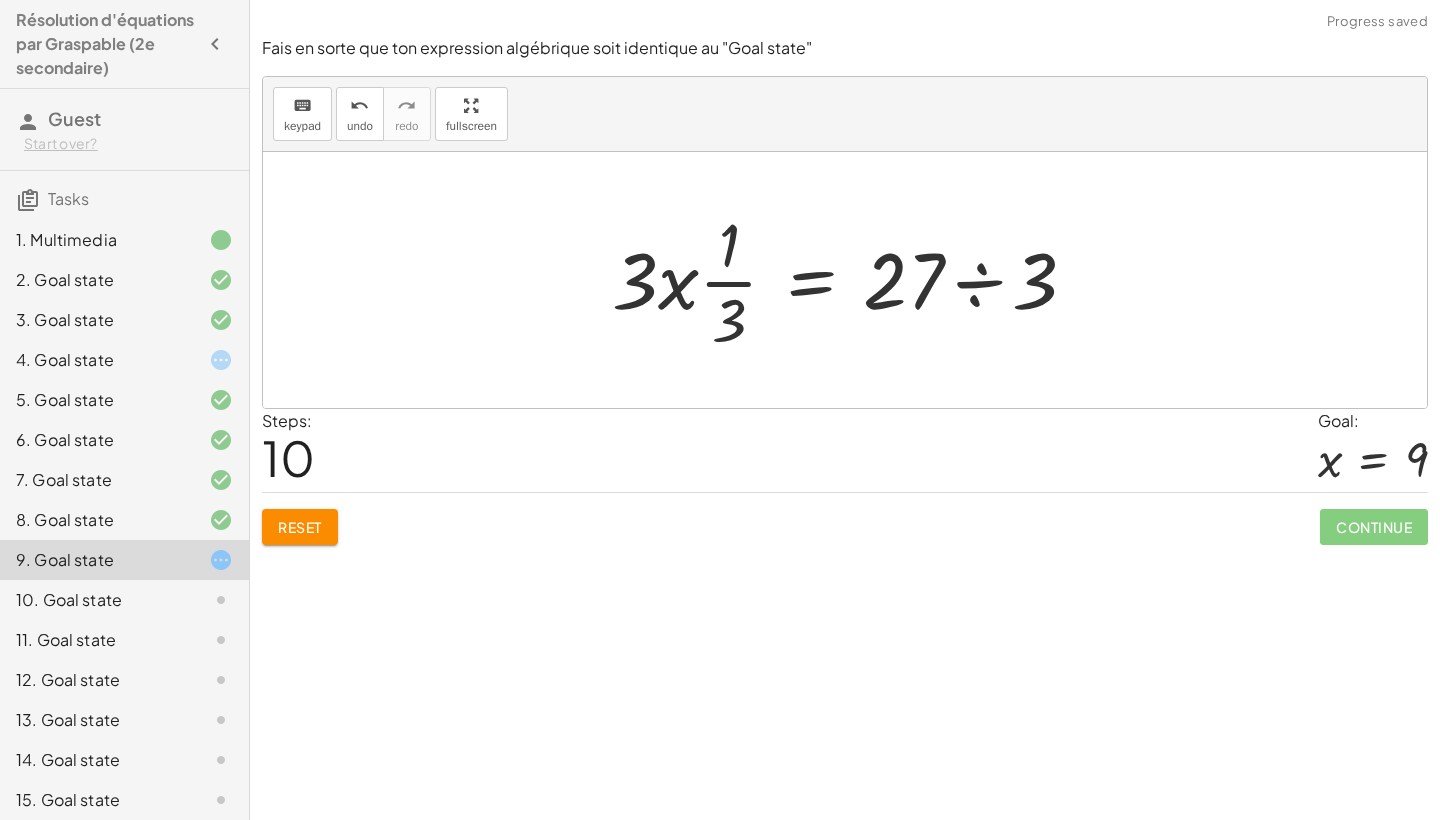click at bounding box center (852, 280) 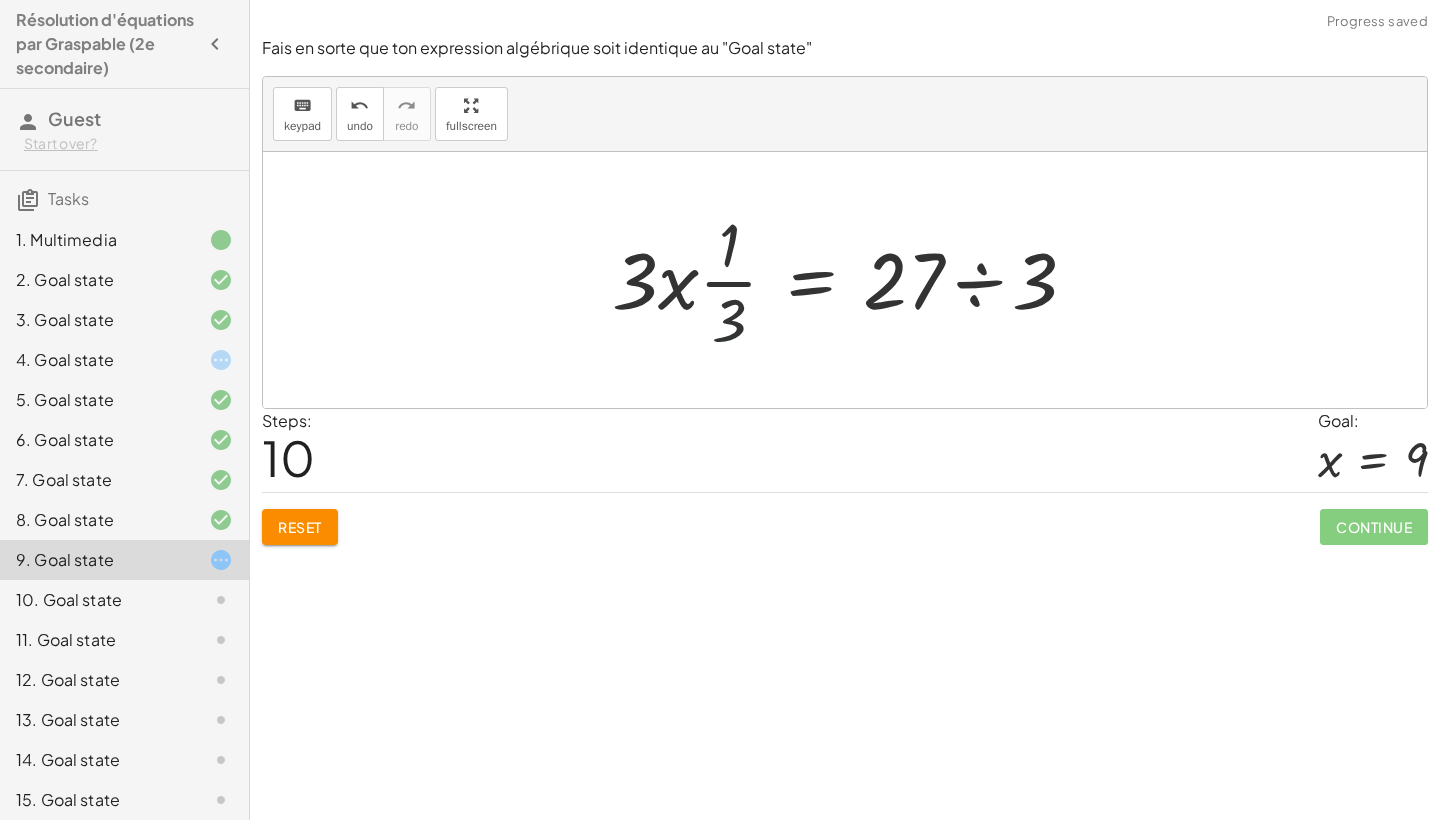 click at bounding box center (852, 280) 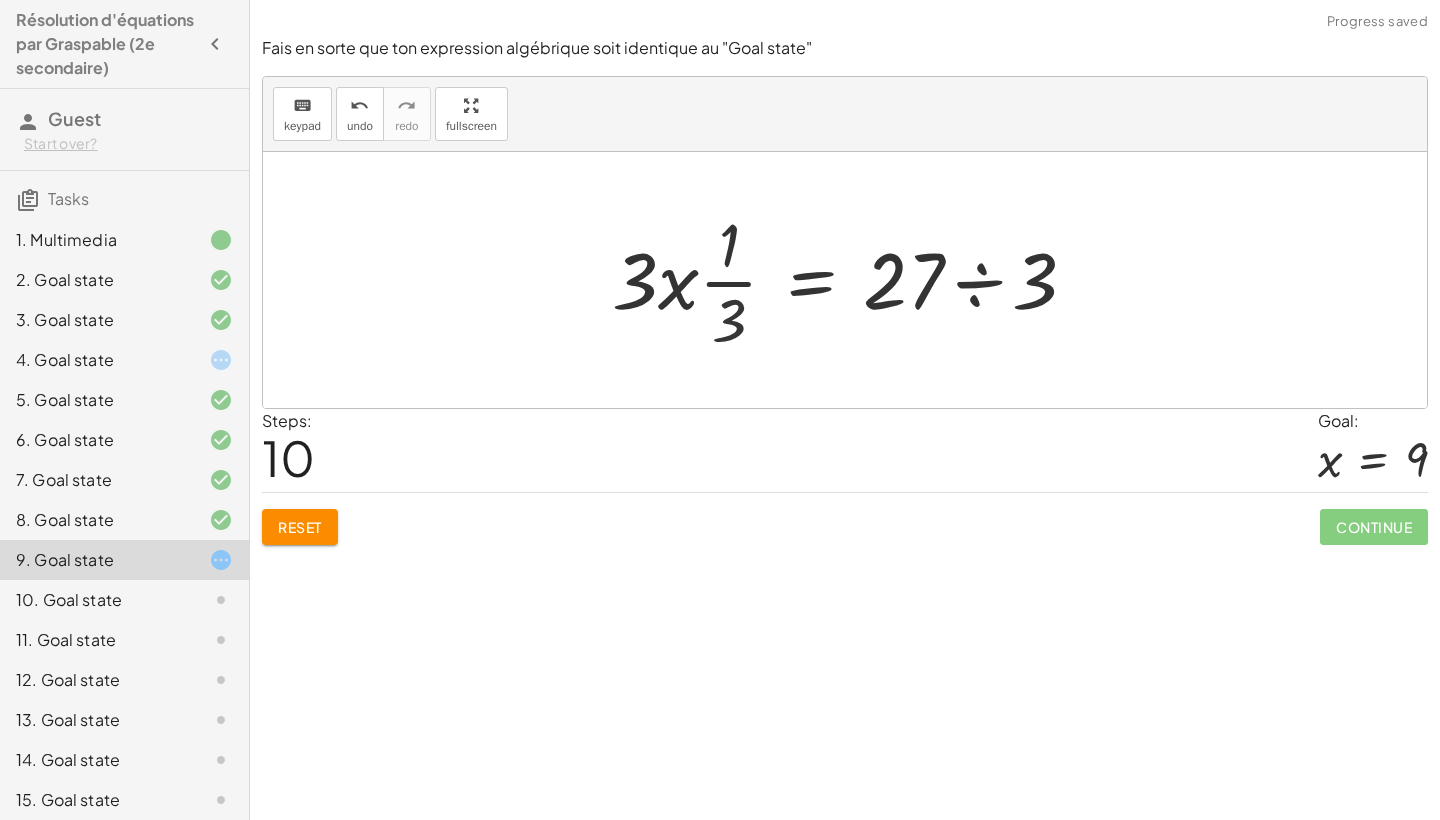 click at bounding box center [852, 280] 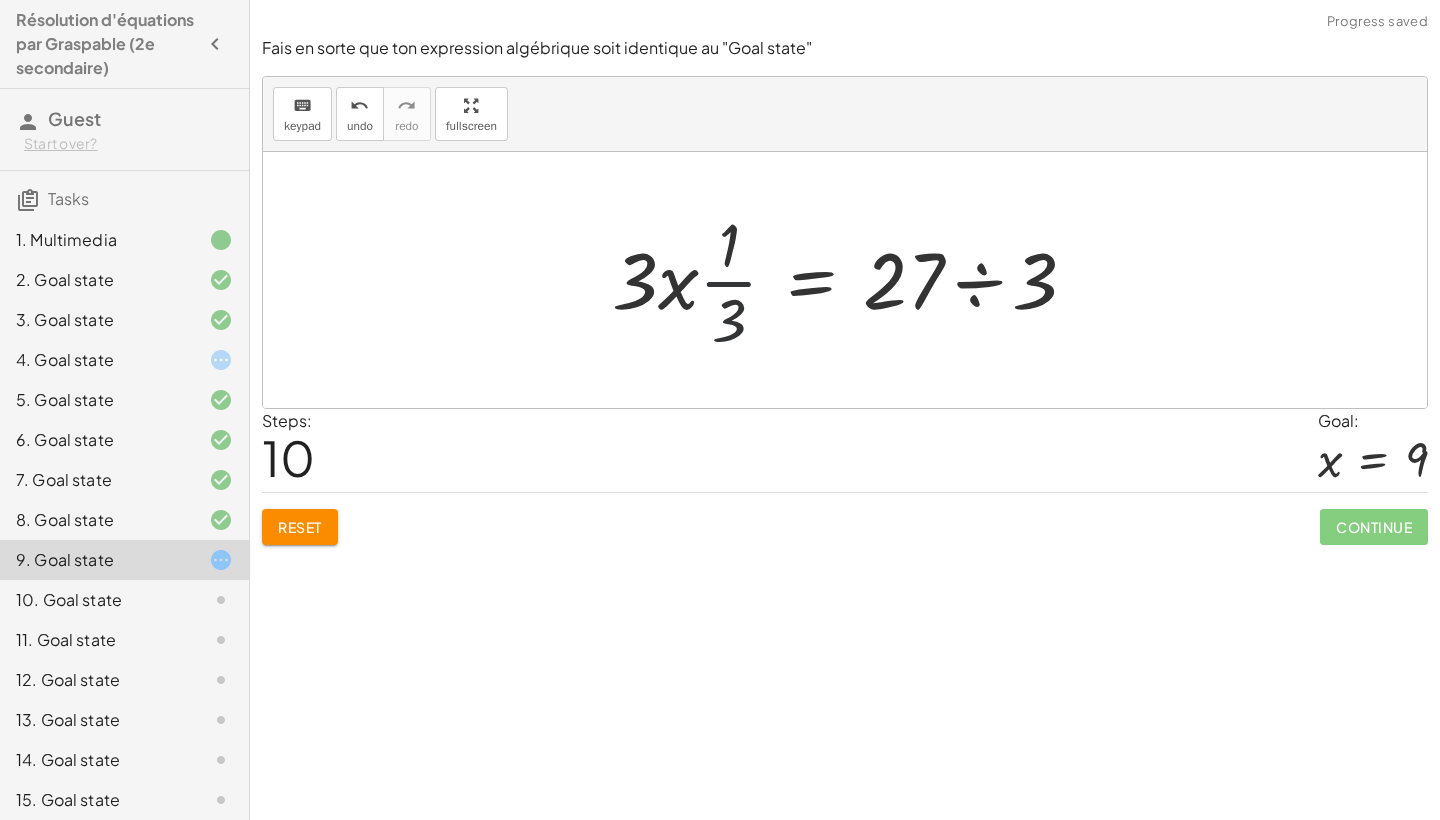click at bounding box center [852, 280] 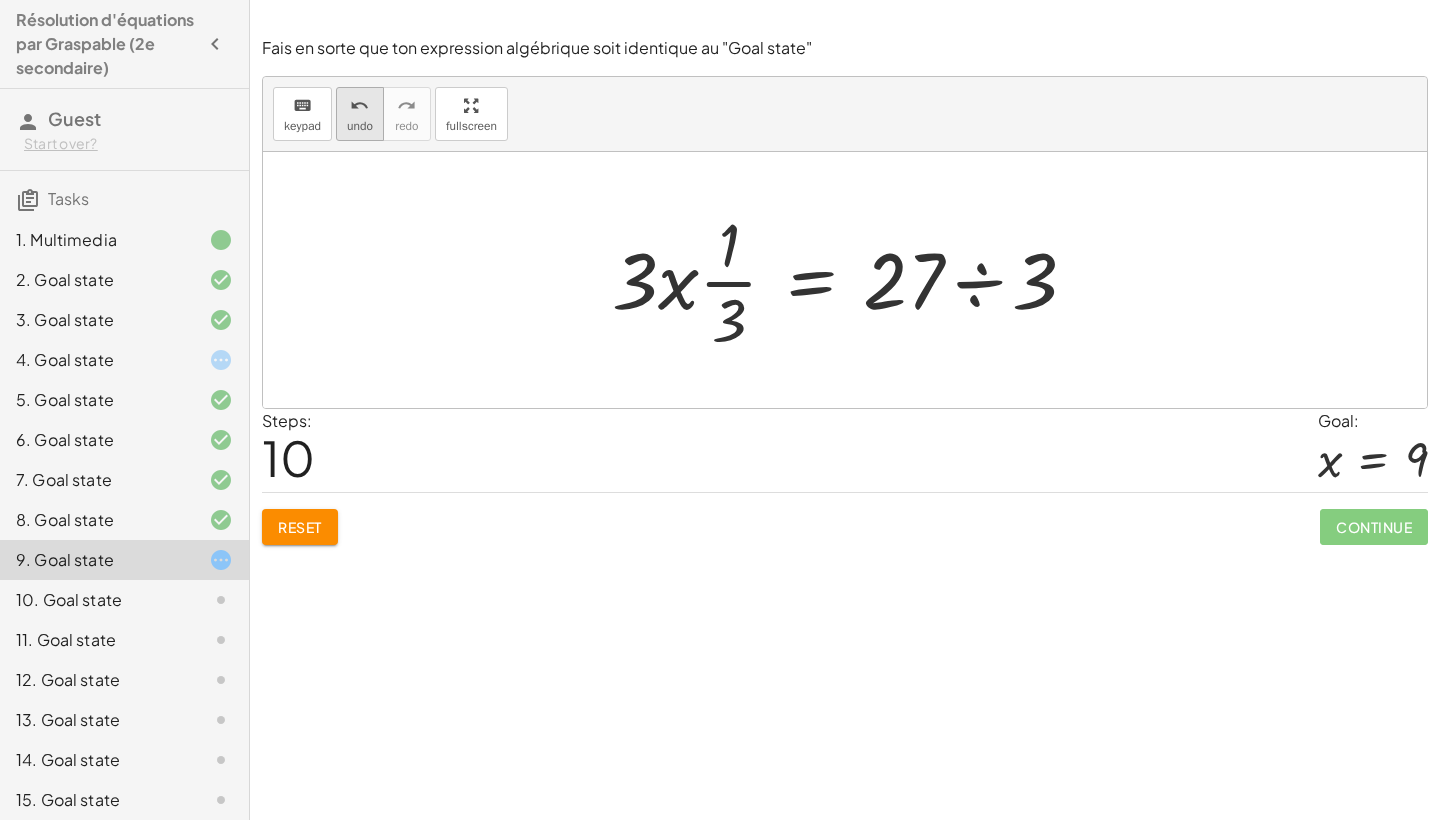 click on "undo" at bounding box center (360, 126) 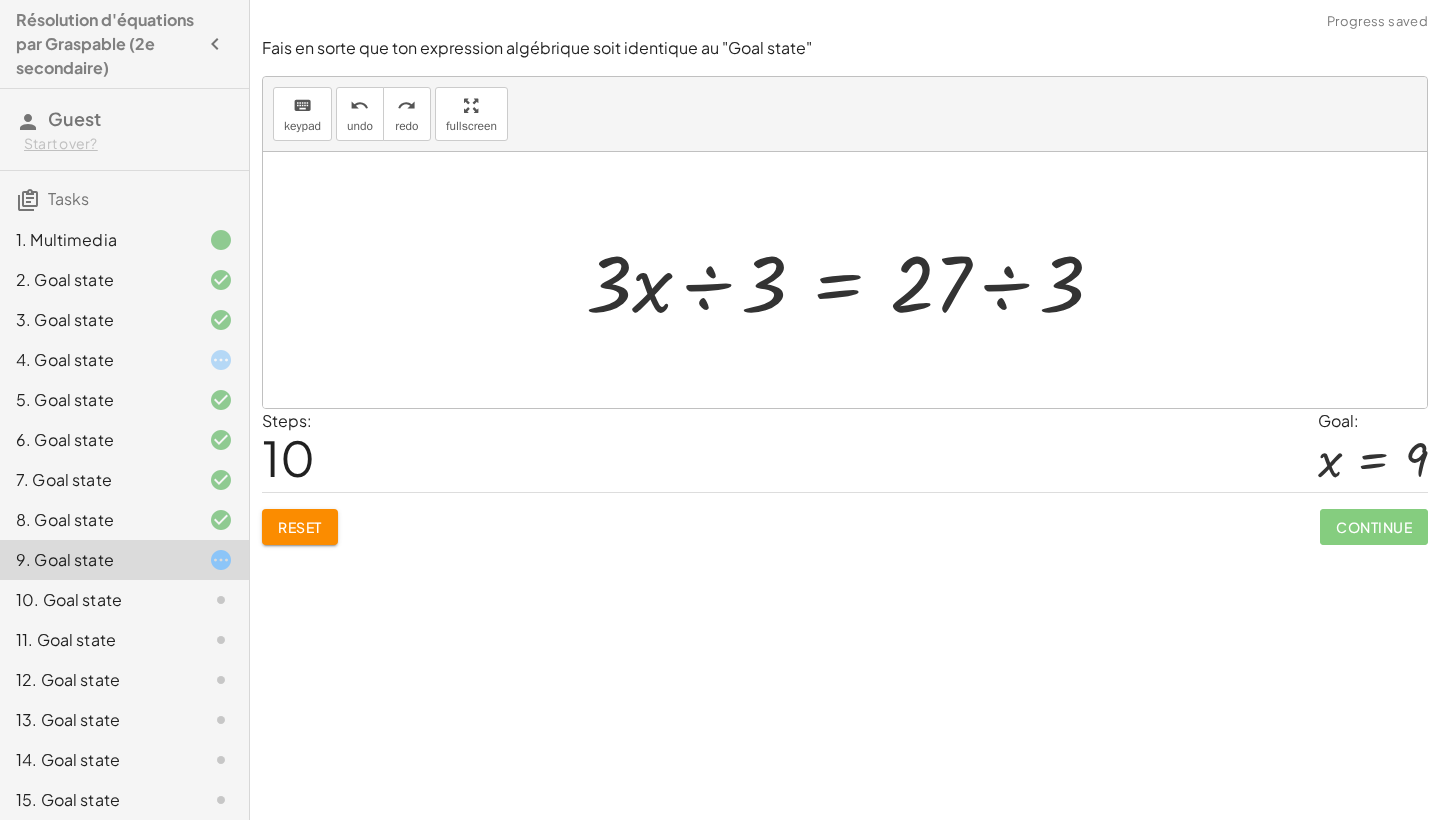 click at bounding box center (853, 280) 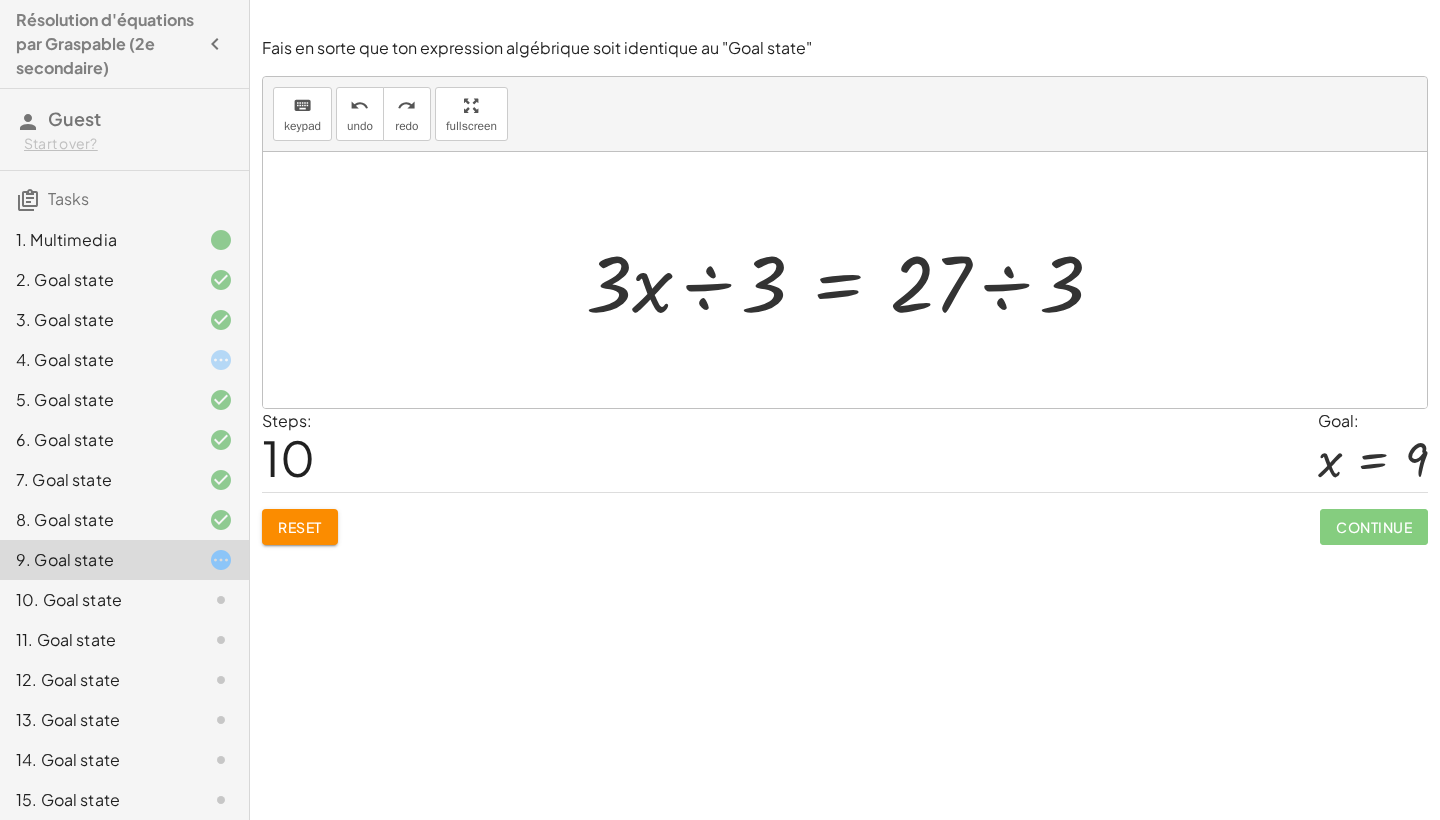 click at bounding box center (853, 280) 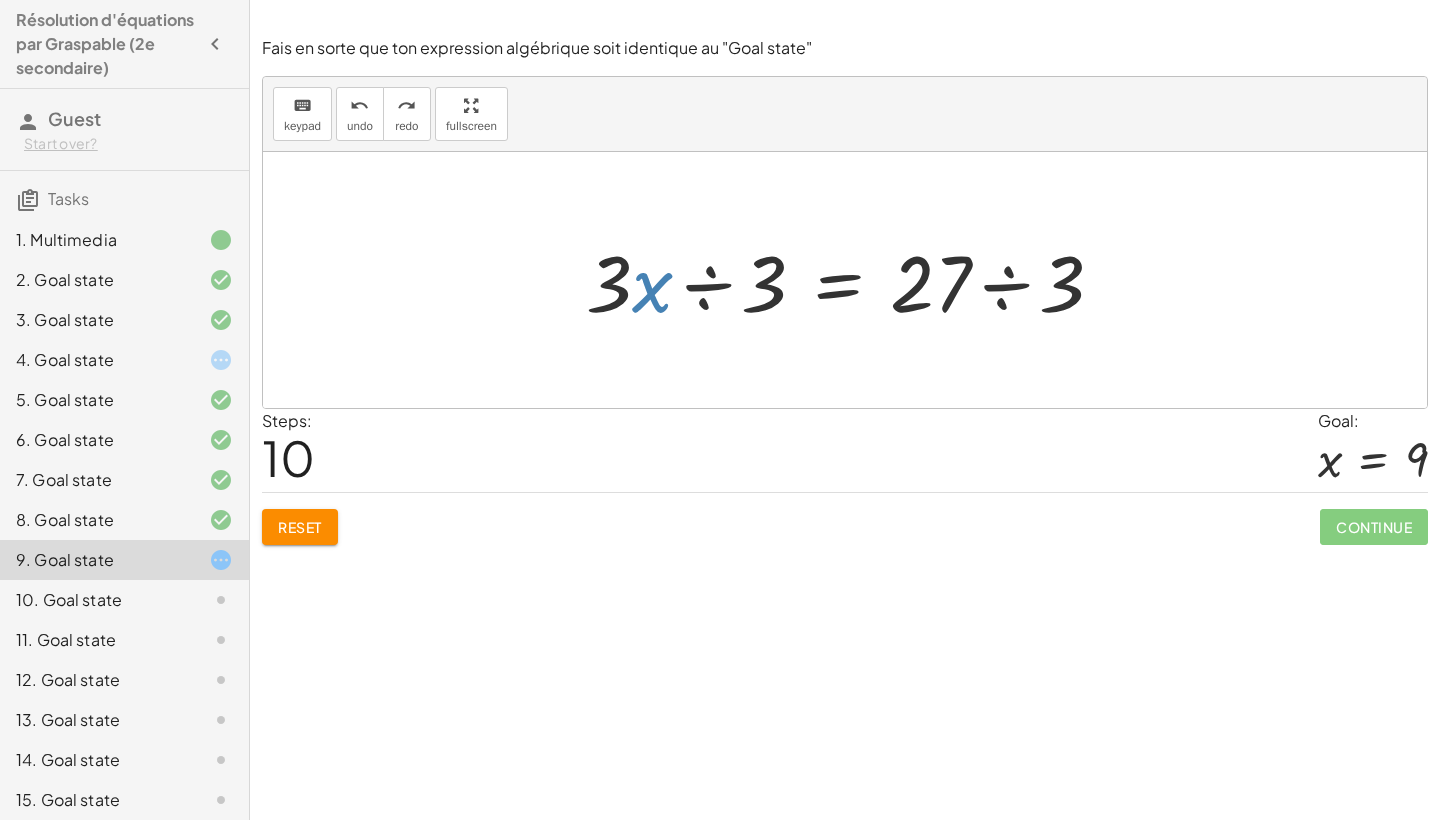 click at bounding box center (853, 280) 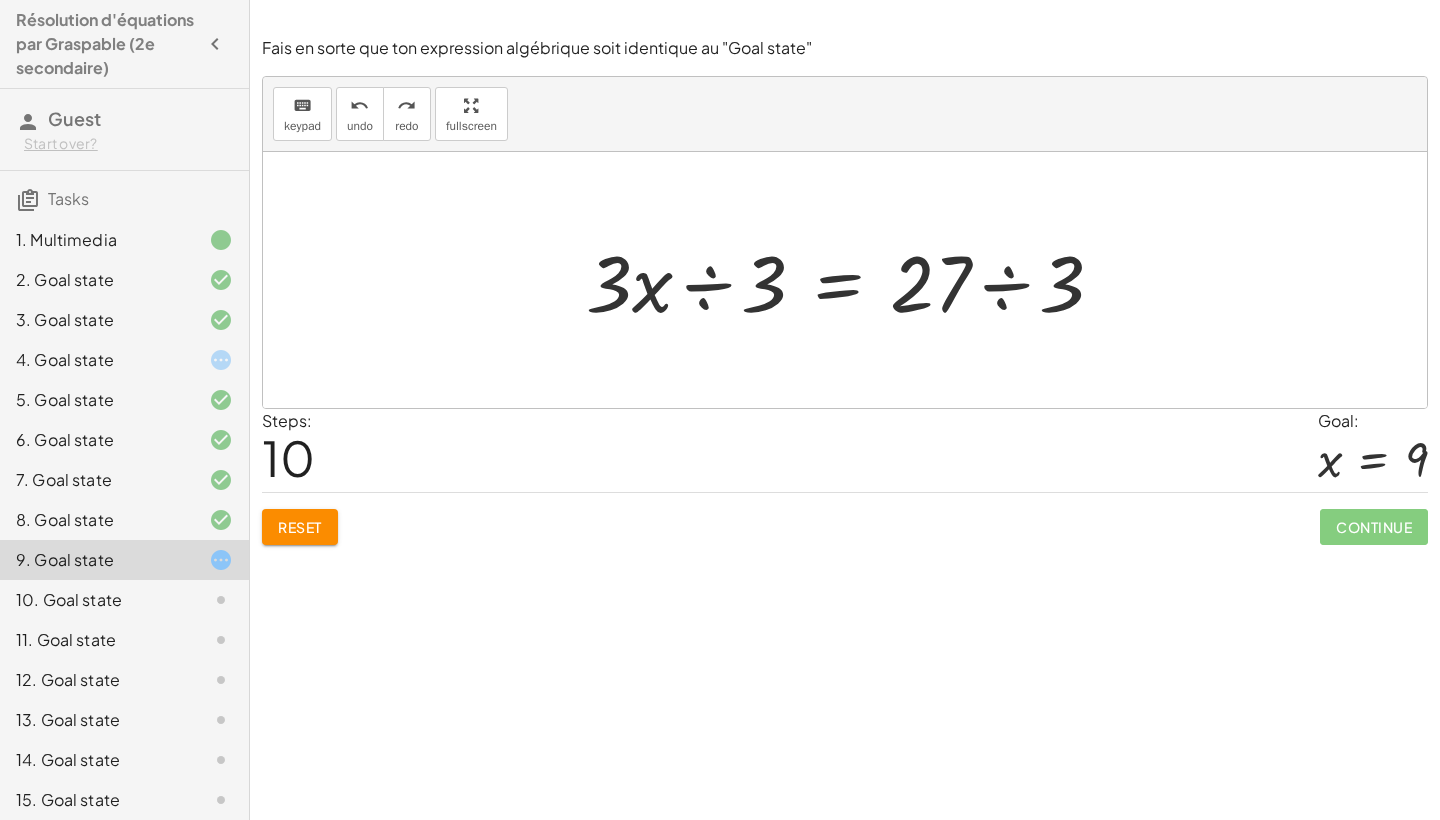 click at bounding box center (853, 280) 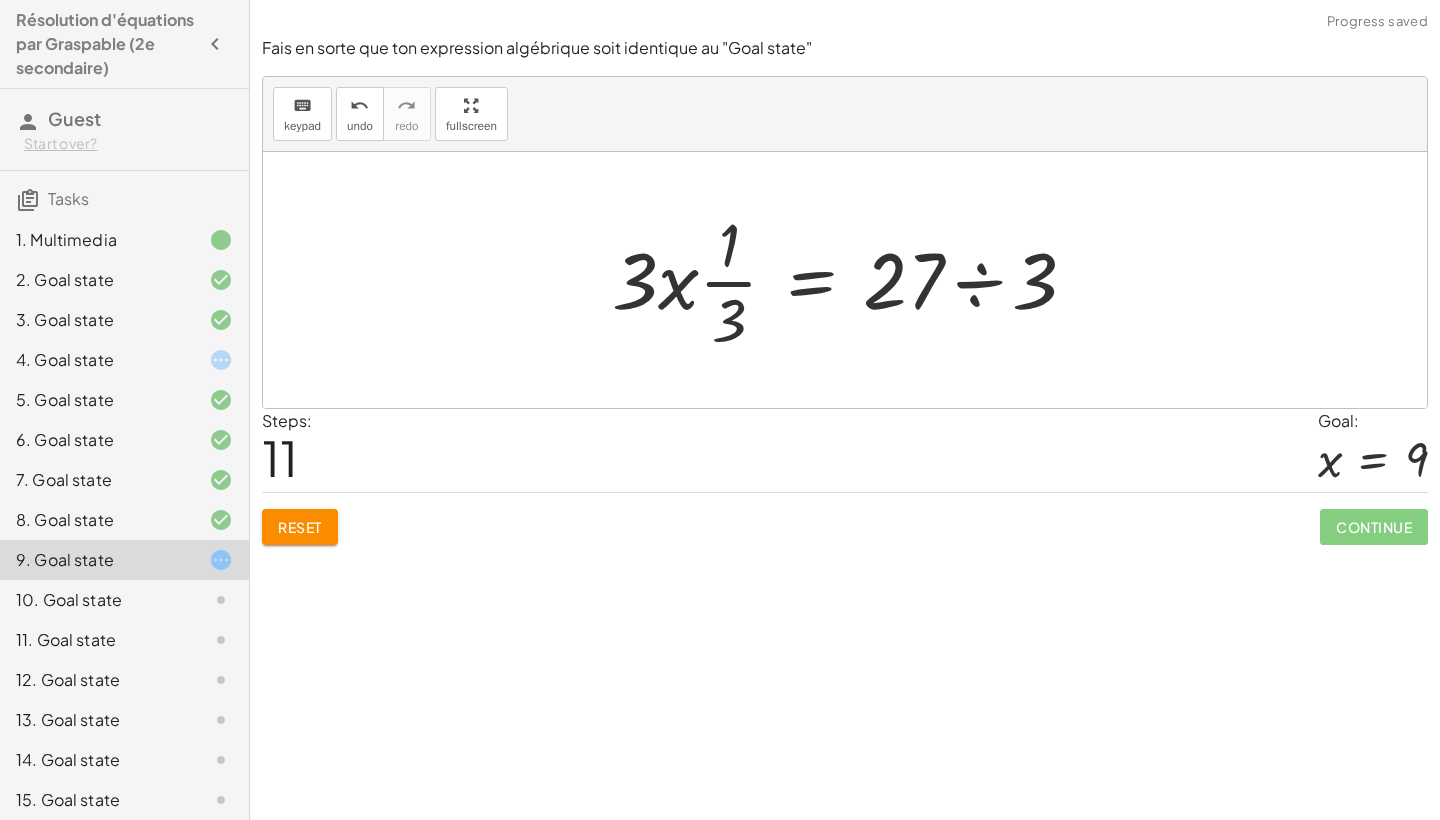 click at bounding box center (852, 280) 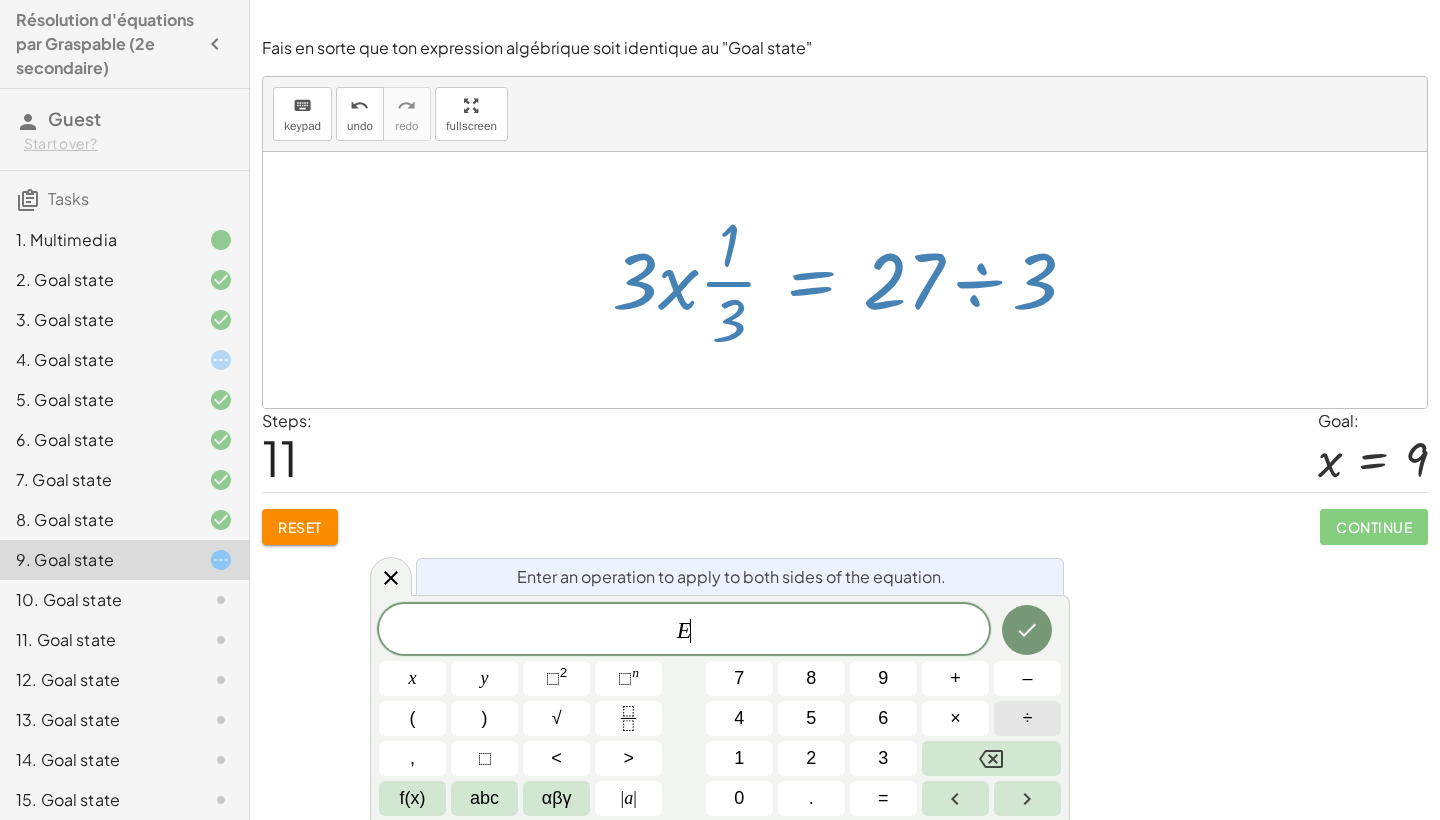 click on "÷" at bounding box center (1027, 718) 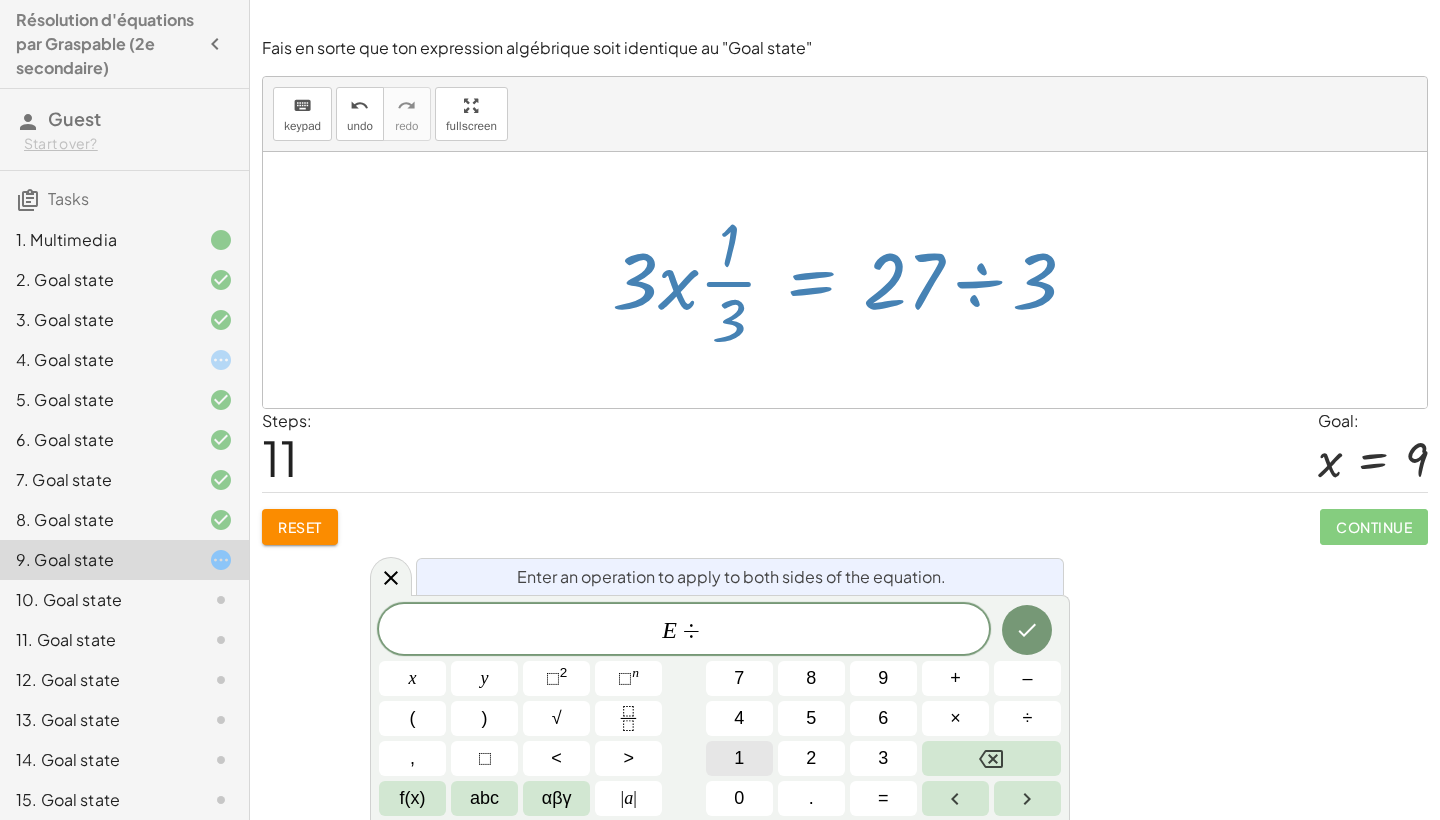 click on "1" at bounding box center [739, 758] 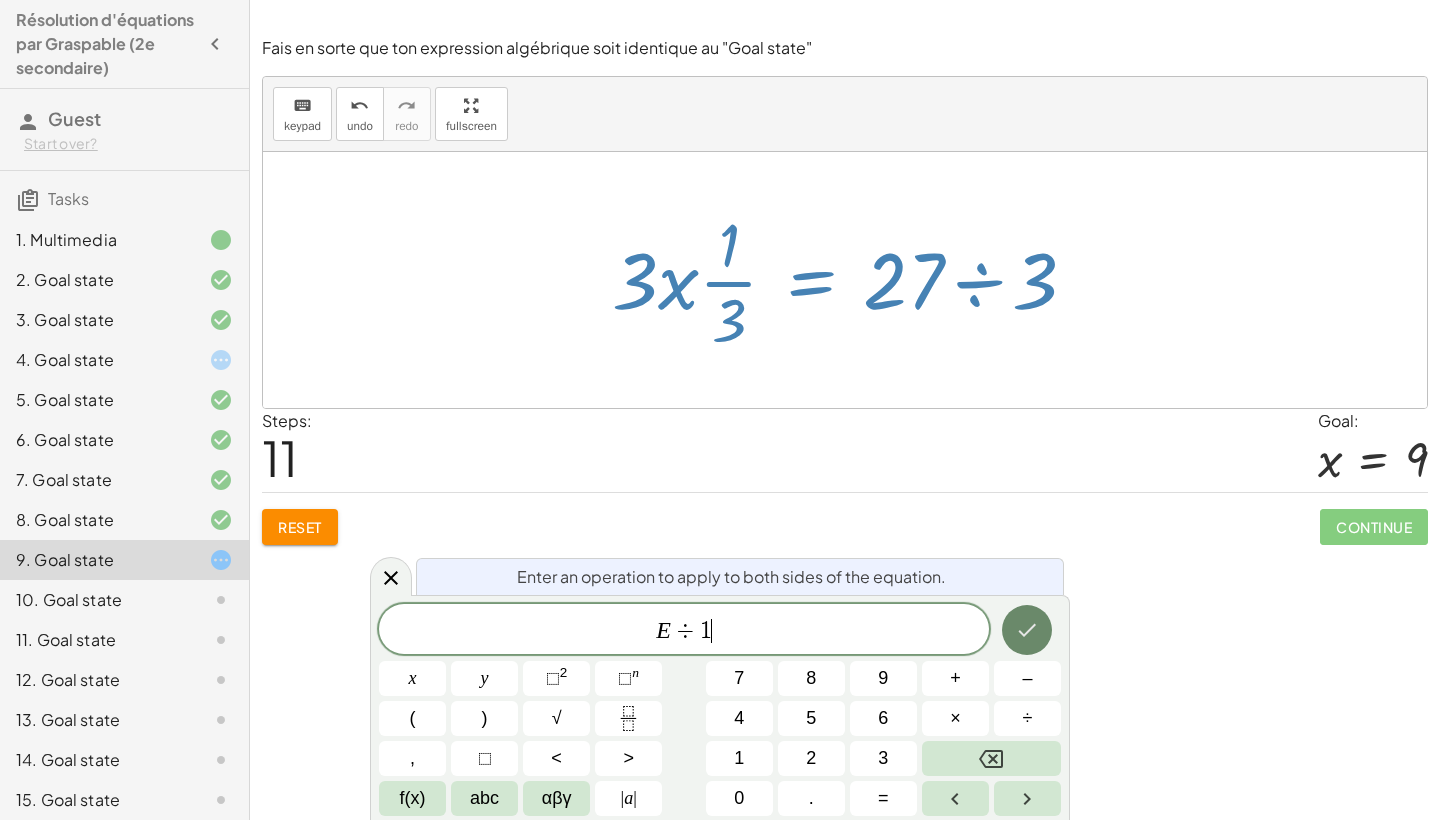 click at bounding box center (1027, 630) 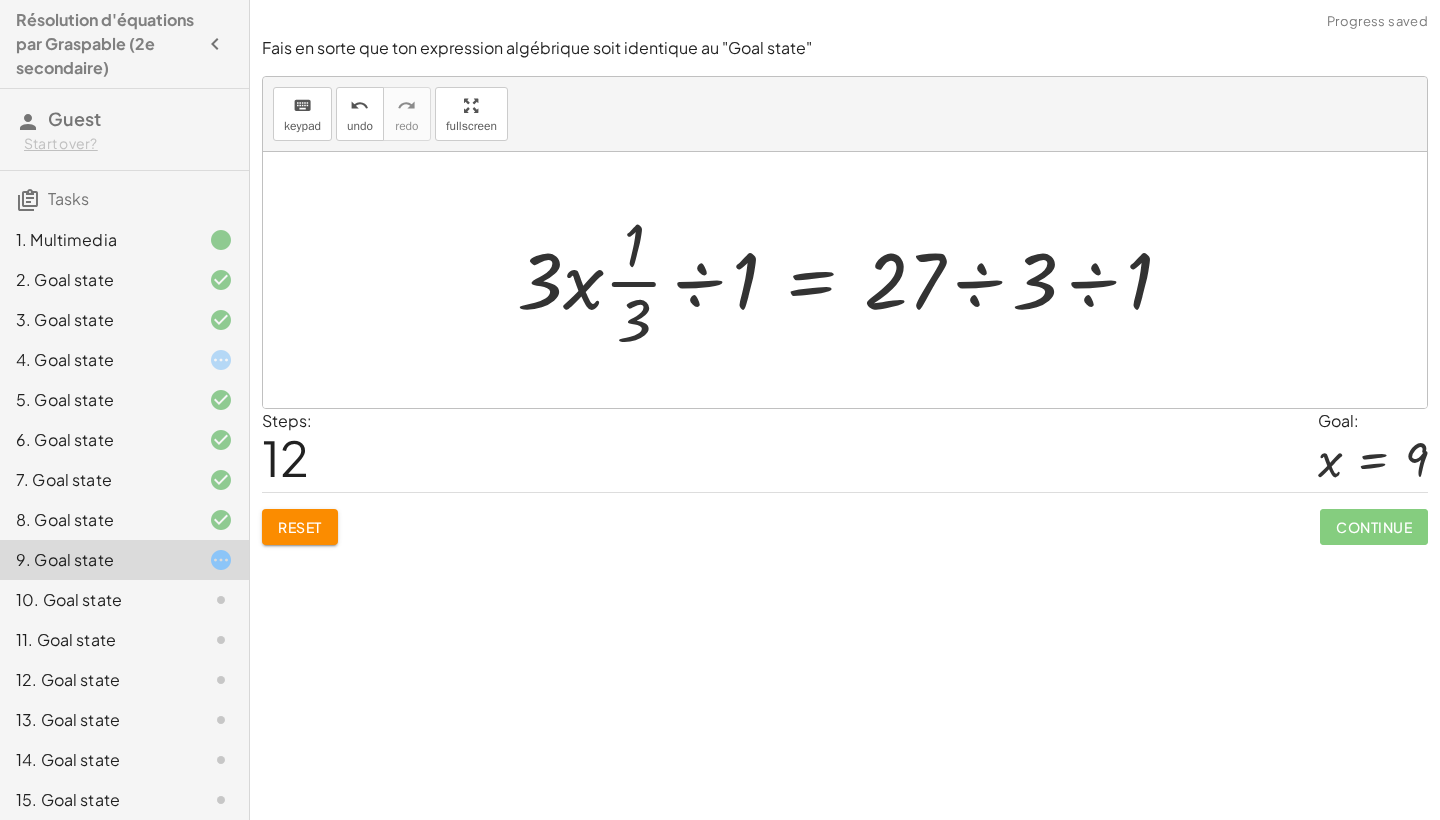 click at bounding box center (853, 280) 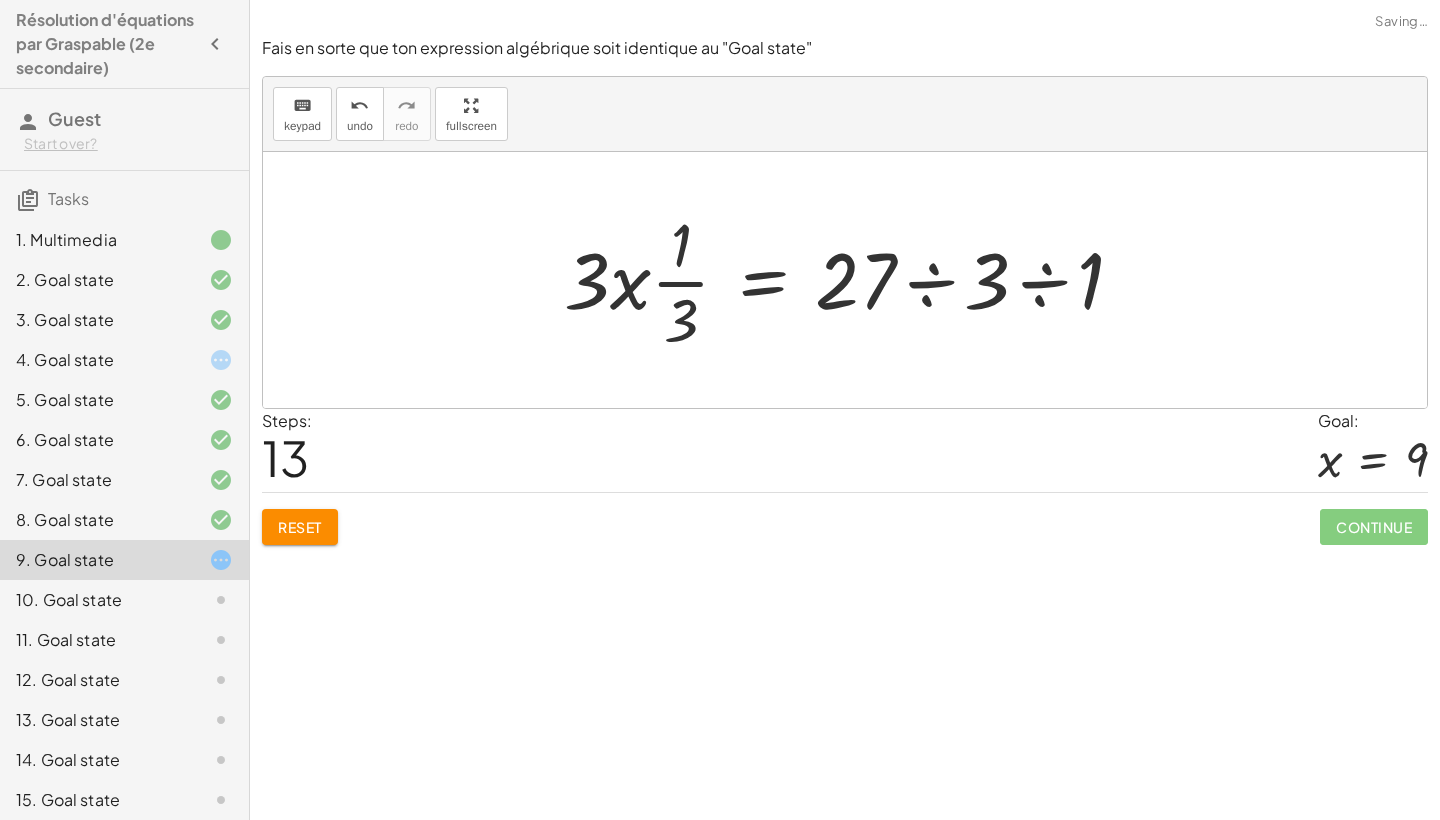 click at bounding box center (852, 280) 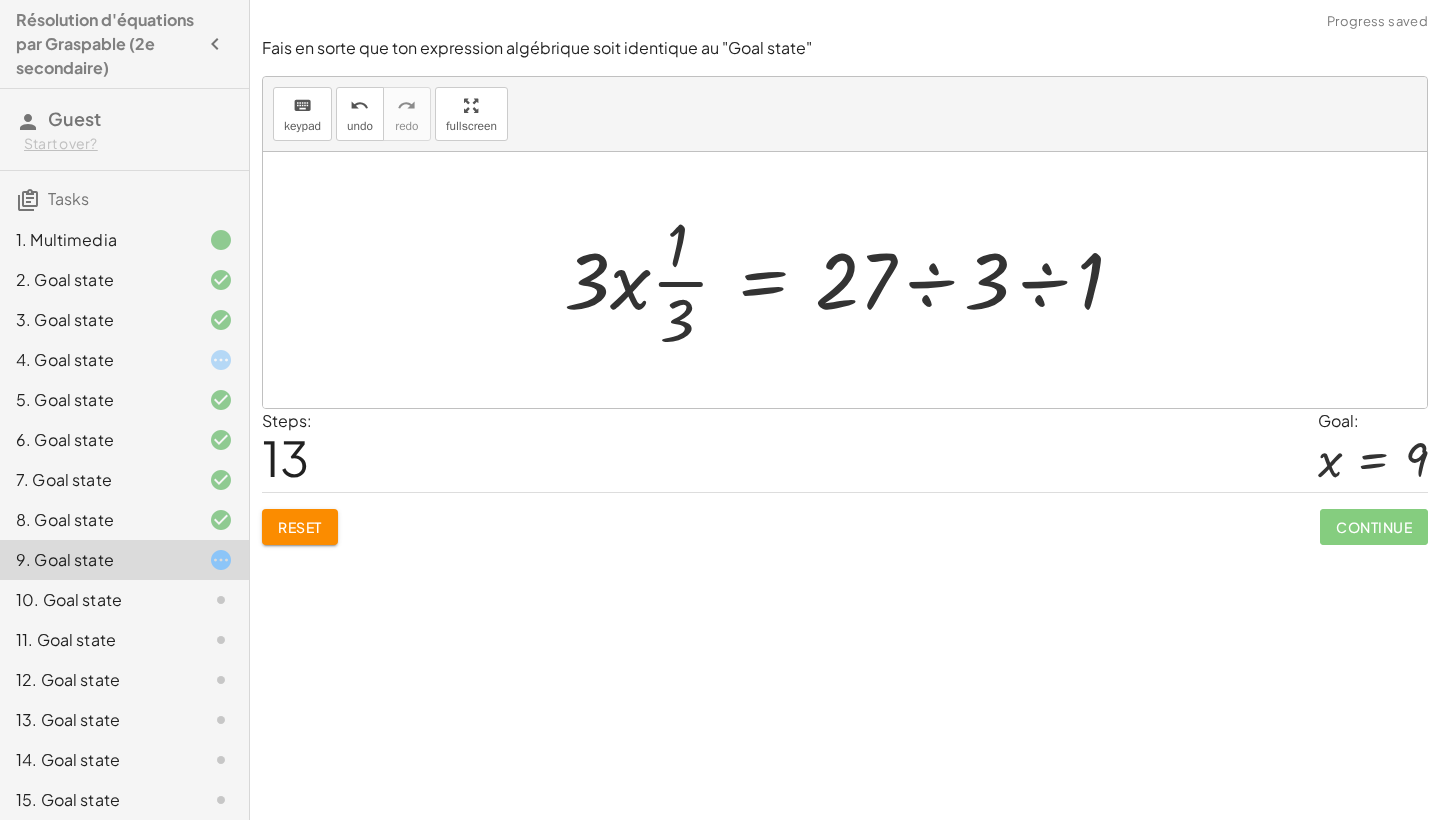 click at bounding box center (852, 280) 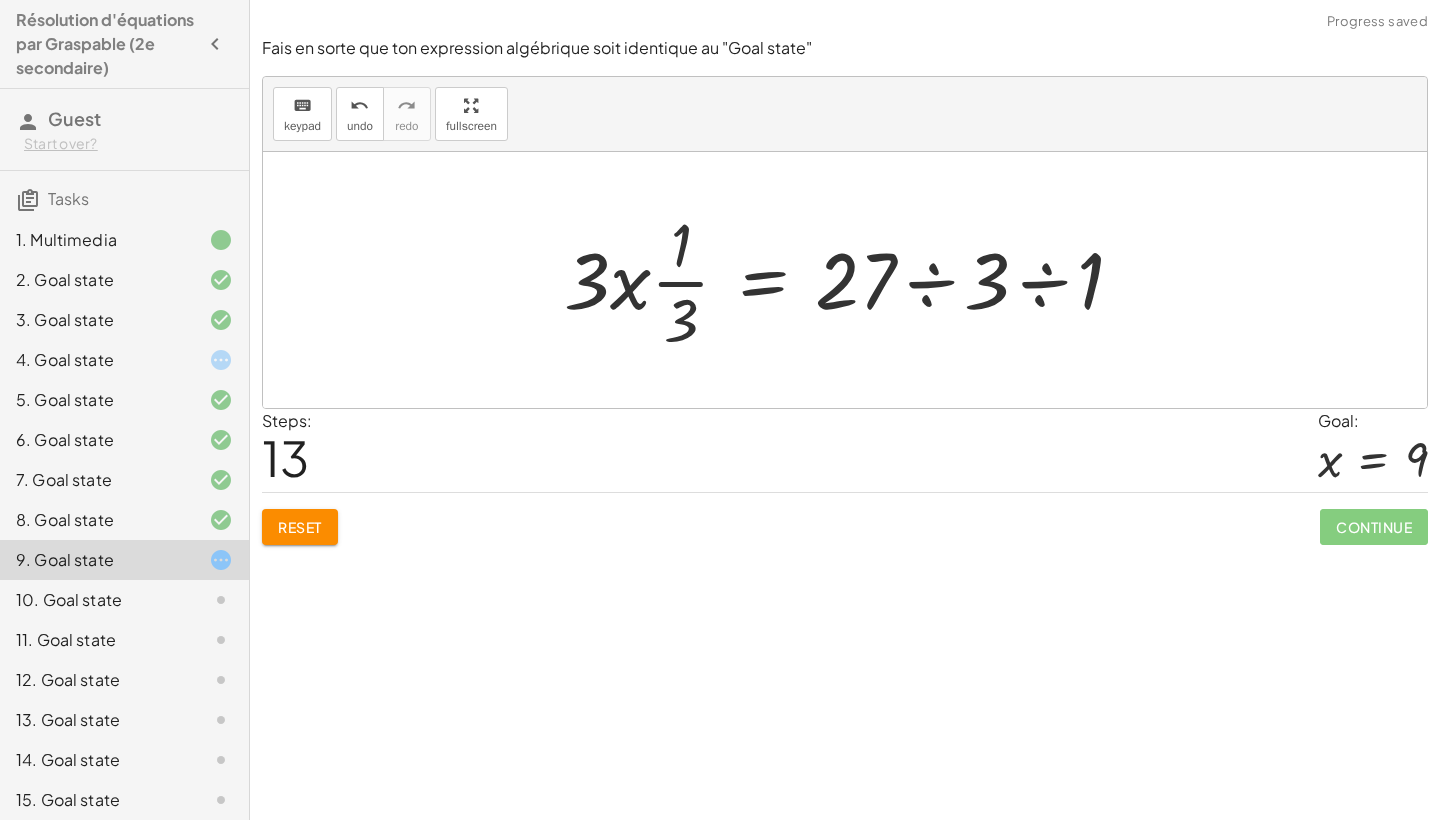 click at bounding box center (852, 280) 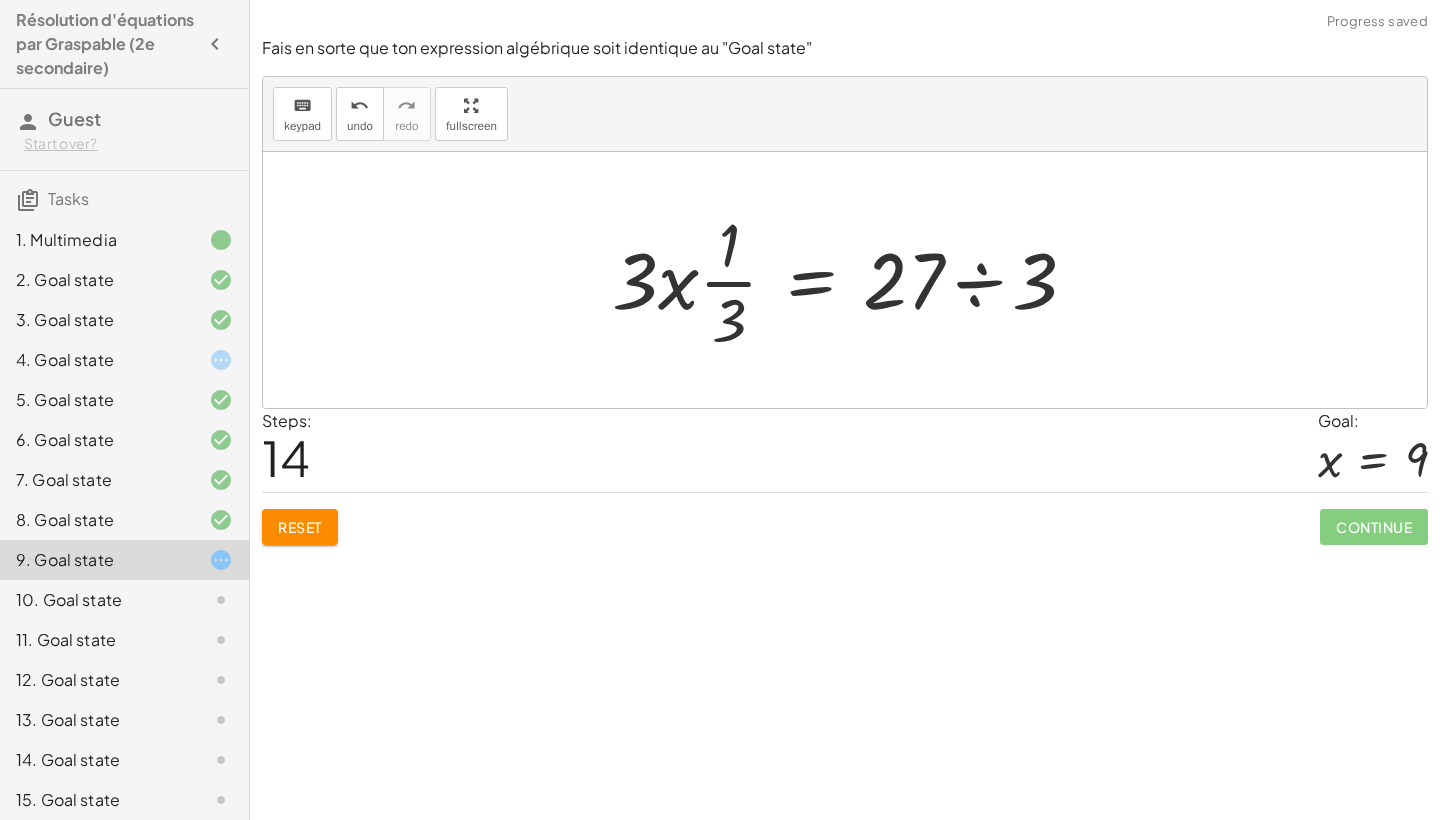 click at bounding box center (852, 280) 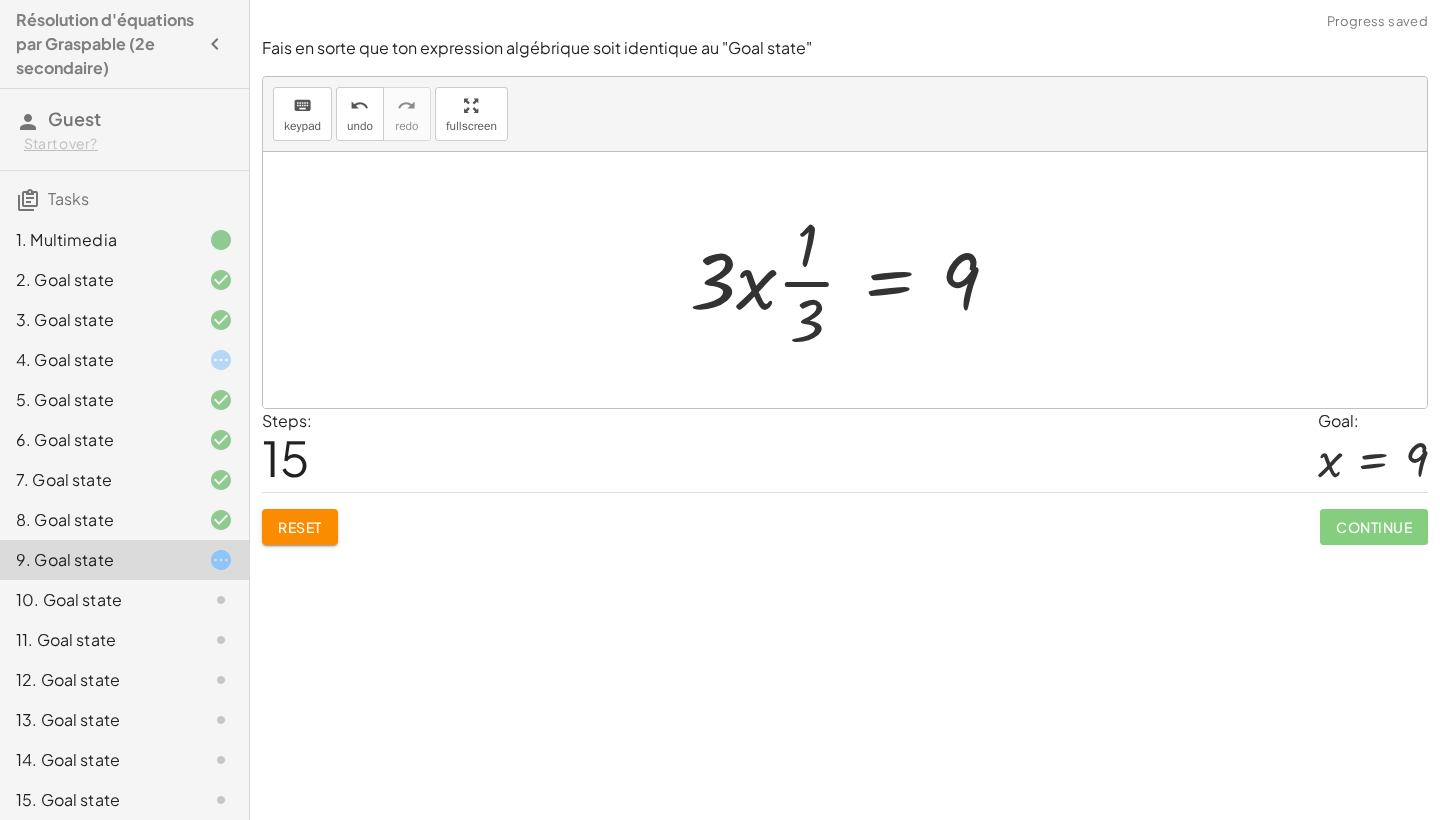 click at bounding box center (852, 280) 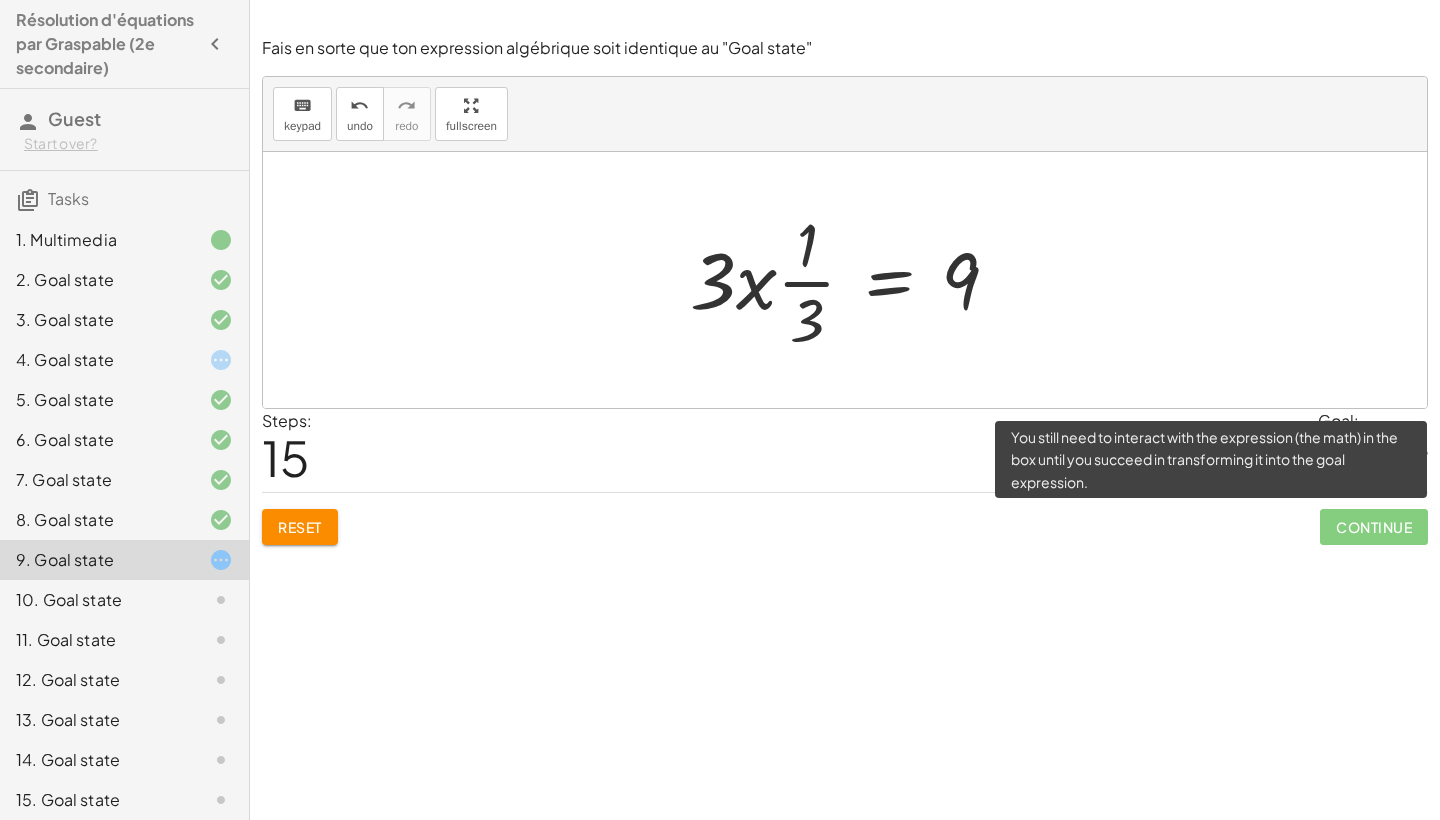 click on "Continue" 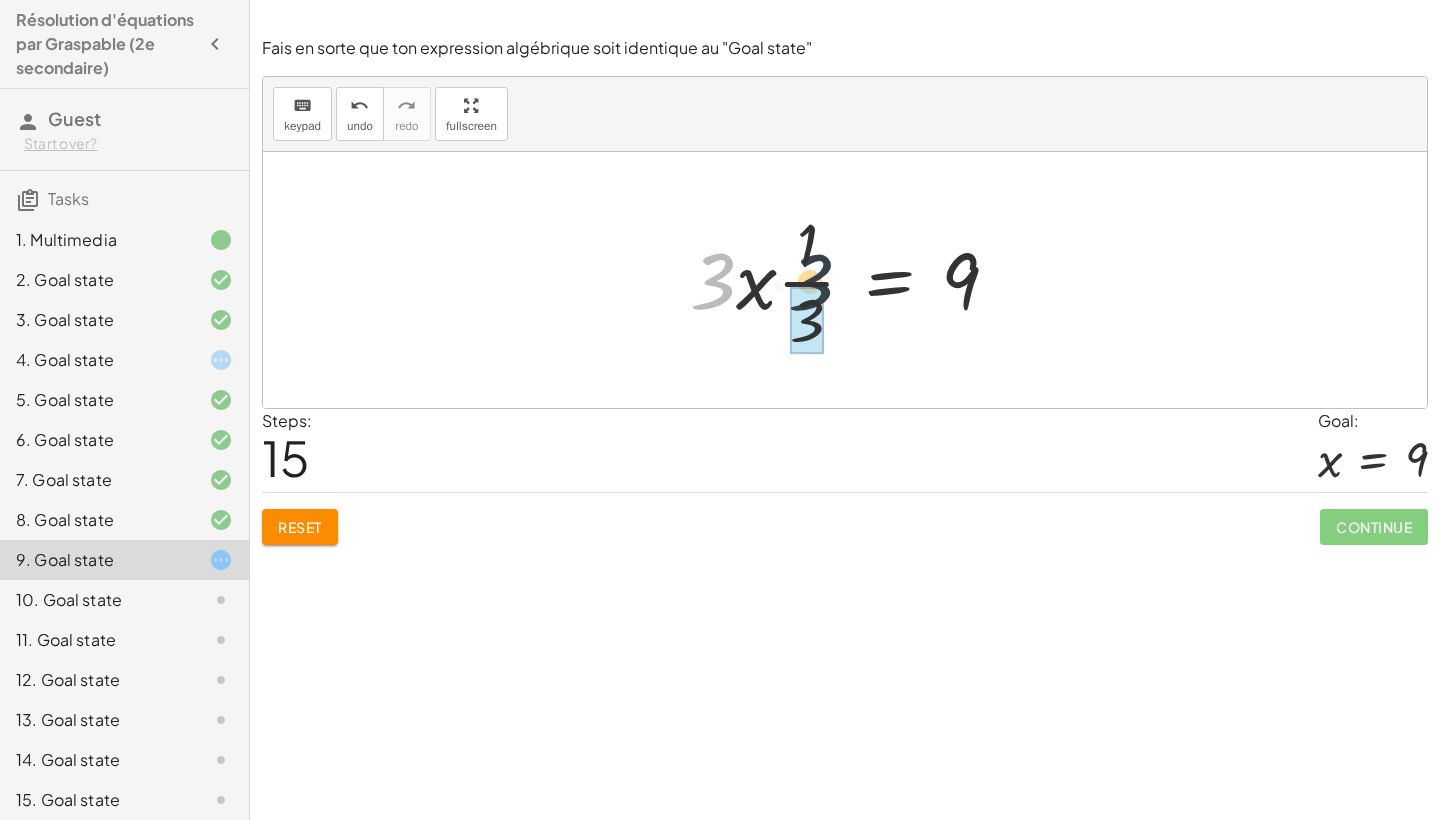 drag, startPoint x: 719, startPoint y: 292, endPoint x: 807, endPoint y: 287, distance: 88.14193 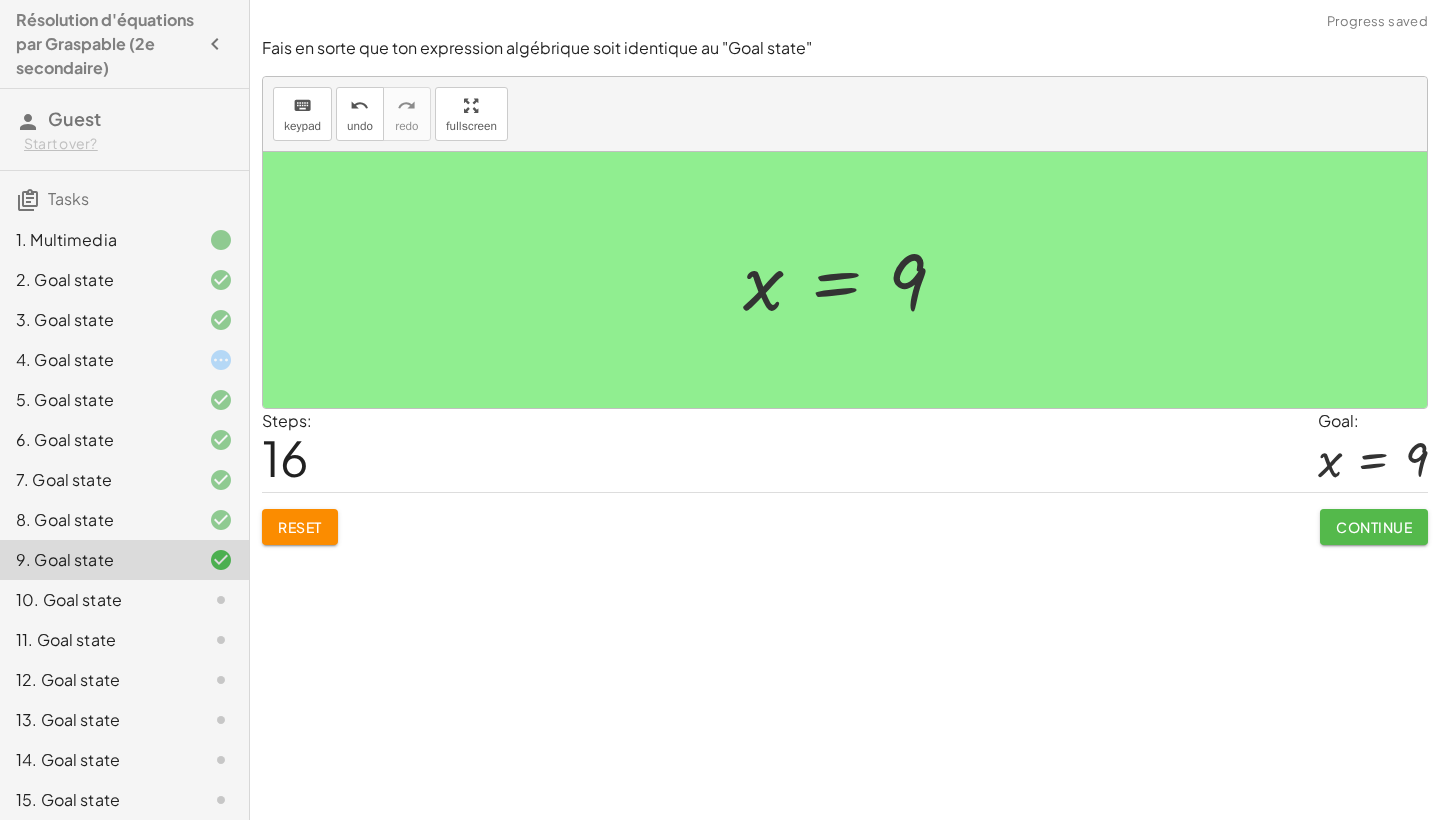 click on "Continue" at bounding box center [1374, 527] 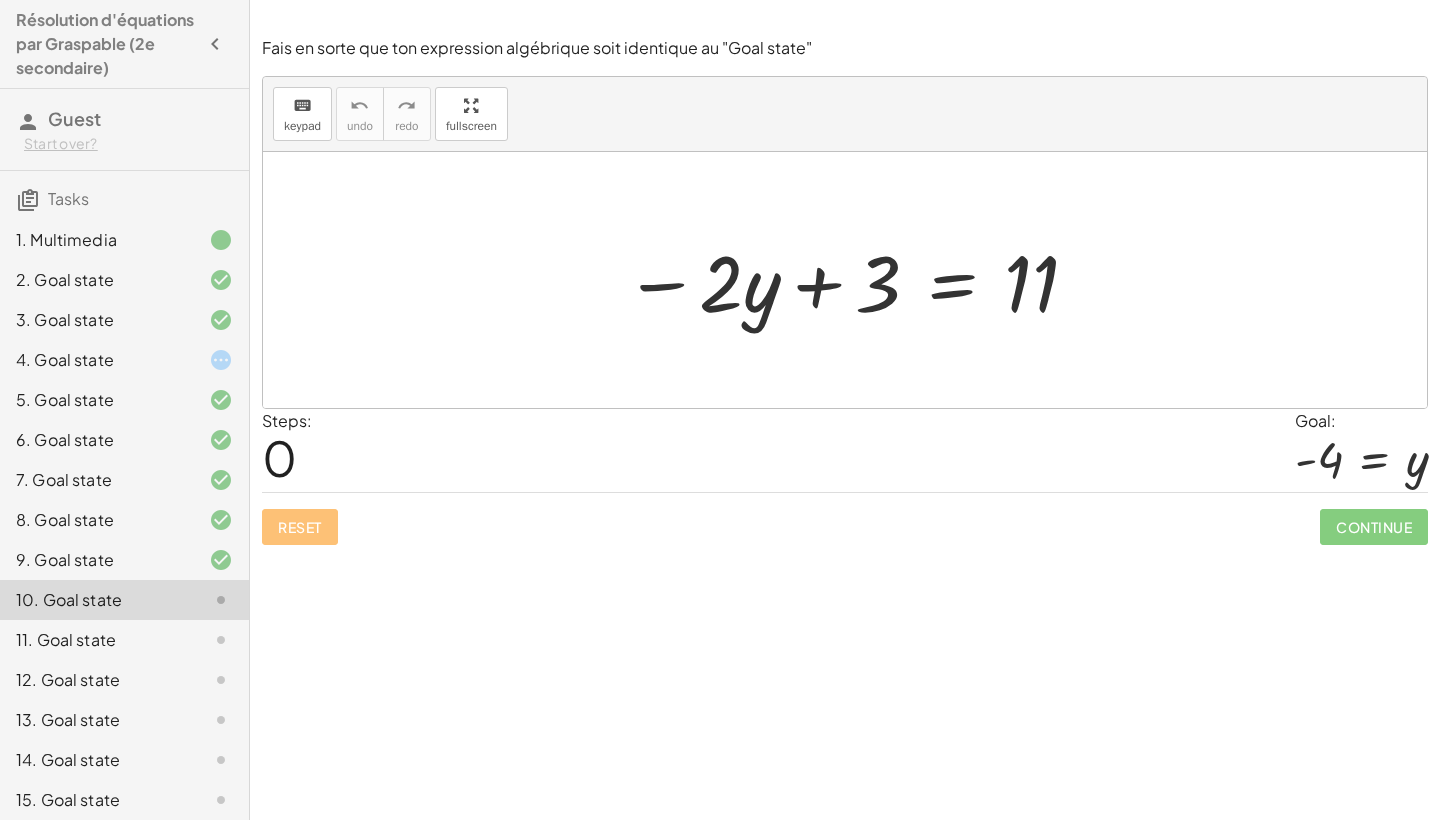 click at bounding box center [852, 280] 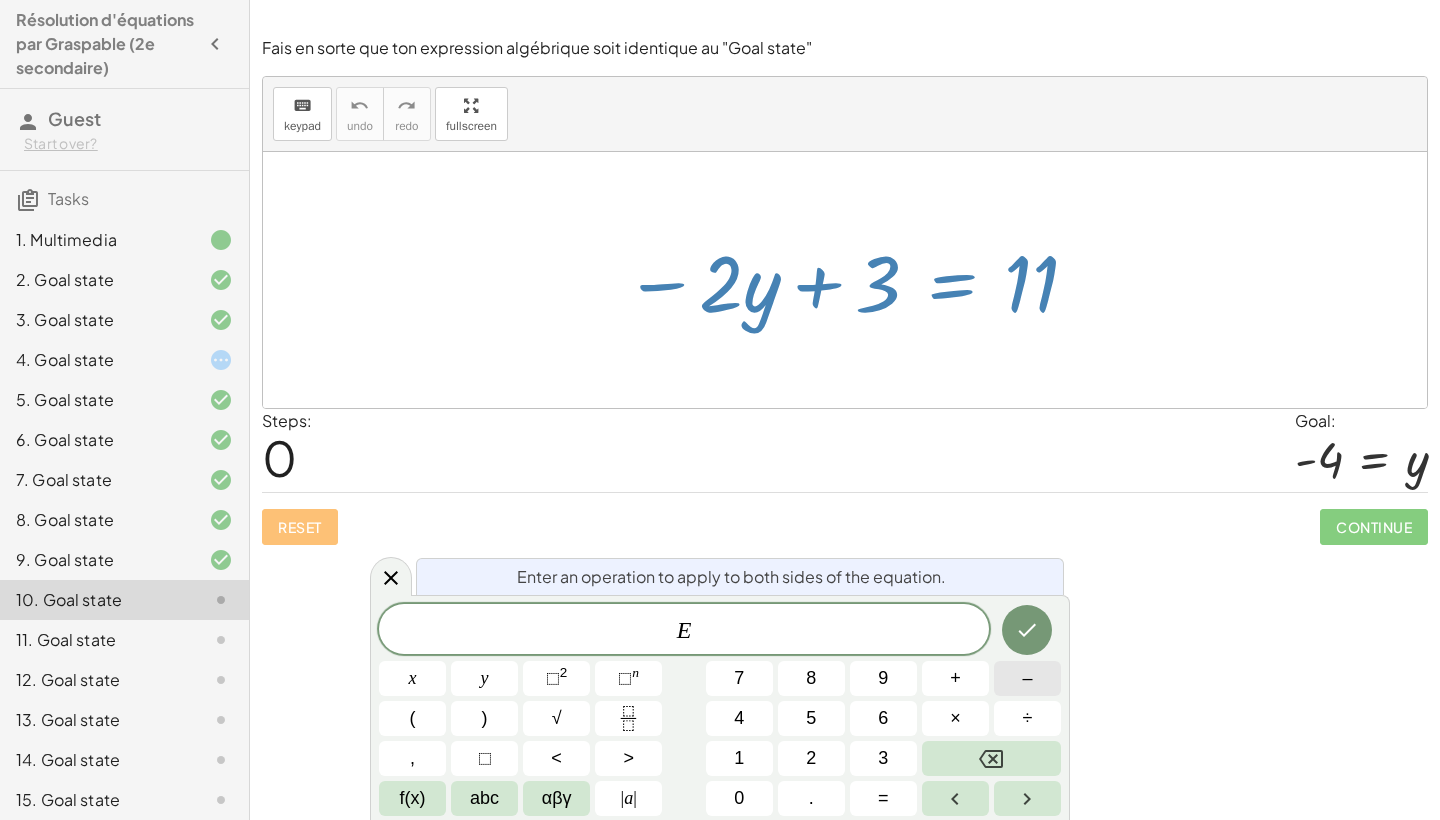 click on "–" at bounding box center (1027, 678) 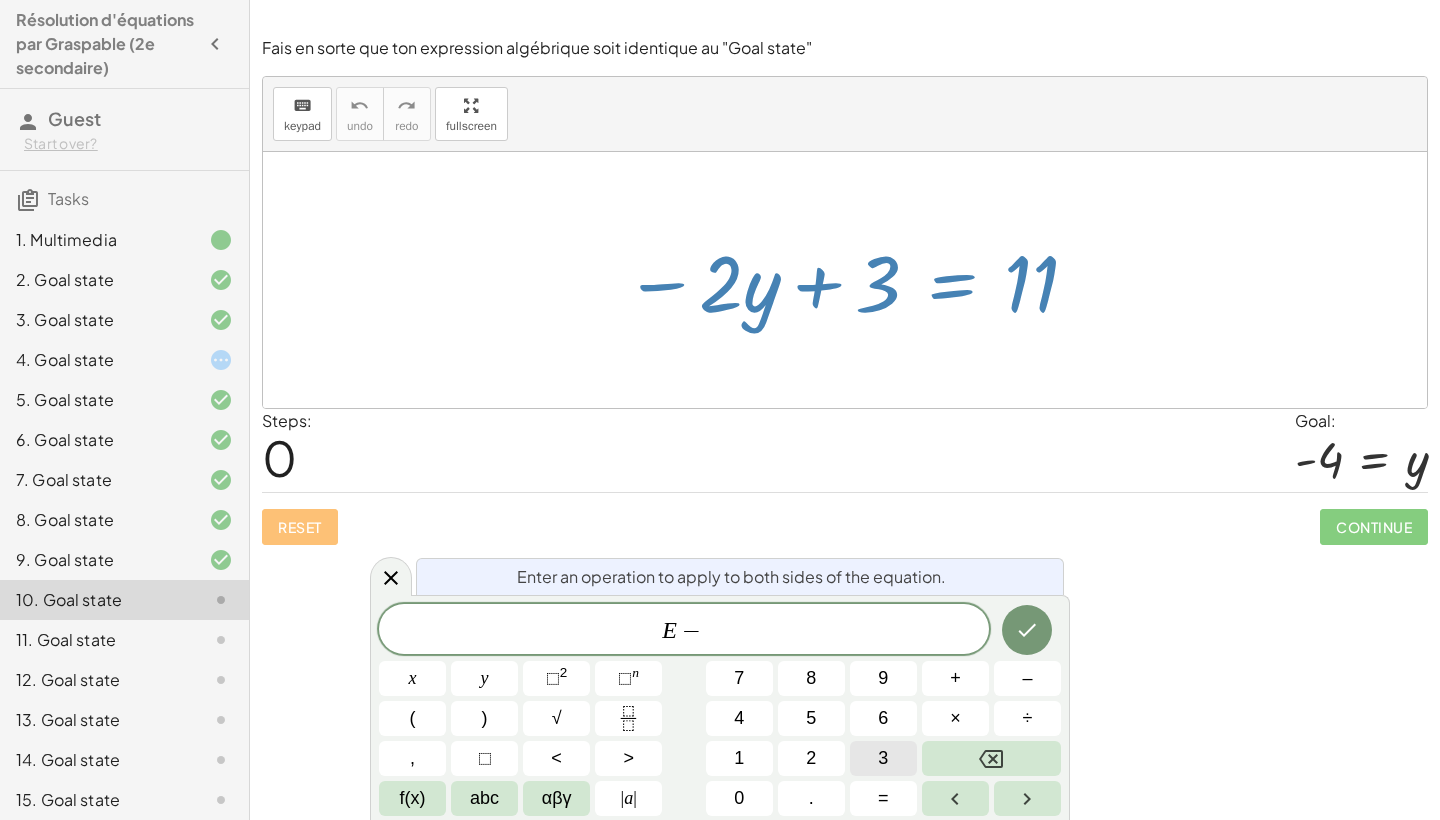 click on "3" at bounding box center [883, 758] 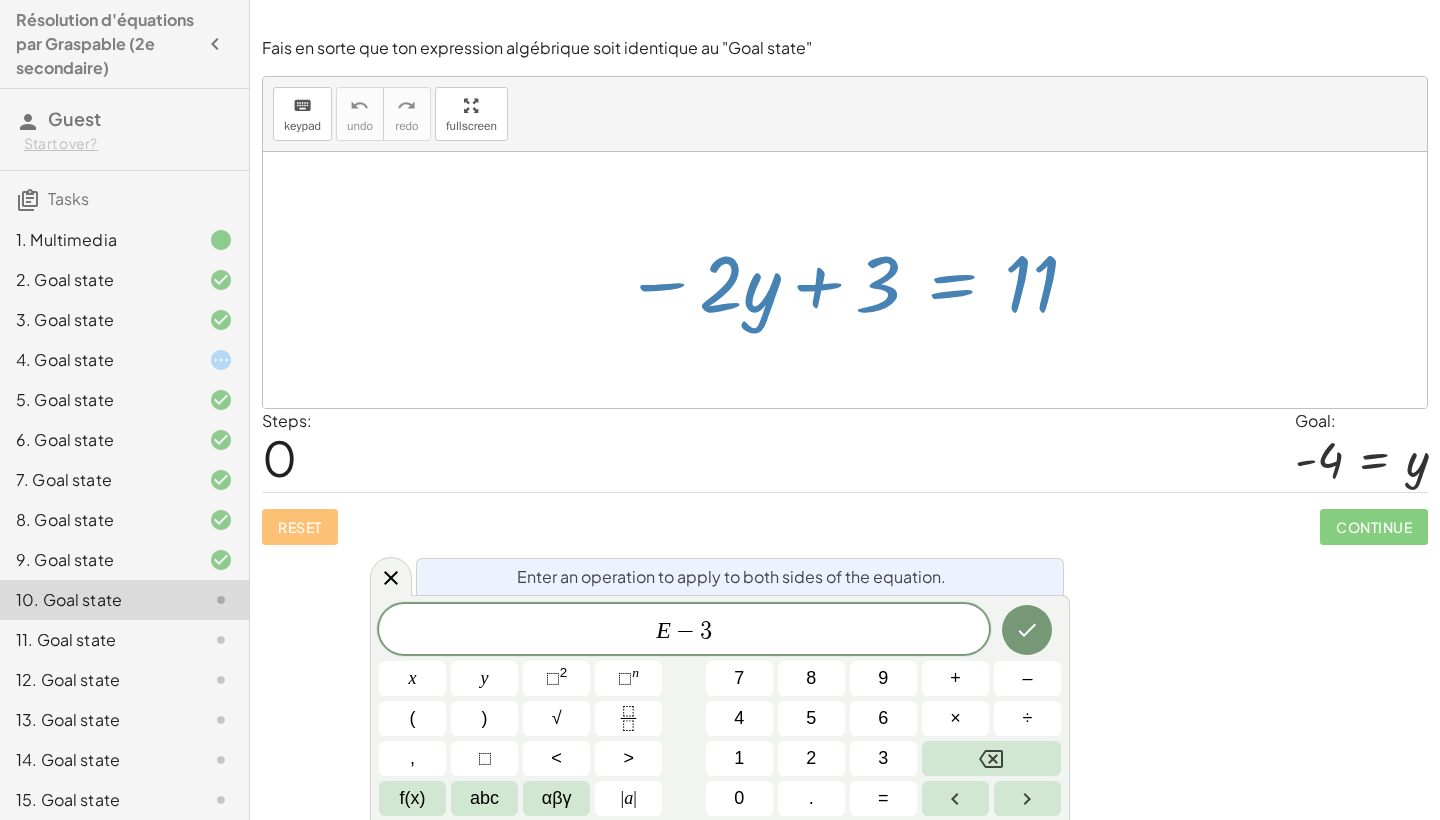 click 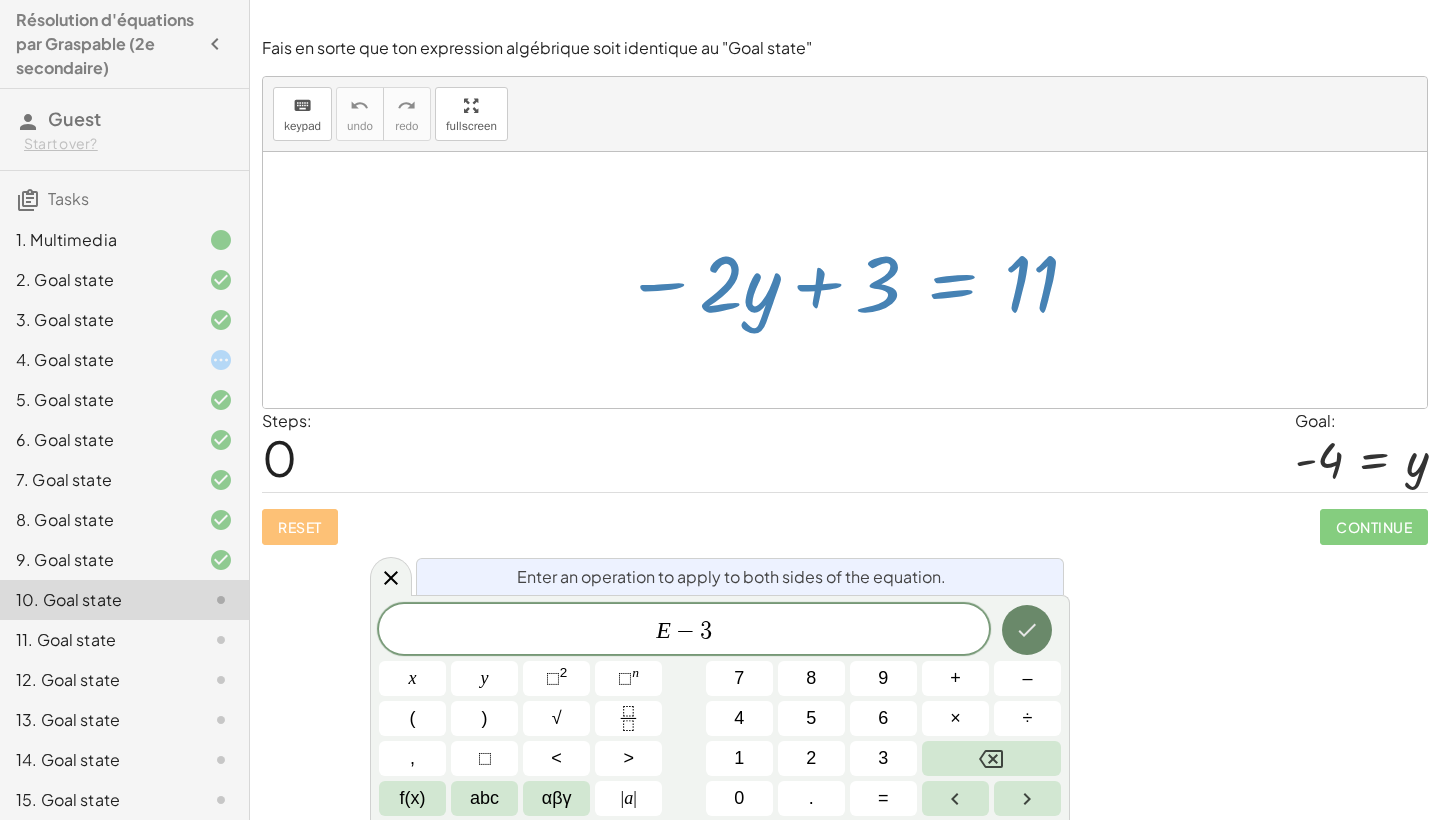 click at bounding box center (1027, 630) 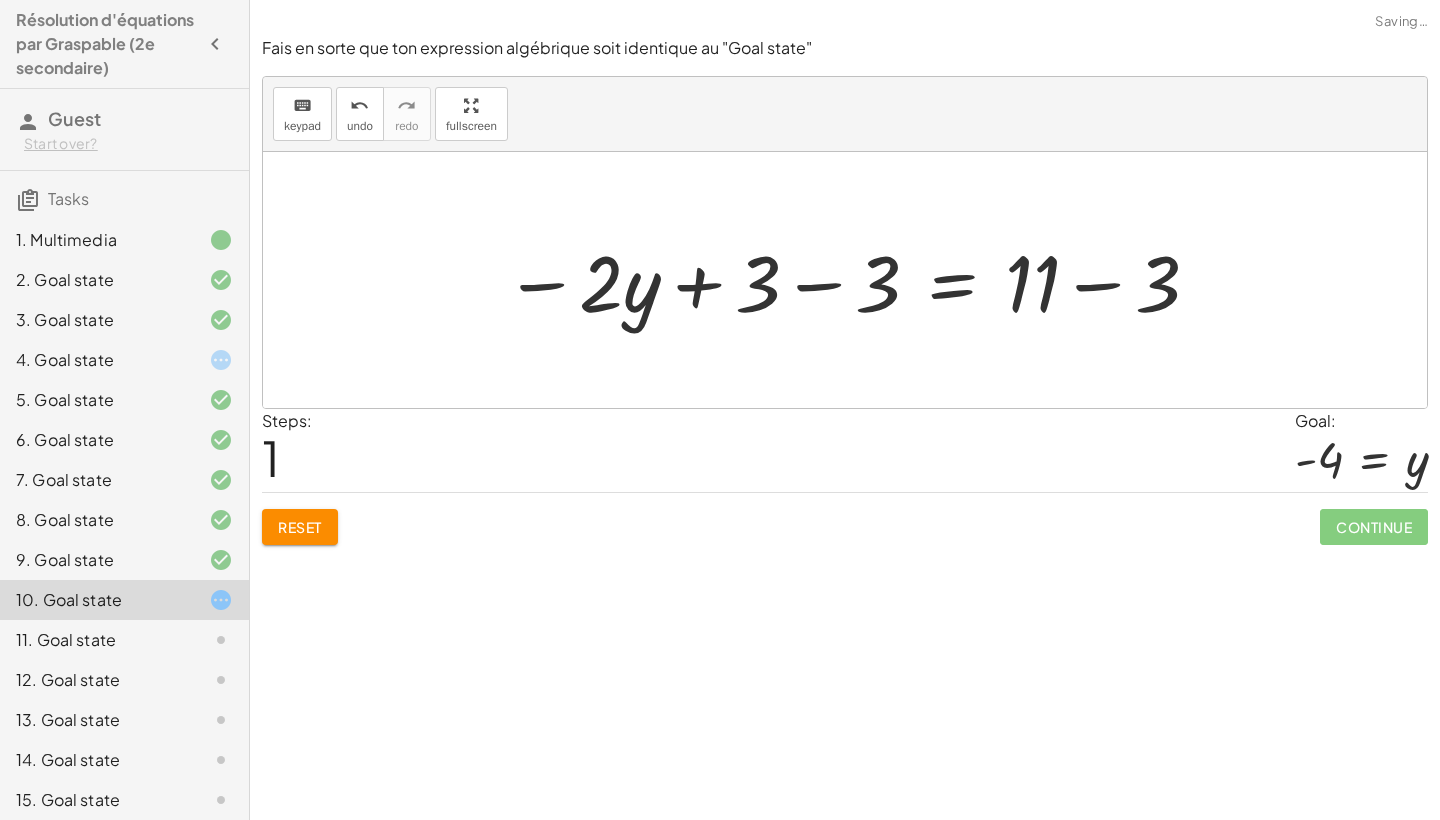 click at bounding box center (853, 280) 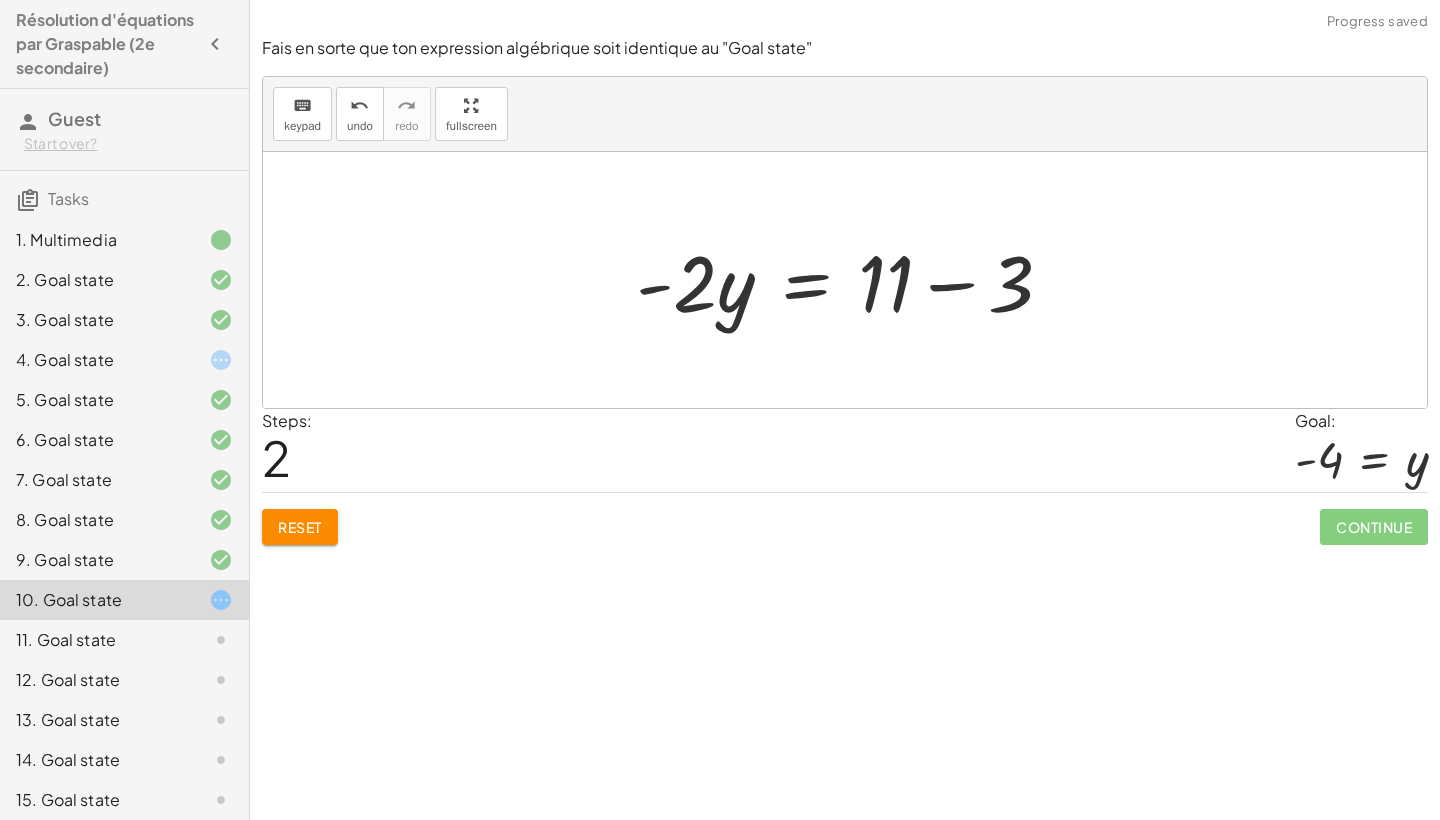 click at bounding box center (852, 280) 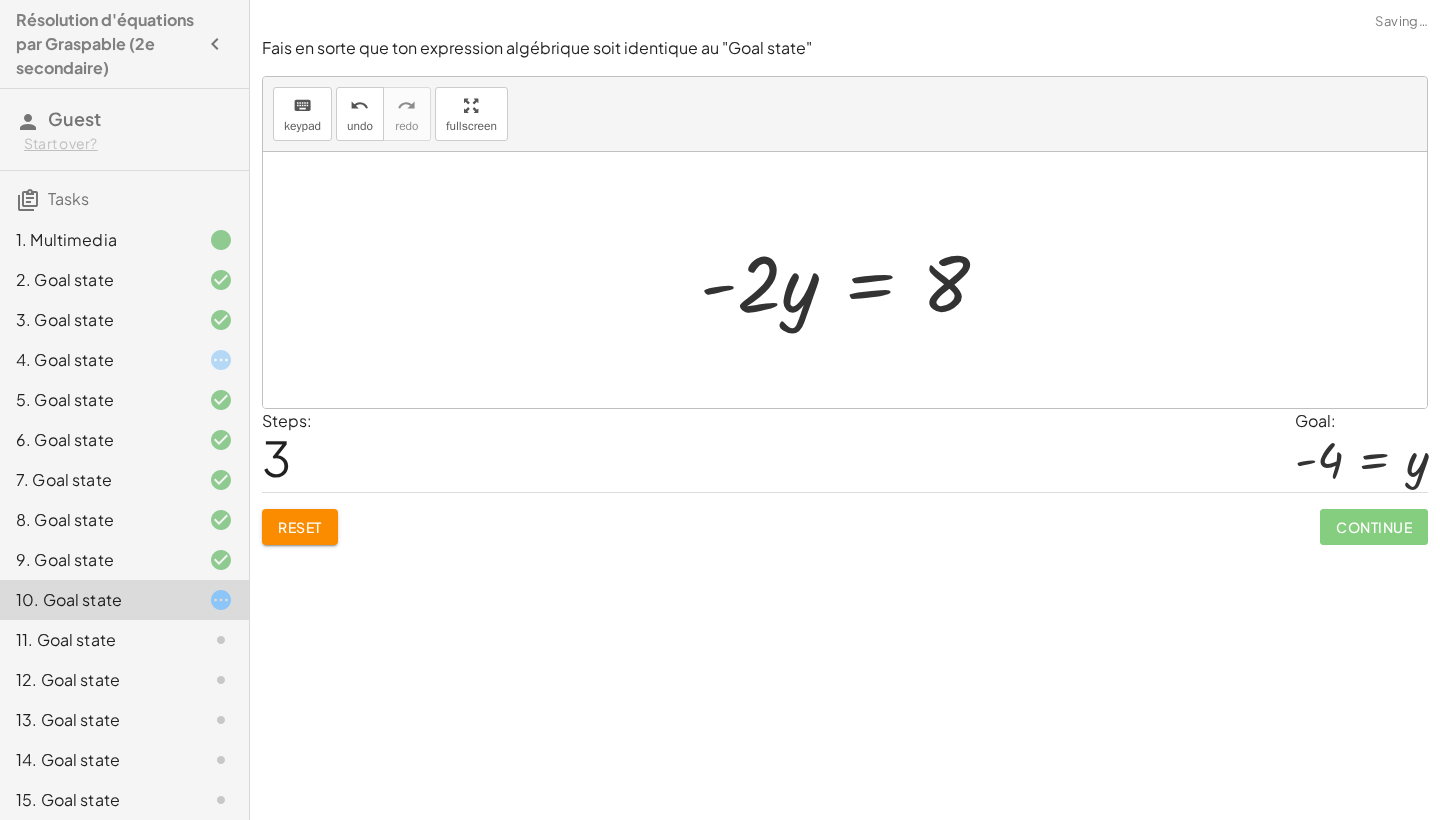 click at bounding box center [852, 280] 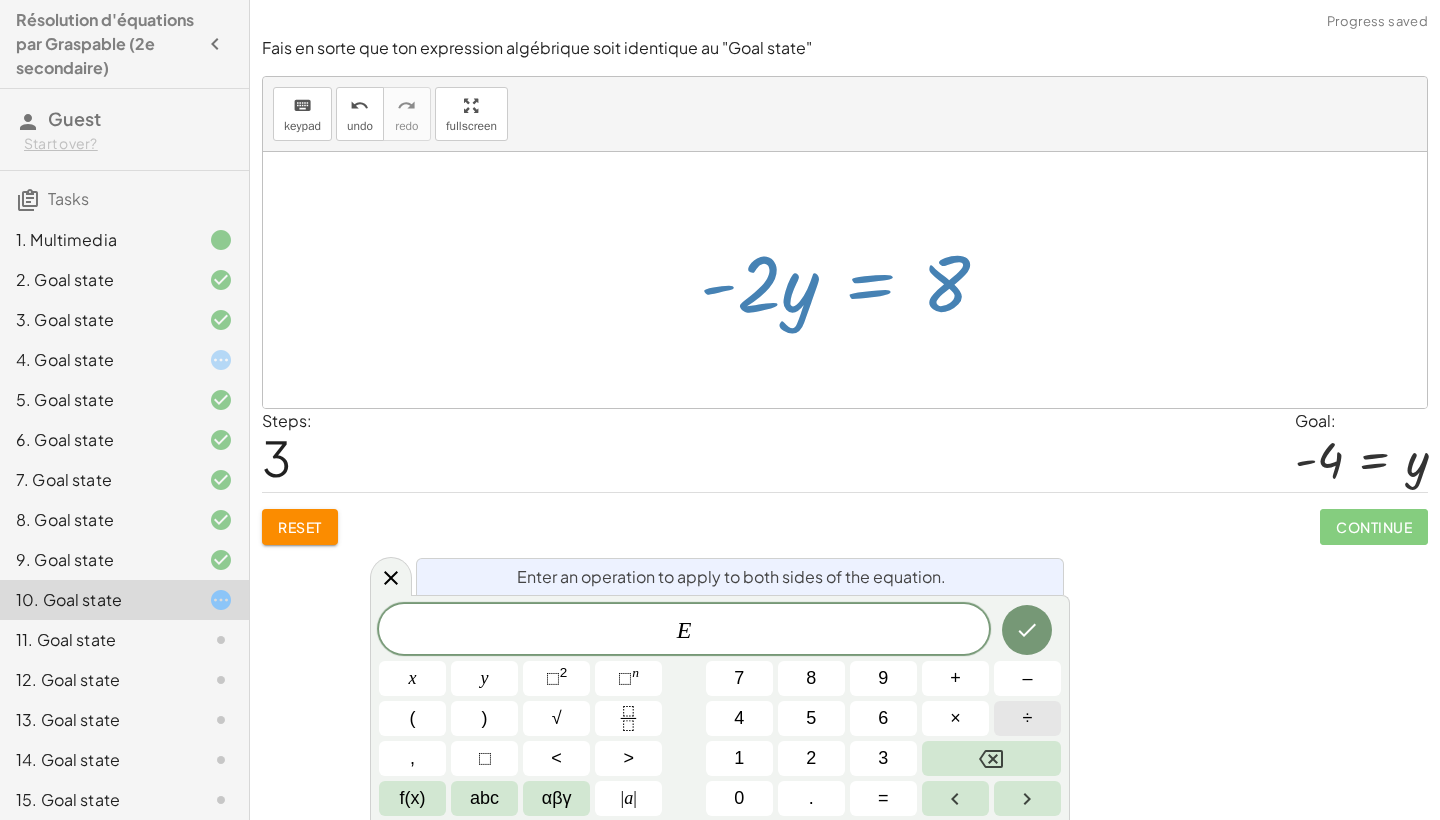 click on "÷" at bounding box center [1027, 718] 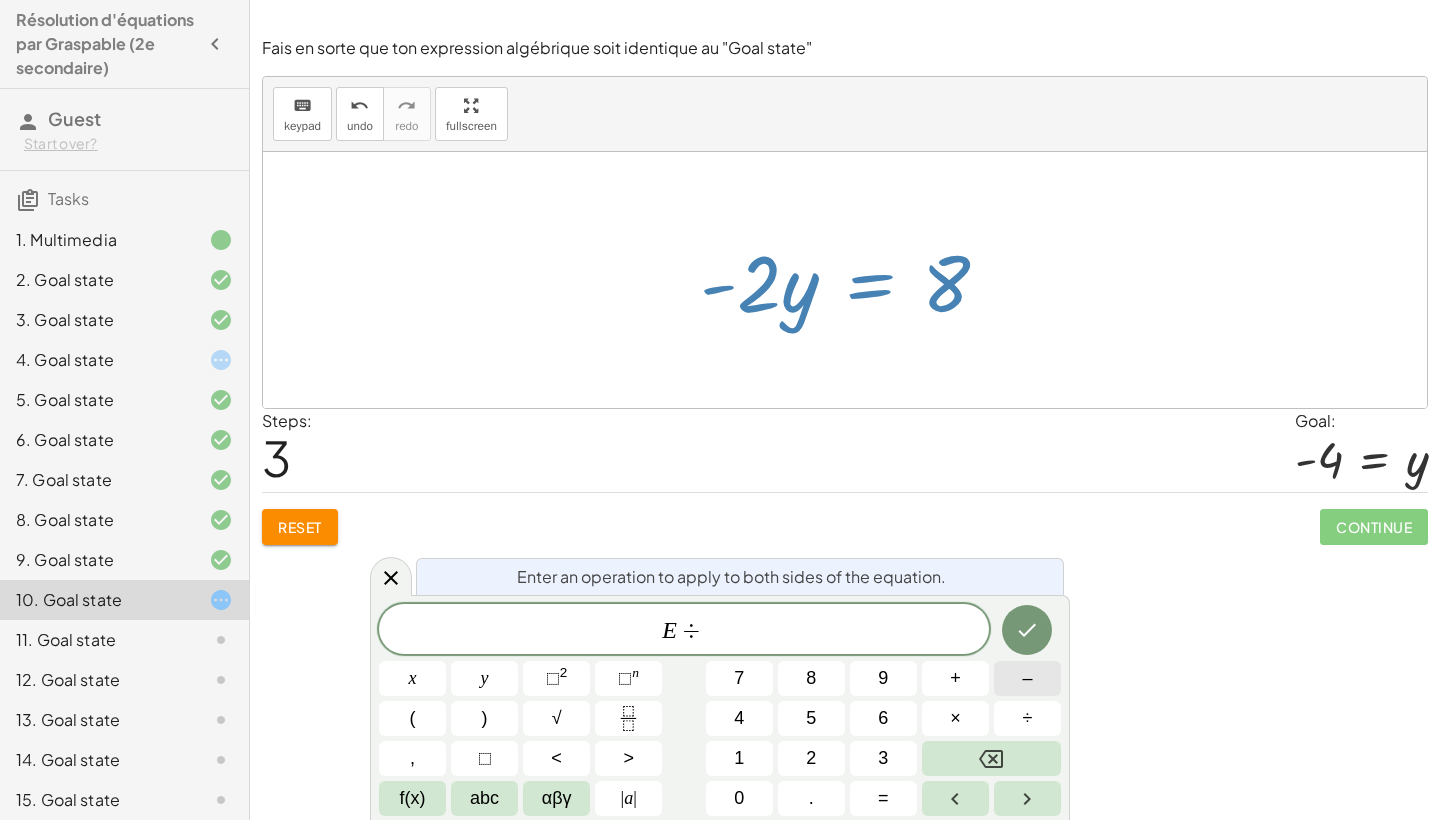 click on "–" at bounding box center (1027, 678) 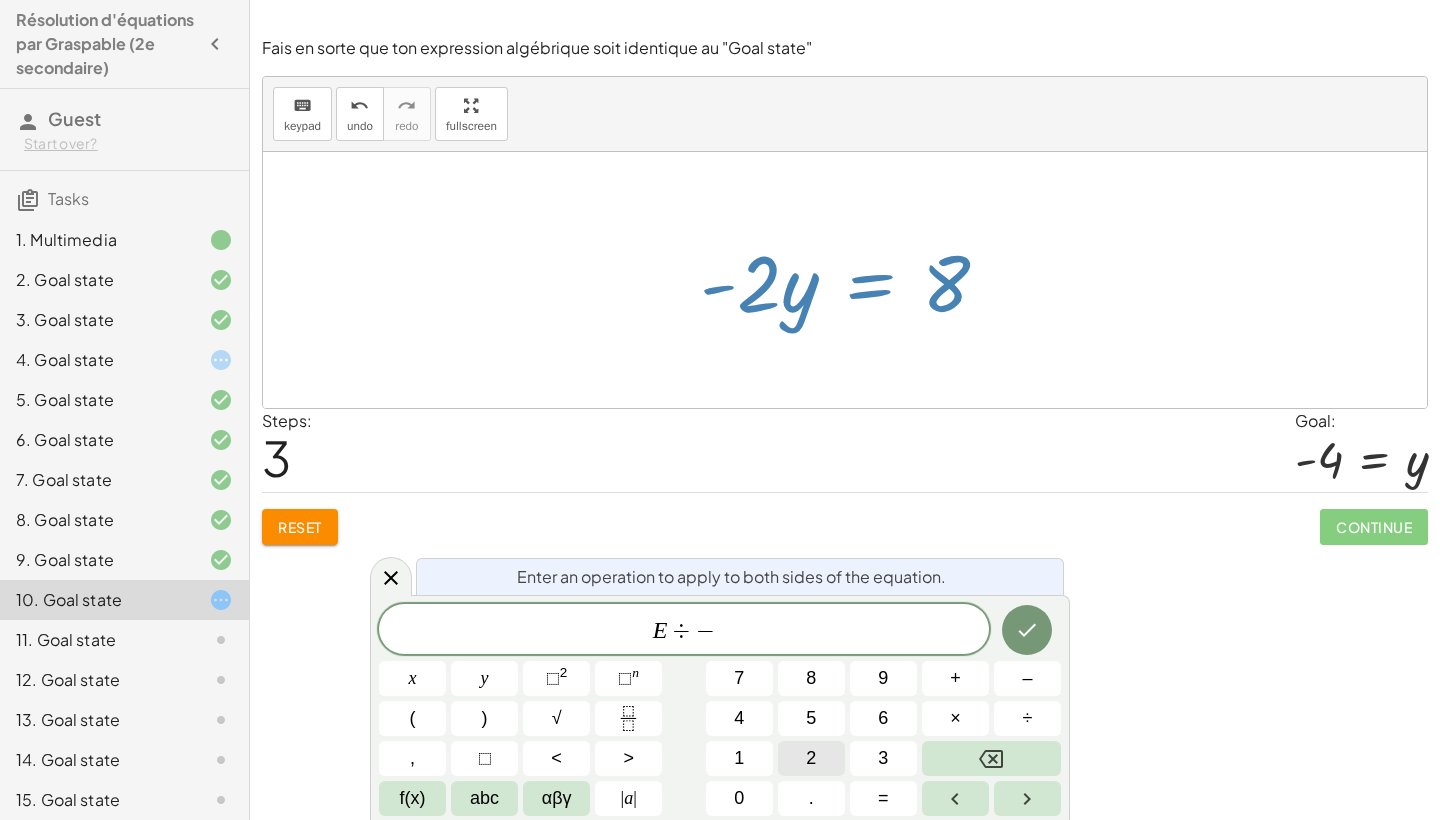 click on "2" at bounding box center [811, 758] 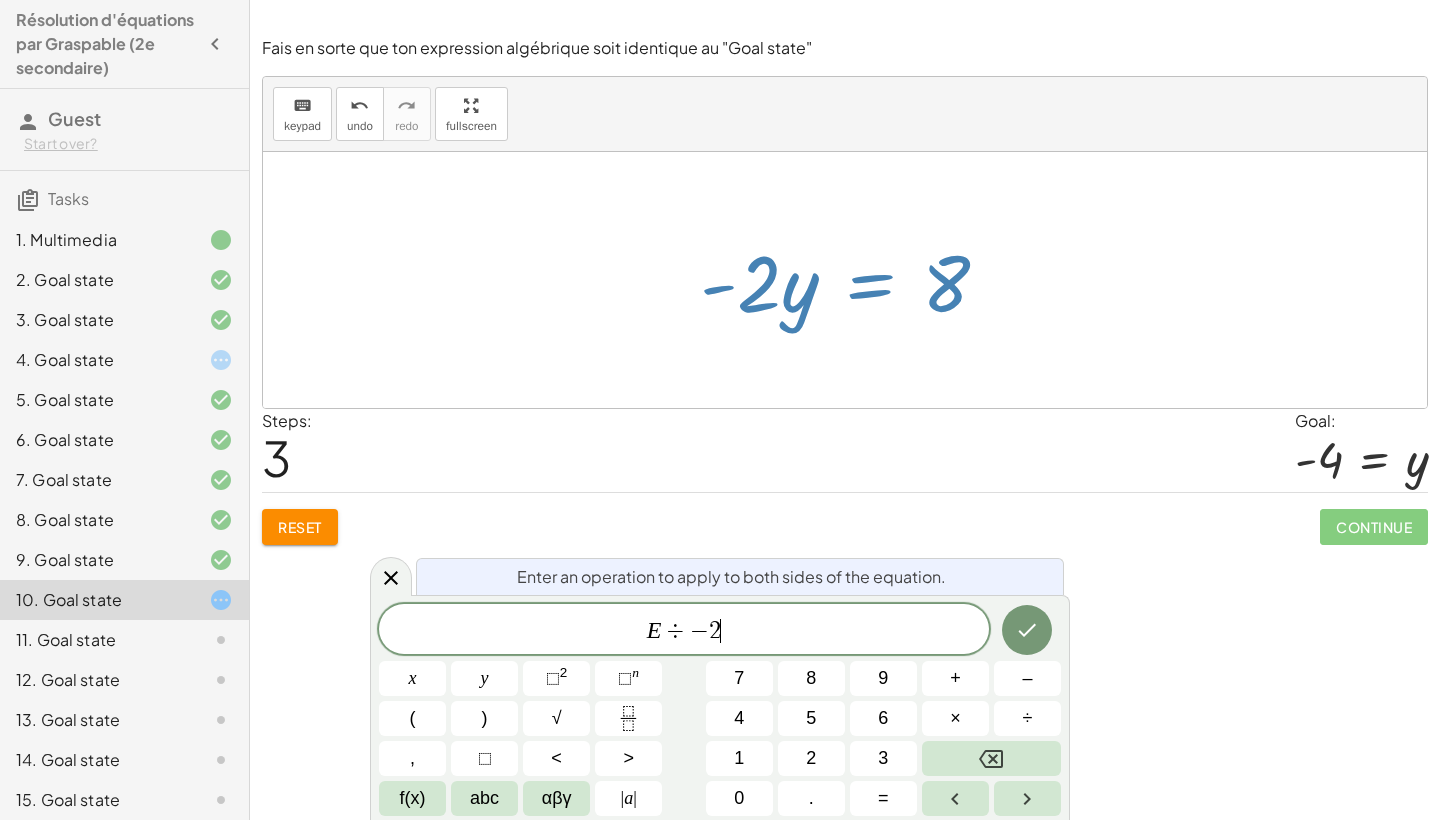 click on "E ÷ − 2 ​ x y ⬚ 2 ⬚ n 7 8 9 + – ( ) √ 4 5 6 × ÷ , ⬚ < > 1 2 3 f(x) abc αβγ | a | 0 . =" at bounding box center [720, 710] 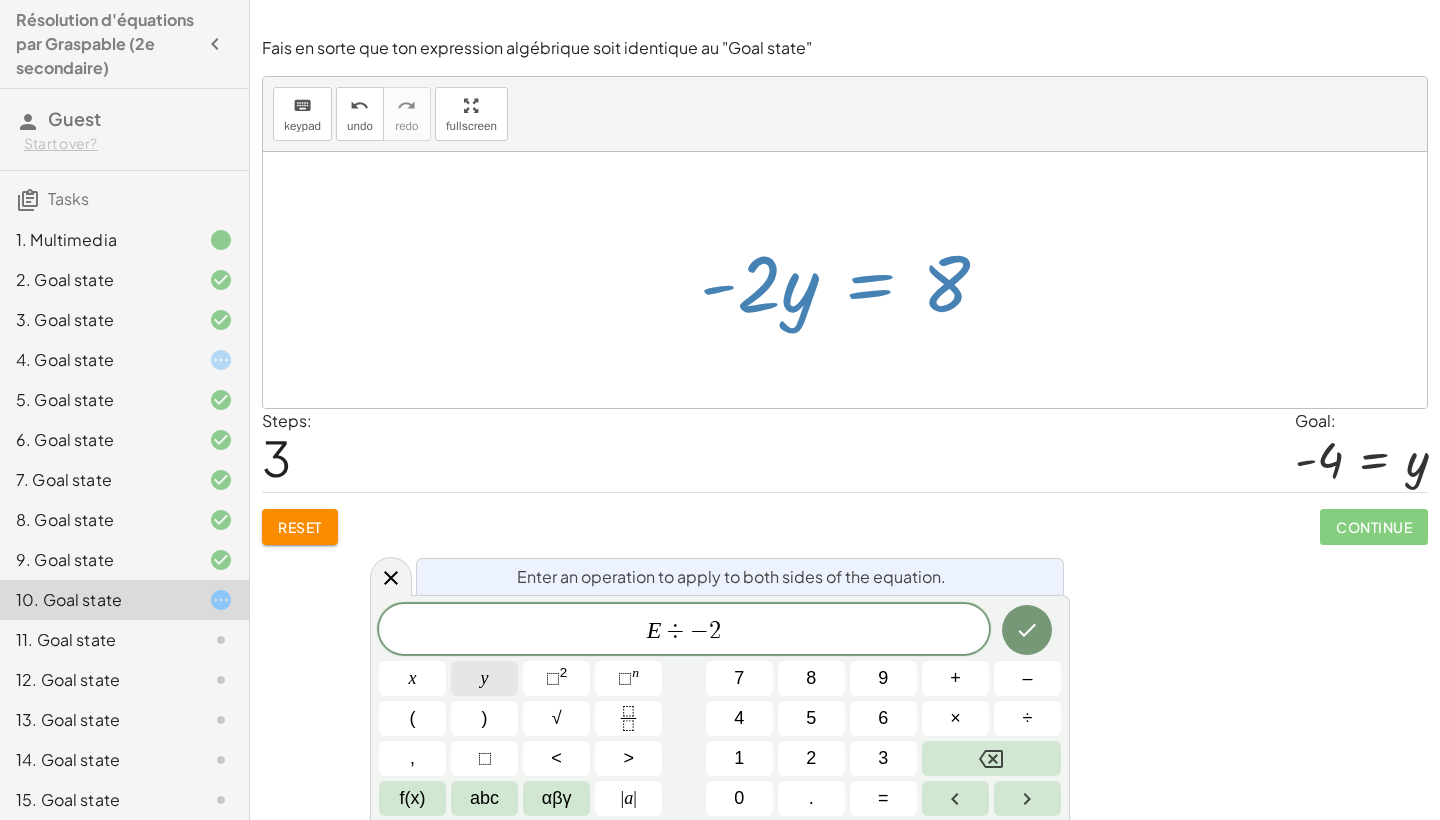 click on "y" at bounding box center (484, 678) 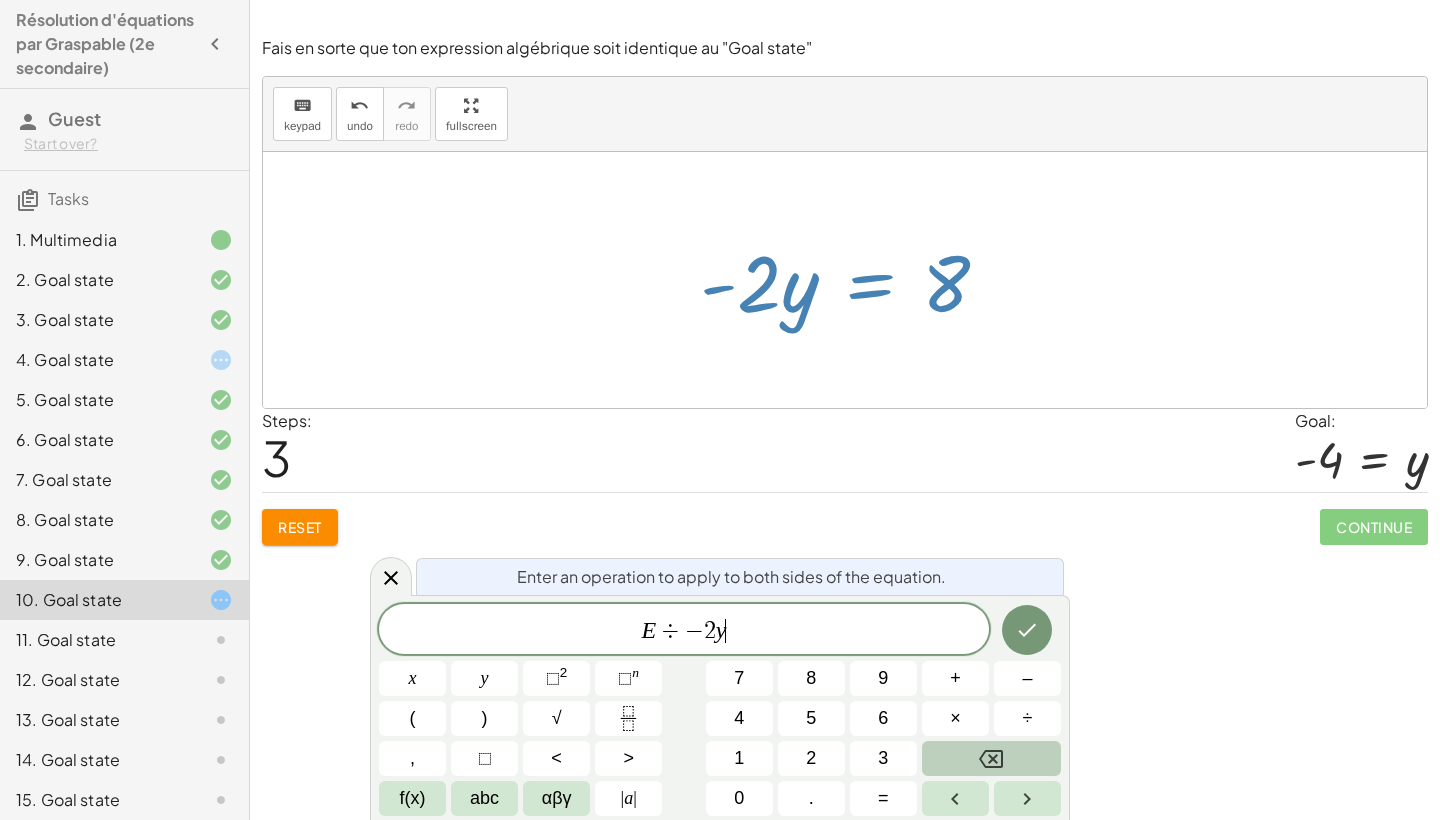 click 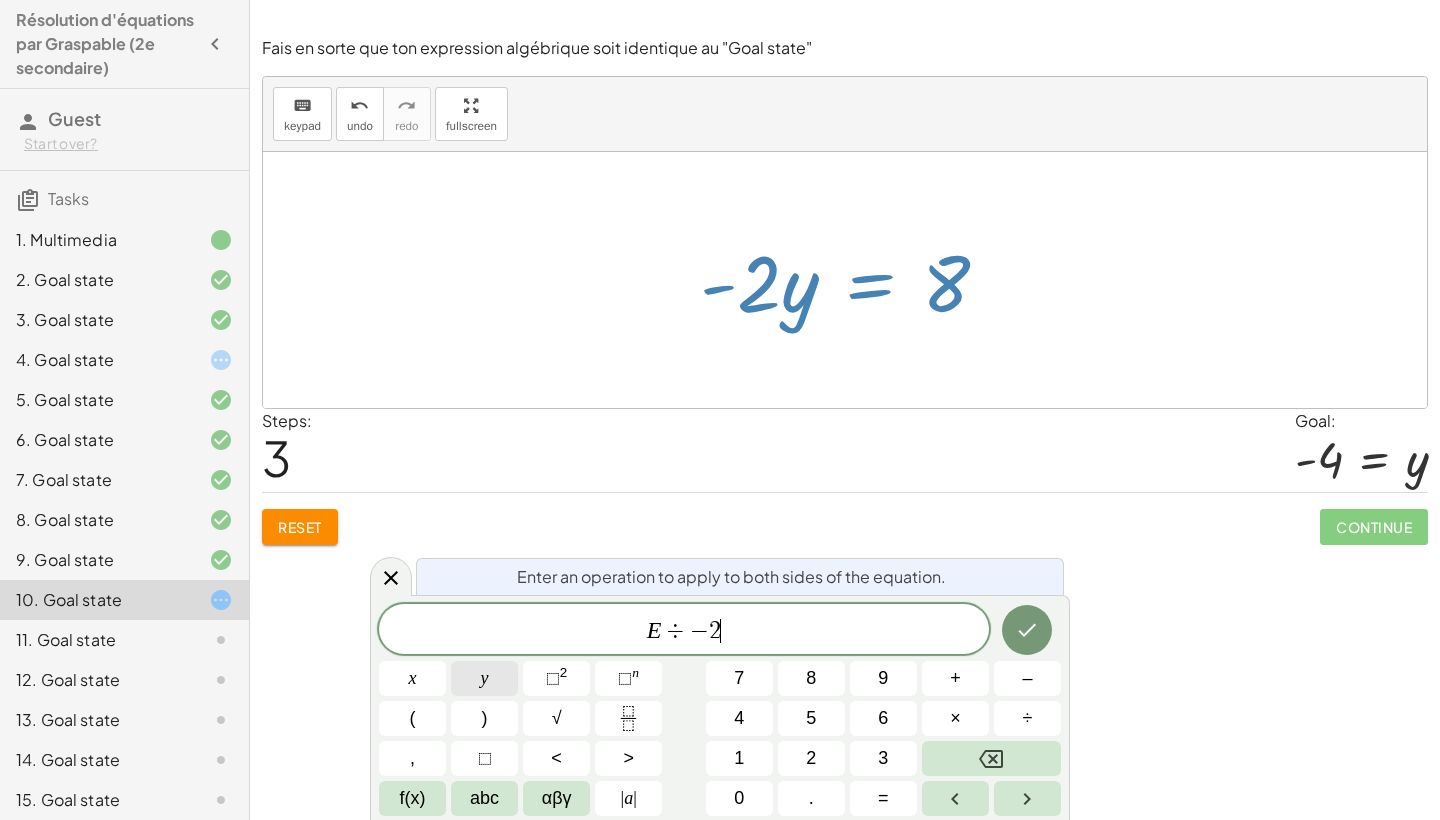 click on "y" at bounding box center [484, 678] 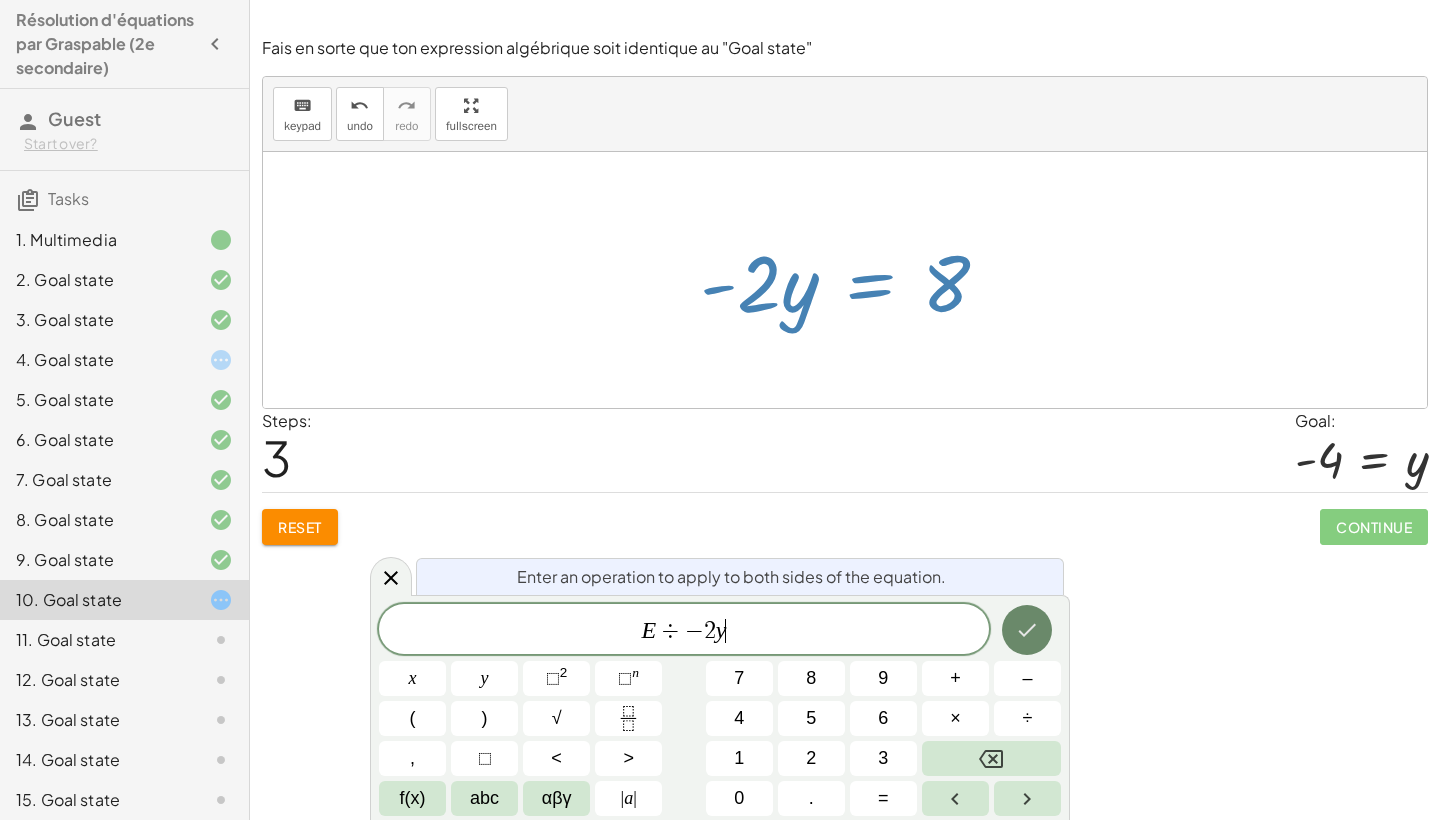 click 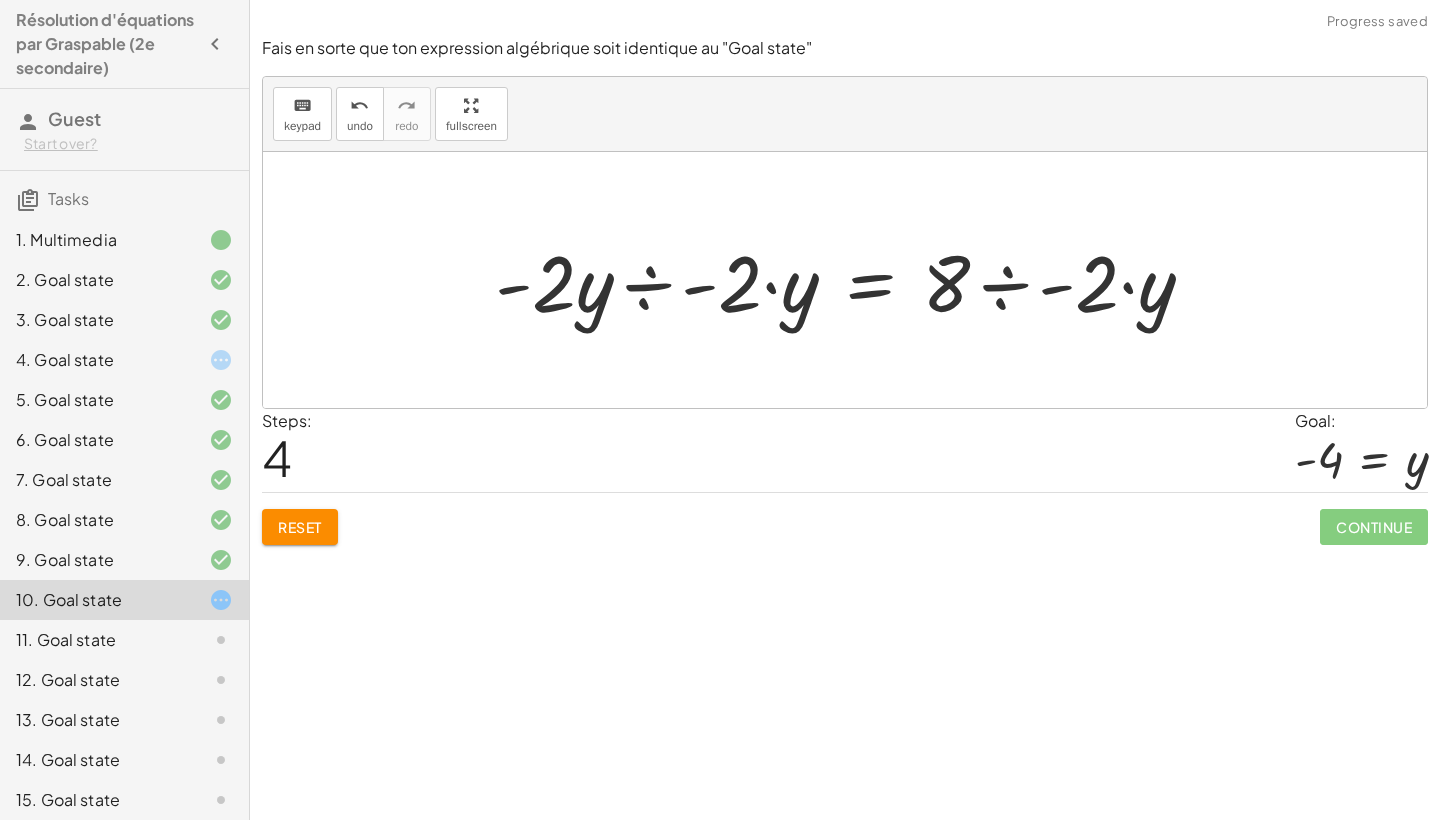 click at bounding box center [852, 280] 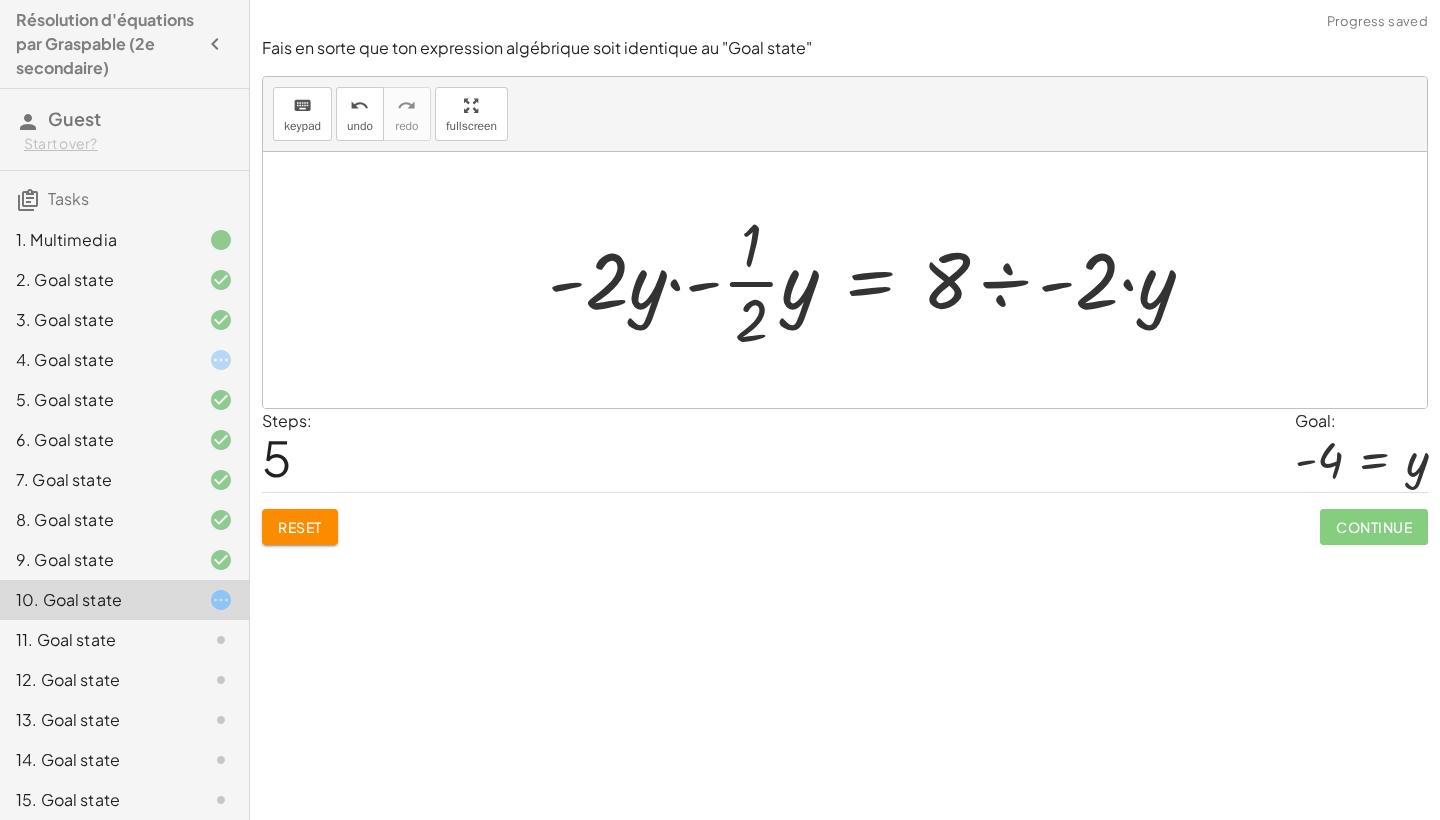 click at bounding box center (879, 280) 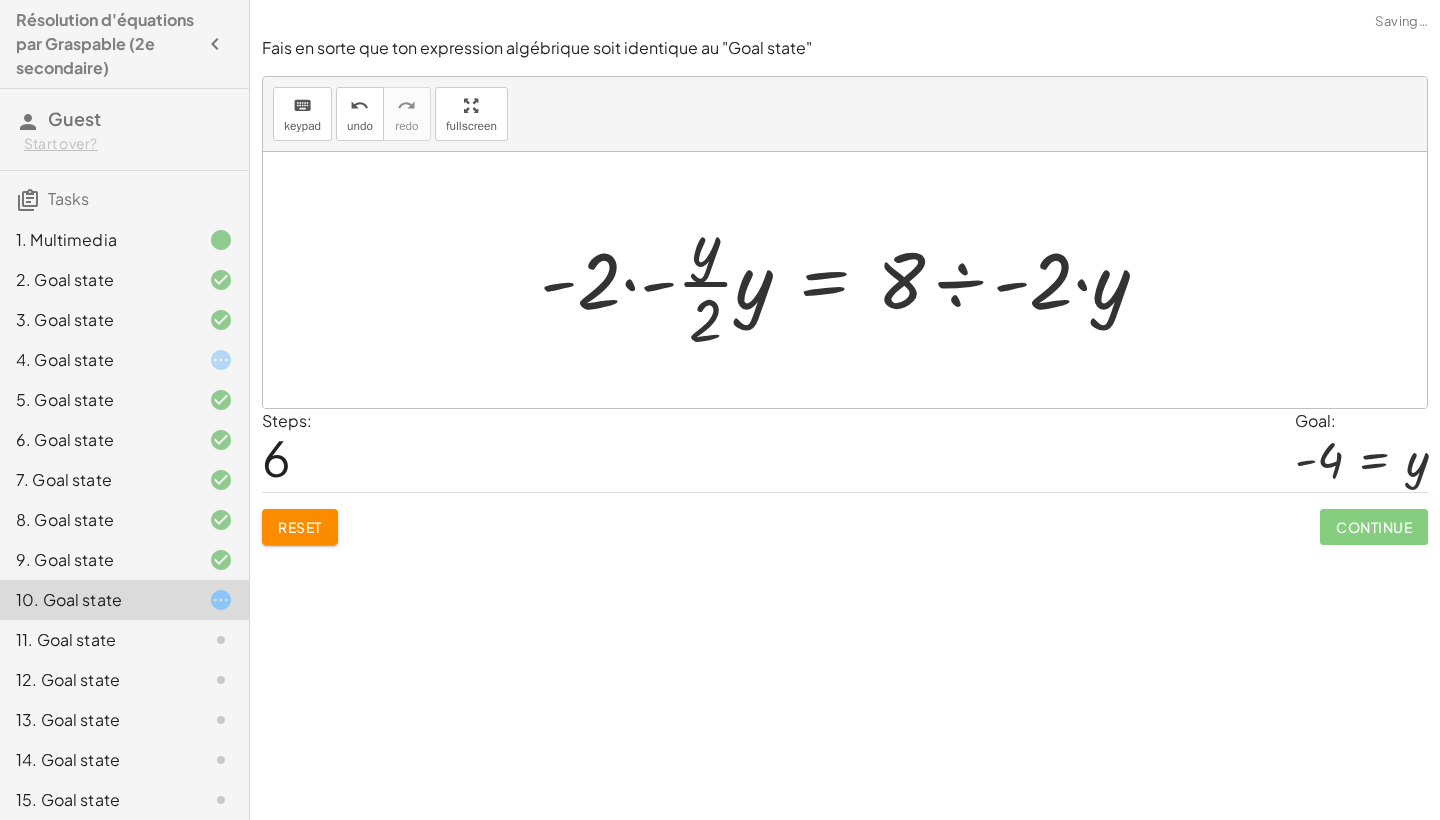 click at bounding box center (852, 280) 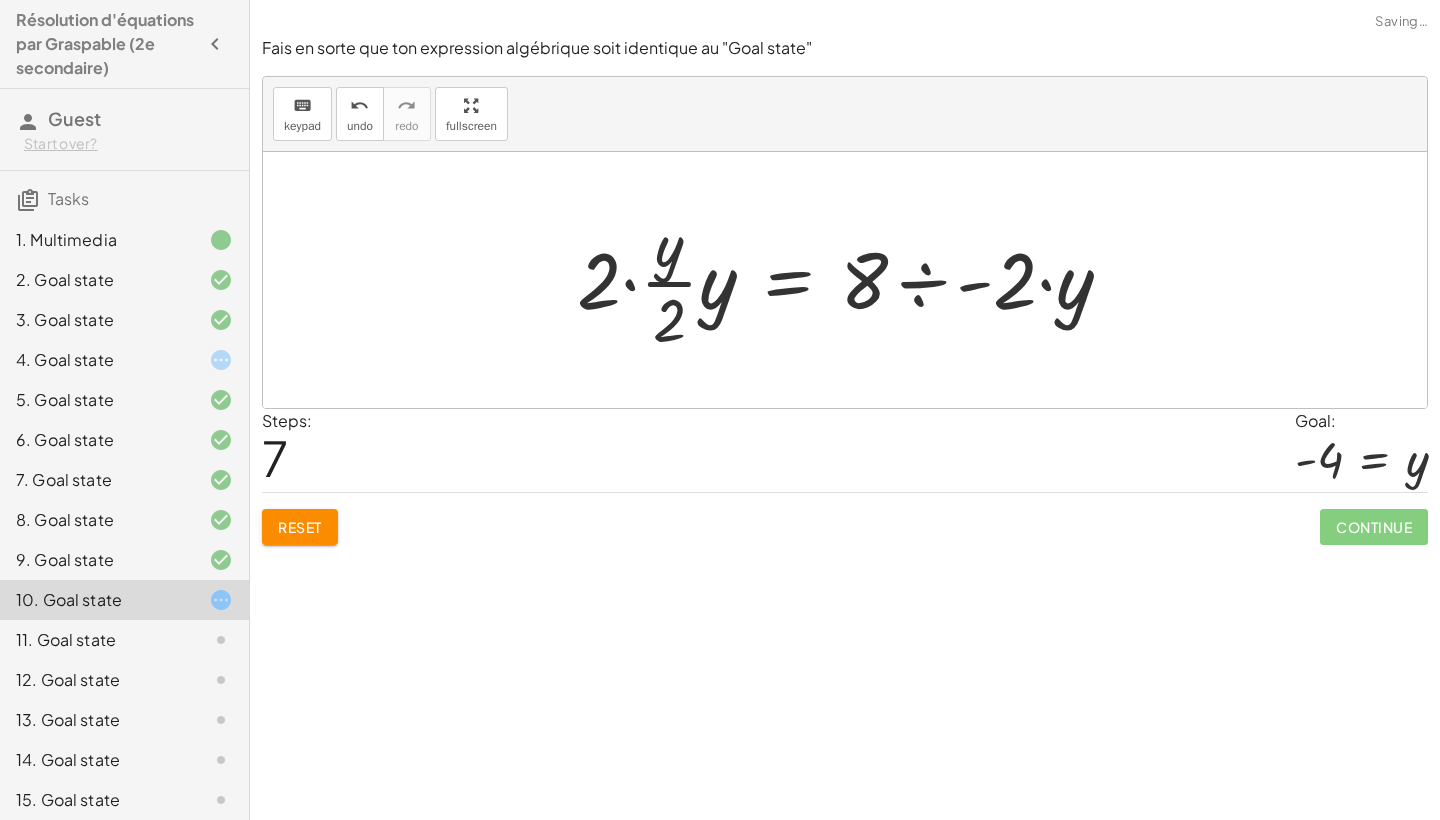 click at bounding box center (852, 280) 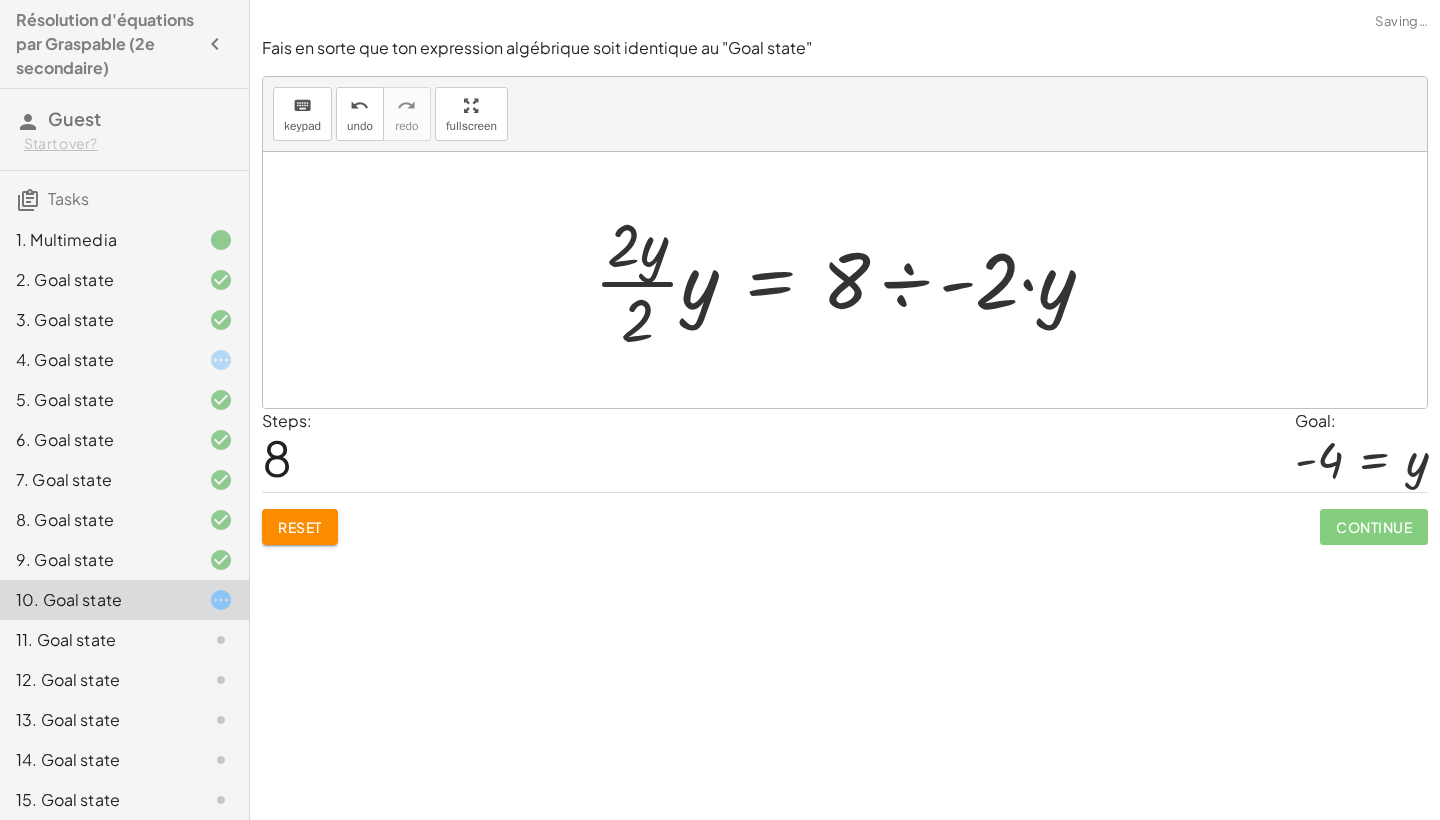 click at bounding box center (852, 280) 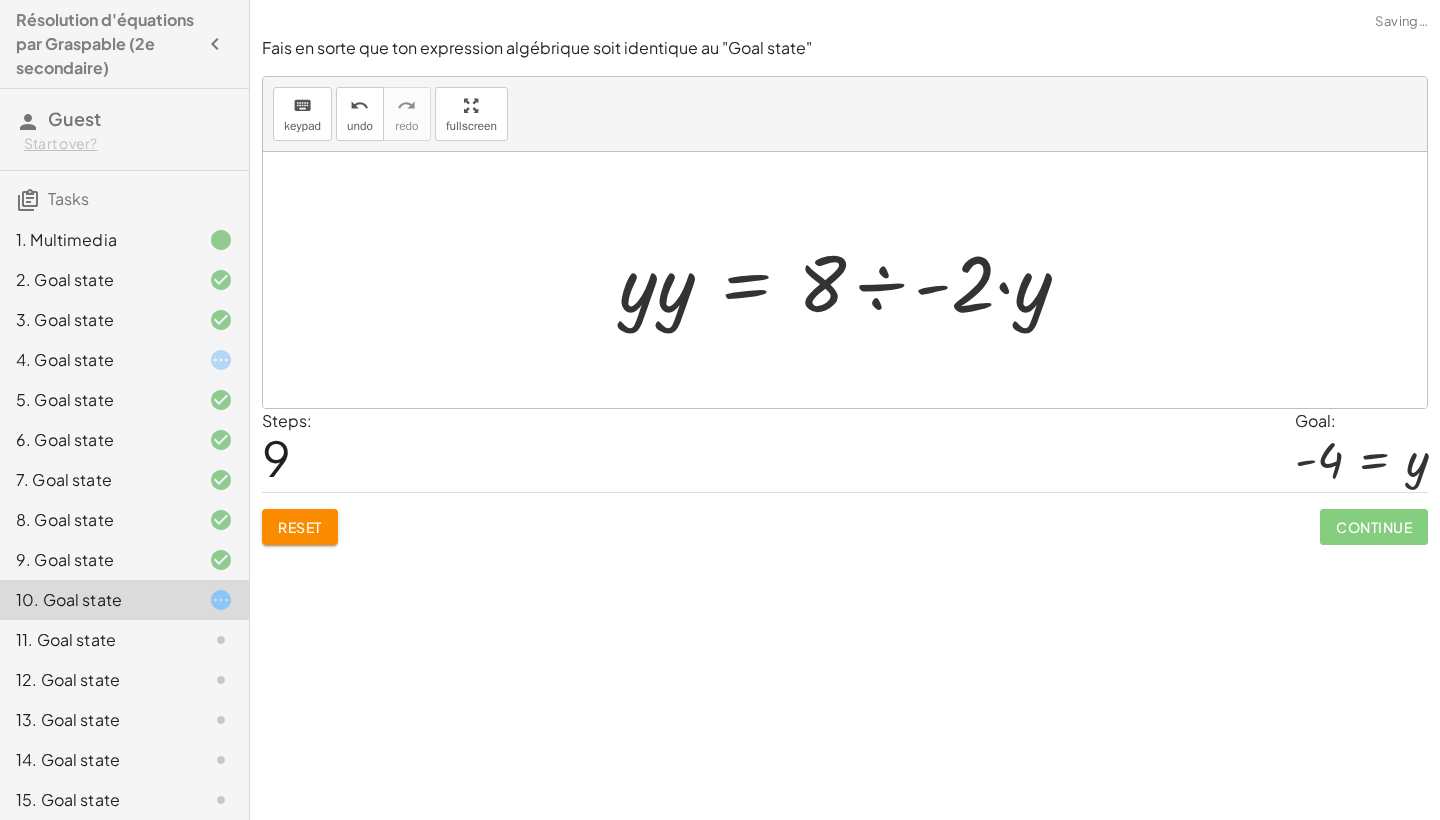 click at bounding box center [852, 280] 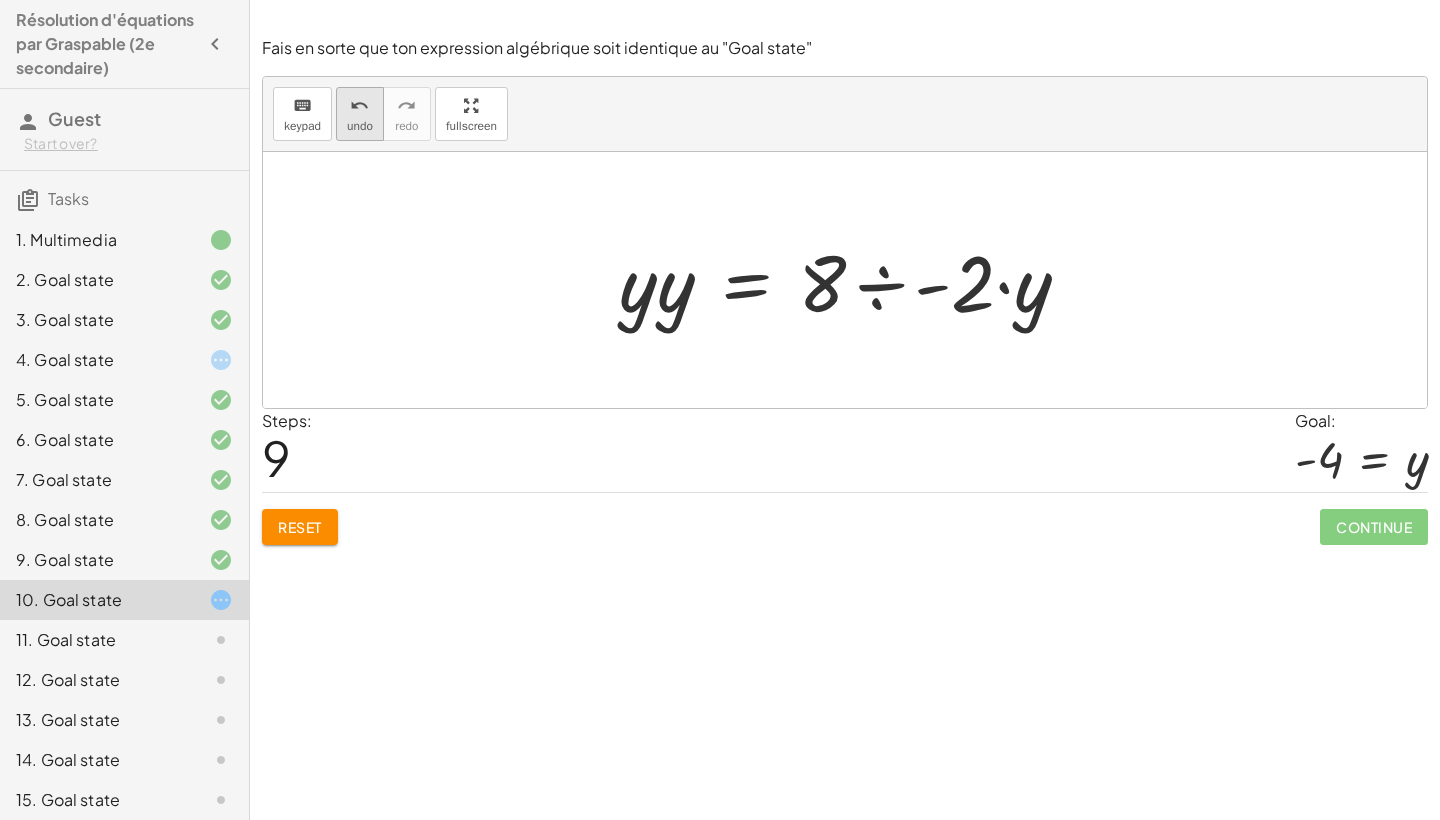 click on "undo" at bounding box center [360, 105] 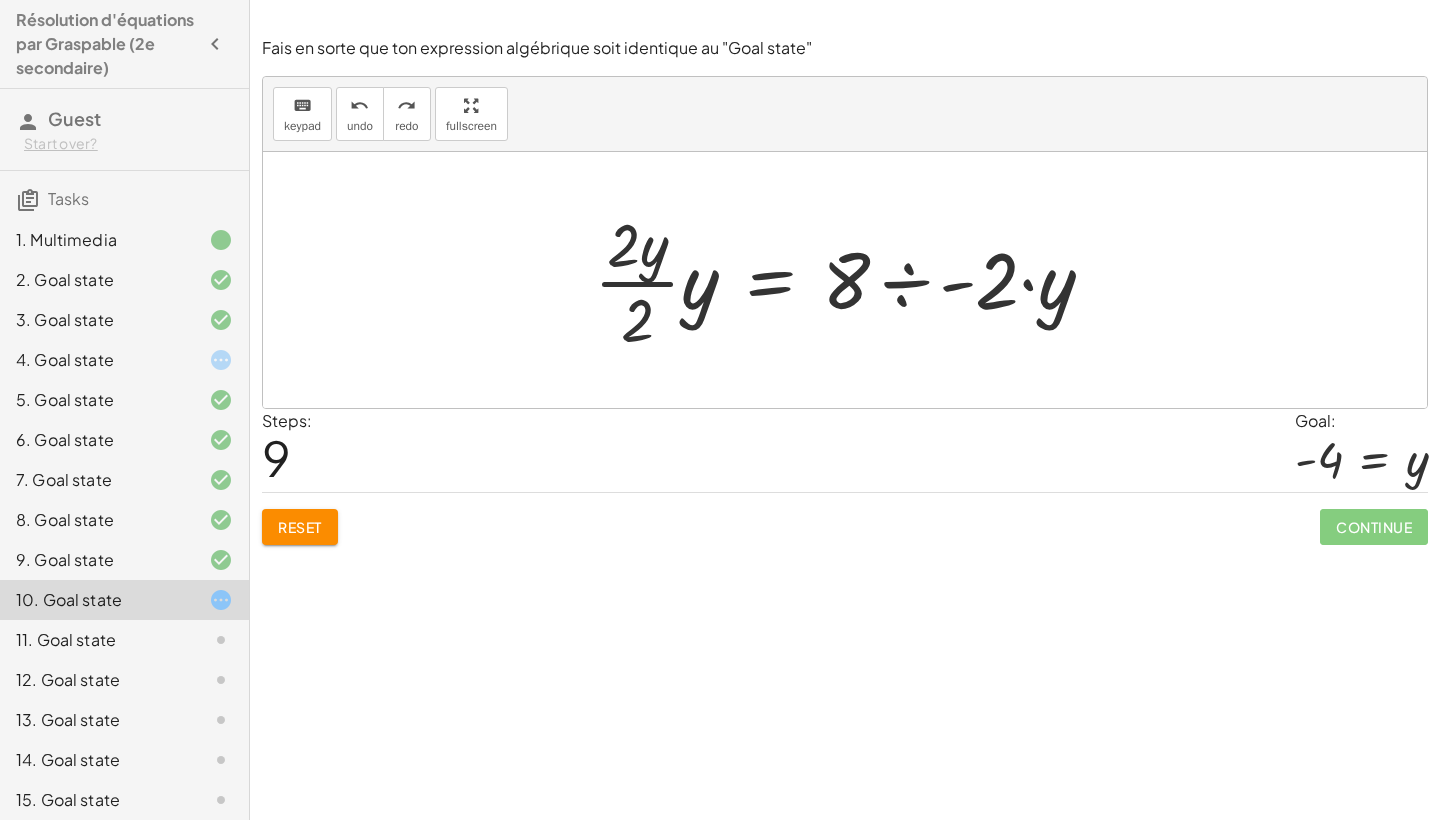 click at bounding box center [852, 280] 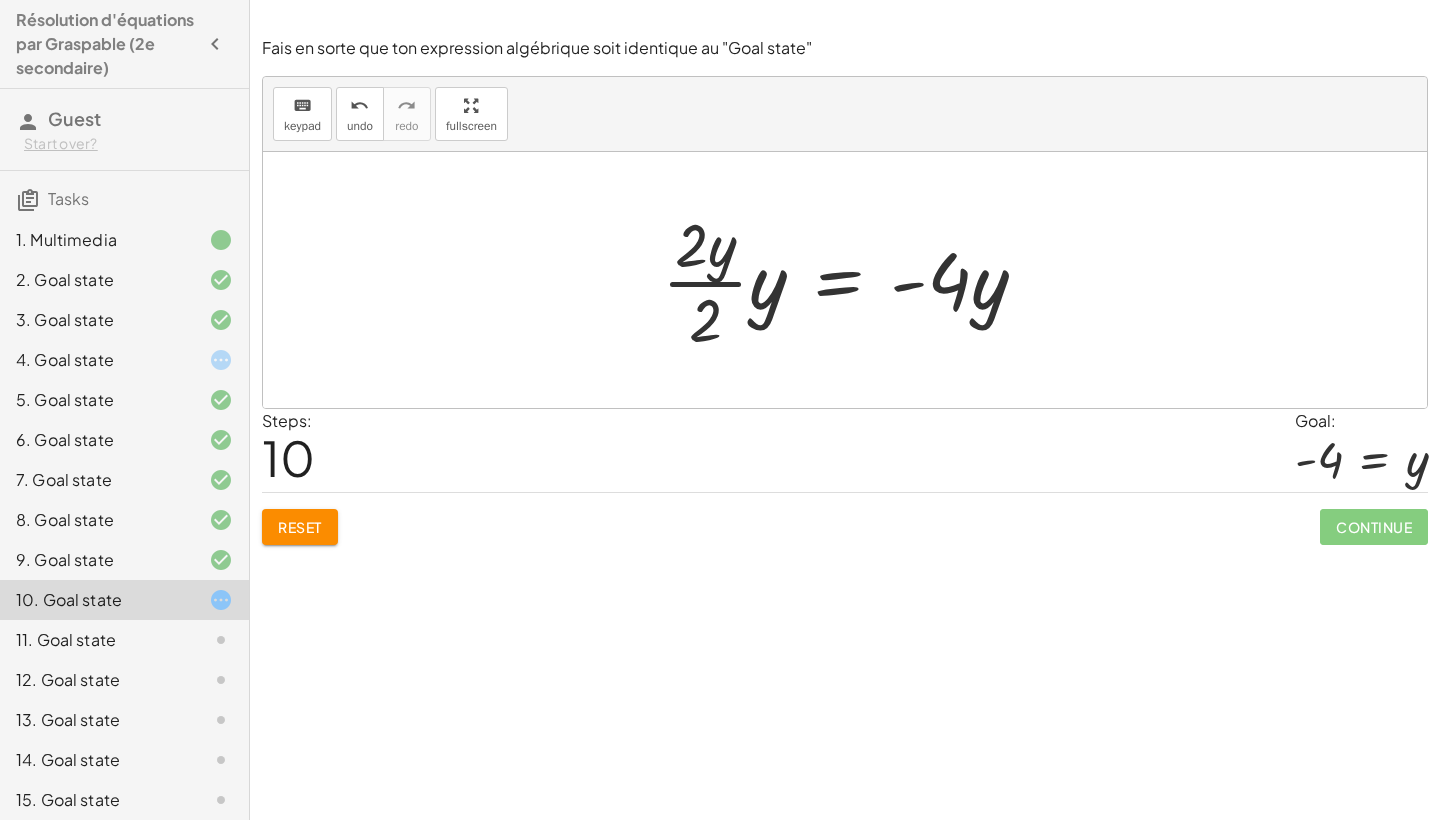 click at bounding box center (853, 280) 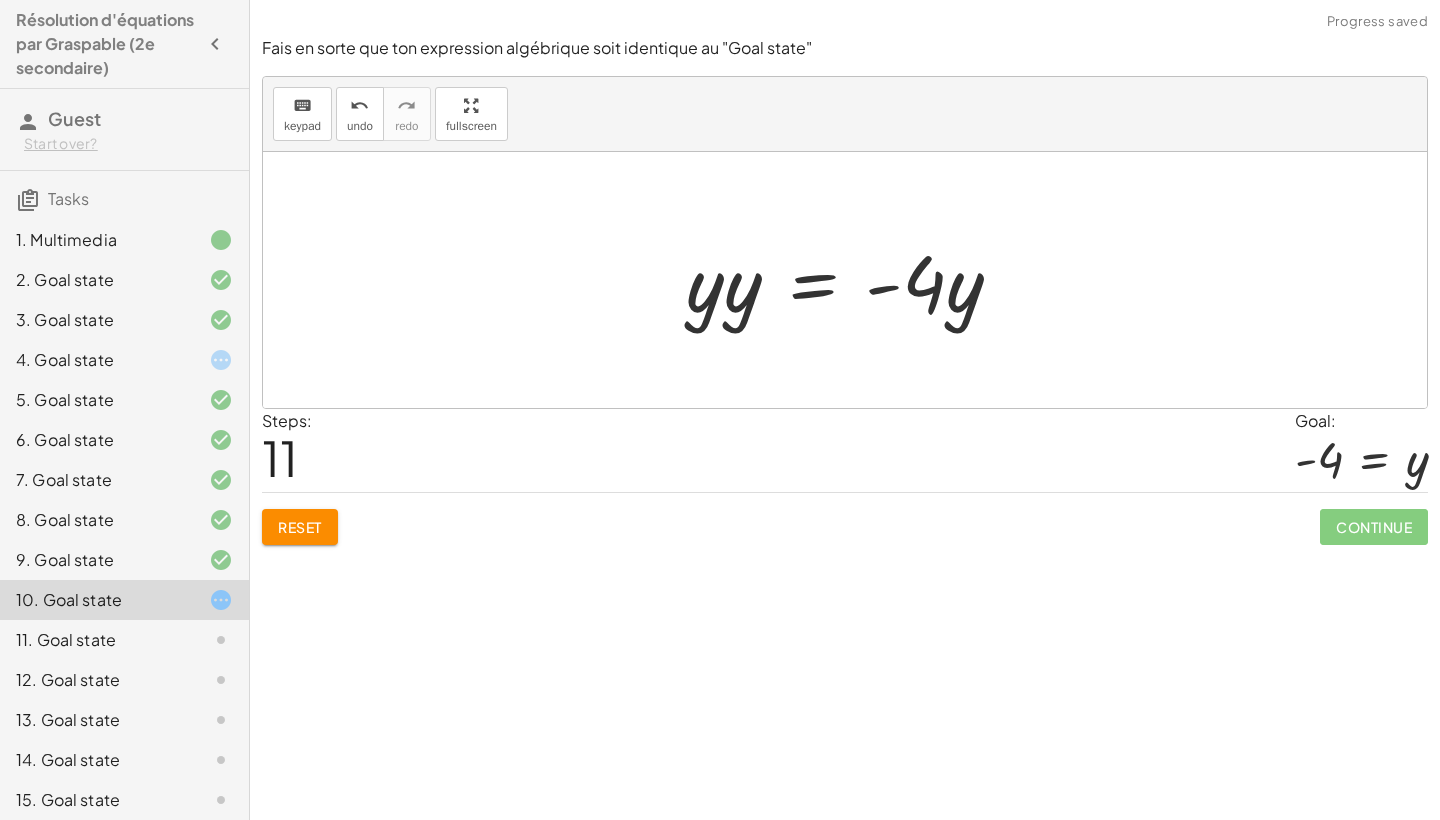 click at bounding box center (852, 280) 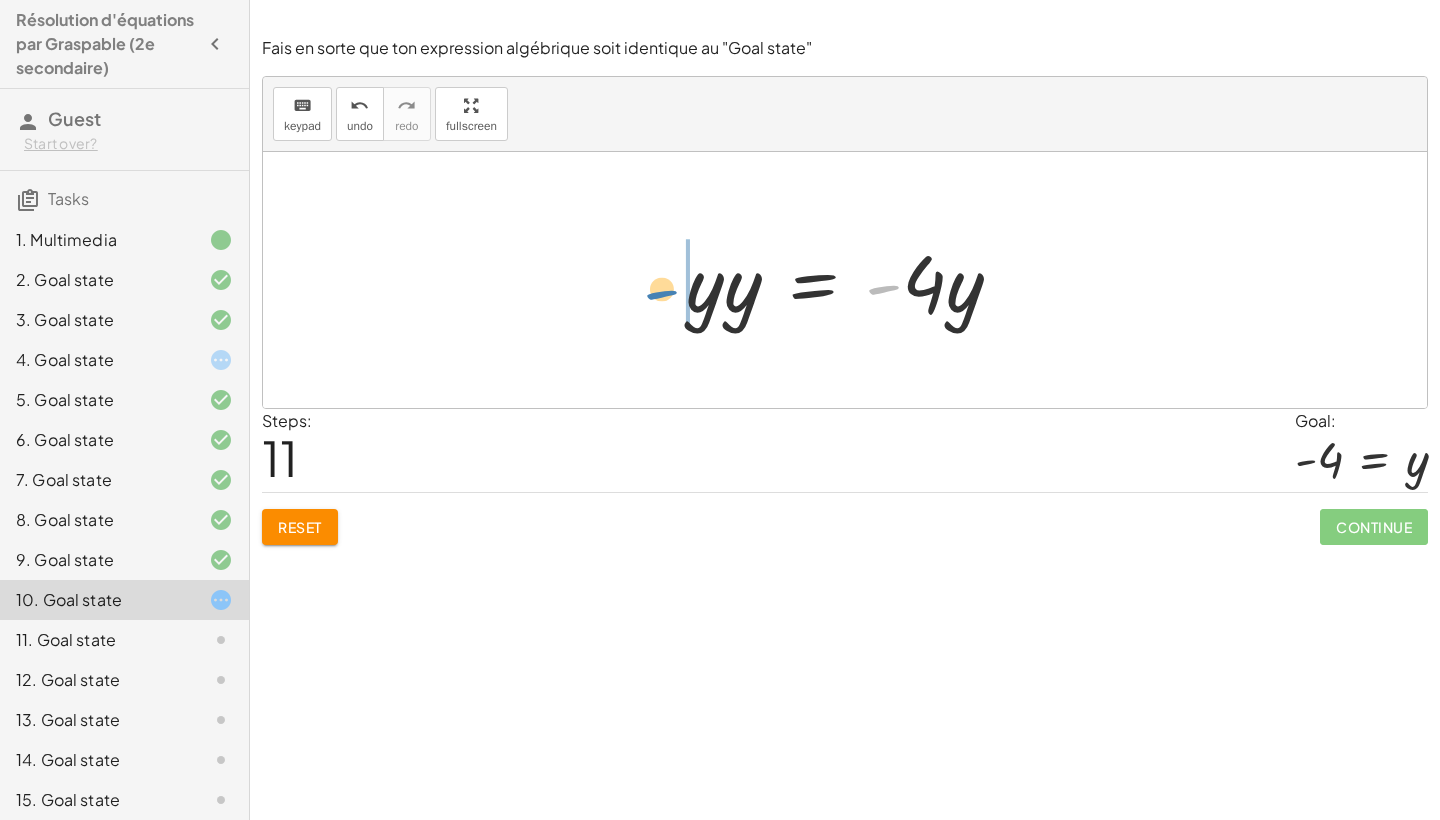 drag, startPoint x: 882, startPoint y: 284, endPoint x: 660, endPoint y: 288, distance: 222.03603 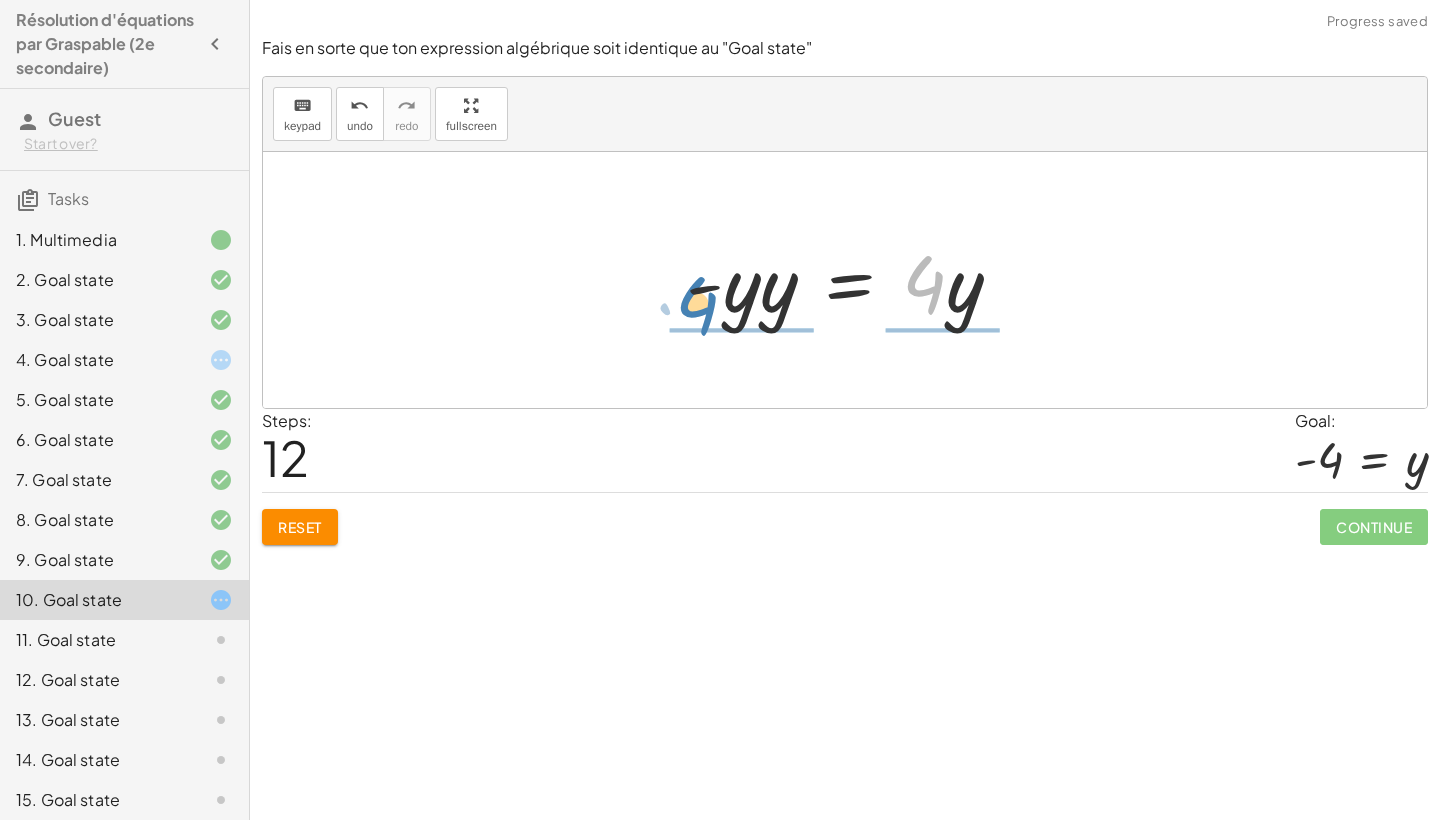 drag, startPoint x: 919, startPoint y: 278, endPoint x: 706, endPoint y: 297, distance: 213.84573 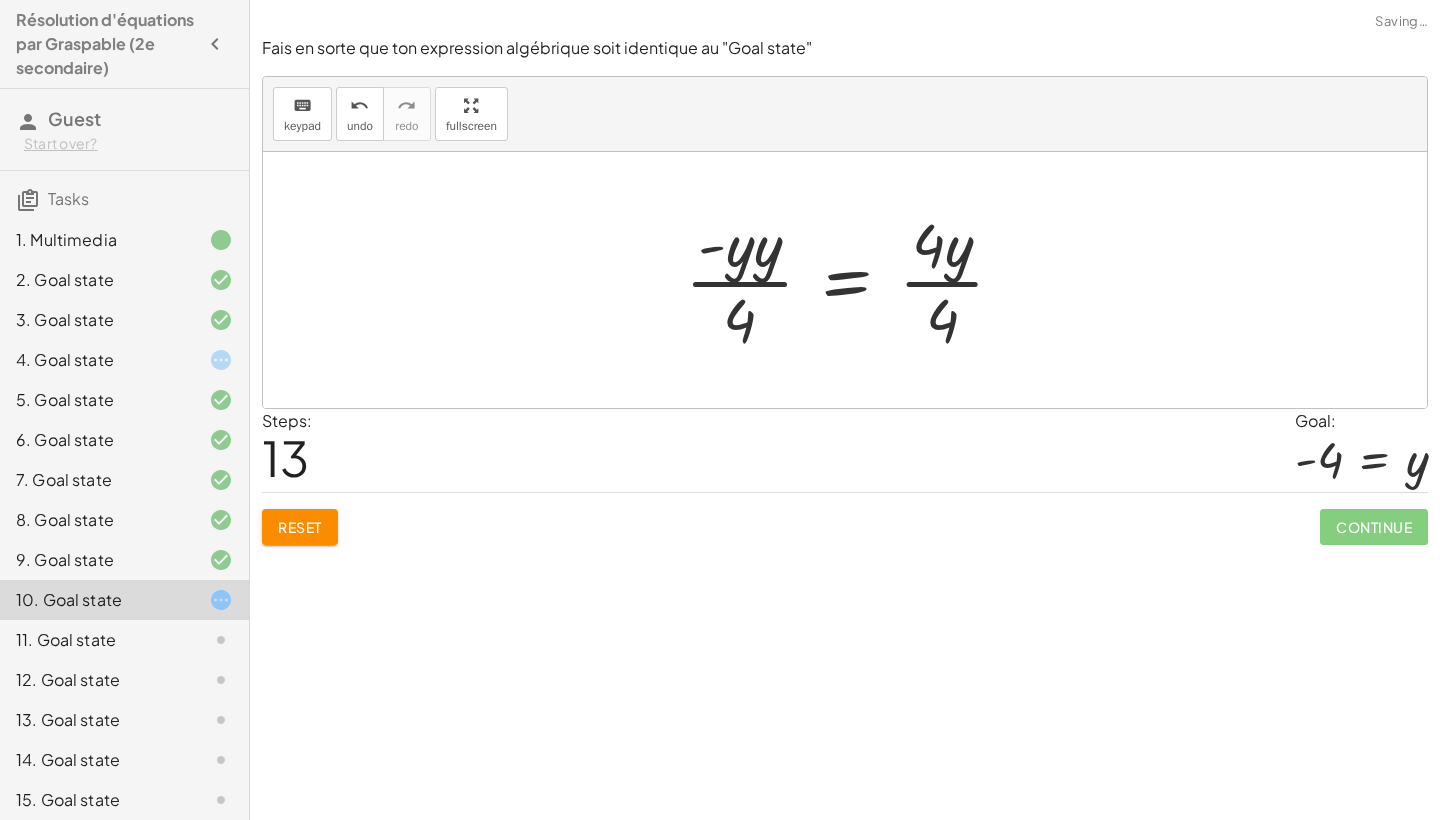 click at bounding box center (853, 280) 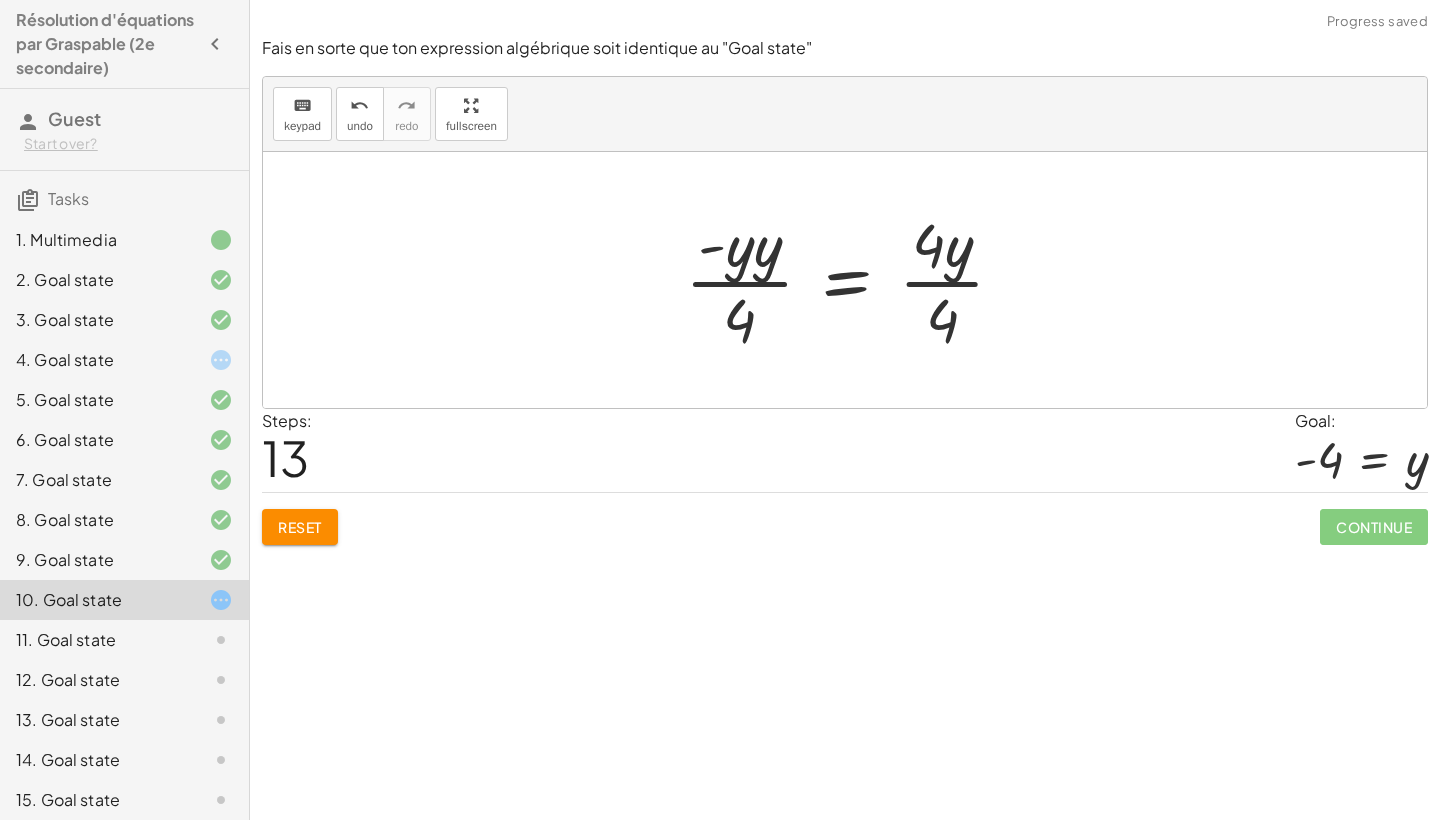 click at bounding box center (853, 280) 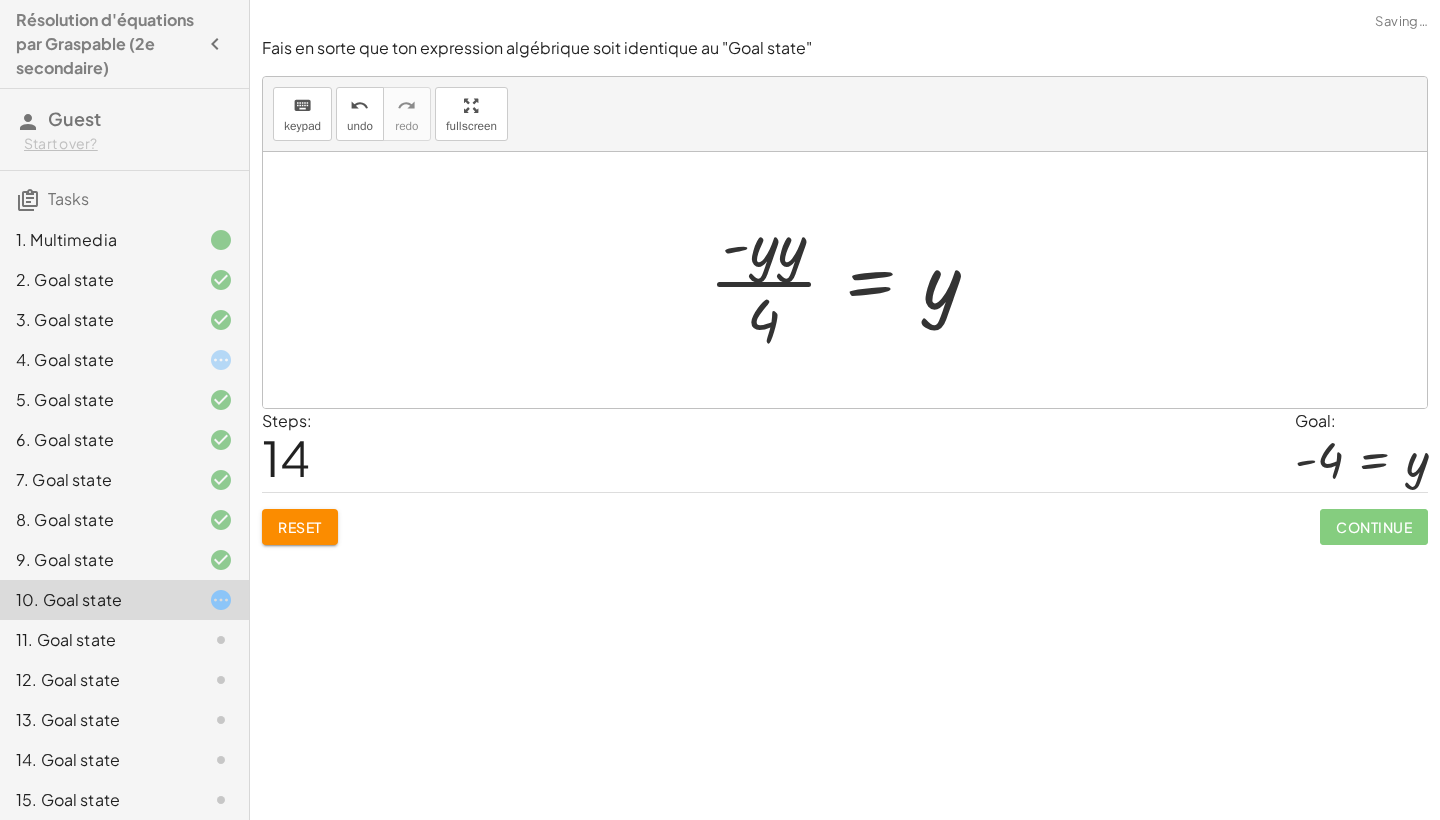 click at bounding box center (852, 280) 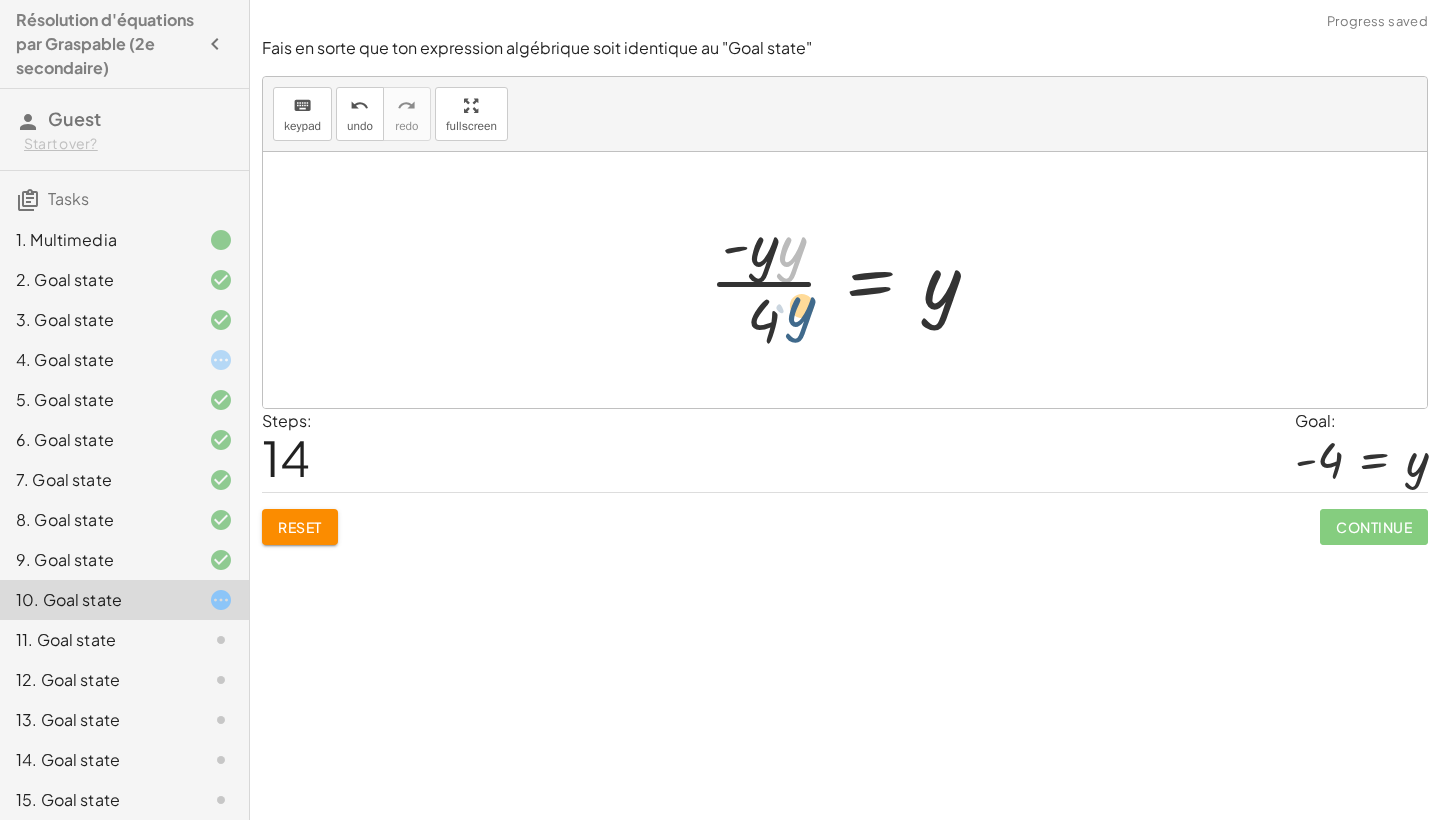 drag, startPoint x: 782, startPoint y: 258, endPoint x: 785, endPoint y: 311, distance: 53.08484 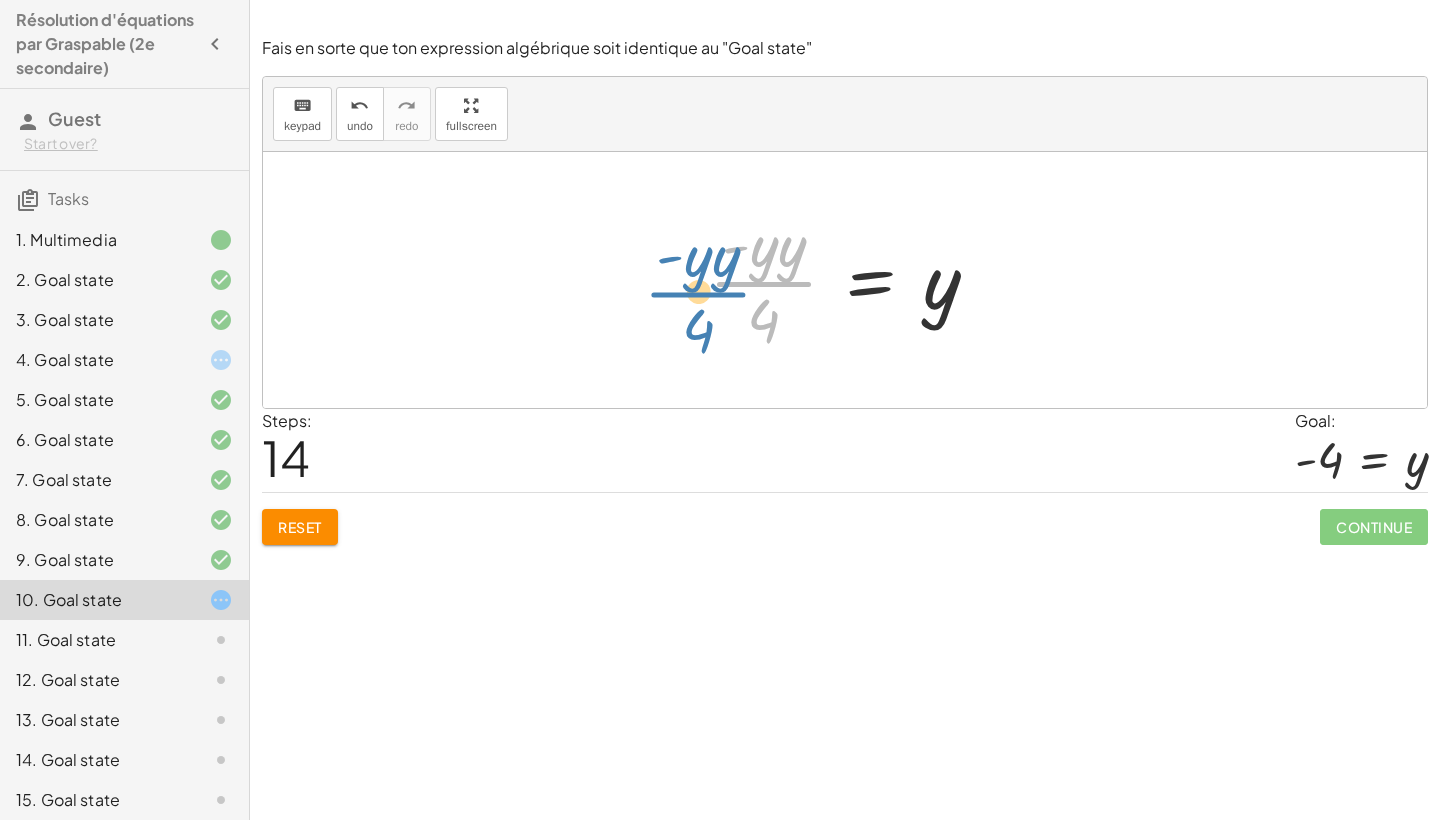 drag, startPoint x: 756, startPoint y: 265, endPoint x: 729, endPoint y: 269, distance: 27.294687 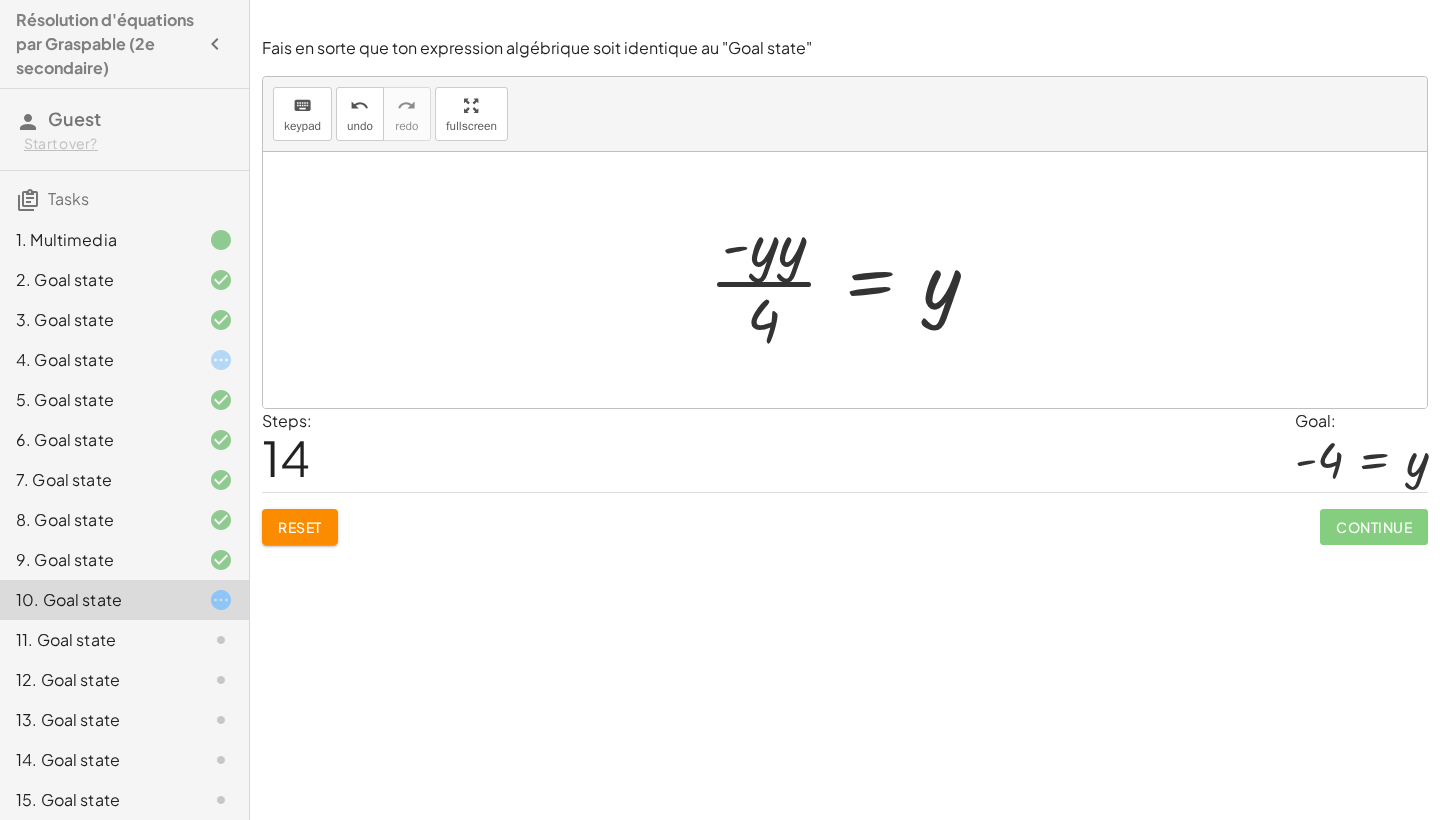 click at bounding box center (852, 280) 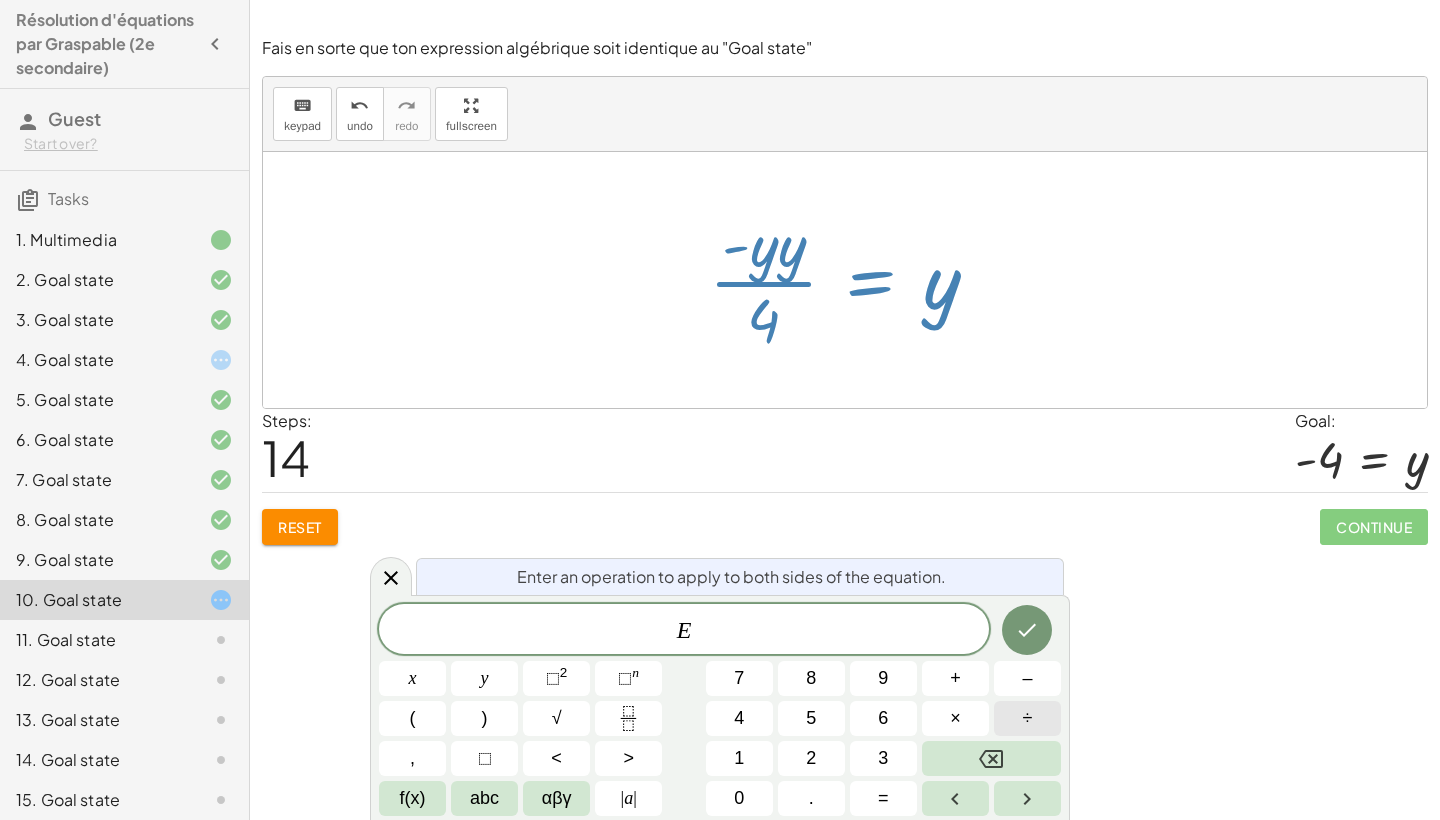 click on "÷" at bounding box center [1027, 718] 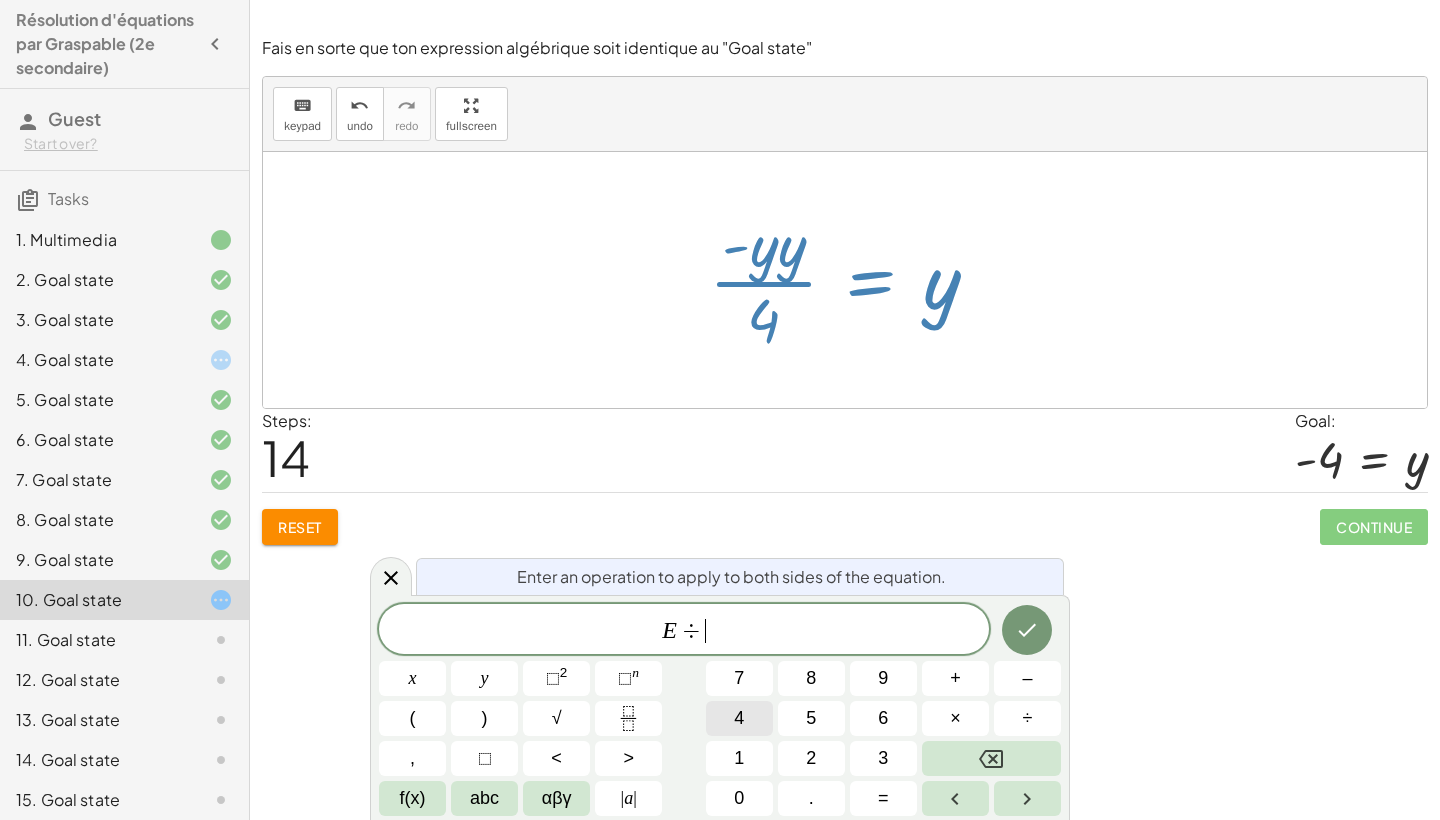 click on "4" at bounding box center (739, 718) 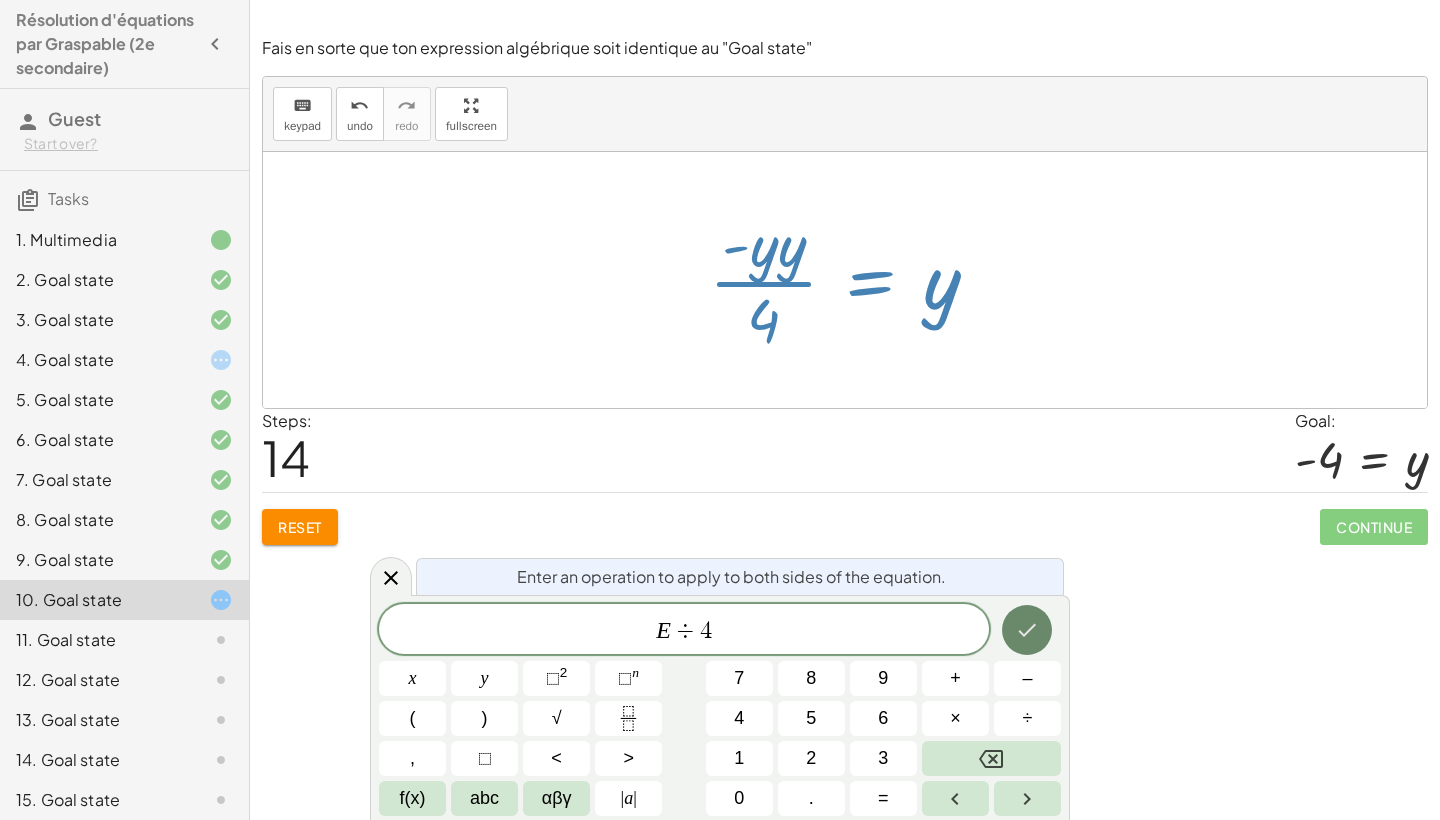 click 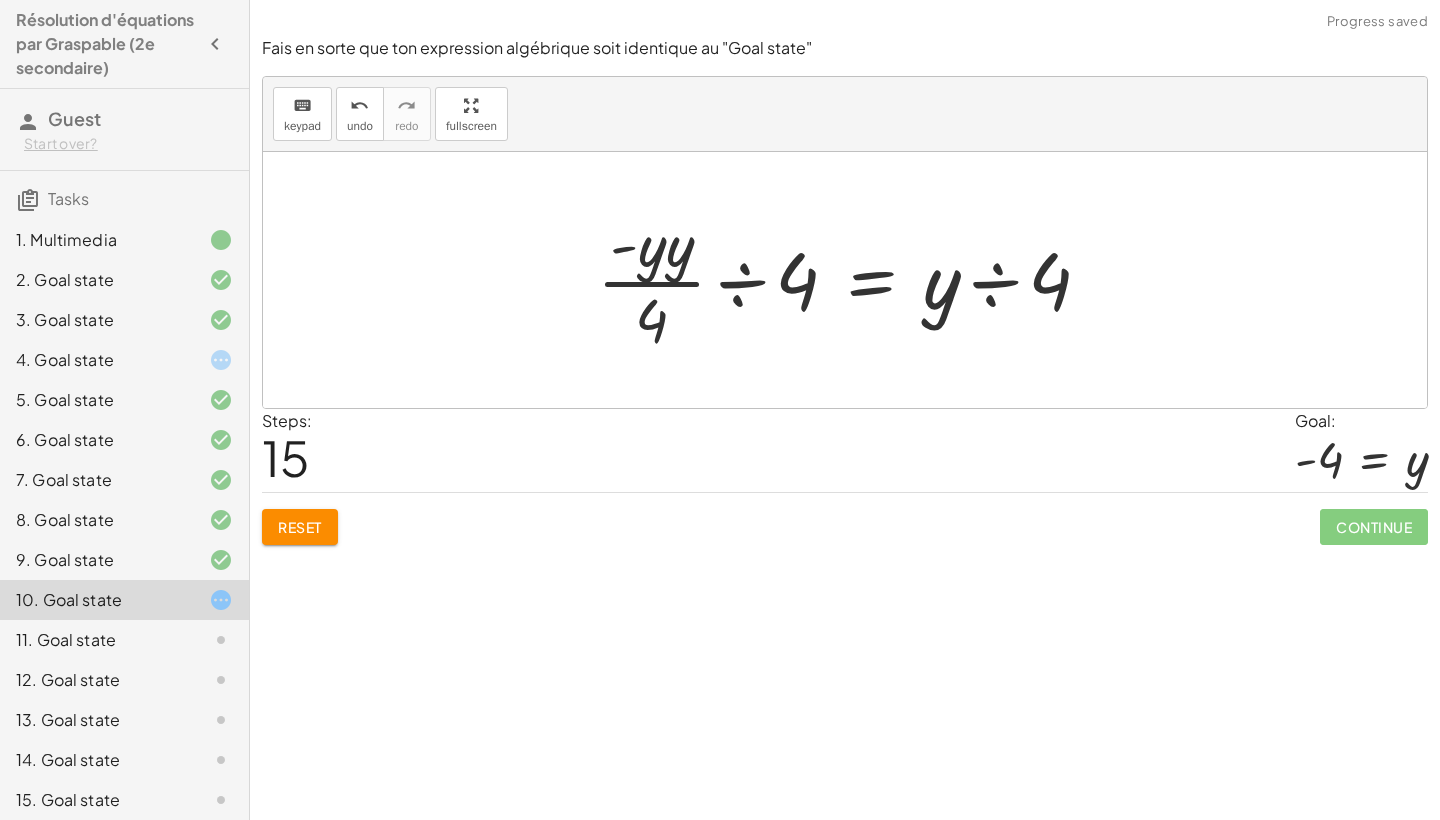 click at bounding box center (852, 280) 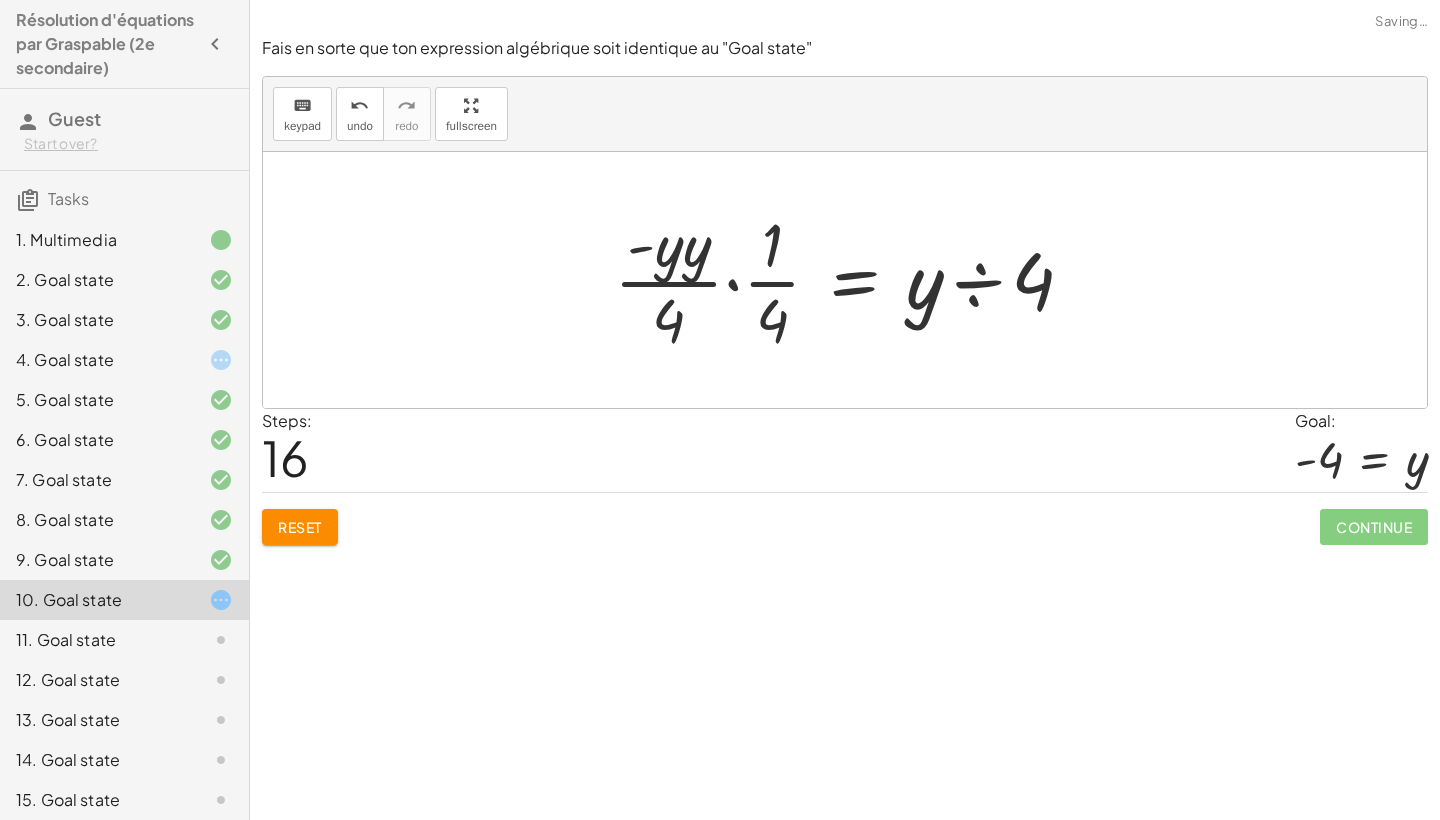 click at bounding box center (852, 280) 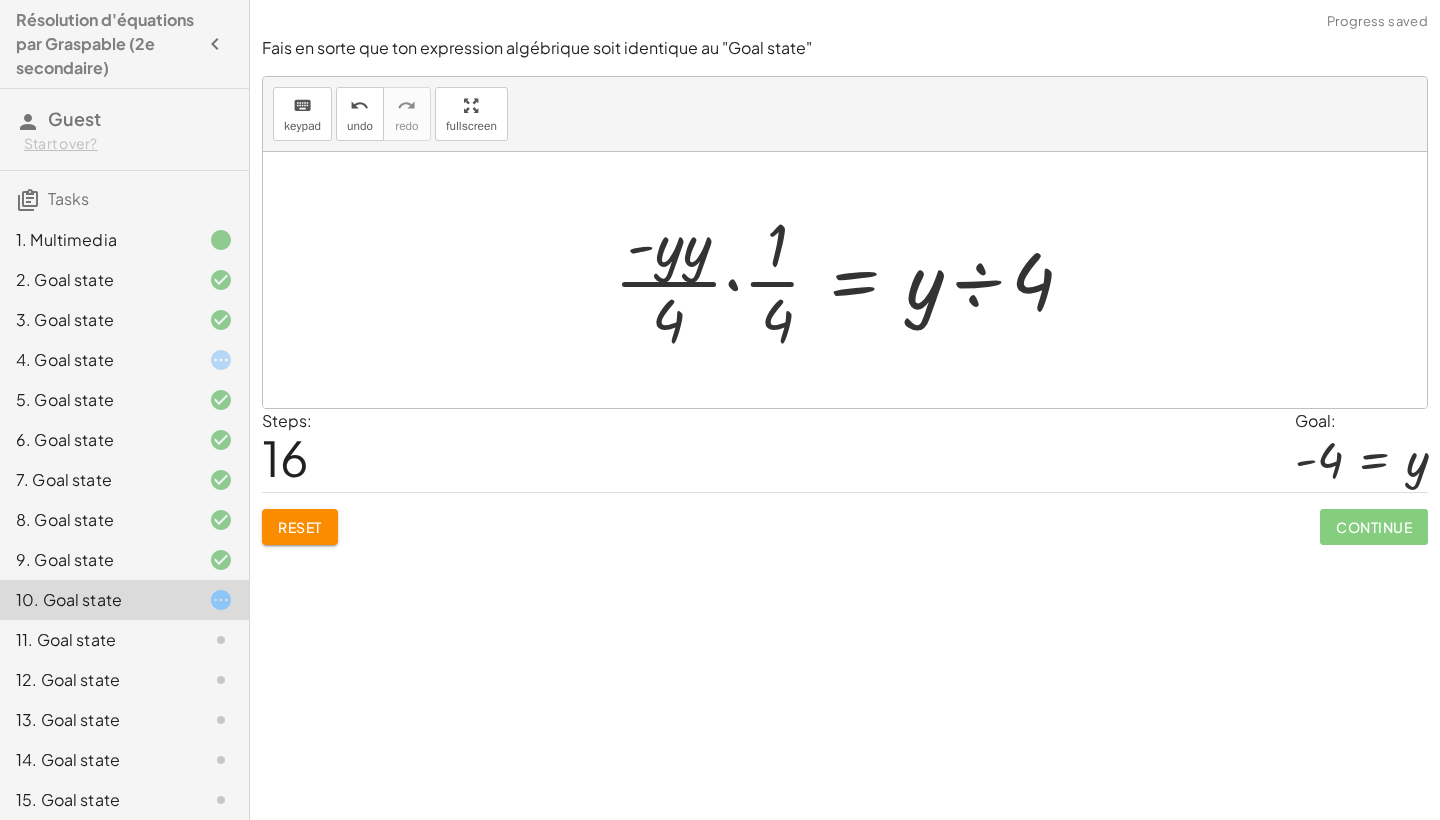click at bounding box center [852, 280] 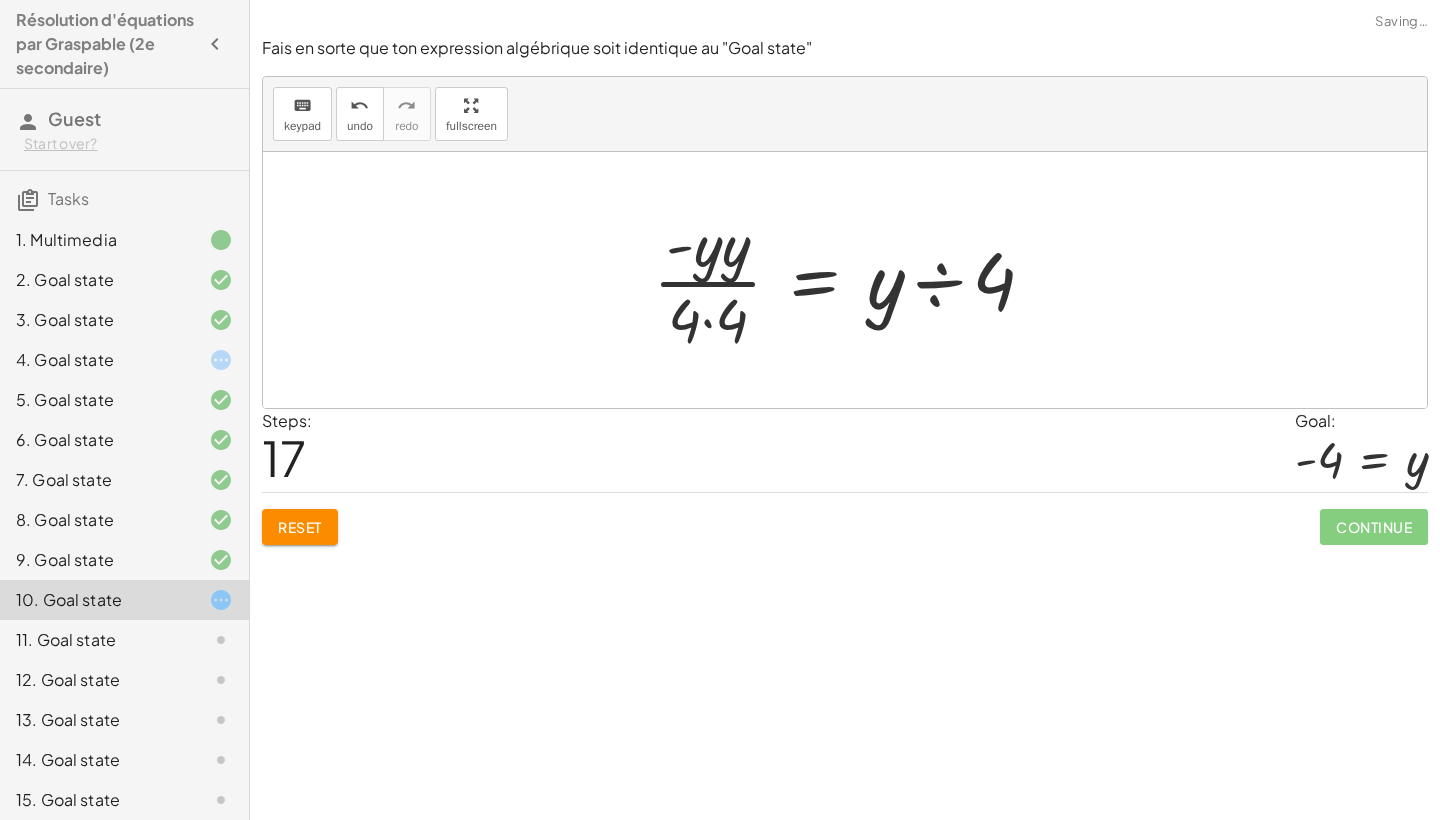 click at bounding box center (852, 280) 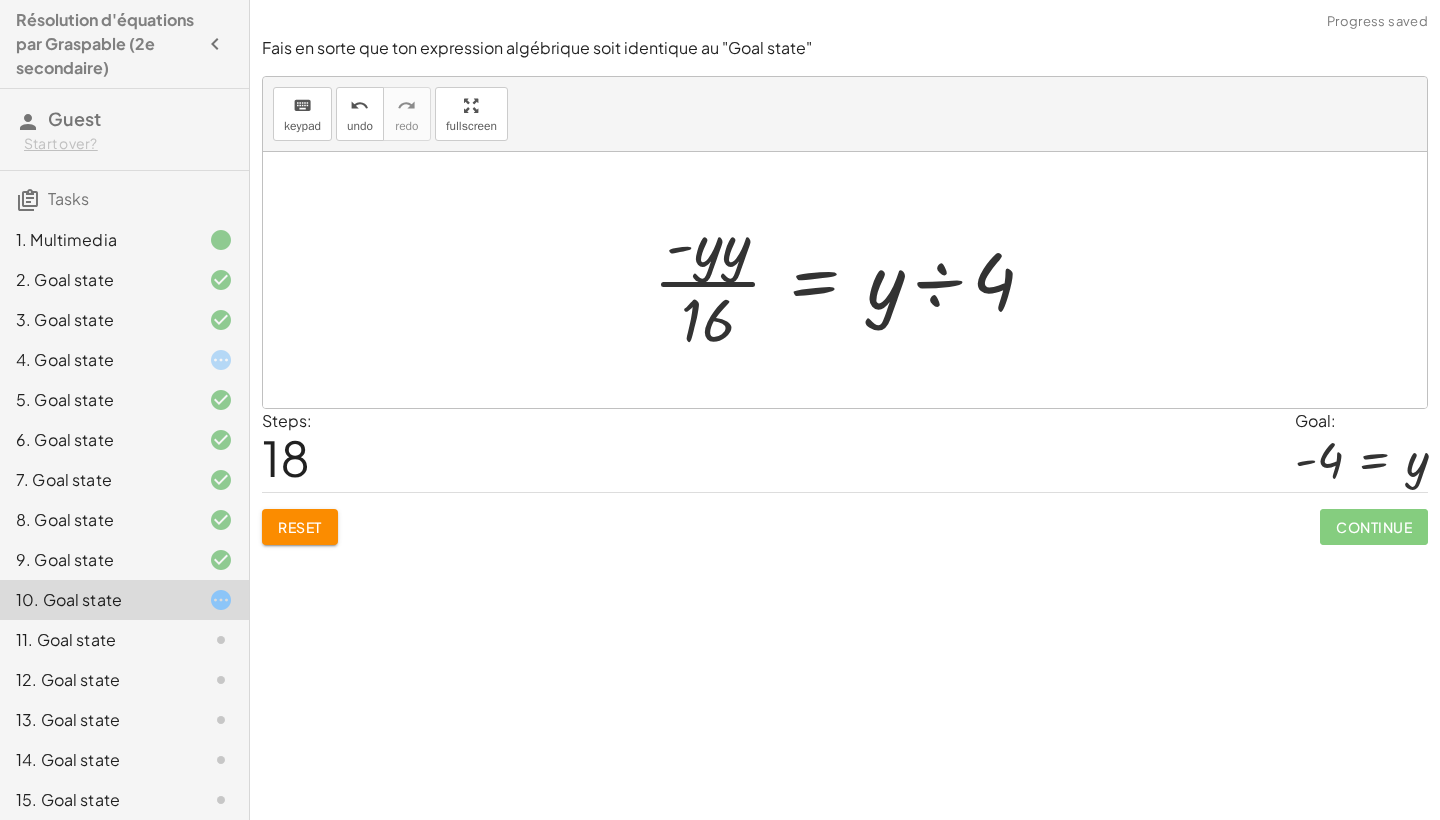 click at bounding box center (852, 280) 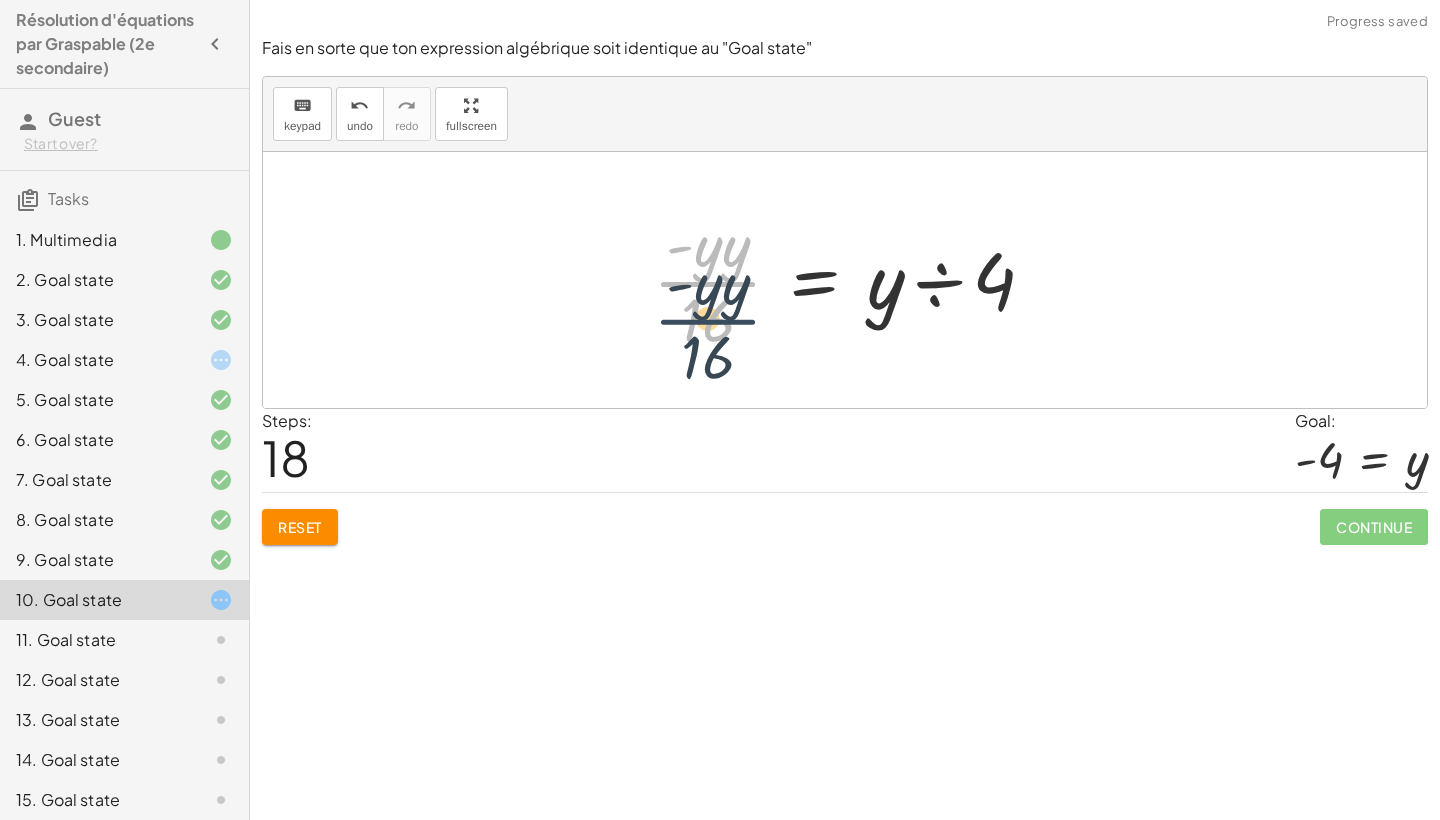 drag, startPoint x: 714, startPoint y: 281, endPoint x: 713, endPoint y: 335, distance: 54.00926 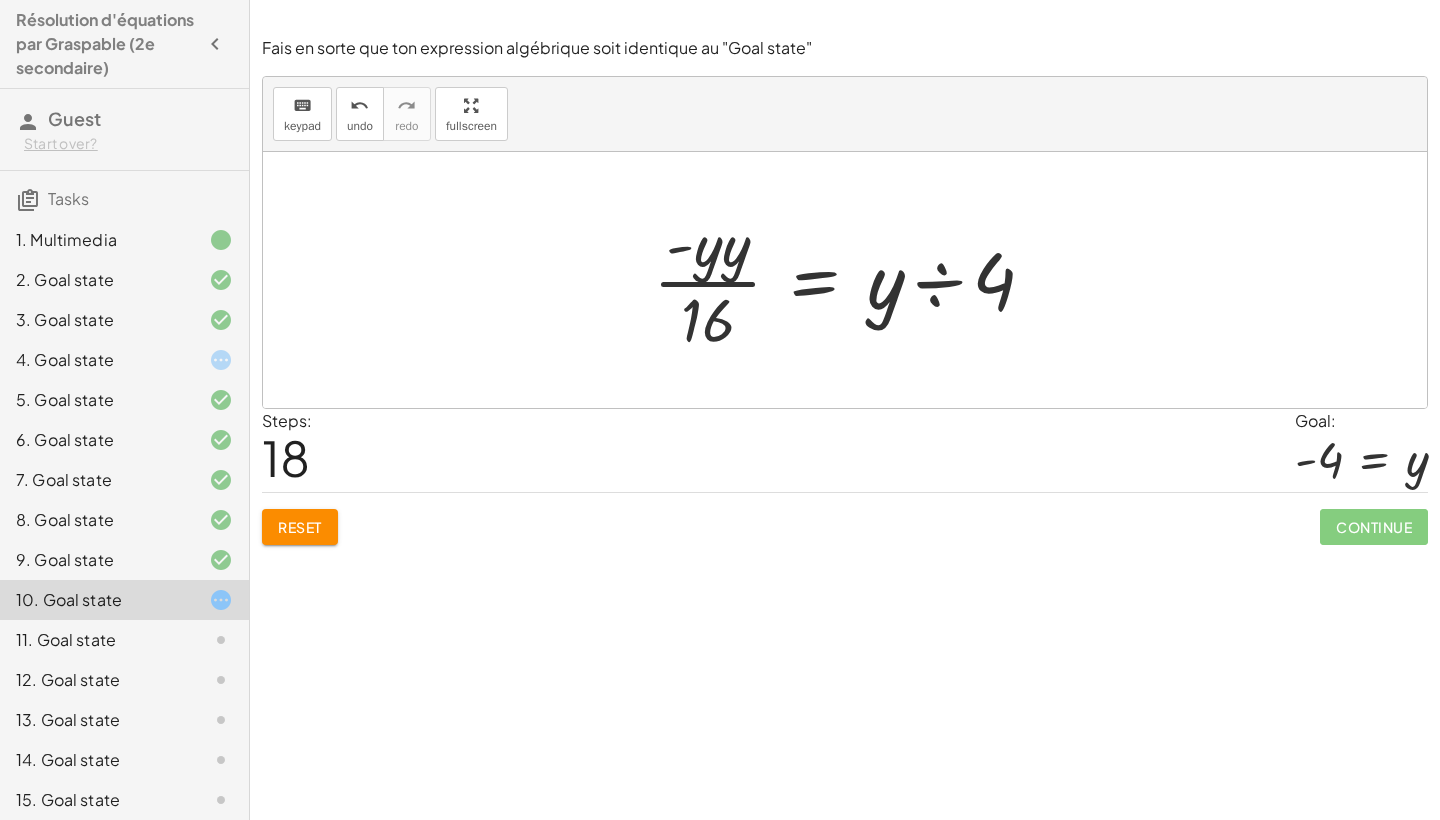 click at bounding box center [852, 280] 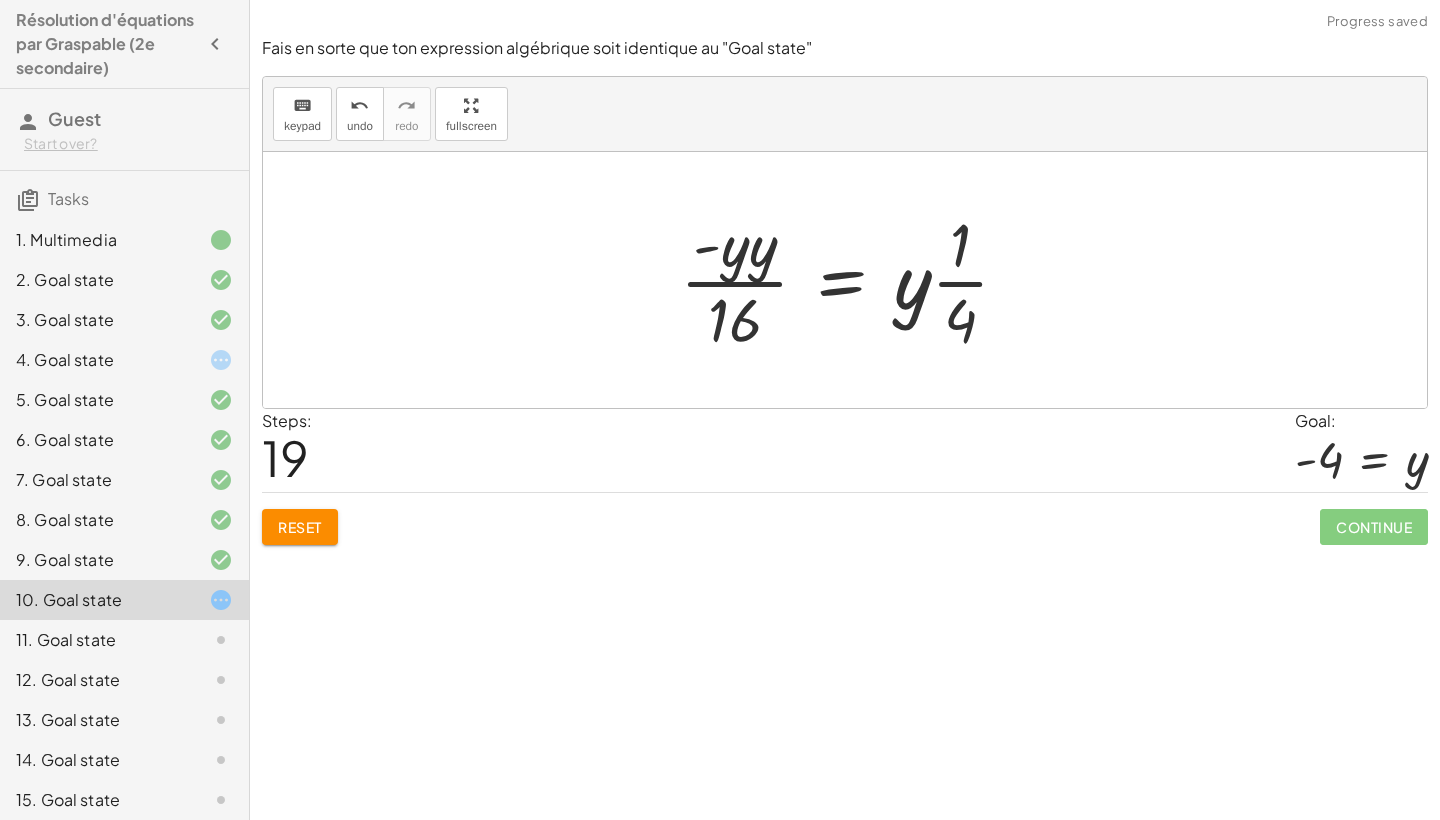 click at bounding box center [852, 280] 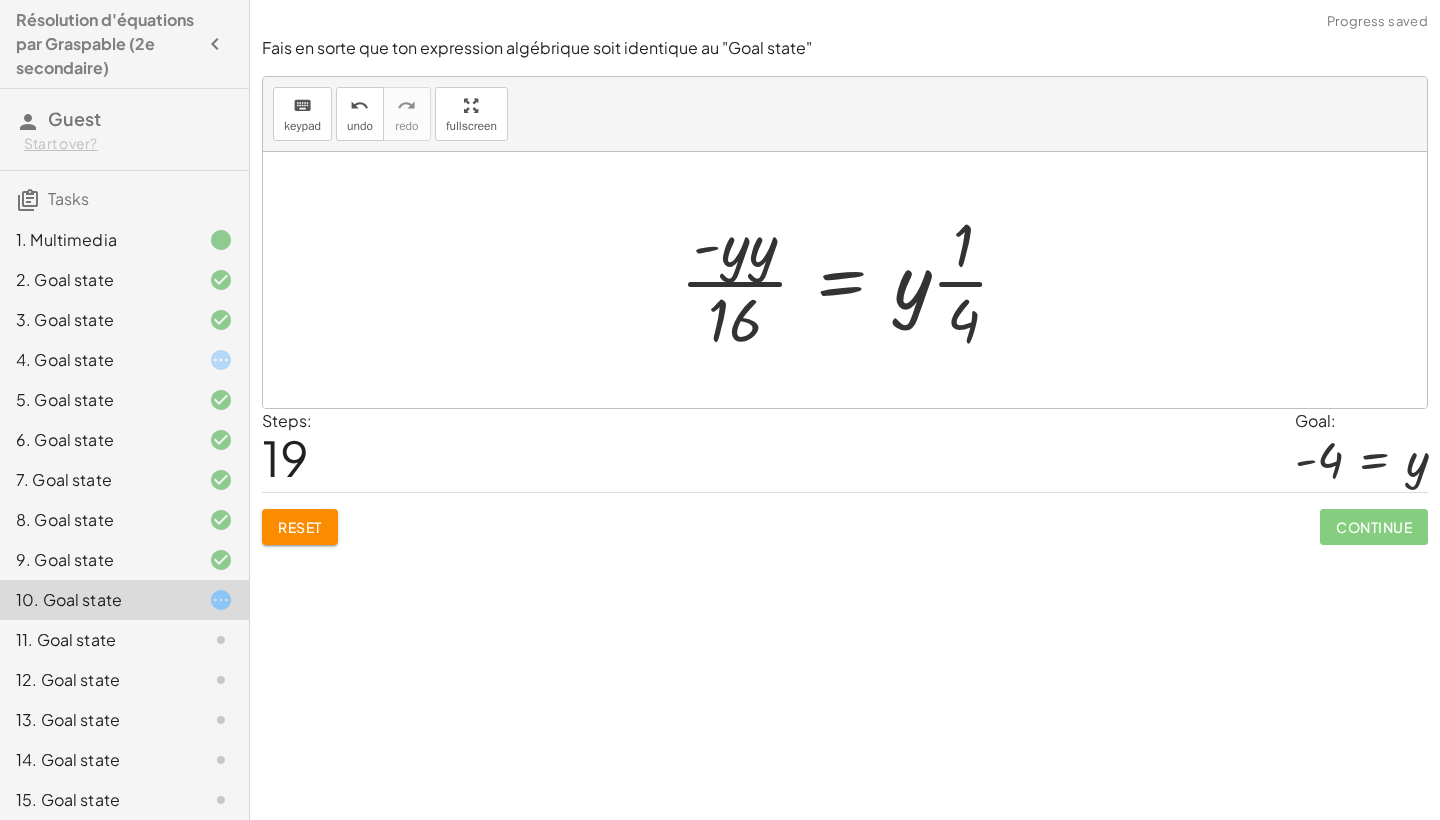 click at bounding box center [852, 280] 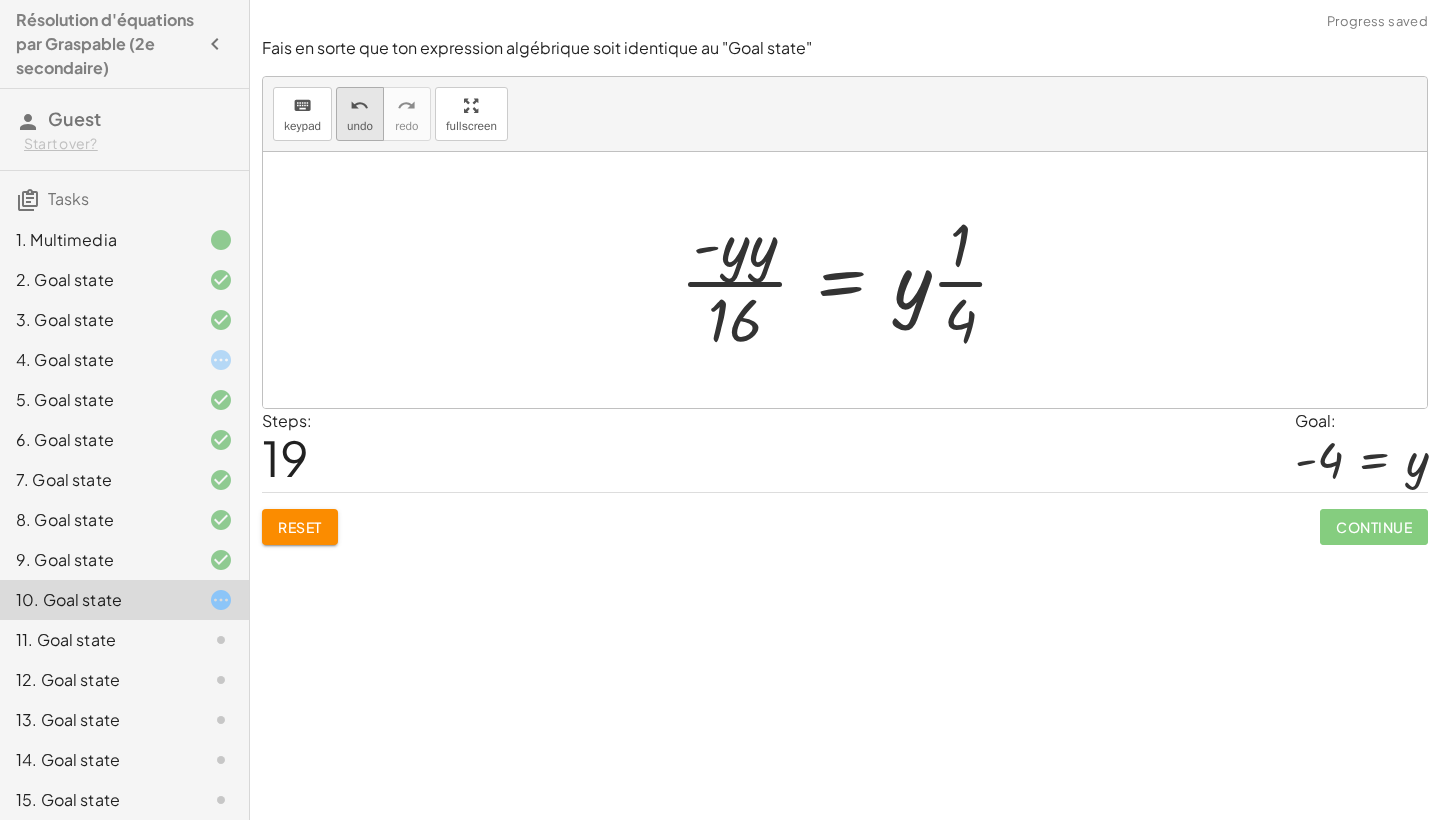 click on "undo" at bounding box center [360, 105] 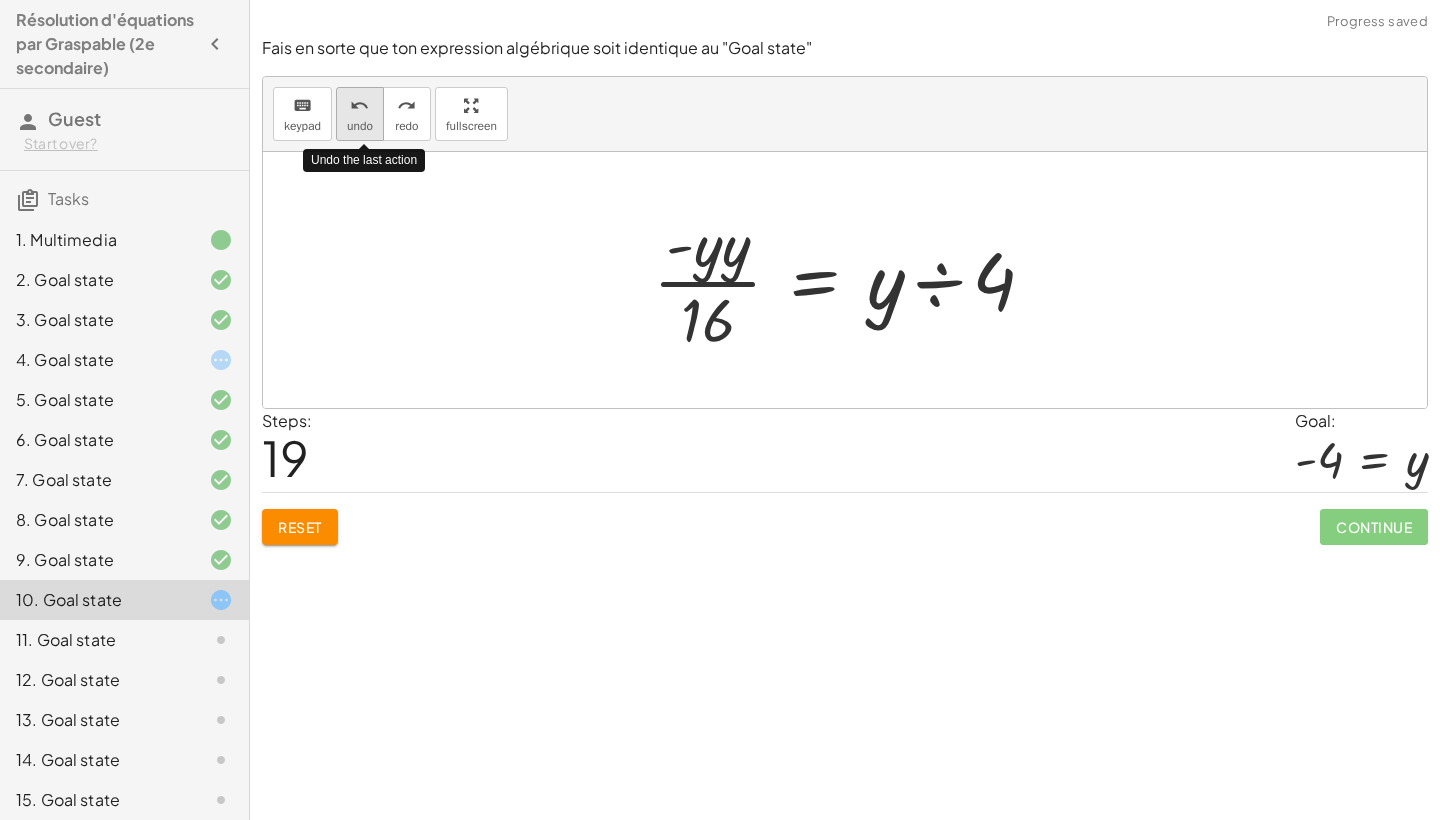 click on "undo undo" at bounding box center [360, 114] 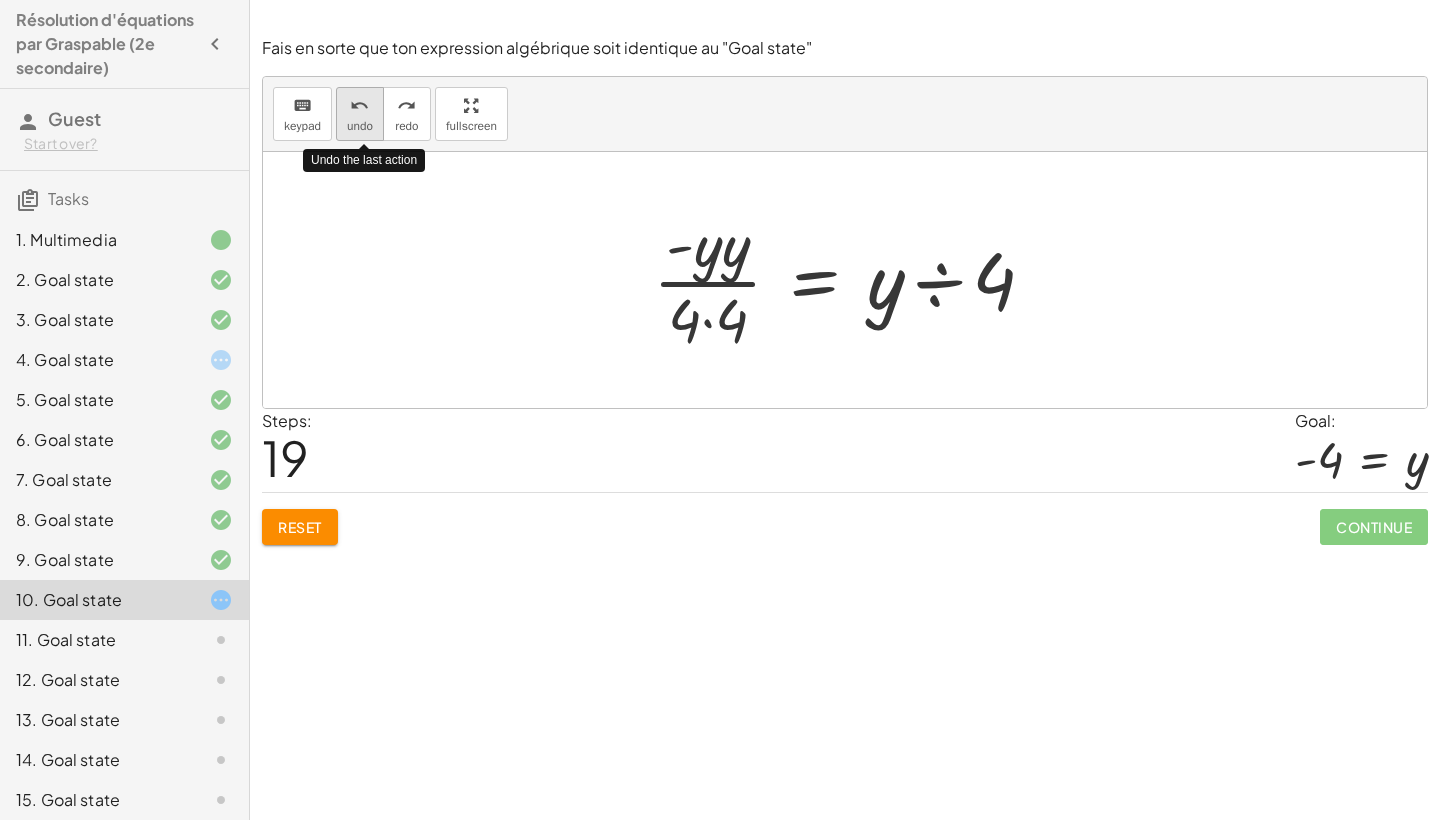click on "undo undo" at bounding box center [360, 114] 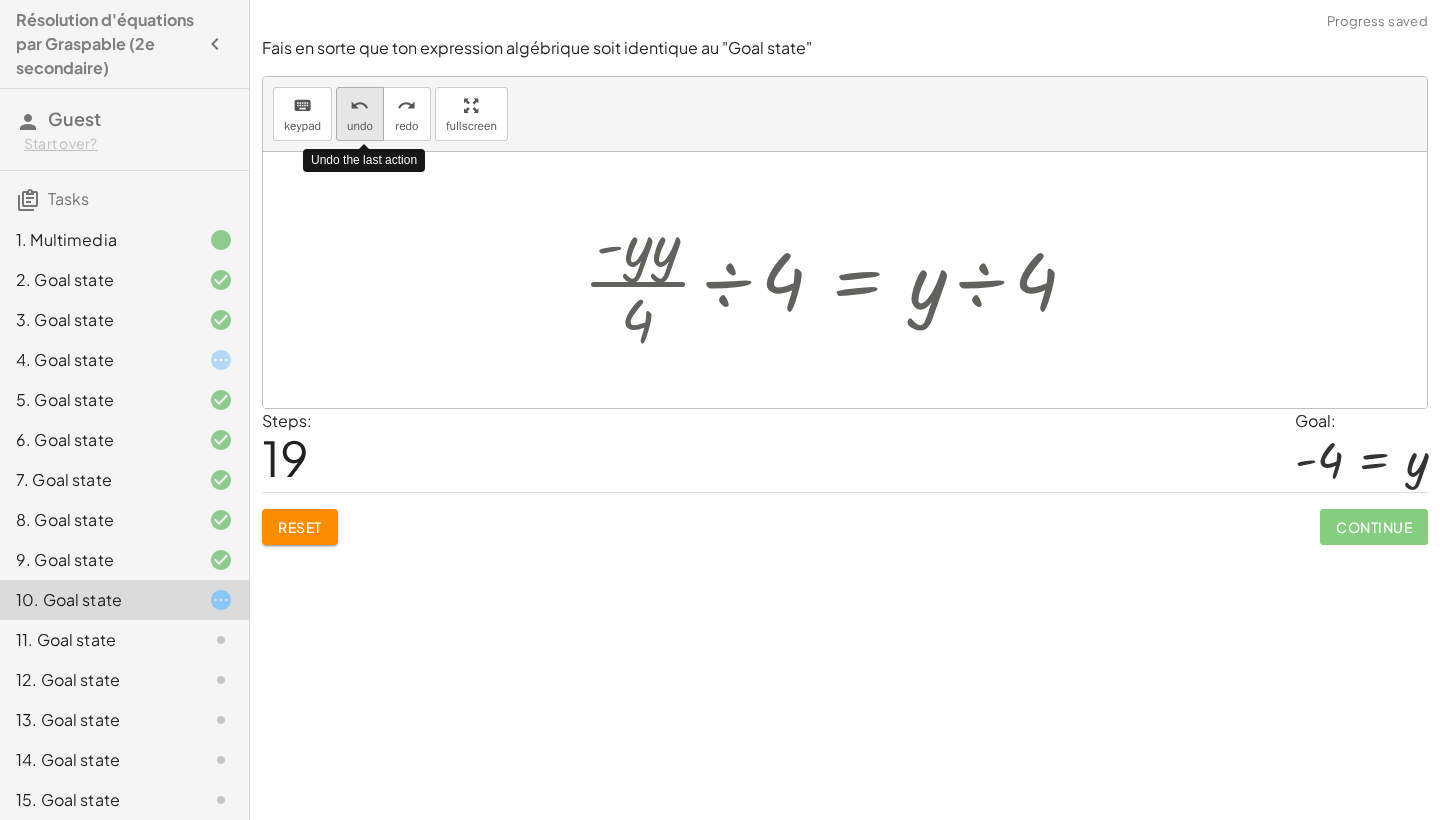 click on "undo undo" at bounding box center [360, 114] 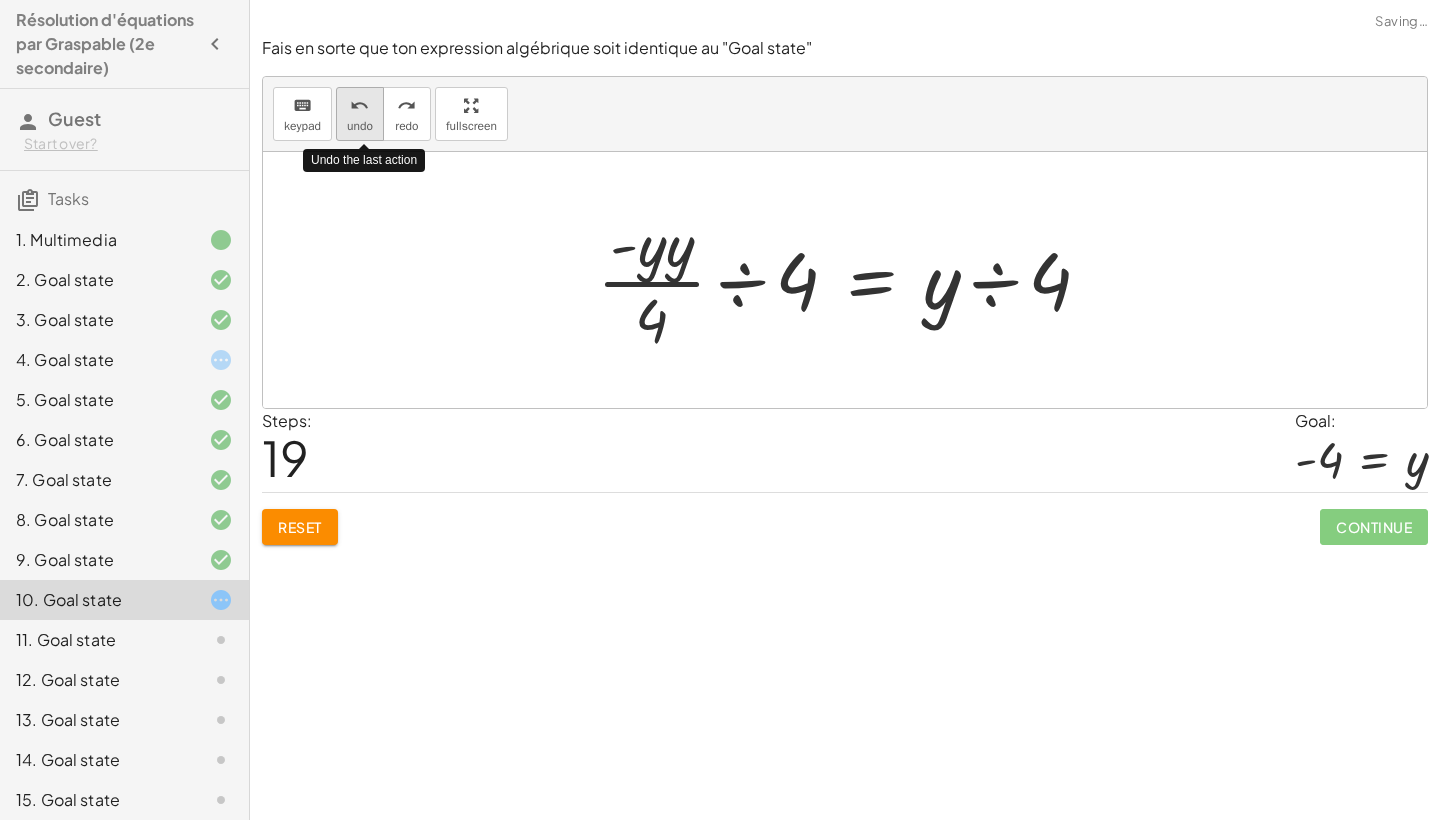 click on "undo undo" at bounding box center (360, 114) 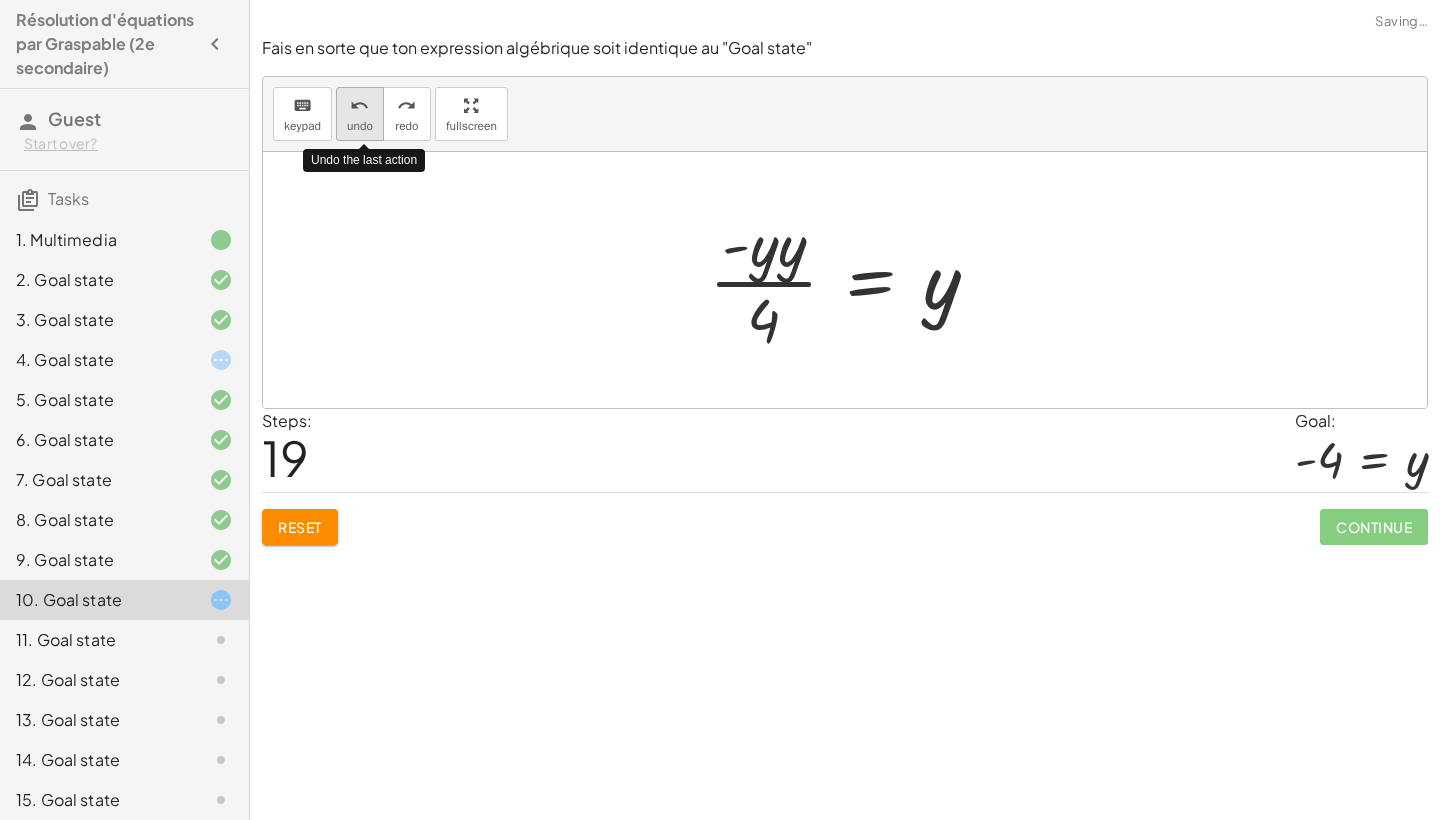 click on "undo undo" at bounding box center (360, 114) 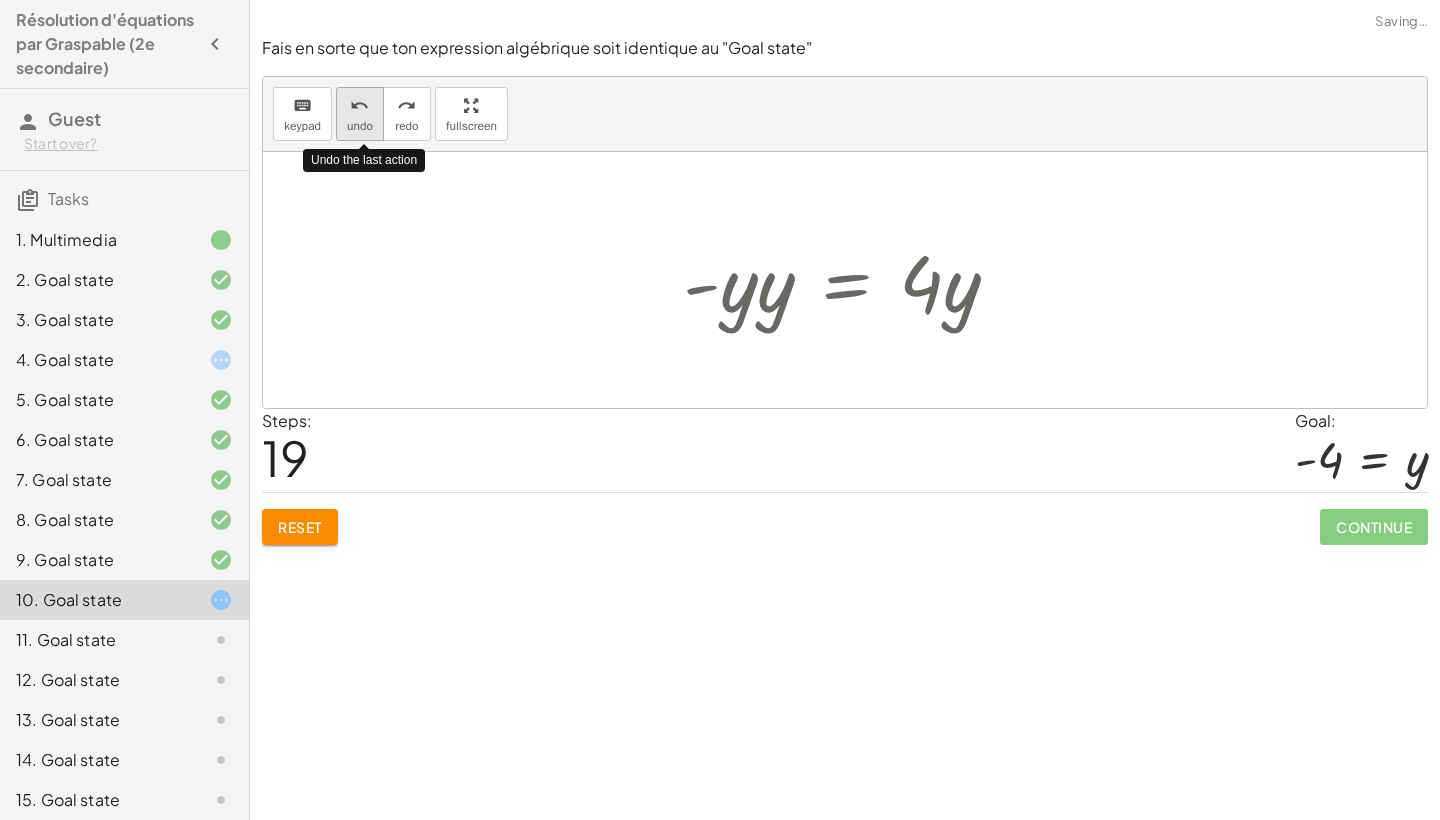 click on "undo" at bounding box center (359, 106) 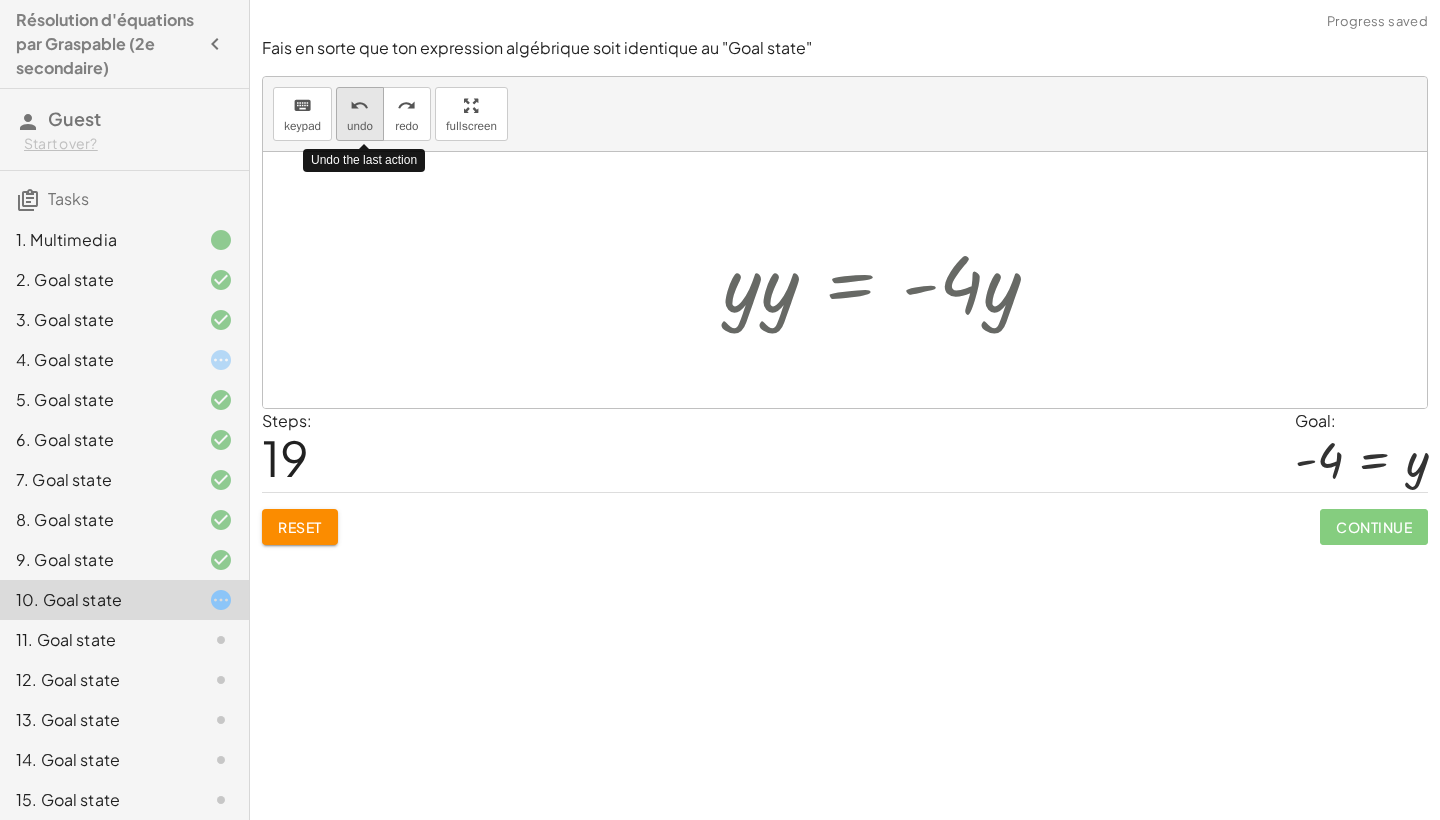 click on "undo" at bounding box center [359, 106] 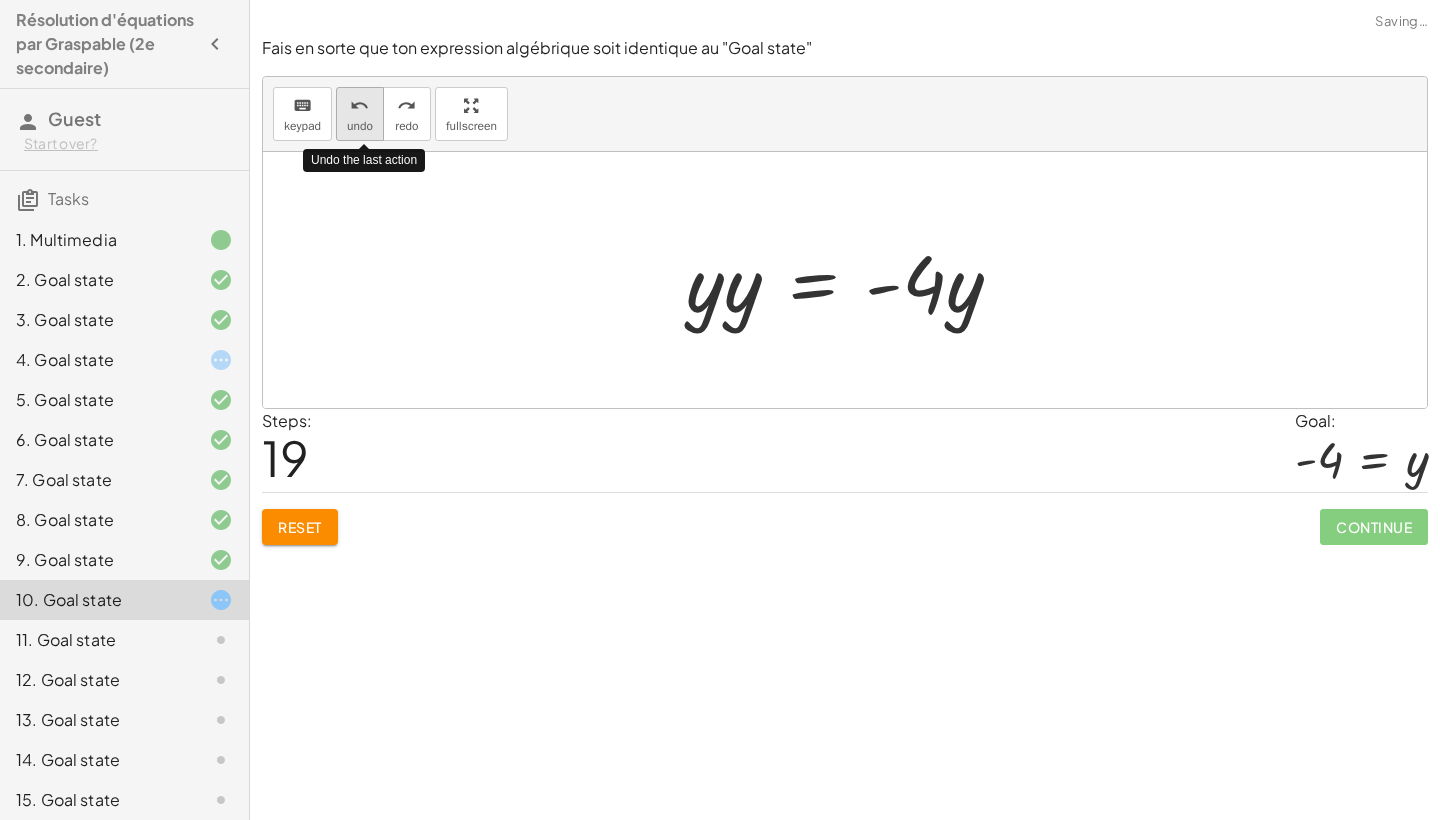 click on "undo" at bounding box center (359, 106) 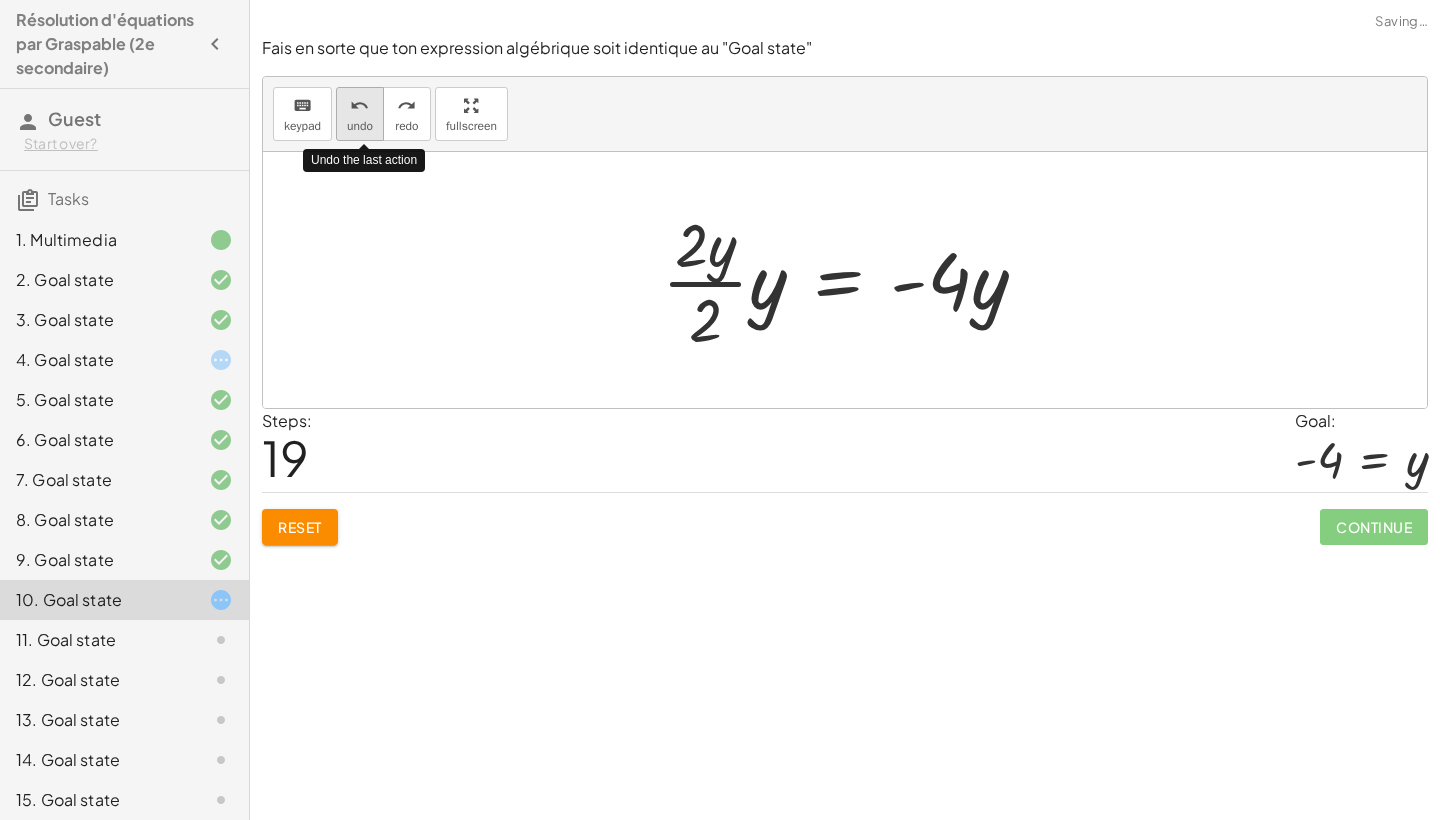 click on "undo" at bounding box center [359, 106] 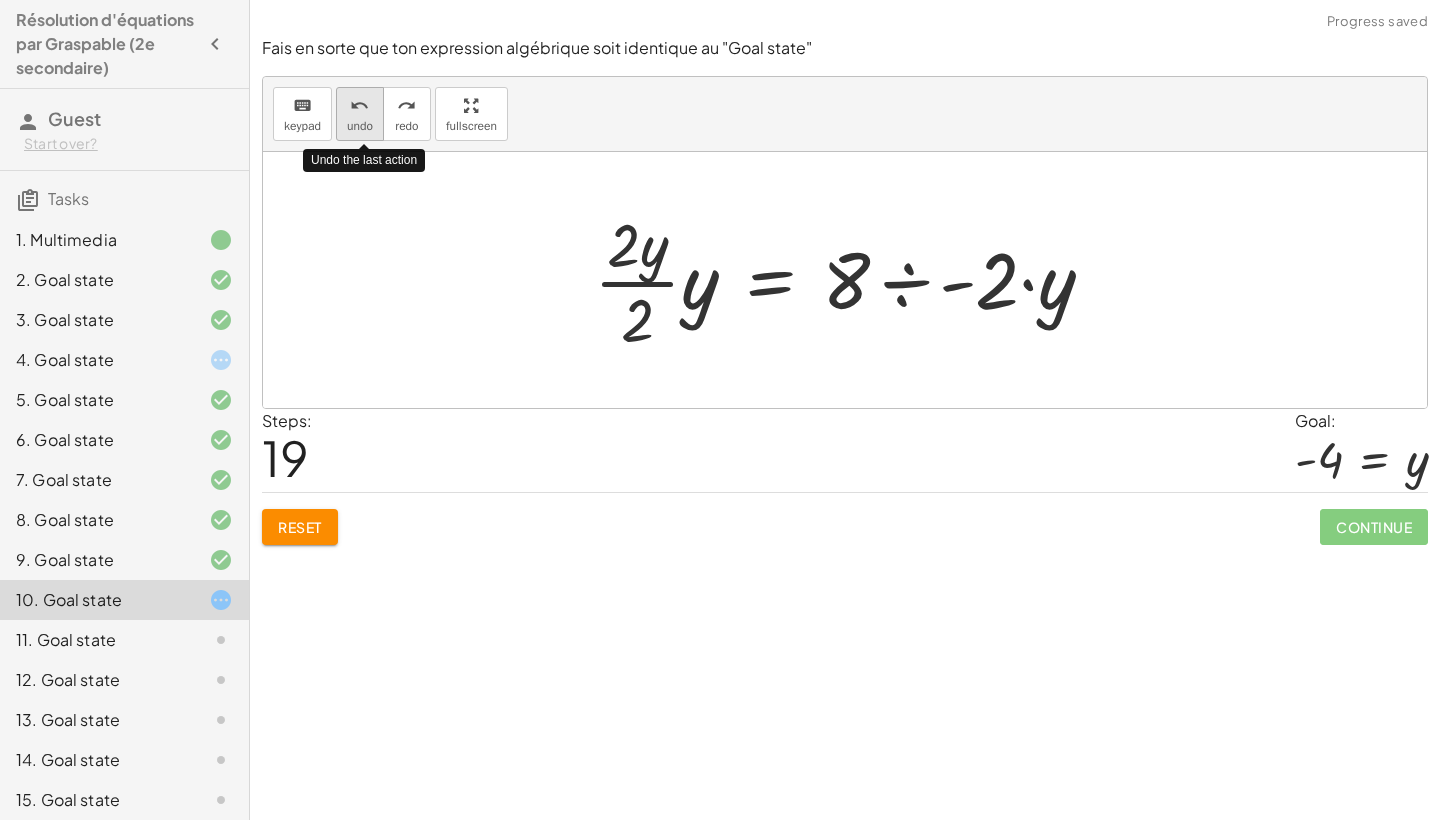 click on "undo" at bounding box center [359, 106] 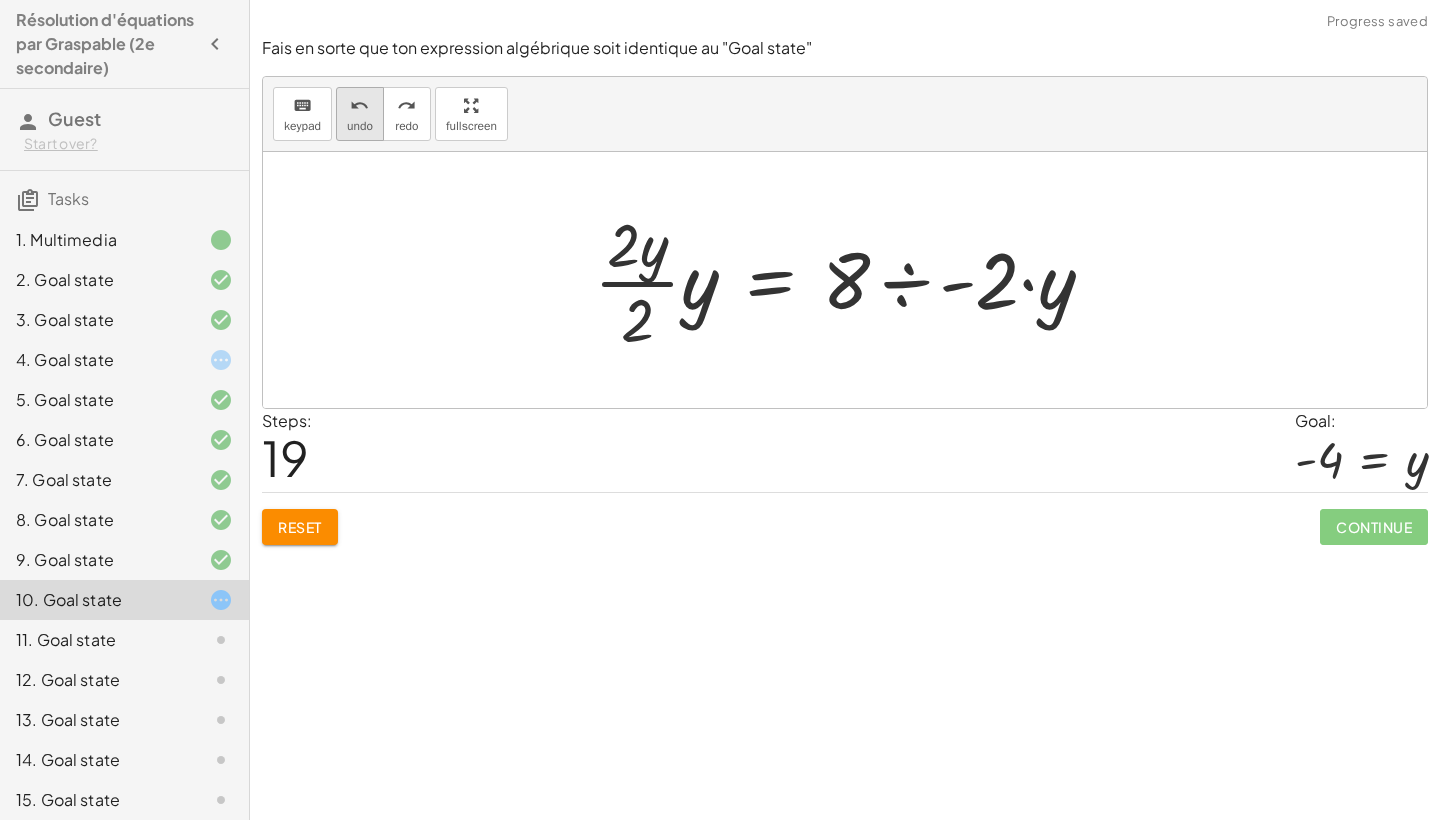 click on "undo" at bounding box center (360, 126) 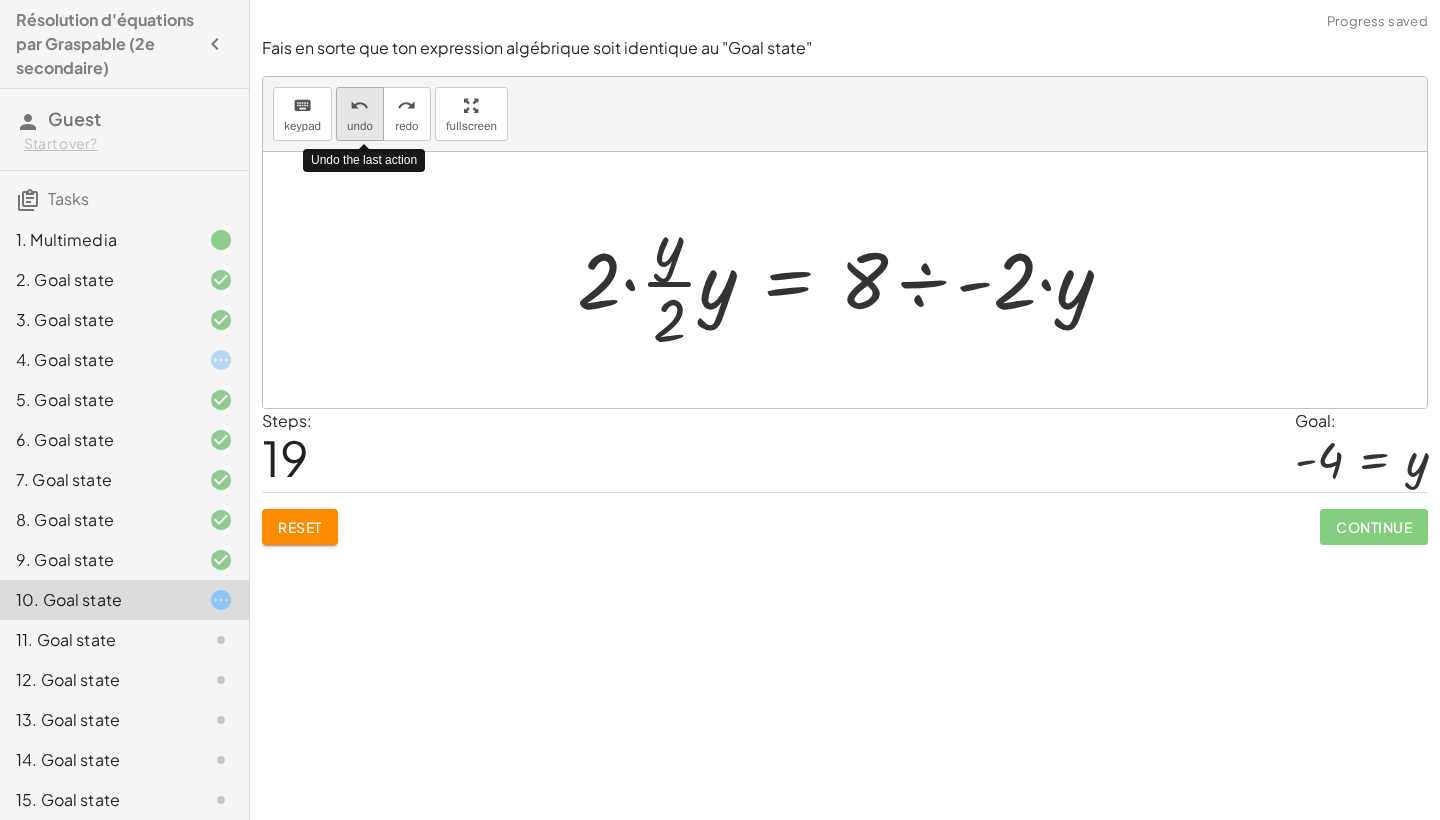 click on "undo" at bounding box center [360, 126] 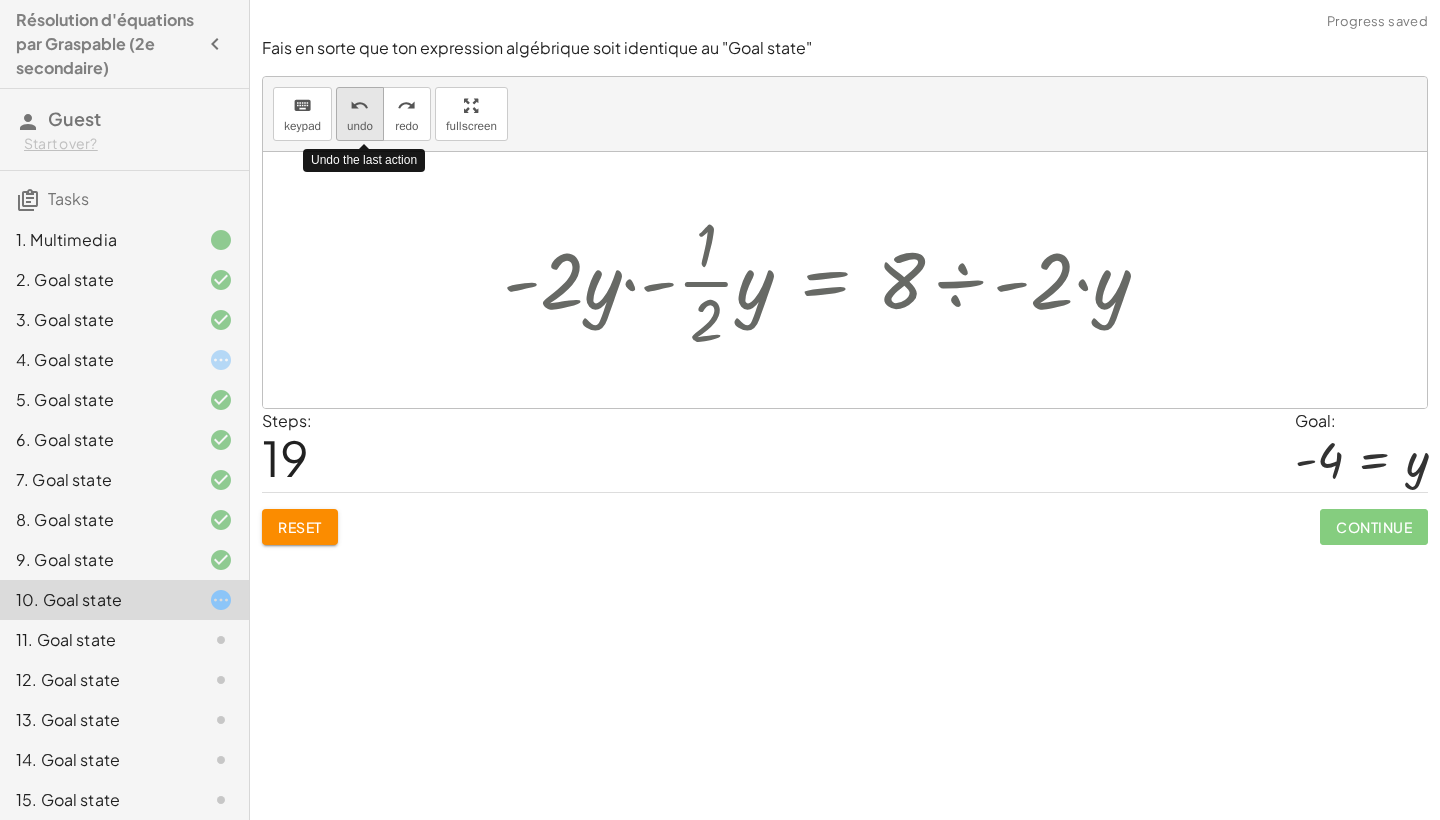 click on "undo" at bounding box center [360, 126] 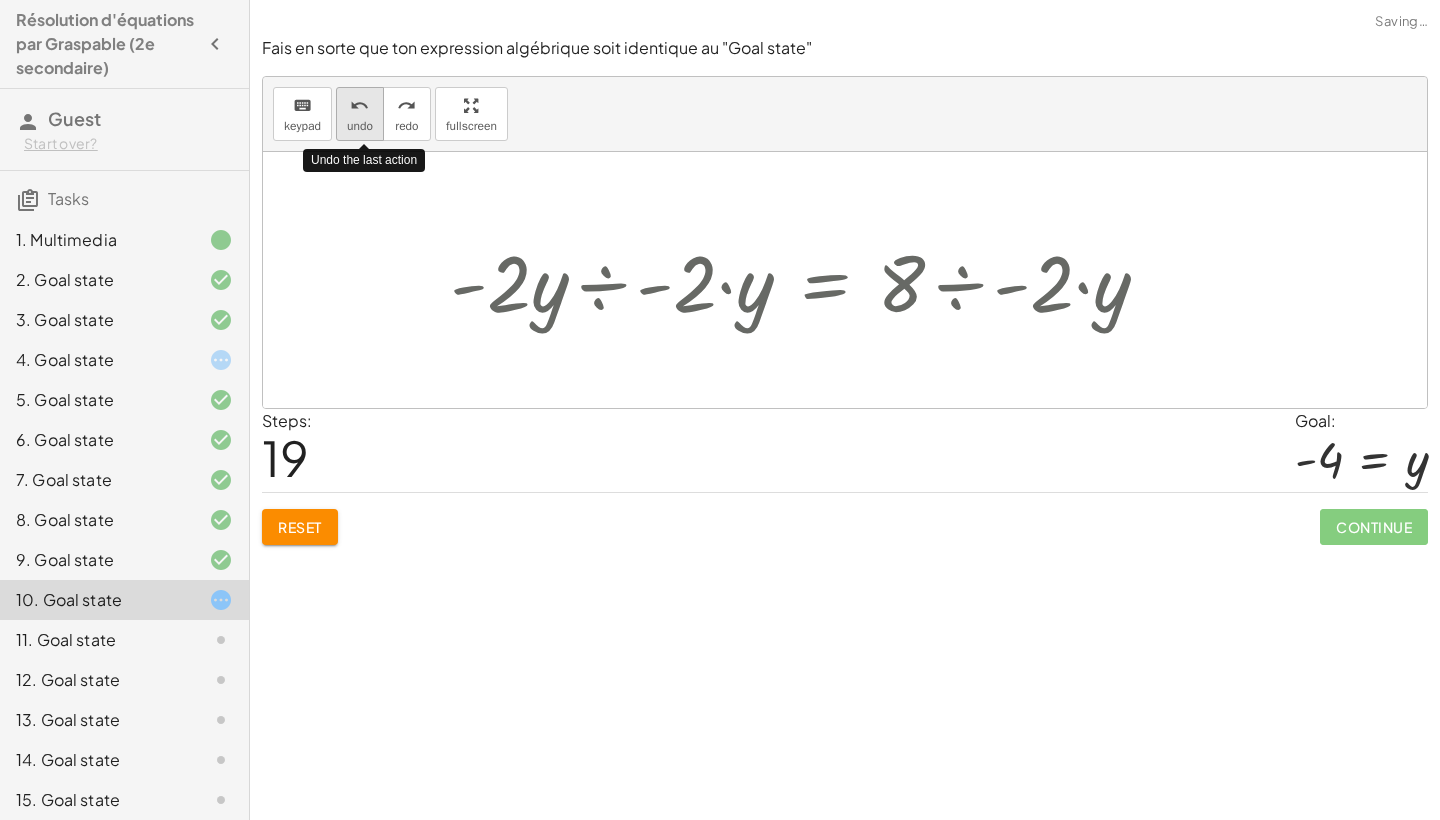 click on "undo" at bounding box center [360, 126] 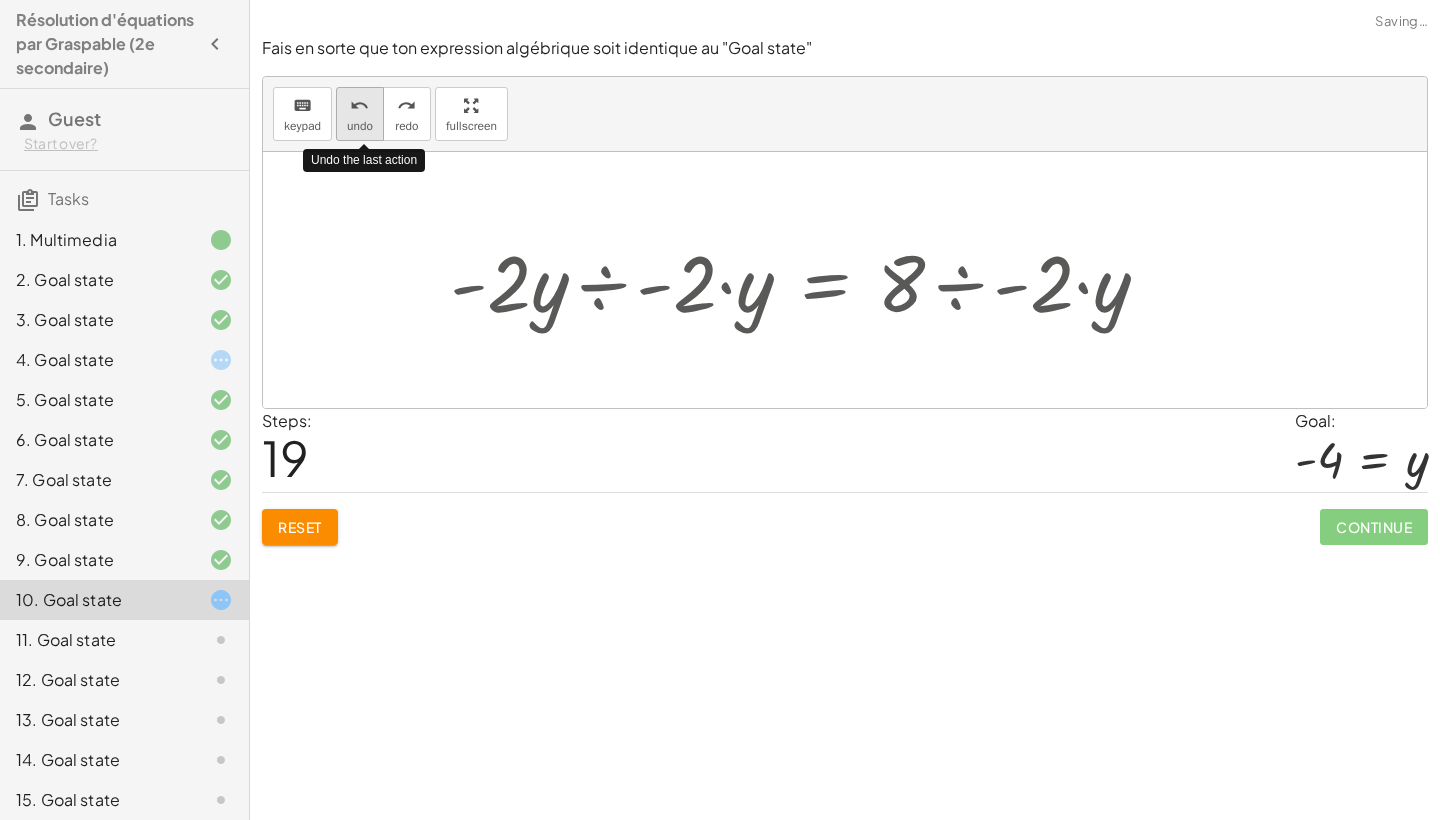 click on "undo" at bounding box center [360, 126] 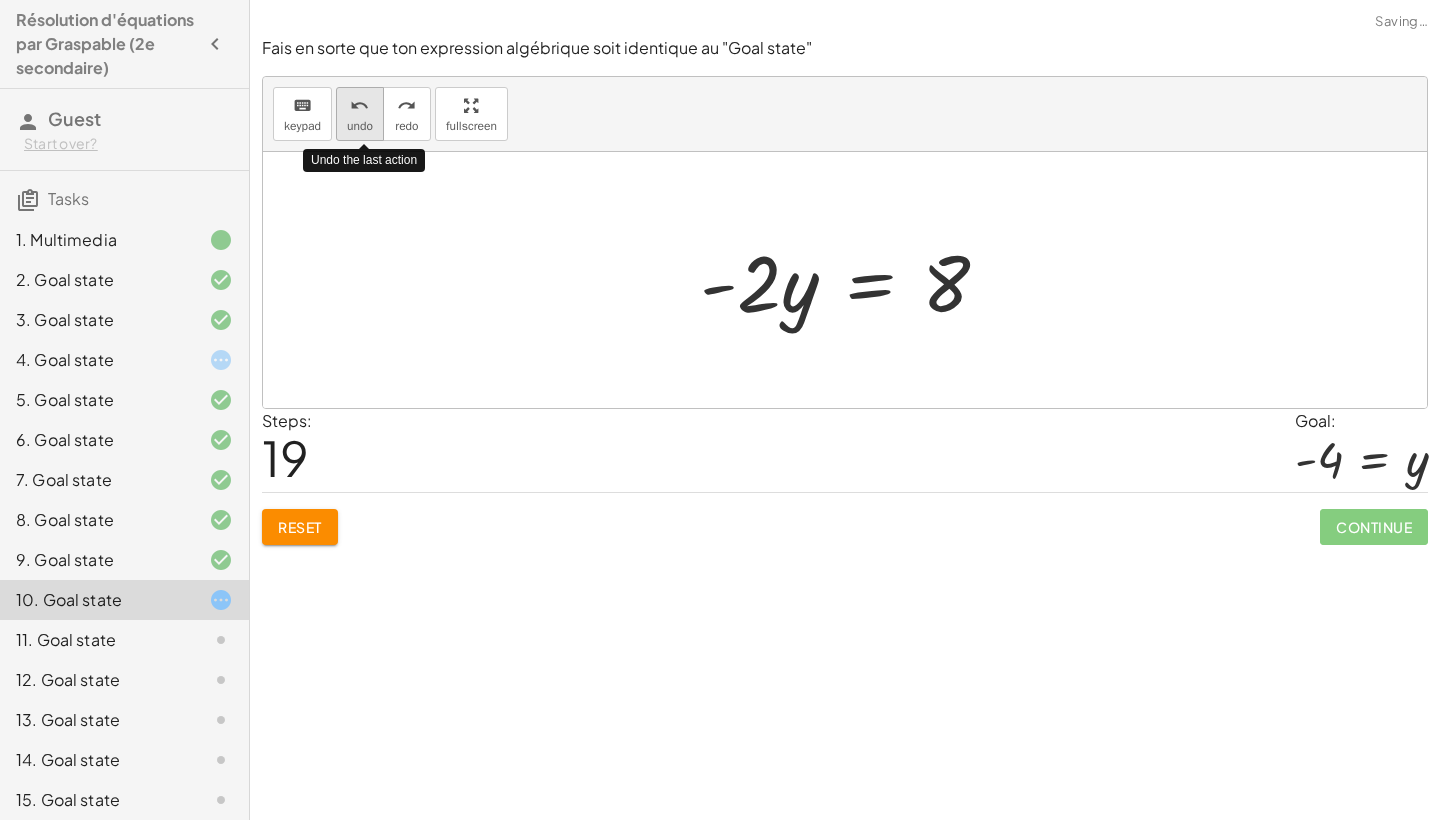 click on "undo" at bounding box center (360, 126) 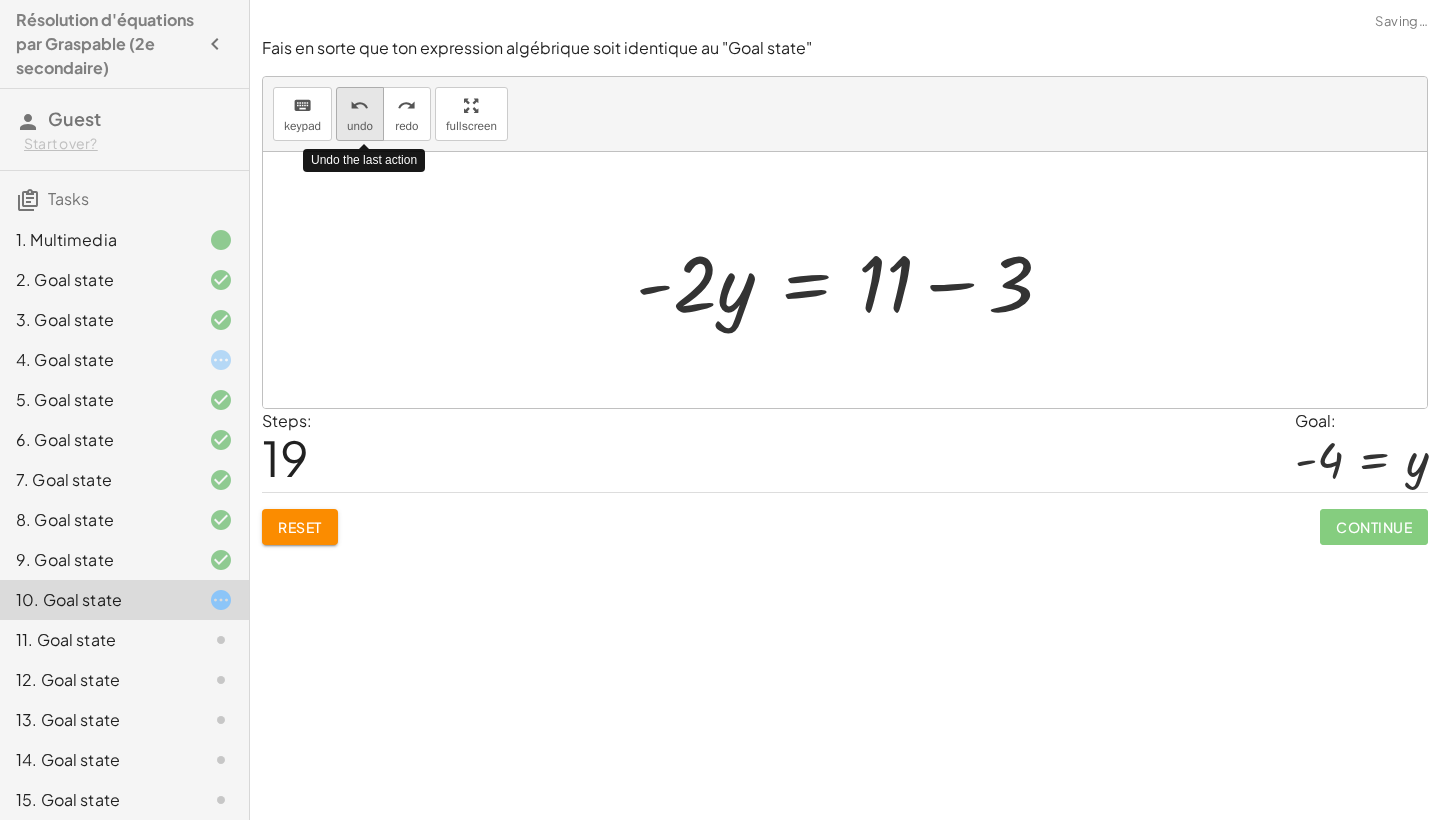 click on "undo" at bounding box center [360, 126] 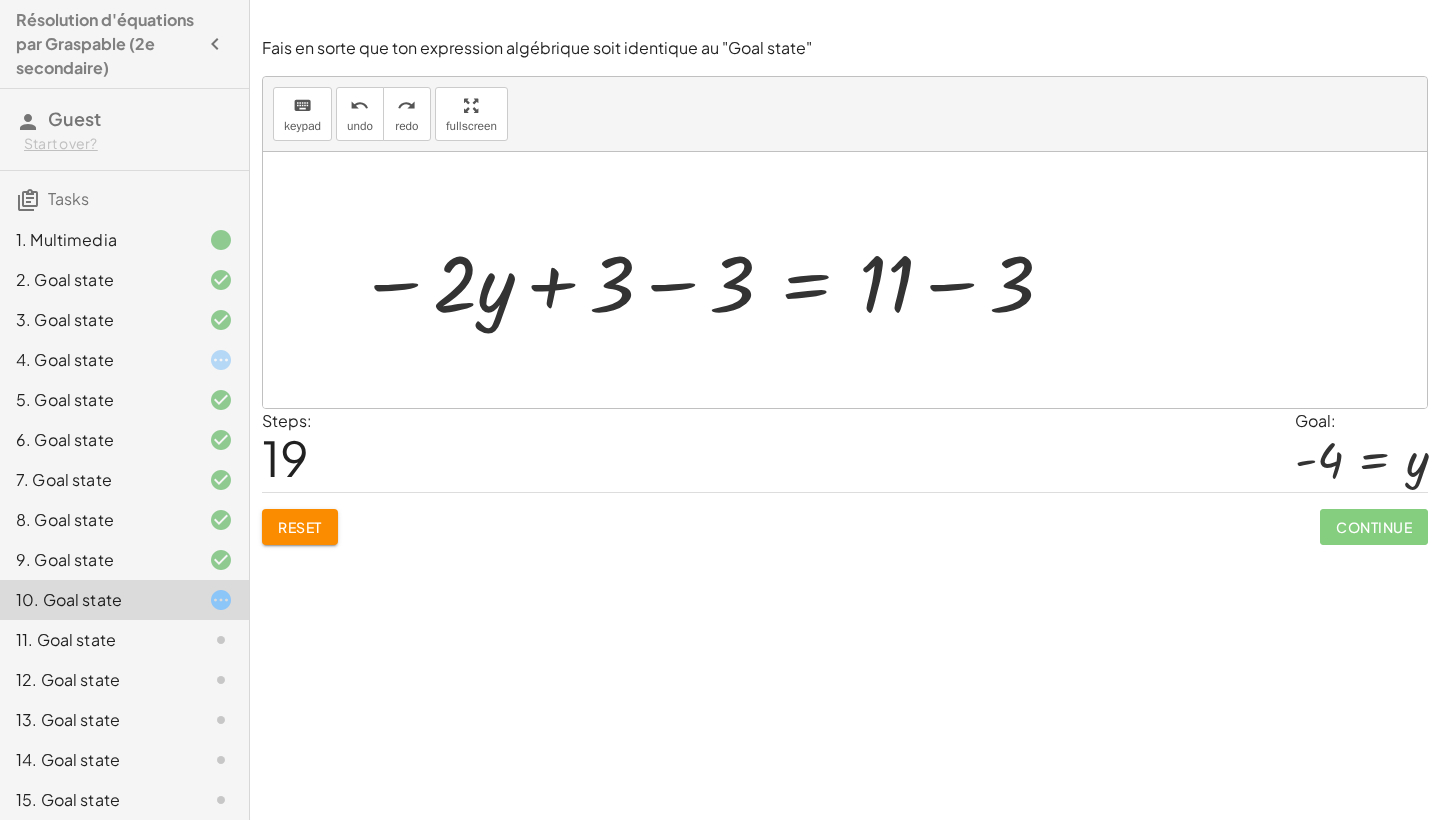 click at bounding box center [707, 280] 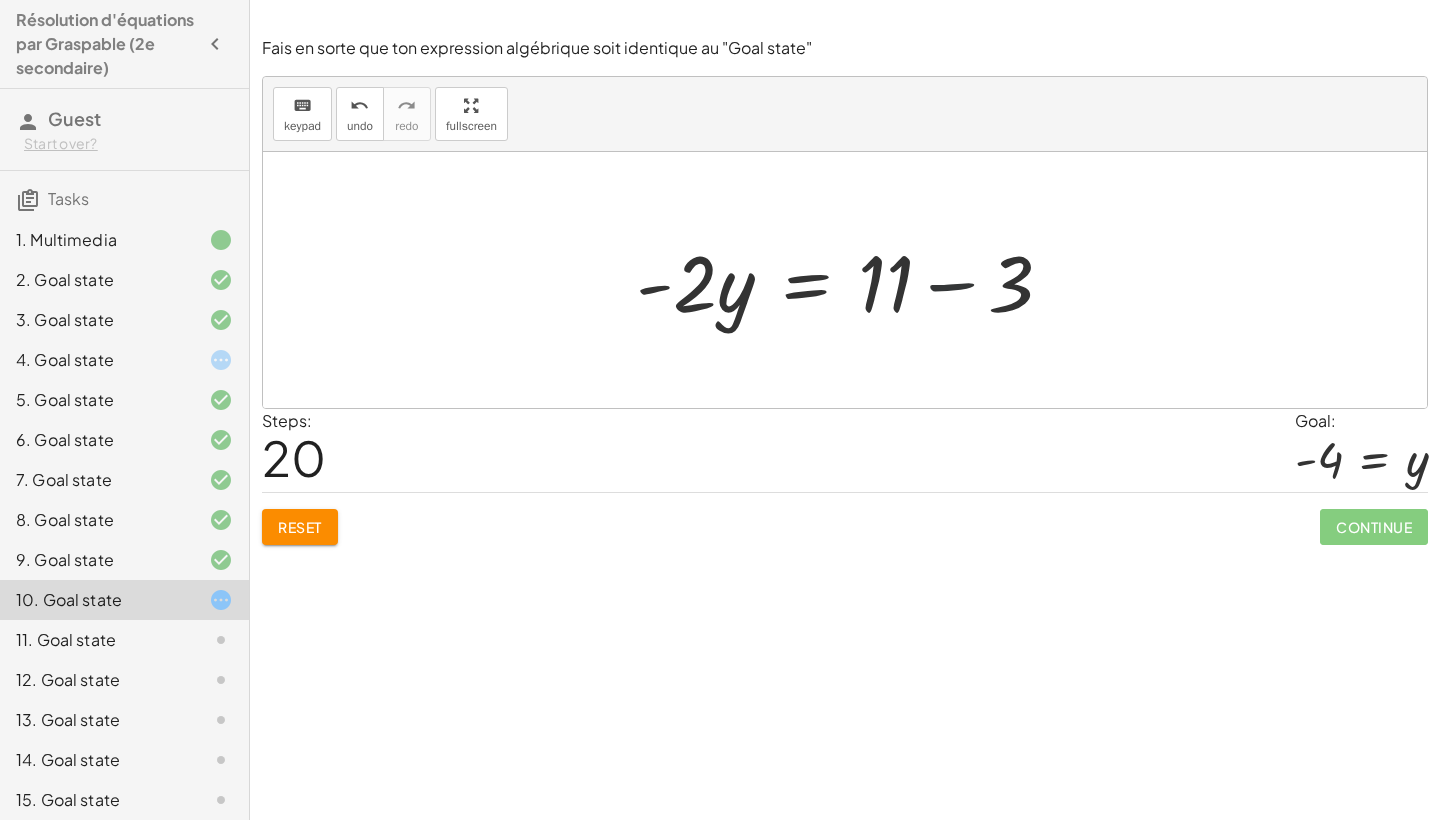 click at bounding box center [852, 280] 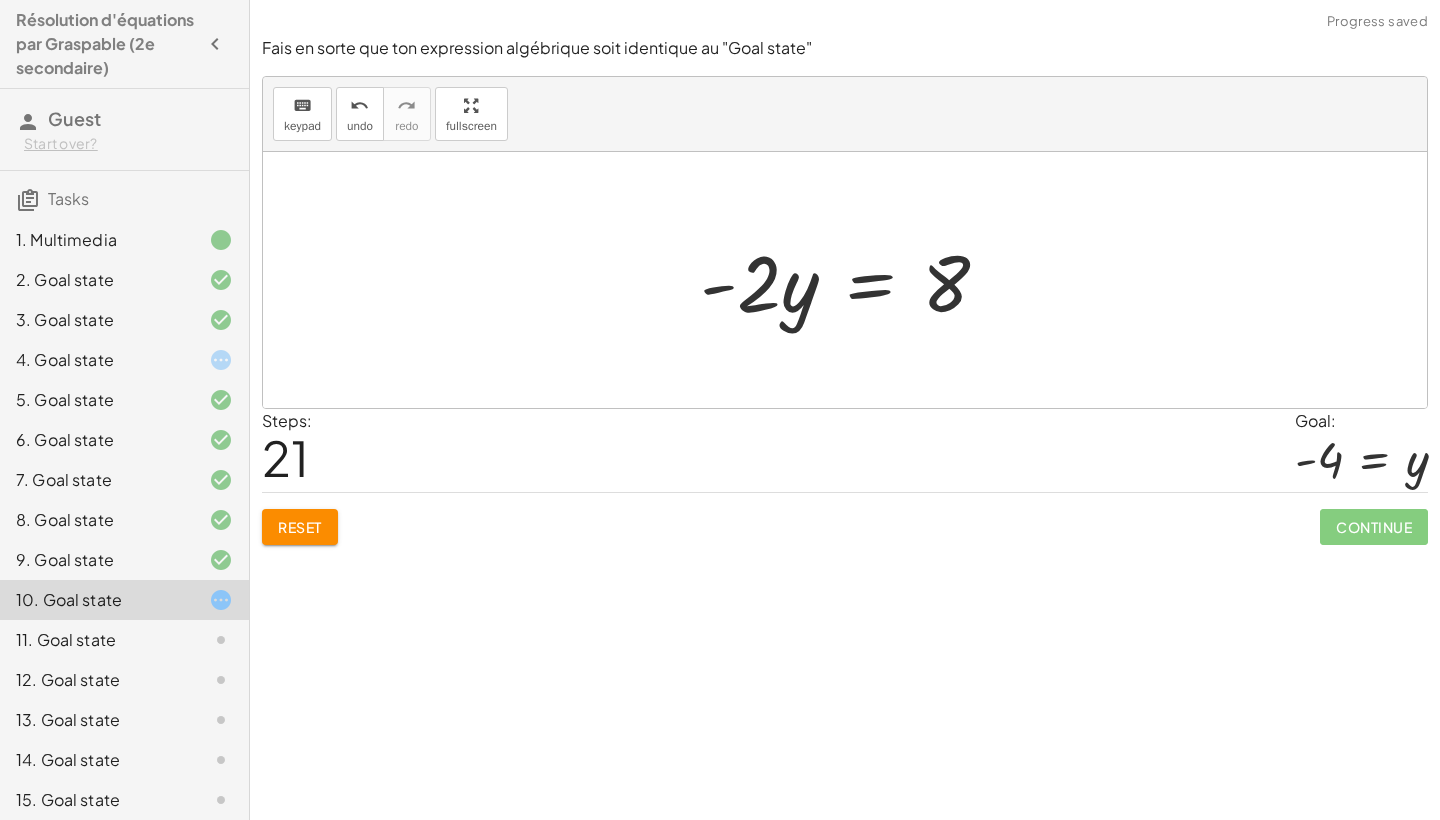 click at bounding box center [852, 280] 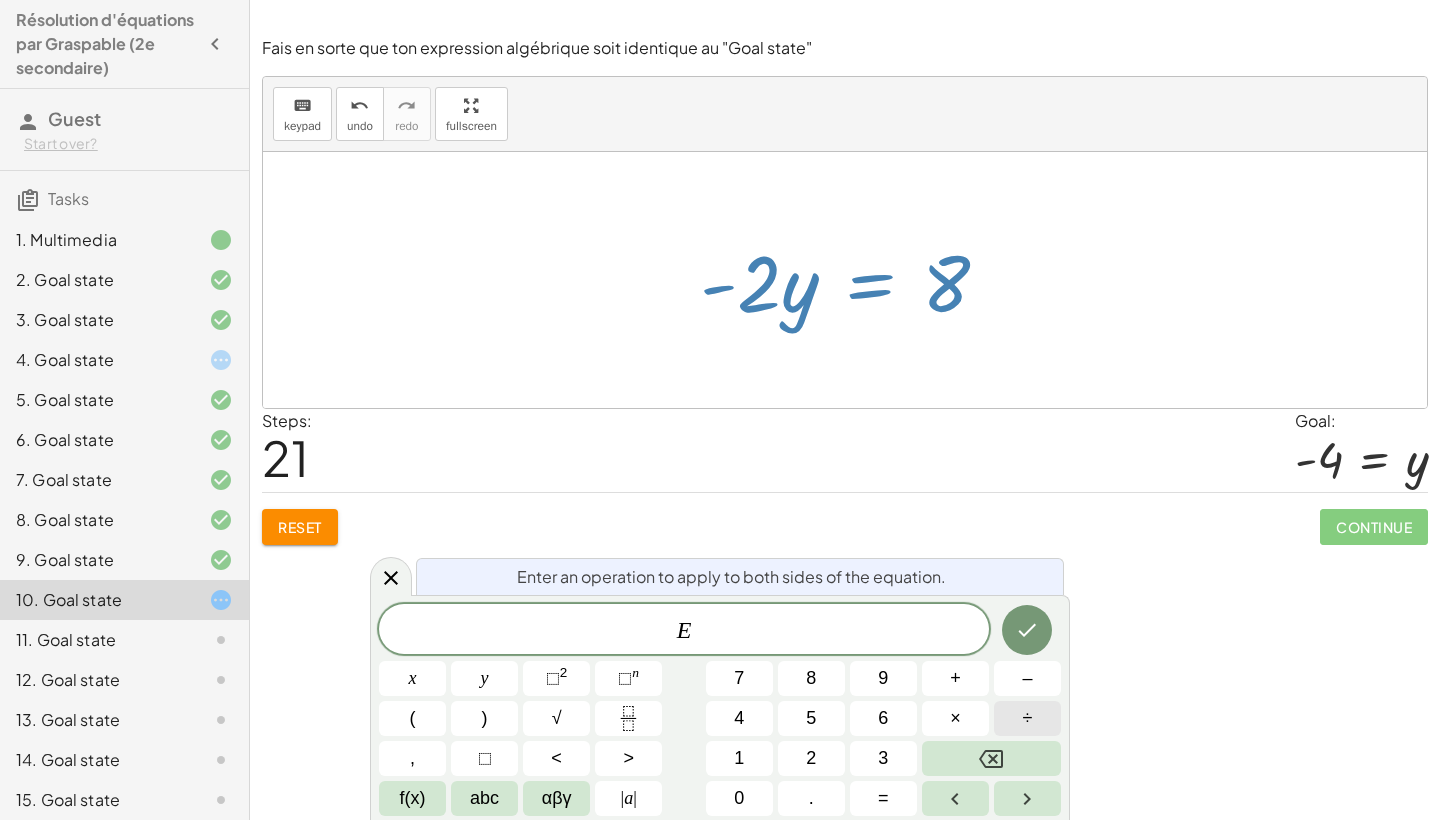 click on "÷" at bounding box center (1028, 718) 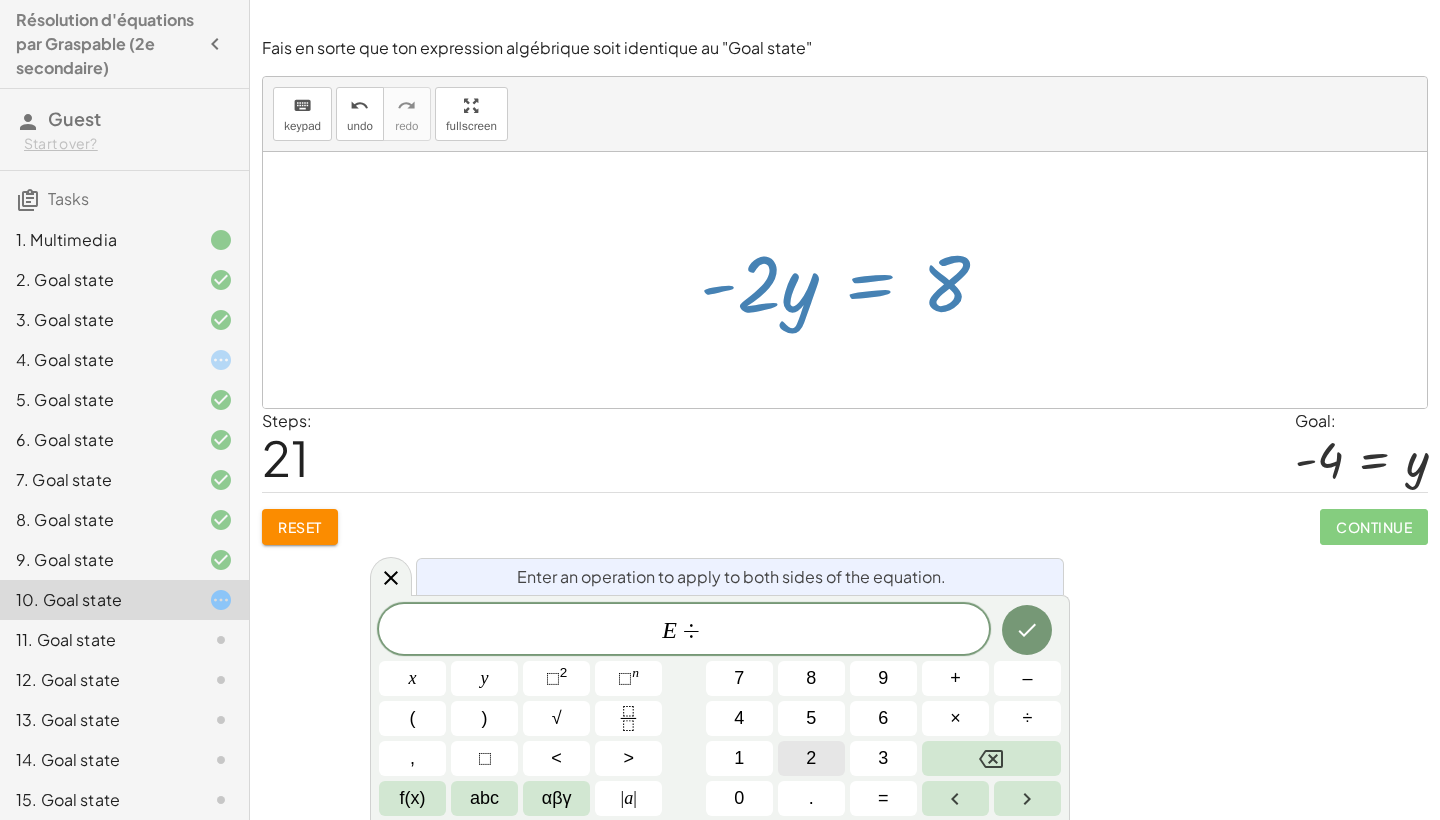 click on "2" at bounding box center (811, 758) 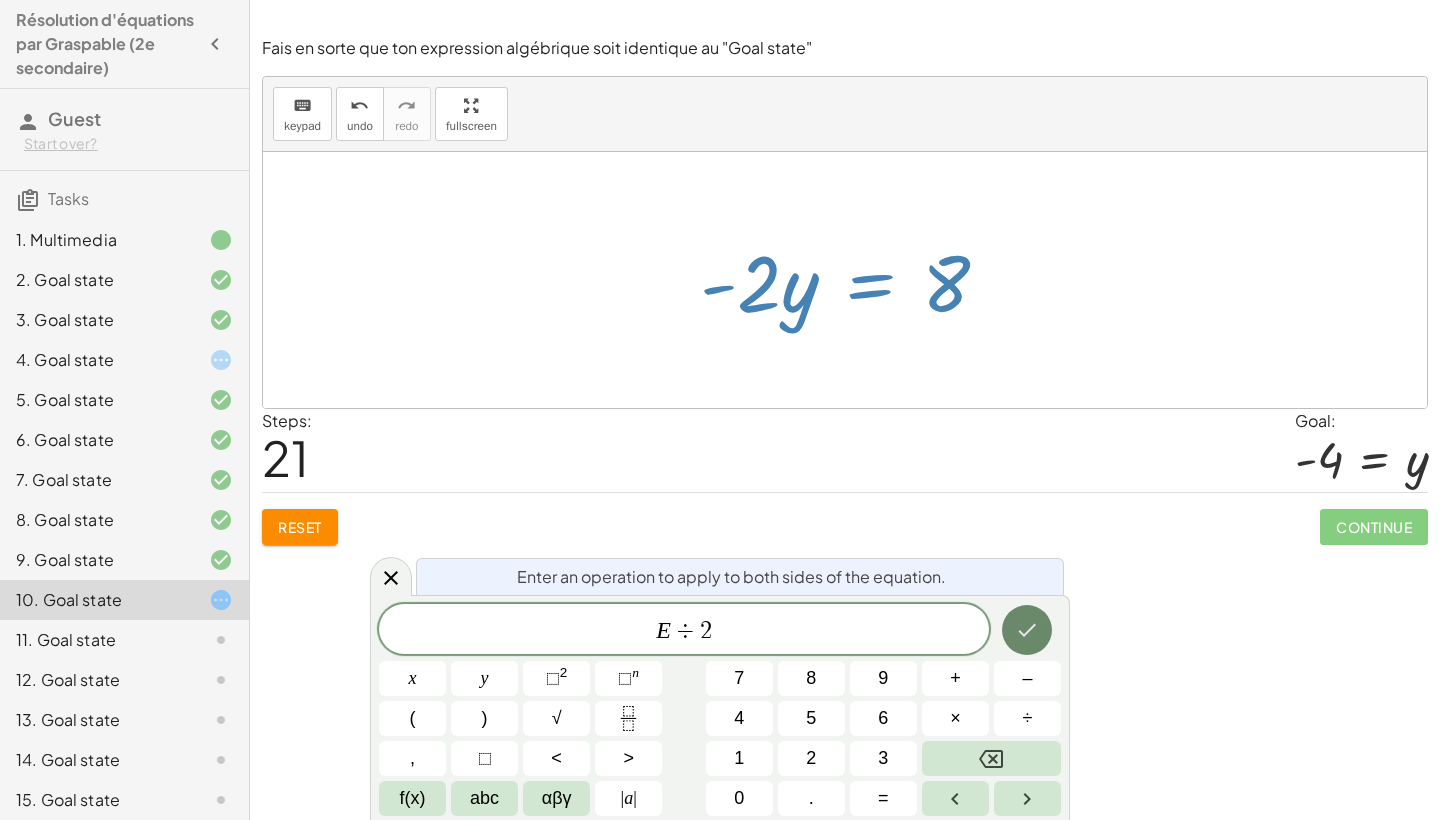 click at bounding box center [1027, 630] 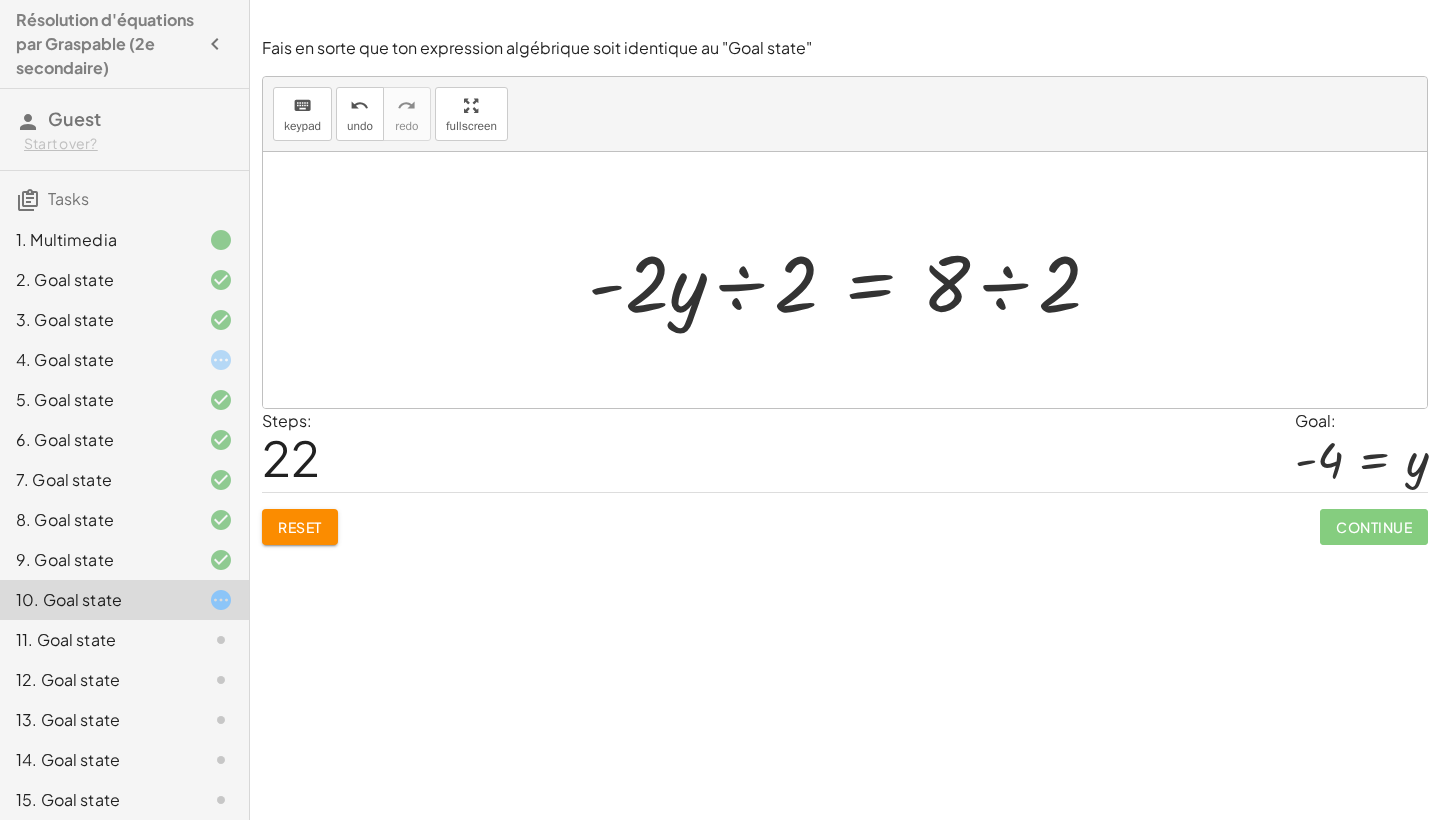 click at bounding box center [852, 280] 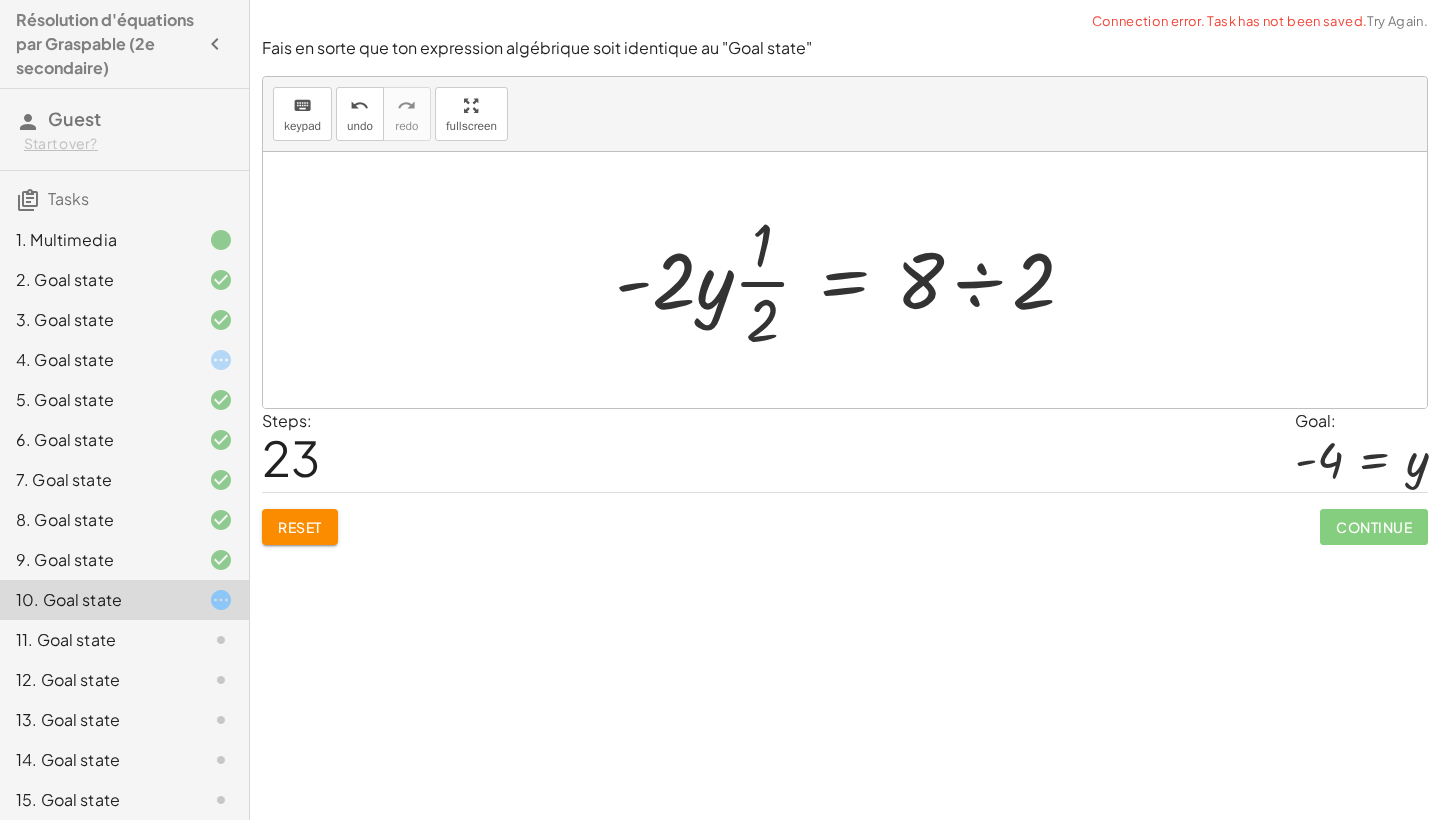 click at bounding box center [853, 280] 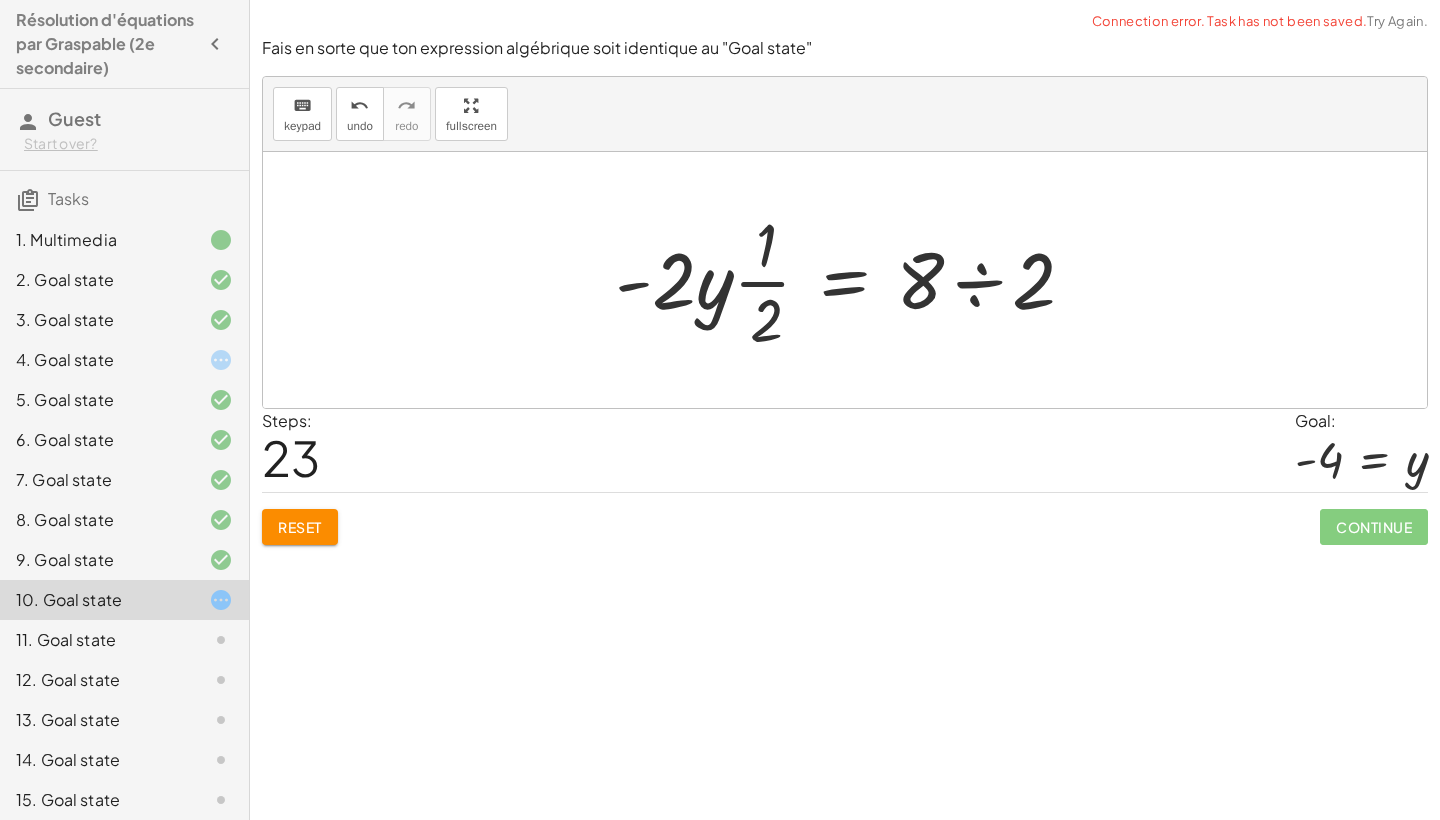 click at bounding box center (853, 280) 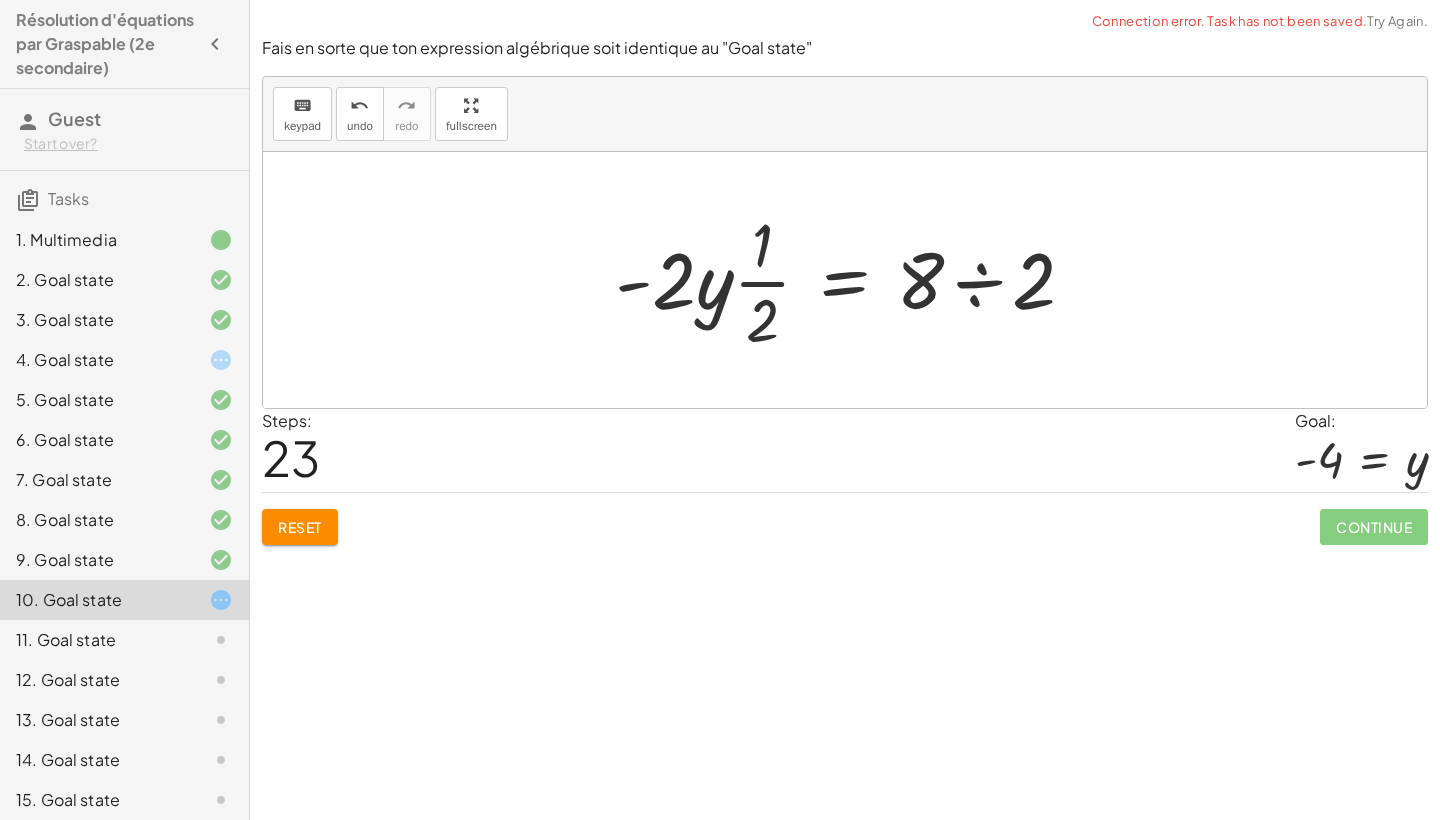 click at bounding box center [853, 280] 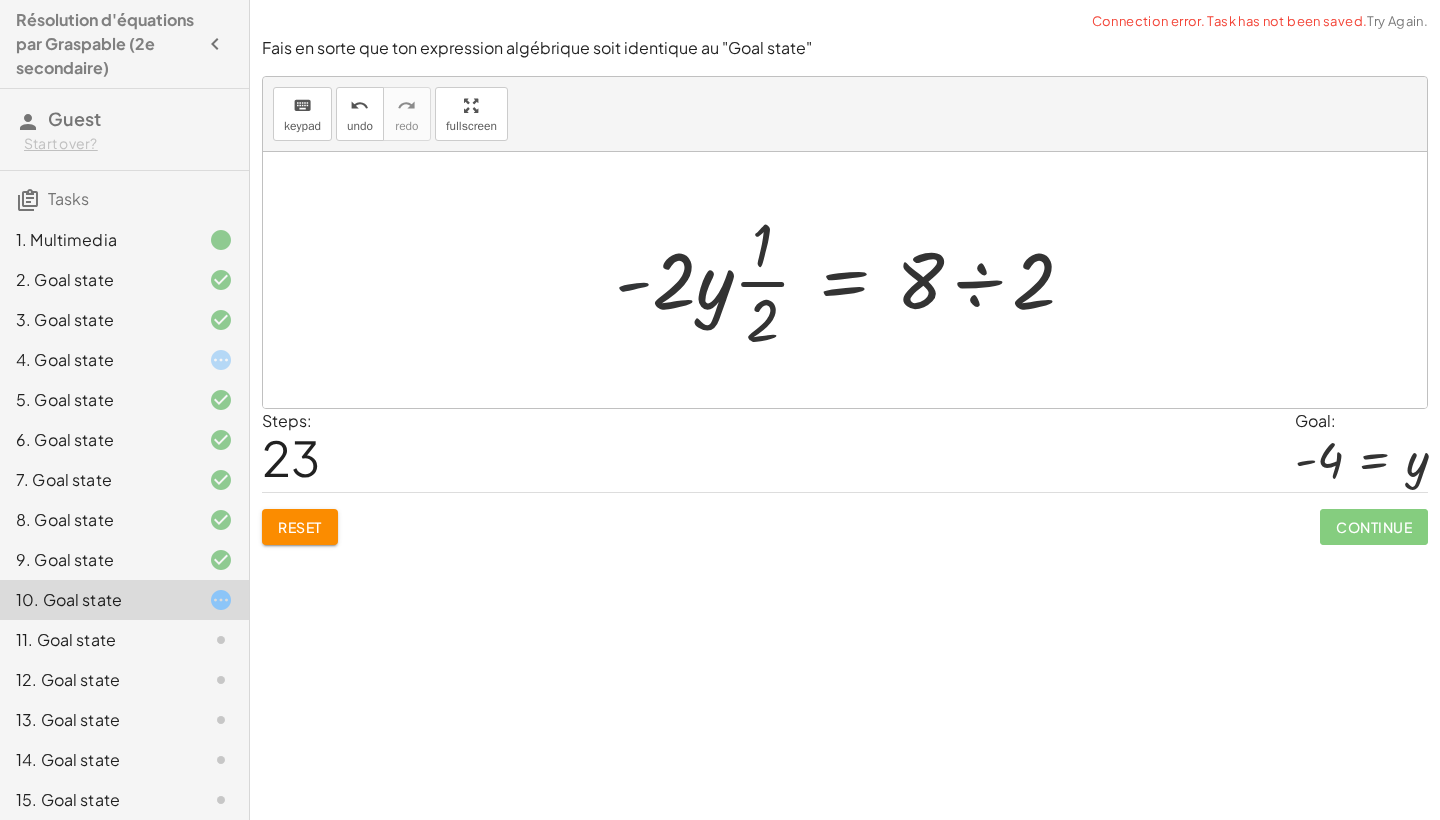 click at bounding box center [853, 280] 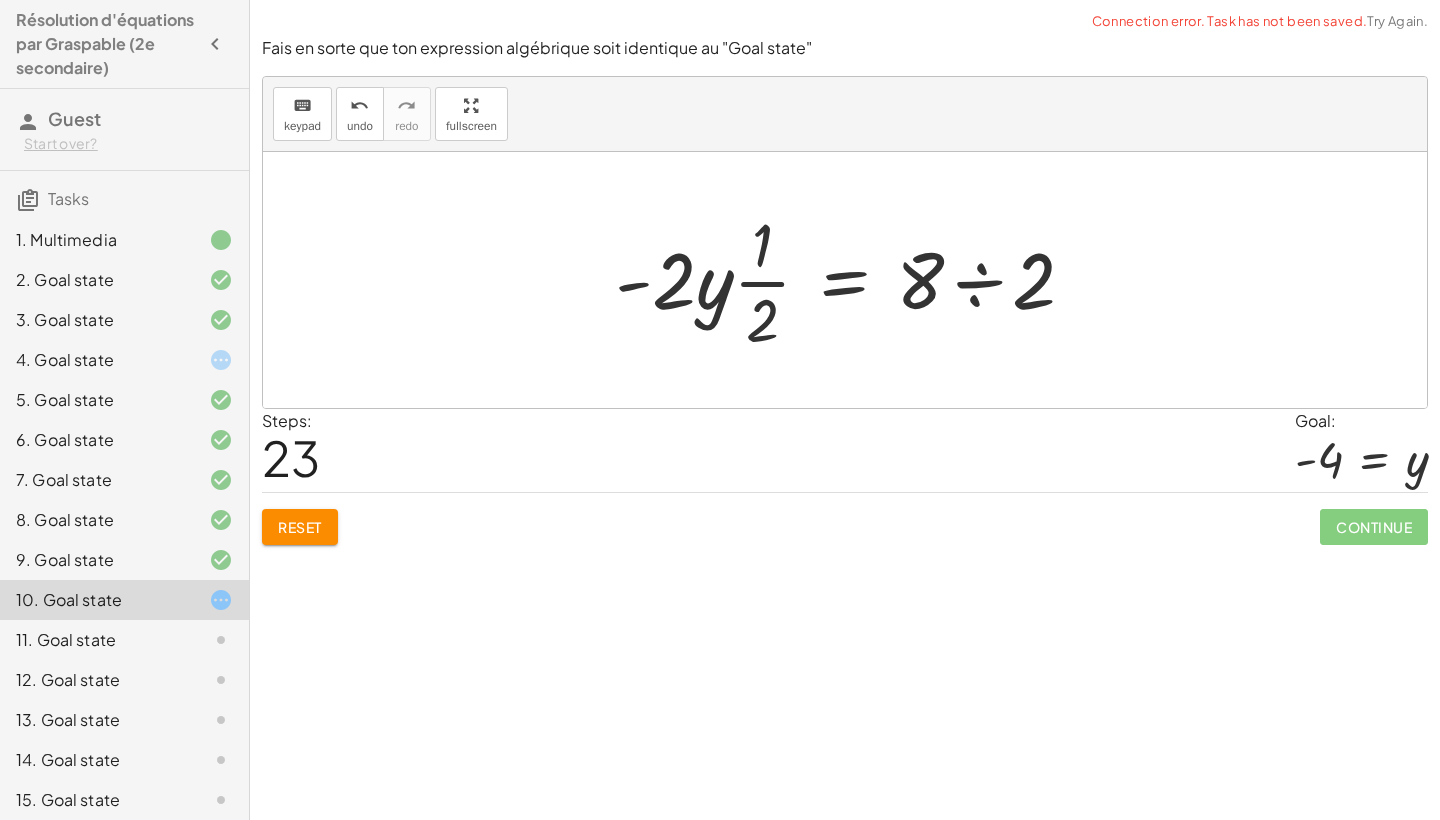 click at bounding box center [853, 280] 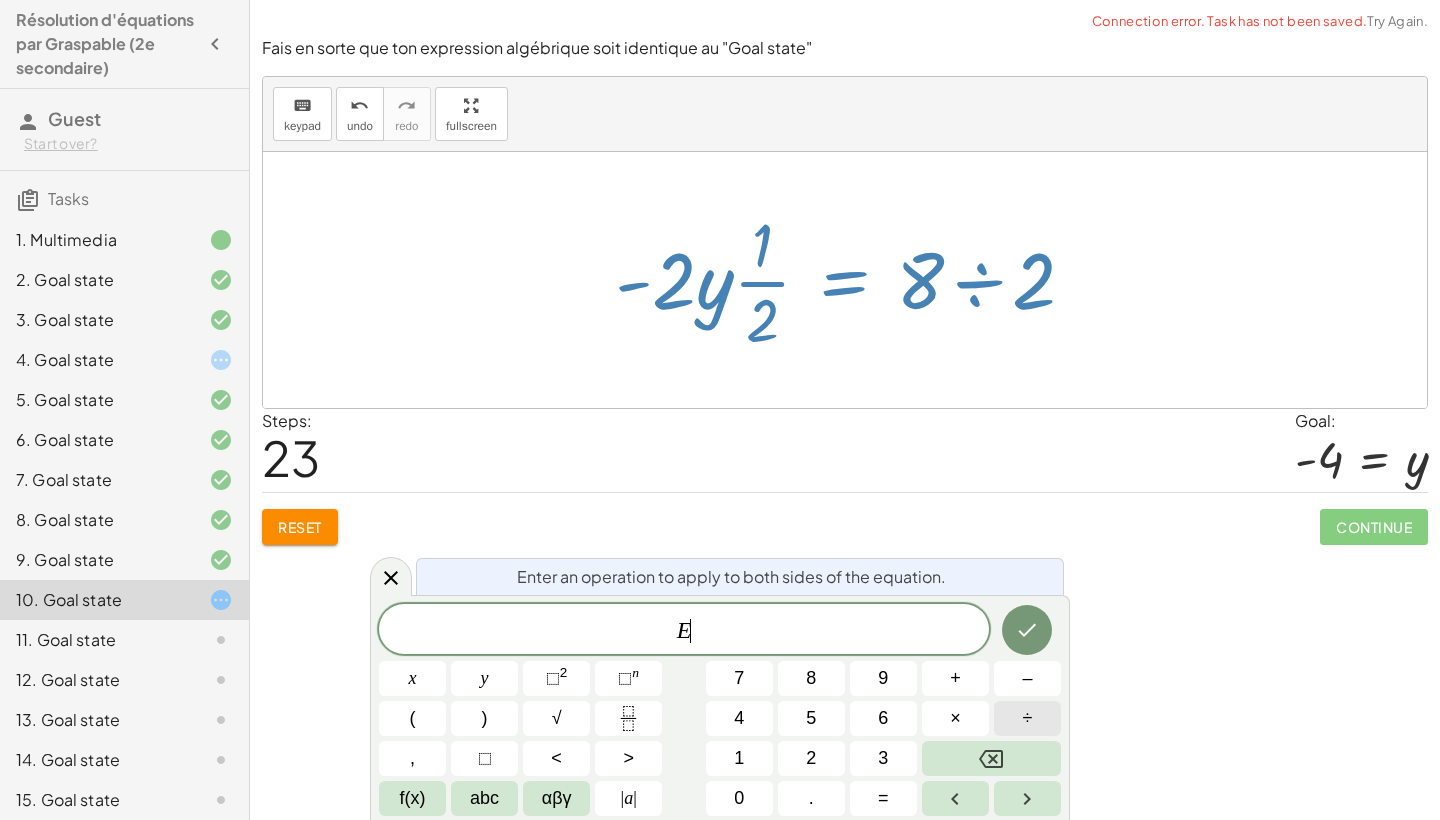 click on "÷" at bounding box center [1028, 718] 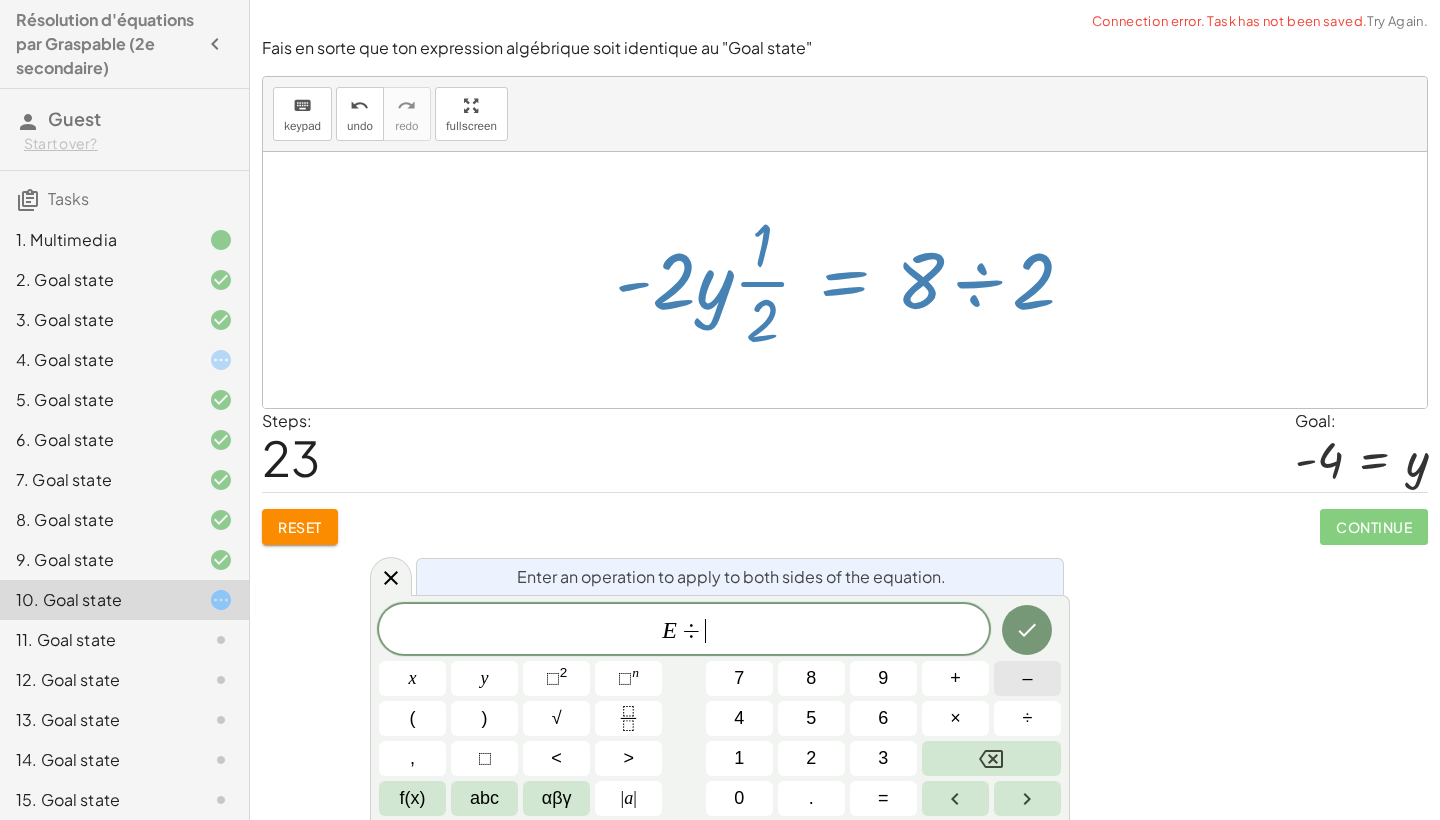 click on "–" at bounding box center [1027, 678] 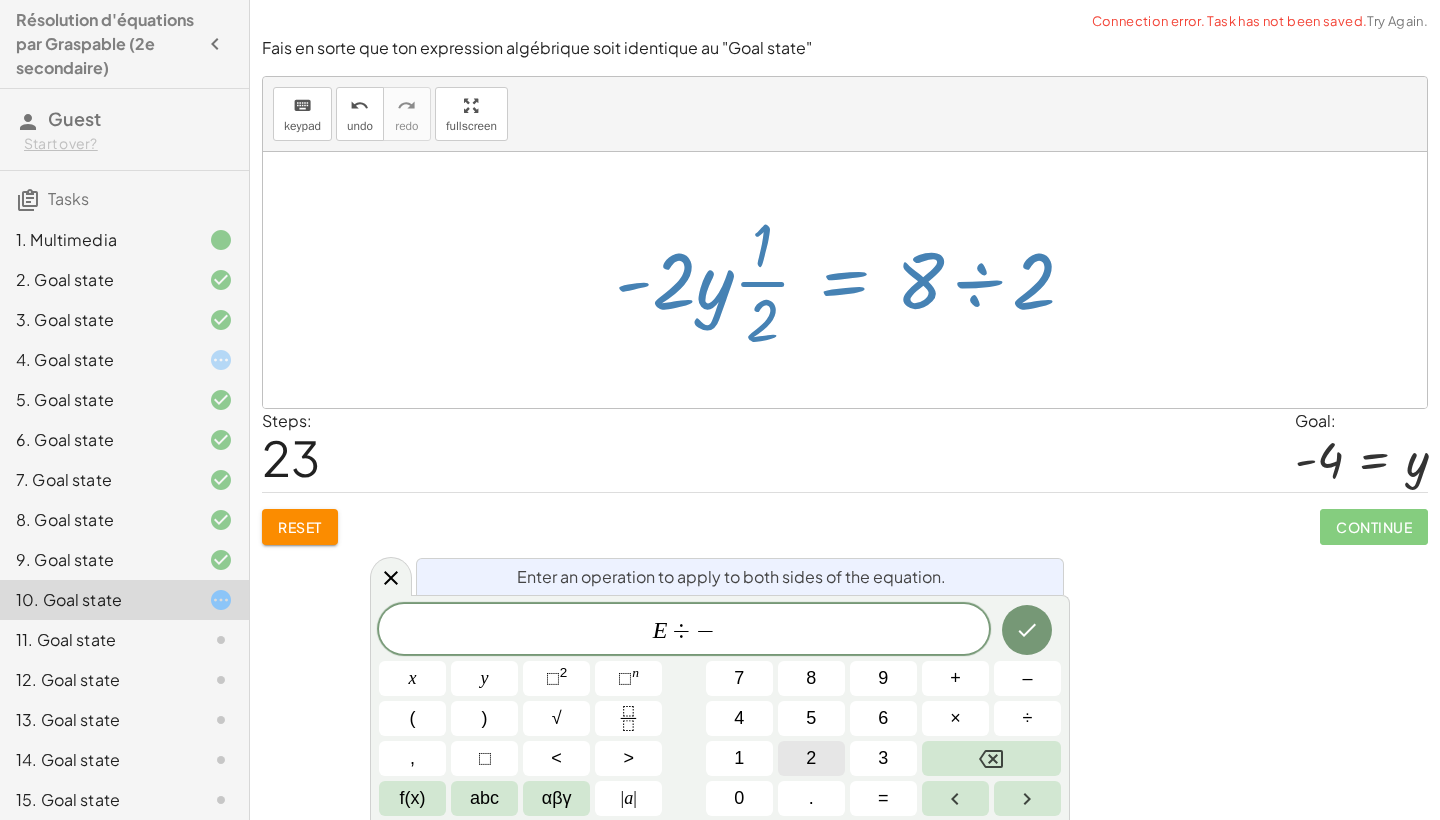 click on "2" at bounding box center [811, 758] 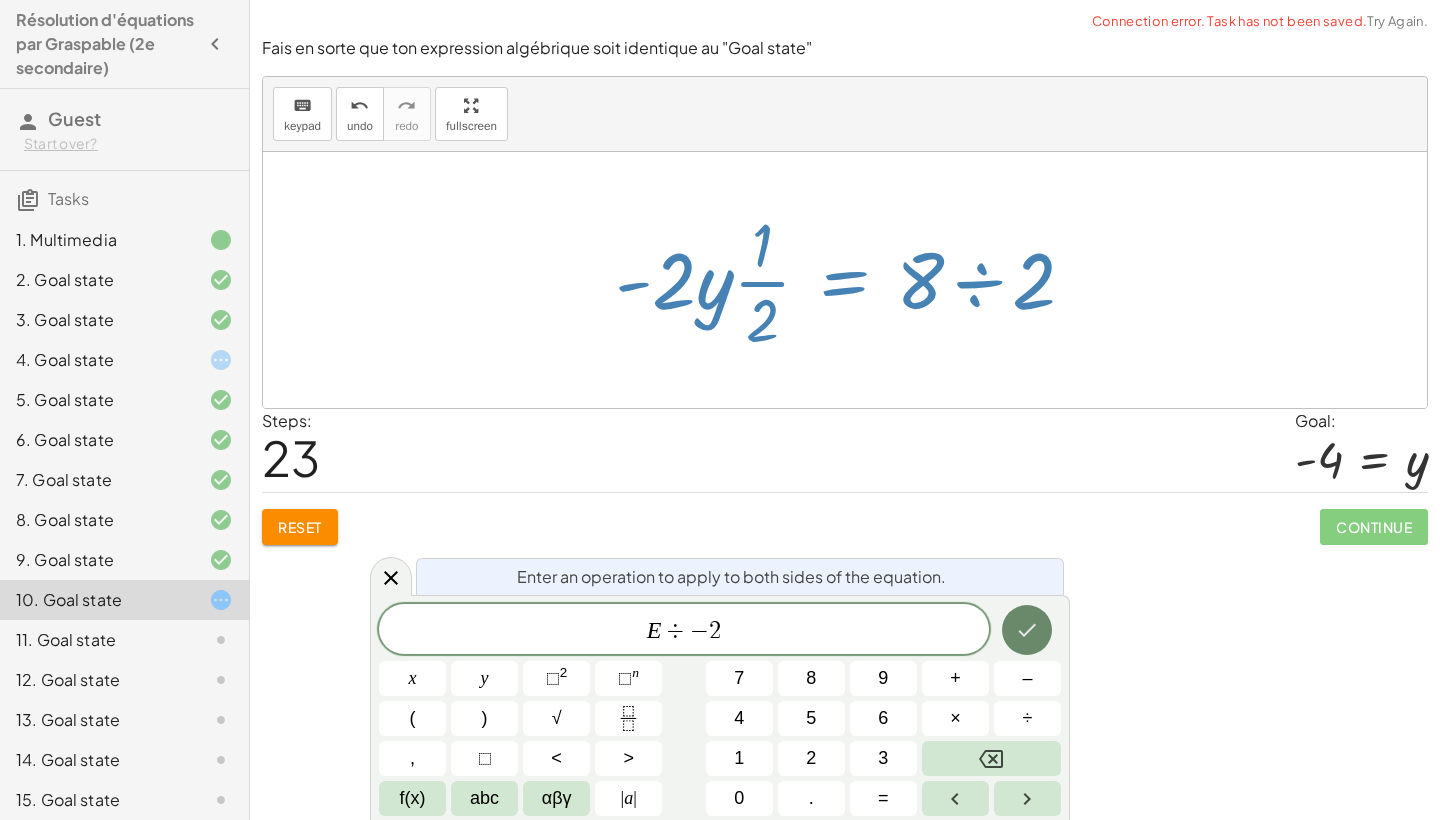 click 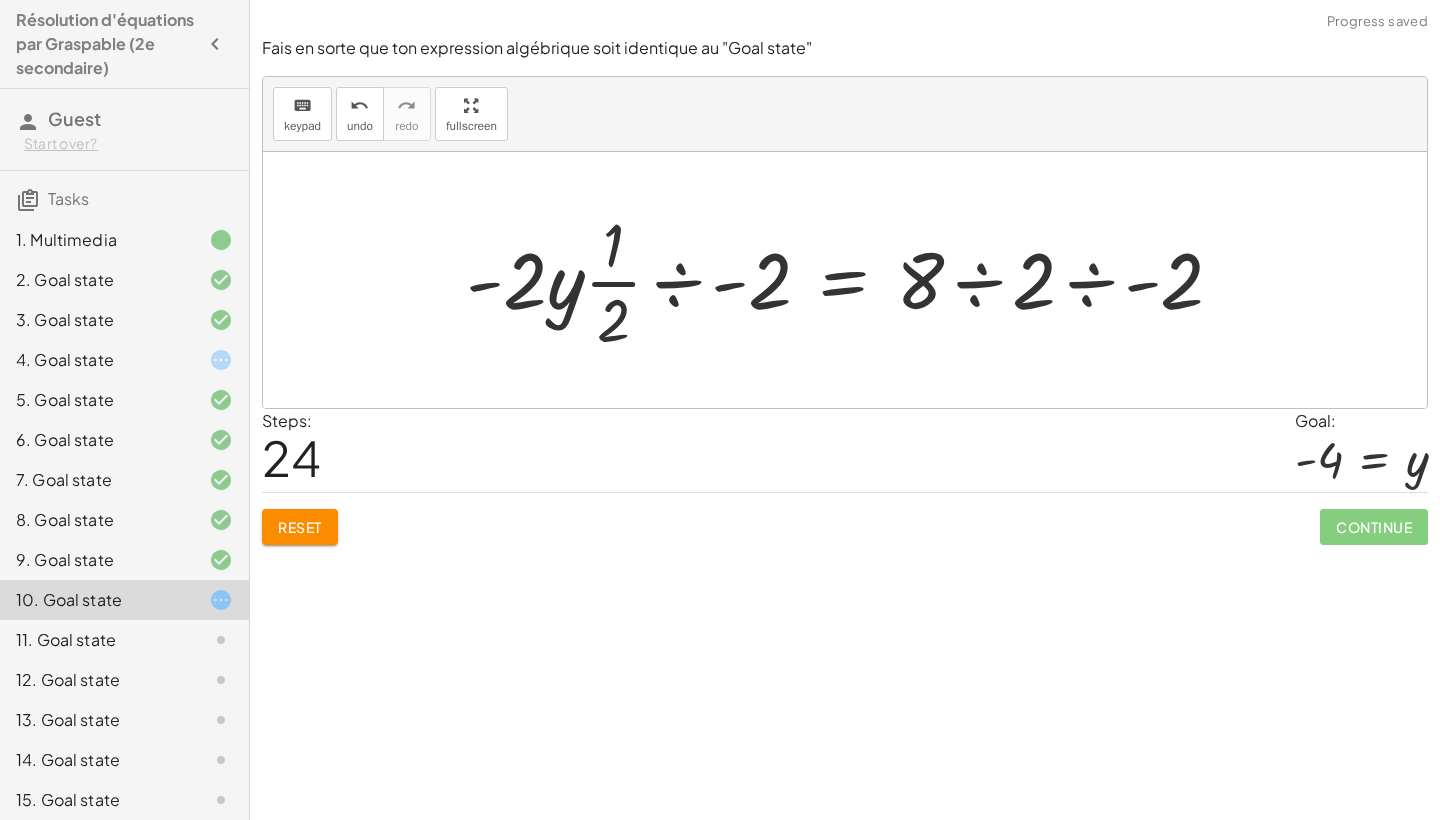 click at bounding box center (852, 280) 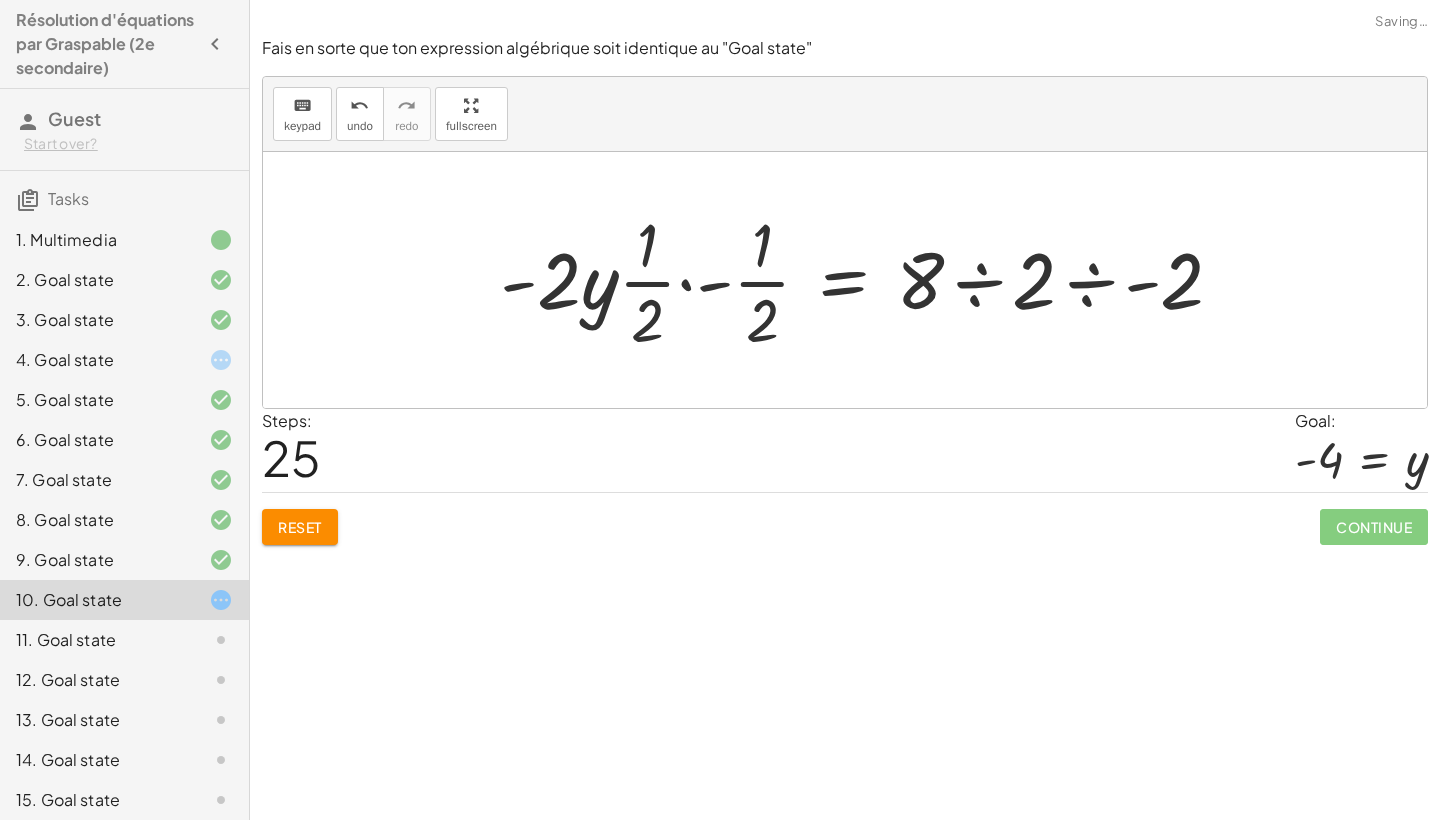 click at bounding box center [869, 280] 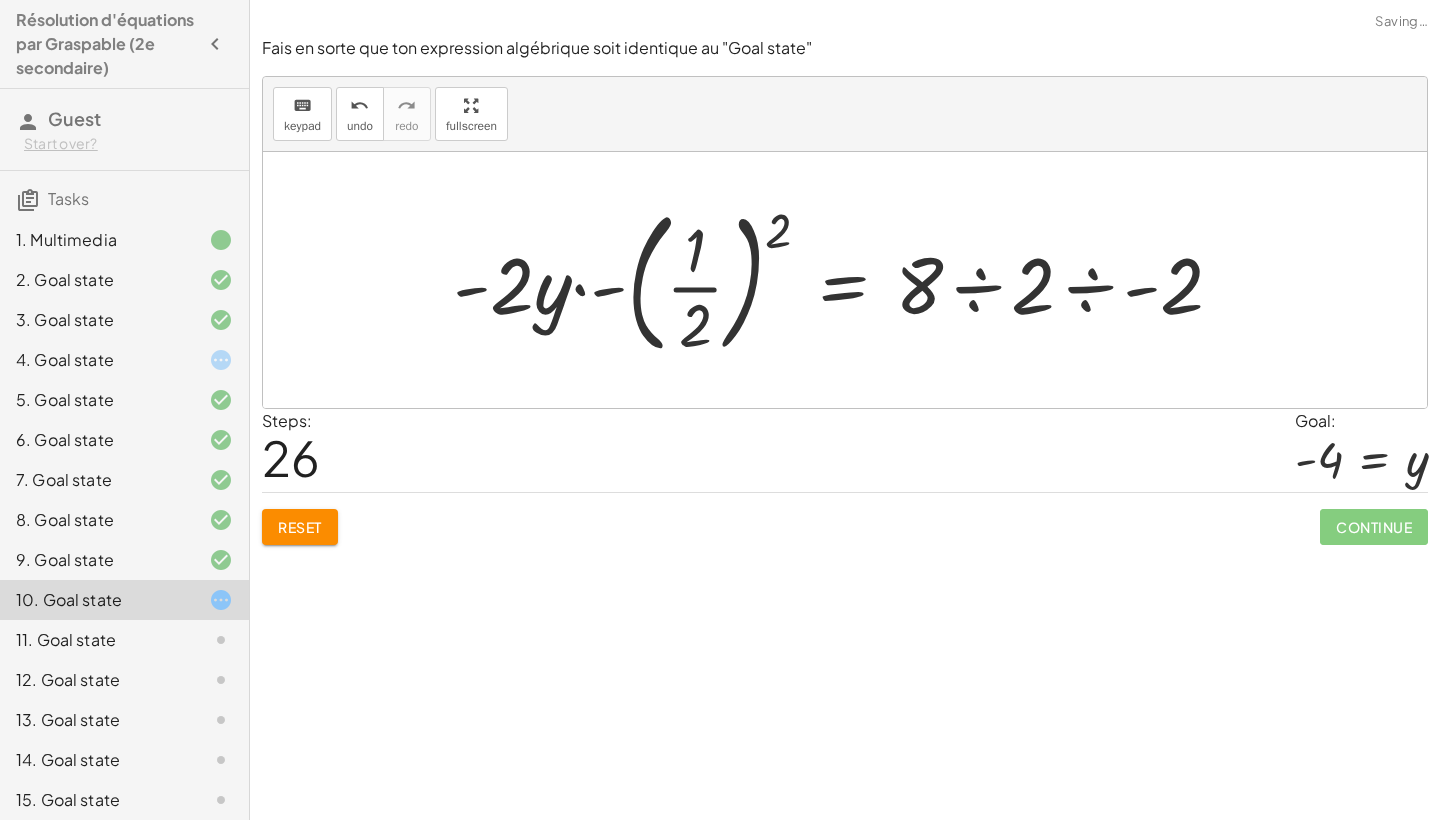 click at bounding box center [846, 280] 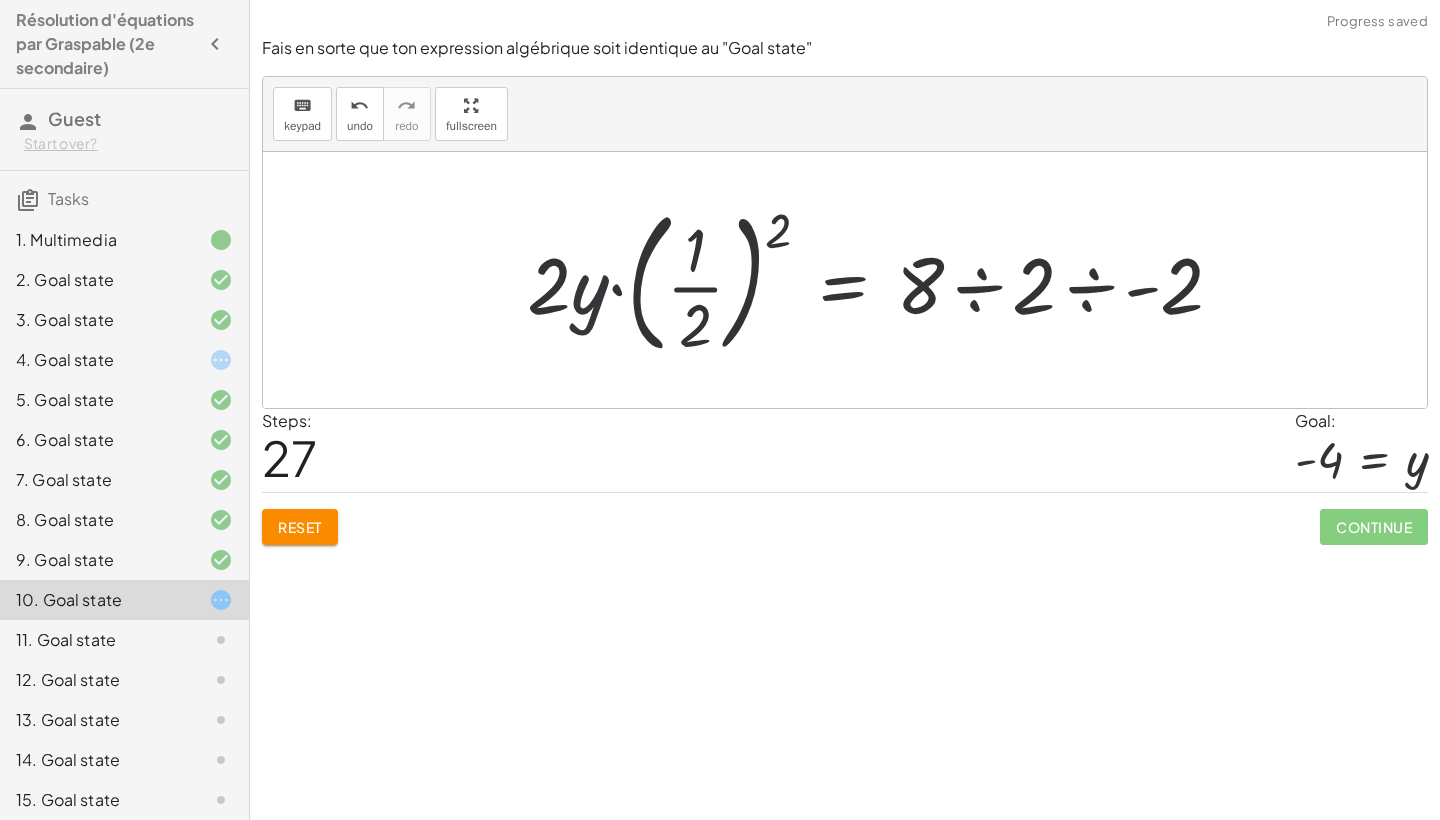 click at bounding box center (883, 280) 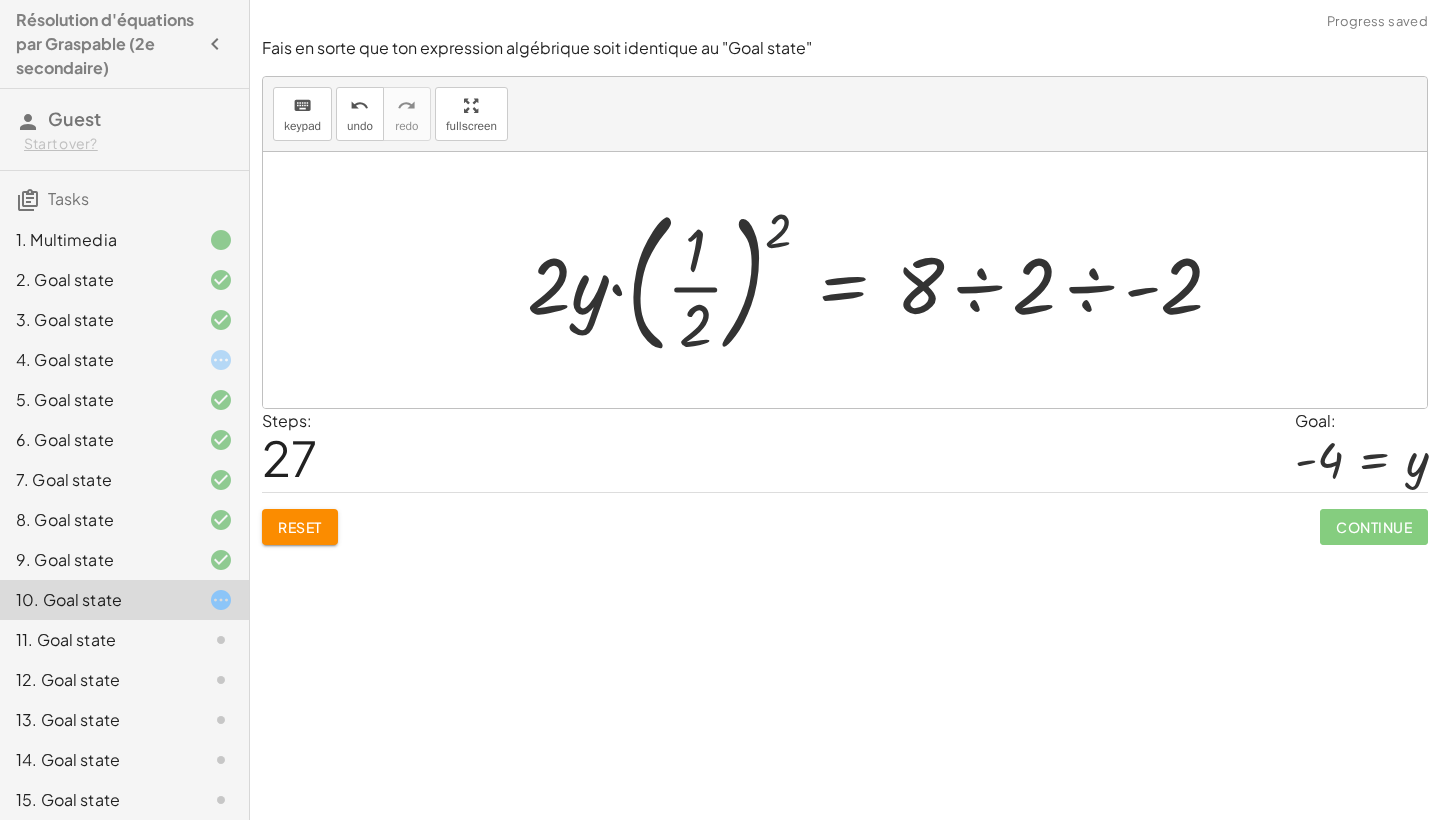 drag, startPoint x: 769, startPoint y: 231, endPoint x: 690, endPoint y: 233, distance: 79.025314 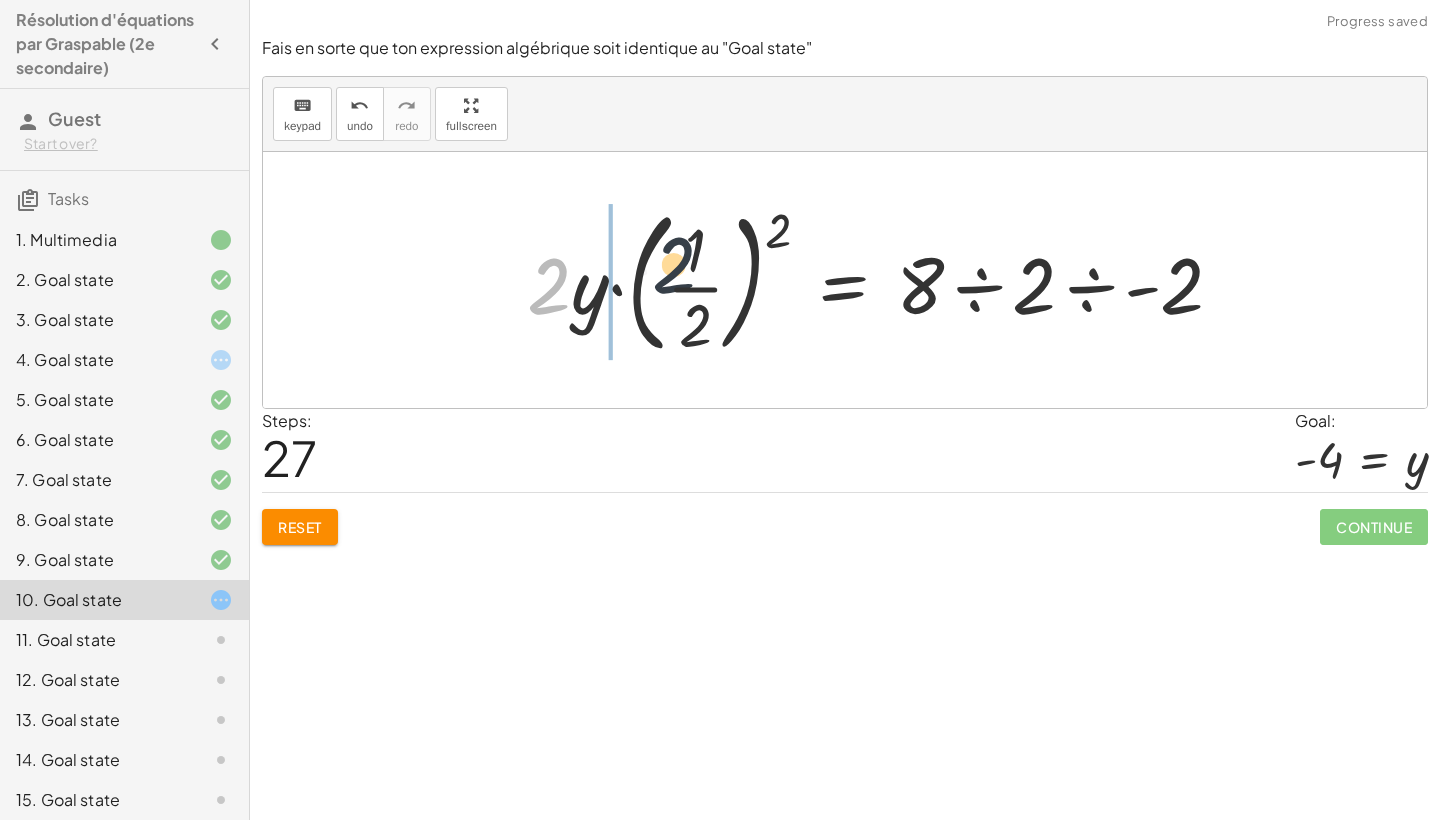 drag, startPoint x: 562, startPoint y: 309, endPoint x: 687, endPoint y: 285, distance: 127.28315 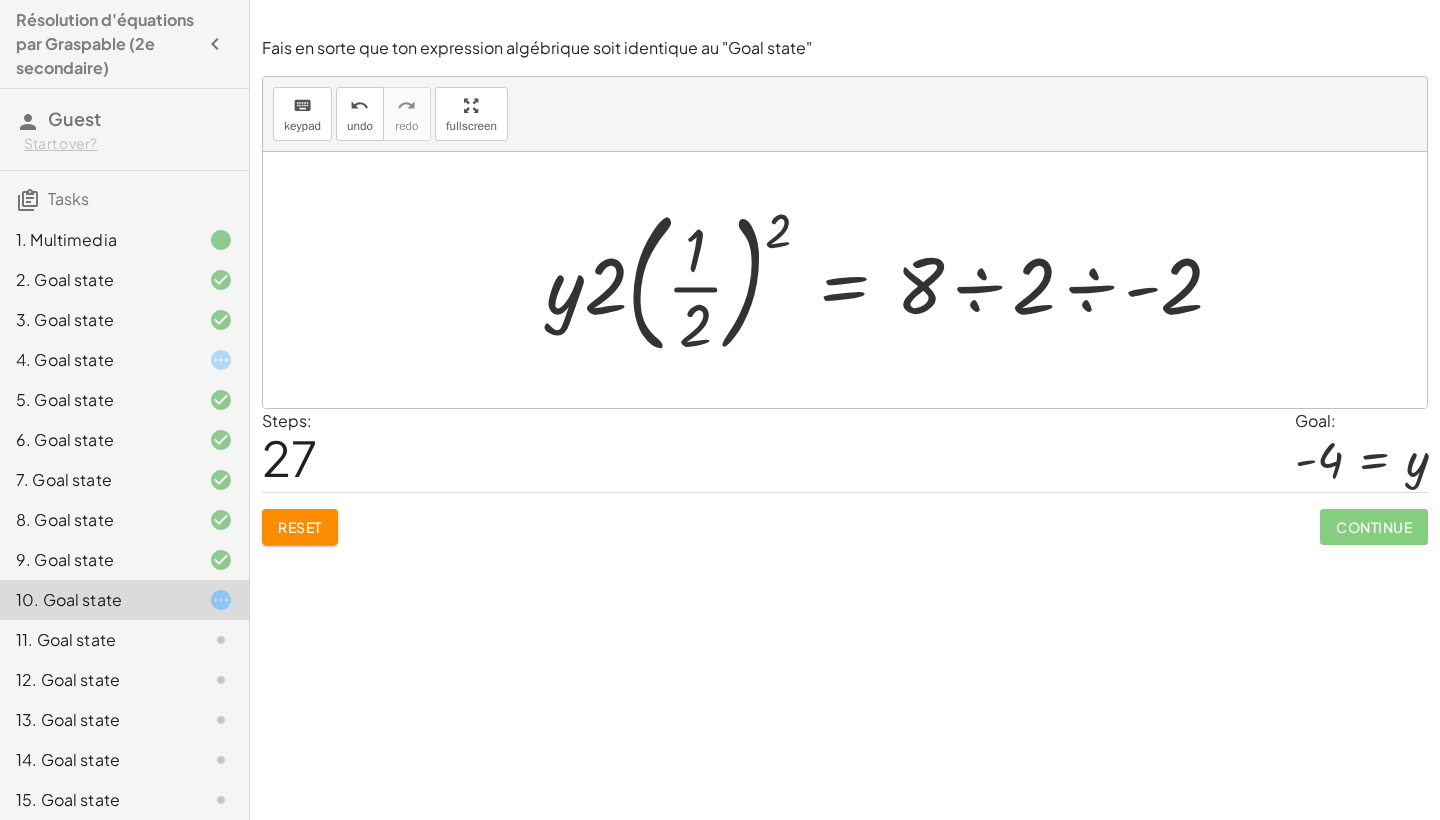 click at bounding box center (892, 280) 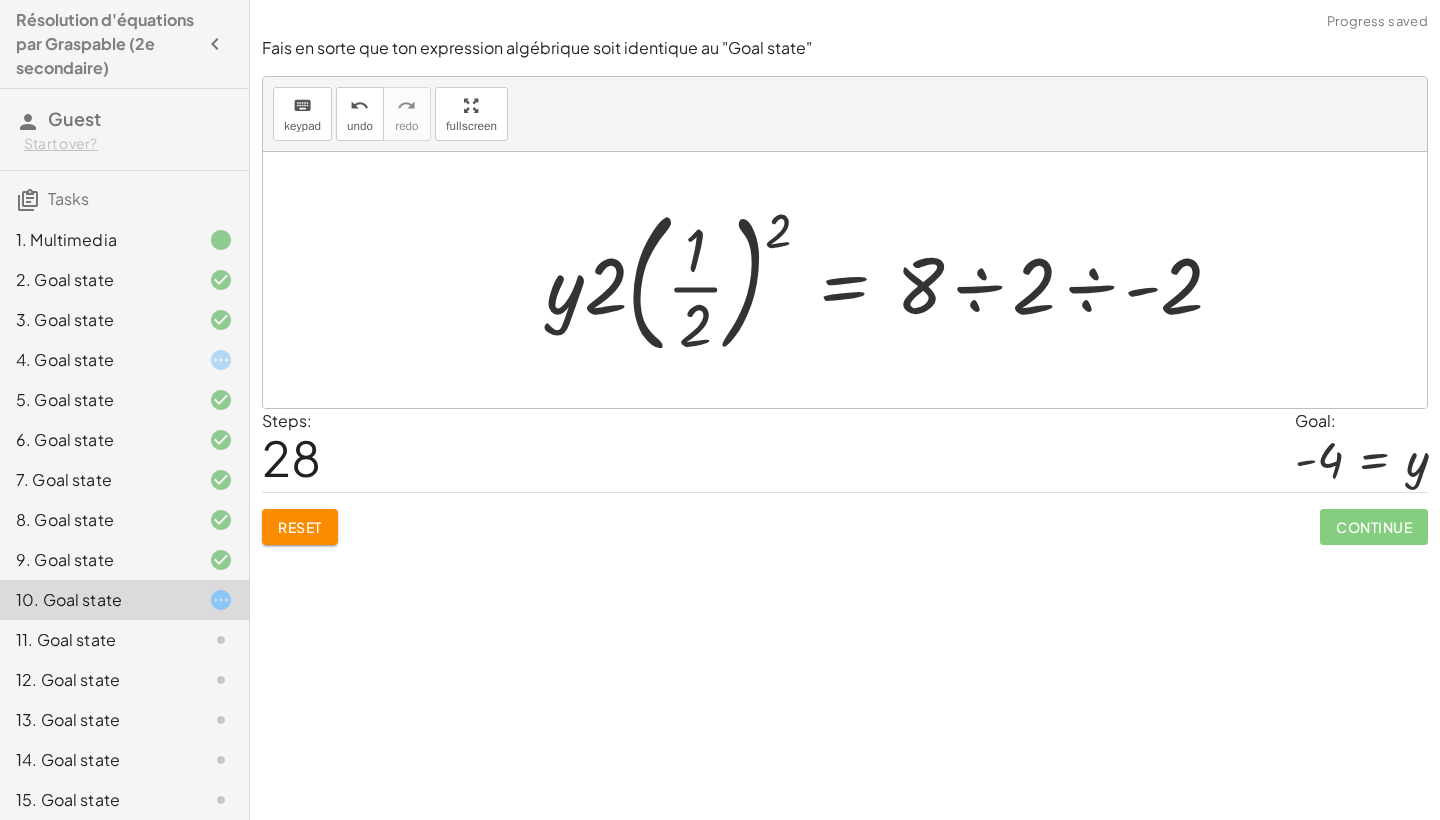 click at bounding box center [892, 280] 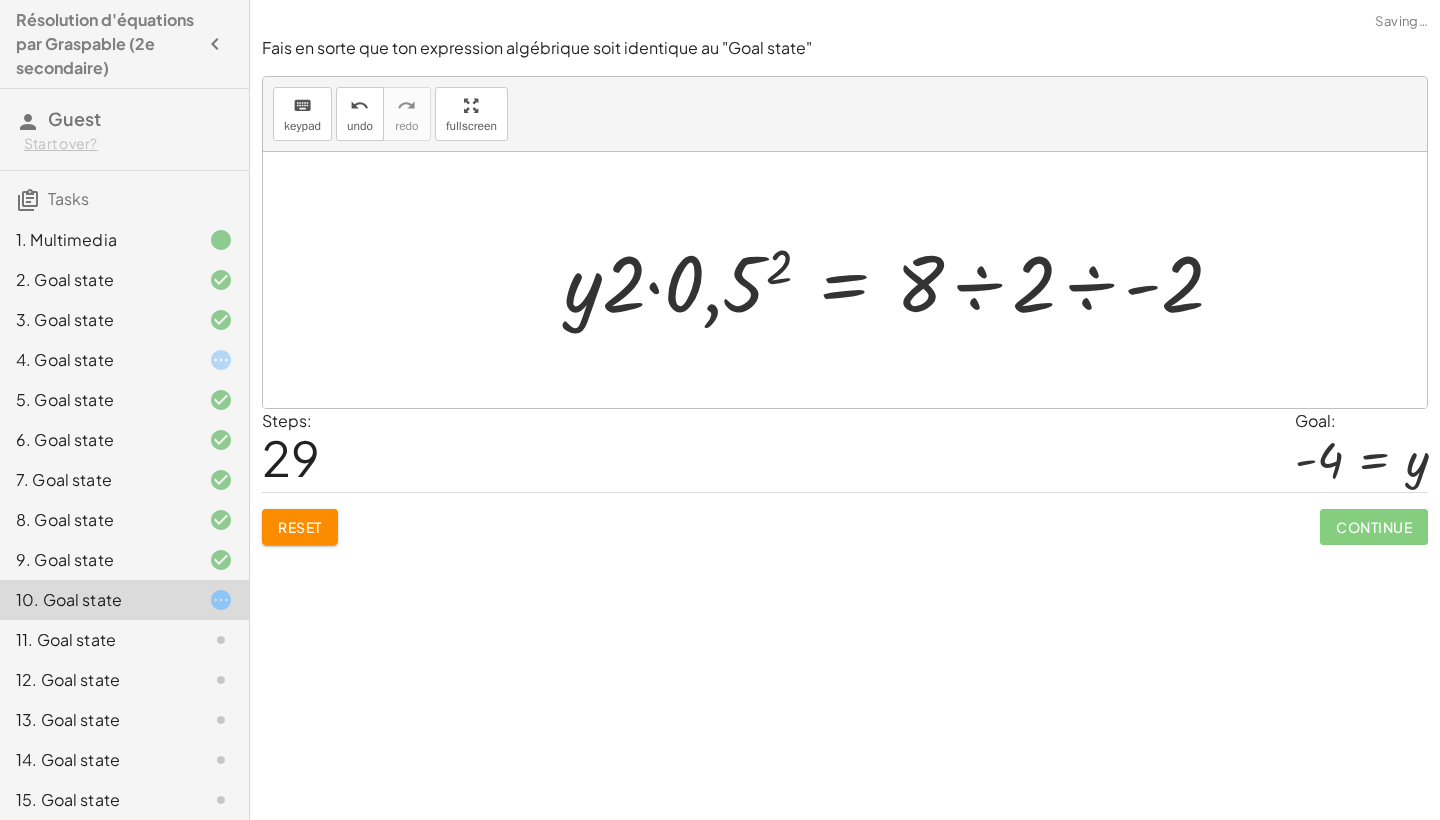 click at bounding box center (901, 280) 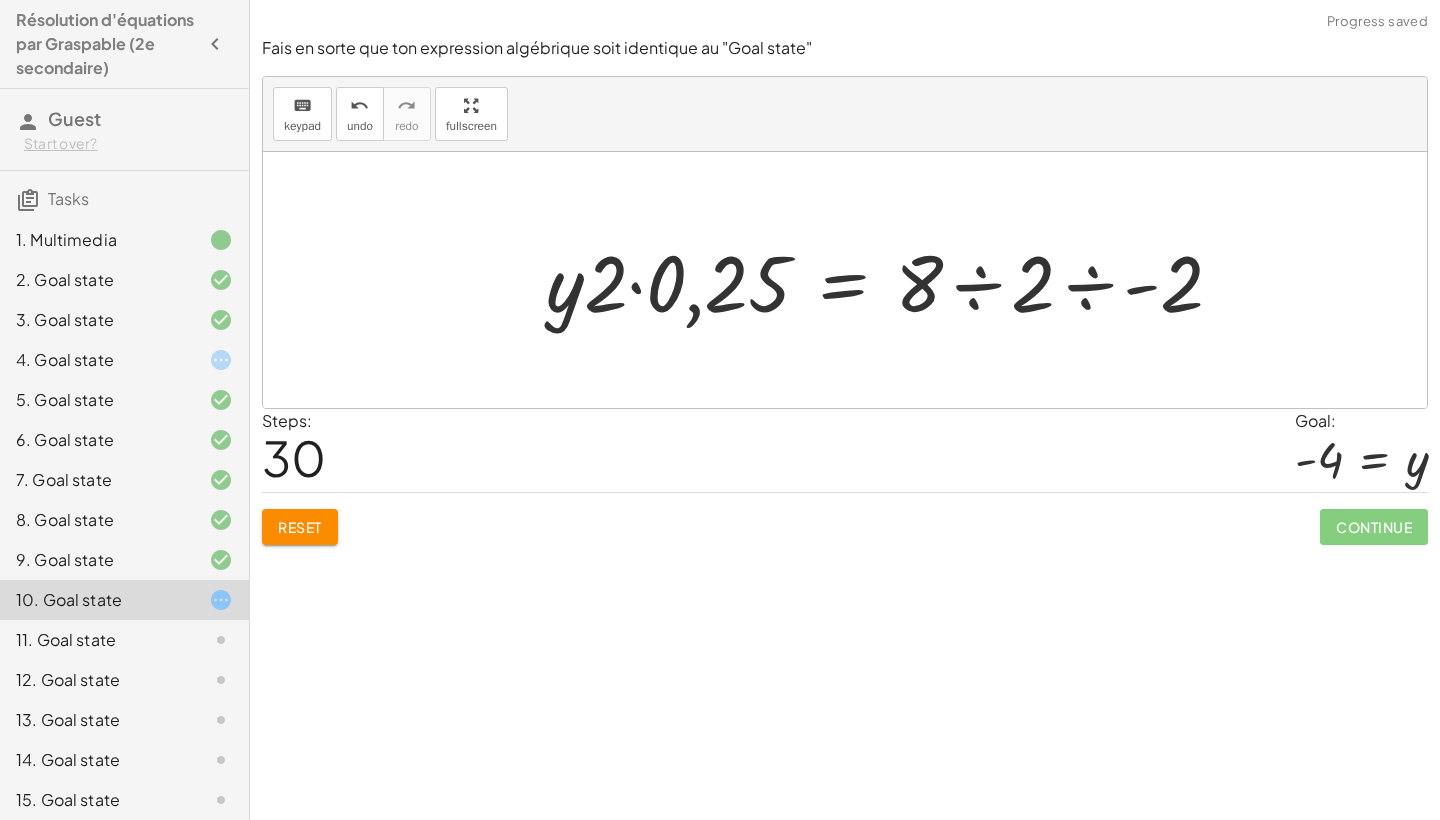 click at bounding box center (892, 280) 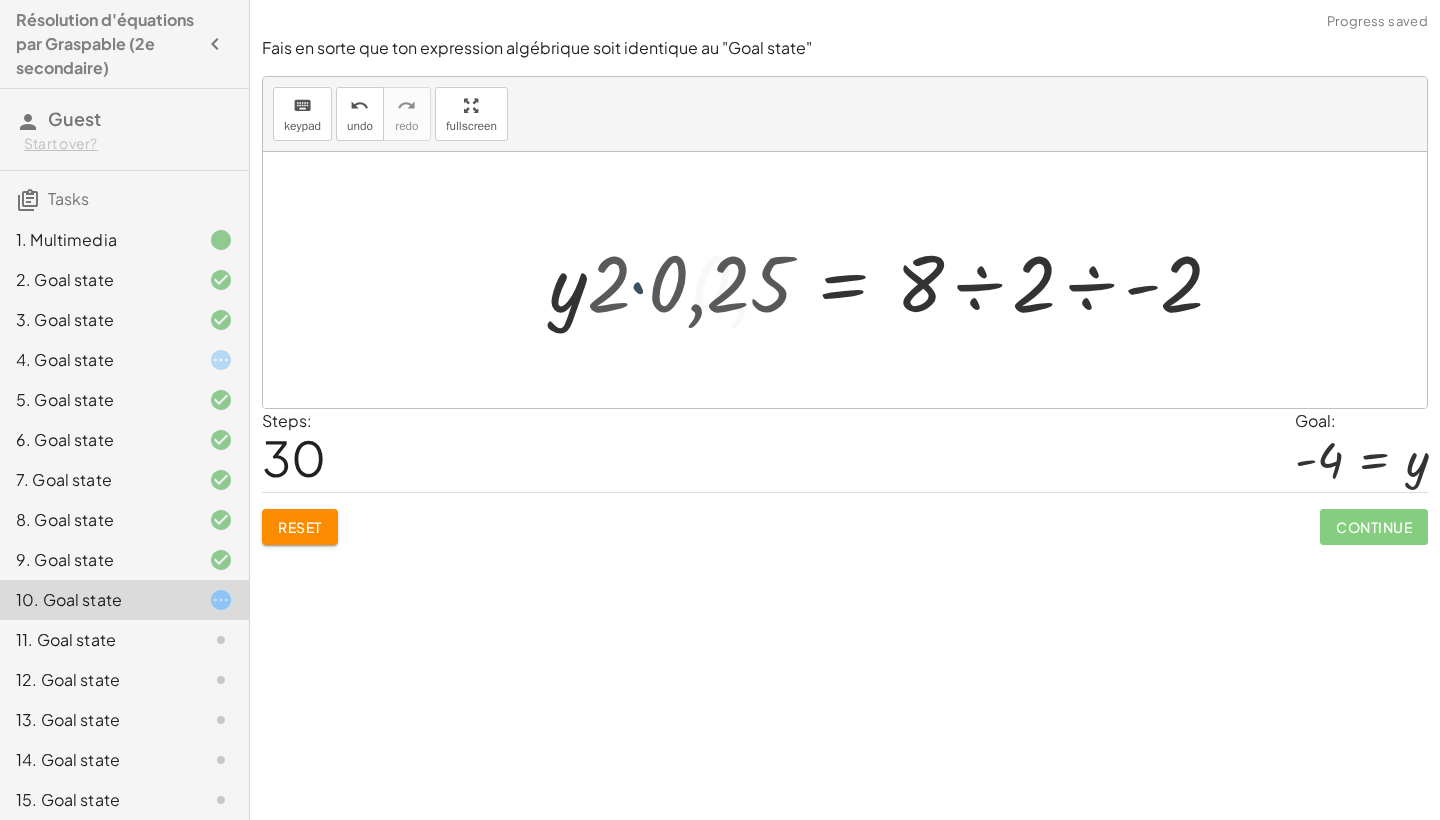 click on "− · 2 · y + 3 = 11 − · 2 · y + 3 − 3 = + 11 − 3 − · 2 · y + 0 = + 11 − 3 · - 2 · y = + 11 − 3 · - 2 · y = 8 · - 2 · y ÷ 2 = · 8 ÷ 2 · - 2 · y · · 1 · 2 = · 8 ÷ 2 · - 2 · y · · 1 · 2 ÷ - 2 = · 8 ÷ 2 ÷ - 2 · - 2 · y · · 1 · 2 · - · 1 · 2 = · 8 ÷ 2 ÷ - 2 · - 2 · y · - ( · 1 · 2 ) 2 = · 8 ÷ 2 ÷ - 2 · 2 · y · ( · 1 · 2 ) 2 = · 8 ÷ 2 ÷ - 2 · y · 2 · ( · 1 · 2 ) 2 = · 8 ÷ 2 ÷ - 2 · y · 2 · 0,5 2 = · 8 ÷ 2 ÷ - 2 · 2 · y = 8 · ÷ 2 · ÷ - 2 0,25 0,5 · y · 2 · 0,25 = · 8 ÷ 2 ÷ - 2" at bounding box center [938, 280] 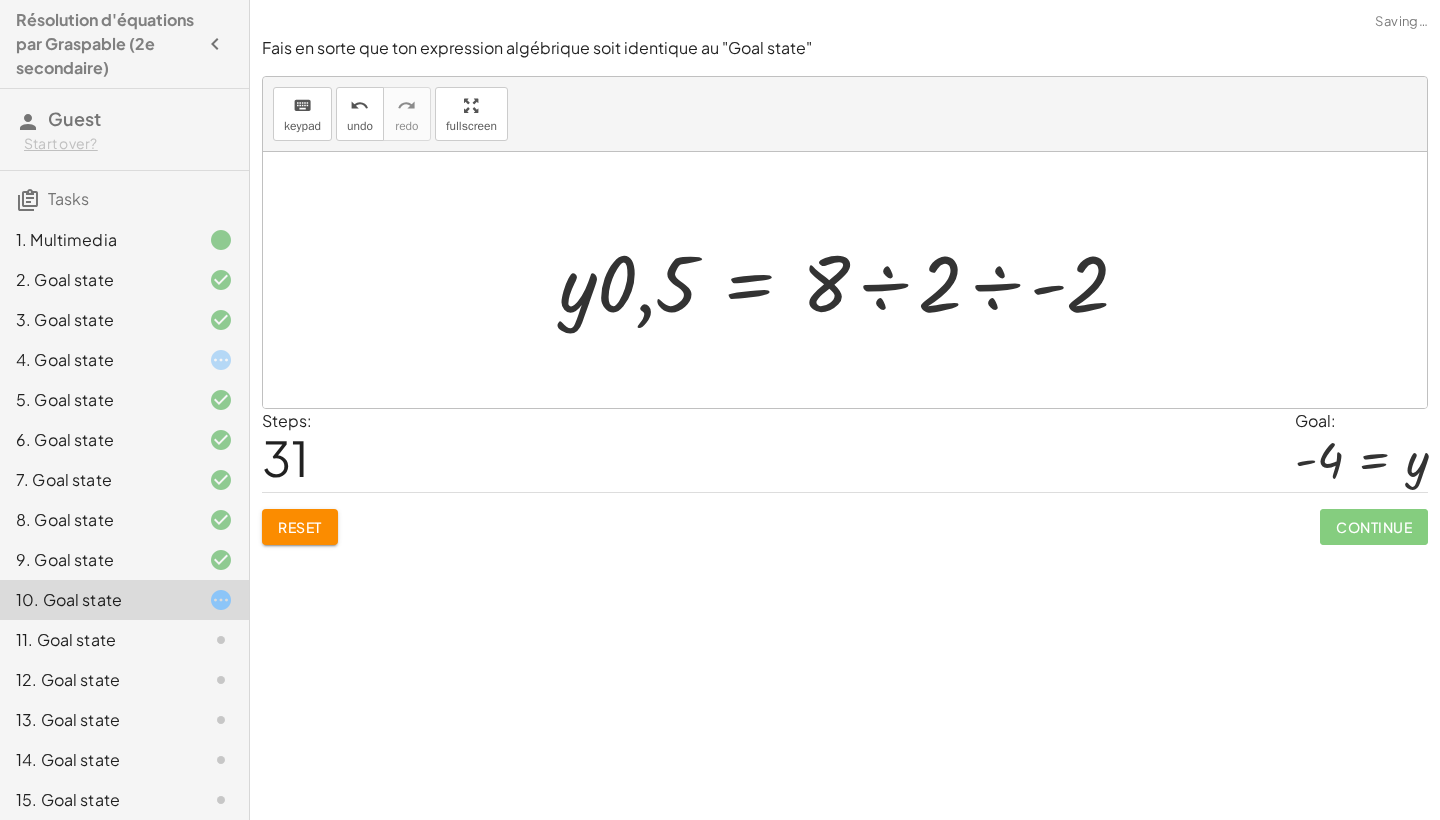 click at bounding box center [852, 280] 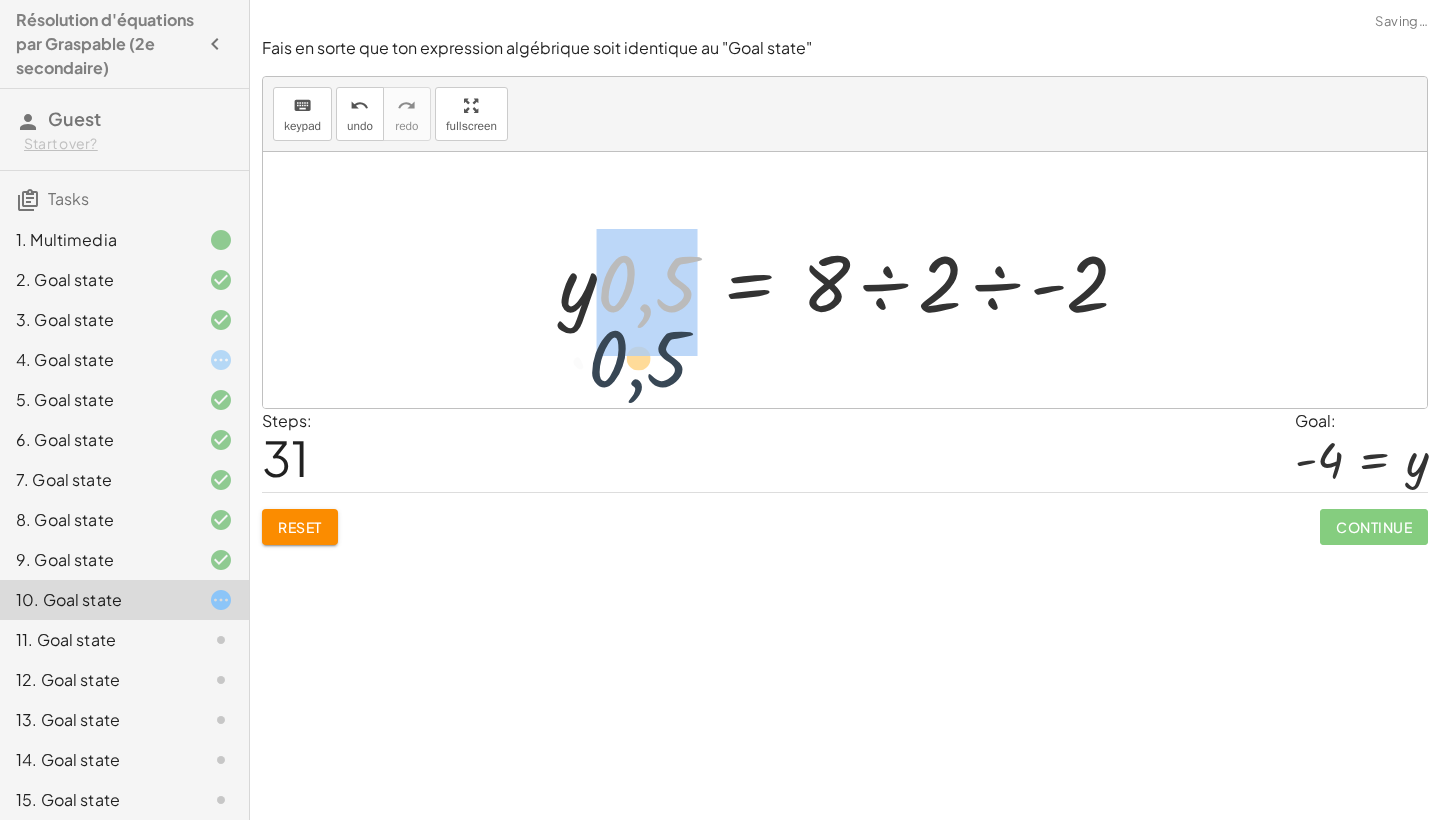 drag, startPoint x: 664, startPoint y: 323, endPoint x: 649, endPoint y: 415, distance: 93.214806 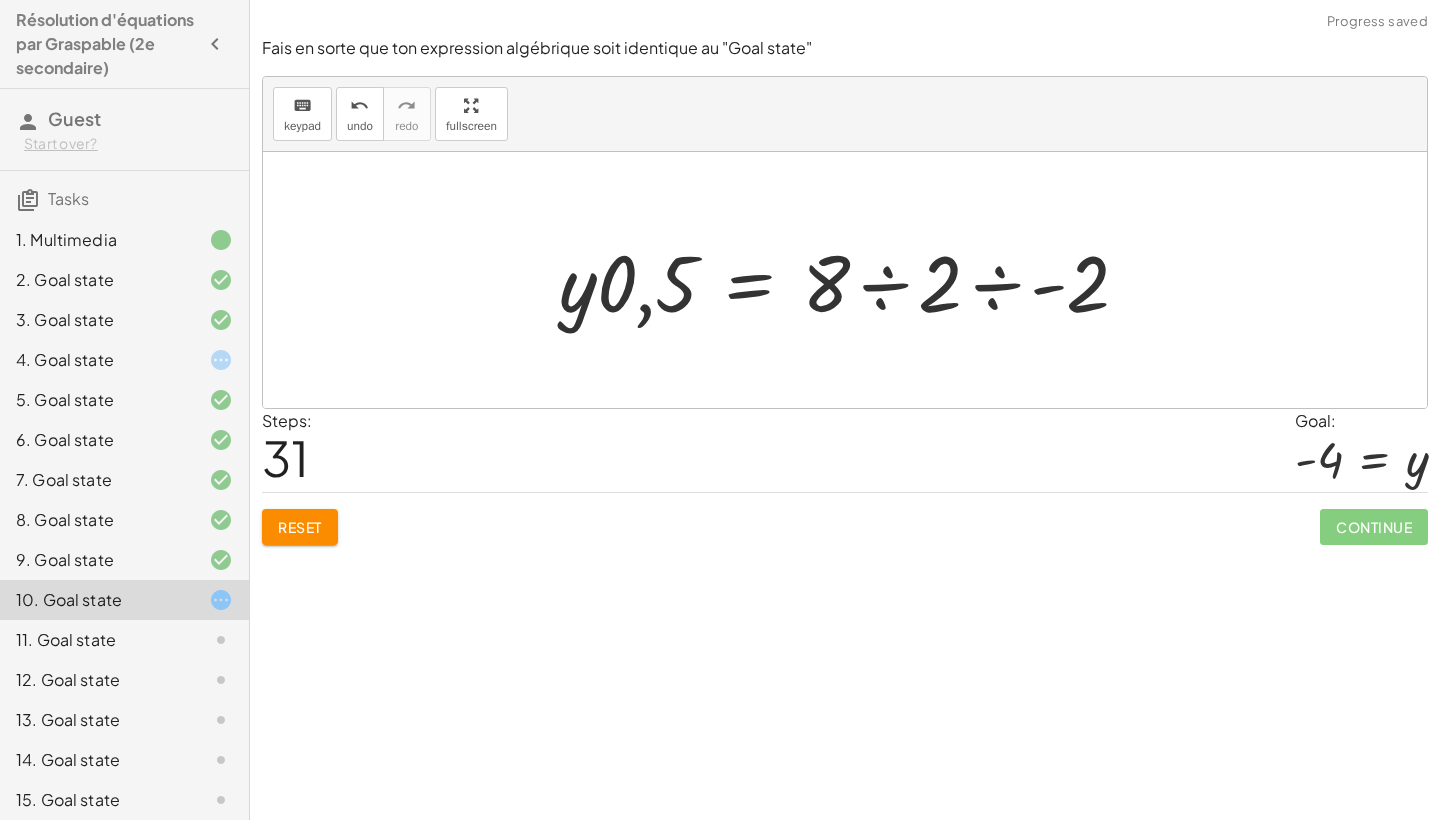 click at bounding box center [852, 280] 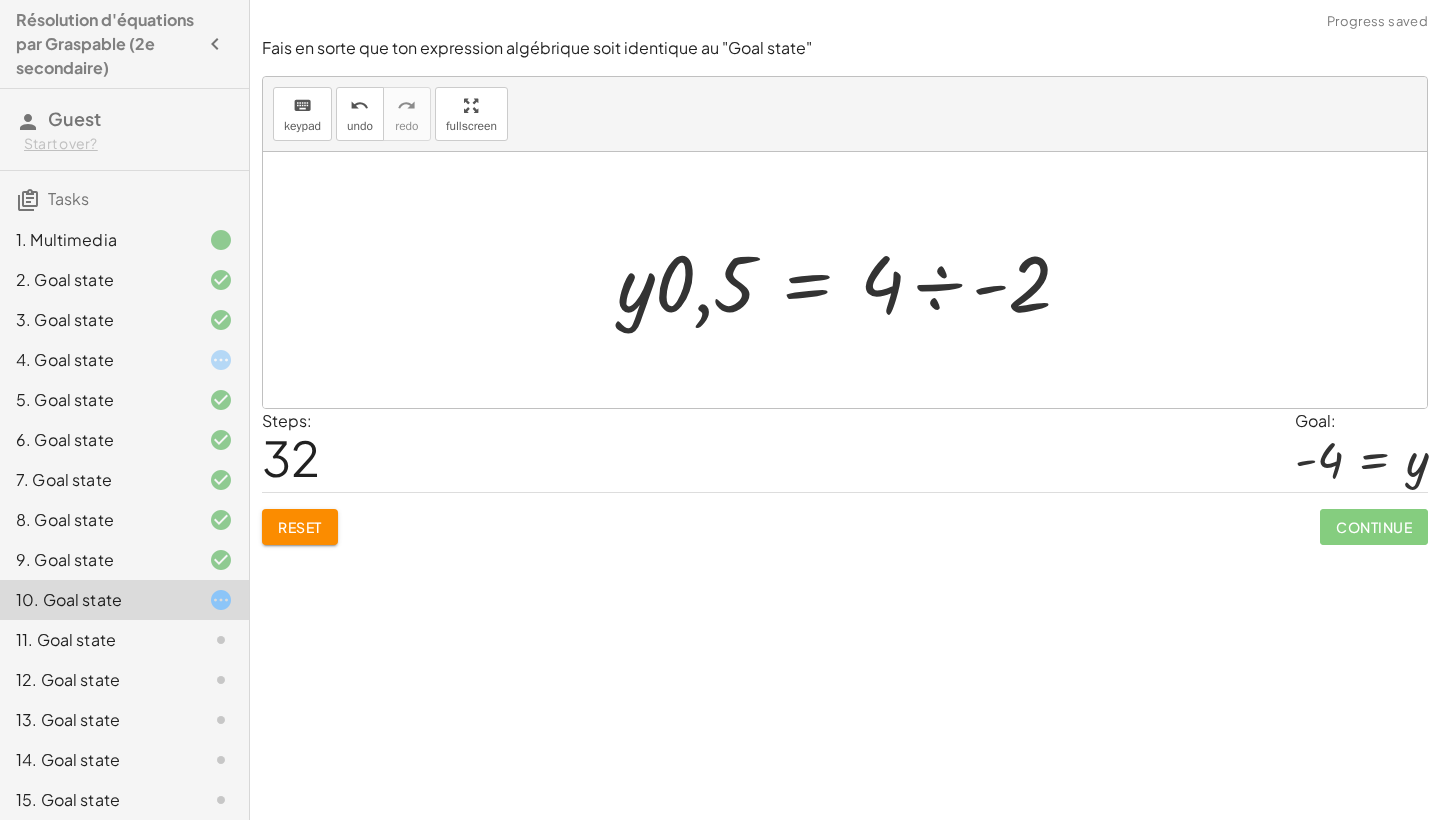 click at bounding box center [852, 280] 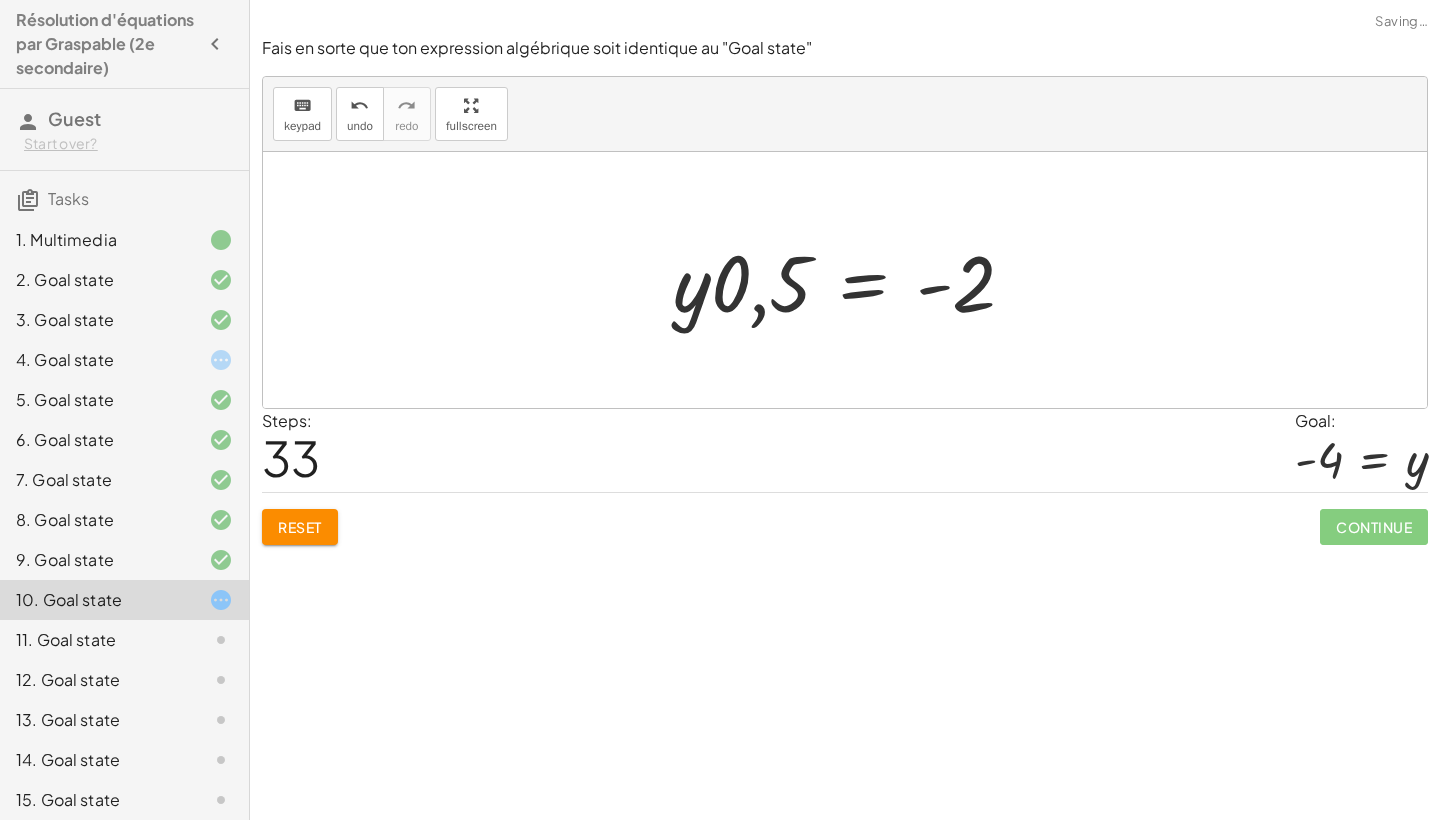 click at bounding box center (852, 280) 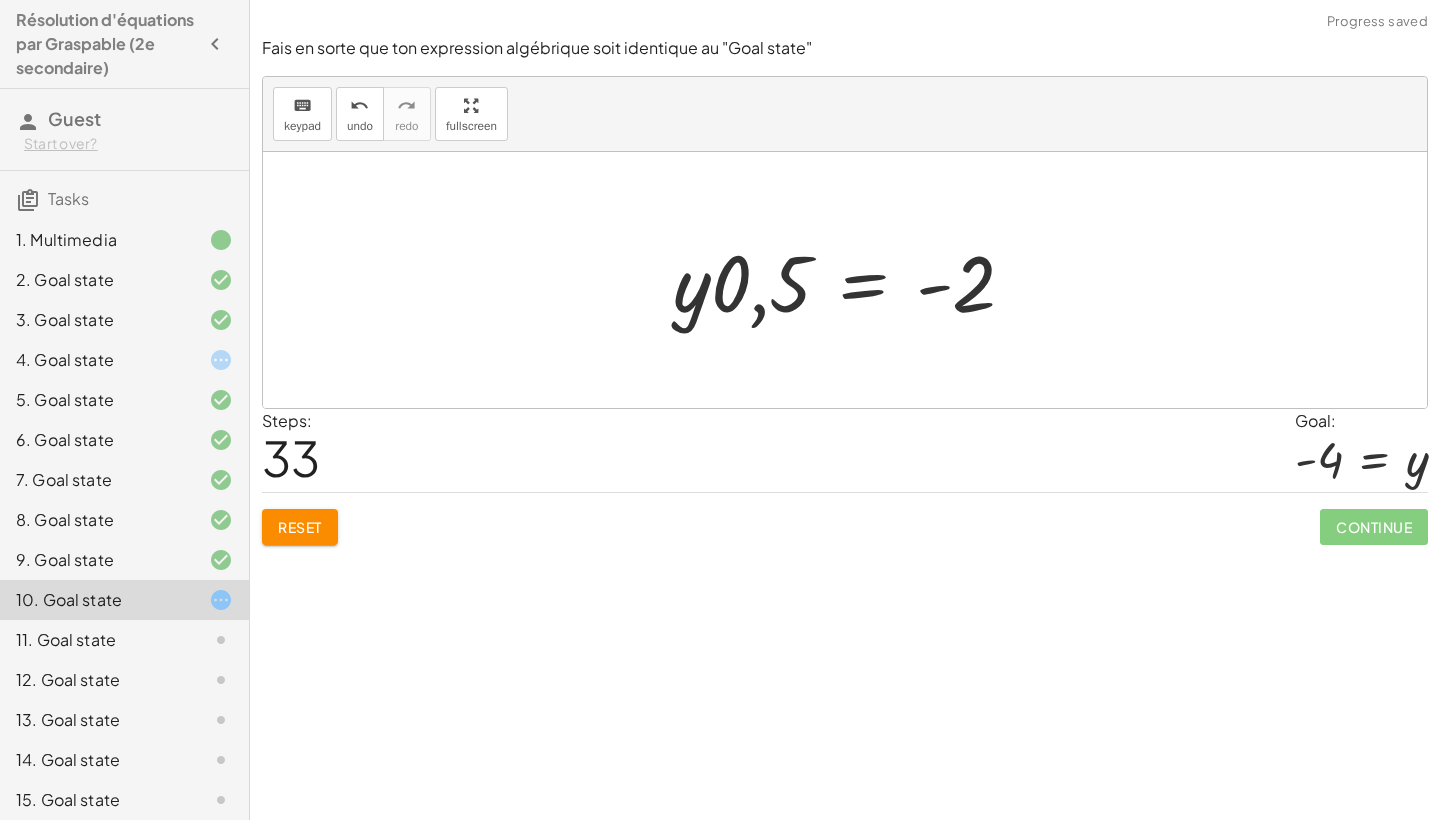 click 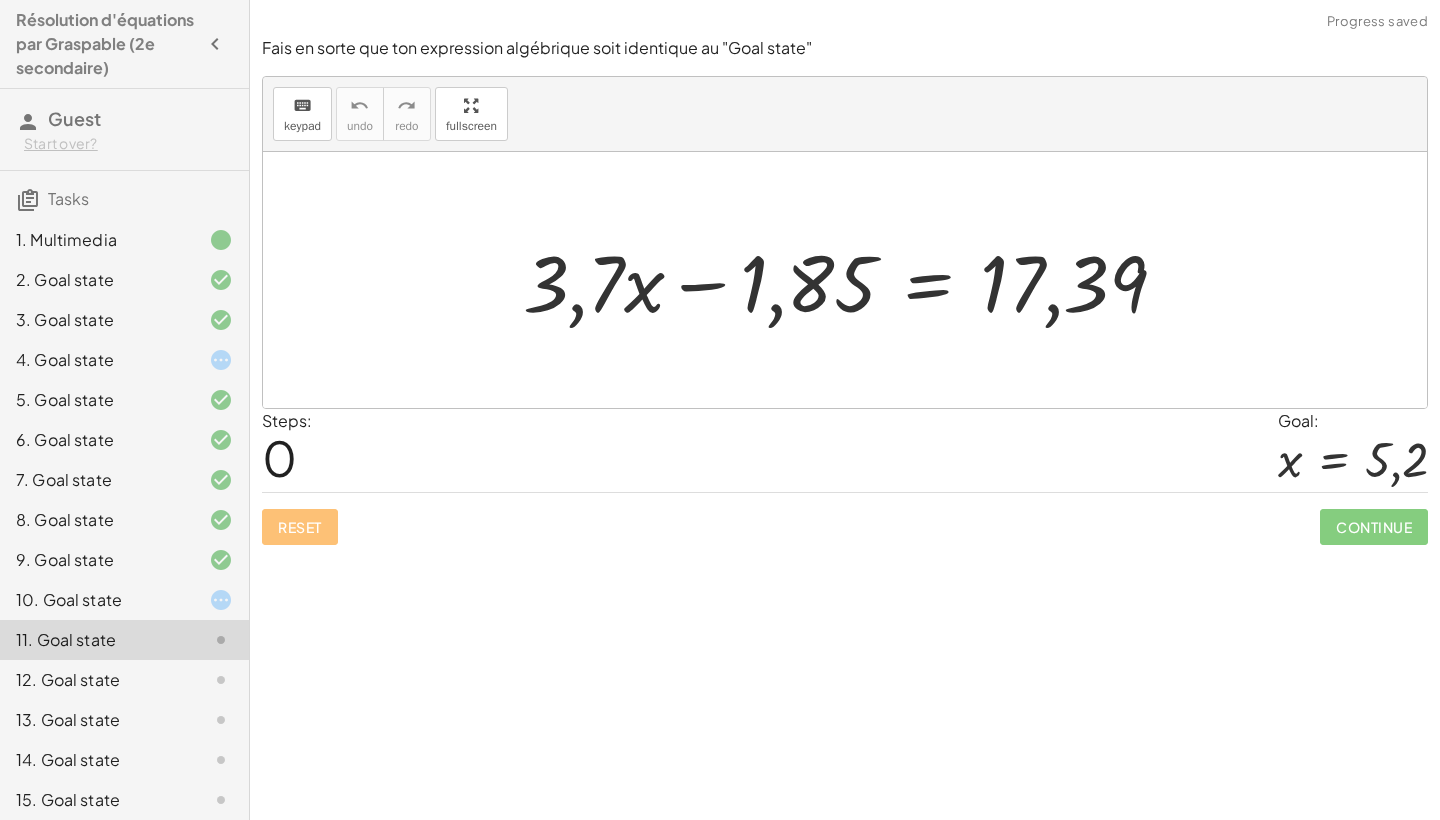 click at bounding box center [853, 280] 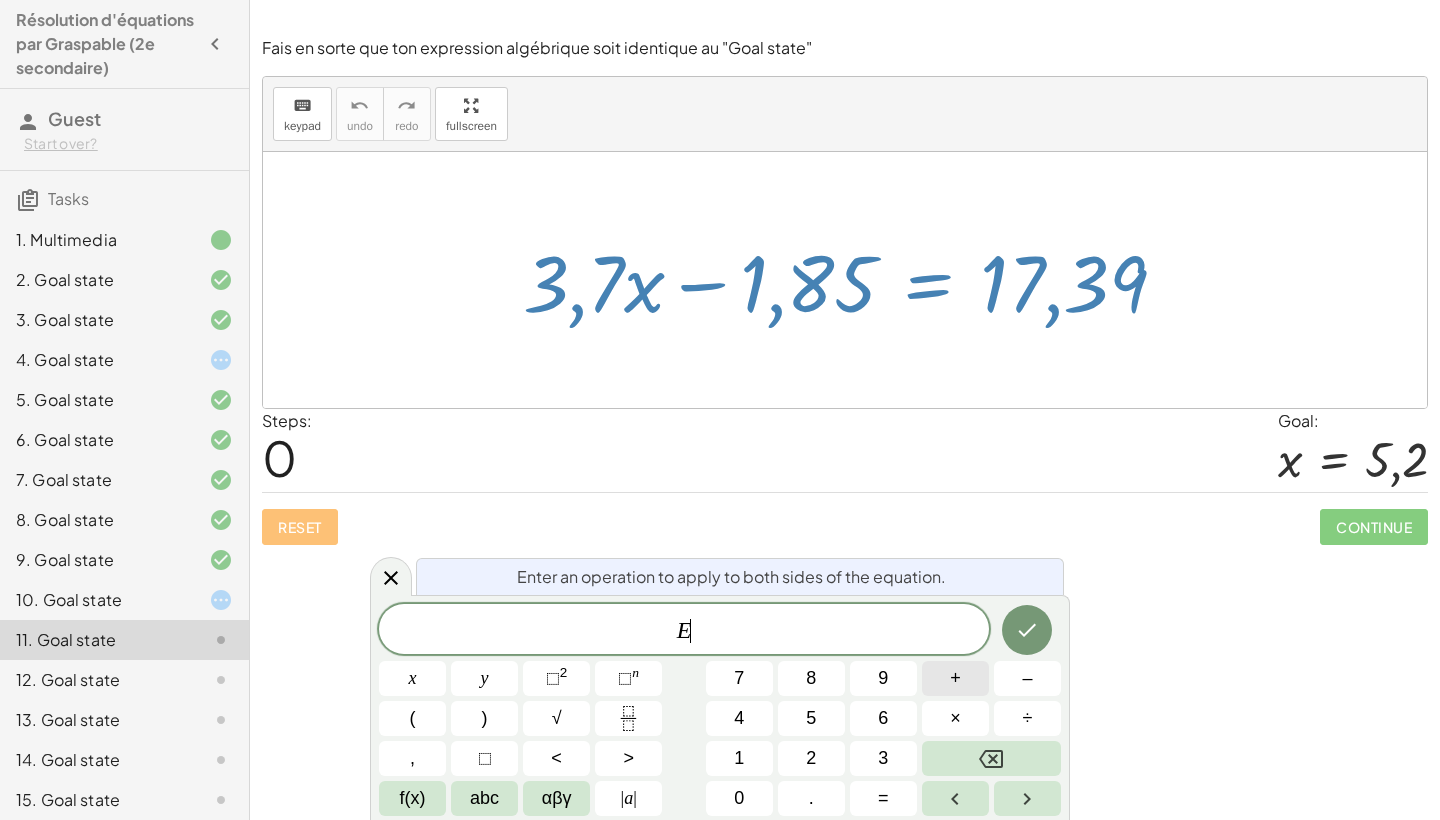 click on "+" at bounding box center [955, 678] 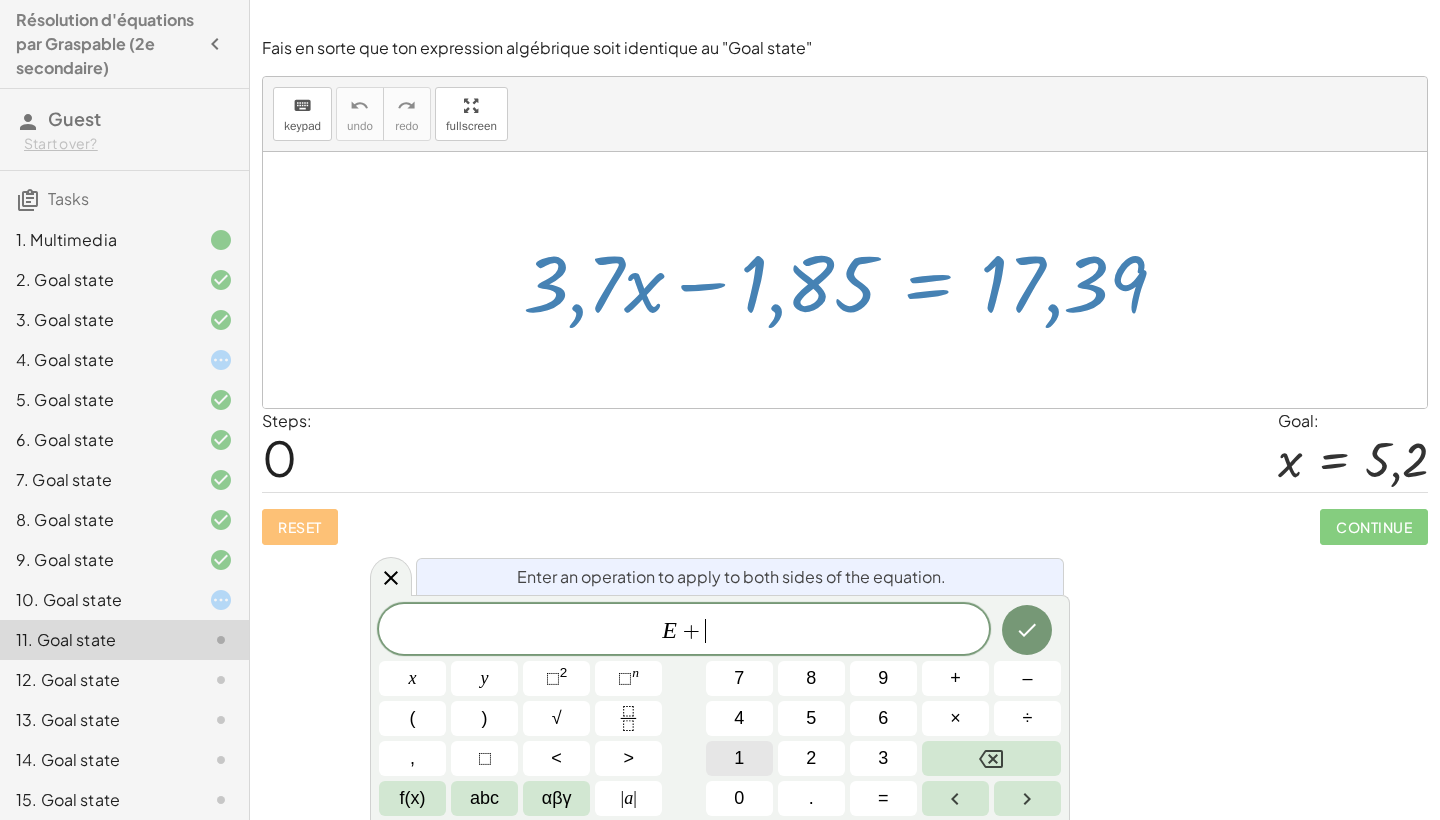 click on "1" at bounding box center [739, 758] 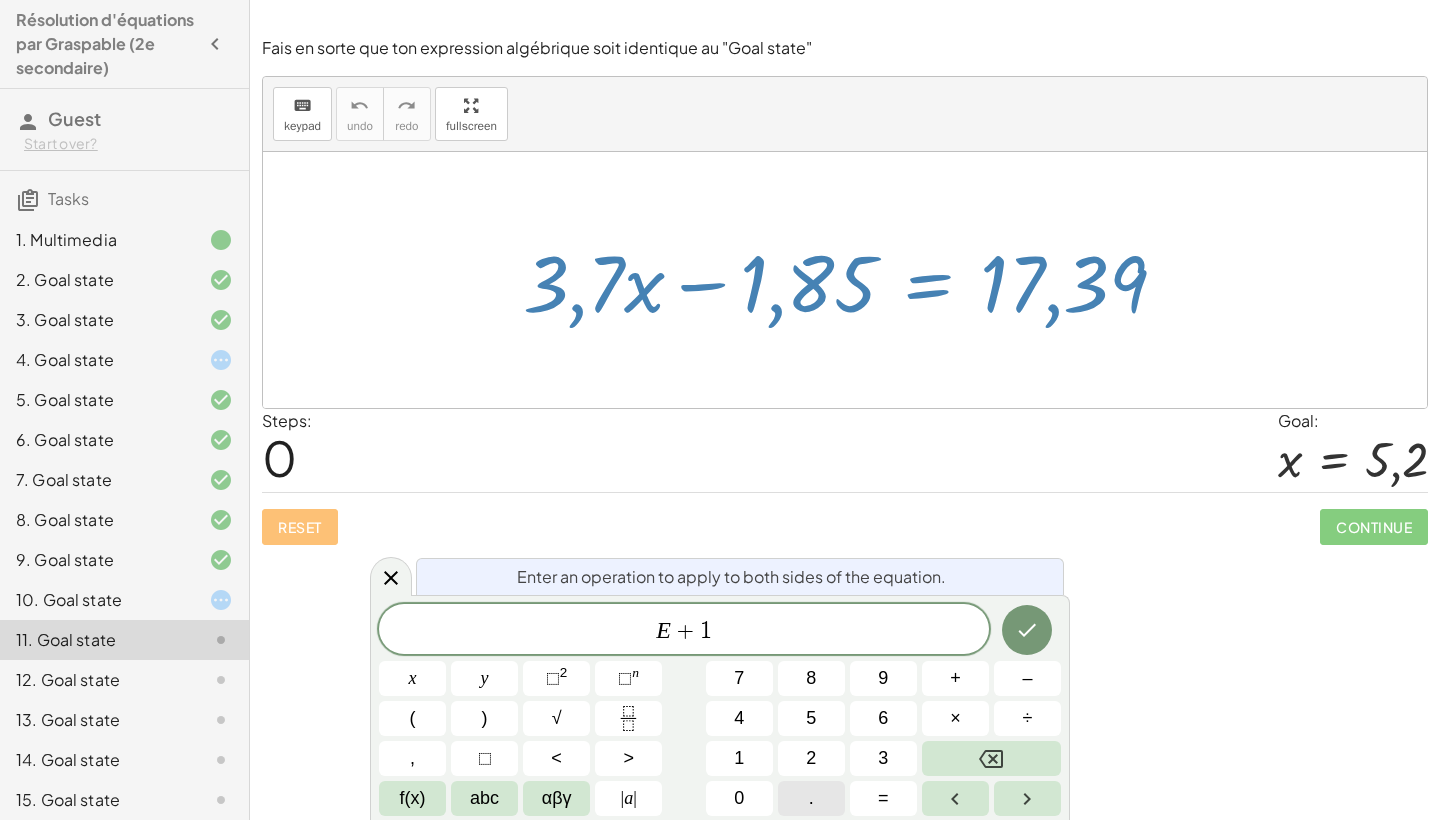 click on "." at bounding box center (811, 798) 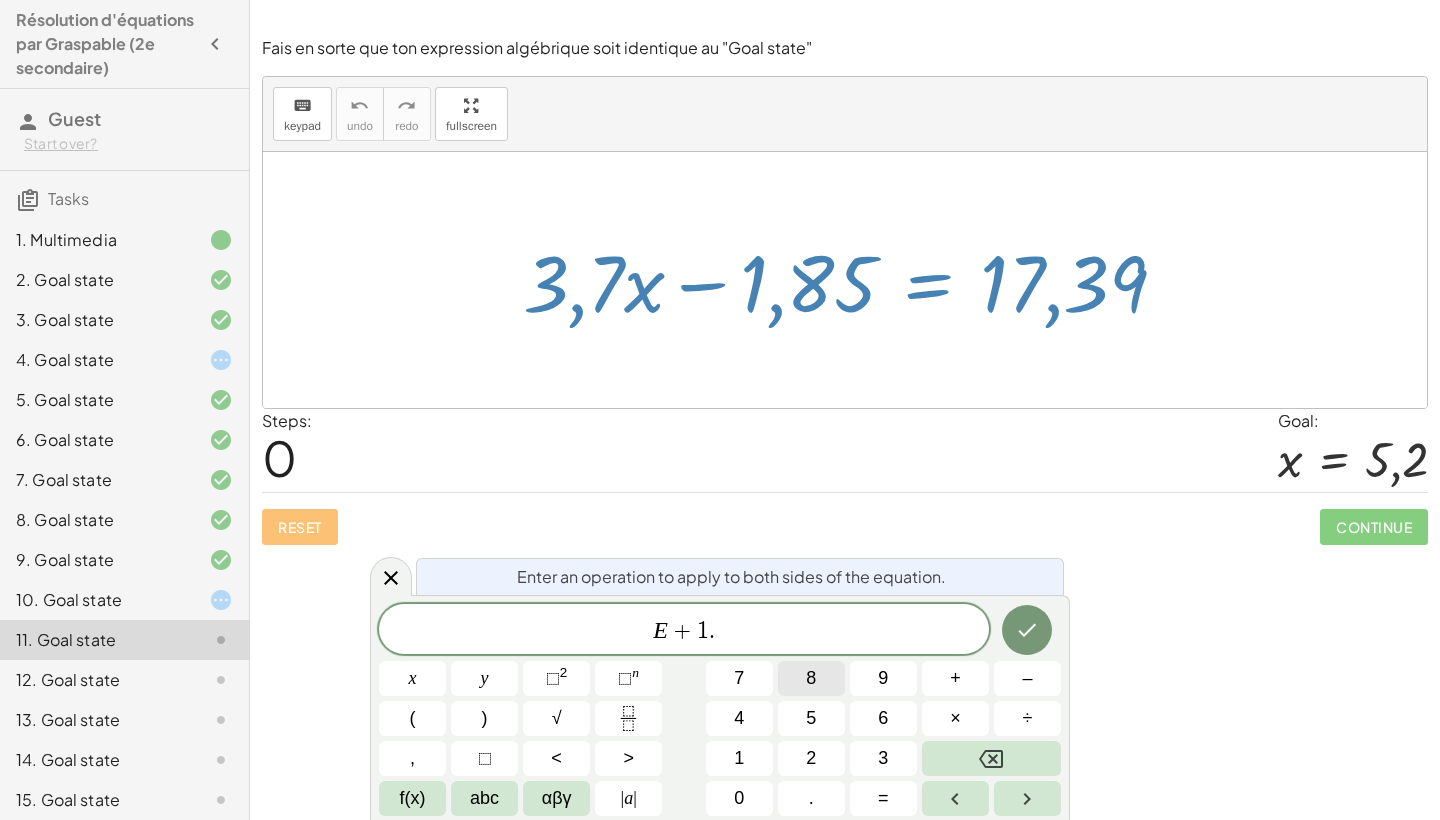 click on "8" at bounding box center [811, 678] 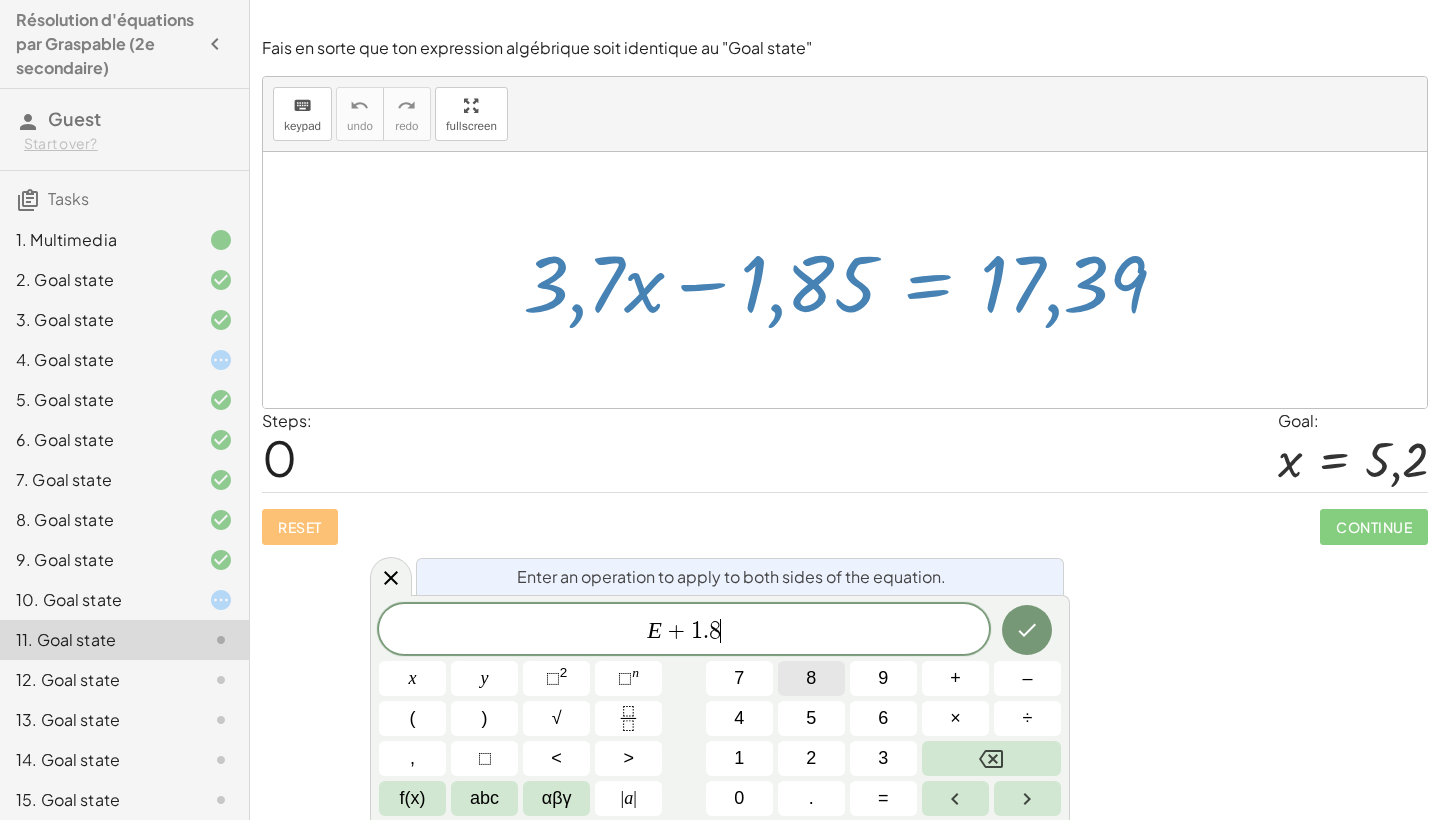 click on "8" at bounding box center [811, 678] 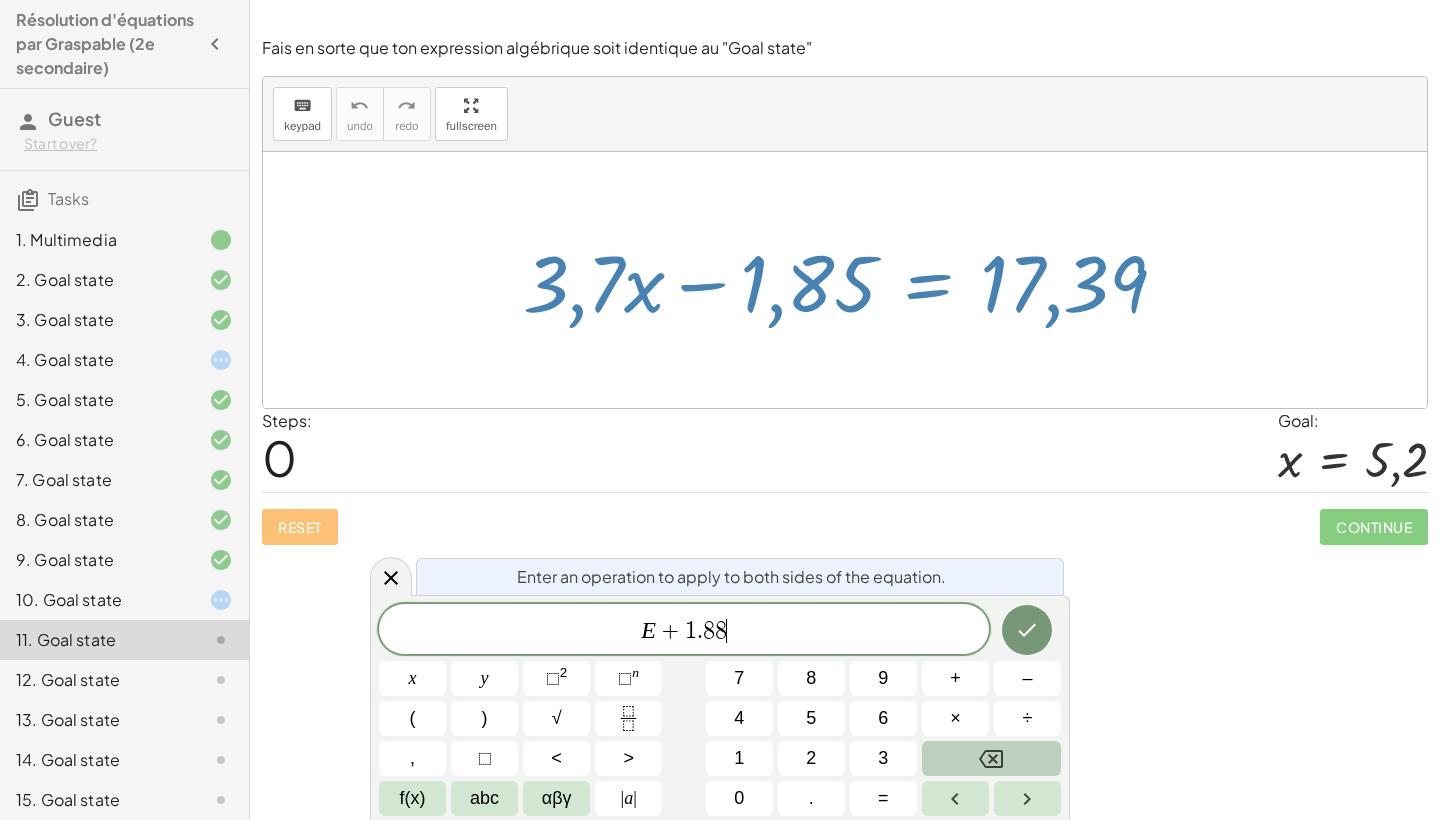 click 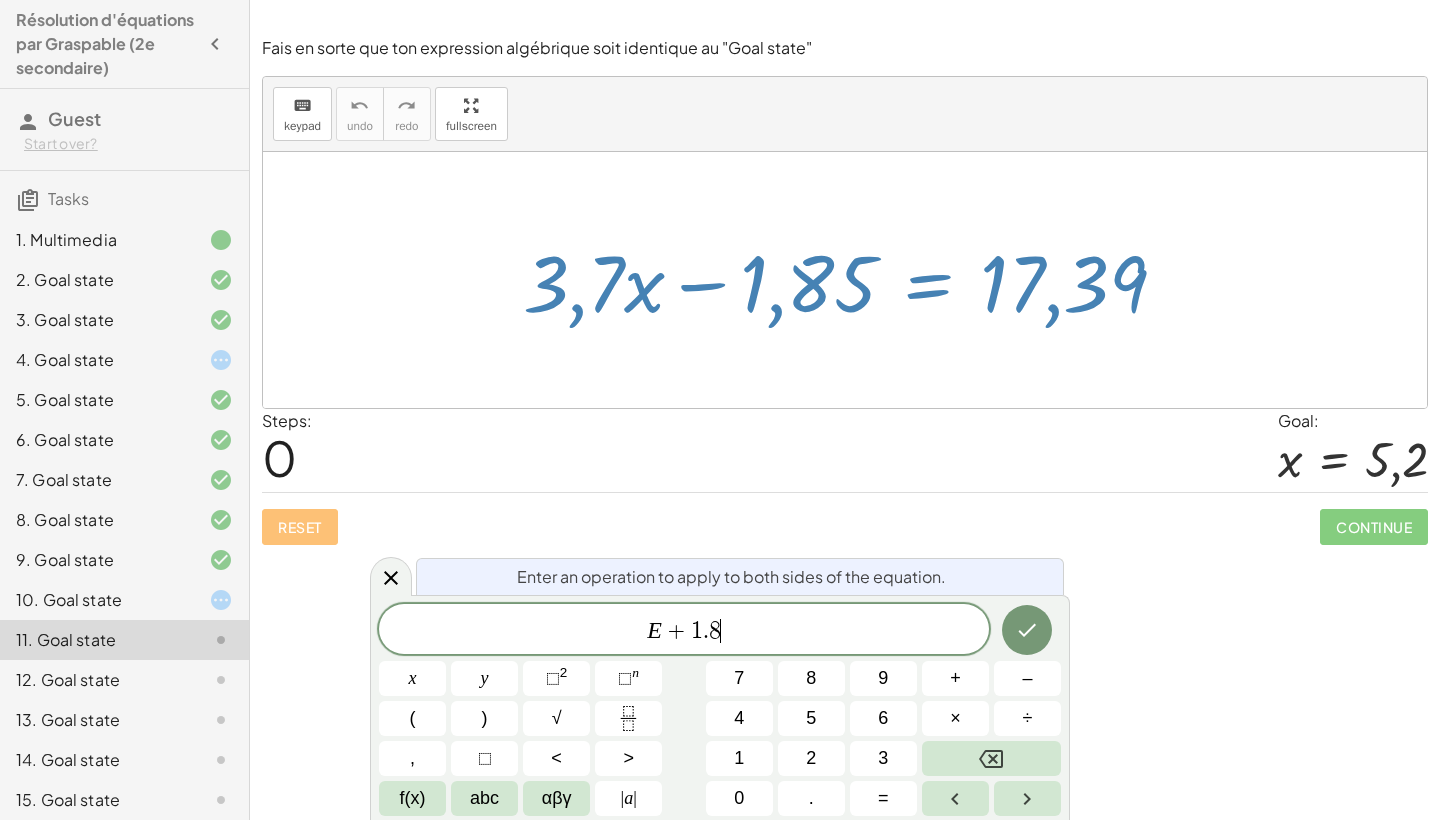 click on "E + 1 . 8 ​ x y ⬚ 2 ⬚ n 7 8 9 + – ( ) √ 4 5 6 × ÷ , ⬚ < > 1 2 3 f(x) abc αβγ | a | 0 . =" at bounding box center [720, 710] 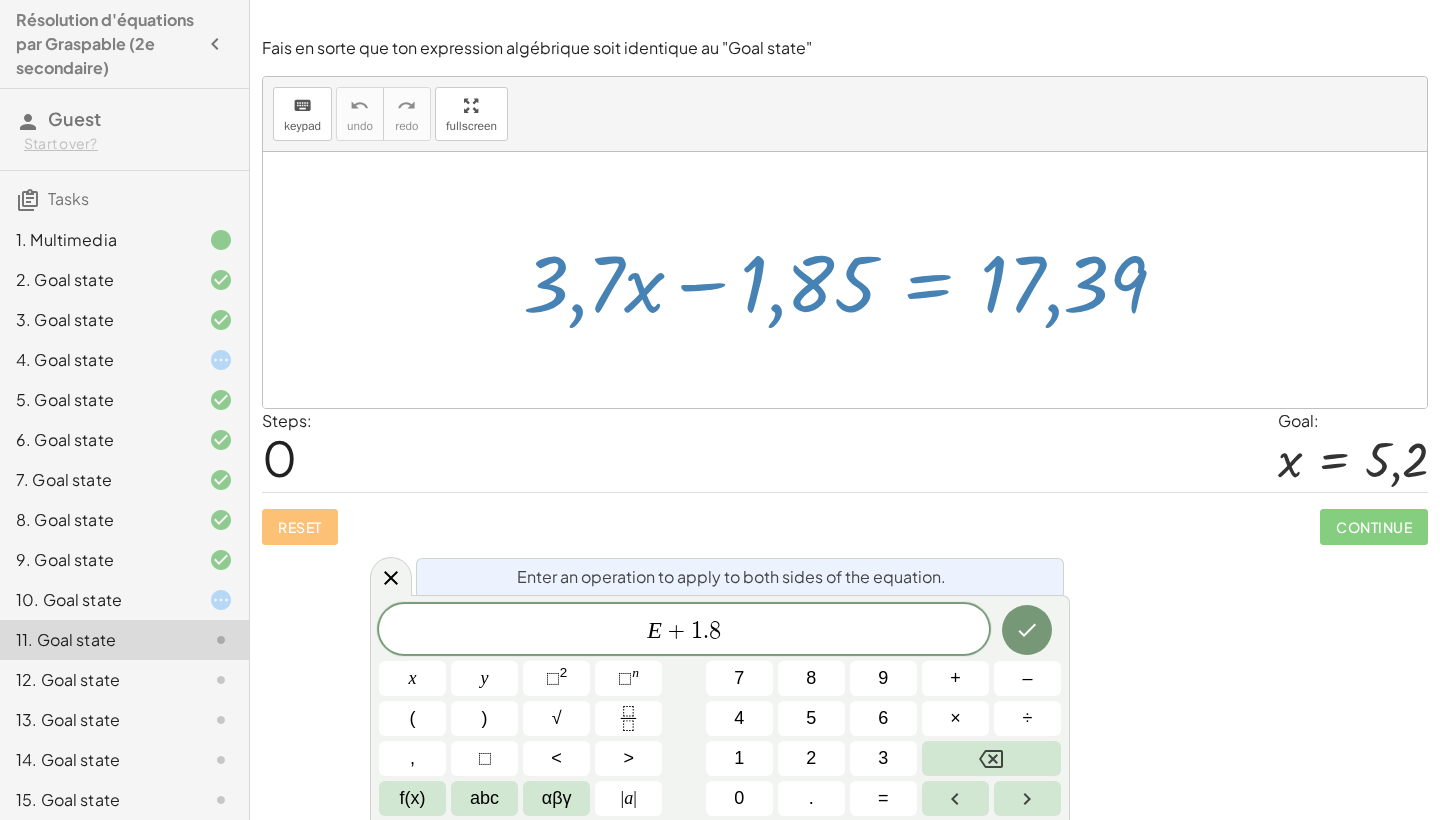 click on "E + 1 . 8 x y ⬚ 2 ⬚ n 7 8 9 + – ( ) √ 4 5 6 × ÷ , ⬚ < > 1 2 3 f(x) abc αβγ | a | 0 . =" at bounding box center (720, 710) 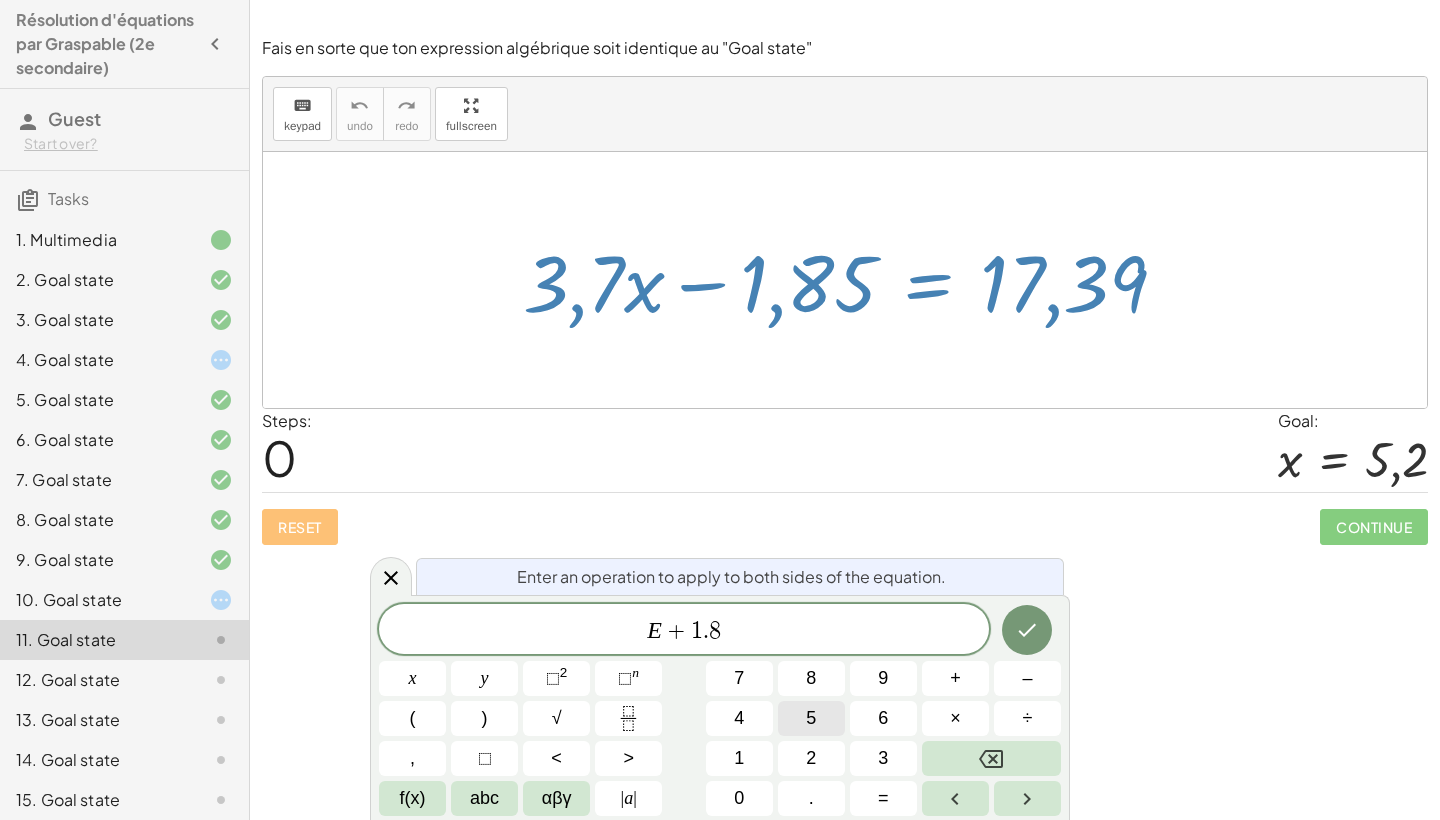 click on "5" at bounding box center (811, 718) 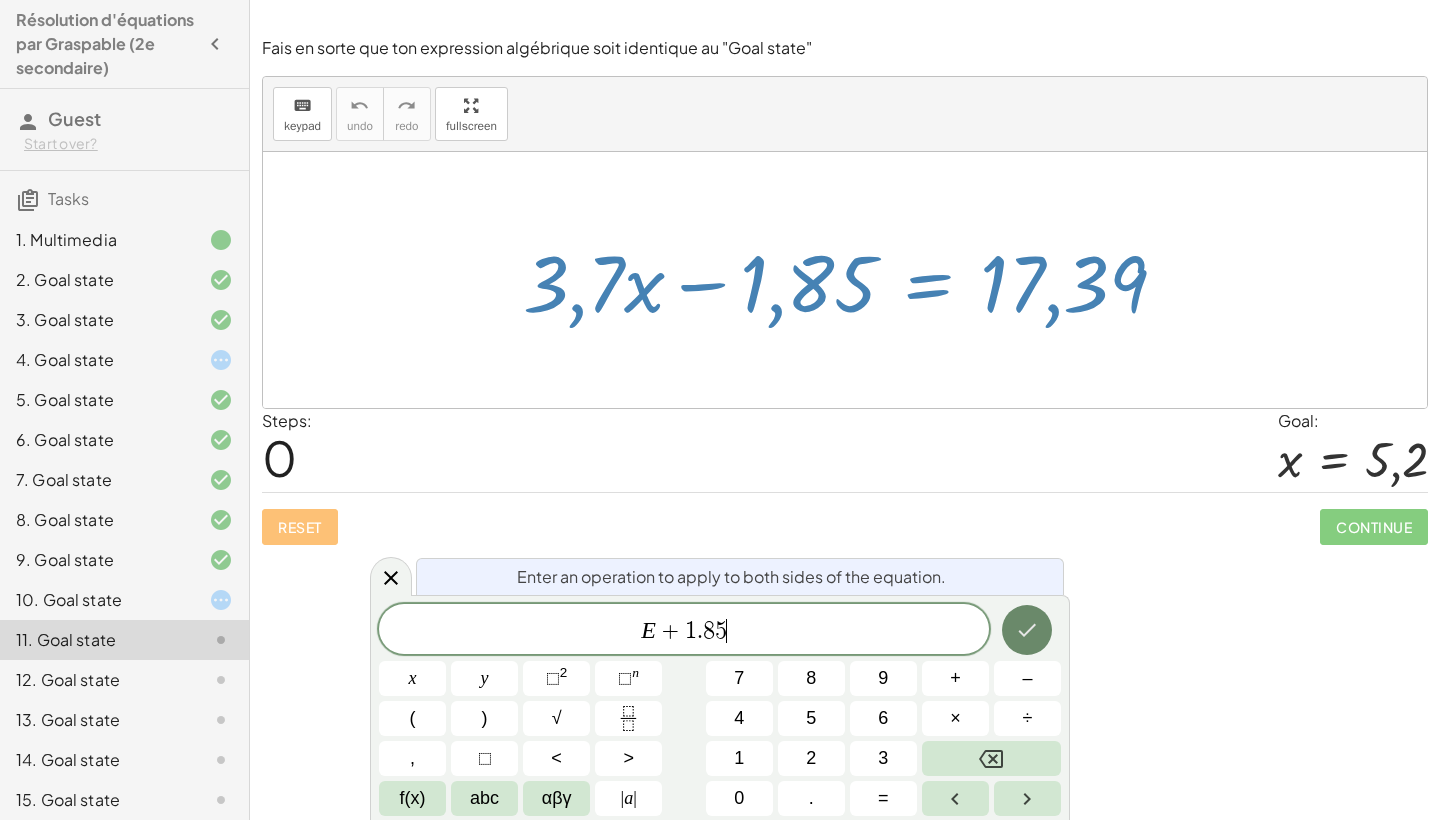 click at bounding box center (1027, 630) 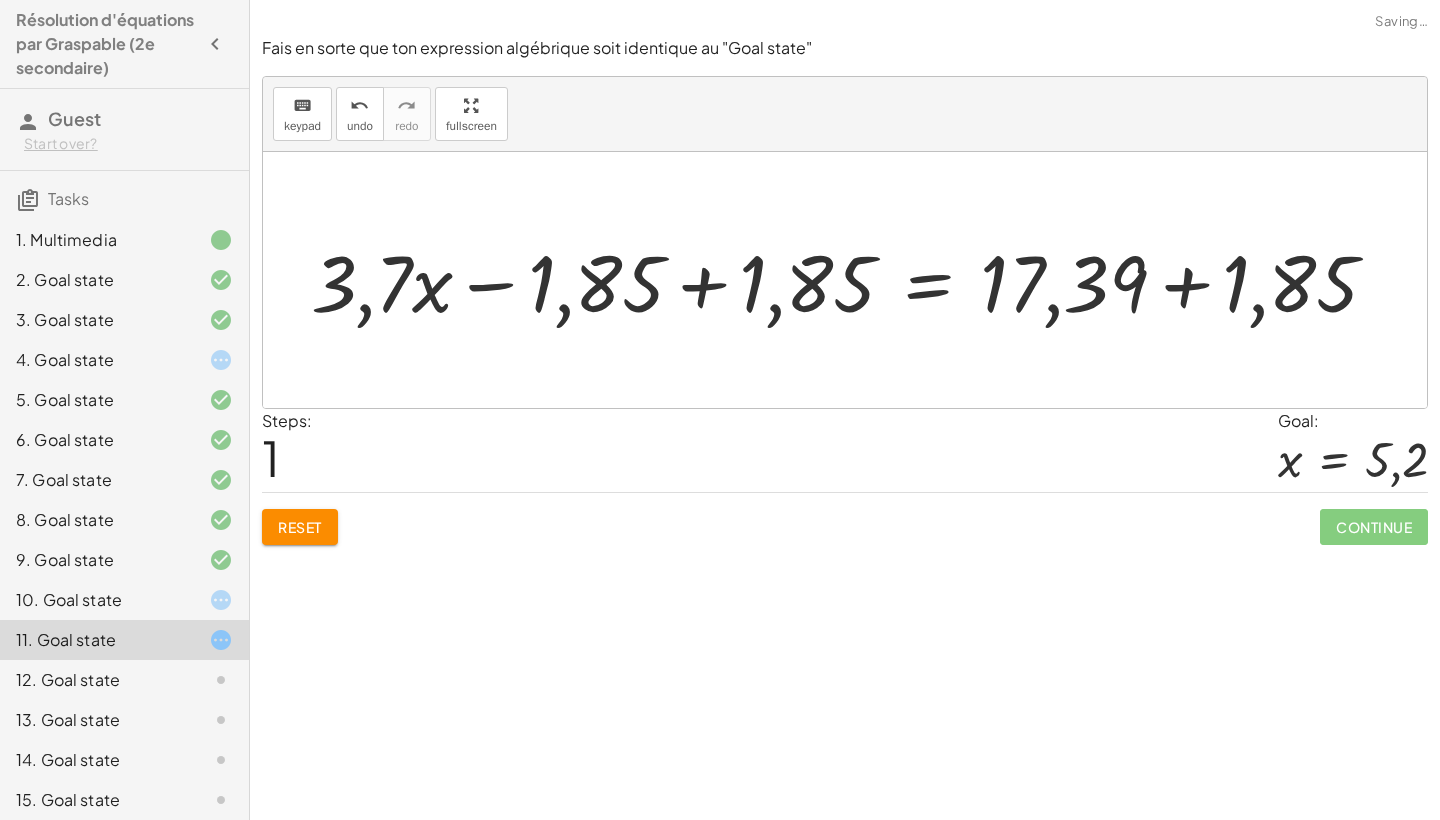 click at bounding box center [852, 280] 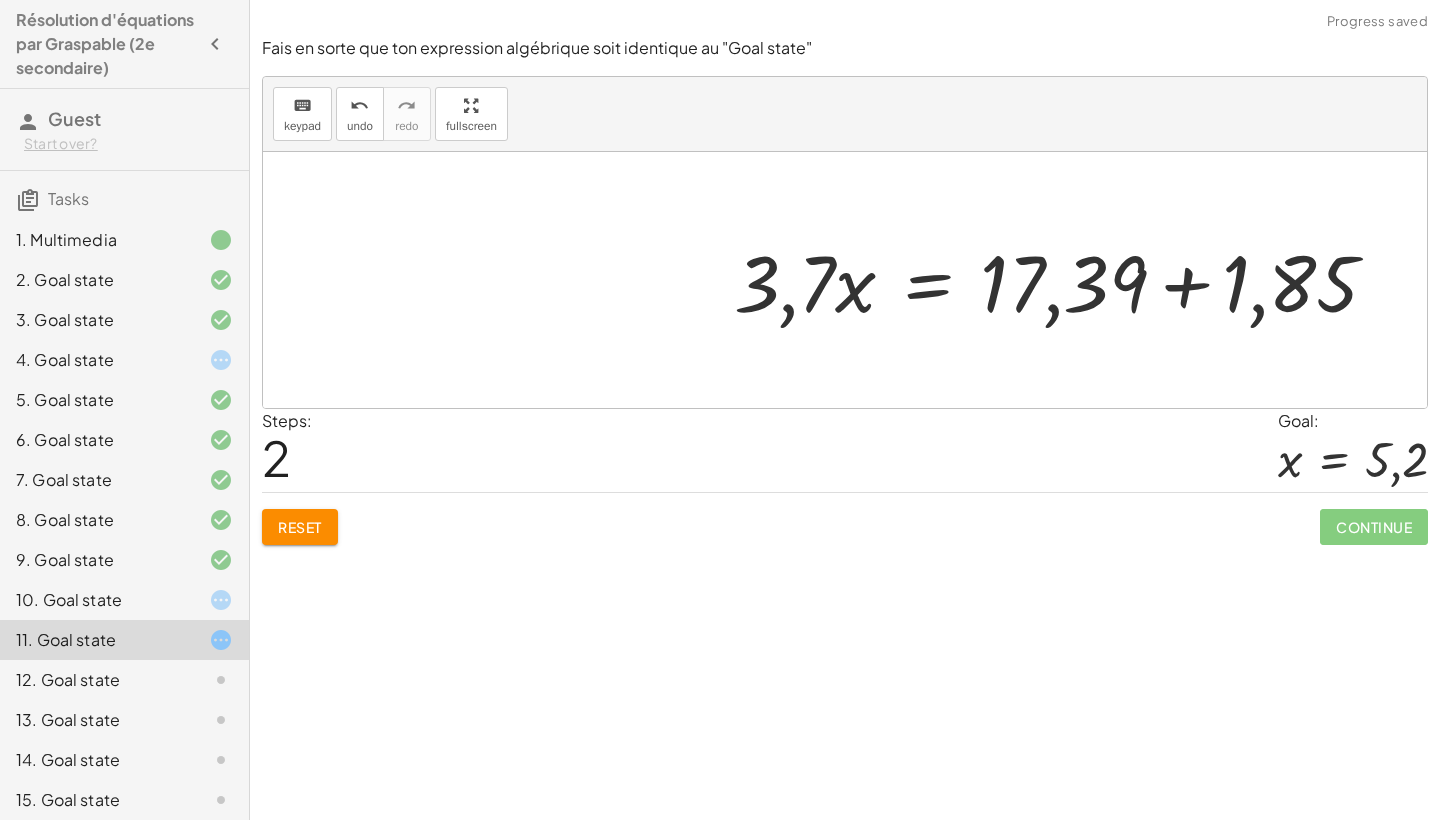click at bounding box center (1064, 280) 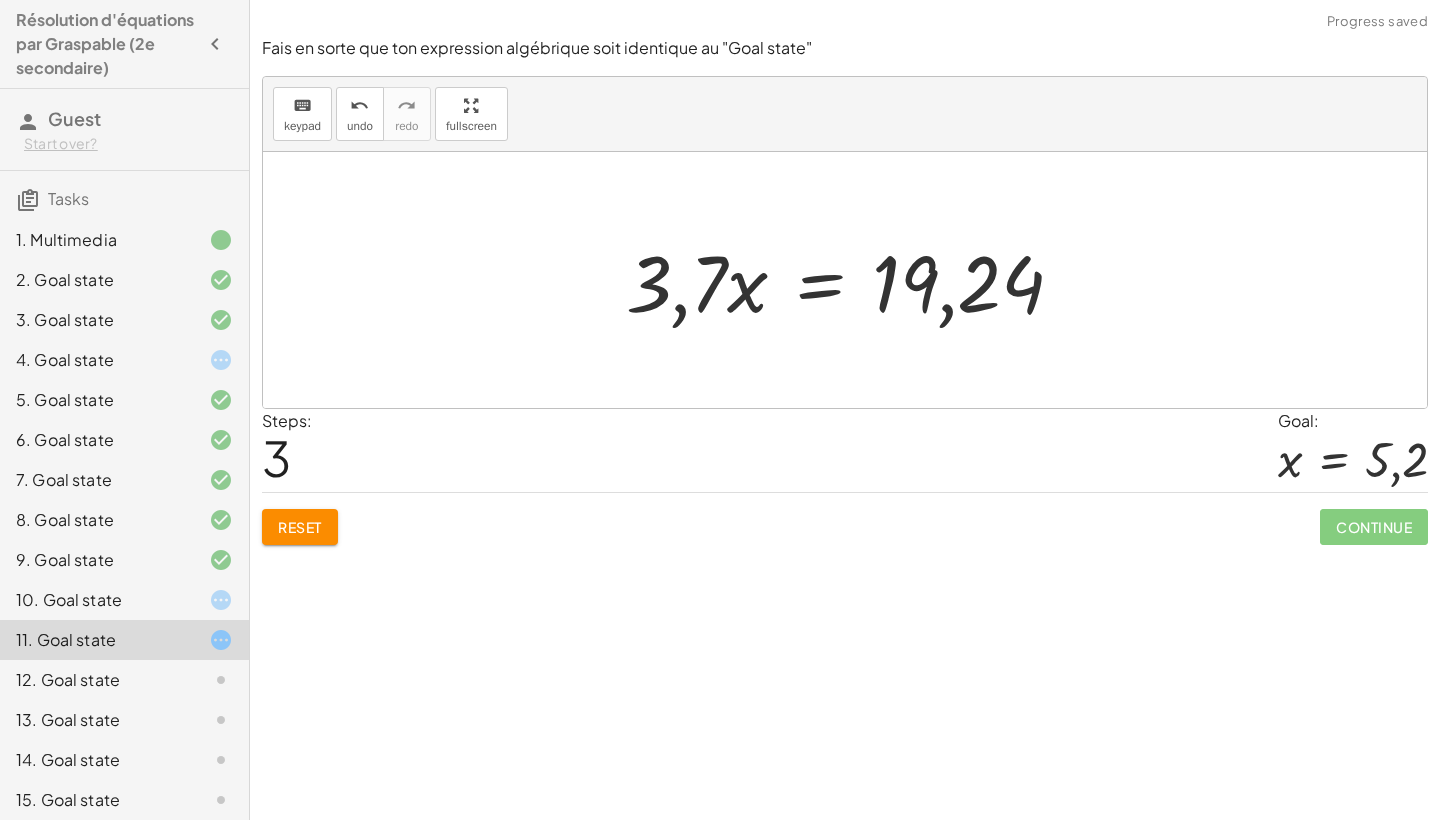 click at bounding box center [853, 280] 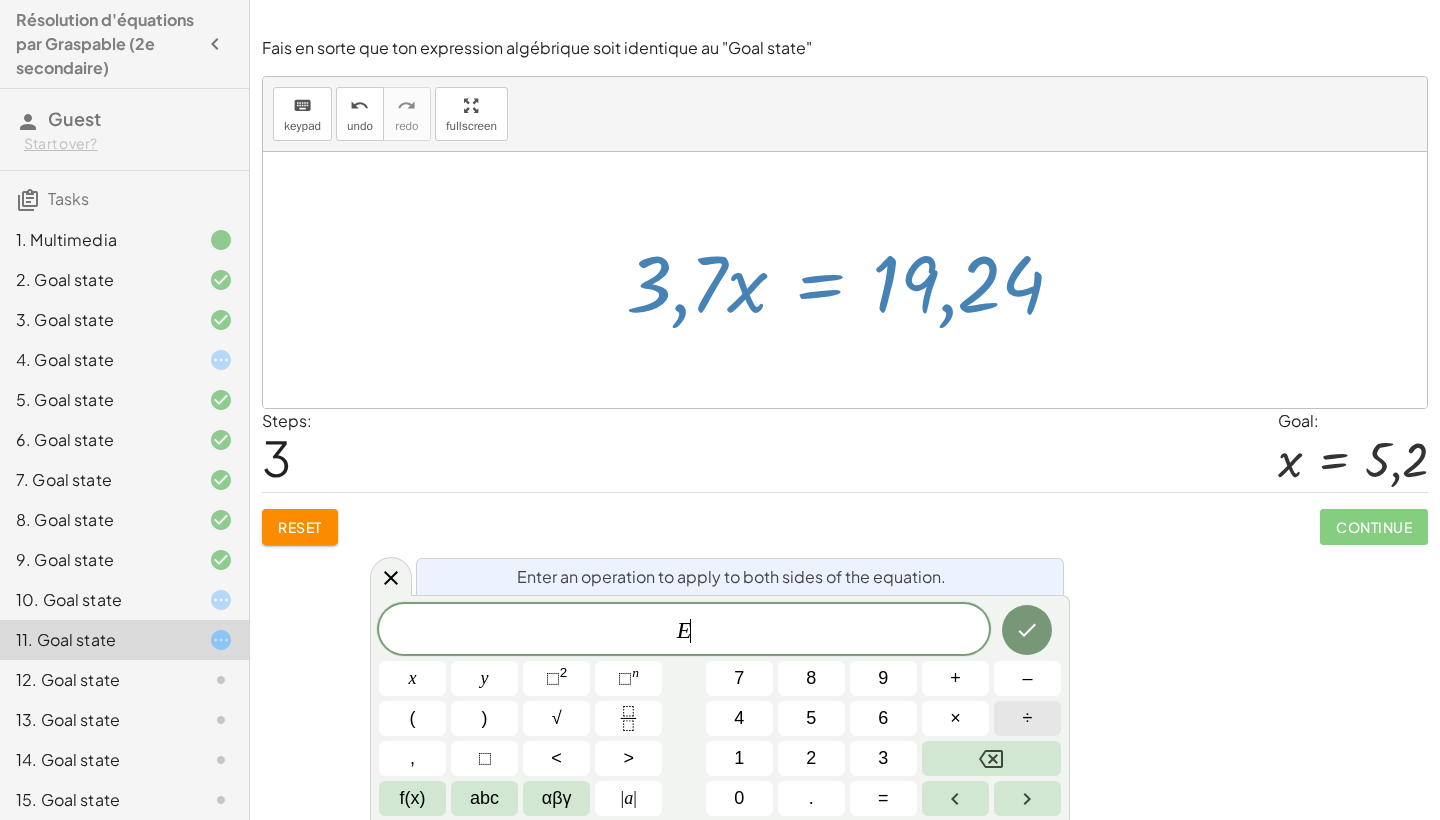 click on "÷" at bounding box center [1028, 718] 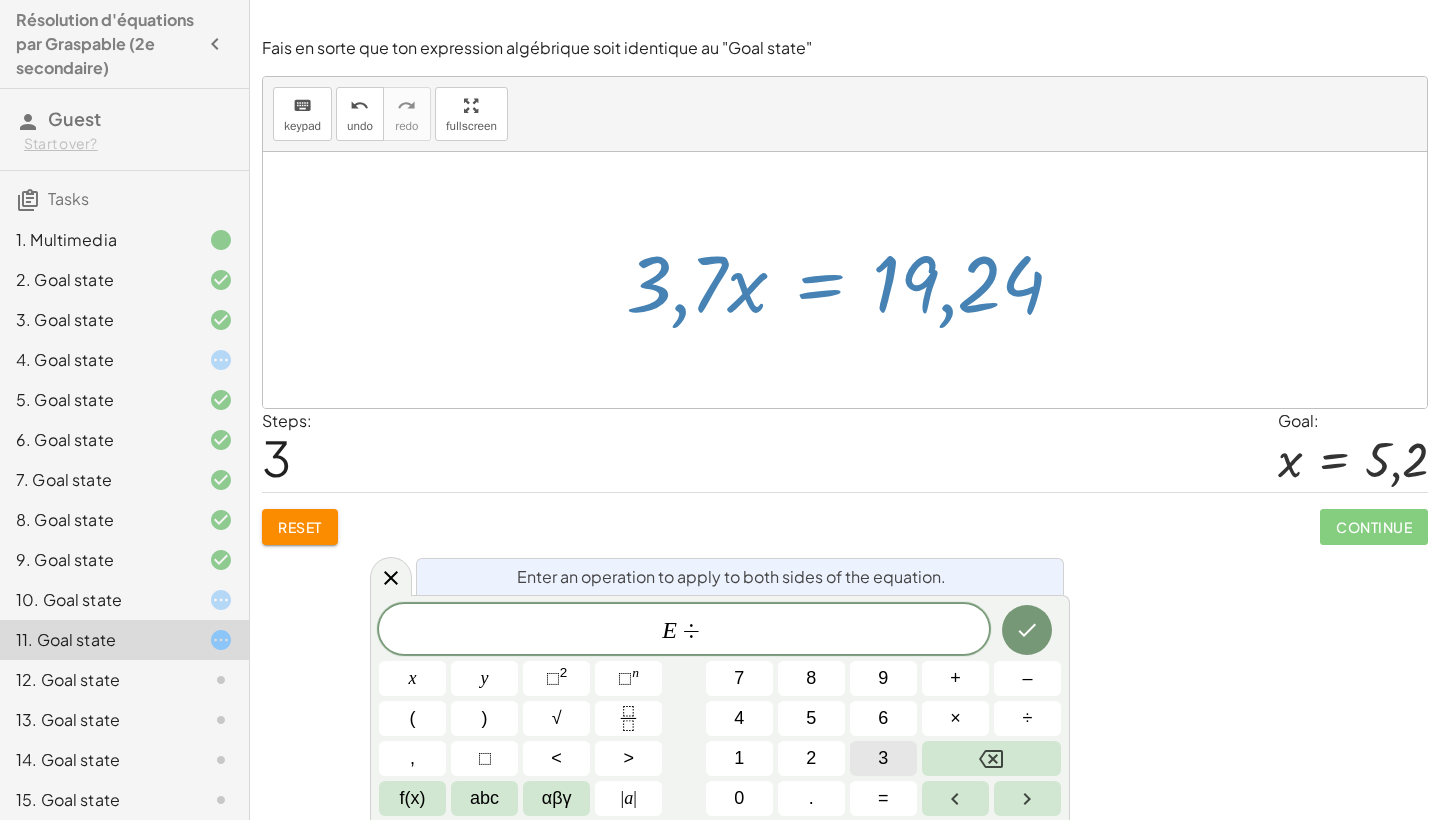 click on "3" at bounding box center (883, 758) 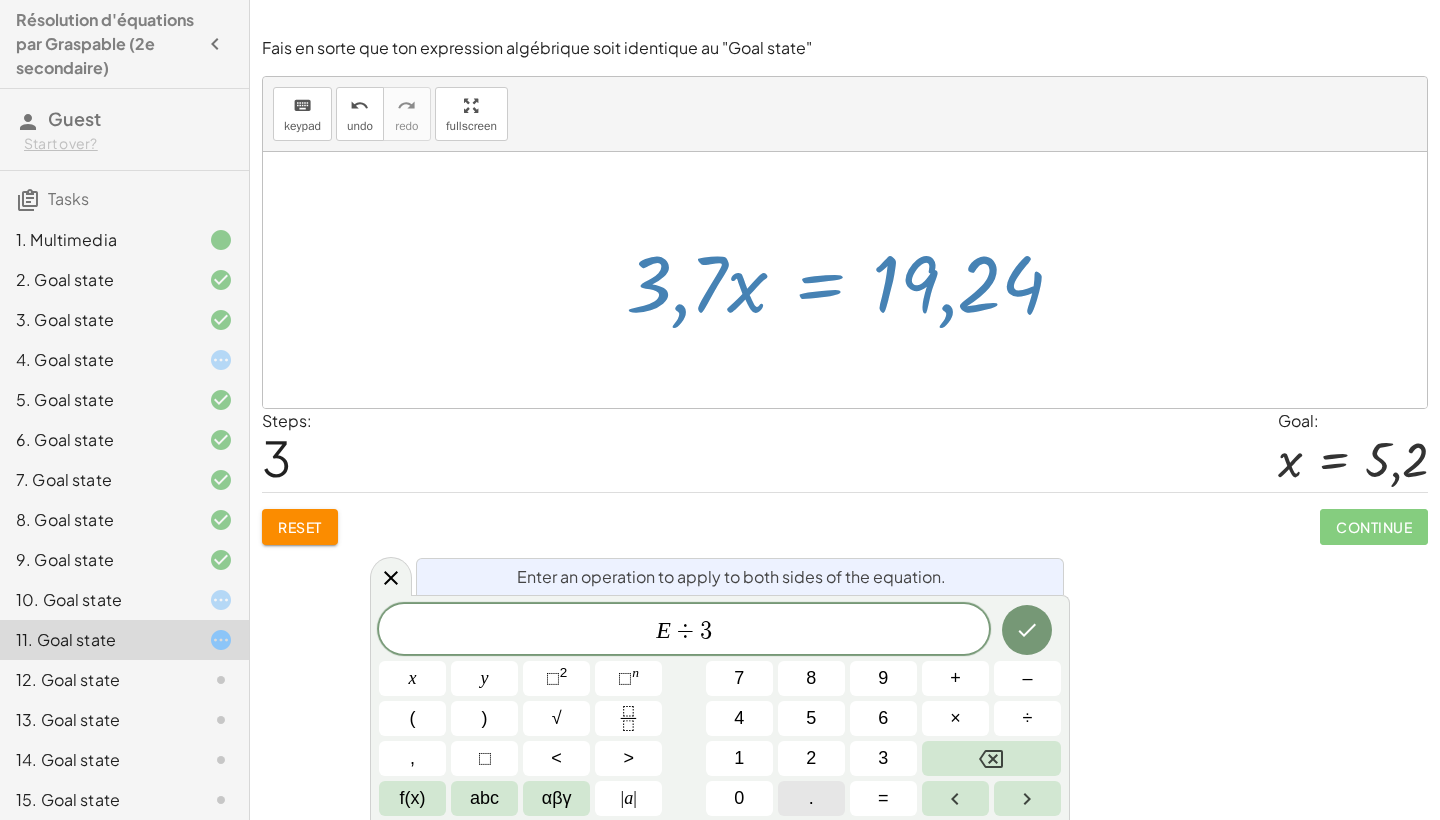 click on "." at bounding box center [811, 798] 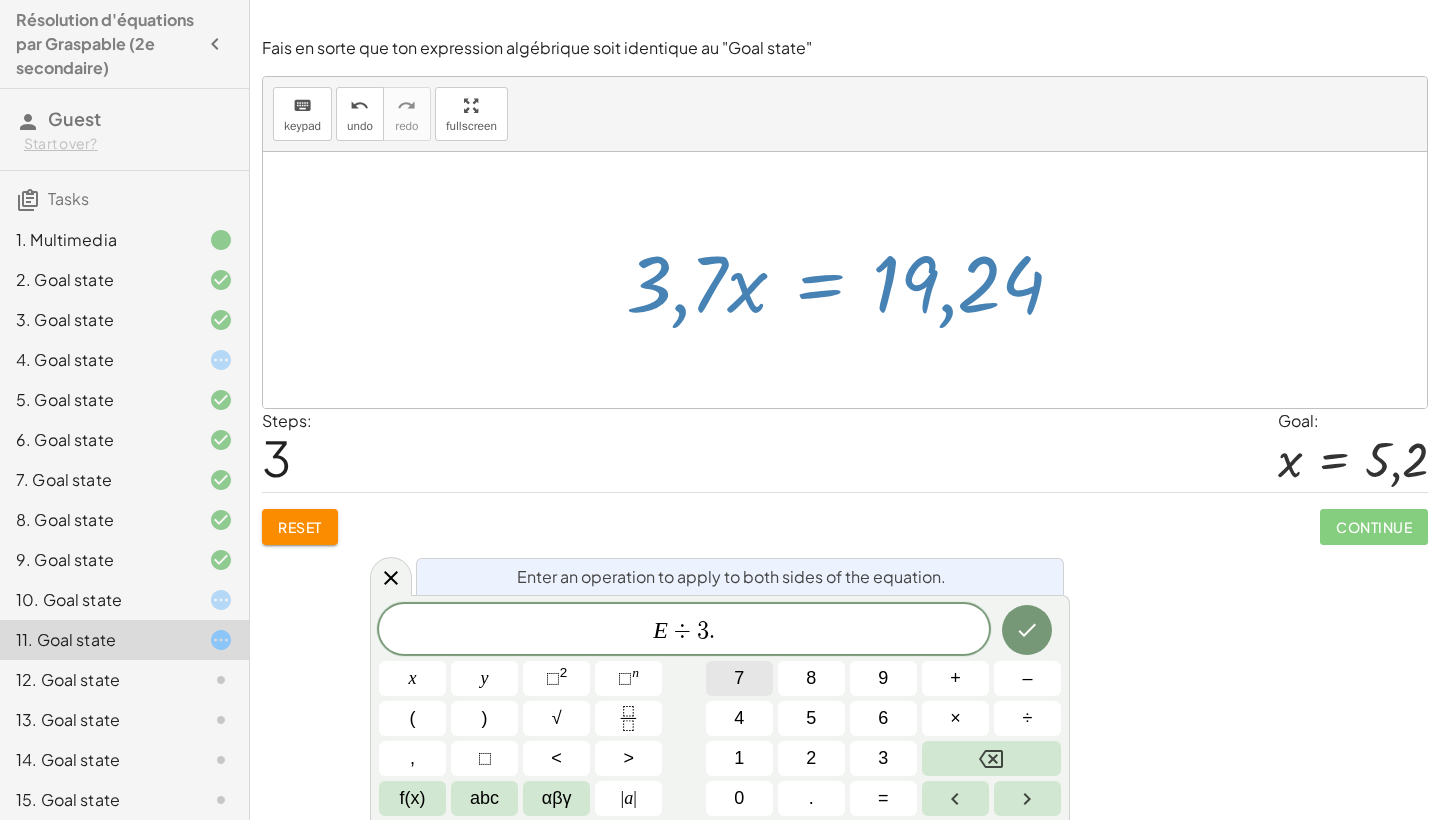 click on "7" at bounding box center (739, 678) 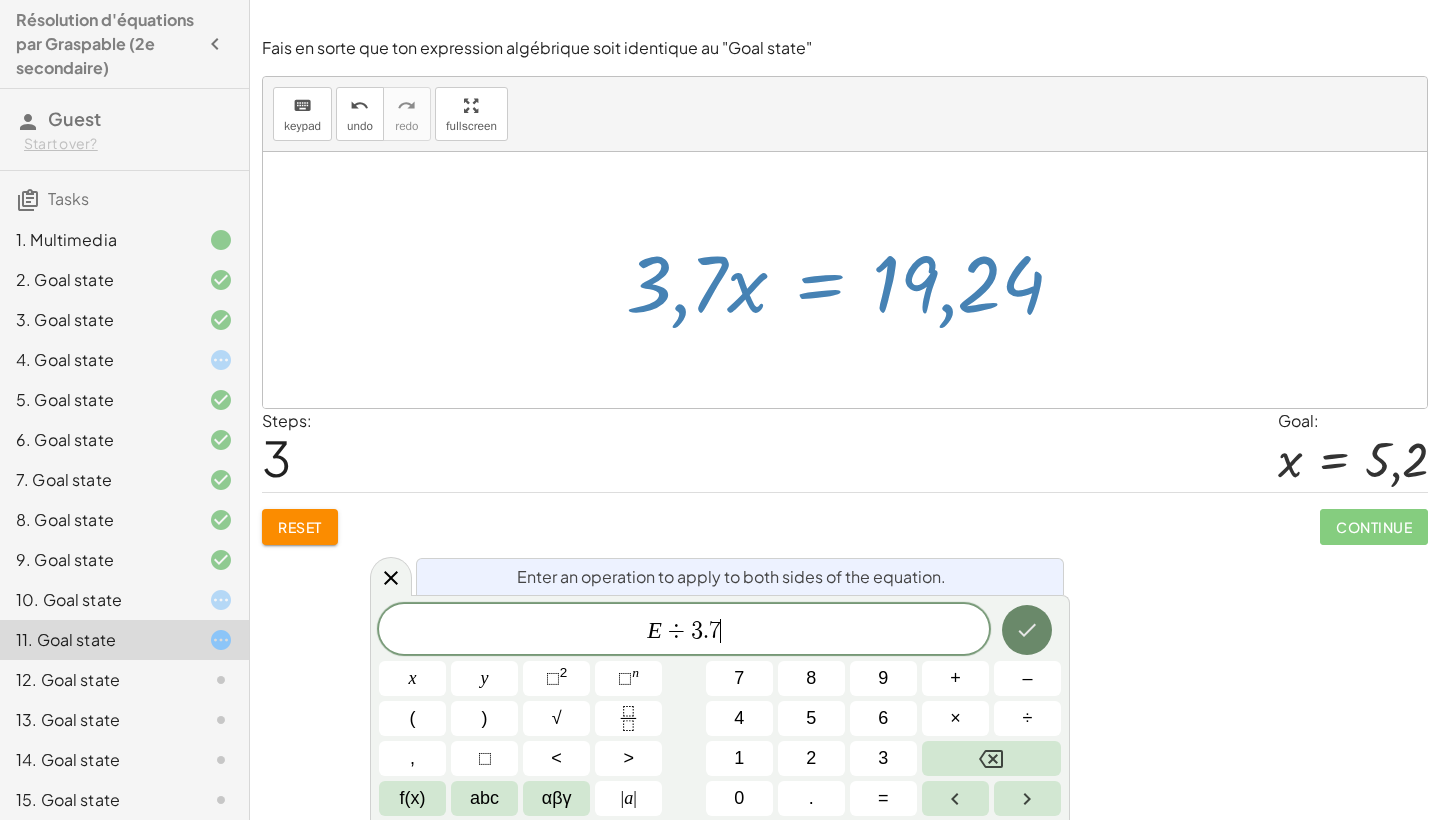 click 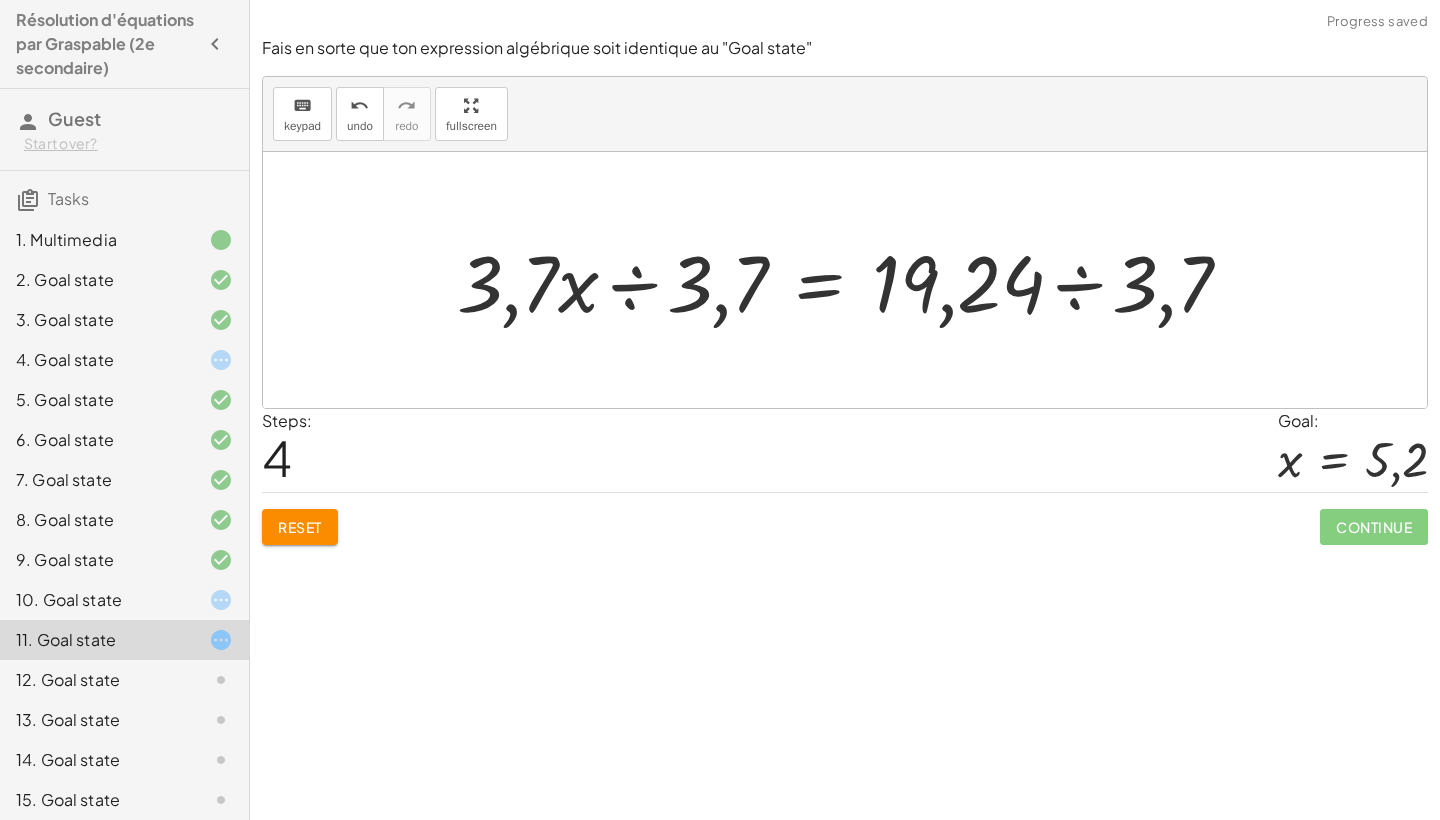 click at bounding box center [852, 280] 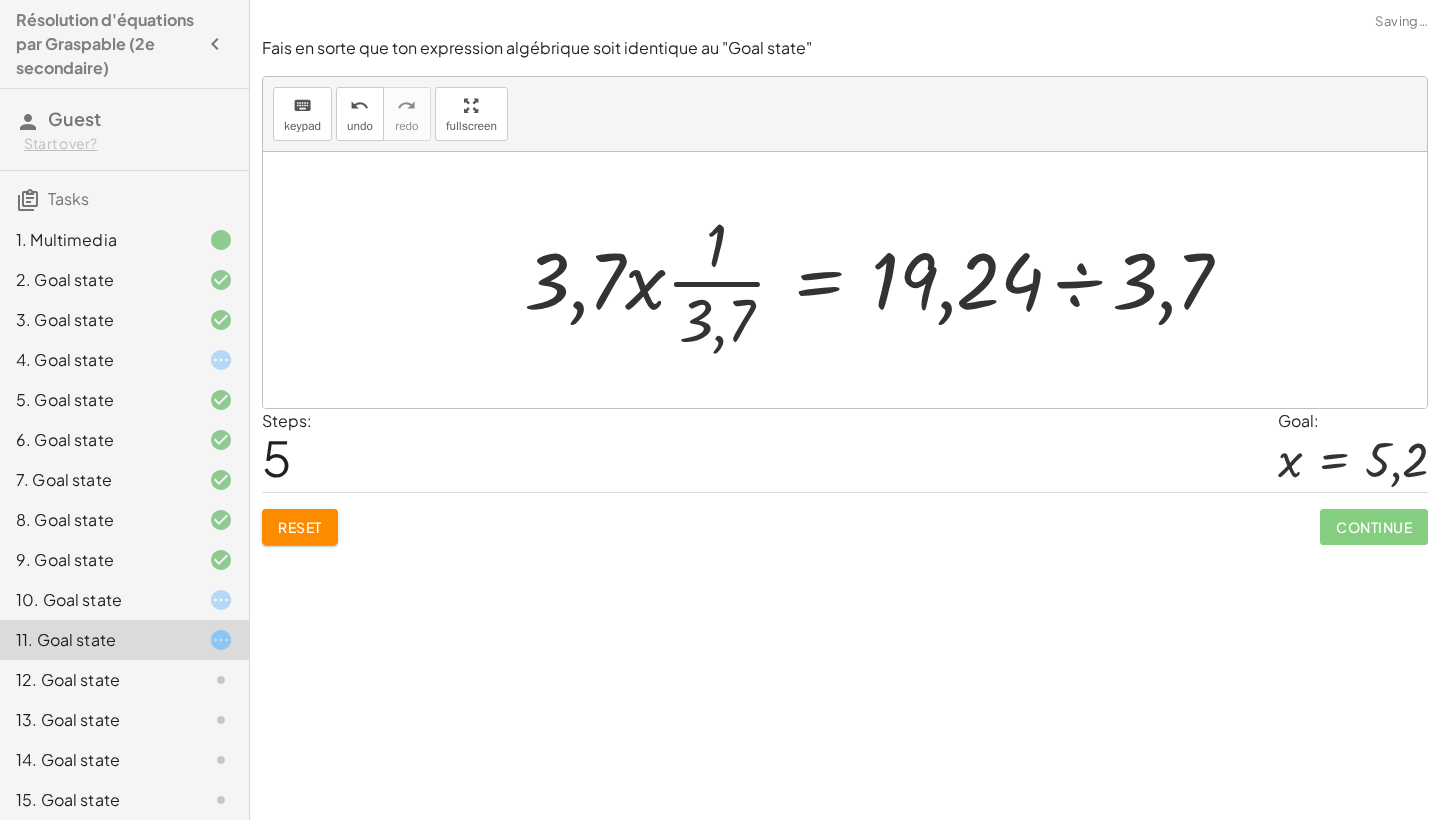 click at bounding box center (886, 280) 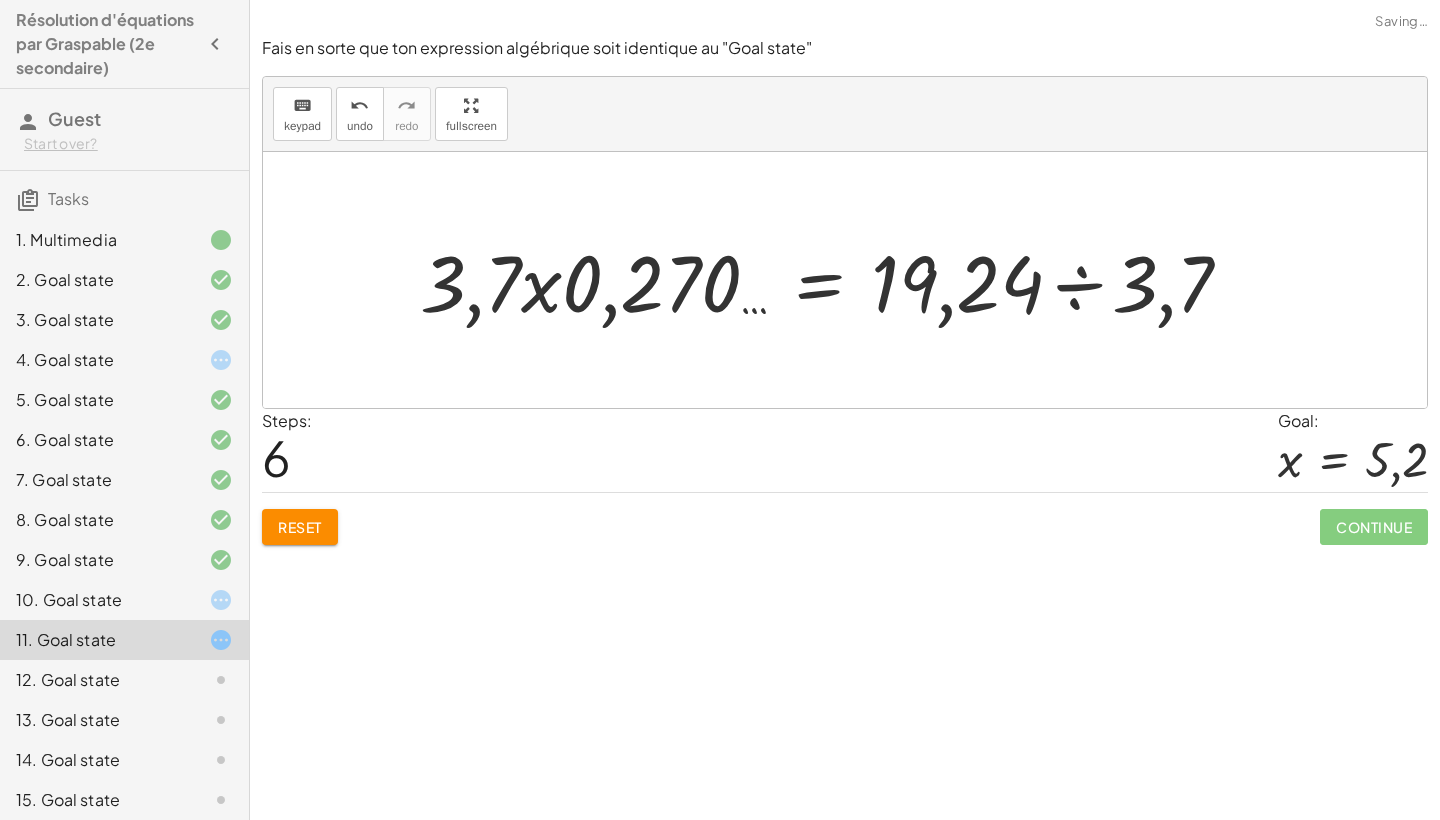 click at bounding box center [834, 280] 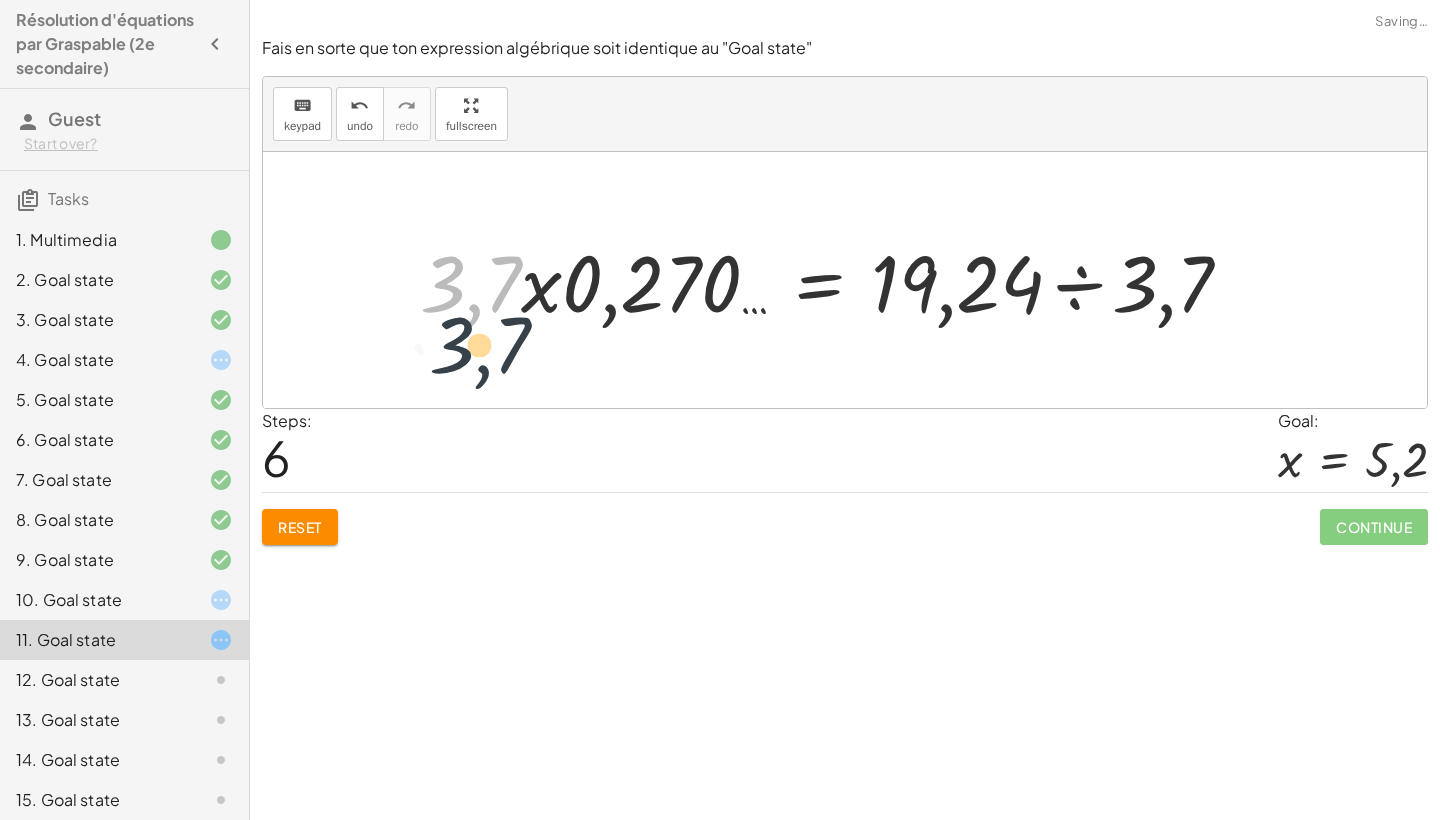 drag, startPoint x: 496, startPoint y: 290, endPoint x: 502, endPoint y: 351, distance: 61.294373 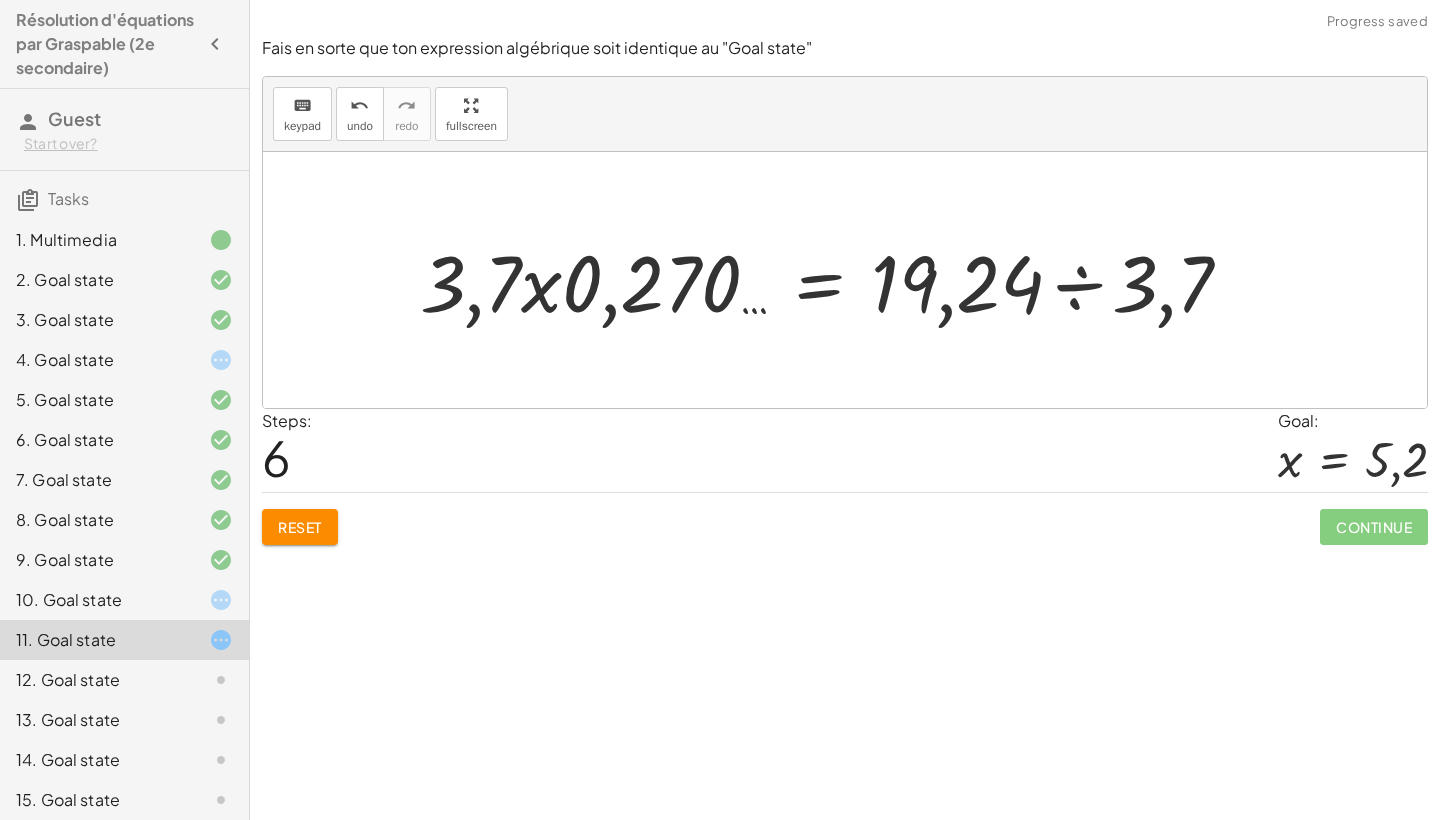 click at bounding box center [834, 280] 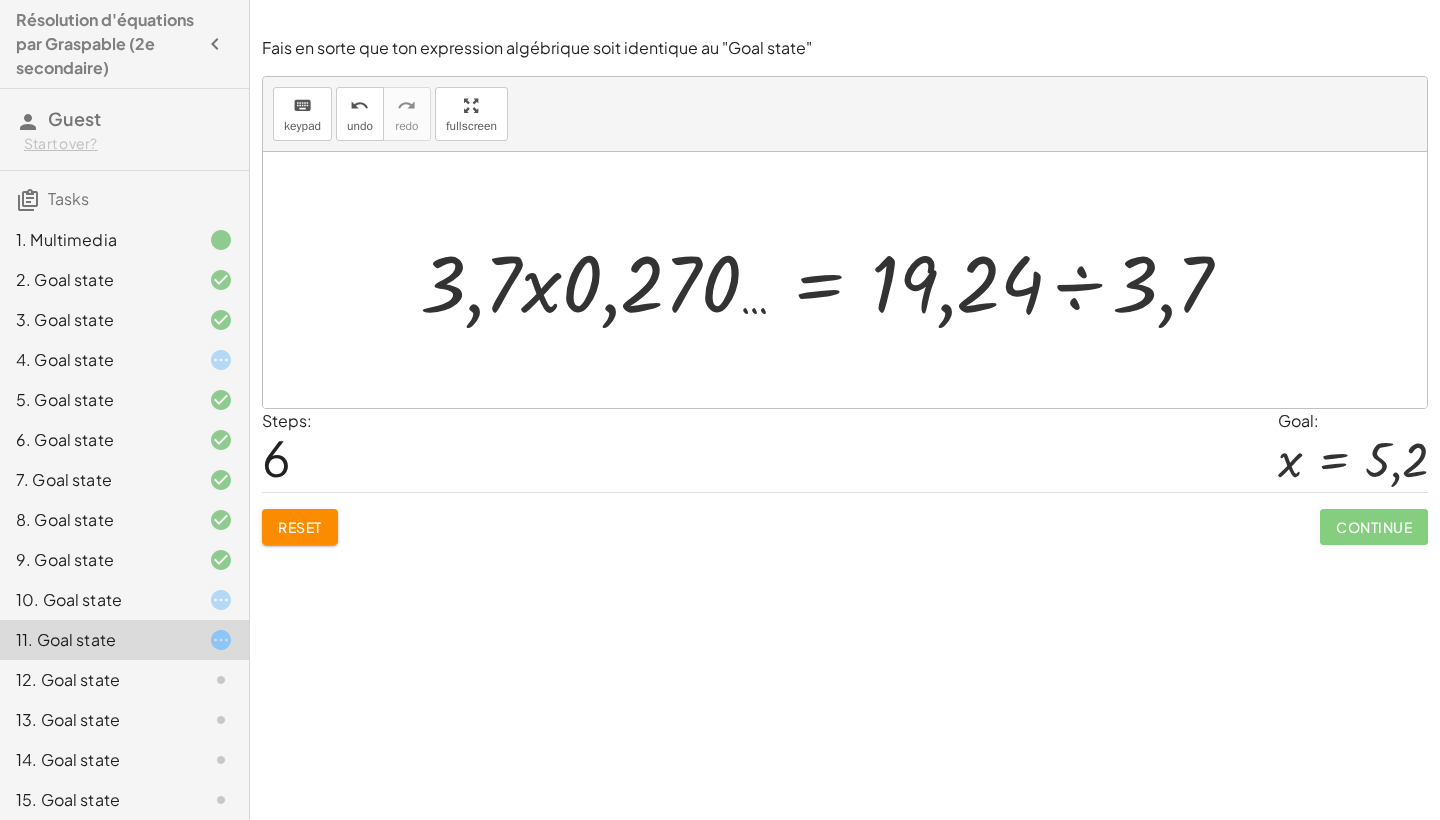 click at bounding box center [834, 280] 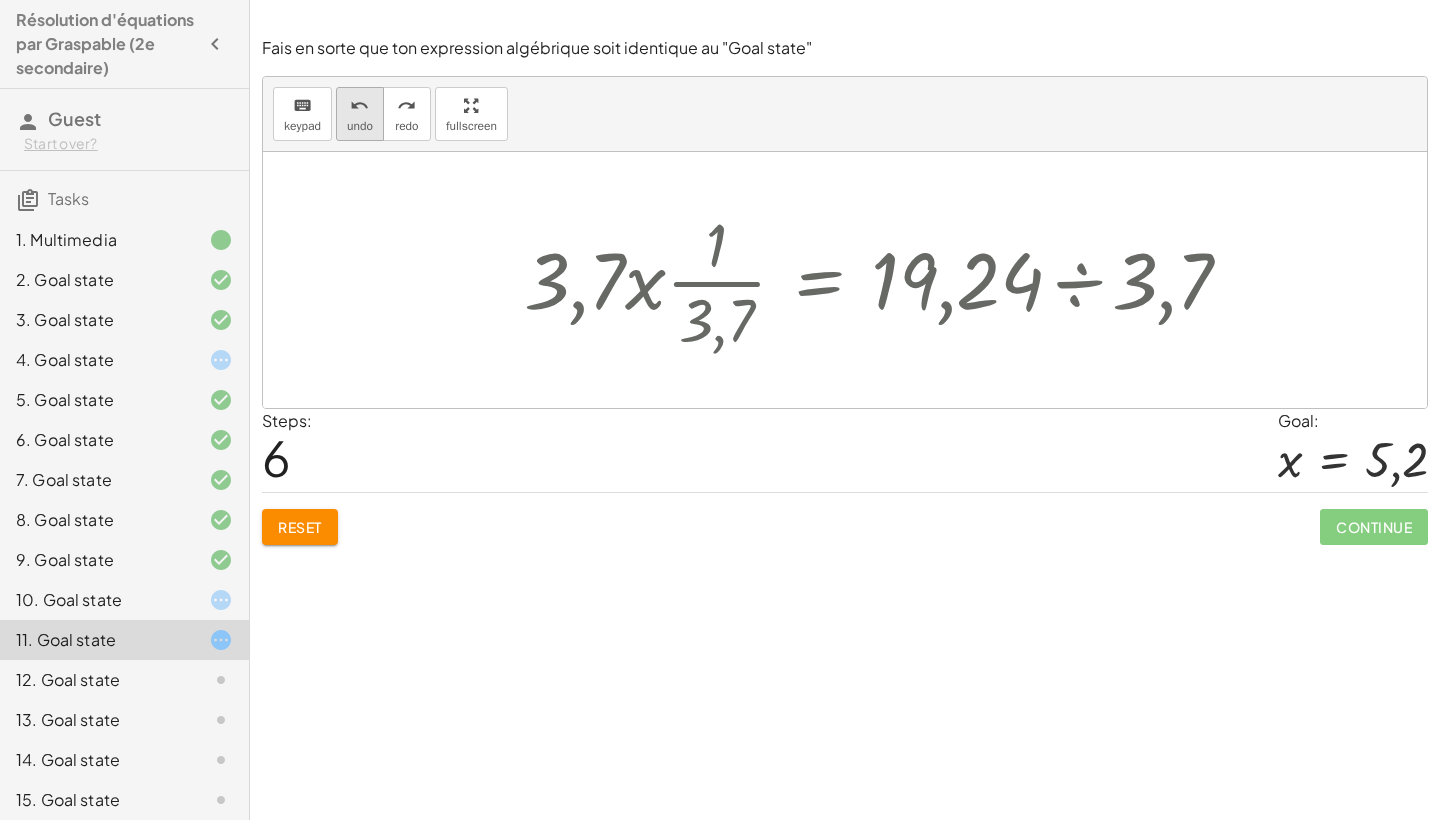 click on "undo" at bounding box center (359, 106) 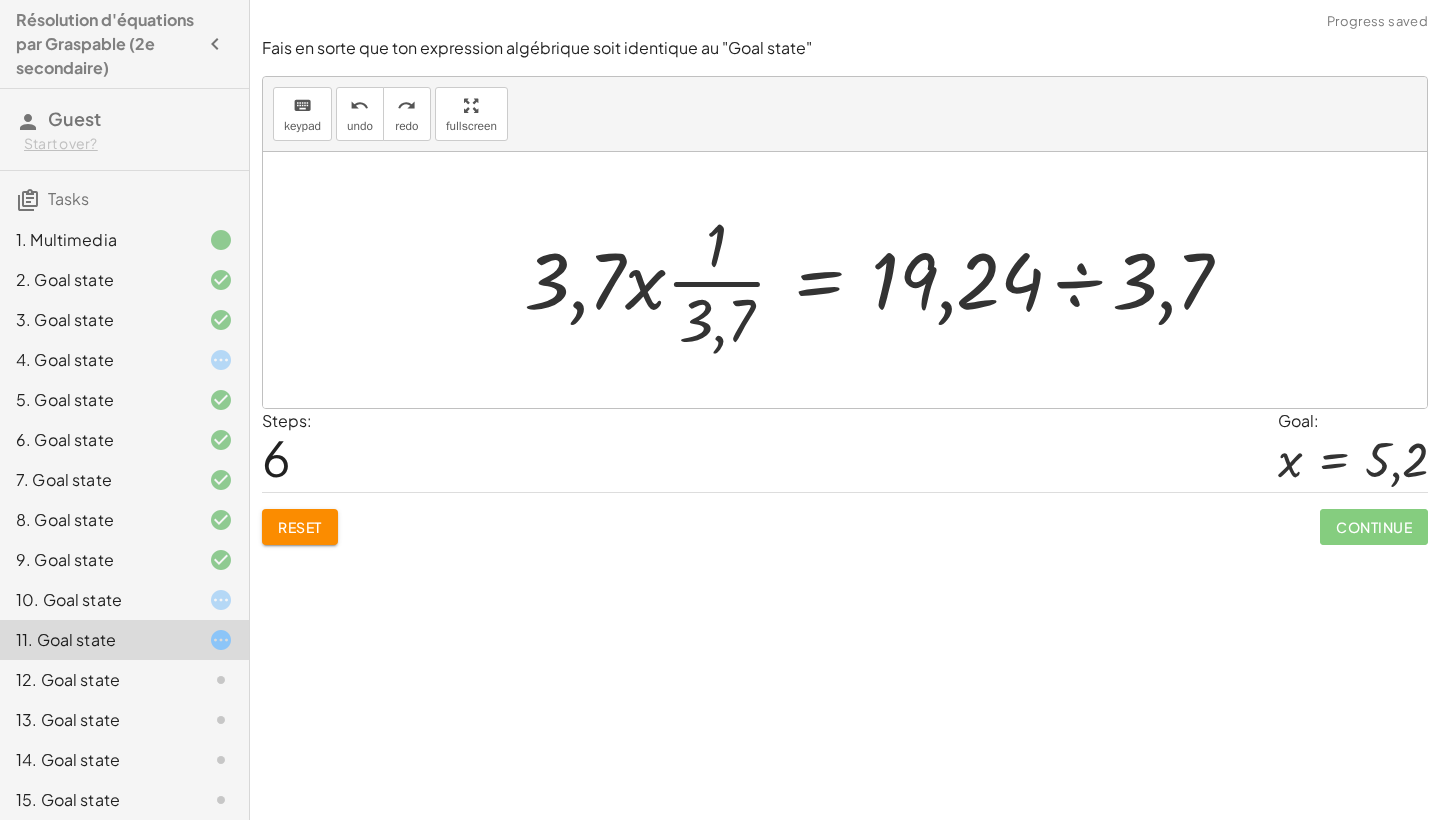 click at bounding box center [886, 280] 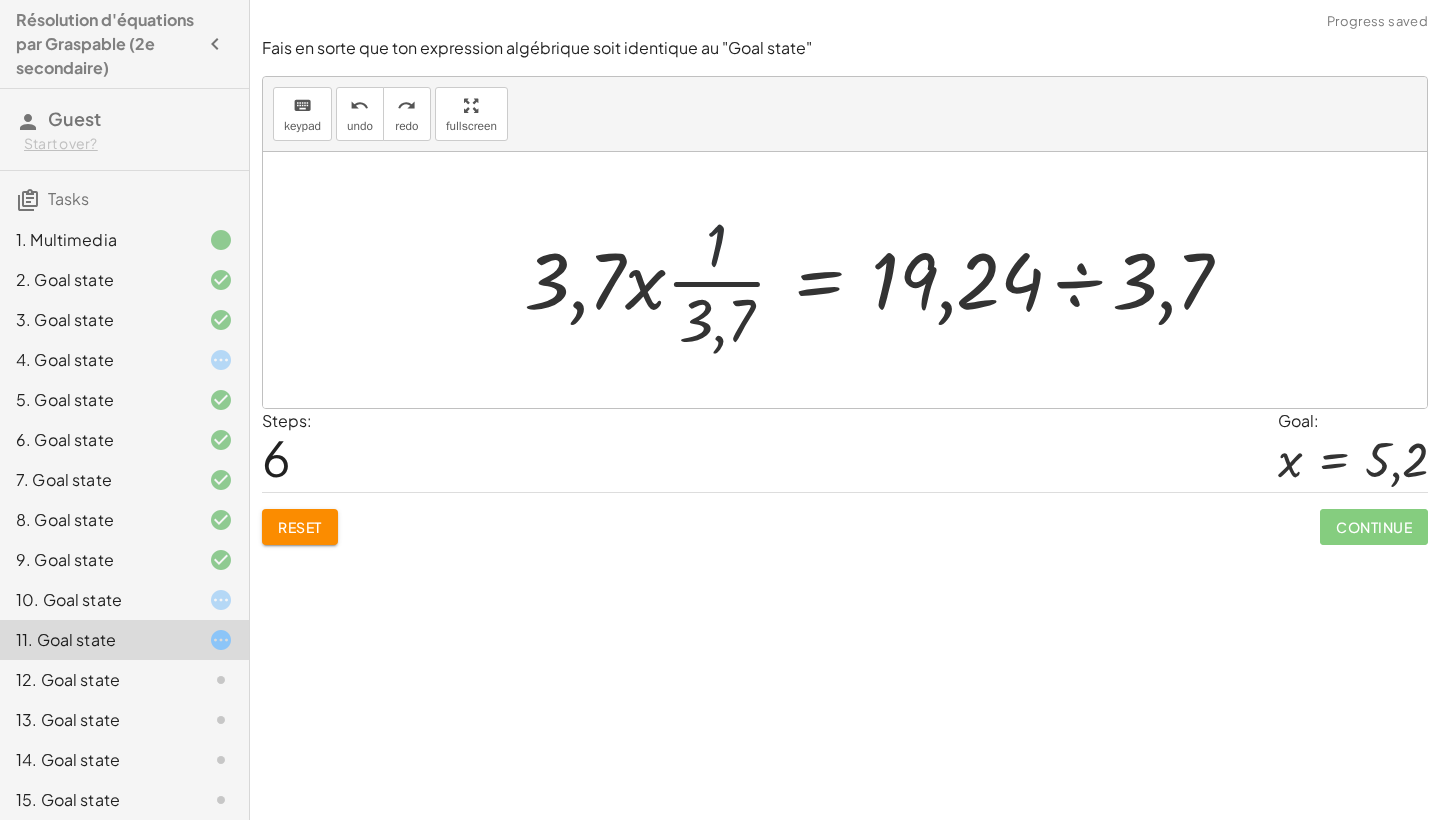 click at bounding box center (886, 280) 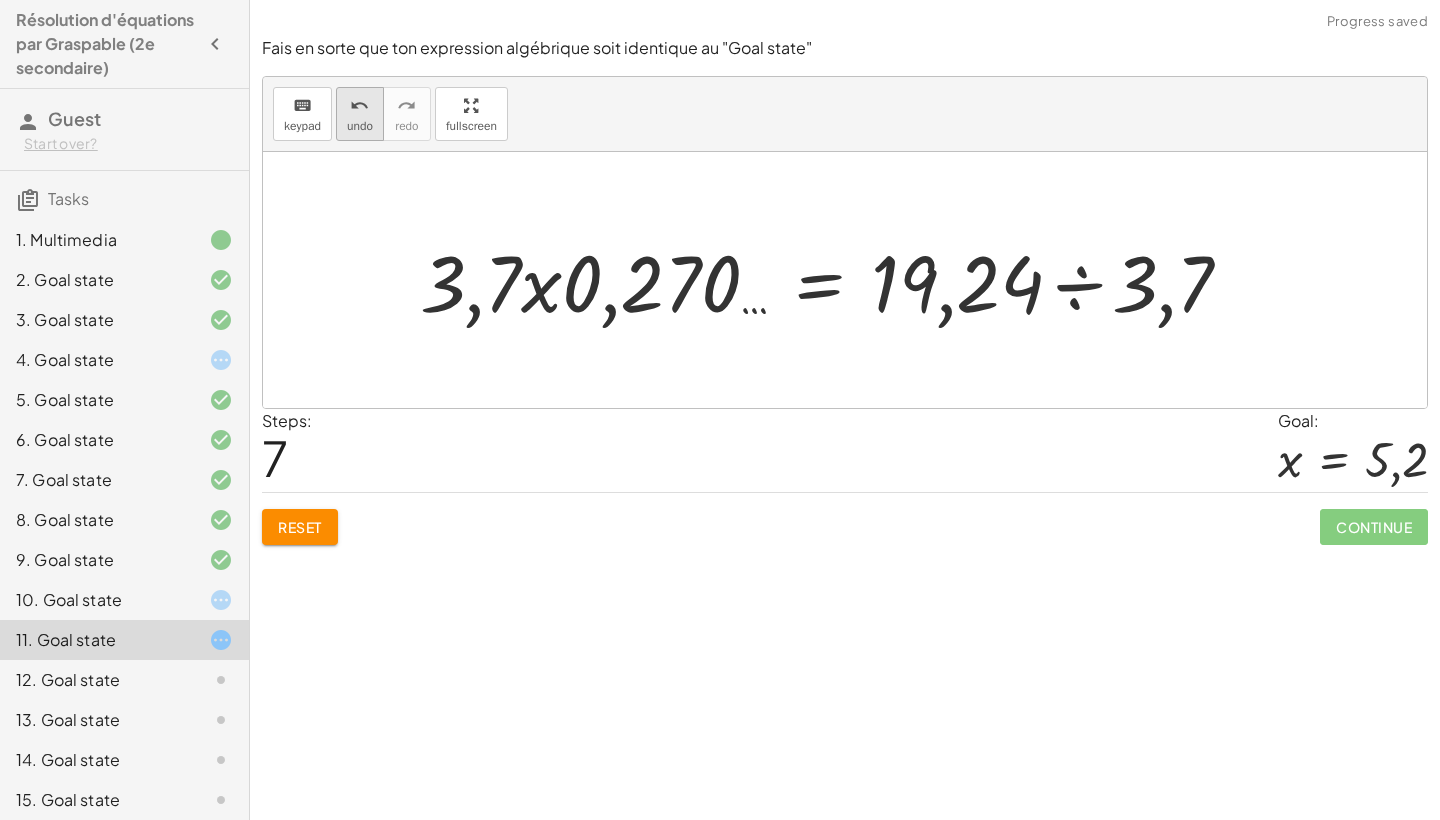 click on "undo" at bounding box center [360, 105] 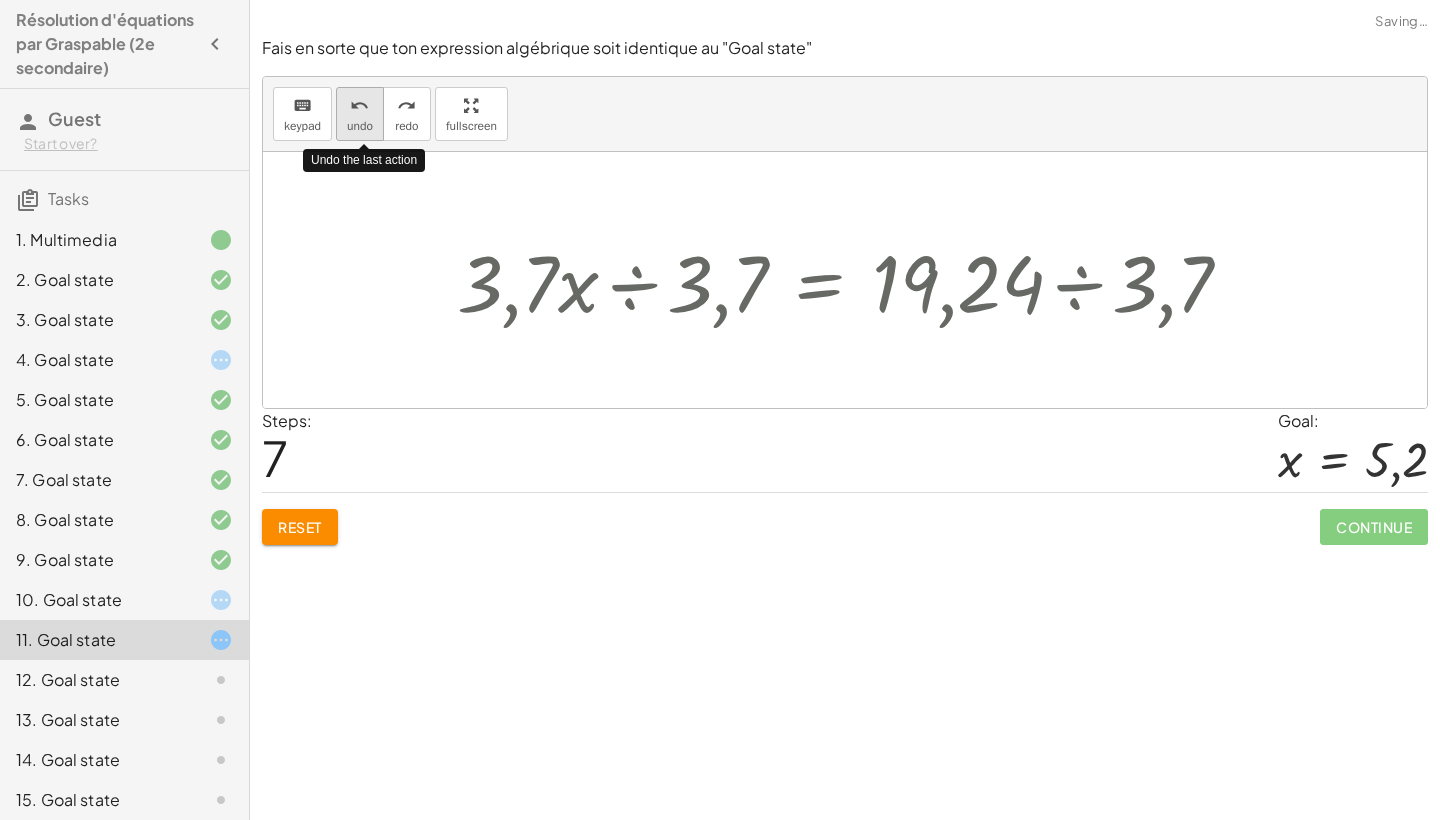 click on "undo" at bounding box center [360, 105] 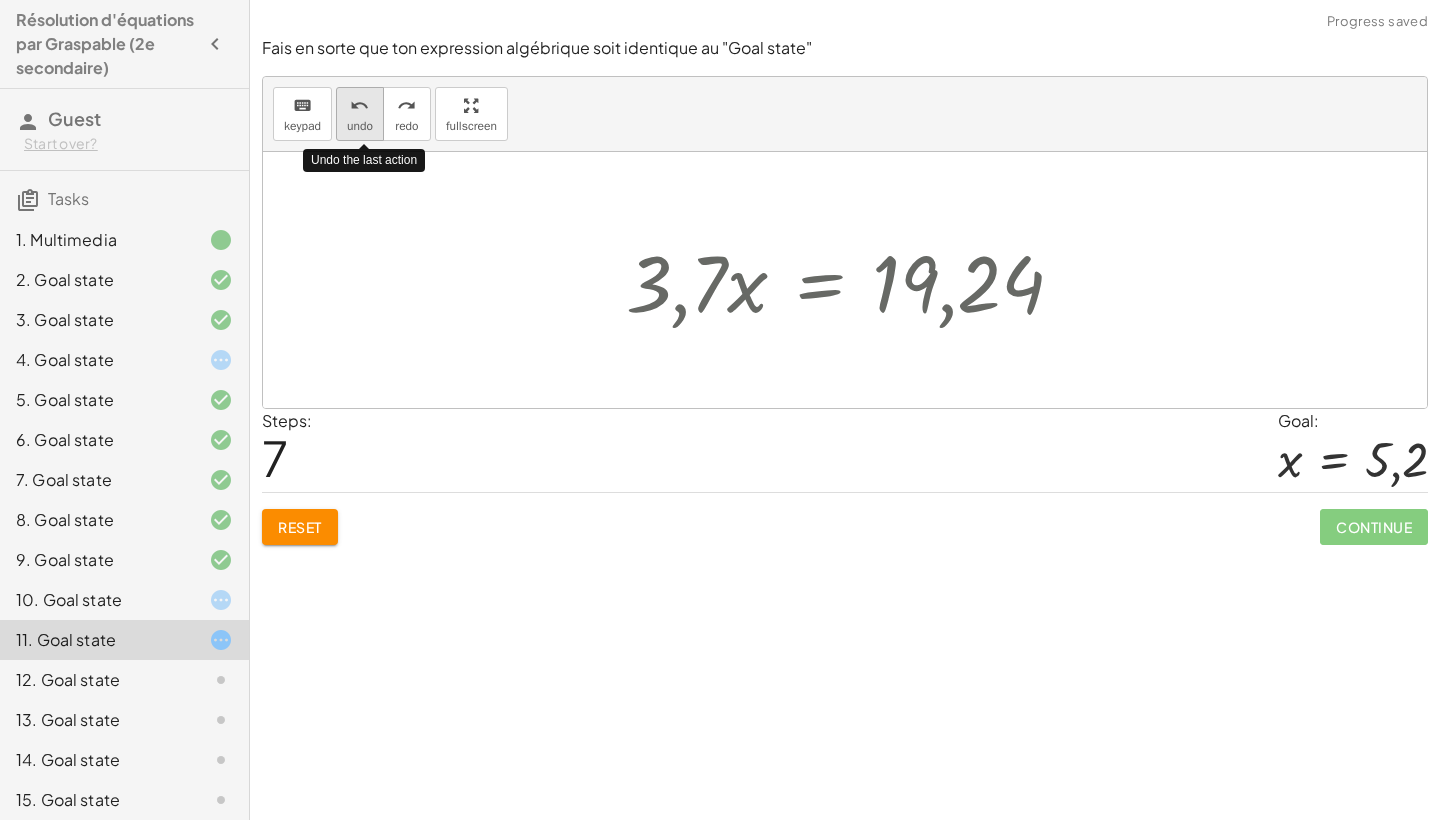 click on "undo" at bounding box center (360, 126) 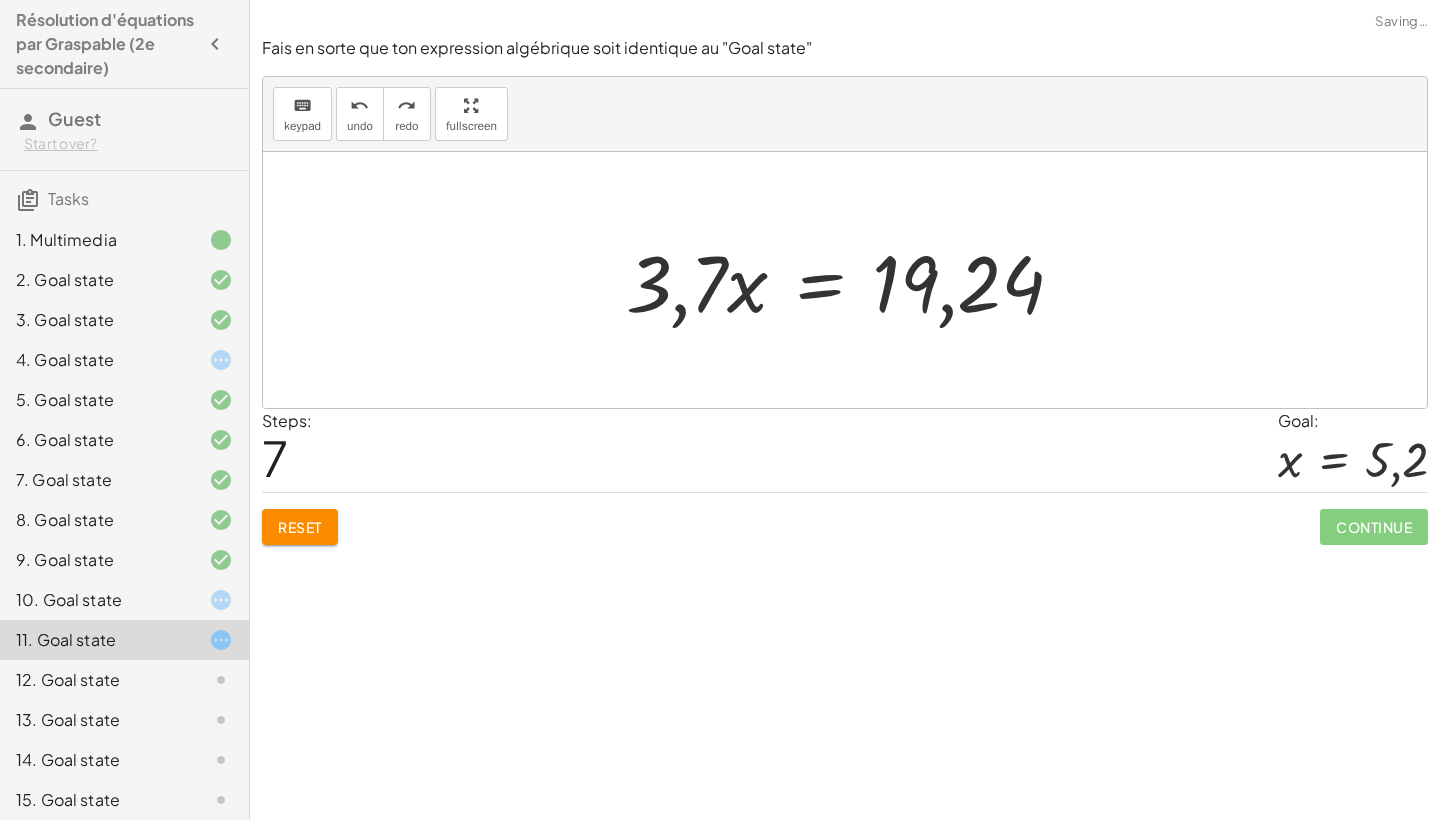 click at bounding box center [853, 280] 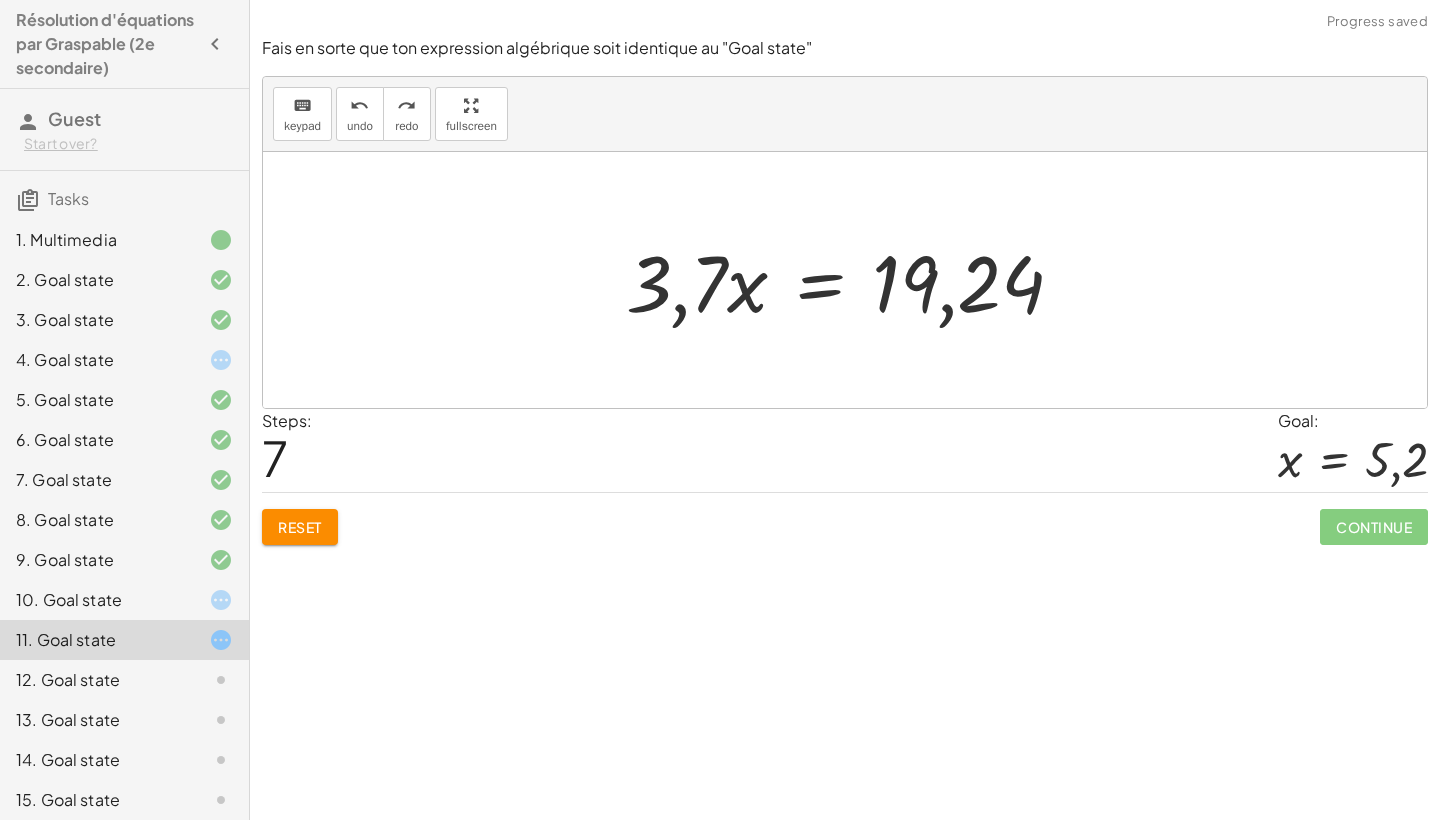click at bounding box center (853, 280) 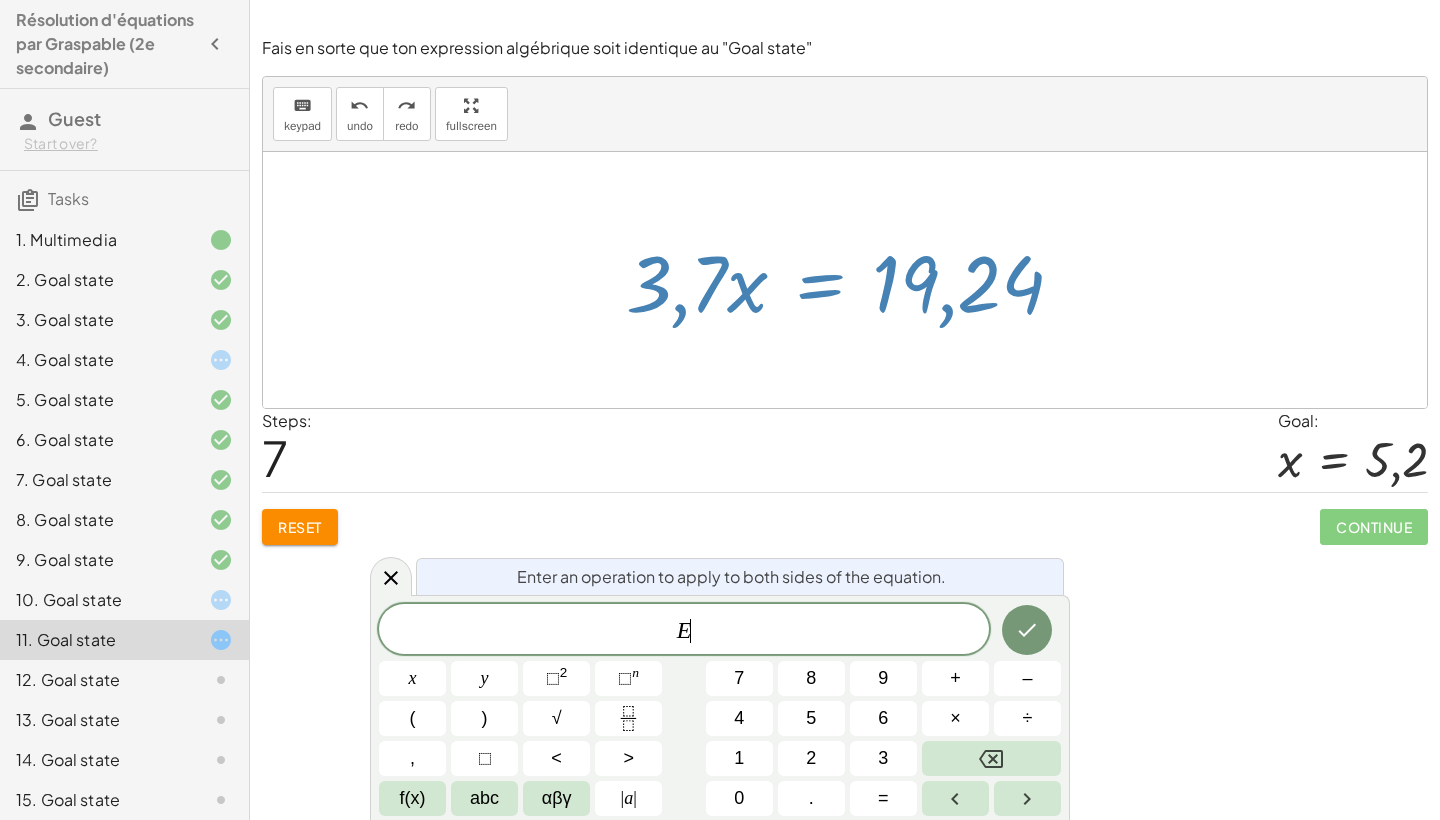 click at bounding box center (853, 280) 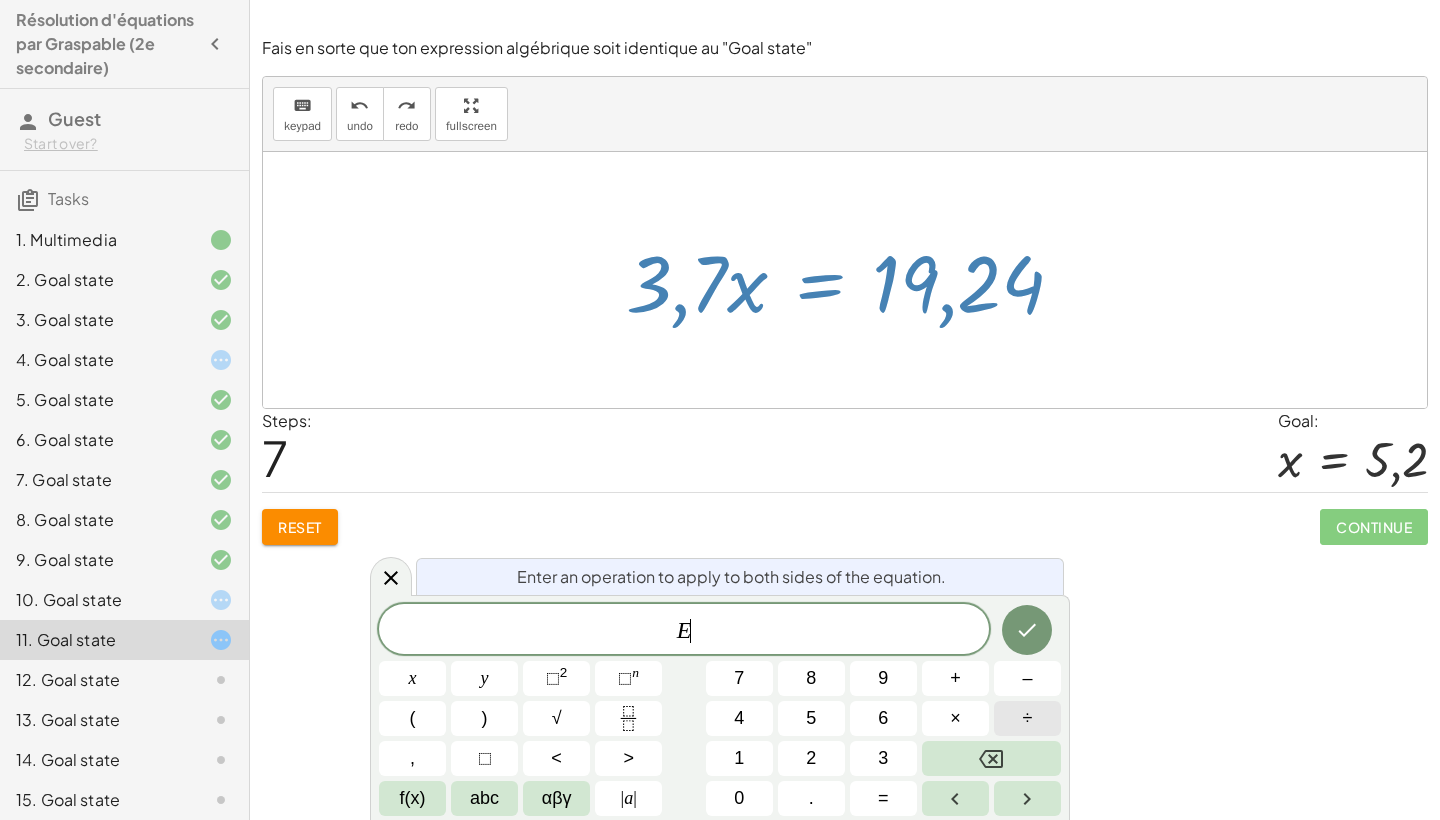 click on "÷" at bounding box center [1027, 718] 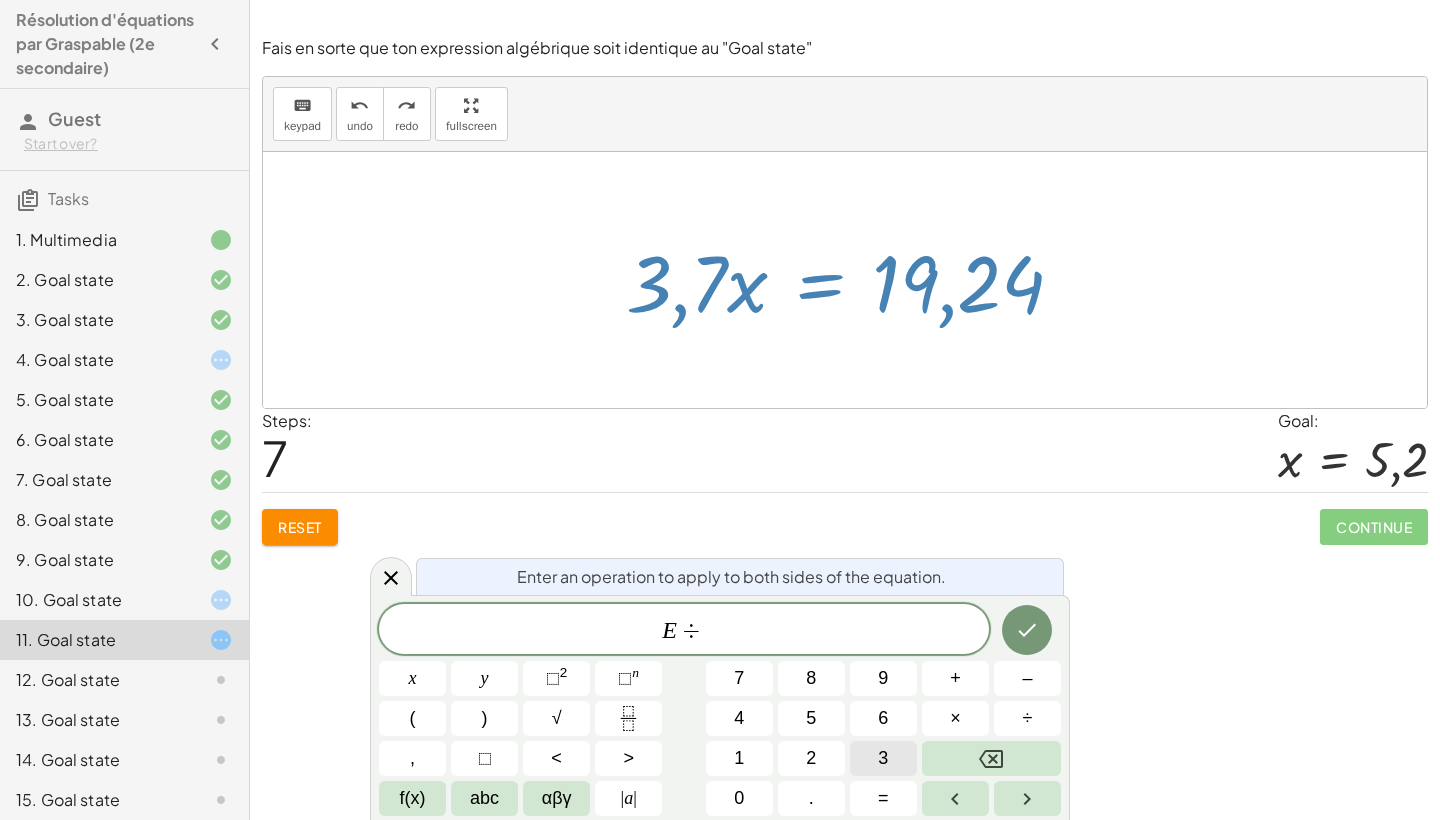 click on "3" at bounding box center (883, 758) 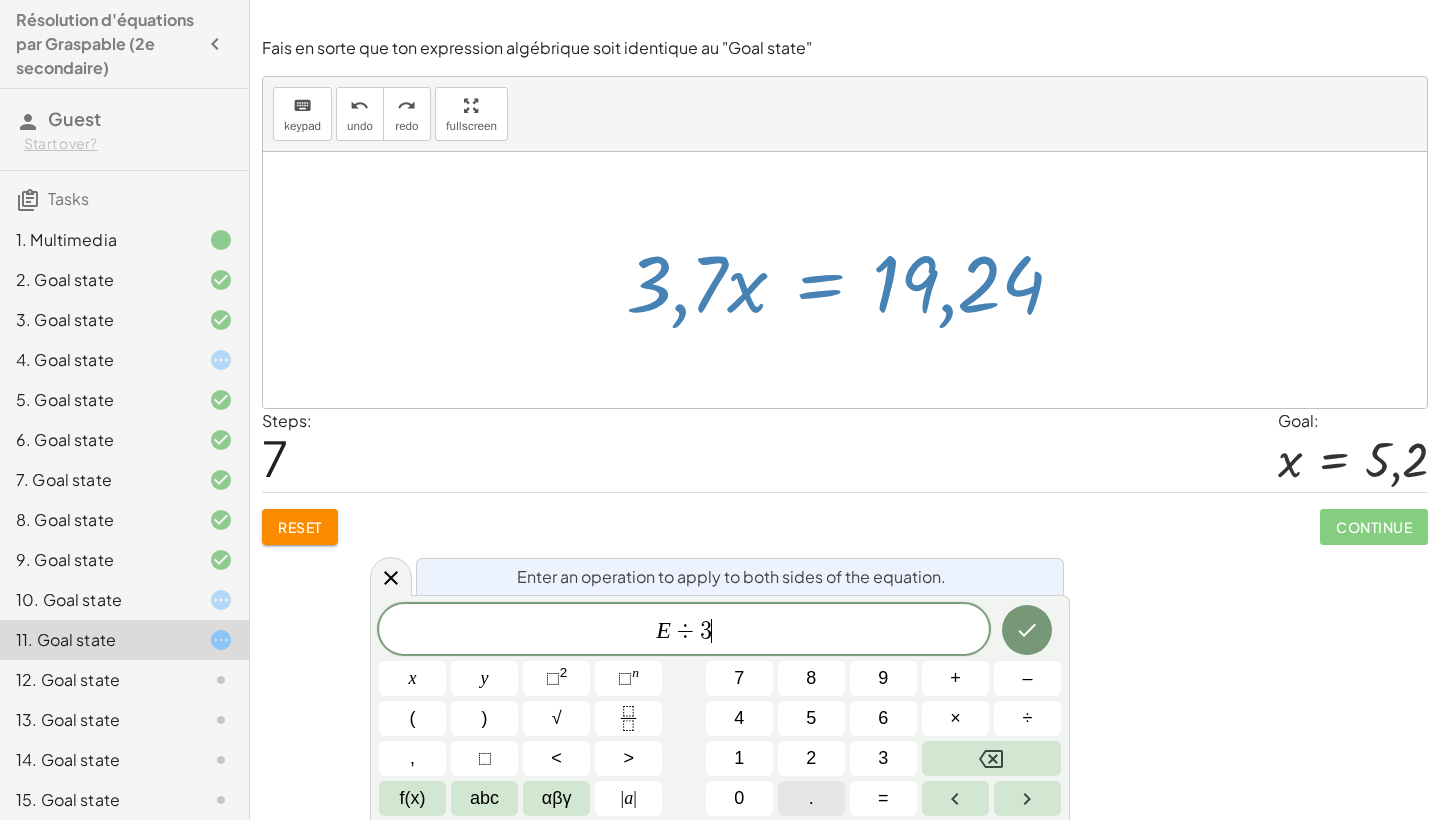 click on "." at bounding box center (811, 798) 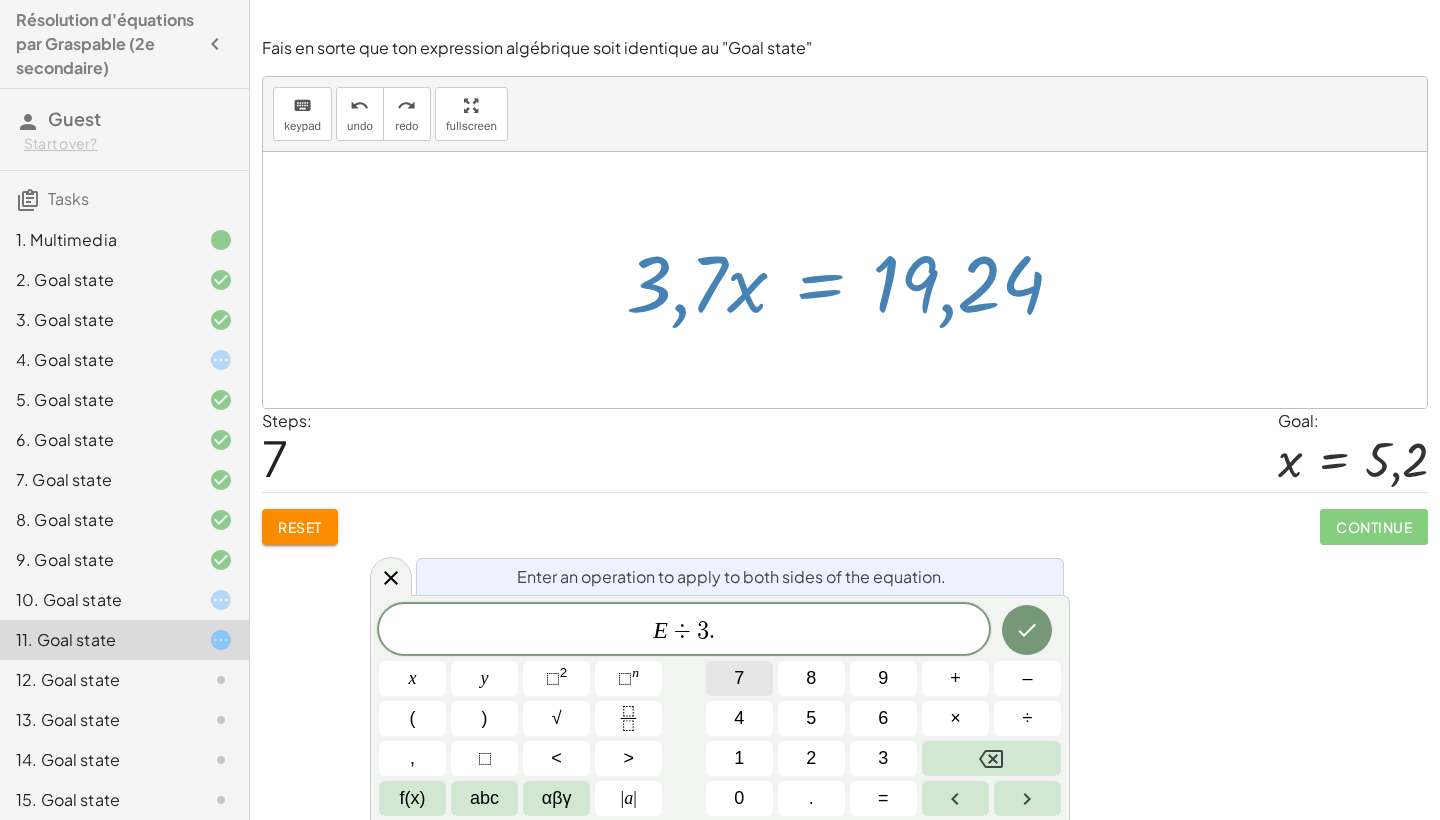 click on "7" at bounding box center (739, 678) 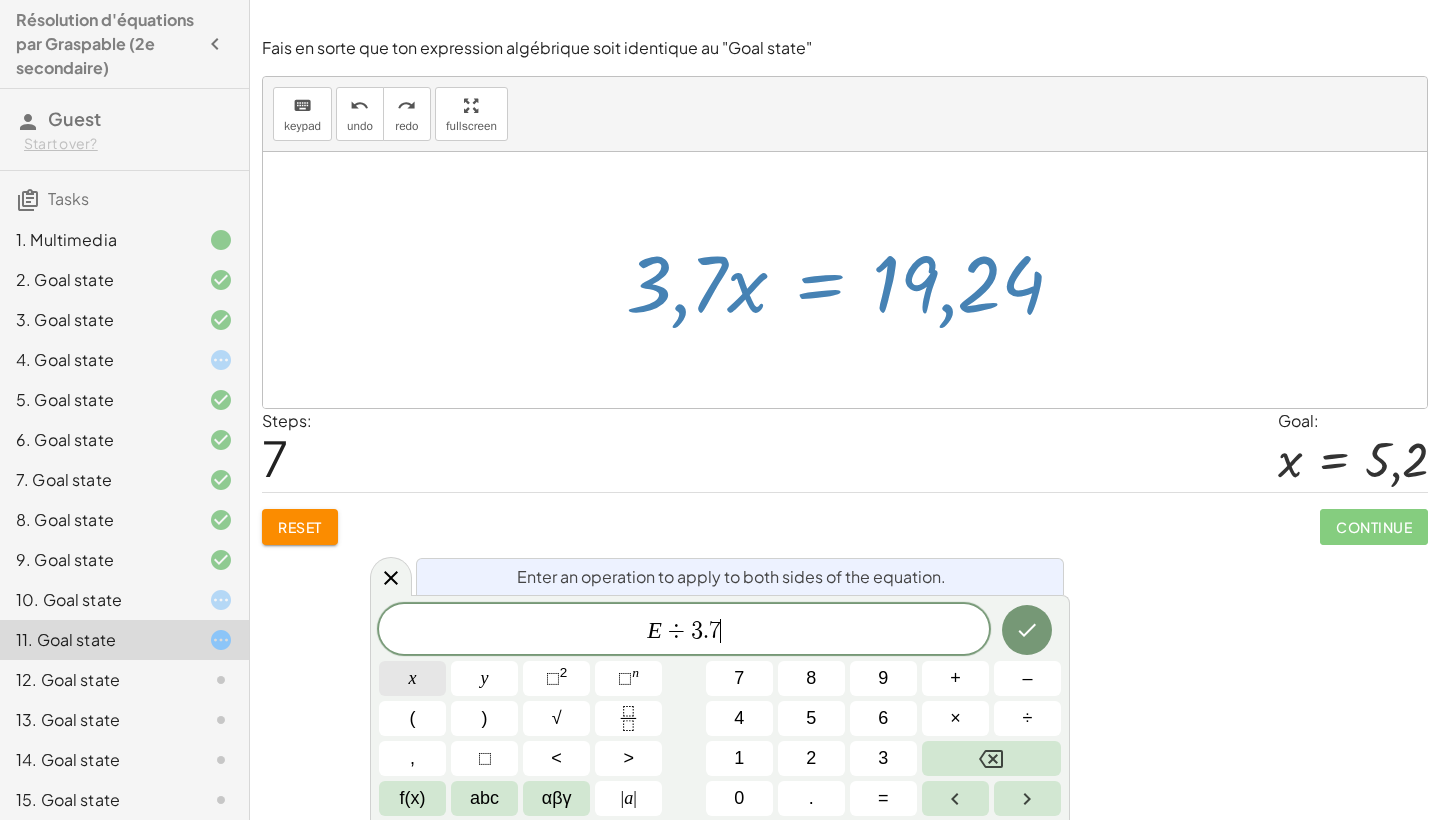 click on "x" at bounding box center (412, 678) 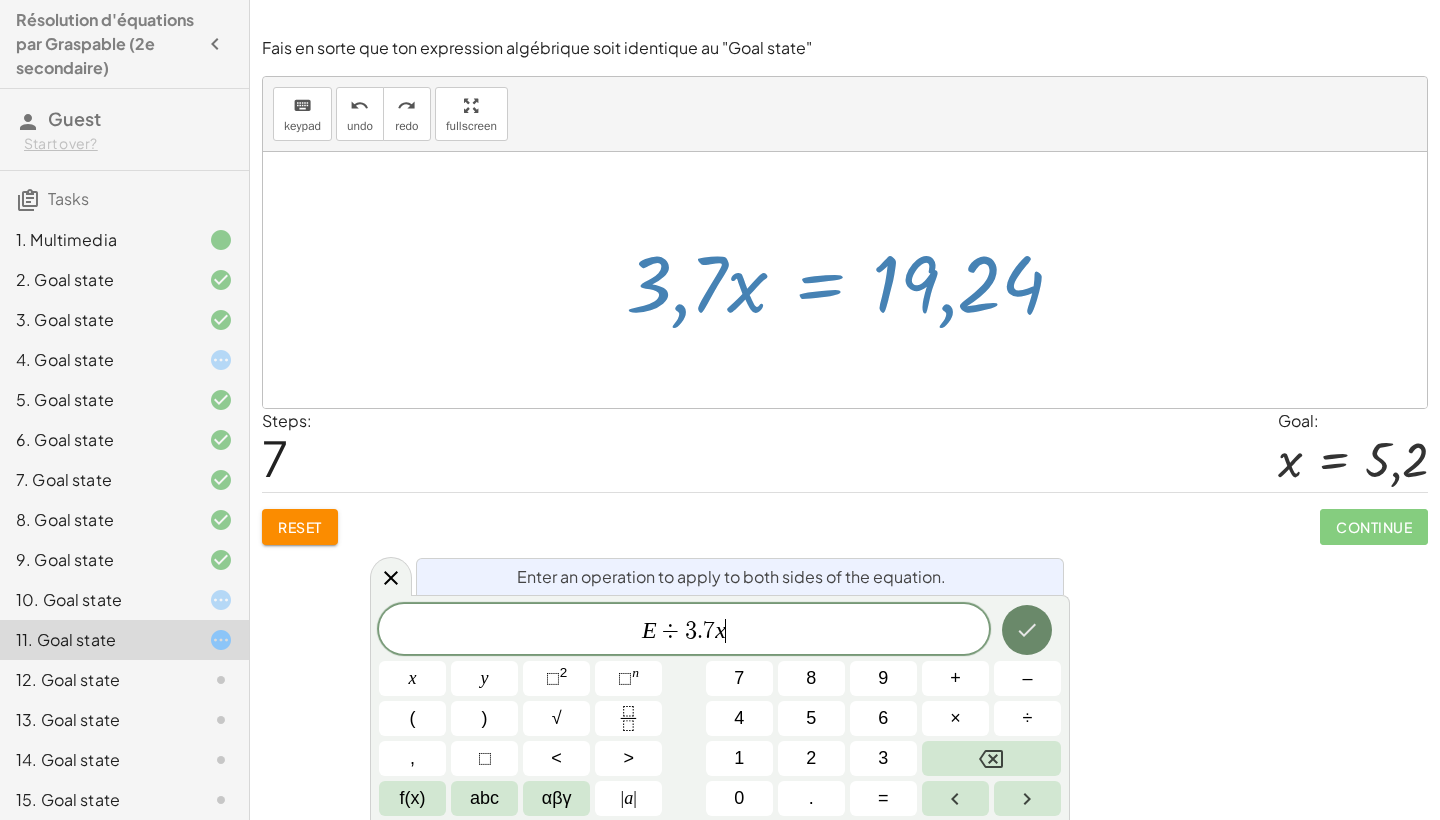 click at bounding box center (1027, 630) 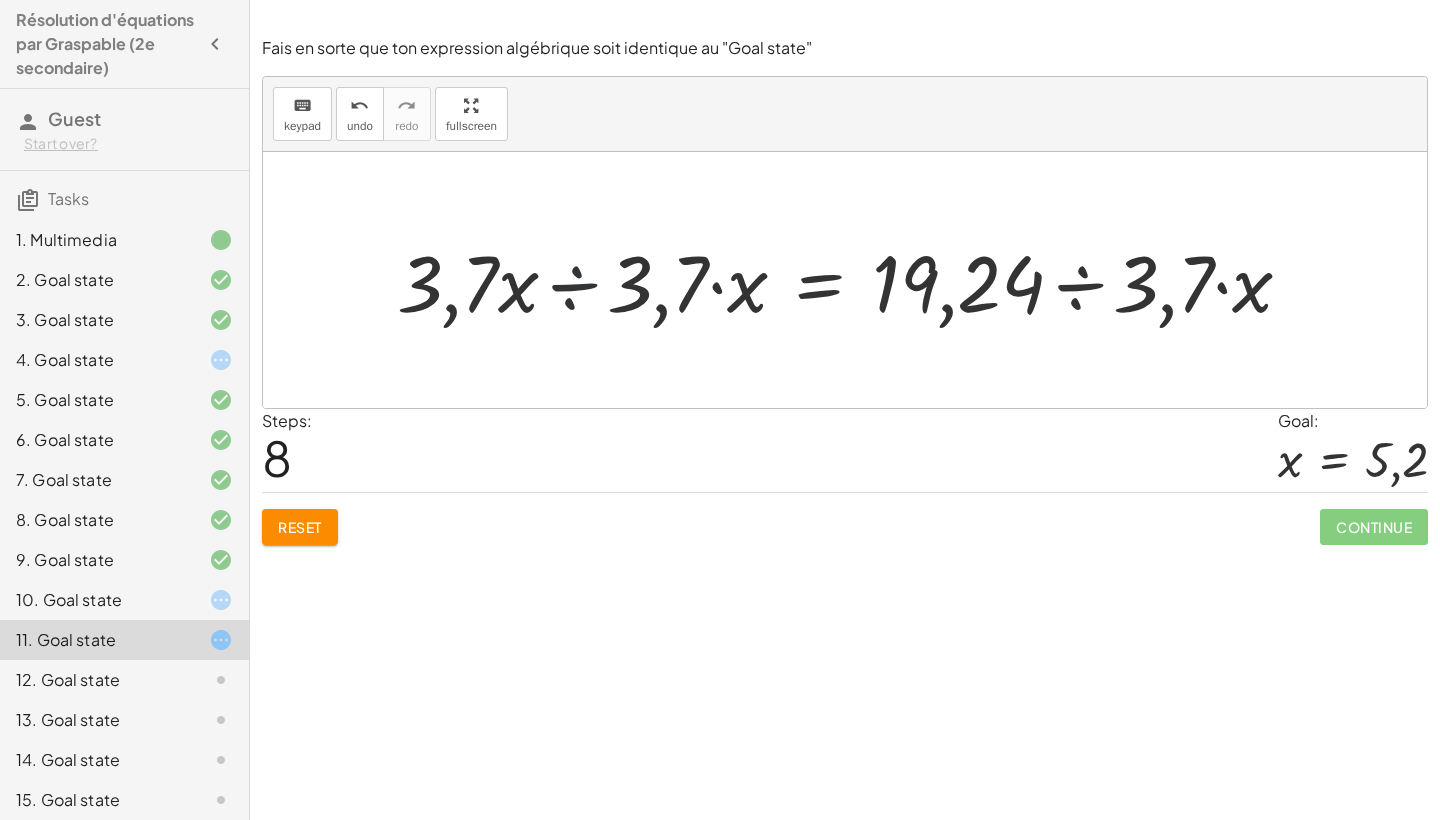 click at bounding box center [852, 280] 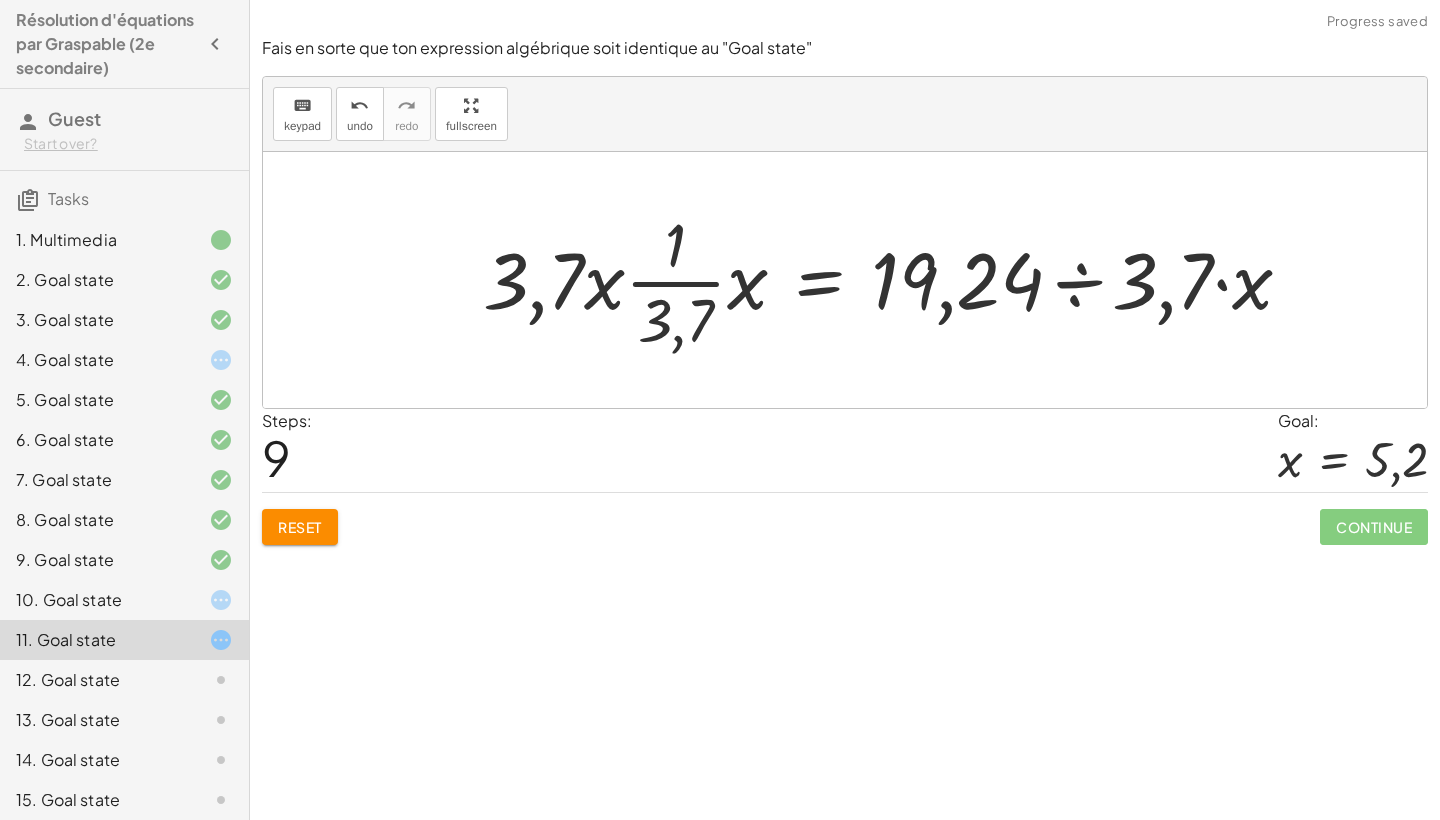 click at bounding box center (895, 280) 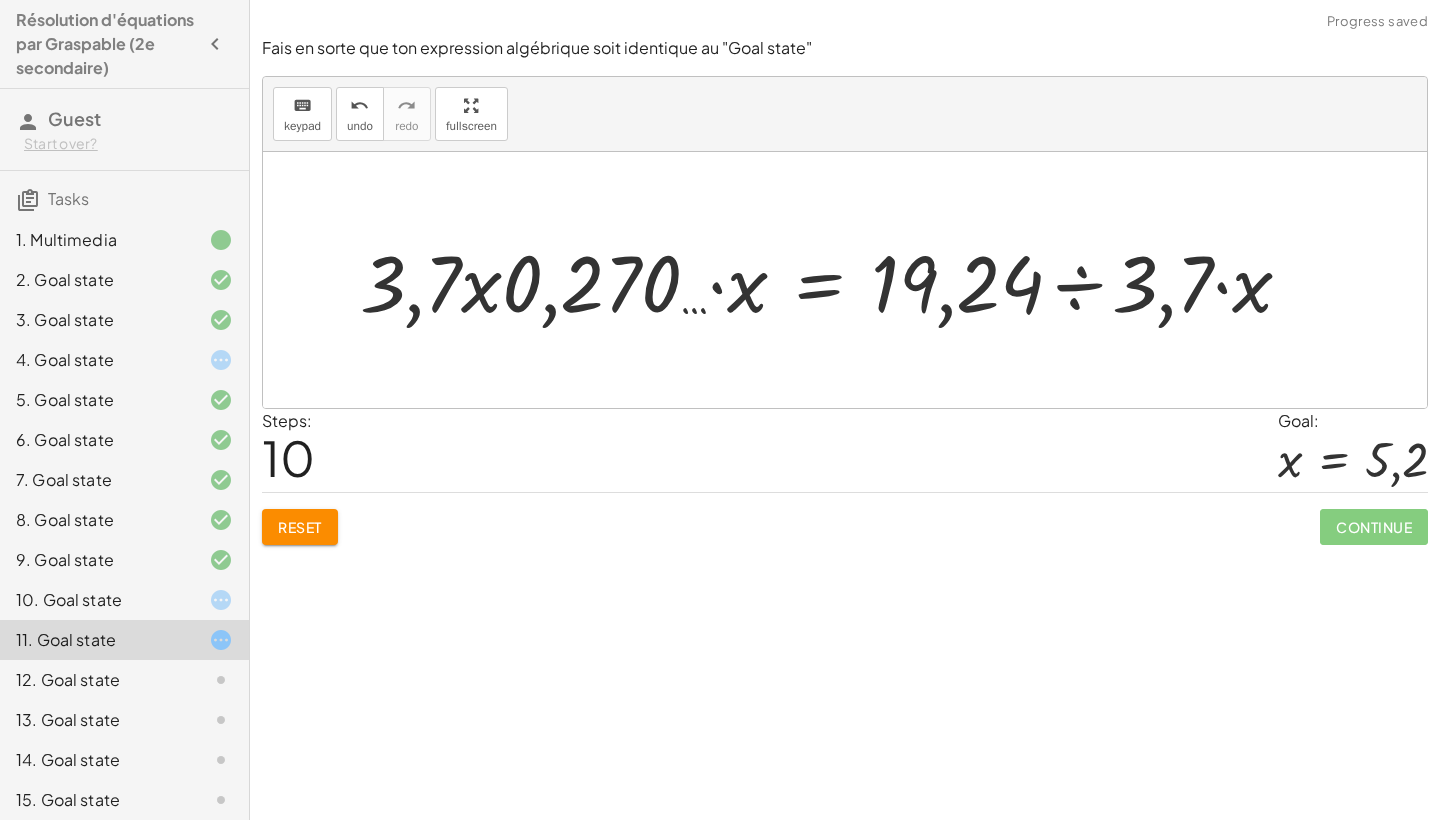 click at bounding box center (834, 280) 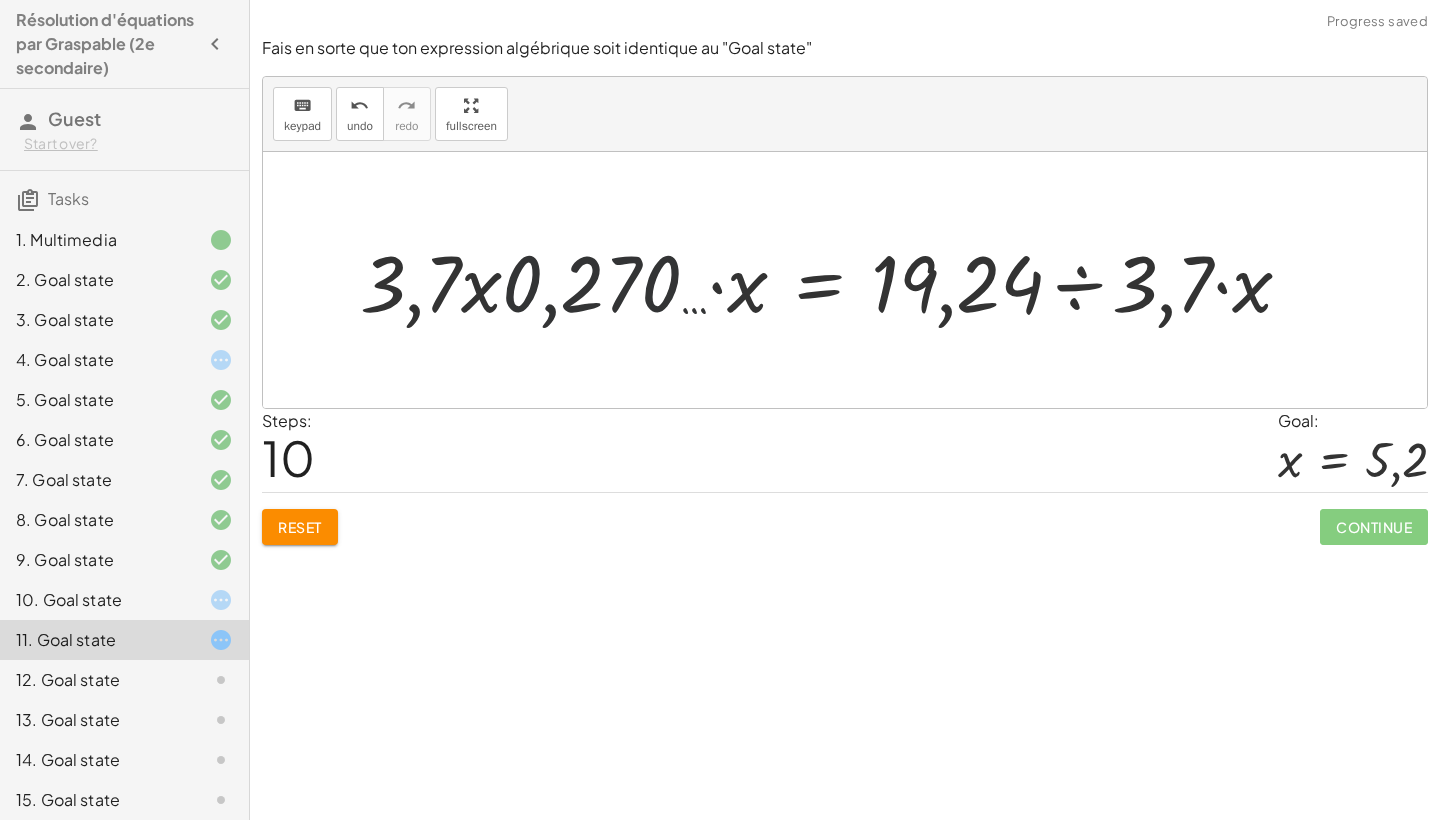 click at bounding box center [834, 280] 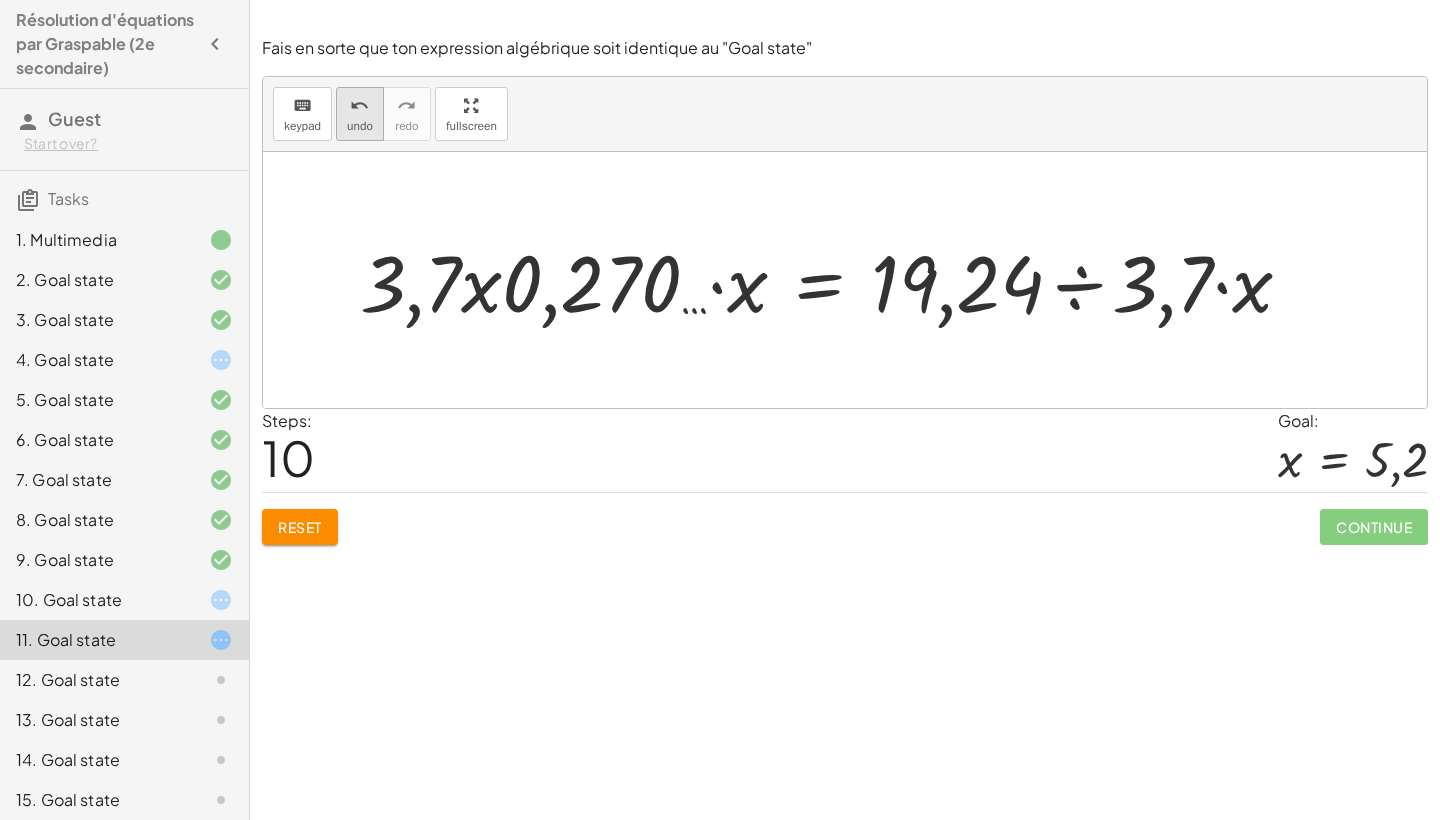click on "undo" at bounding box center [360, 126] 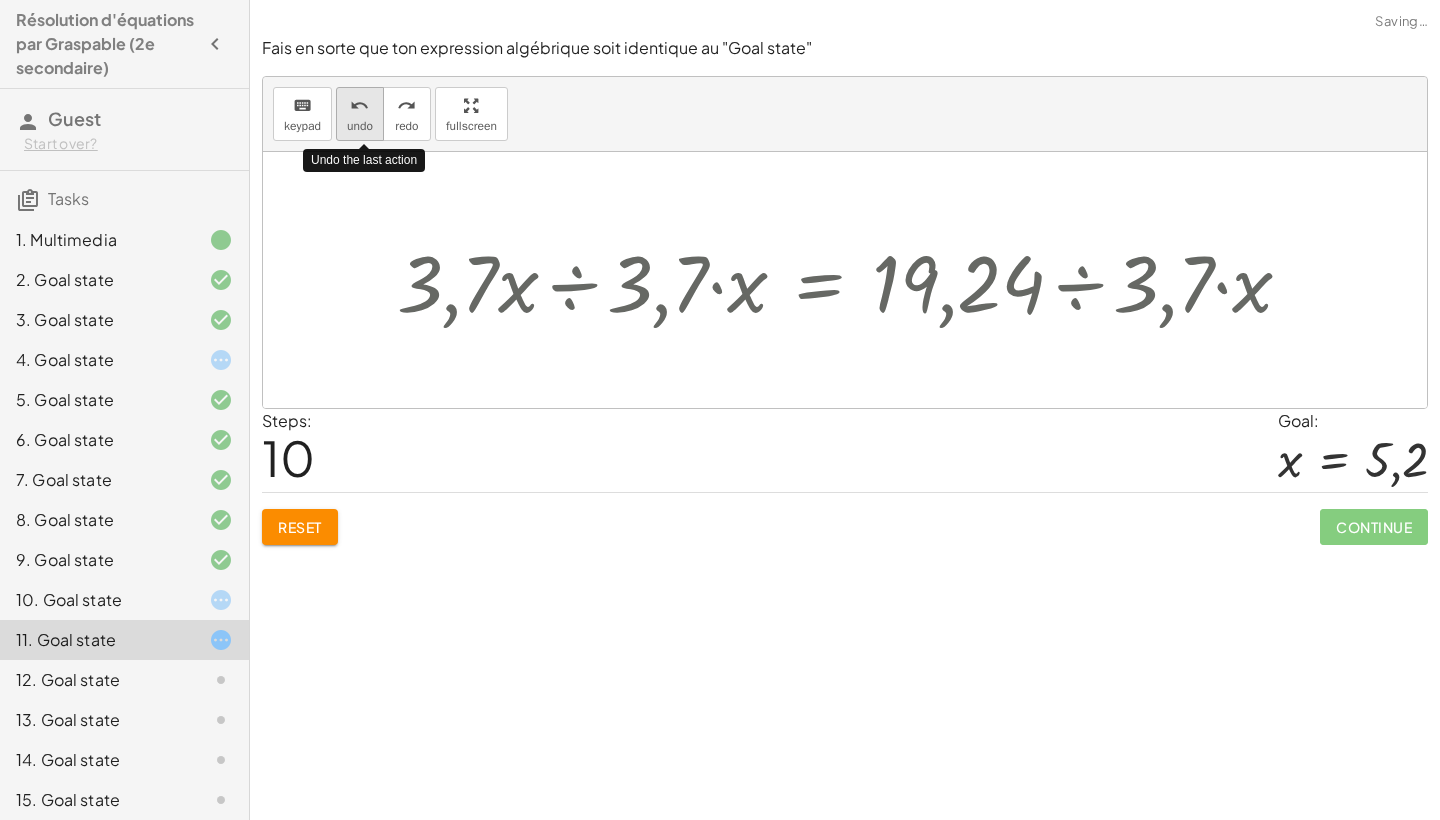 click on "undo" at bounding box center [360, 126] 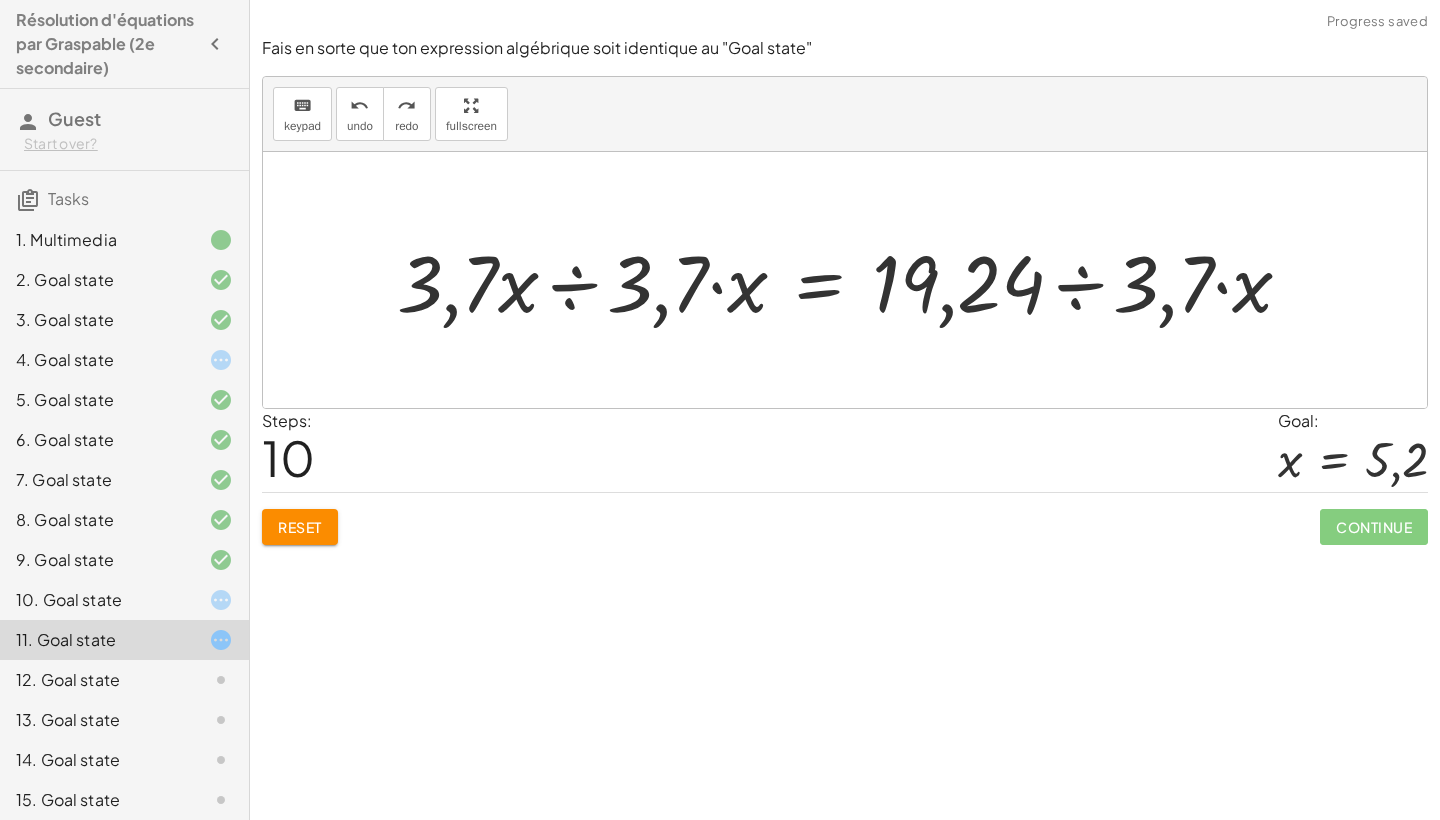 click at bounding box center (852, 280) 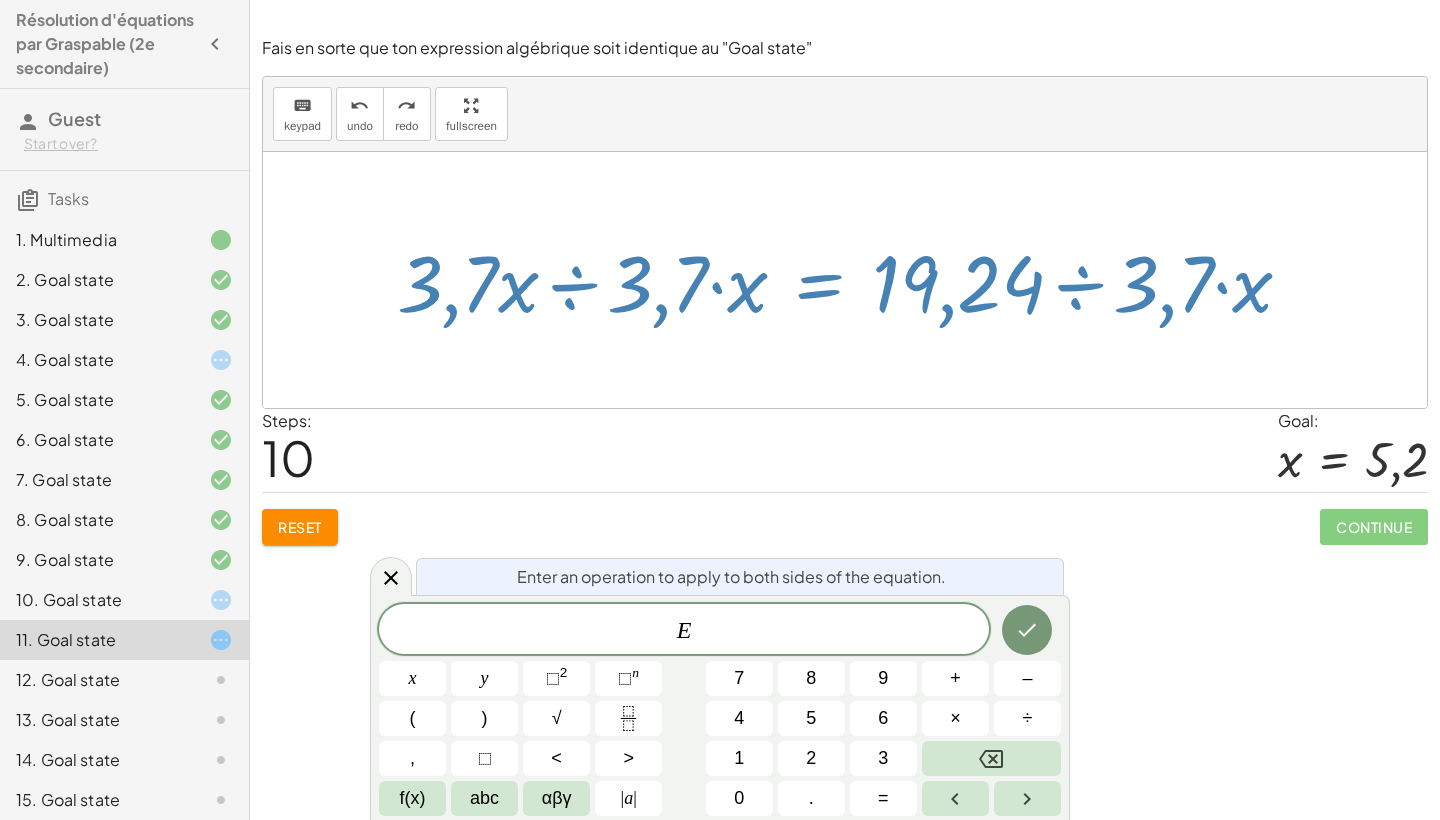 click on "Steps:  10 Goal: x = 5,2" at bounding box center [845, 450] 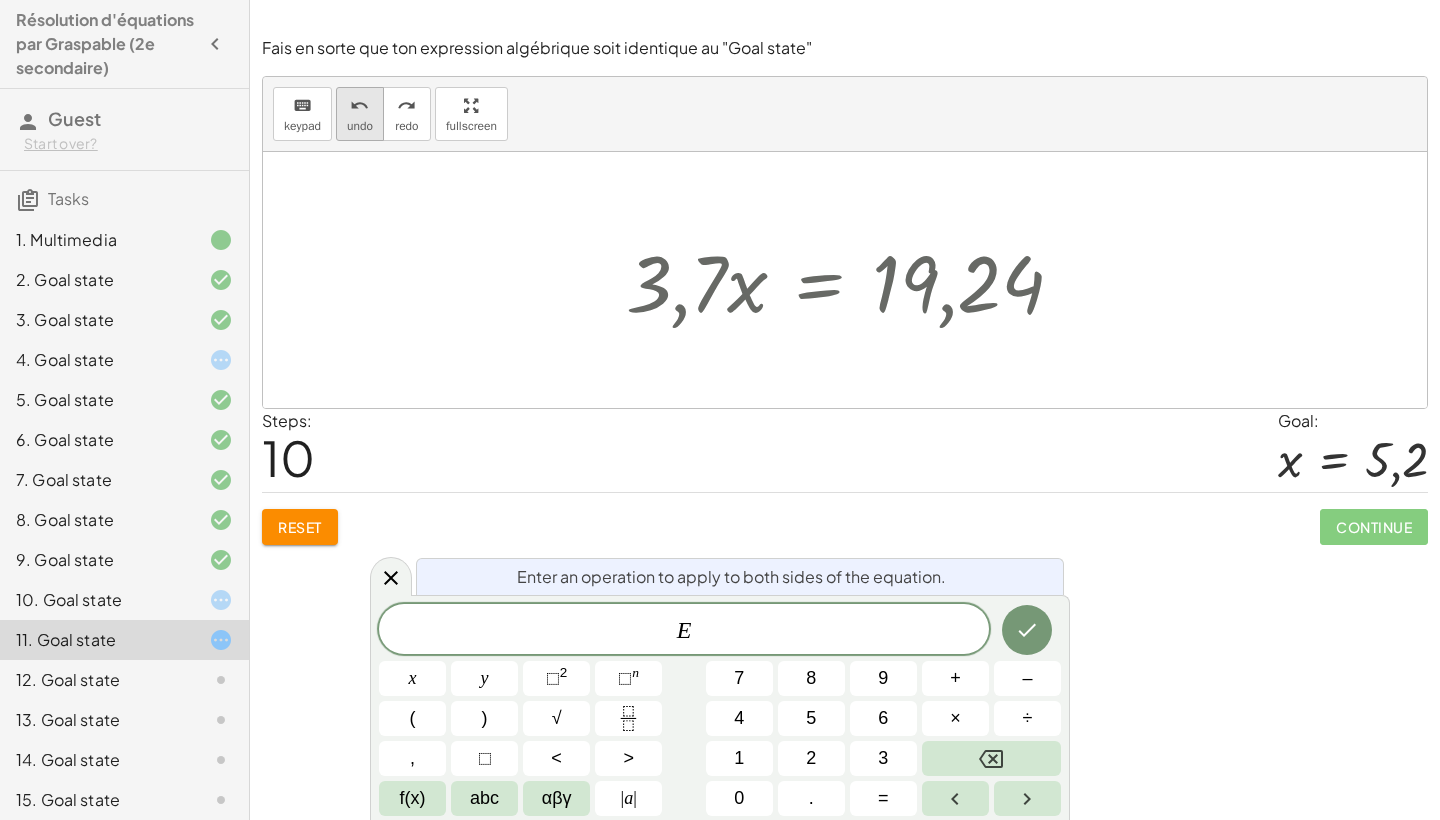 click on "undo" at bounding box center (360, 126) 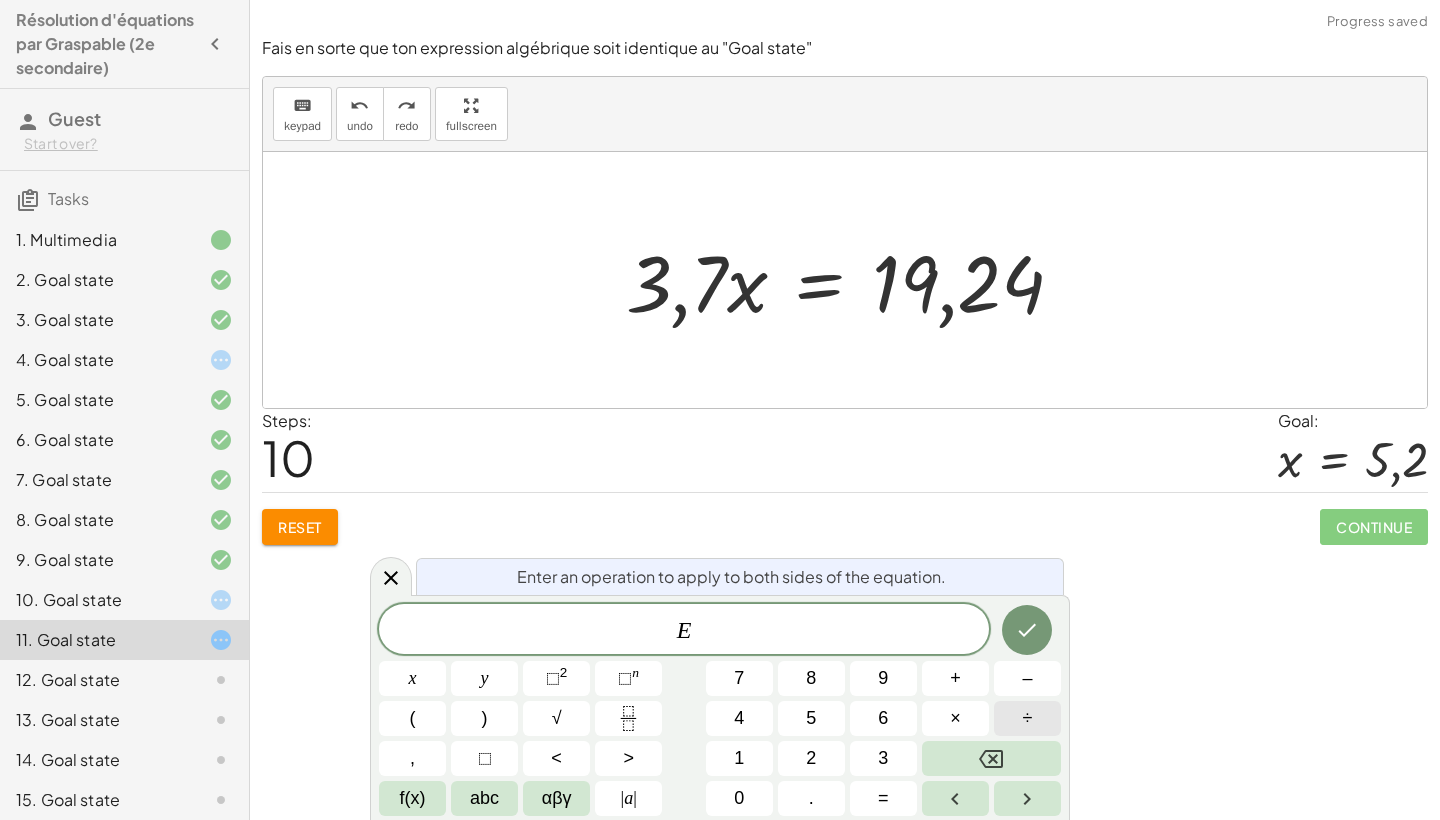 click on "÷" at bounding box center [1027, 718] 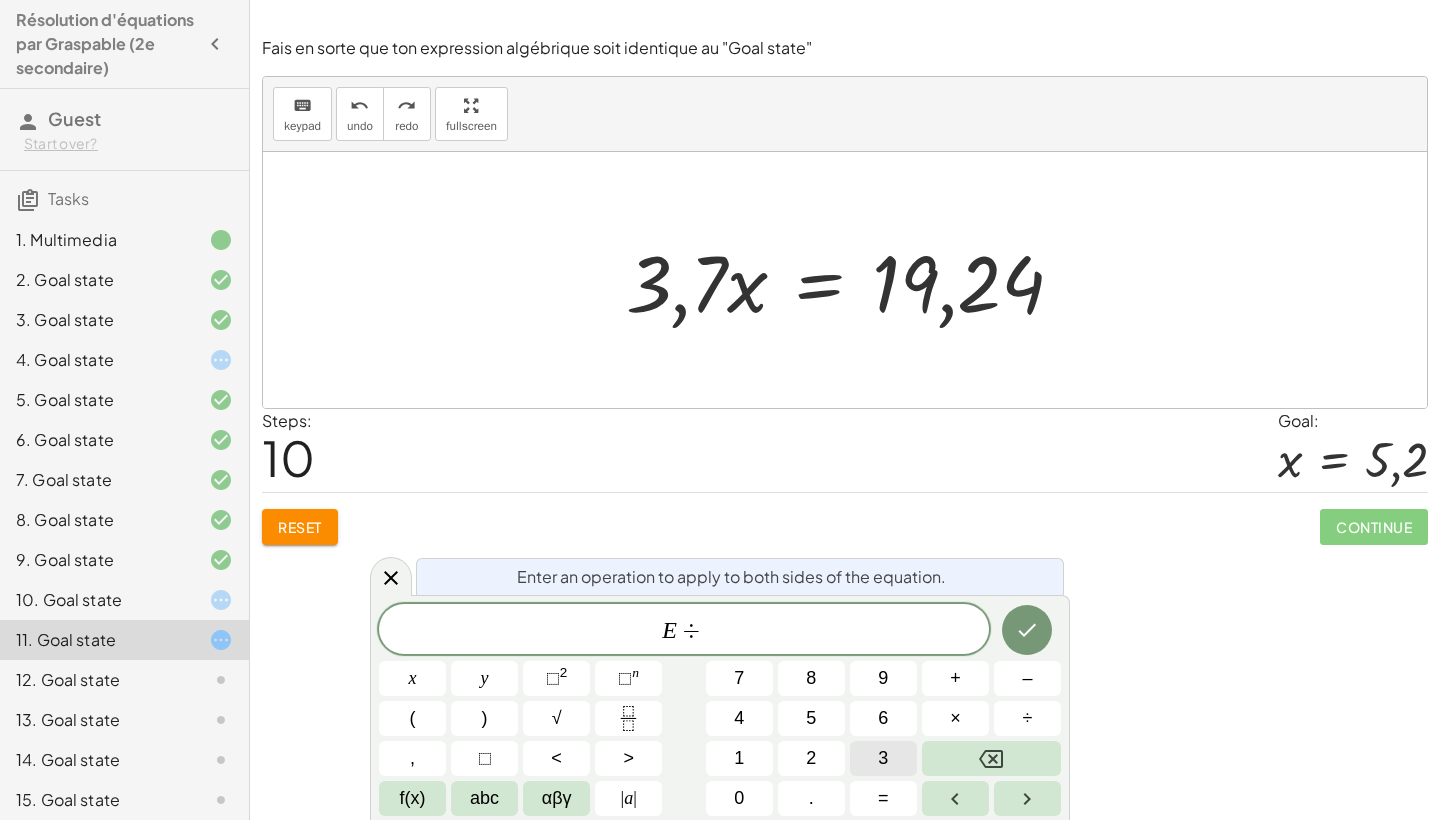 click on "3" at bounding box center [883, 758] 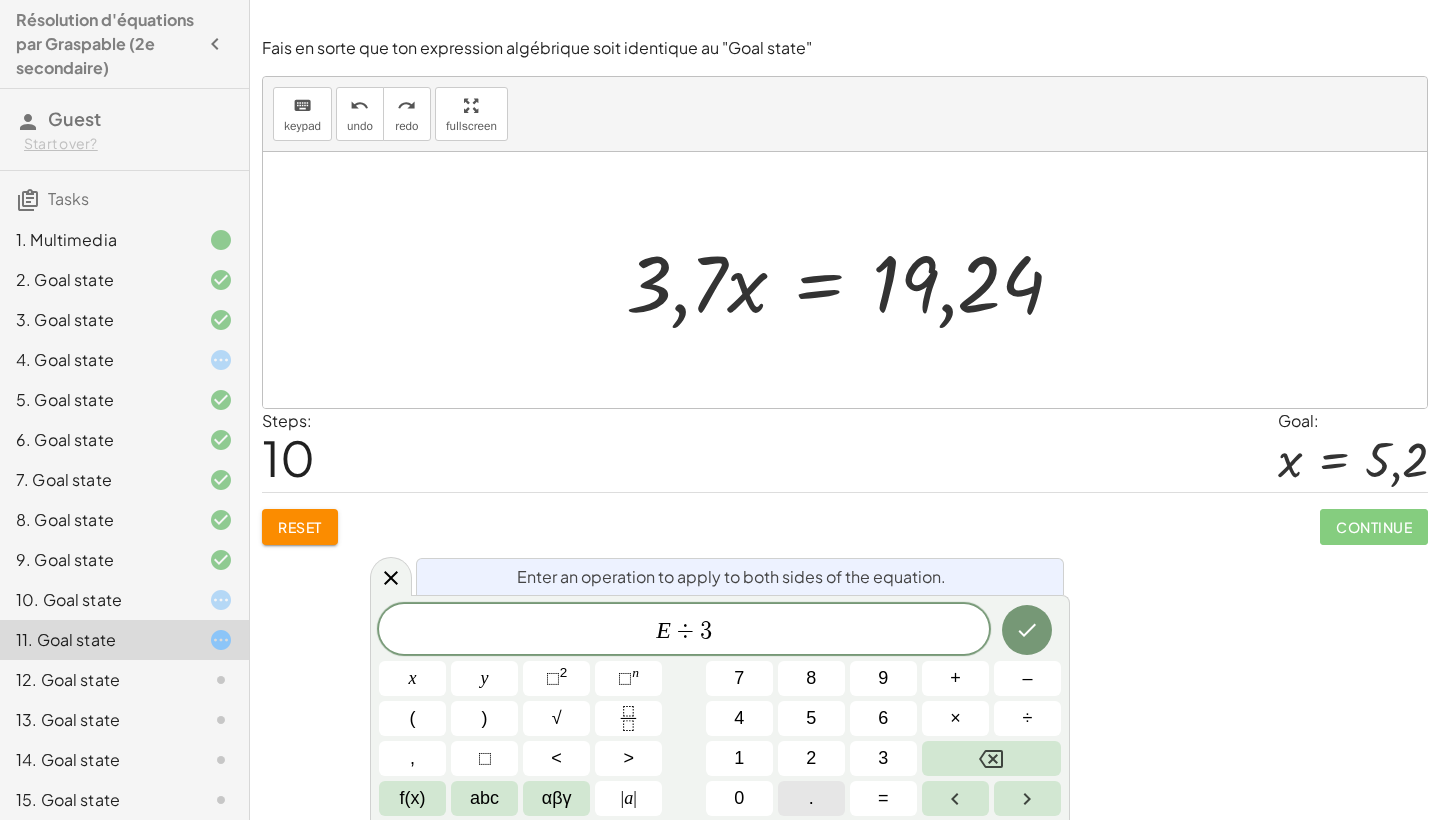 click on "." at bounding box center [811, 798] 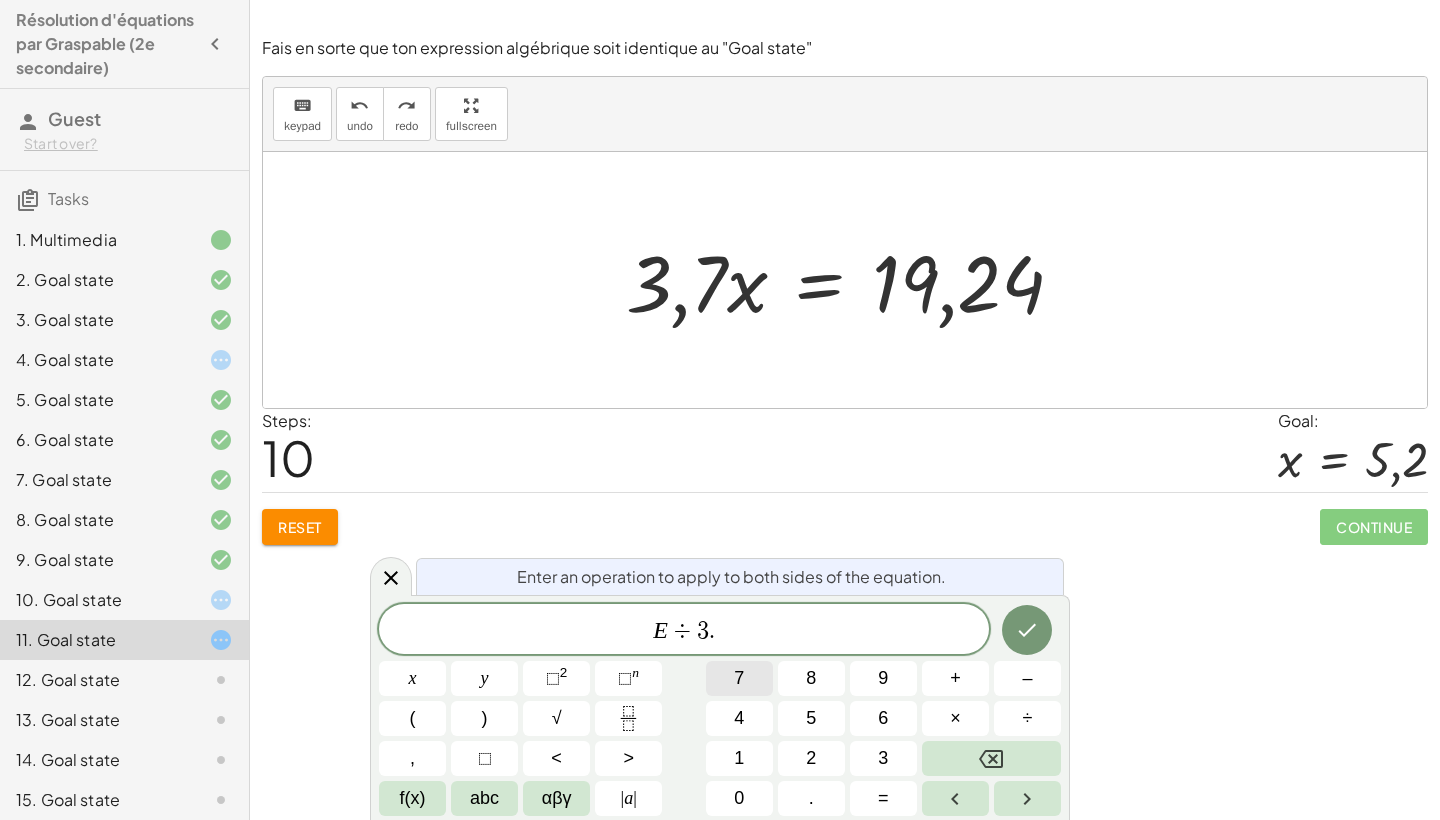 click on "7" at bounding box center (739, 678) 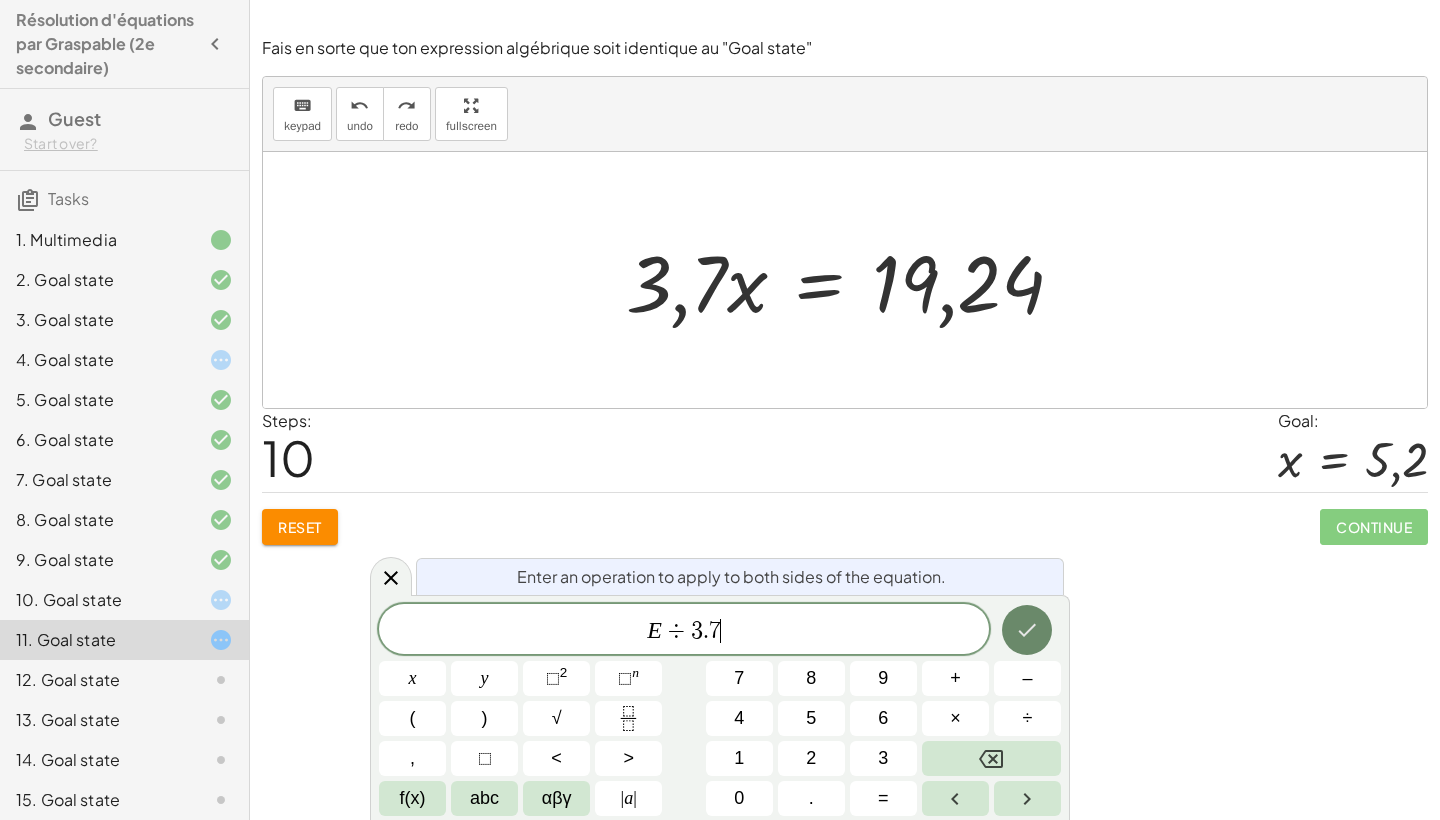 click 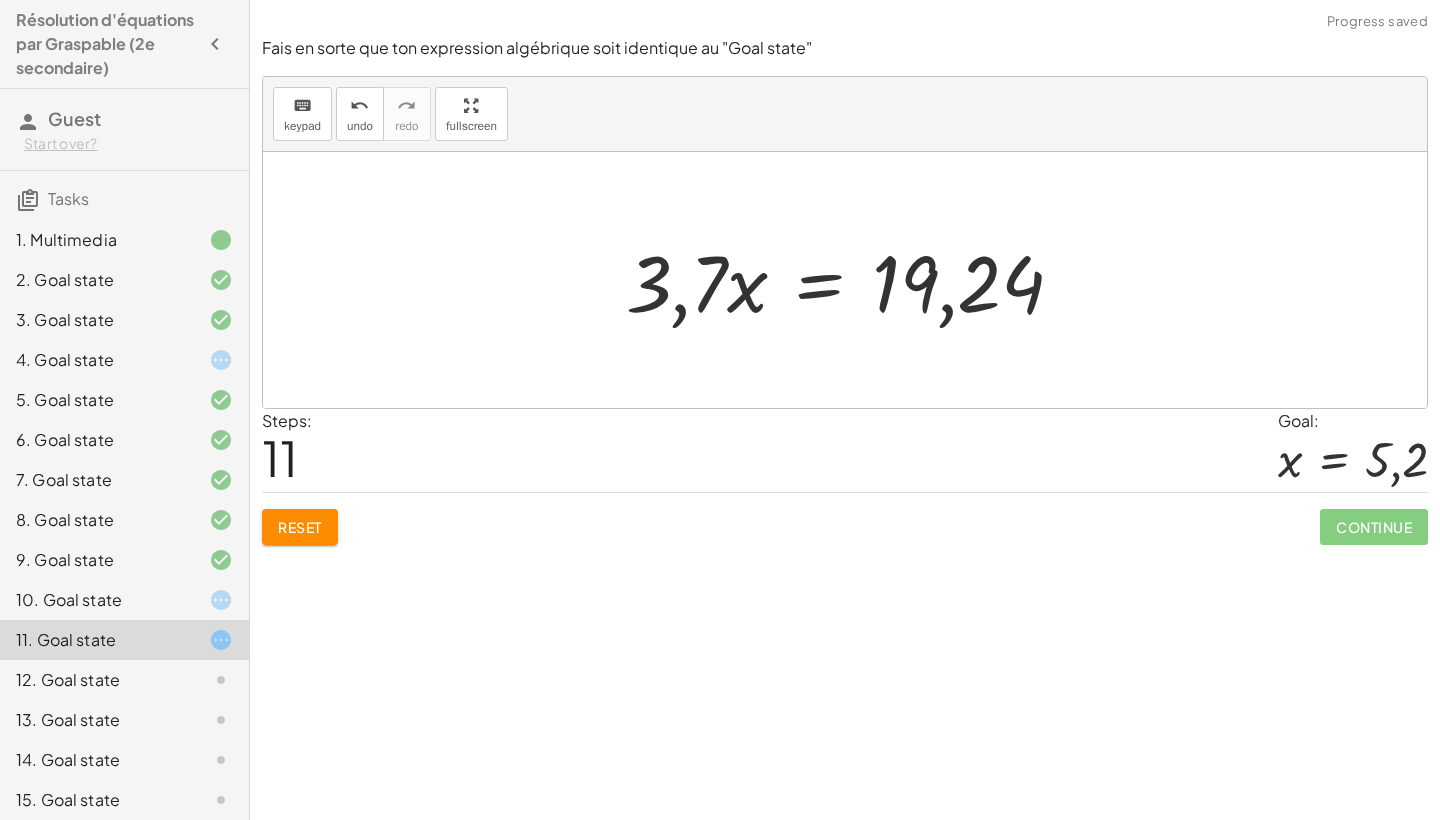 click at bounding box center [852, 280] 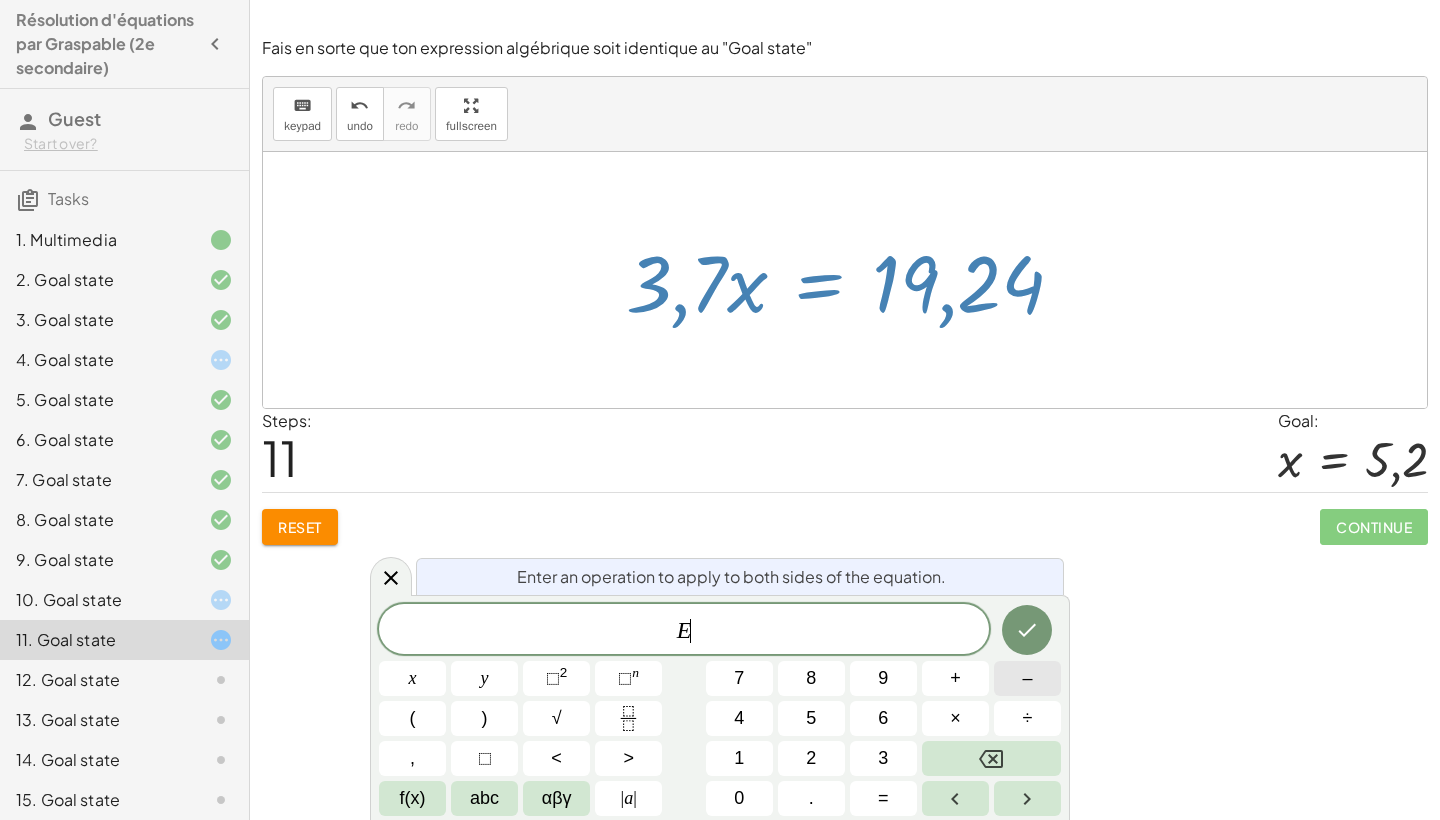 click on "–" at bounding box center (1027, 678) 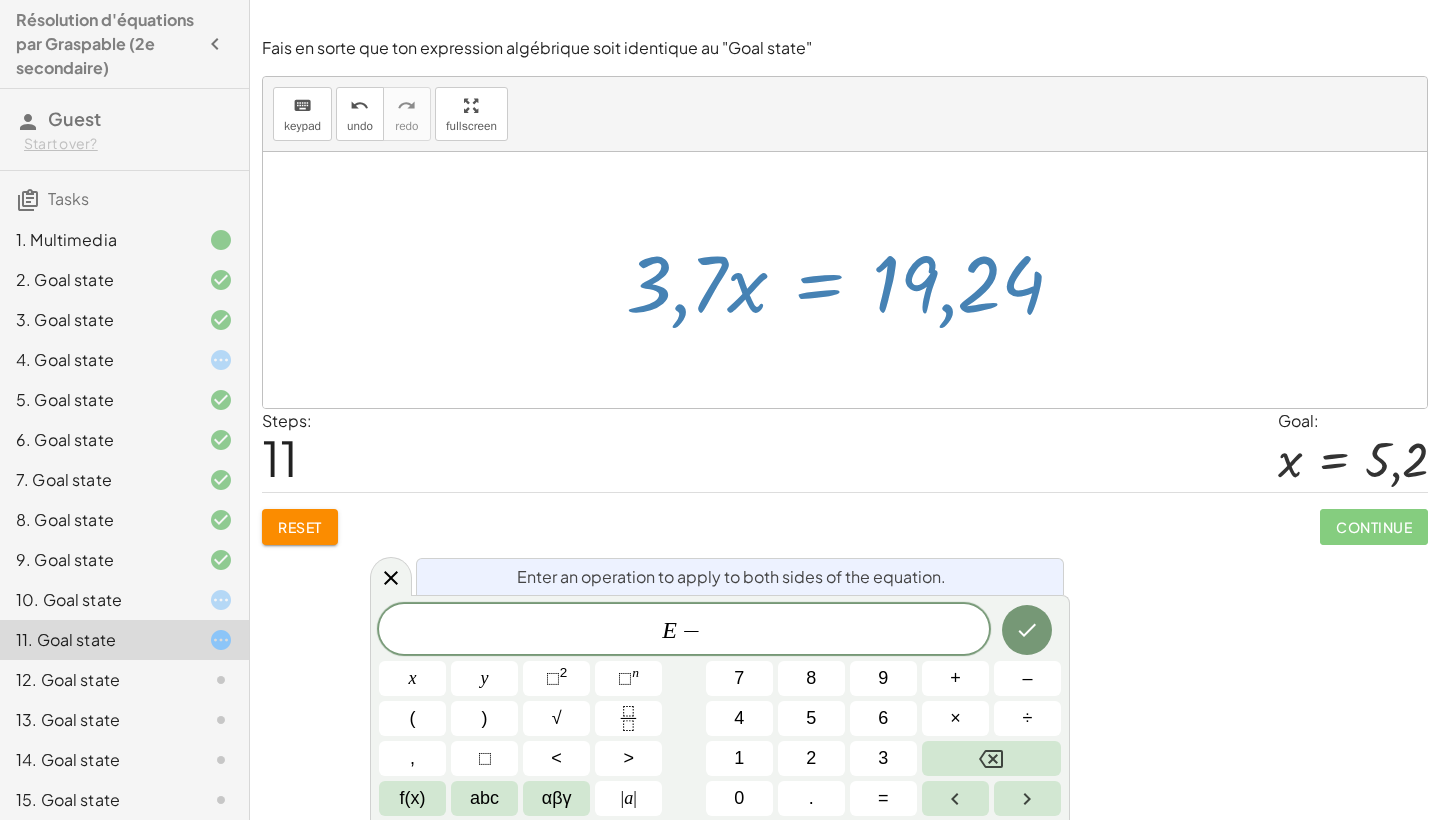click on "E − ​ x y ⬚ 2 ⬚ n 7 8 9 + – ( ) √ 4 5 6 × ÷ , ⬚ < > 1 2 3 f(x) abc αβγ | a | 0 . =" at bounding box center (720, 710) 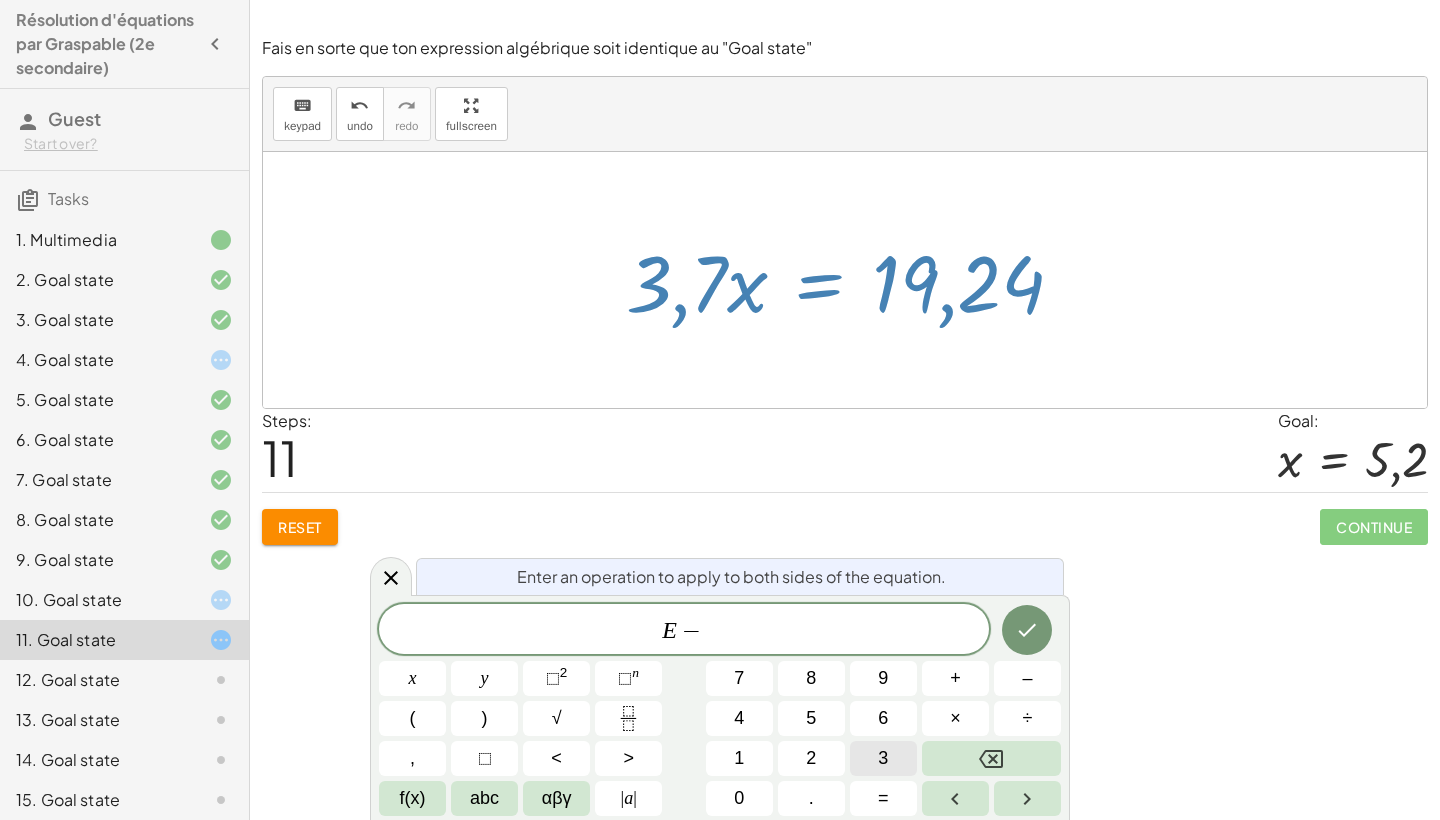 click on "3" at bounding box center (883, 758) 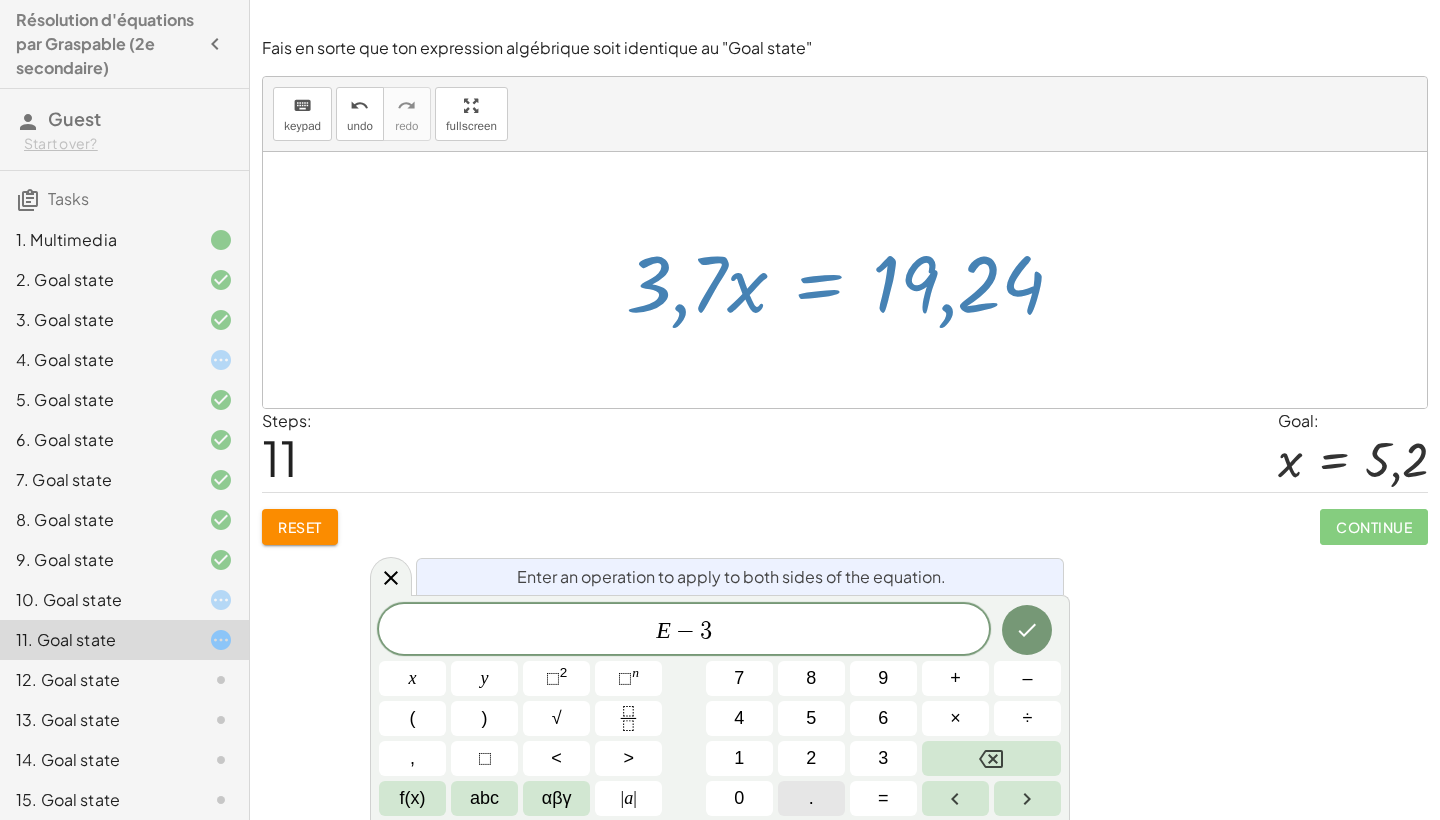 click on "." at bounding box center [811, 798] 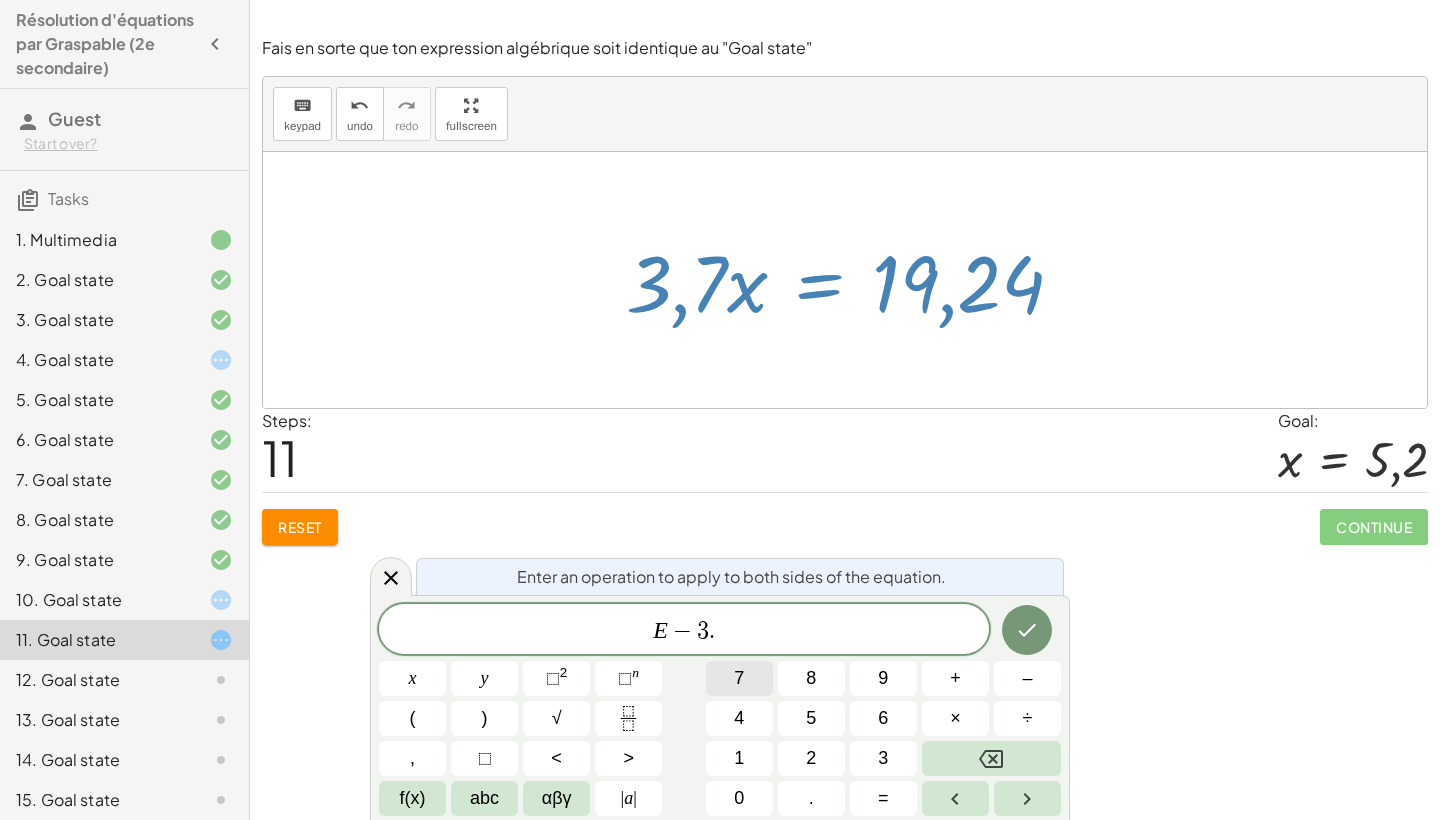 click on "7" at bounding box center (739, 678) 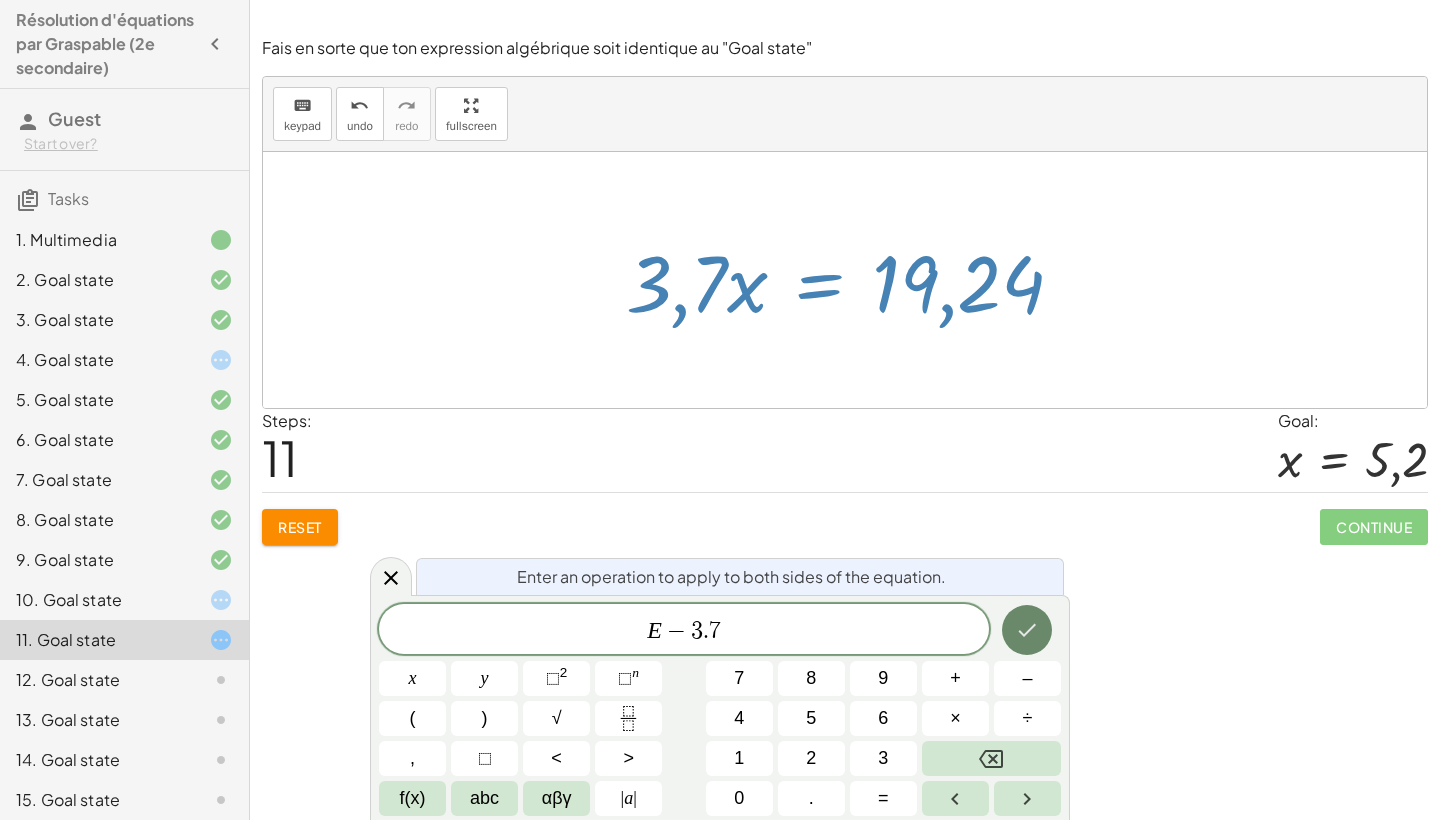 click at bounding box center (1027, 630) 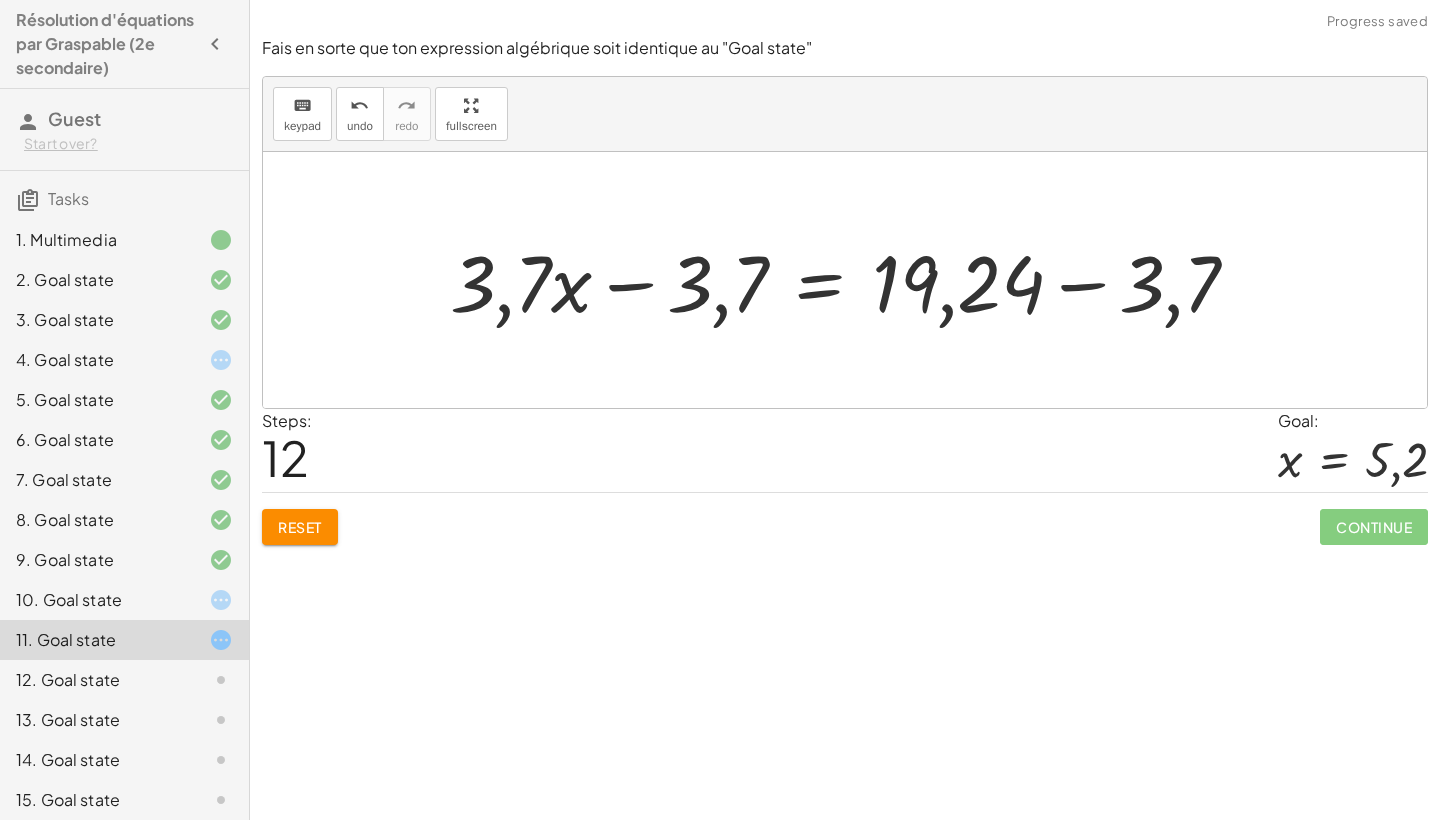 click at bounding box center (852, 280) 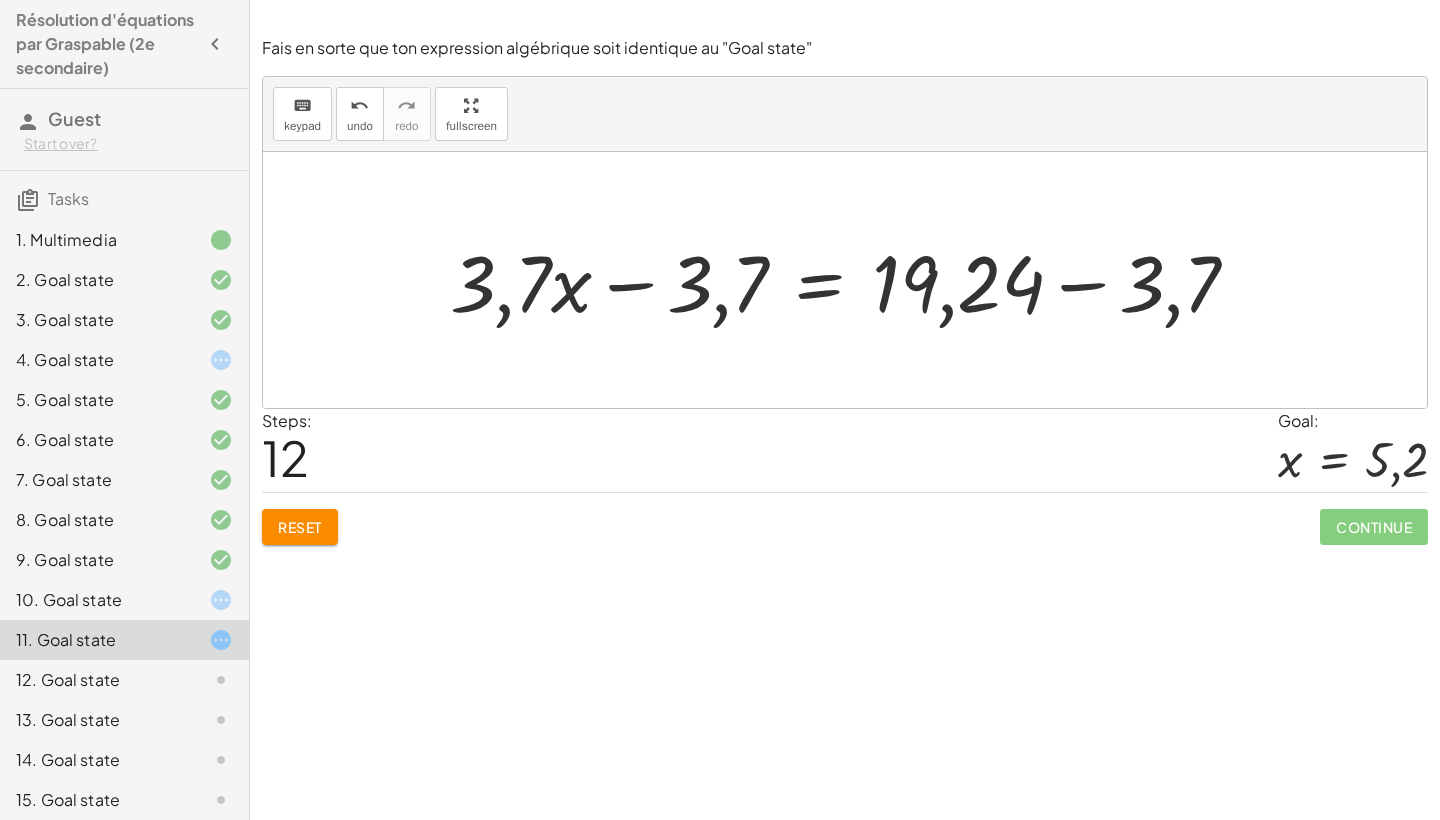 click at bounding box center (852, 280) 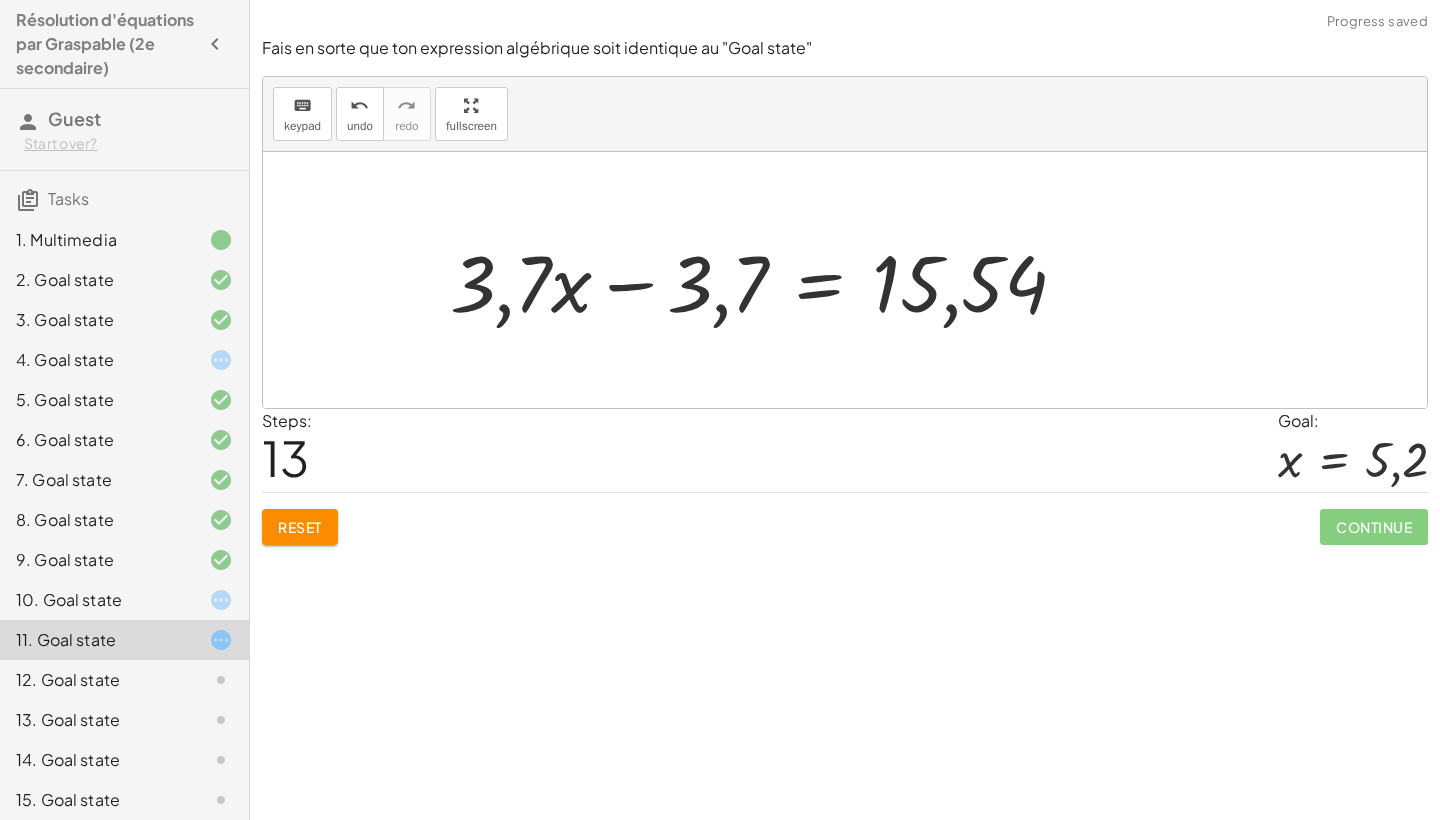 click at bounding box center [852, 280] 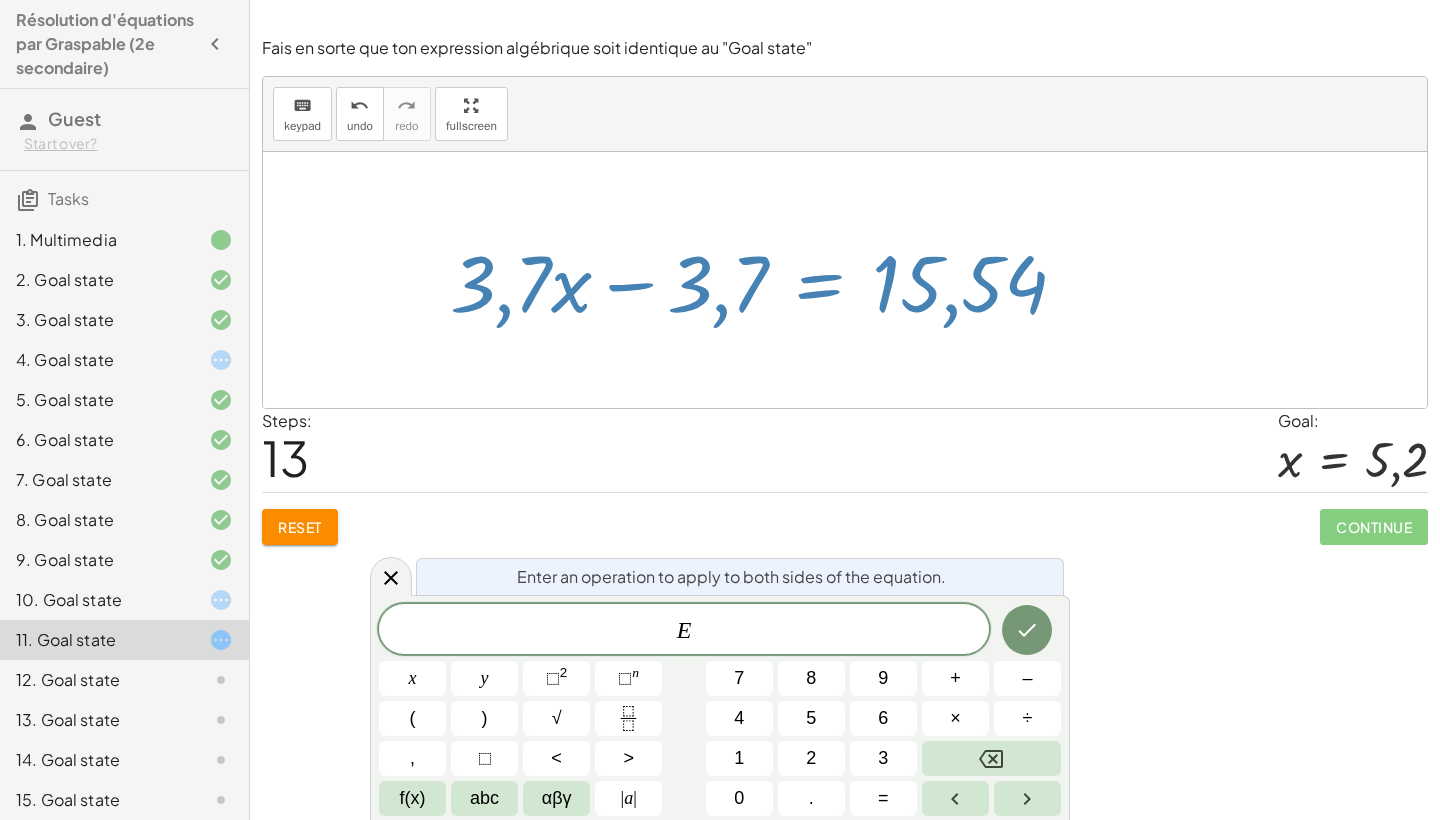 click 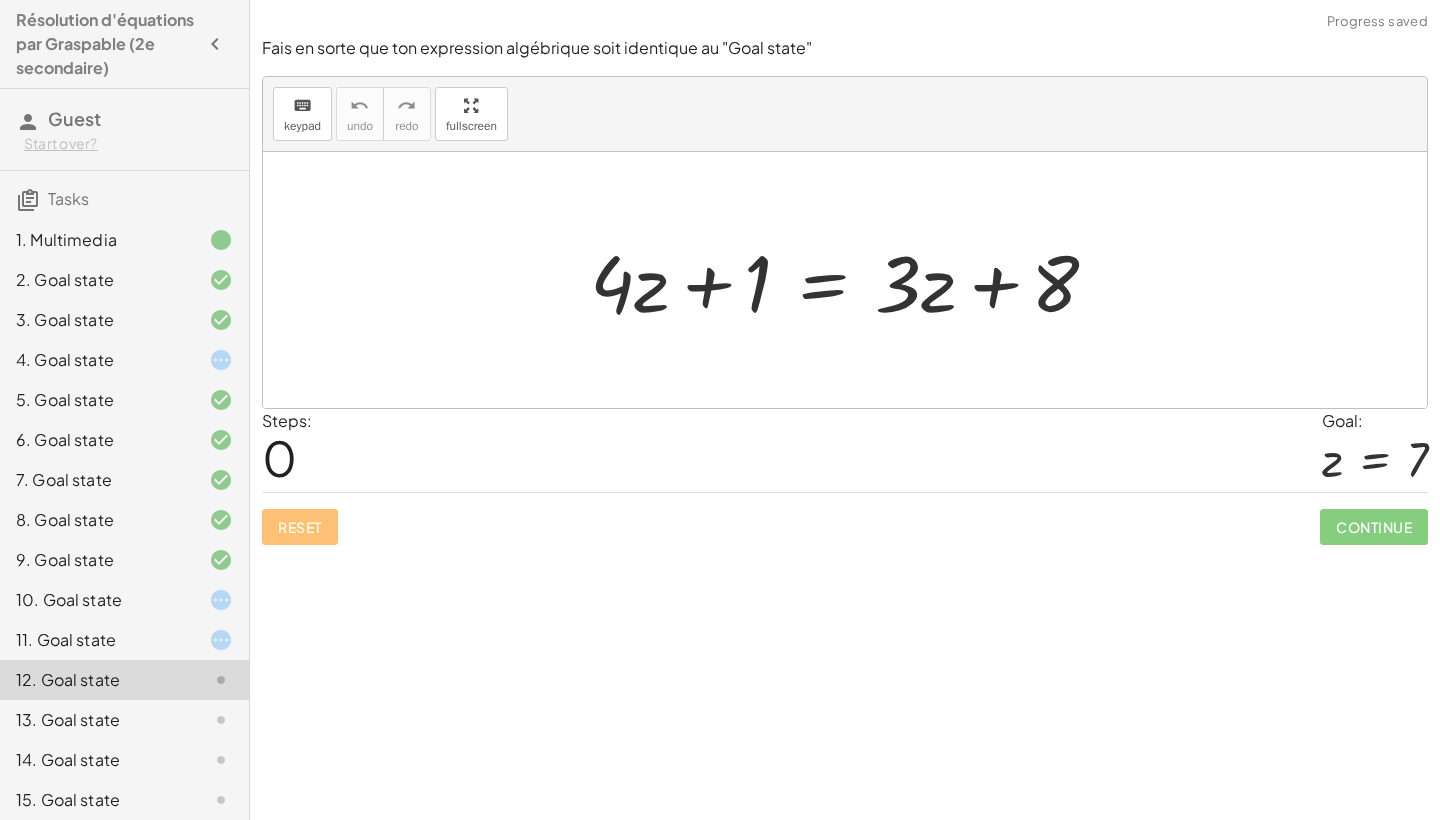 click 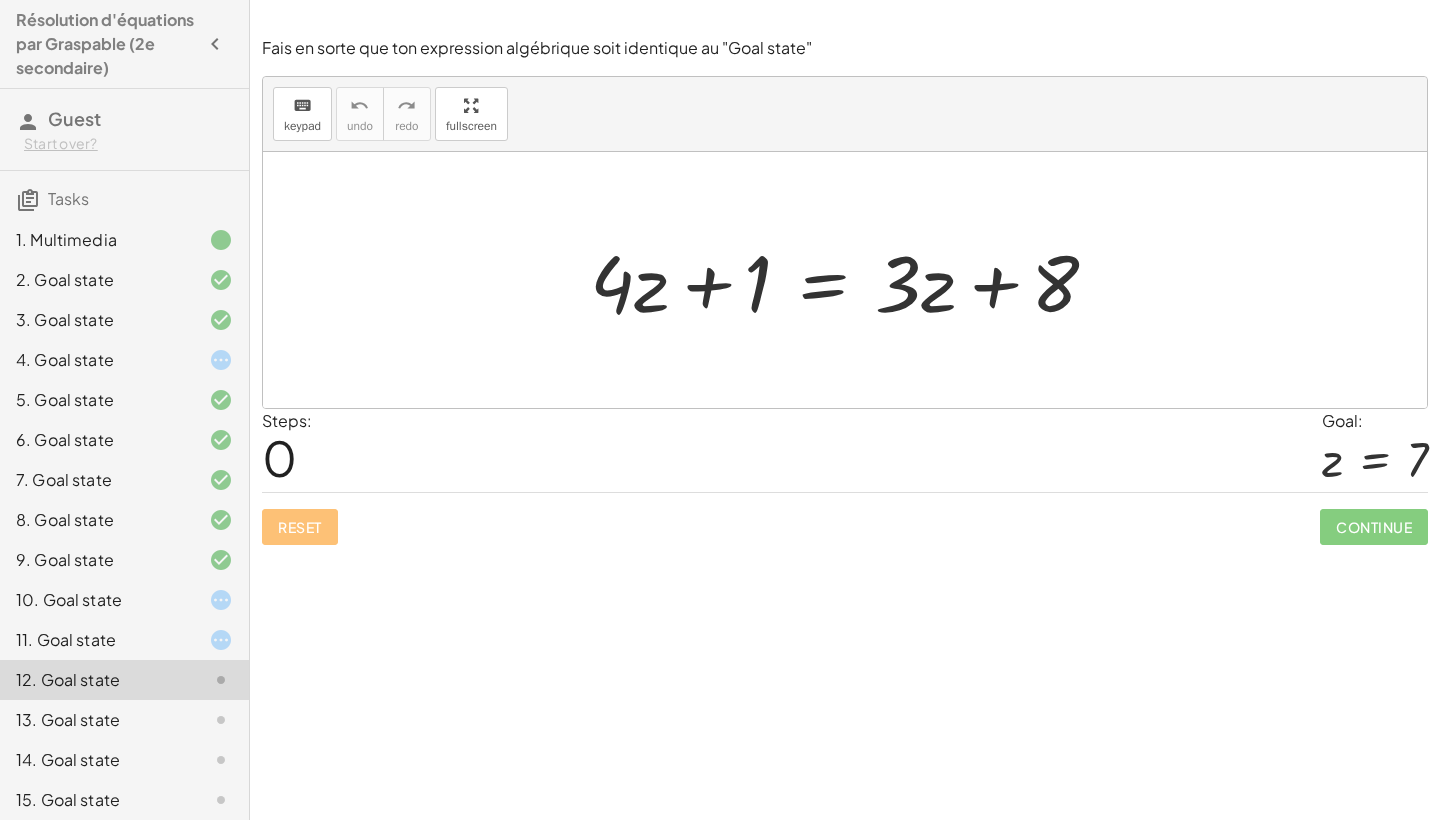click at bounding box center (852, 280) 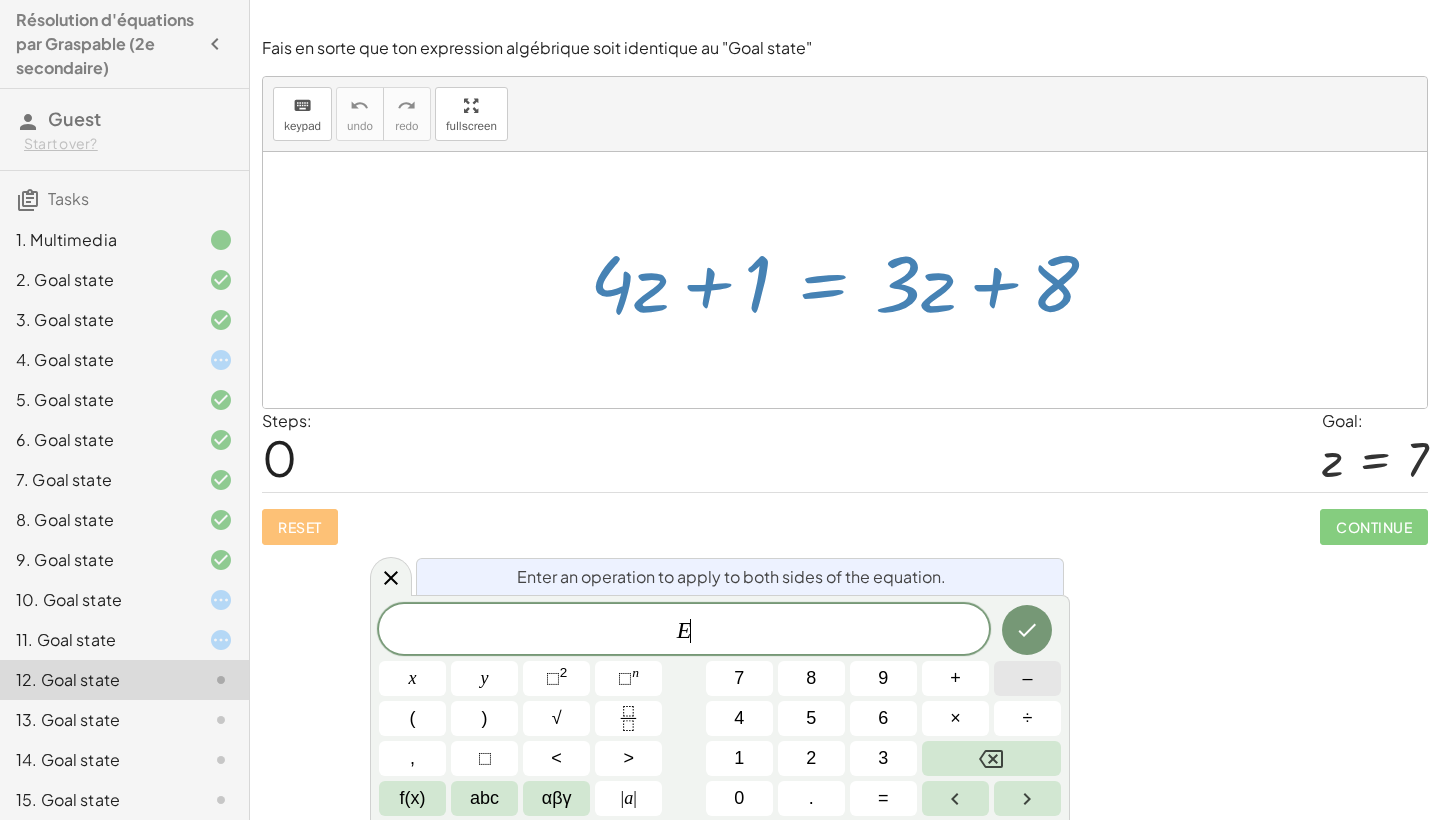 click on "–" at bounding box center (1027, 678) 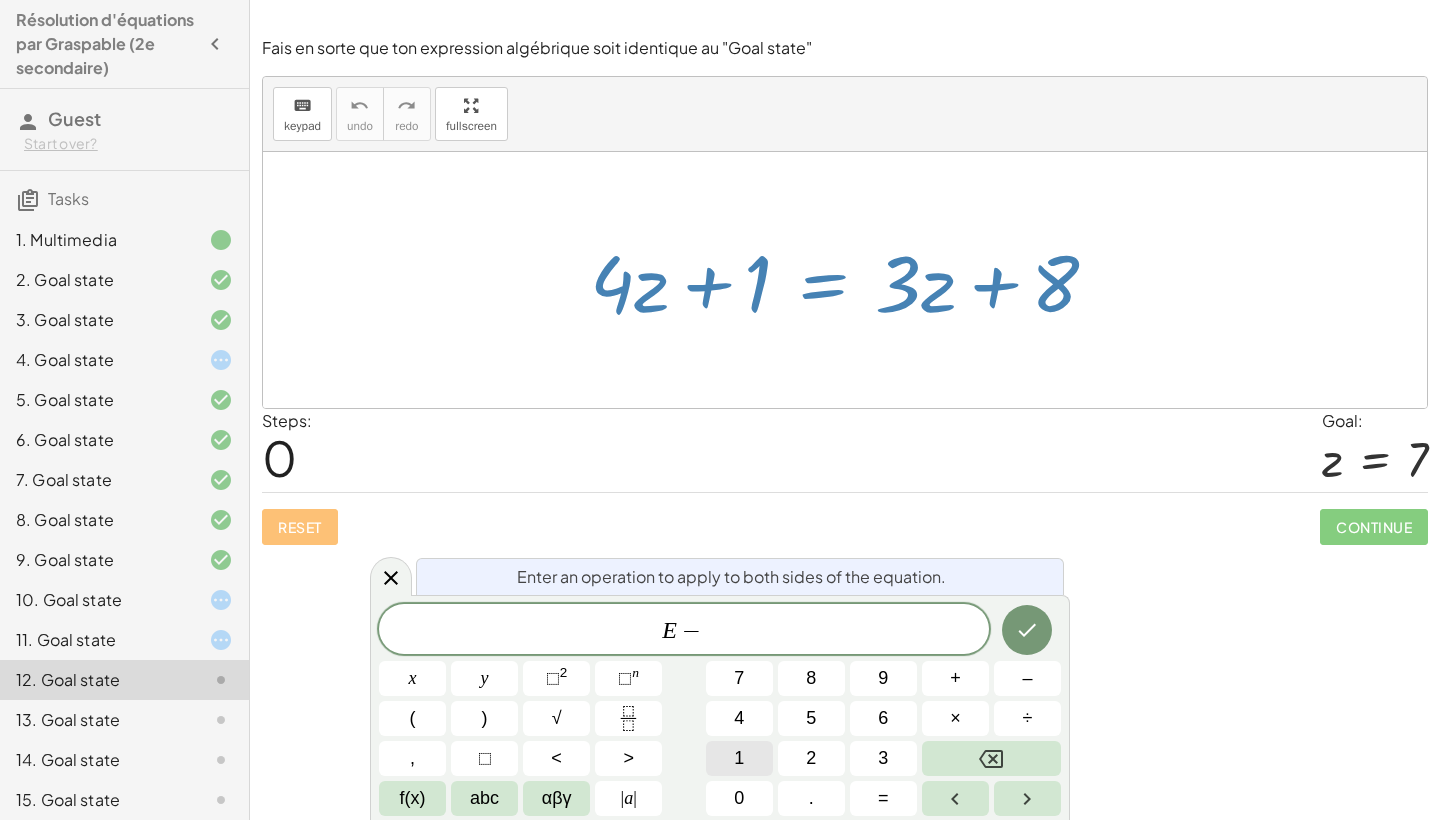click on "1" at bounding box center (739, 758) 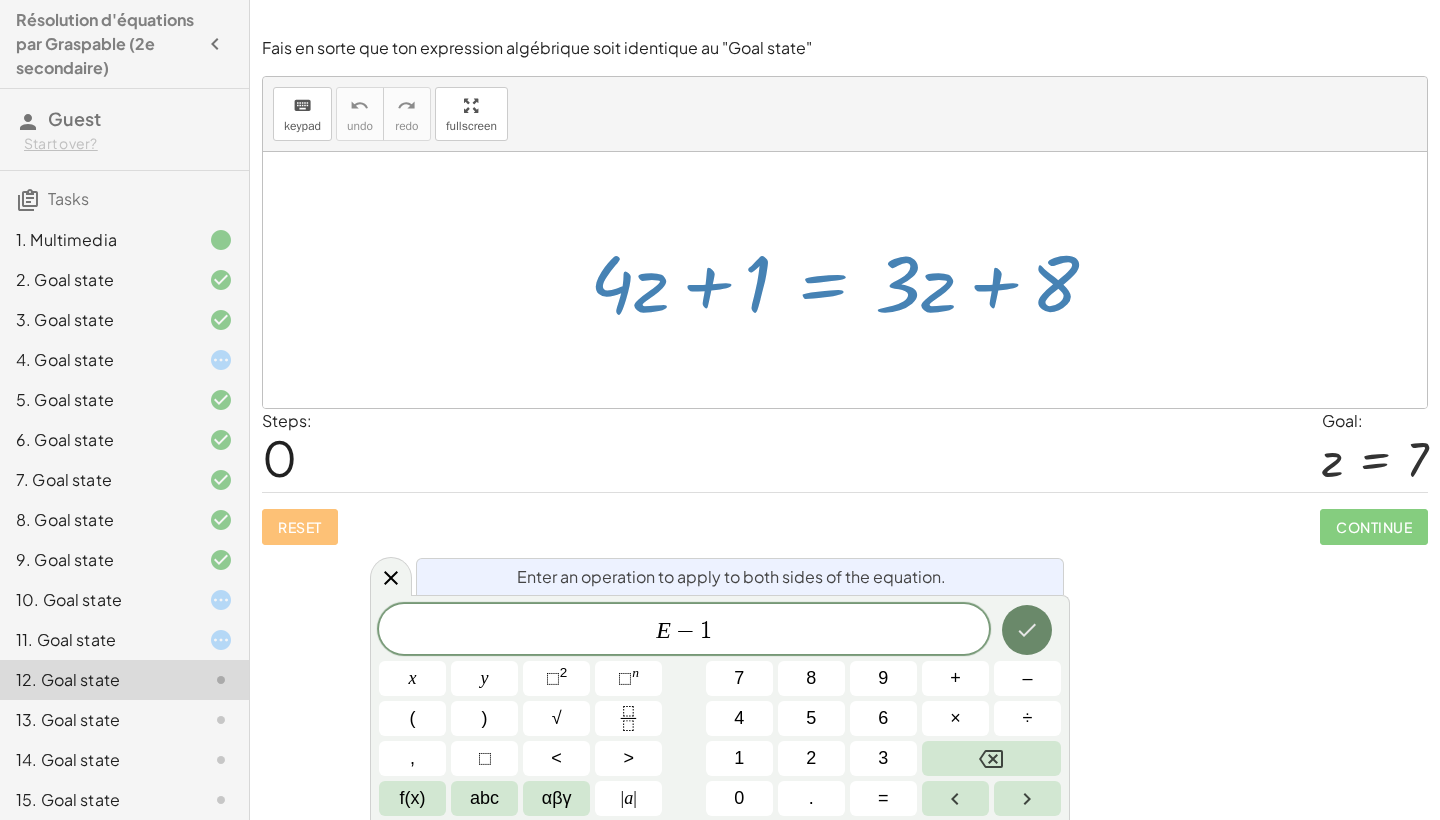 click 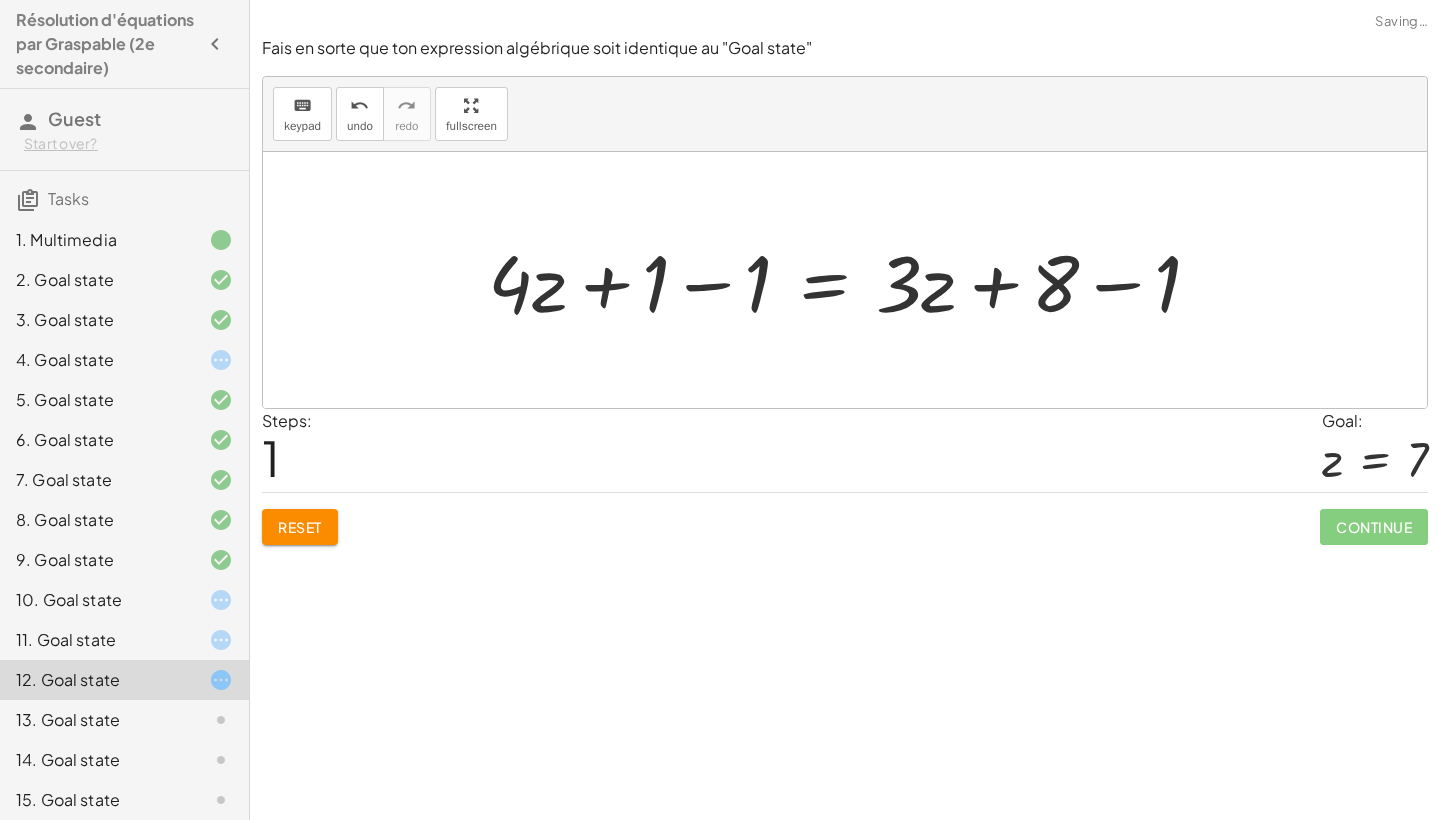 click at bounding box center [852, 280] 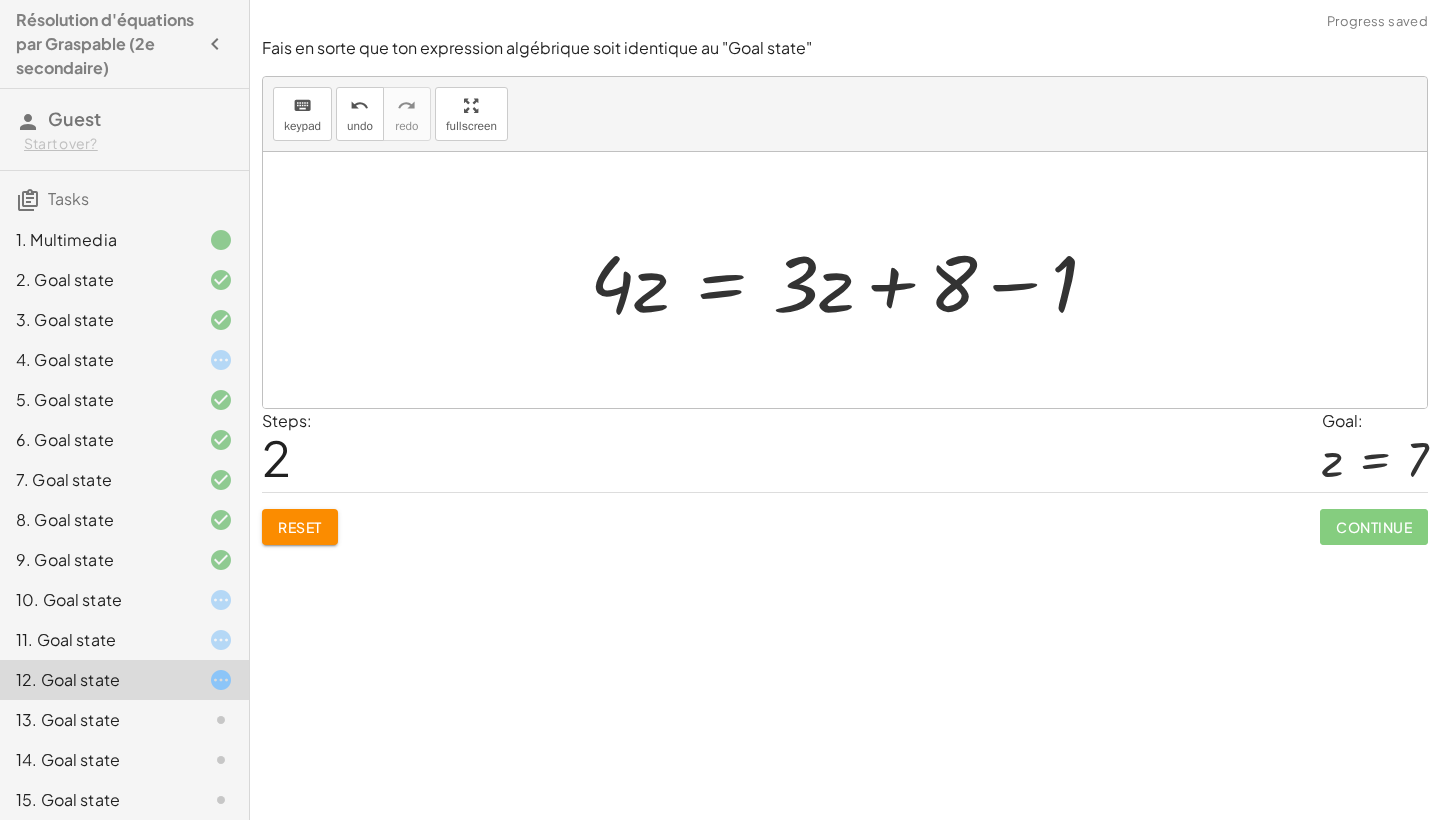 click at bounding box center (852, 280) 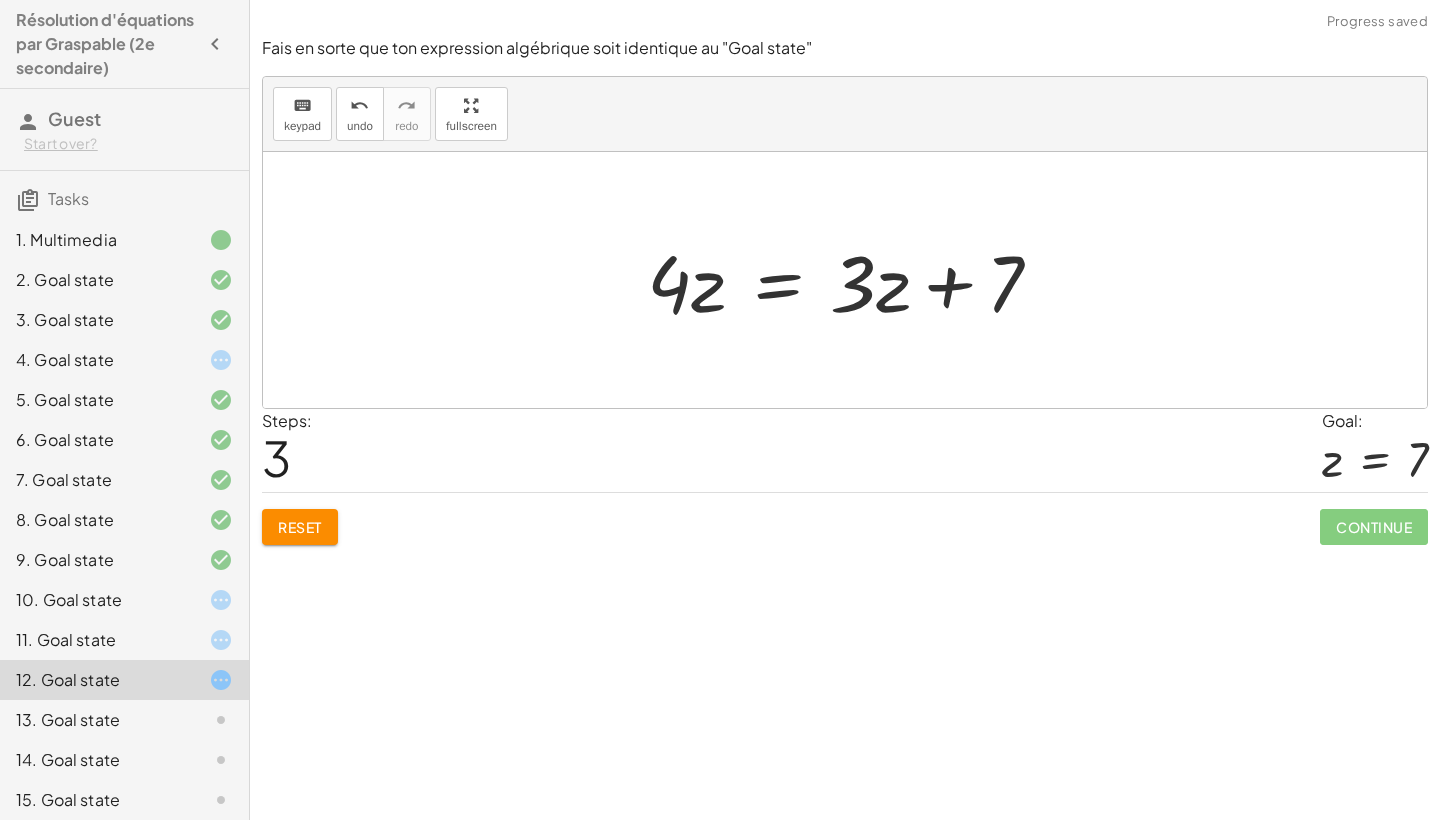 click at bounding box center (852, 280) 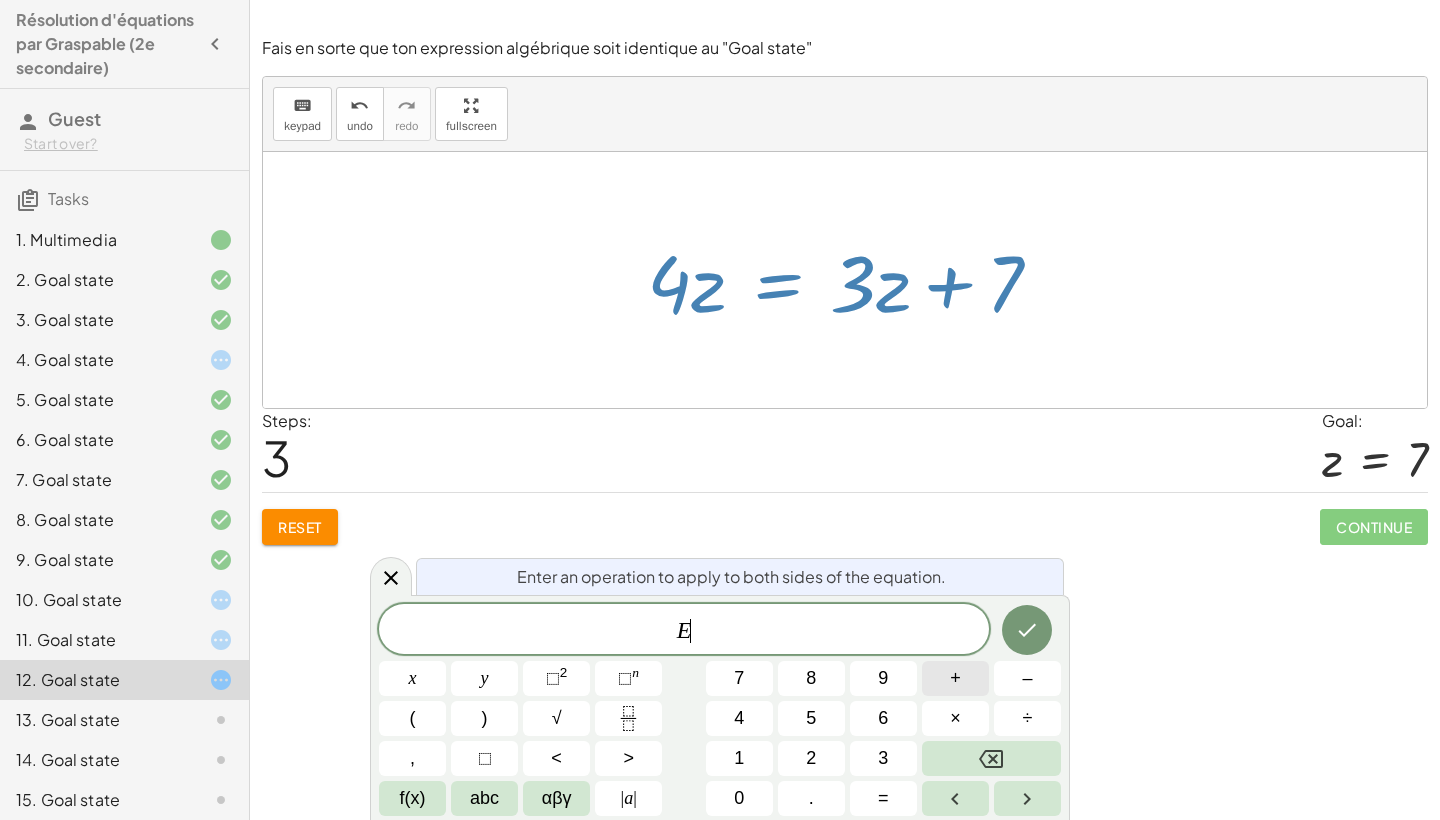click on "+" at bounding box center [955, 678] 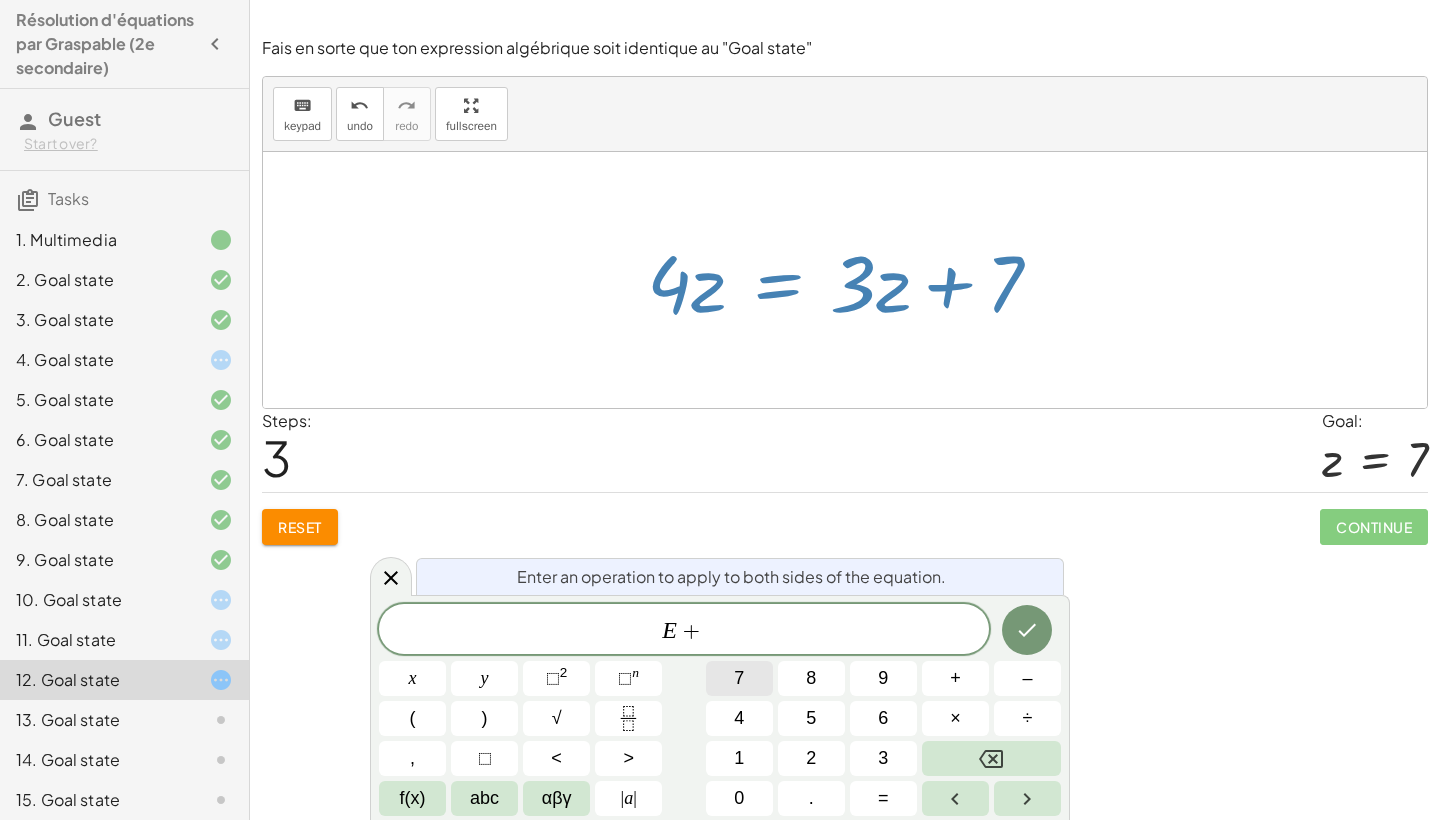click on "7" at bounding box center (739, 678) 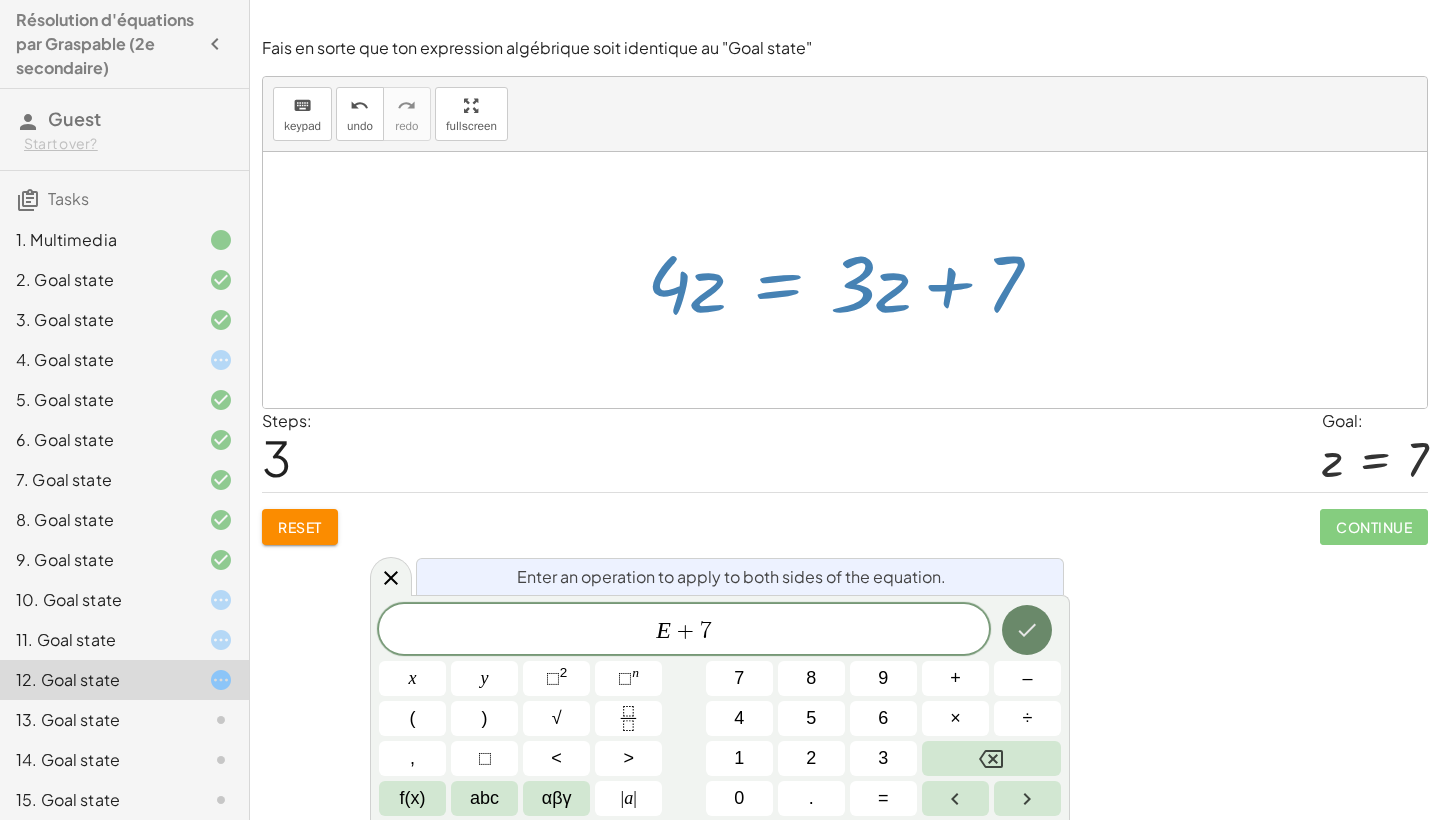 click at bounding box center (1027, 630) 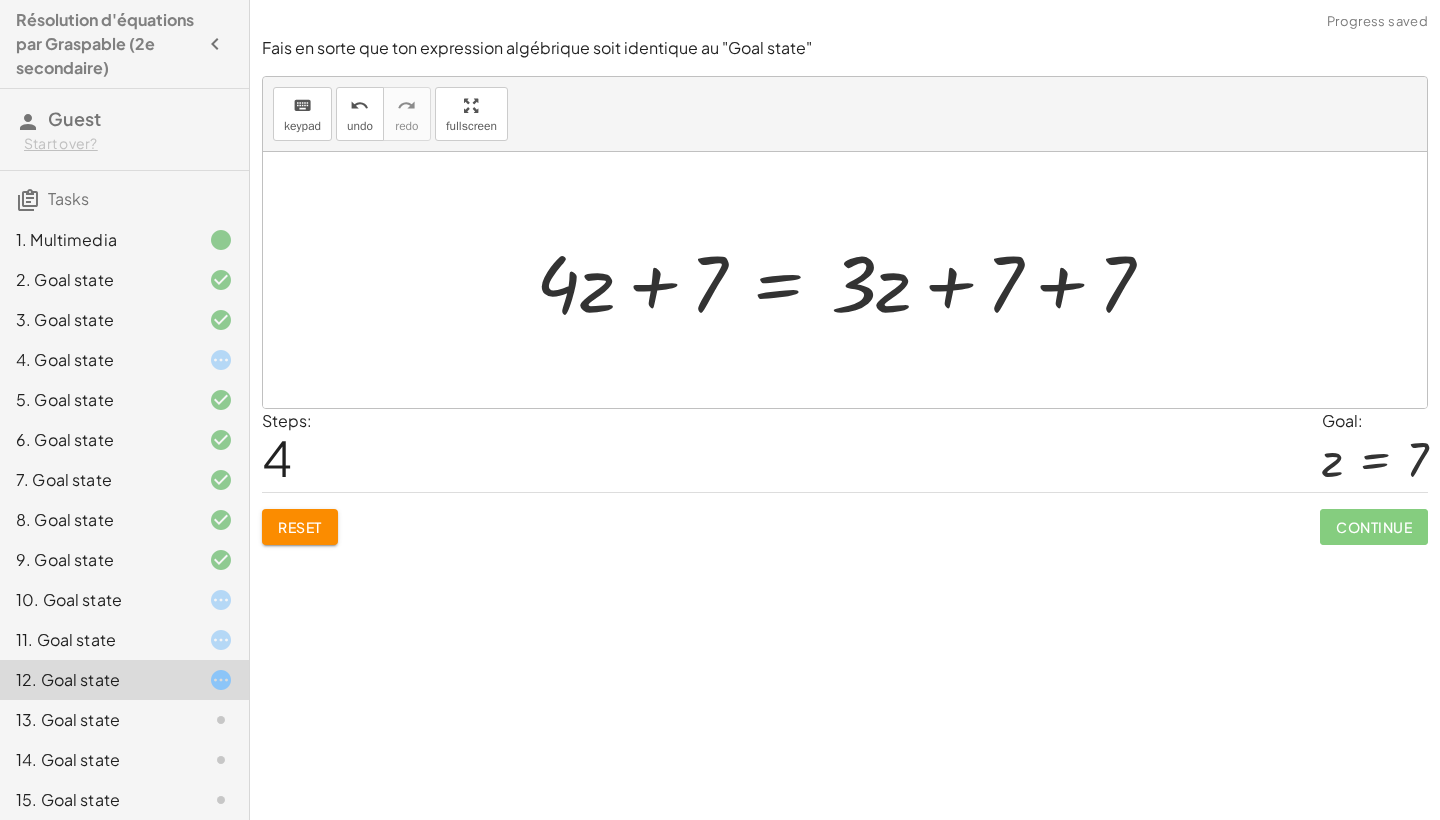 click at bounding box center [853, 280] 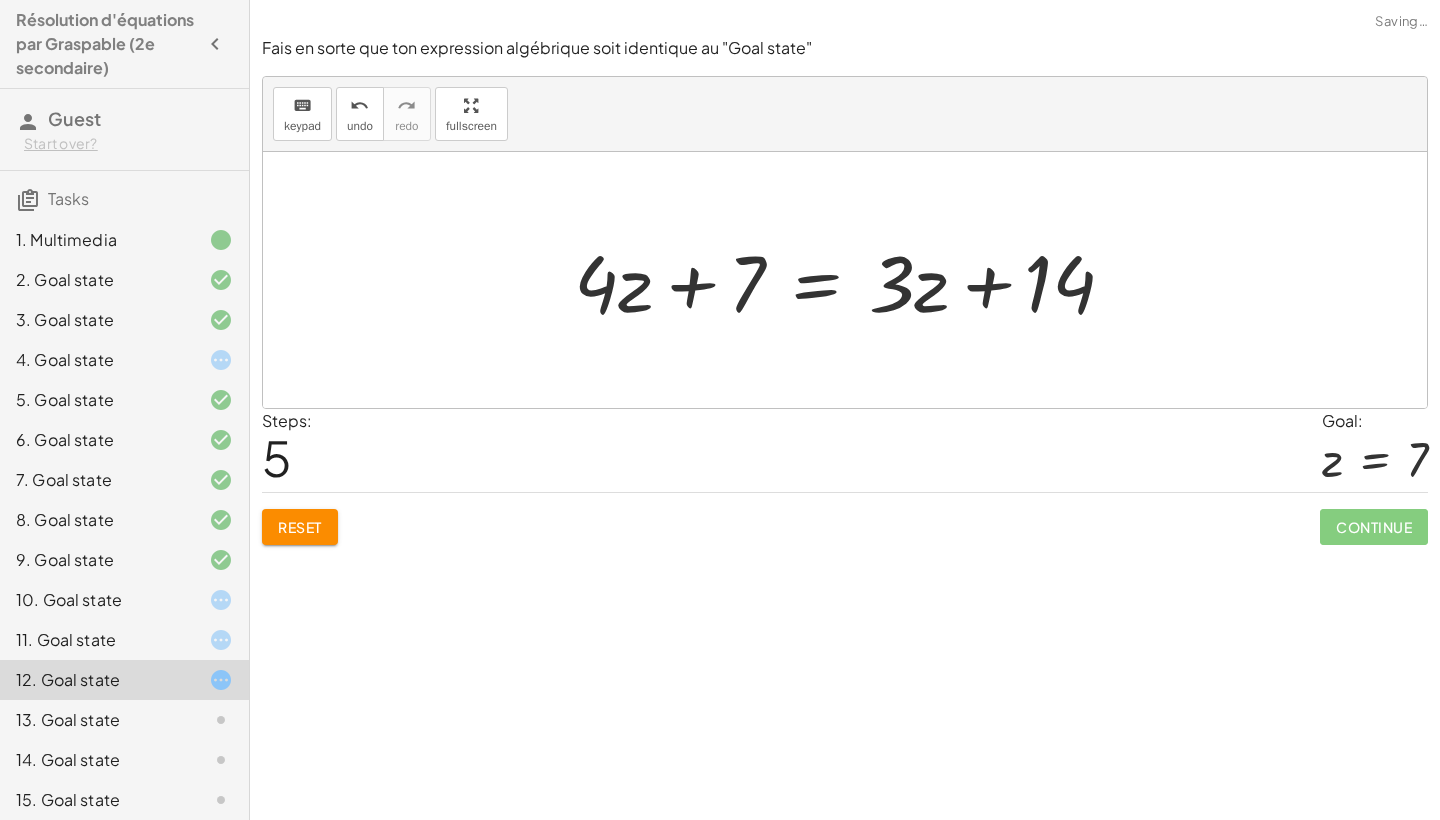 click at bounding box center (852, 280) 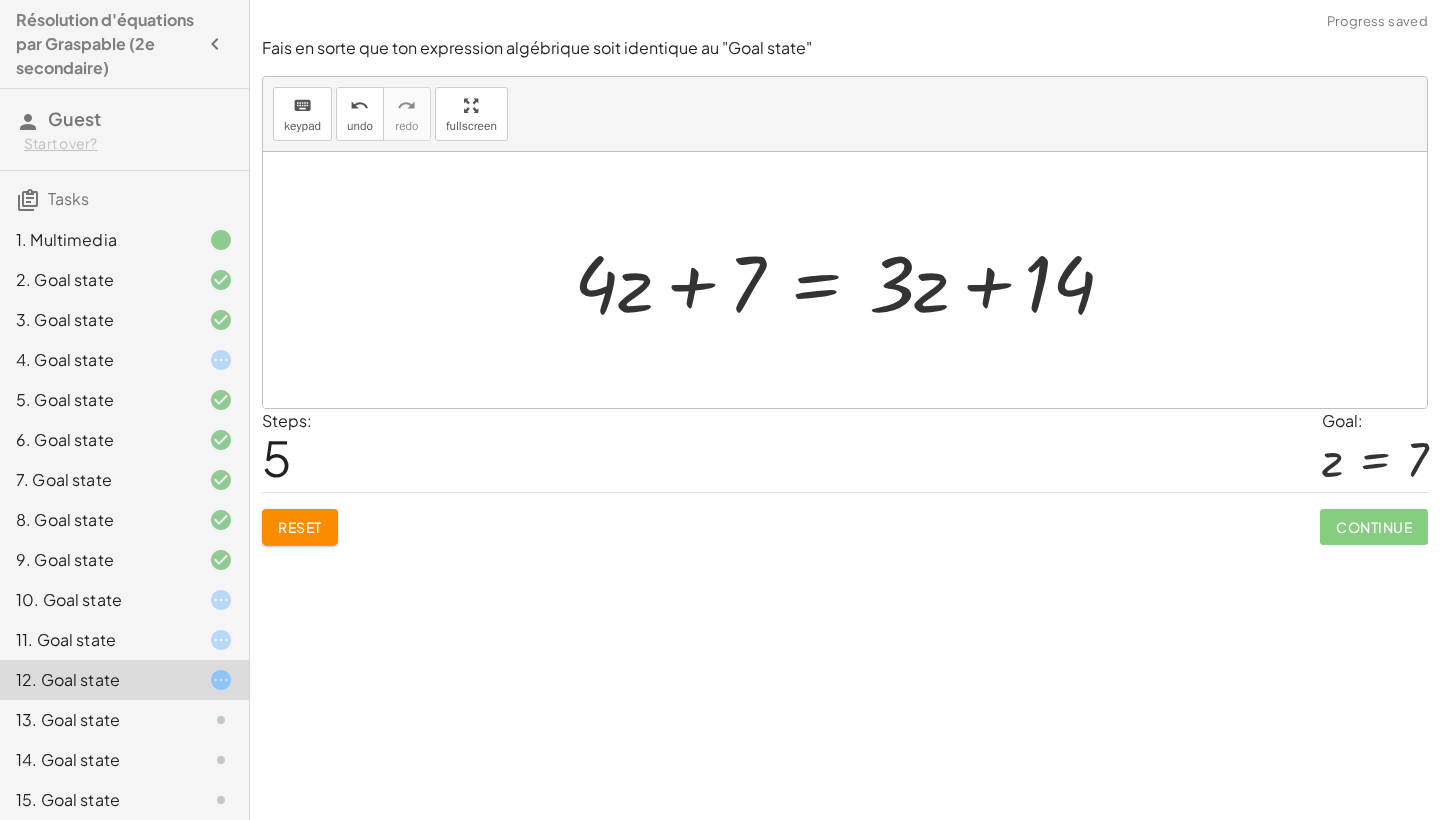 click at bounding box center (852, 280) 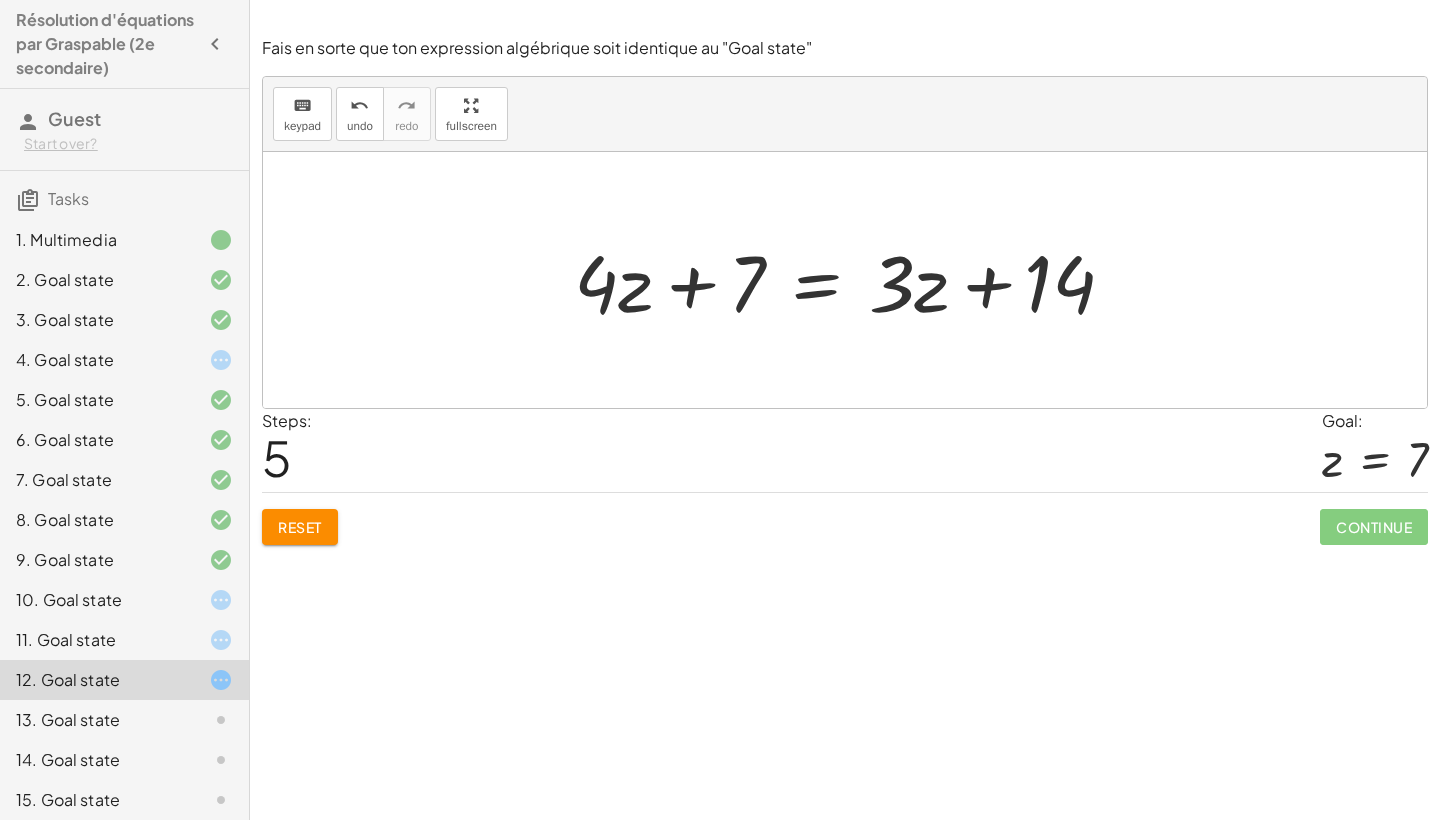 click at bounding box center (852, 280) 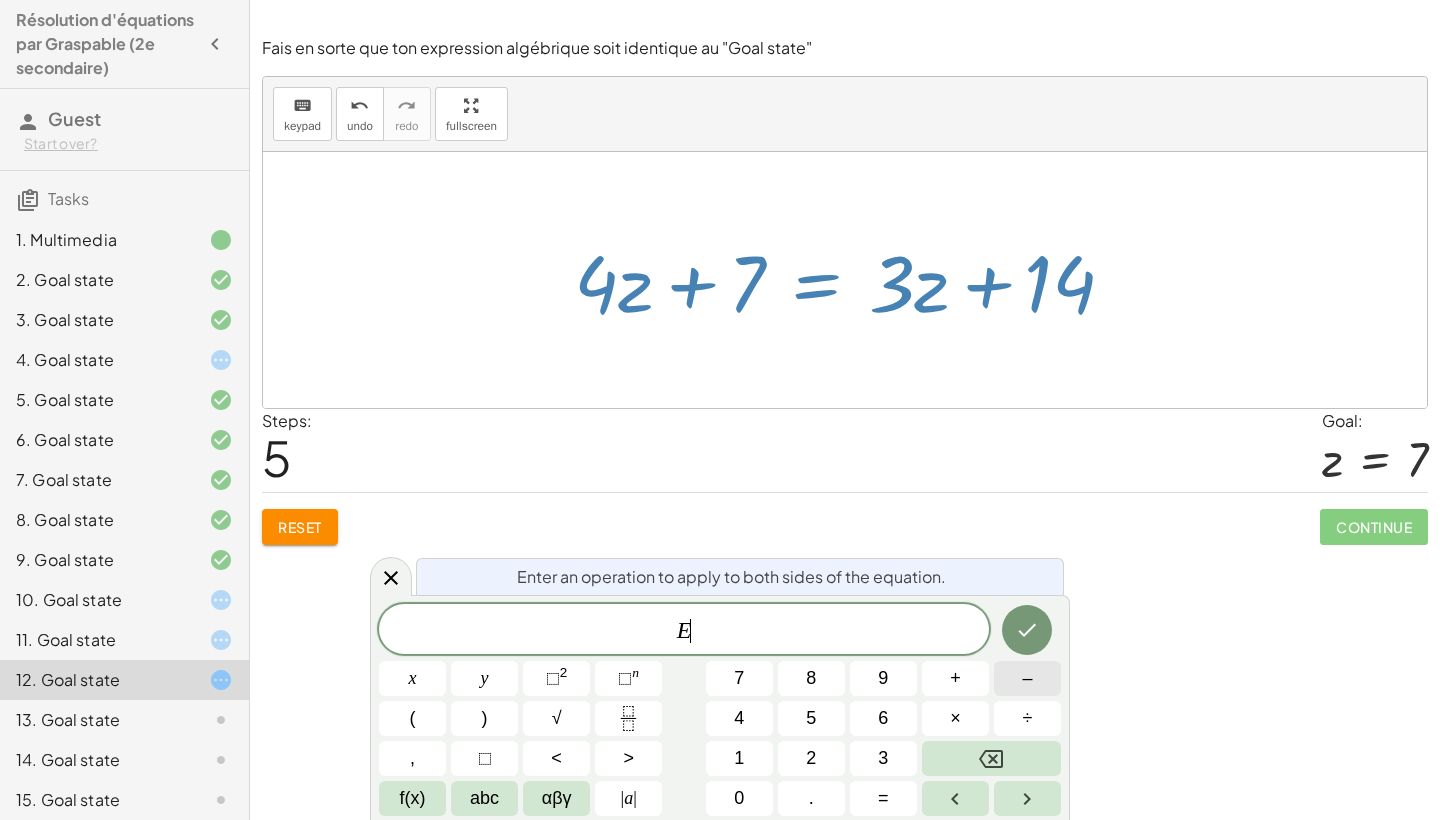 click on "–" at bounding box center [1027, 678] 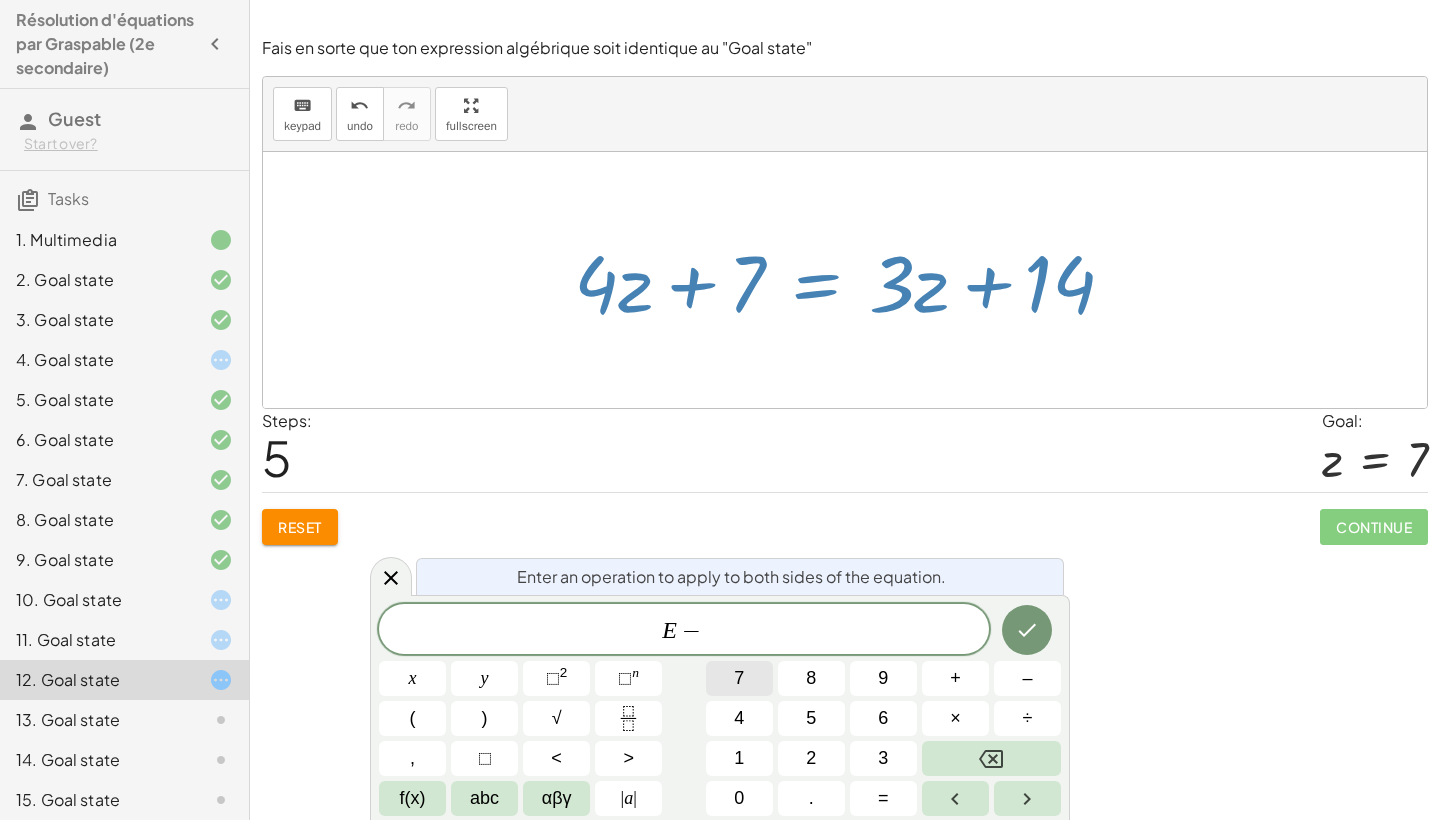 click on "7" at bounding box center (739, 678) 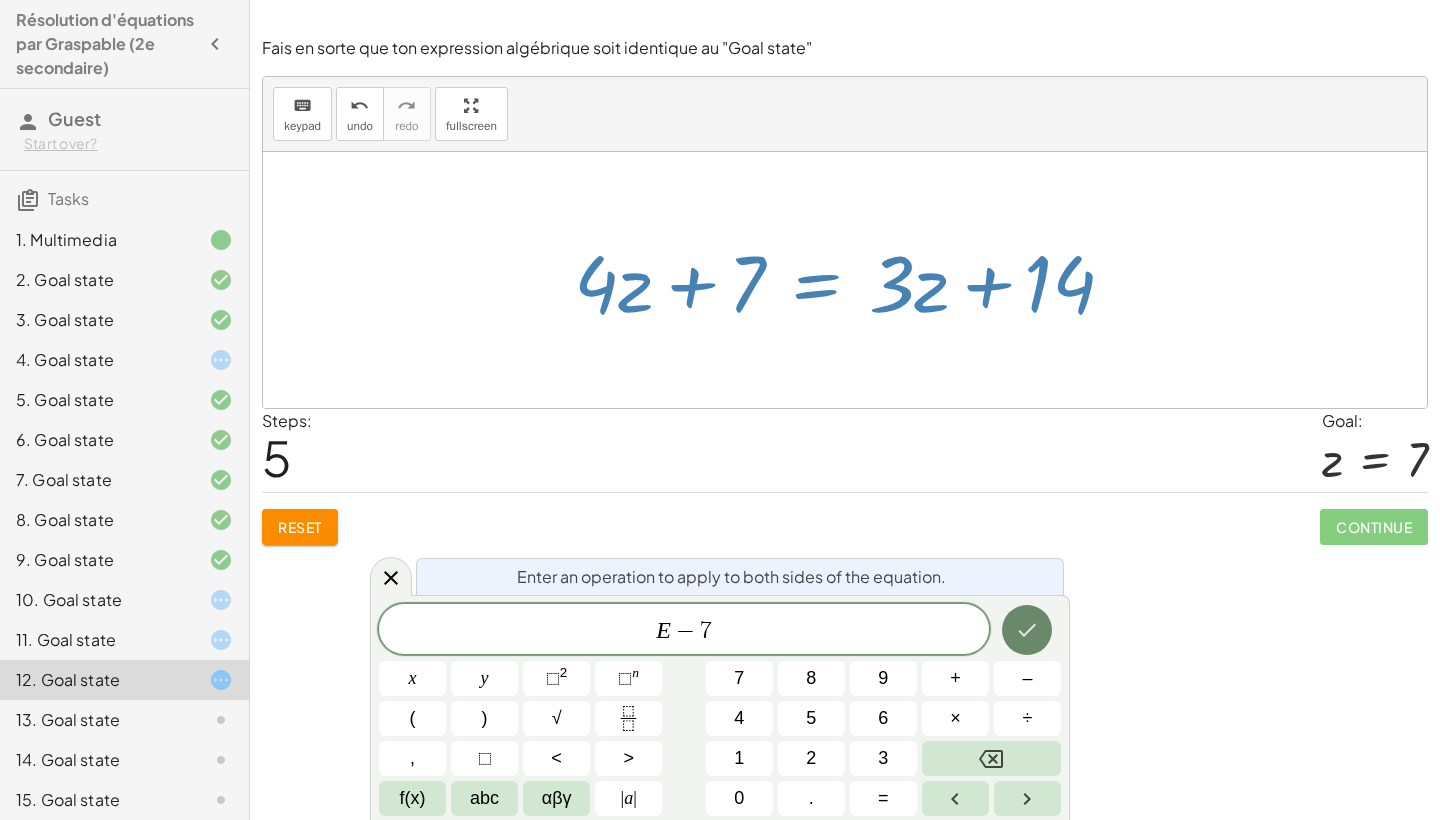 click 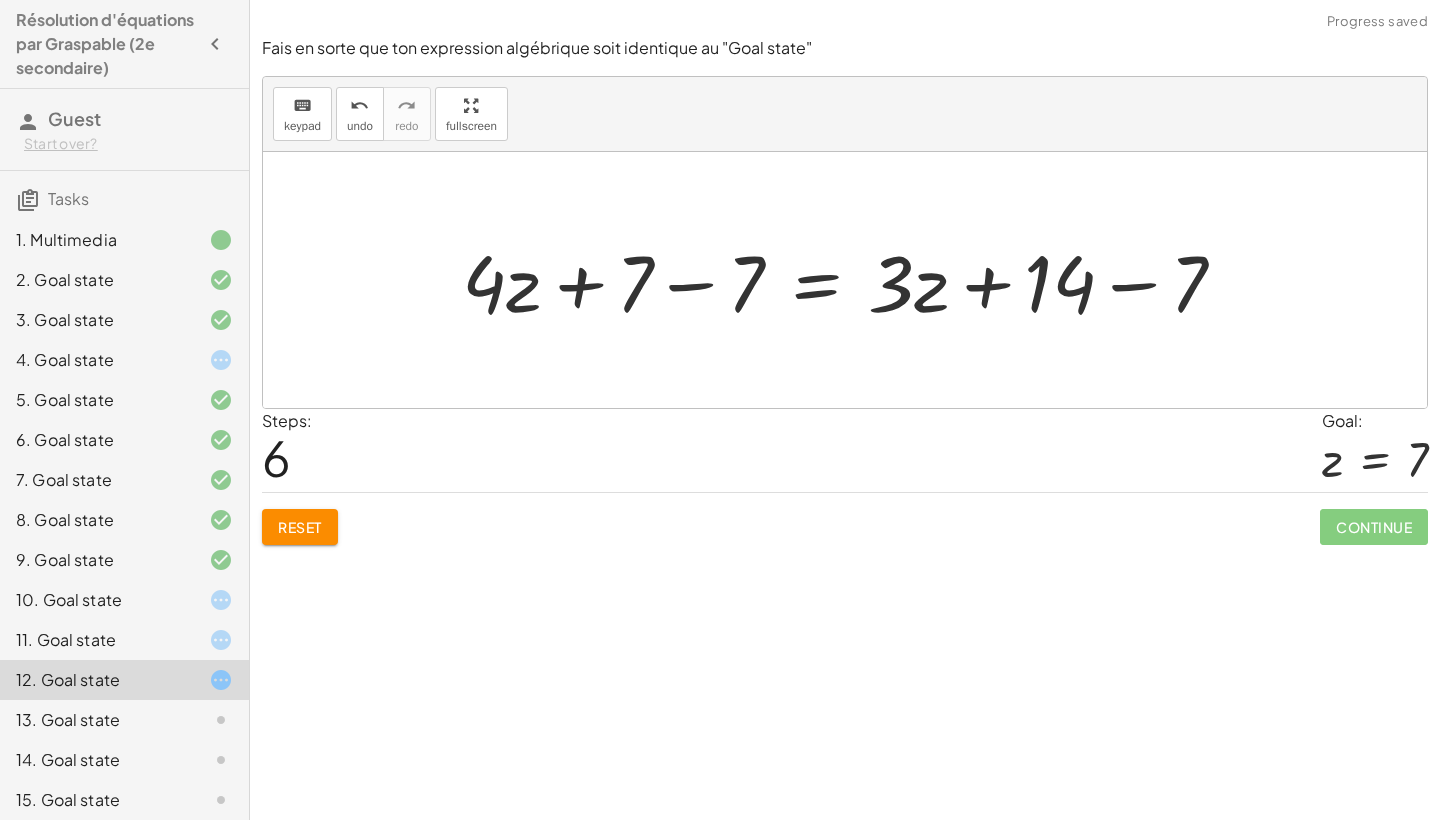 click at bounding box center (852, 280) 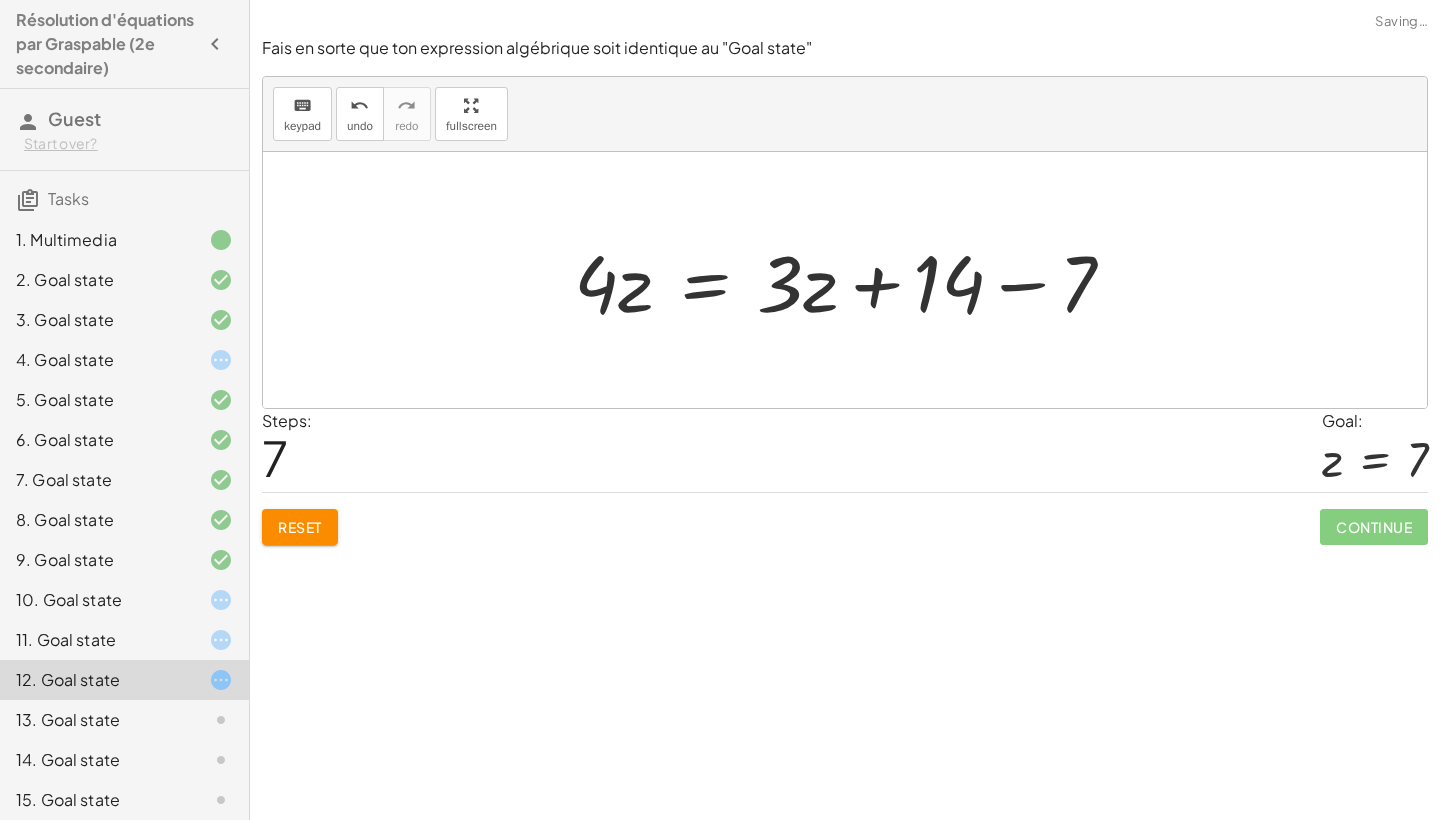 click at bounding box center [852, 280] 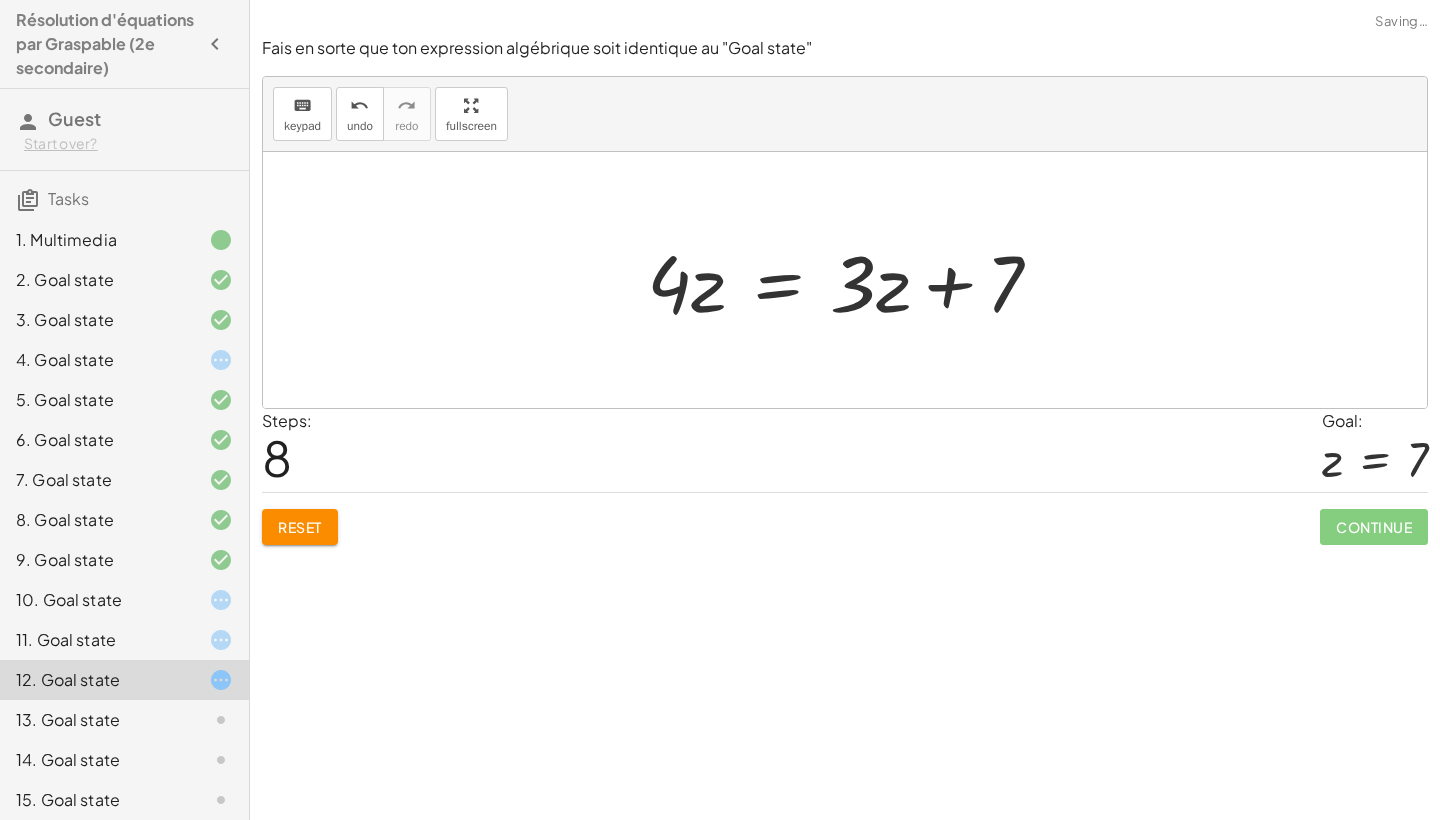 click at bounding box center (852, 280) 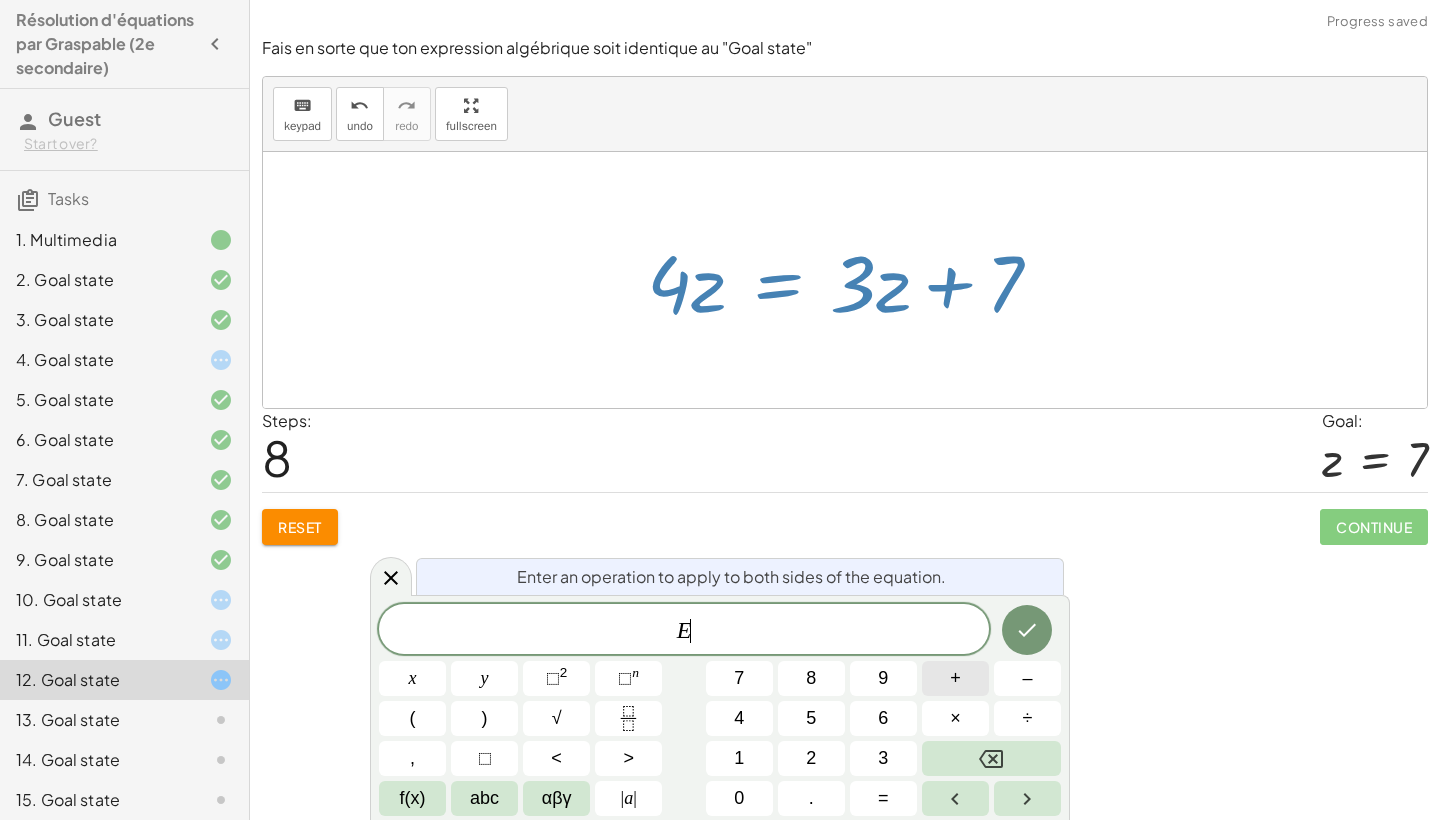 click on "+" at bounding box center (955, 678) 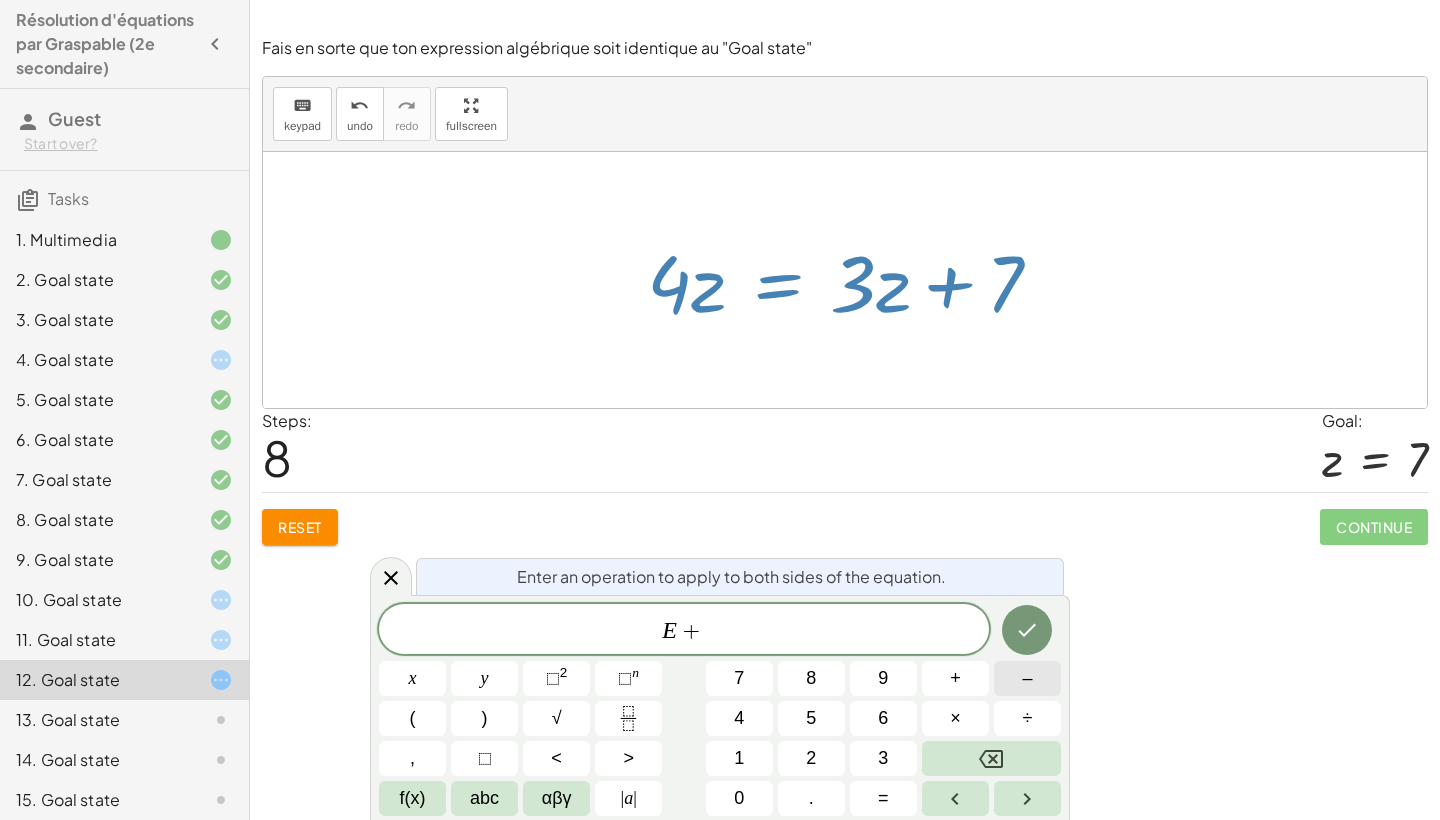 click on "–" at bounding box center [1027, 678] 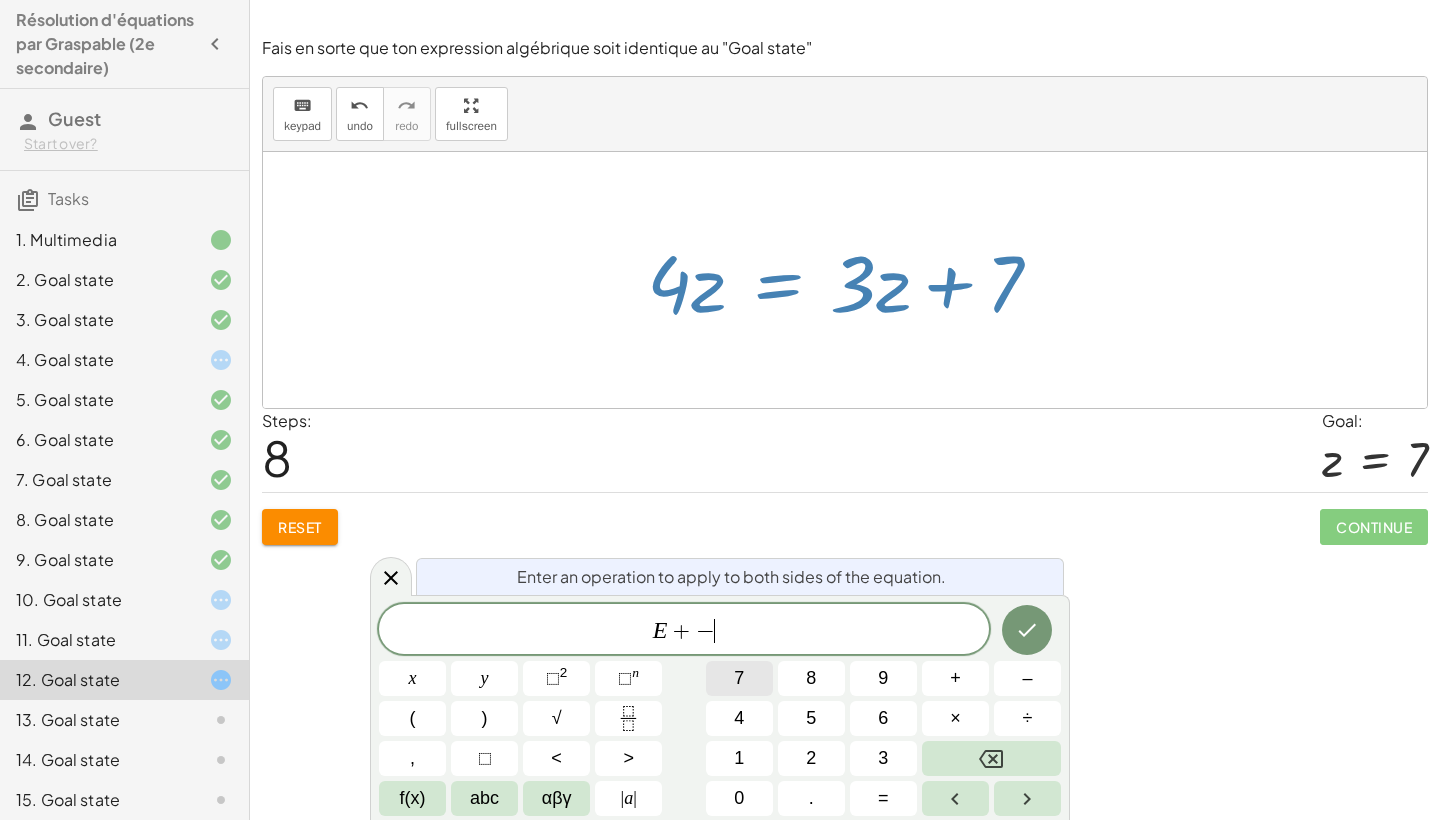 click on "7" at bounding box center [739, 678] 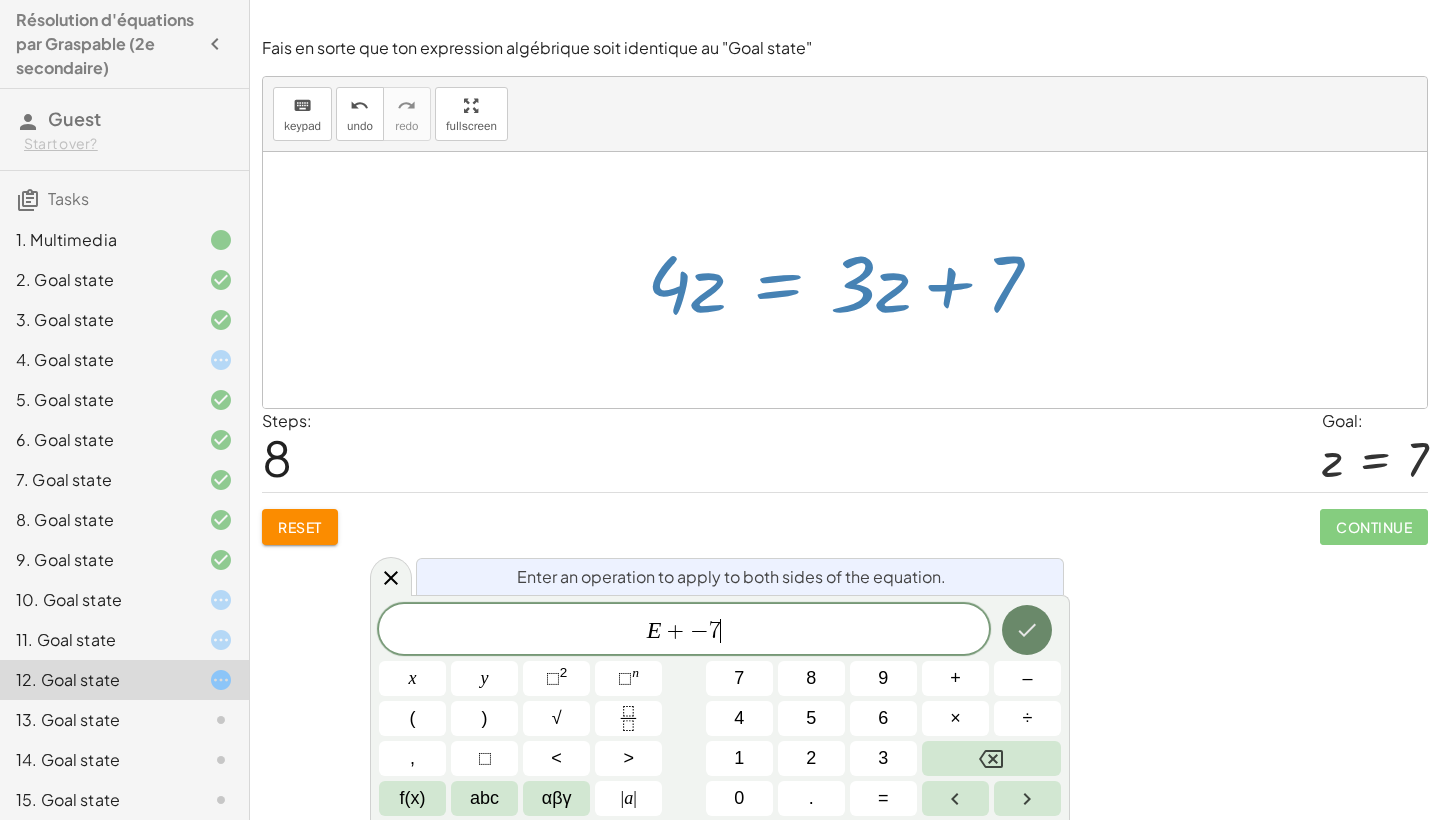 click at bounding box center [1027, 630] 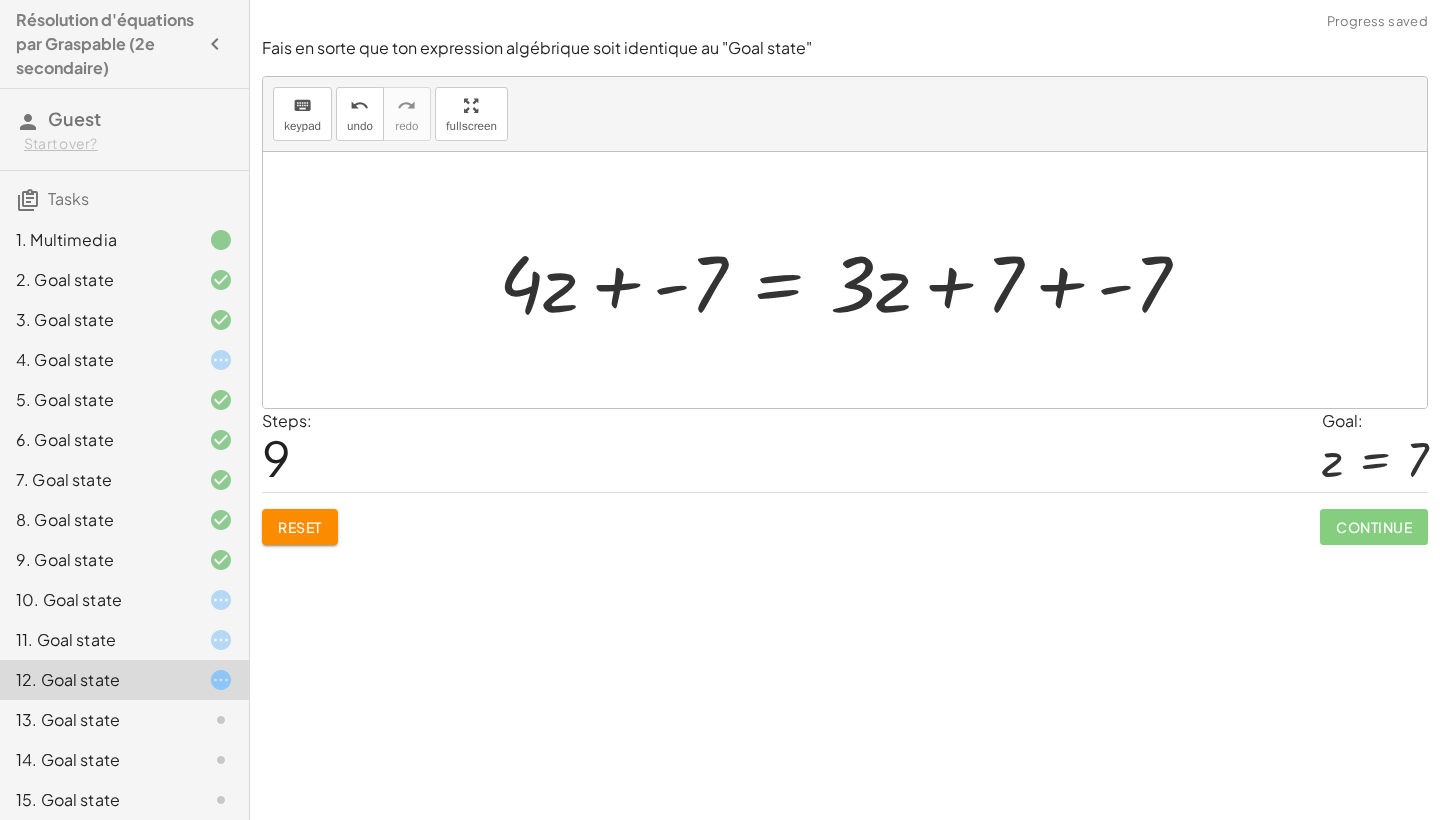 click at bounding box center (852, 280) 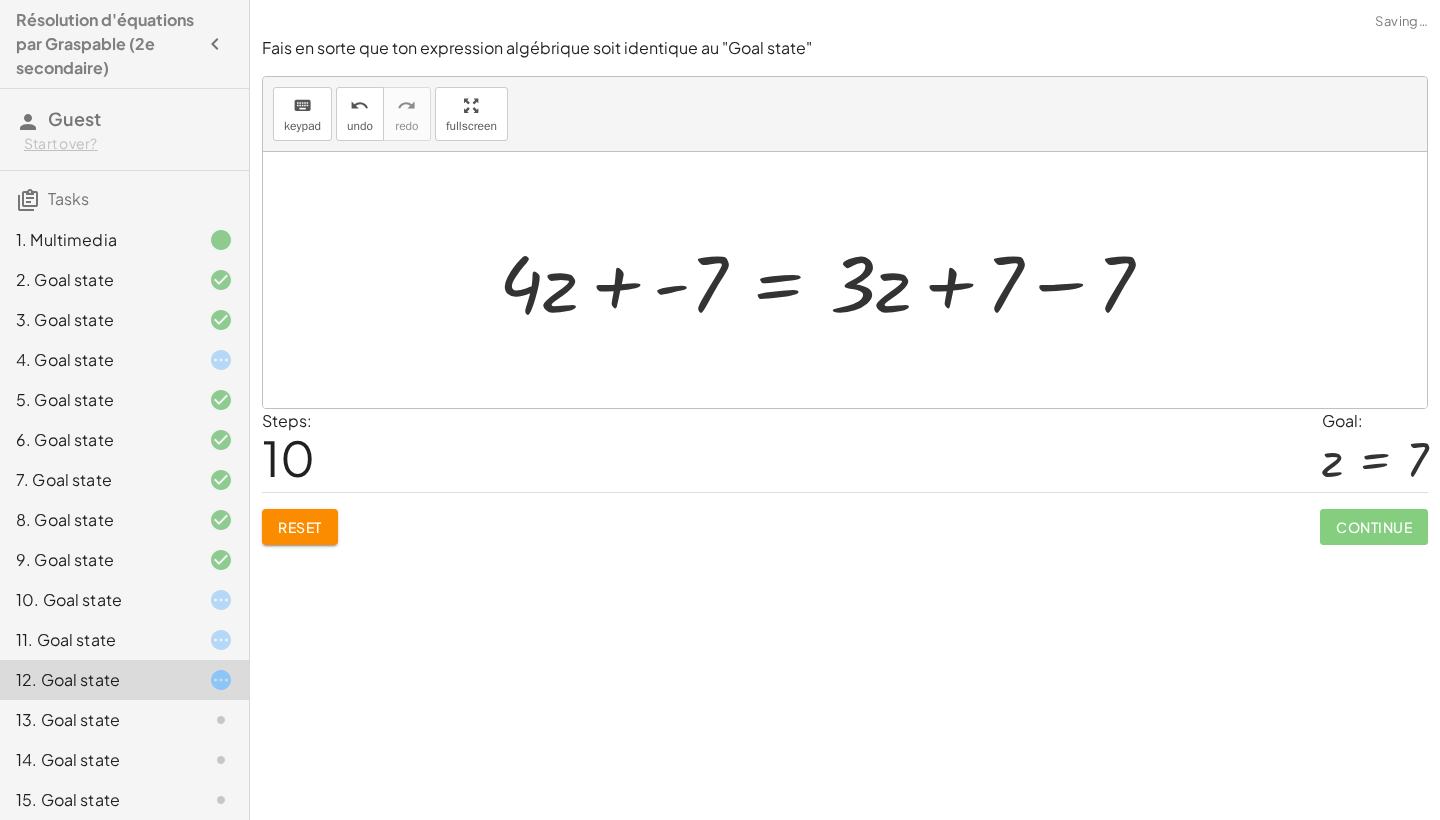 click at bounding box center (834, 280) 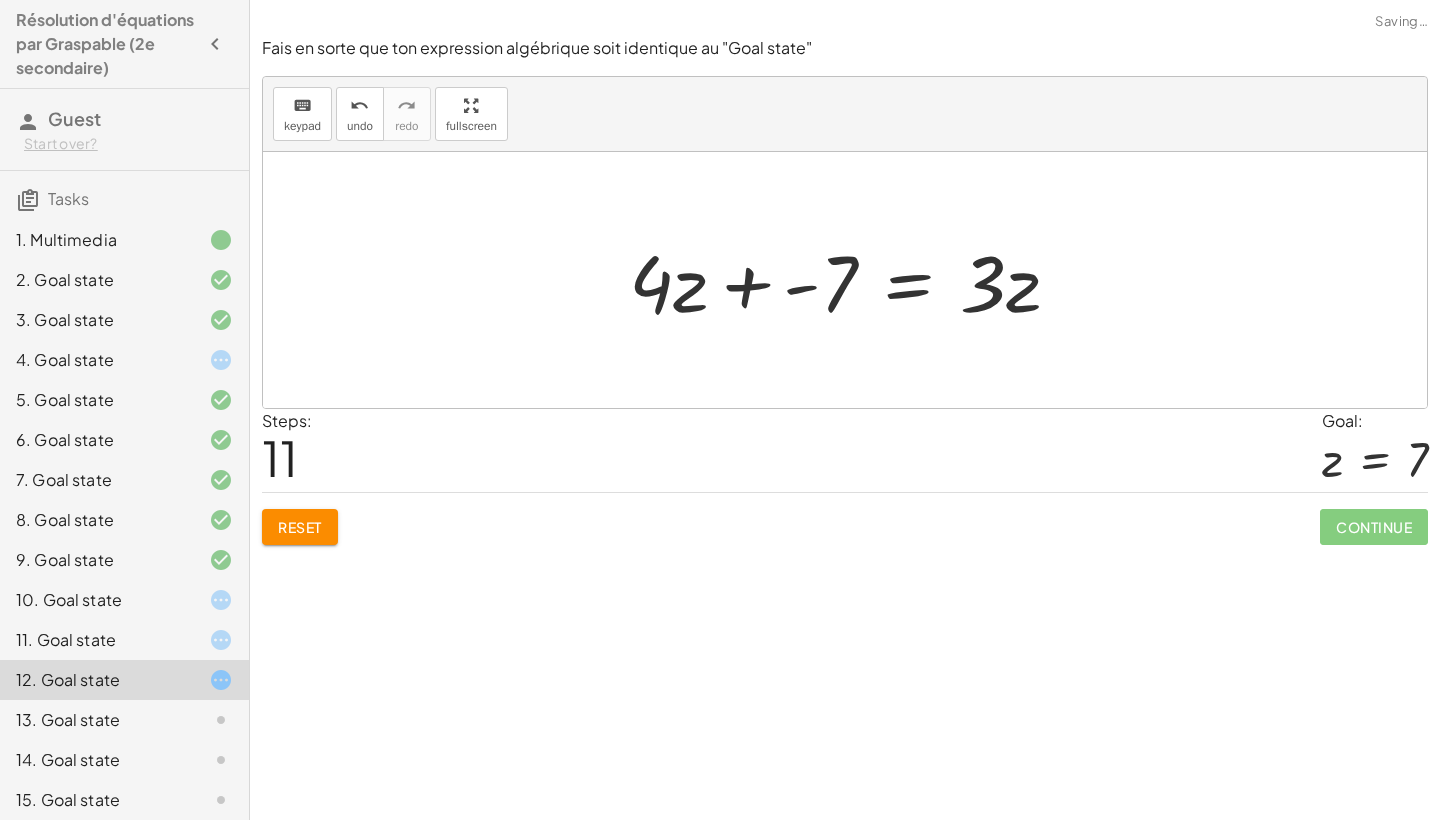 click at bounding box center [852, 280] 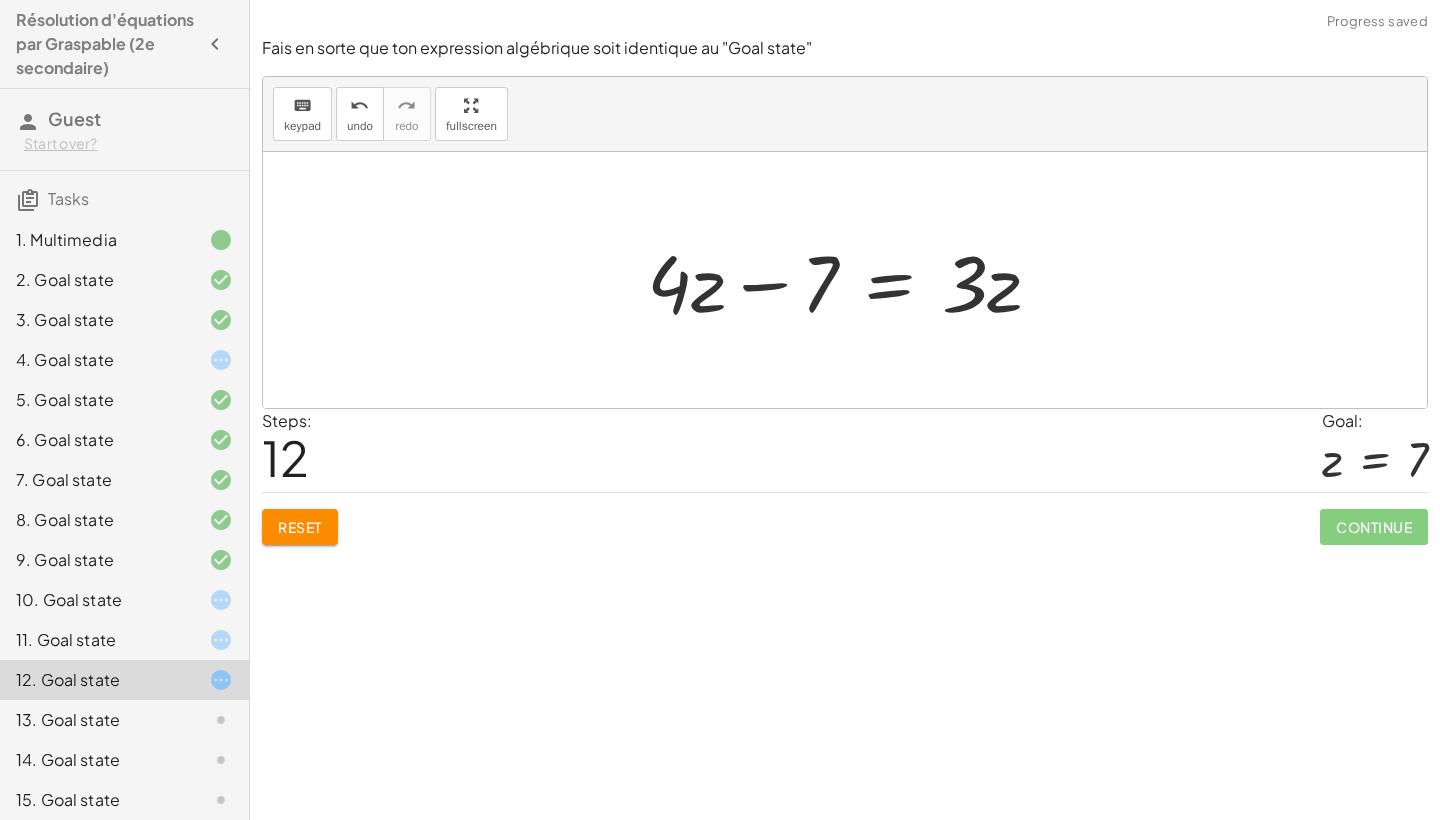 click at bounding box center [852, 280] 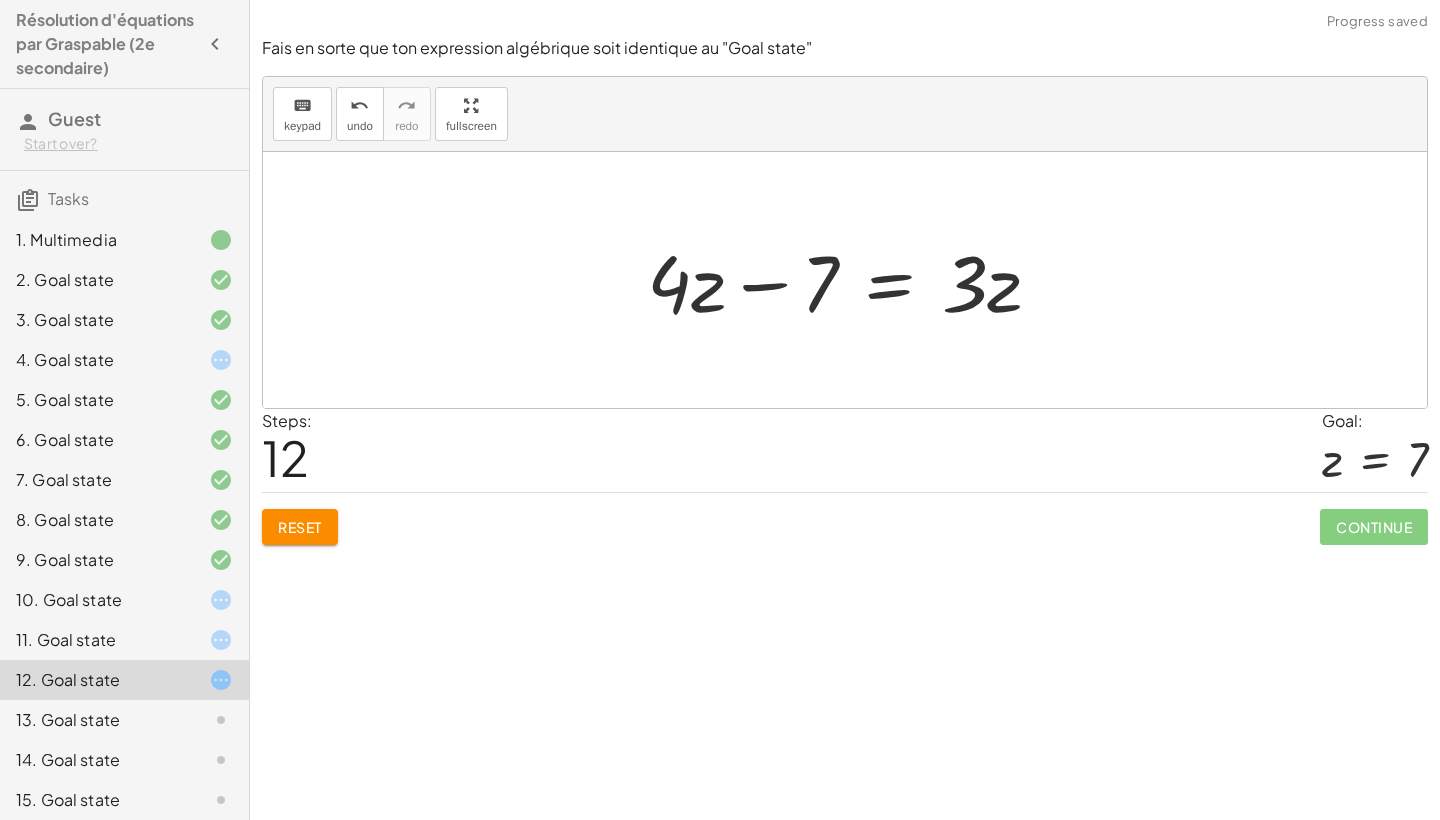 click at bounding box center [852, 280] 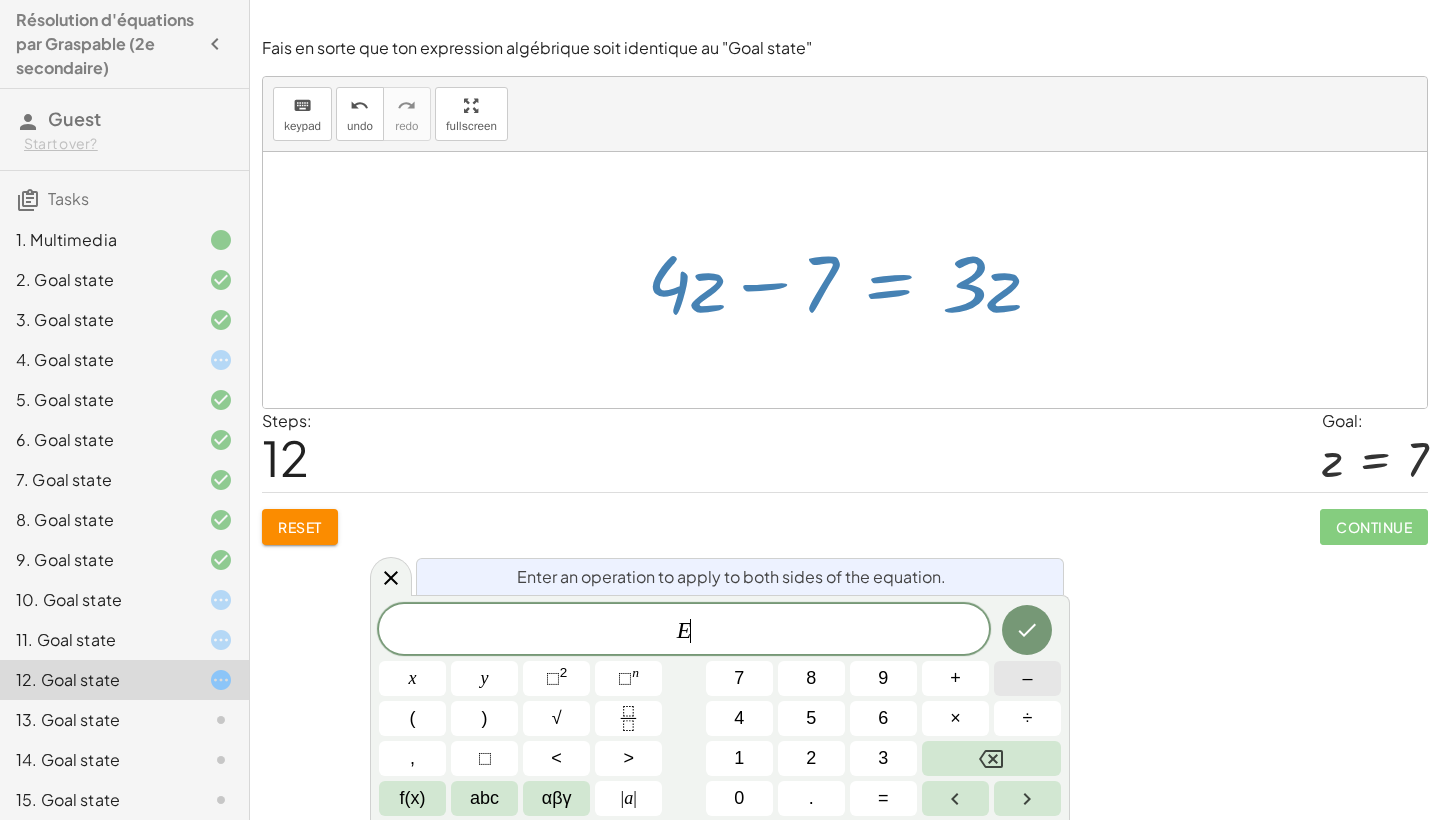 click on "–" at bounding box center [1027, 678] 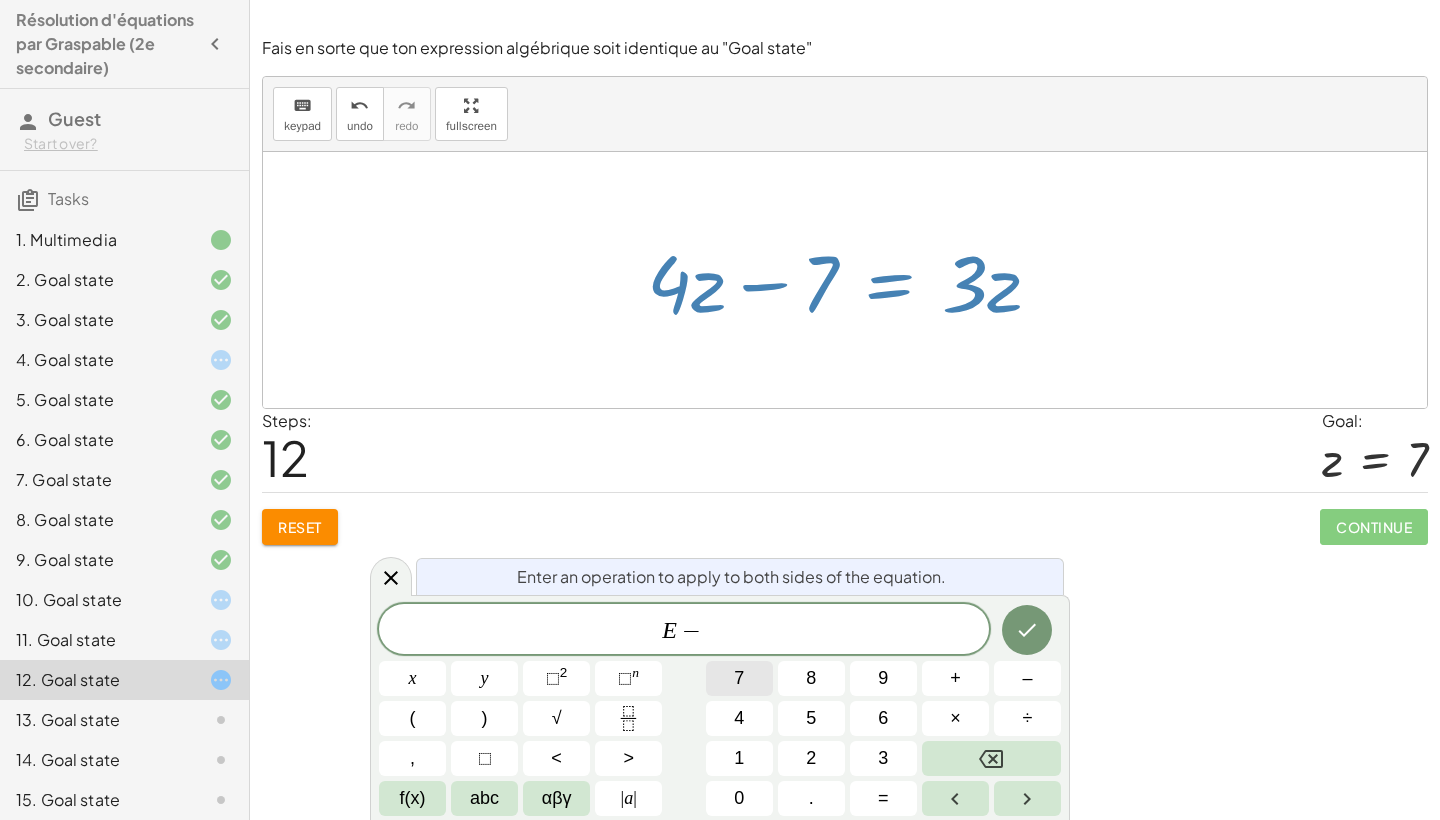 click on "7" at bounding box center (739, 678) 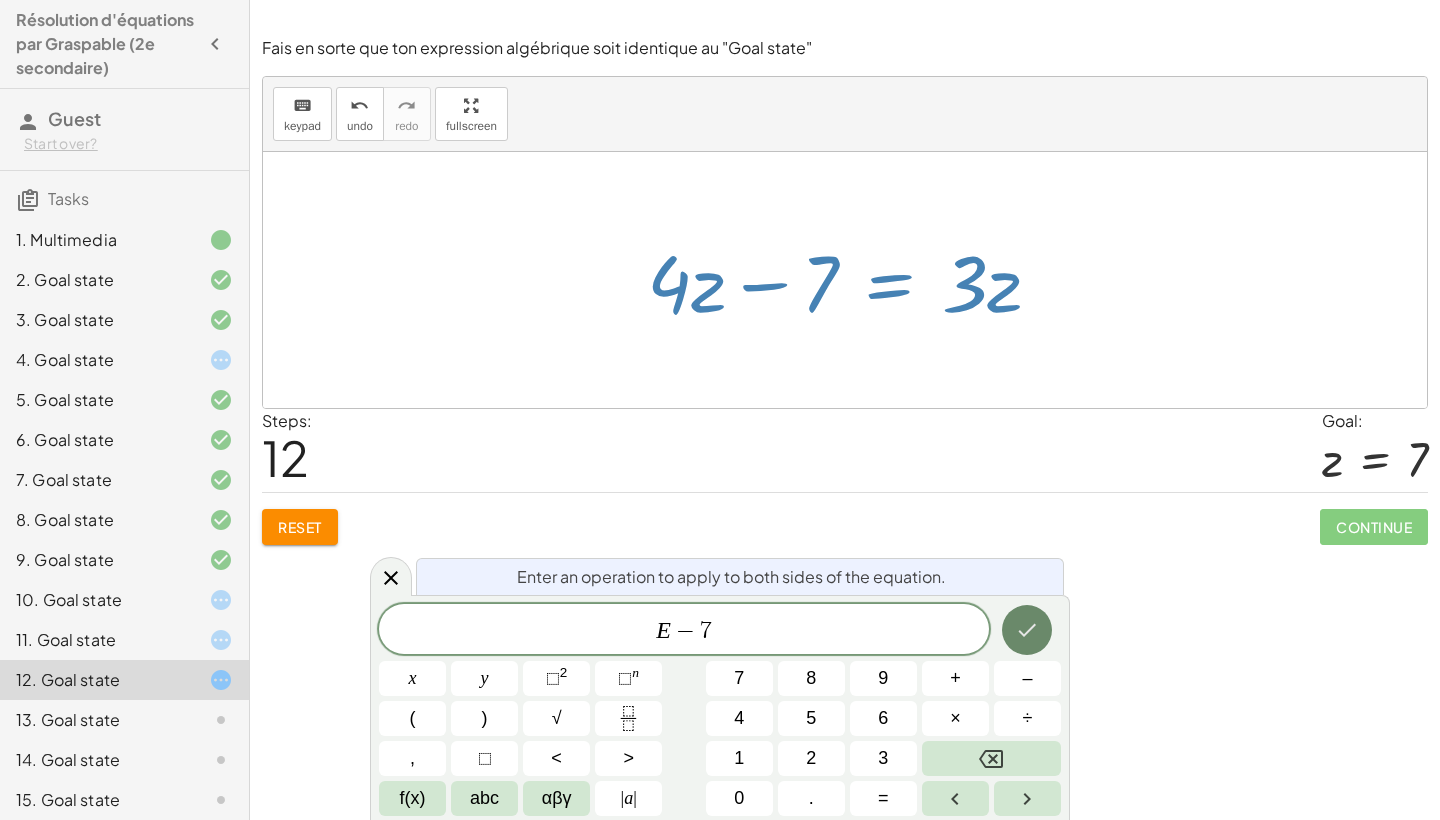 click 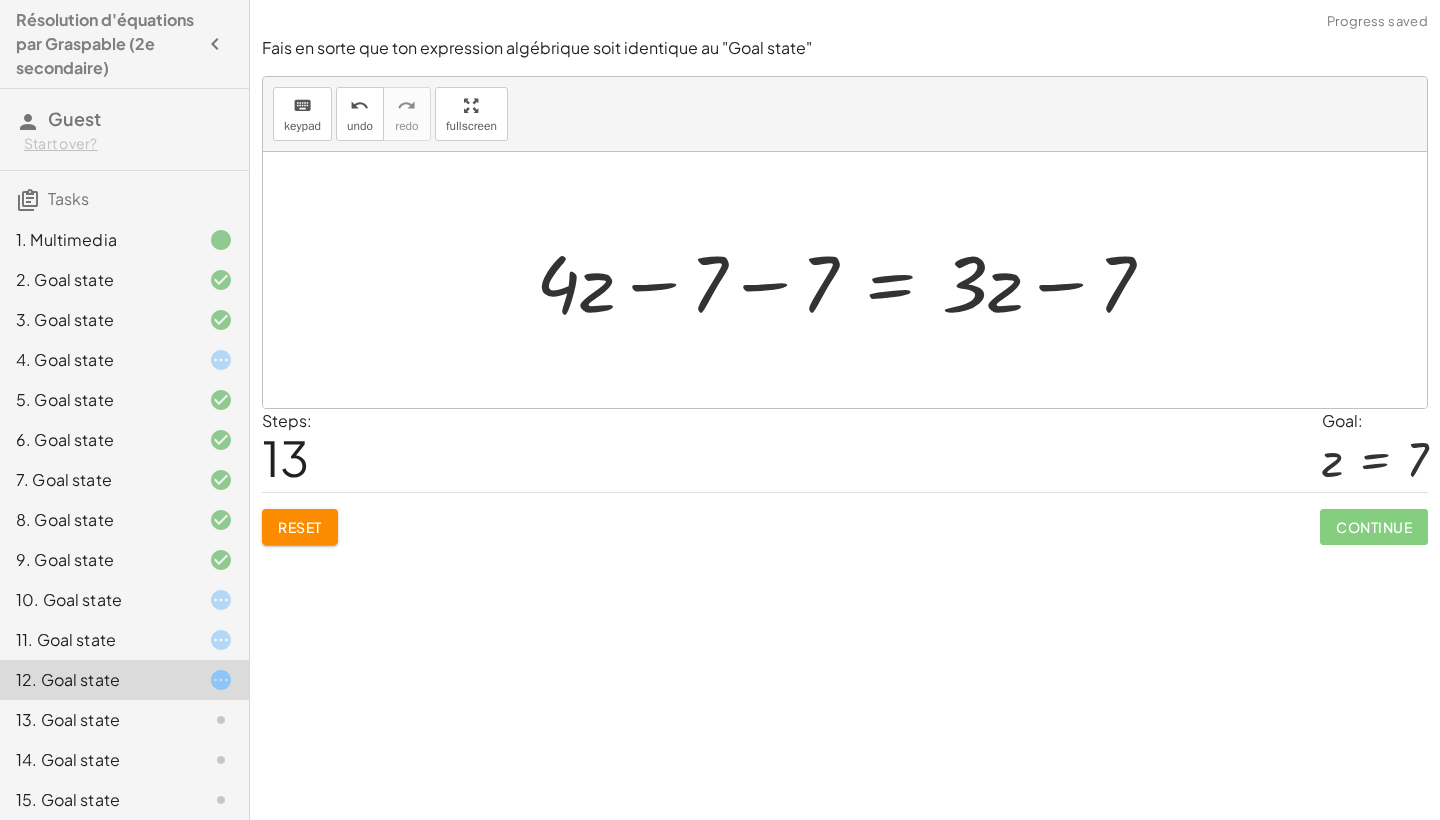 click at bounding box center (853, 280) 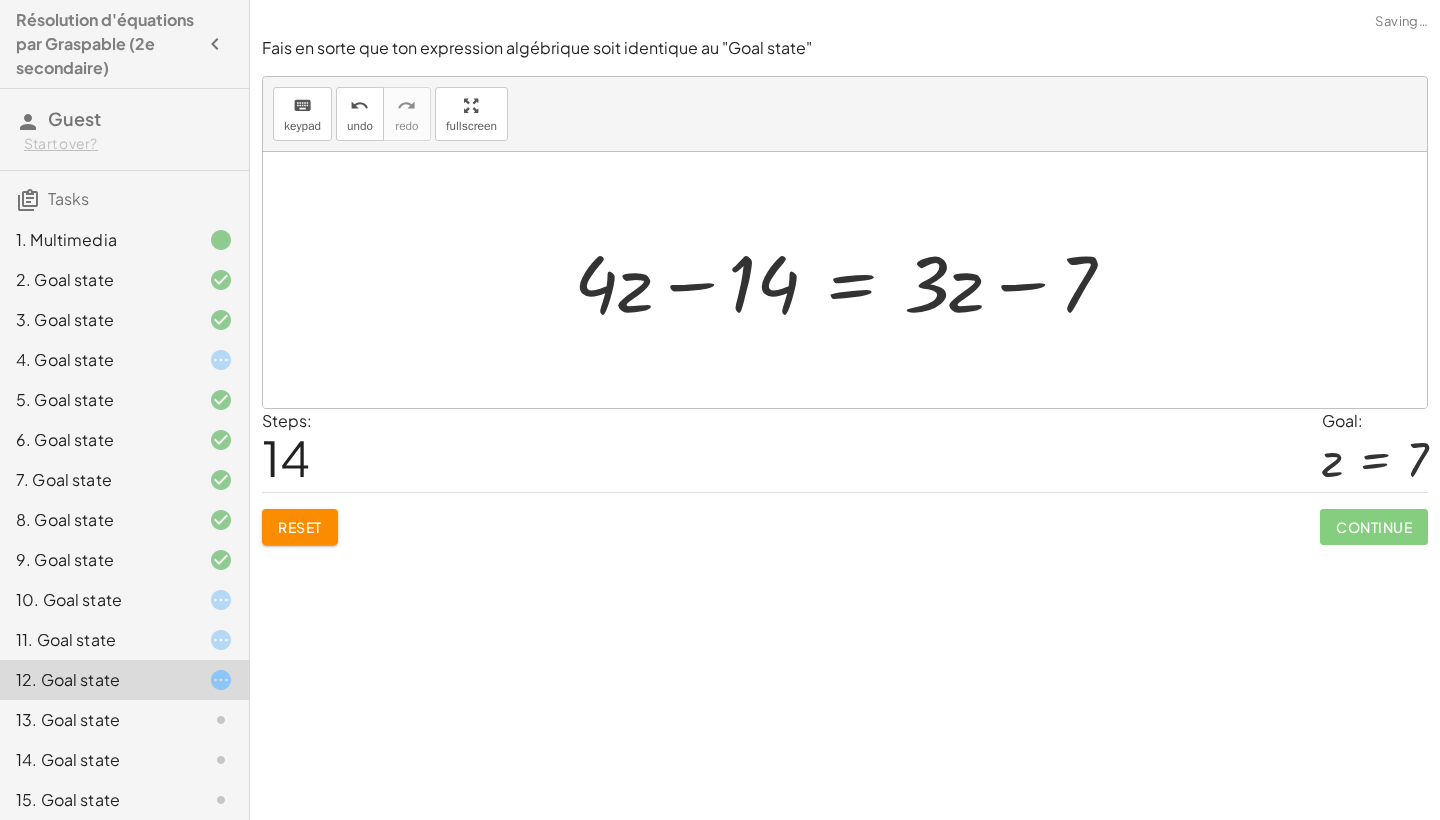 click at bounding box center [852, 280] 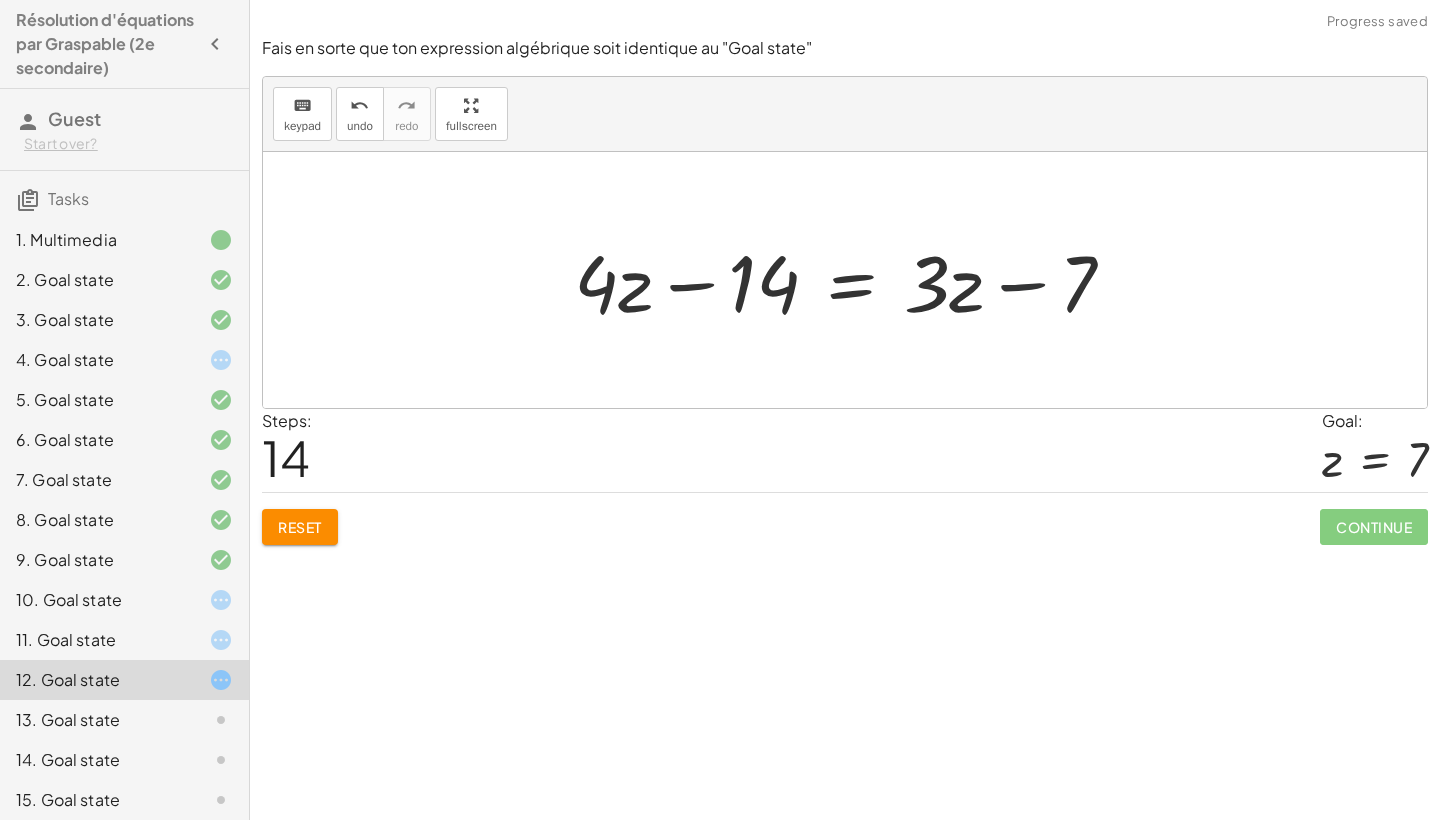 click at bounding box center (852, 280) 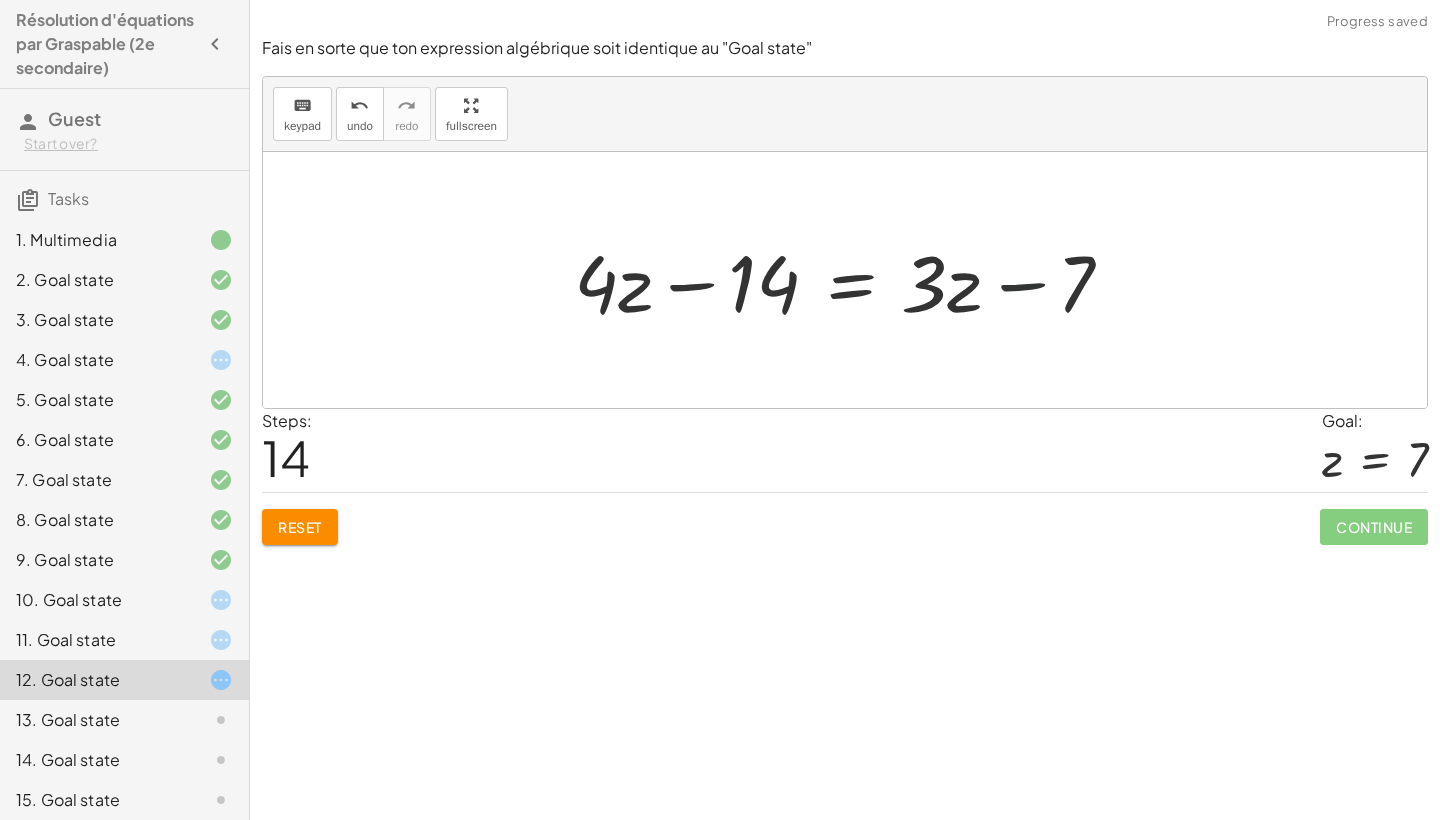 click at bounding box center (852, 280) 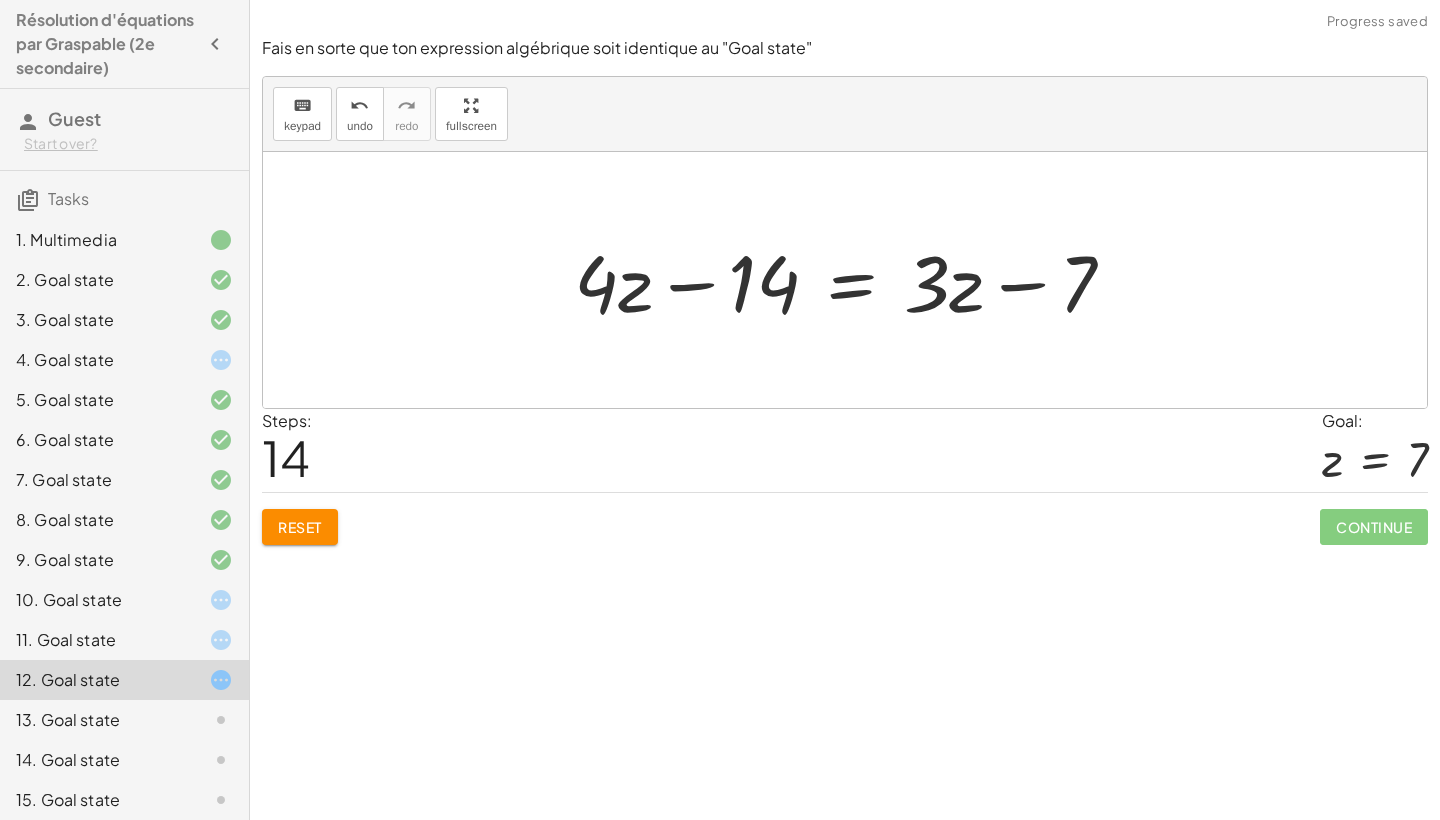 click at bounding box center [852, 280] 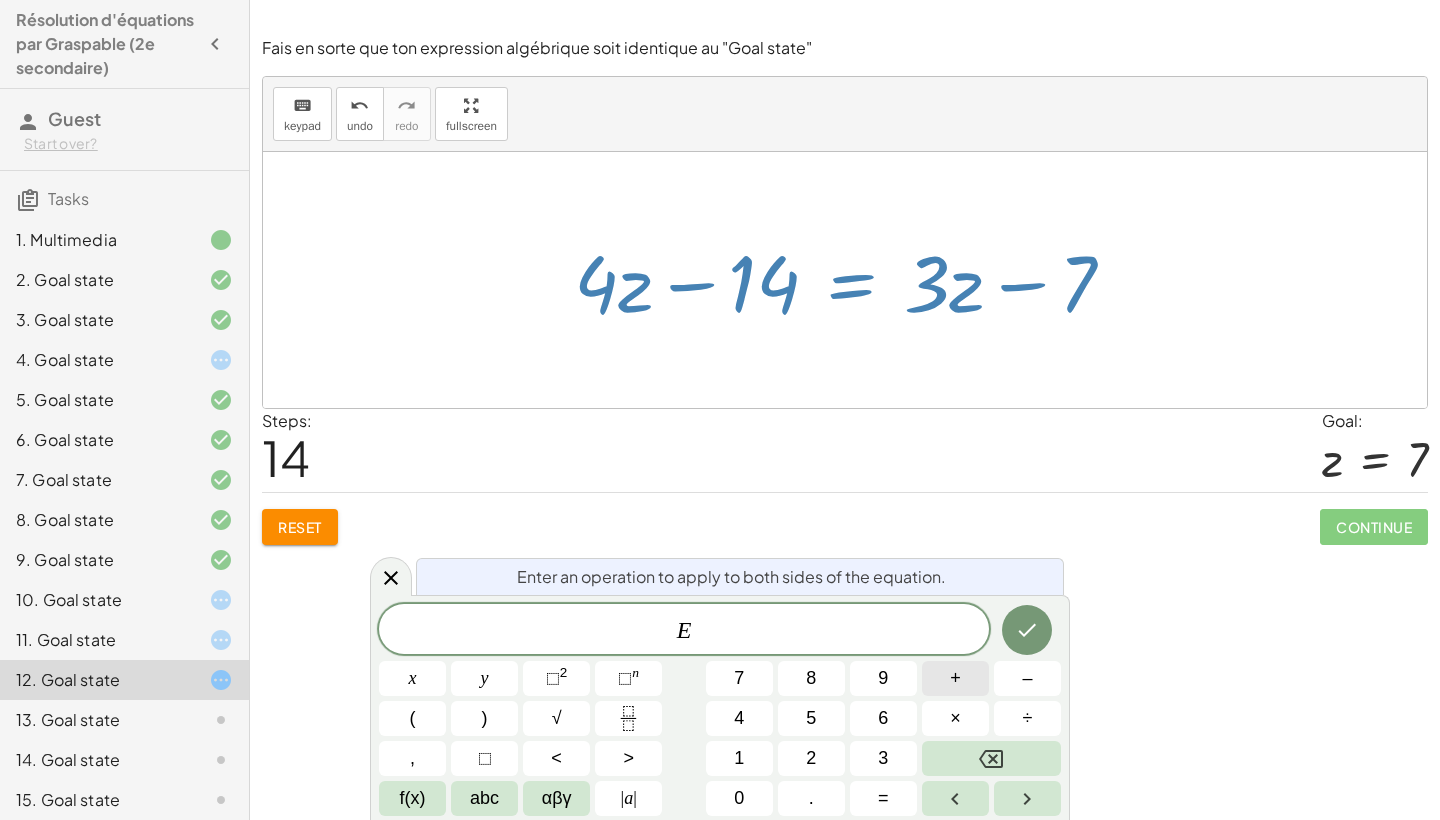 click on "+" at bounding box center (955, 678) 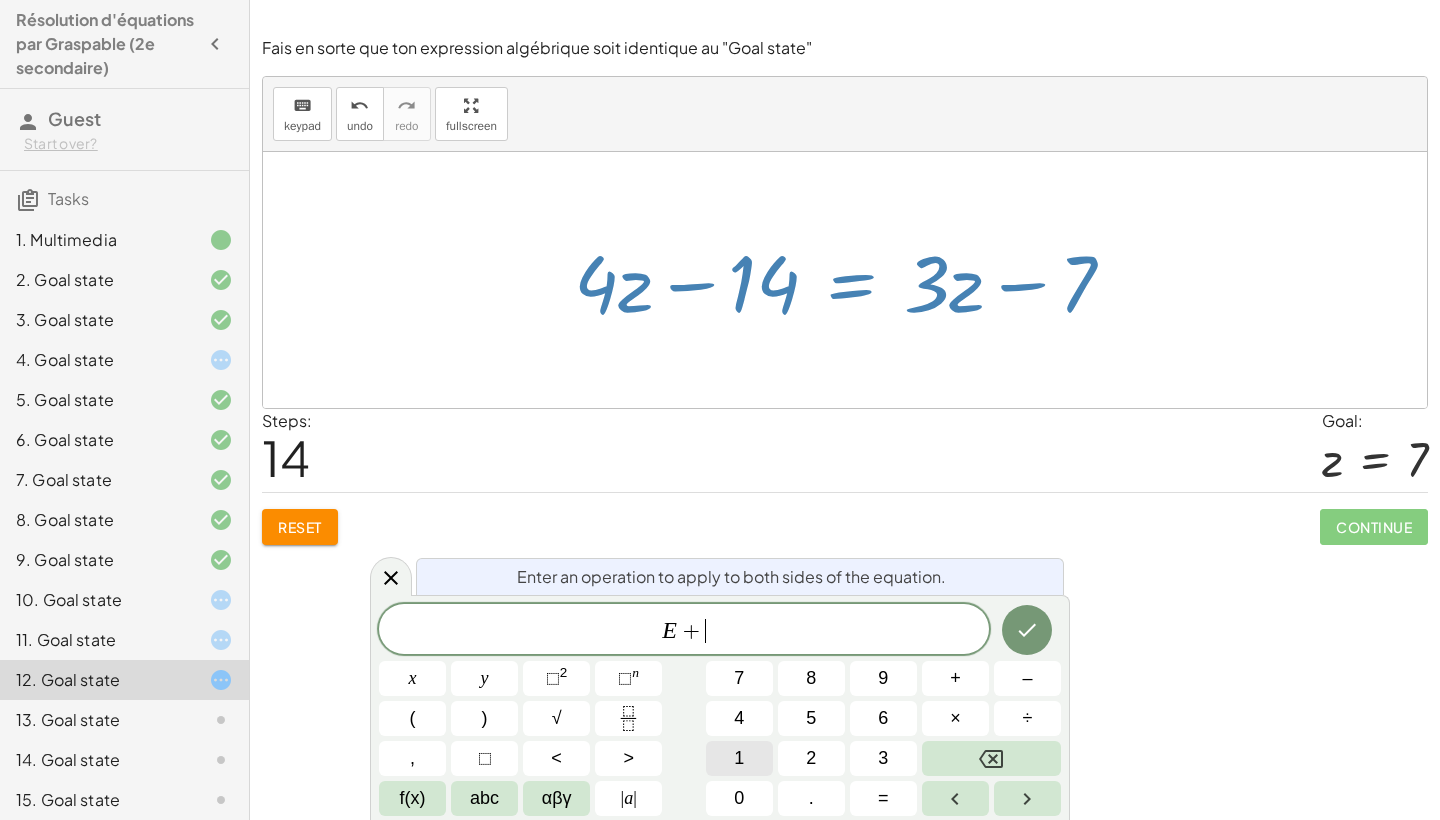 click on "1" at bounding box center (739, 758) 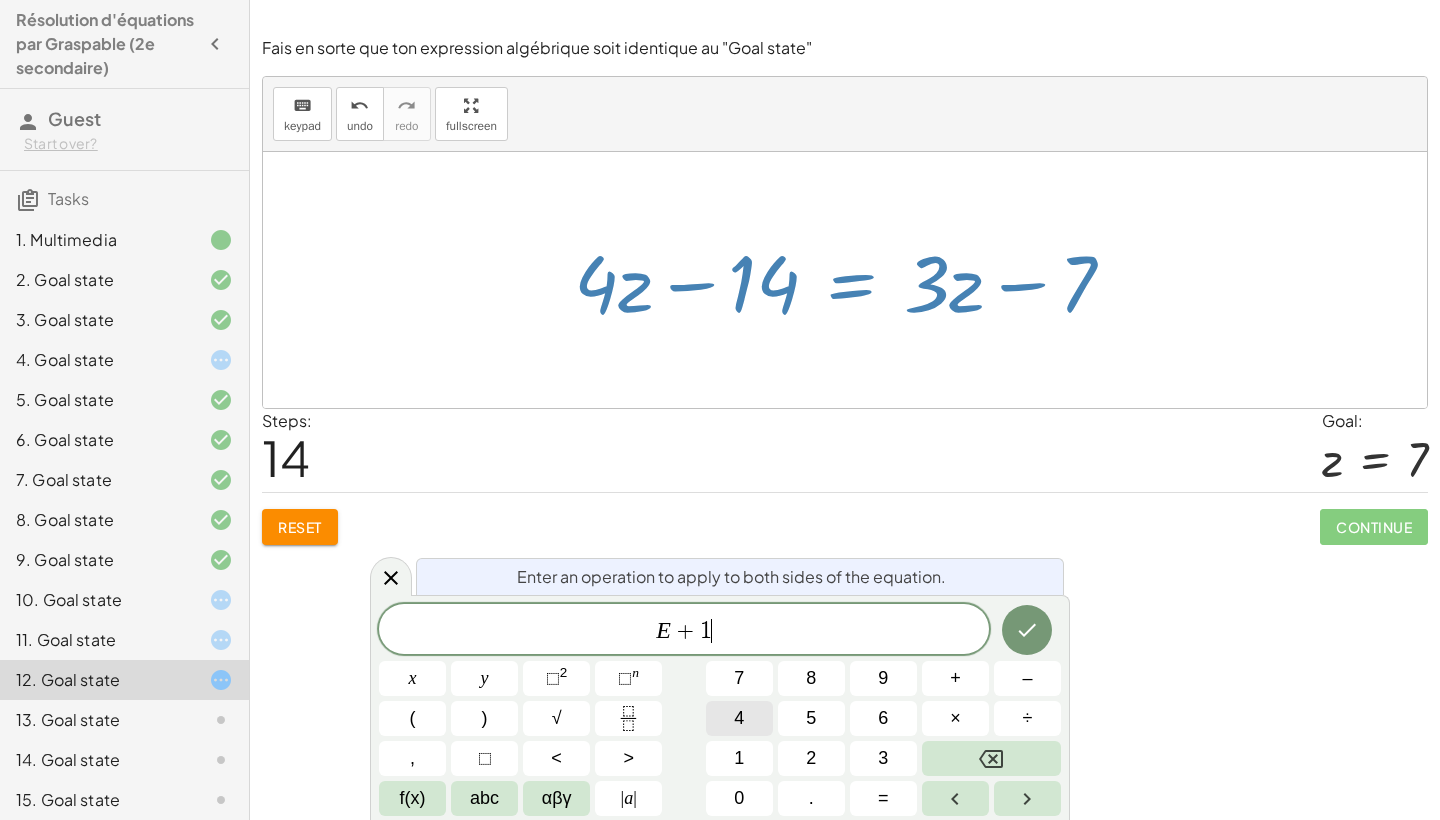 click on "4" at bounding box center [739, 718] 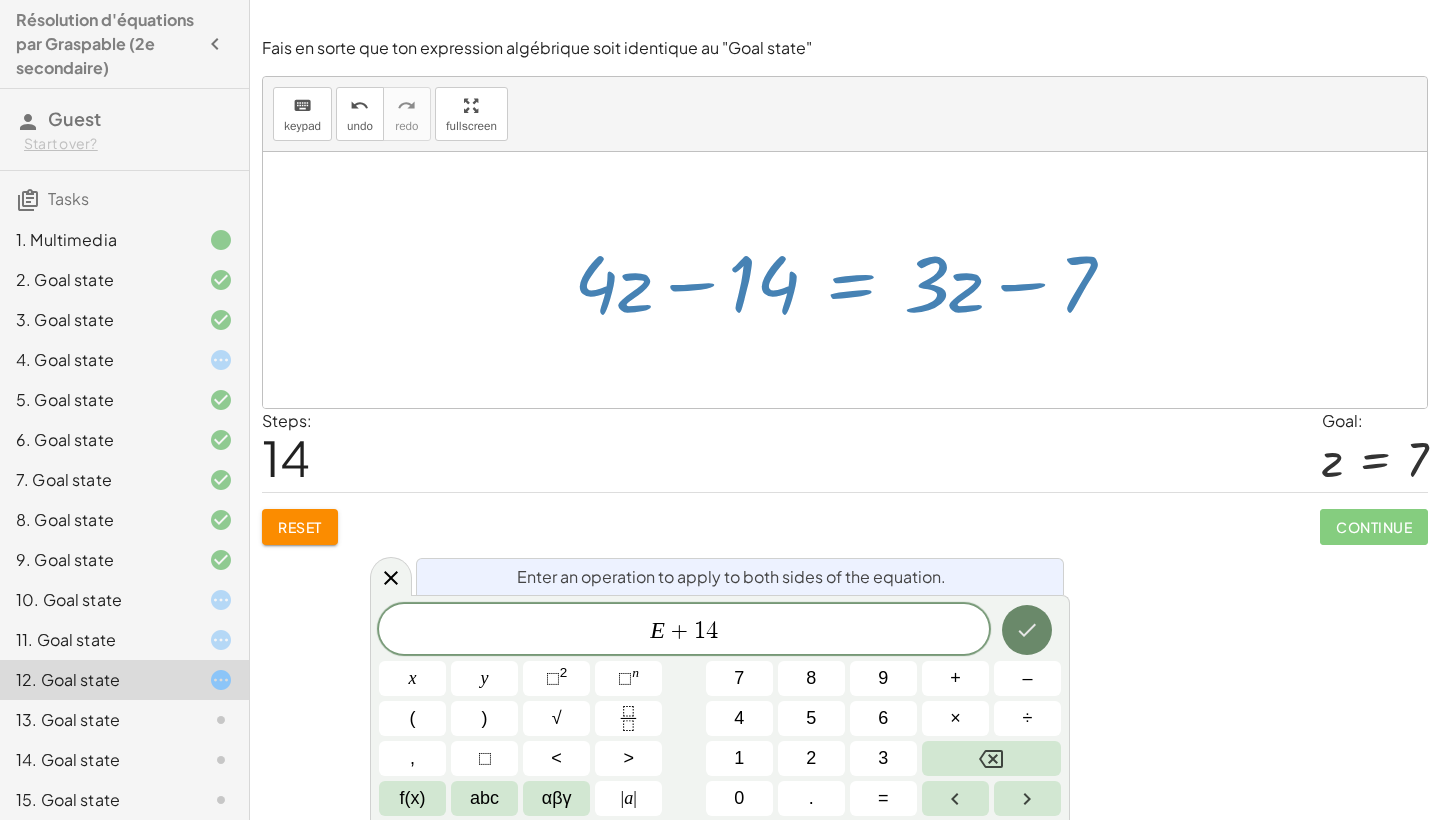 click 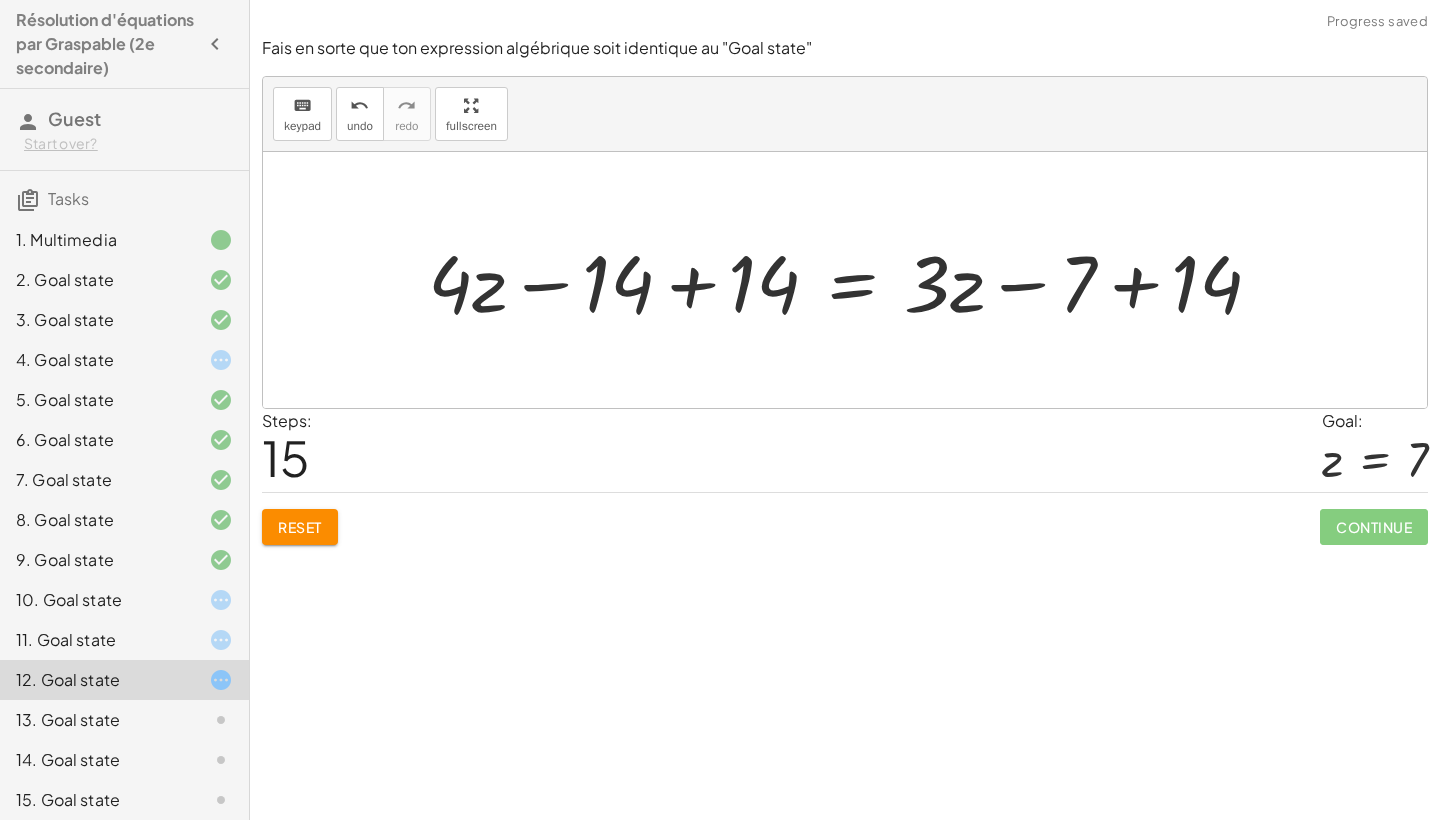 click at bounding box center (853, 280) 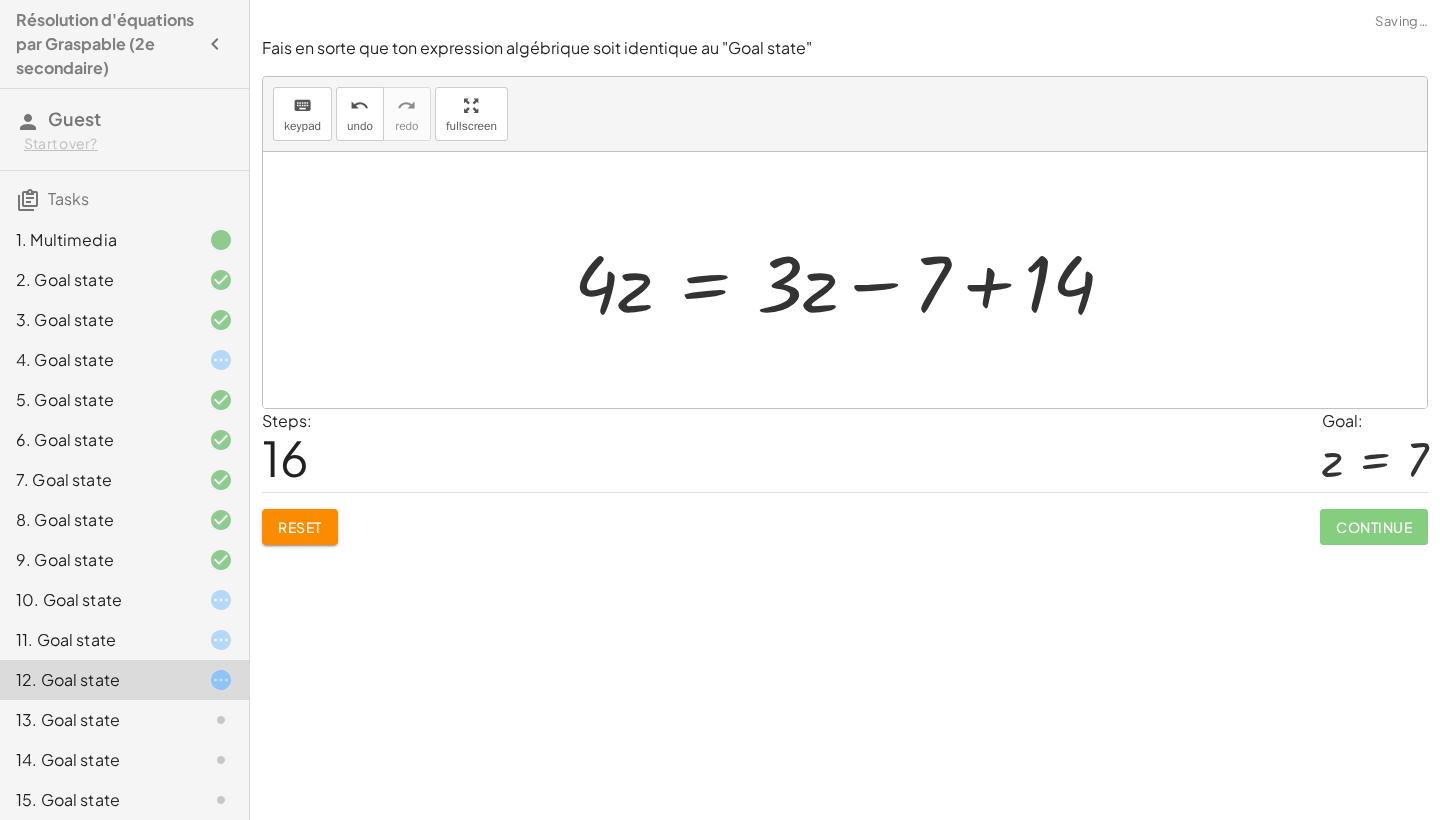 click at bounding box center [852, 280] 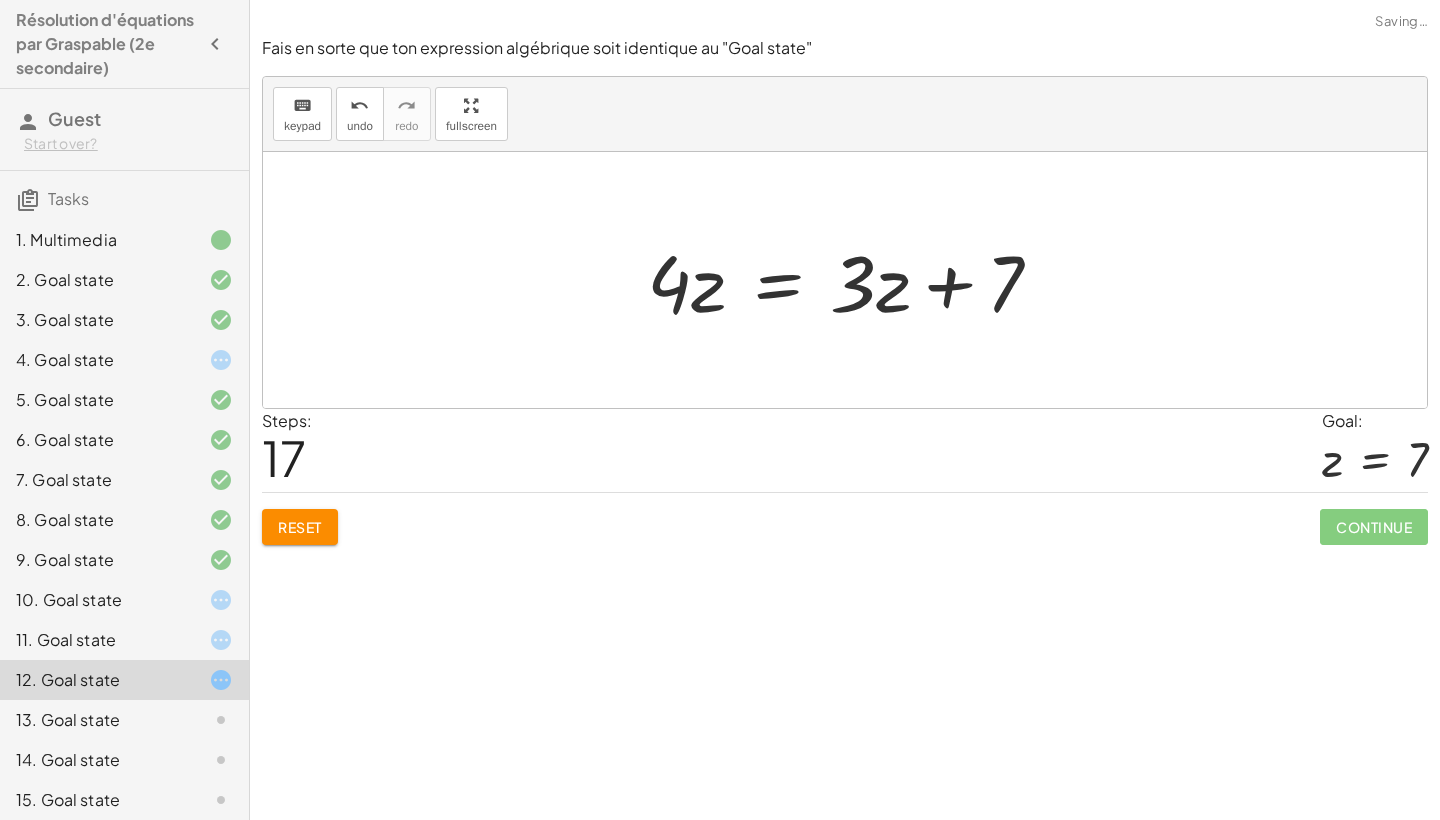 click at bounding box center (852, 280) 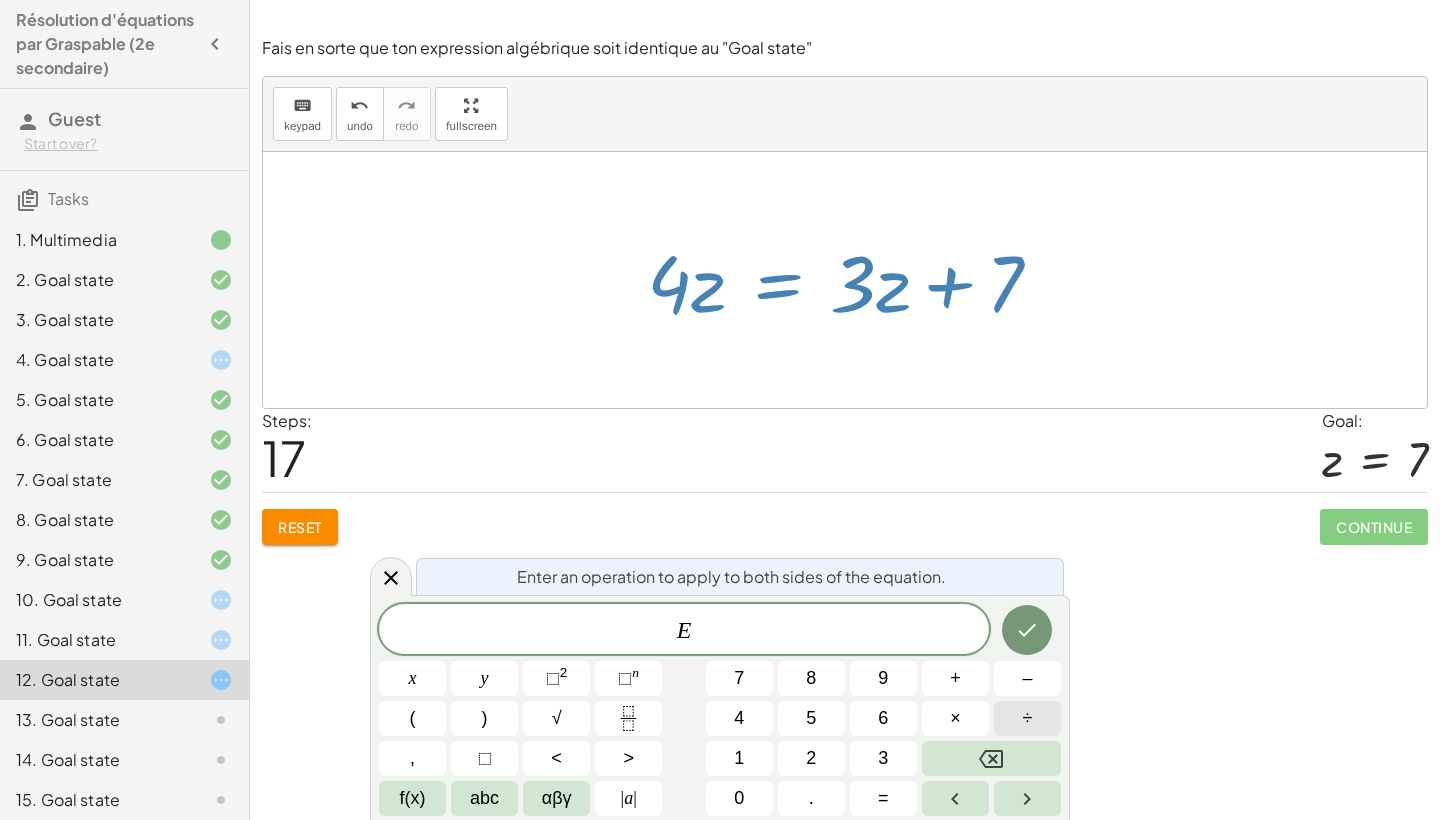 click on "÷" at bounding box center (1027, 718) 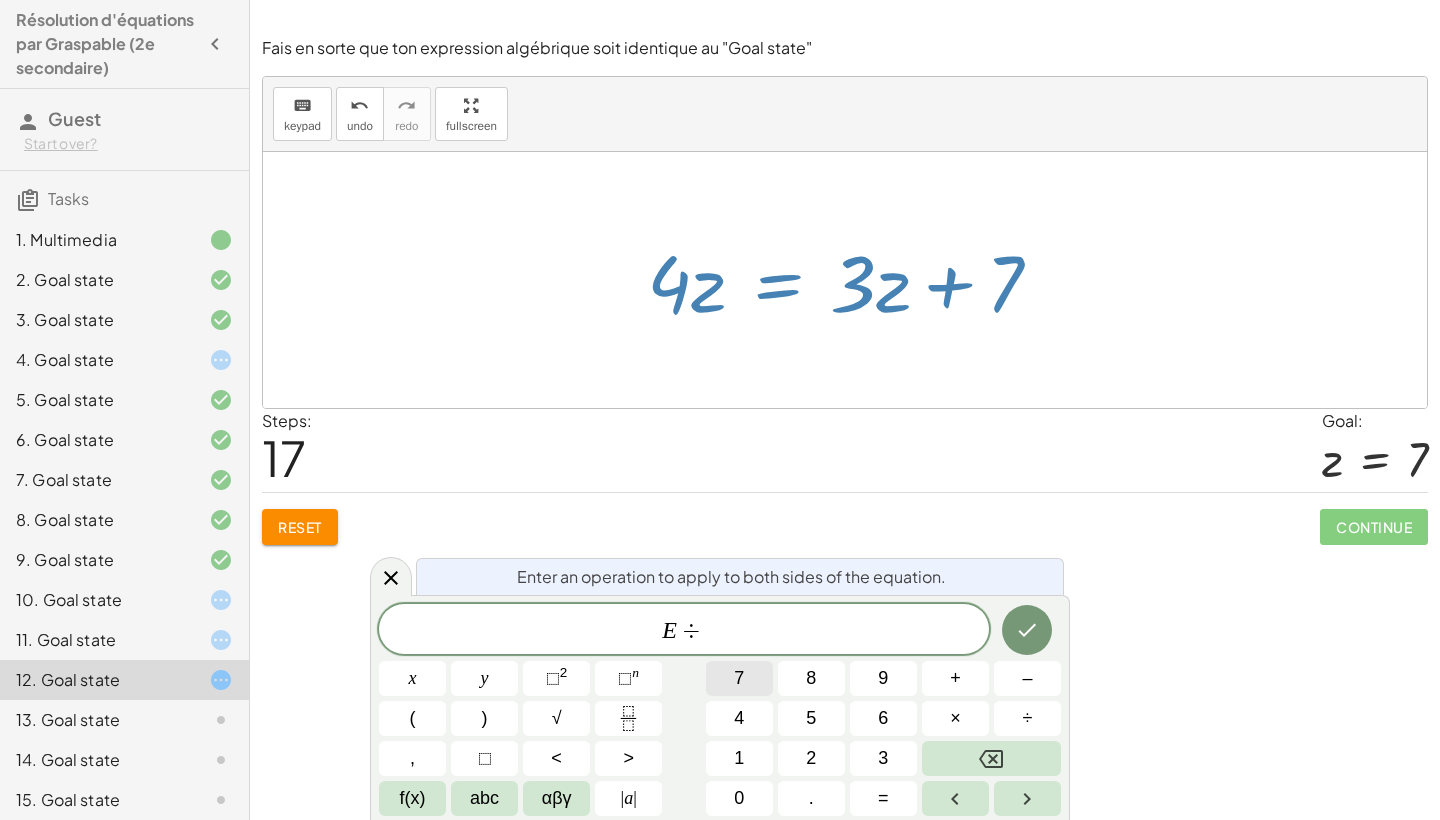 click on "7" at bounding box center [739, 678] 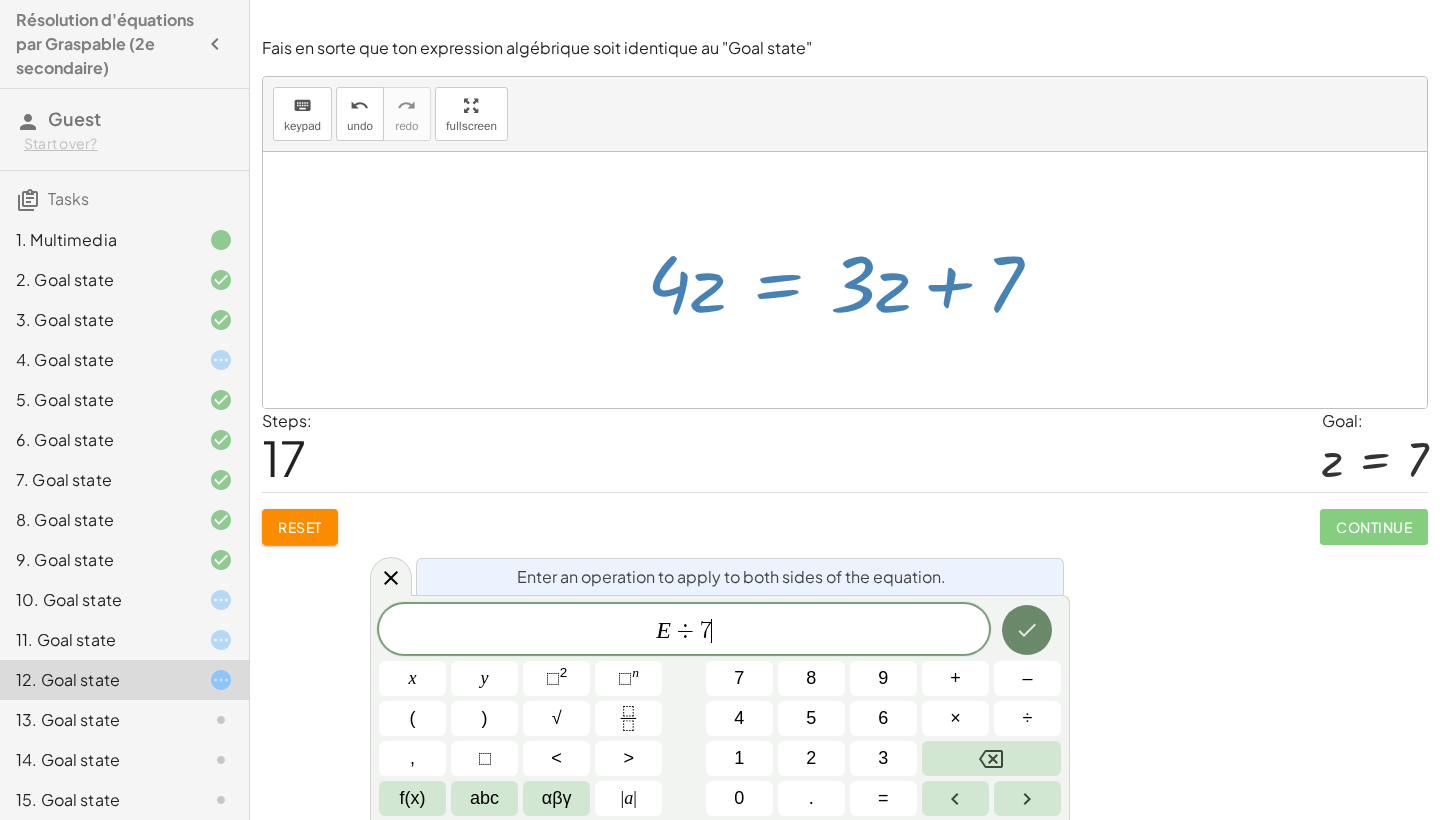 click at bounding box center [1027, 630] 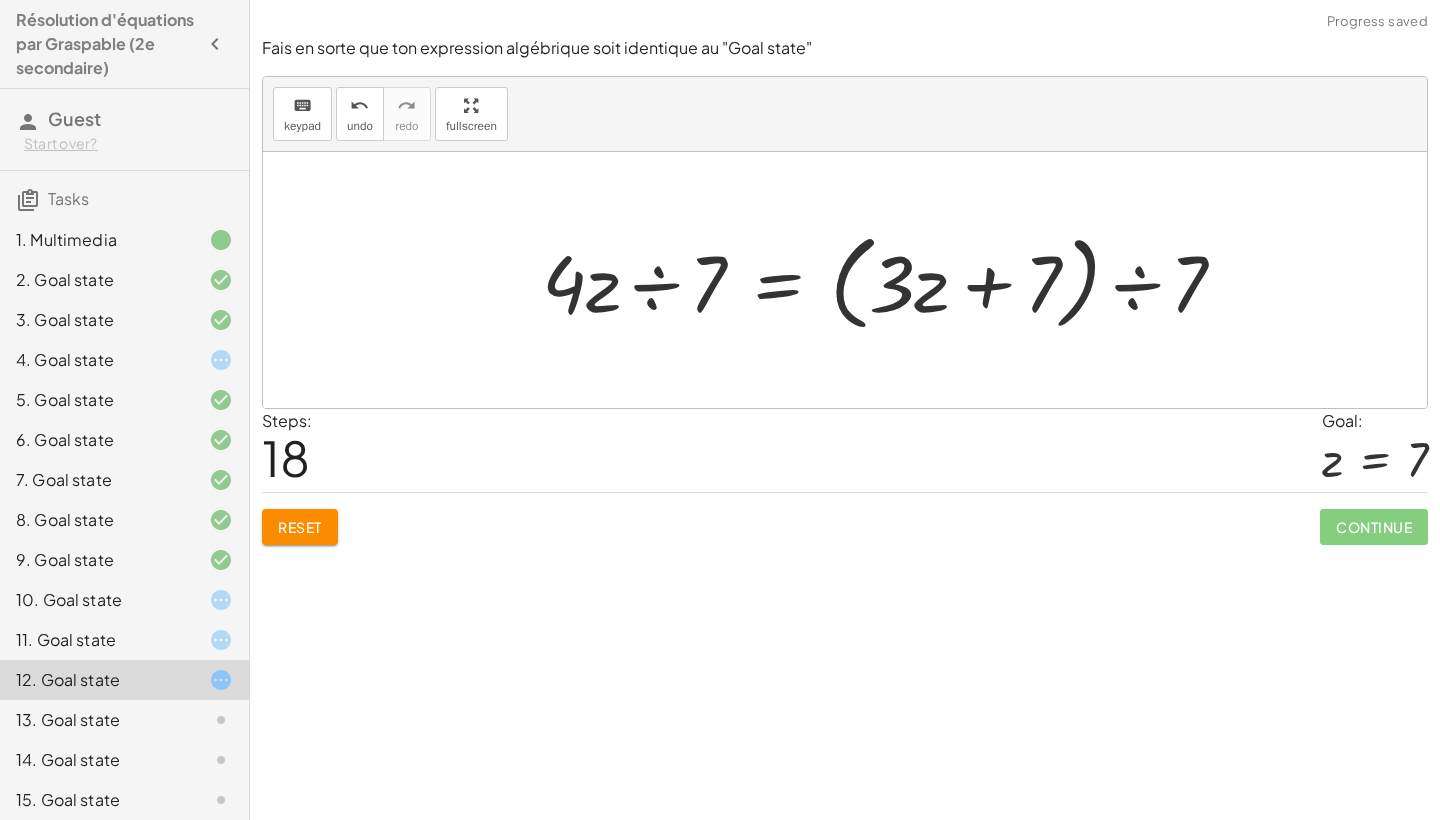 click at bounding box center [891, 280] 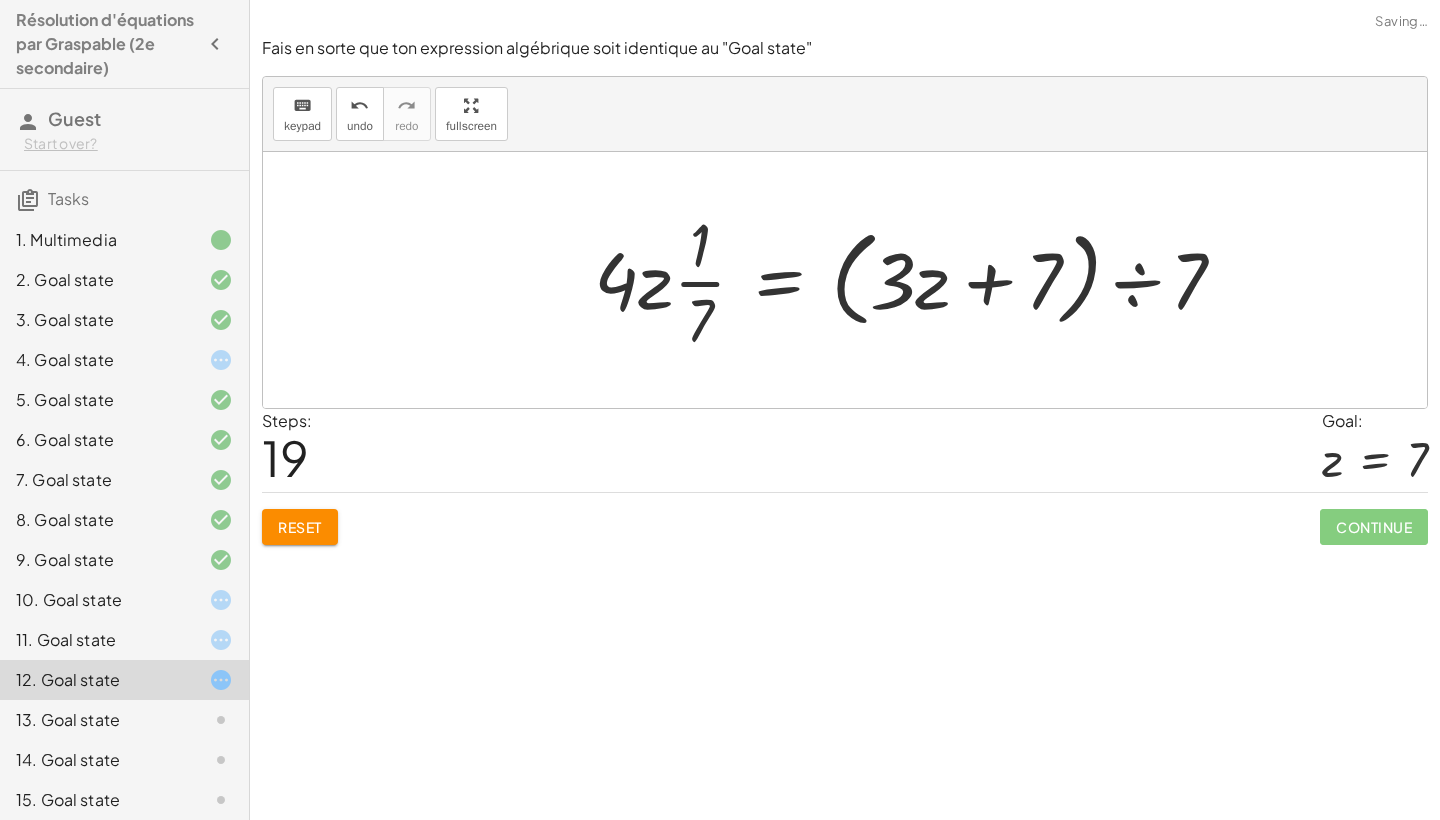 click at bounding box center (918, 280) 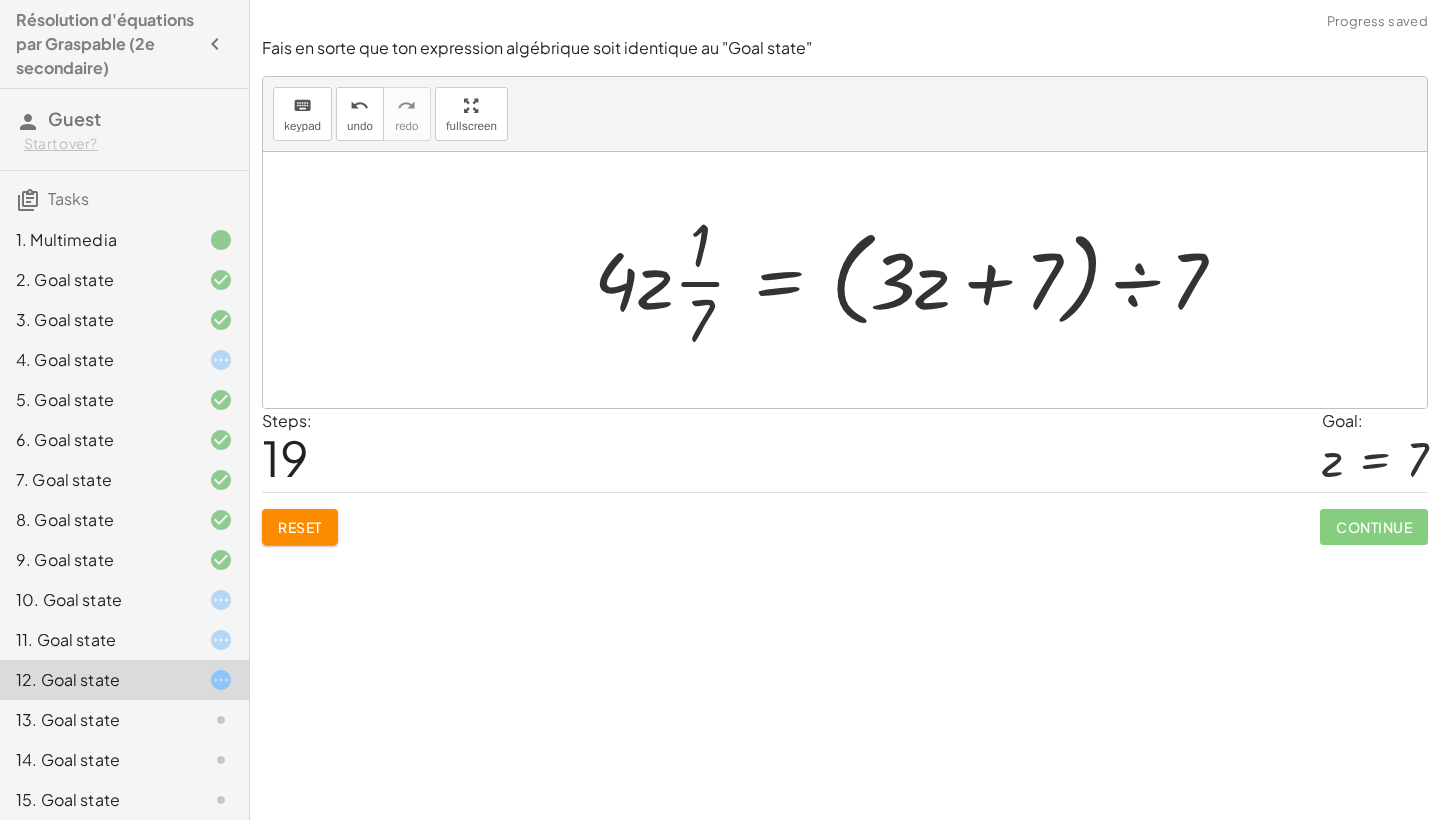 click at bounding box center (918, 280) 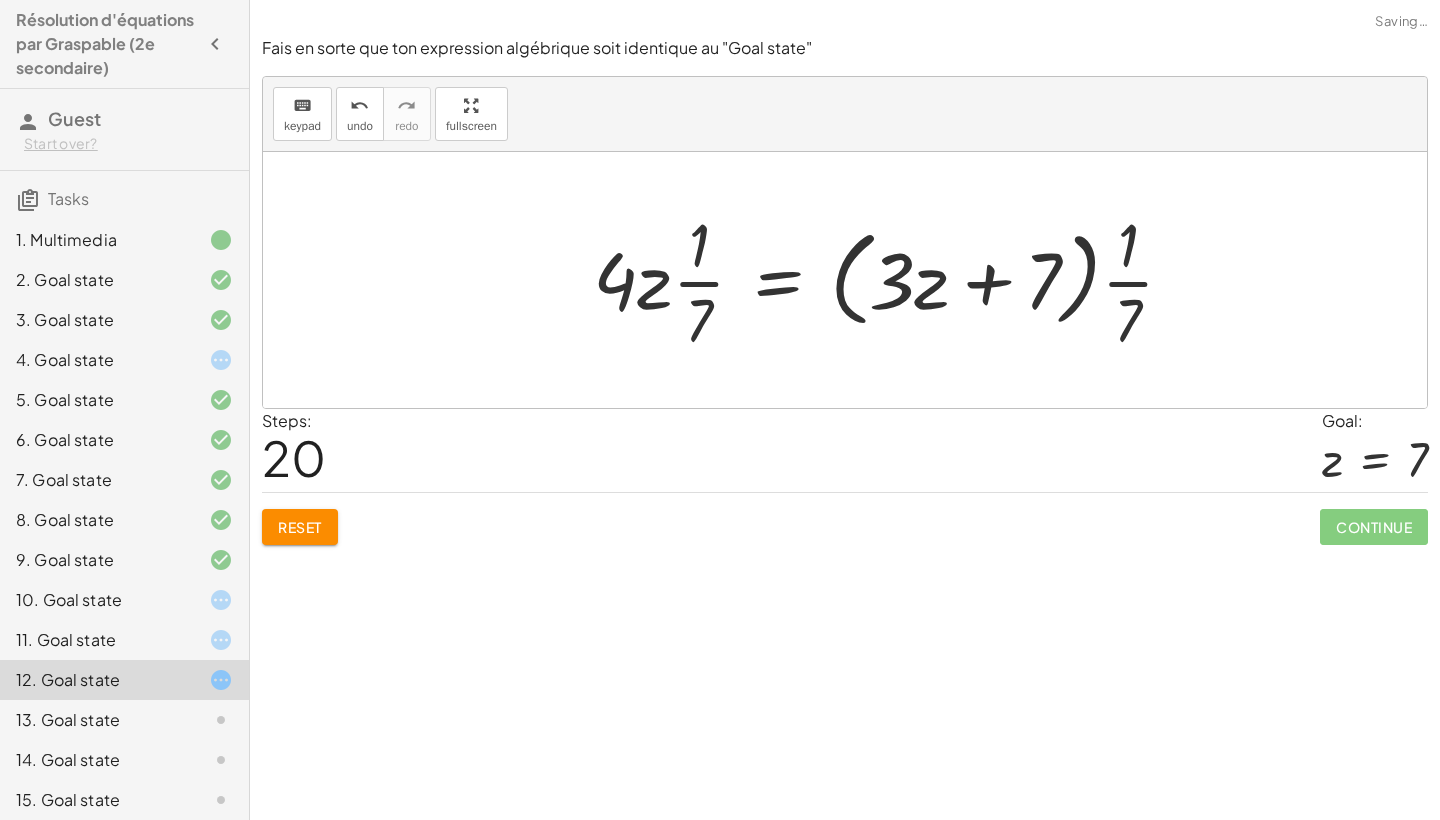 click at bounding box center [891, 280] 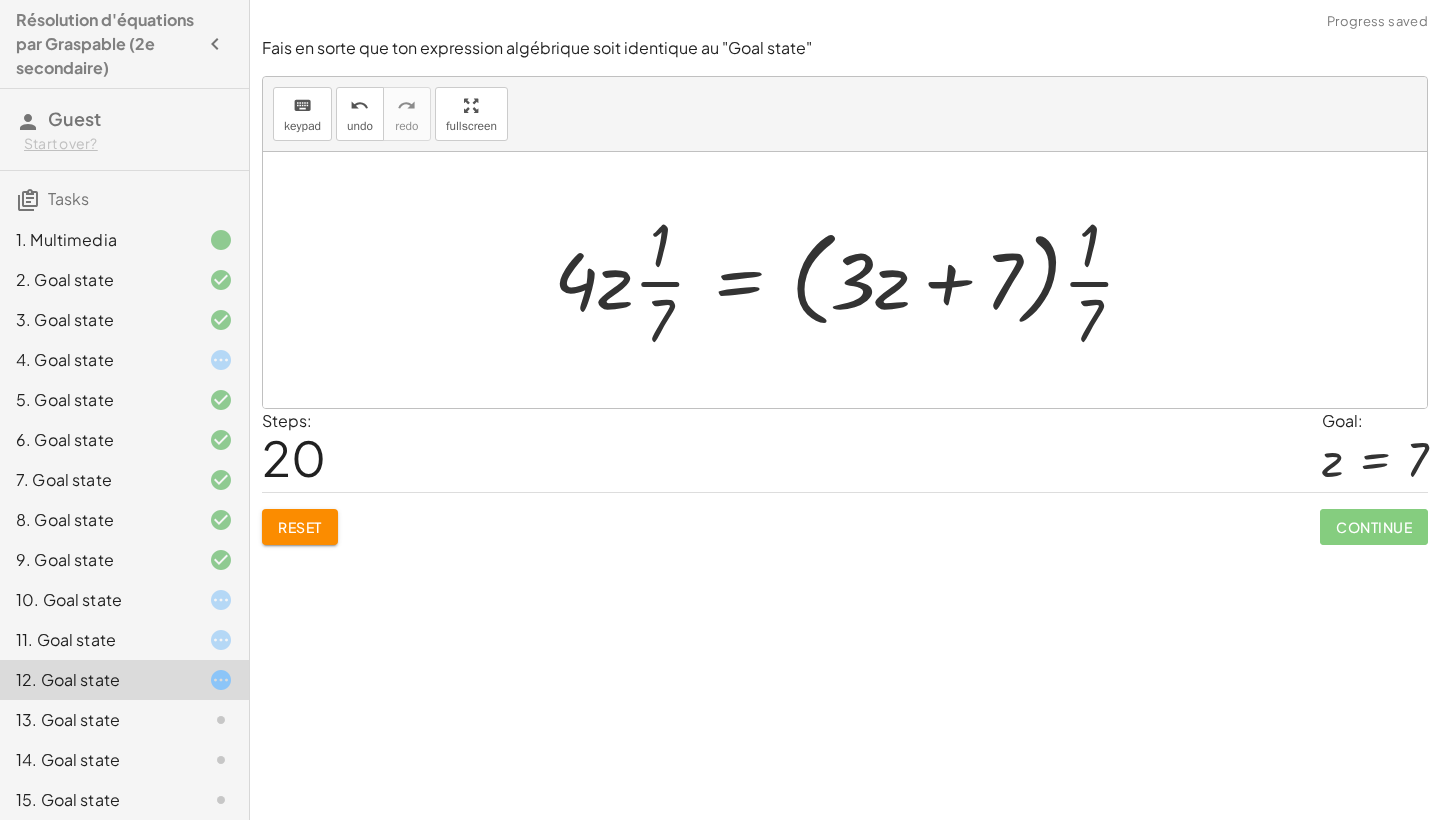 click 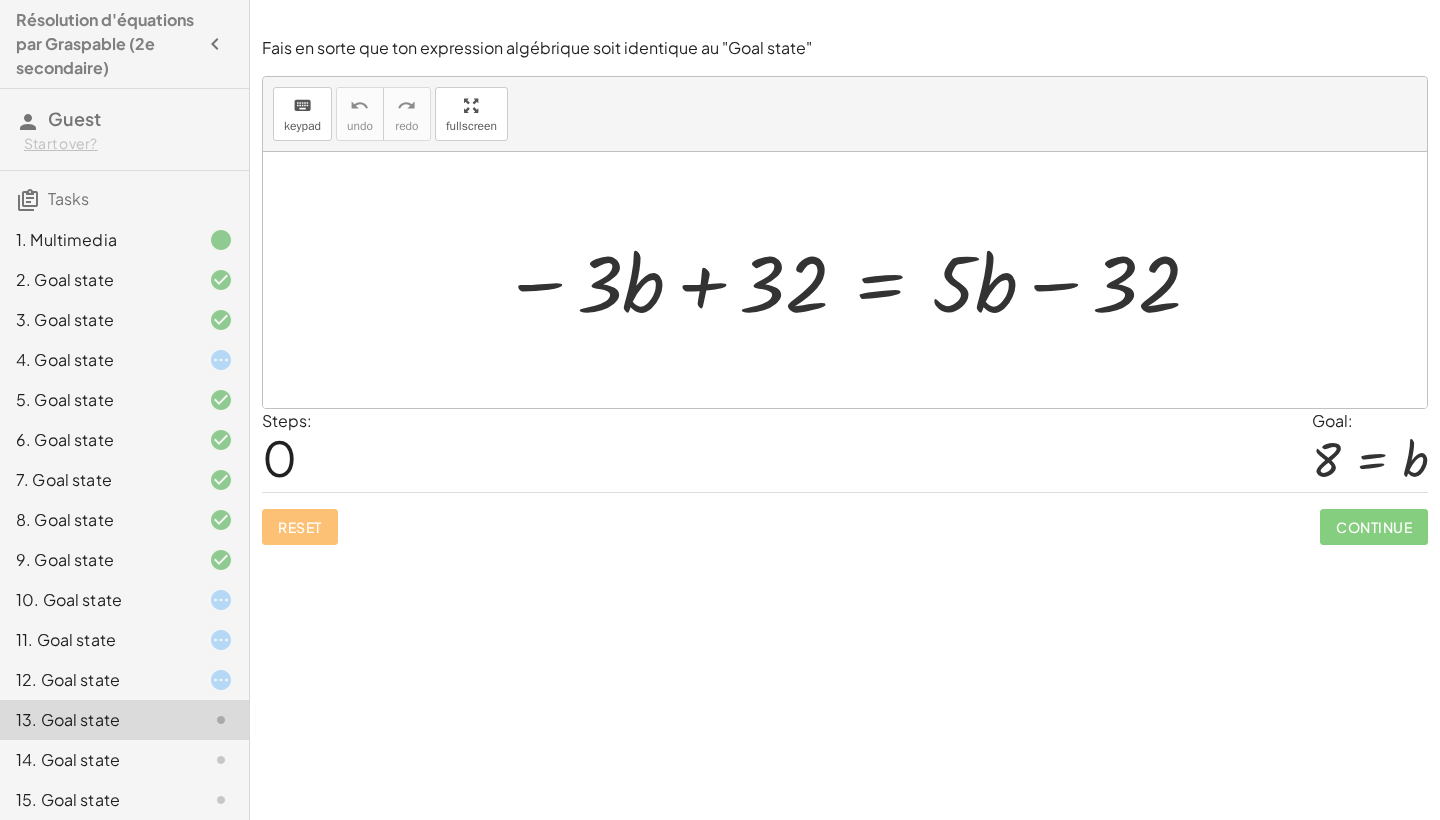 click at bounding box center [852, 280] 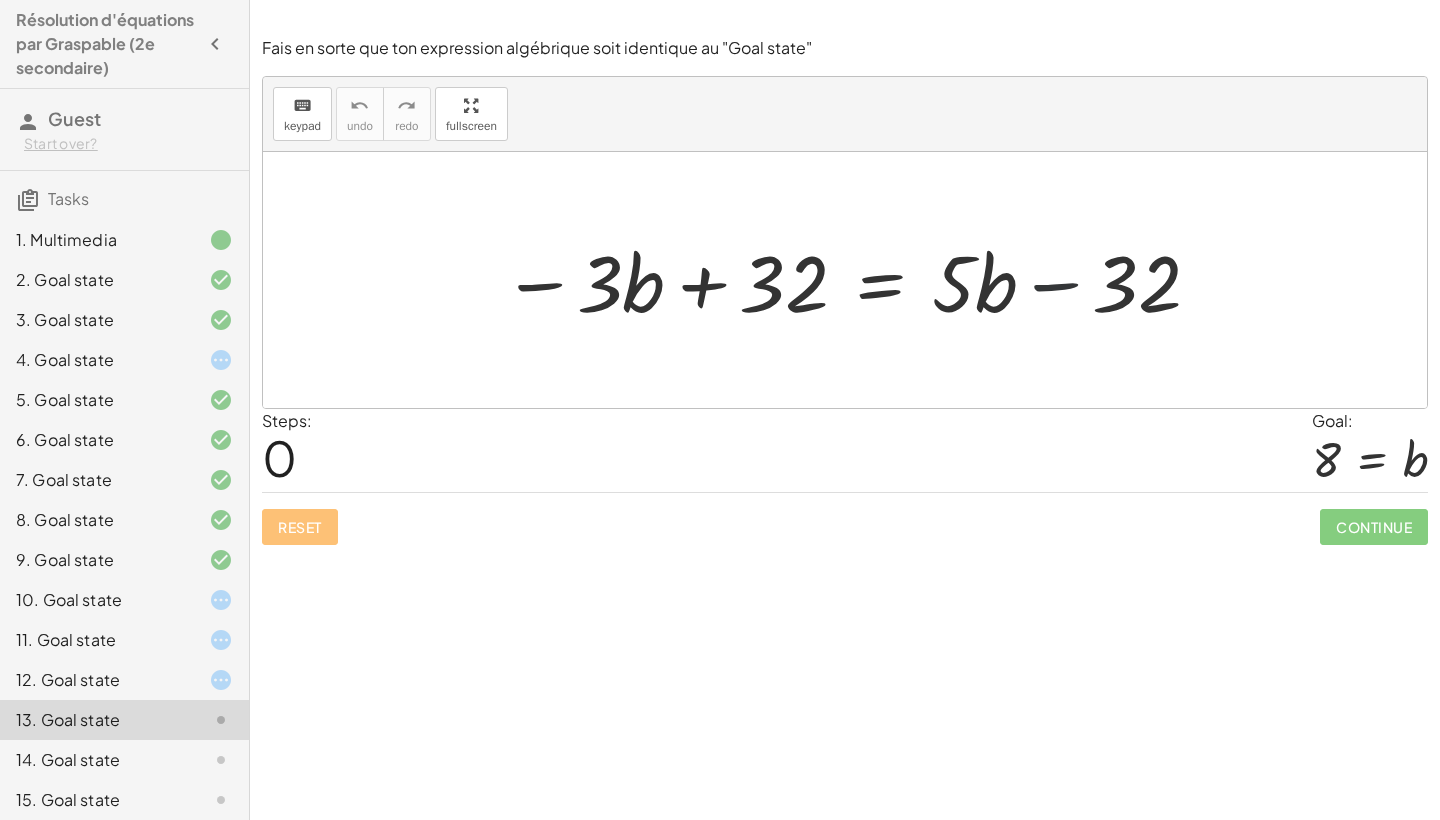 click at bounding box center (852, 280) 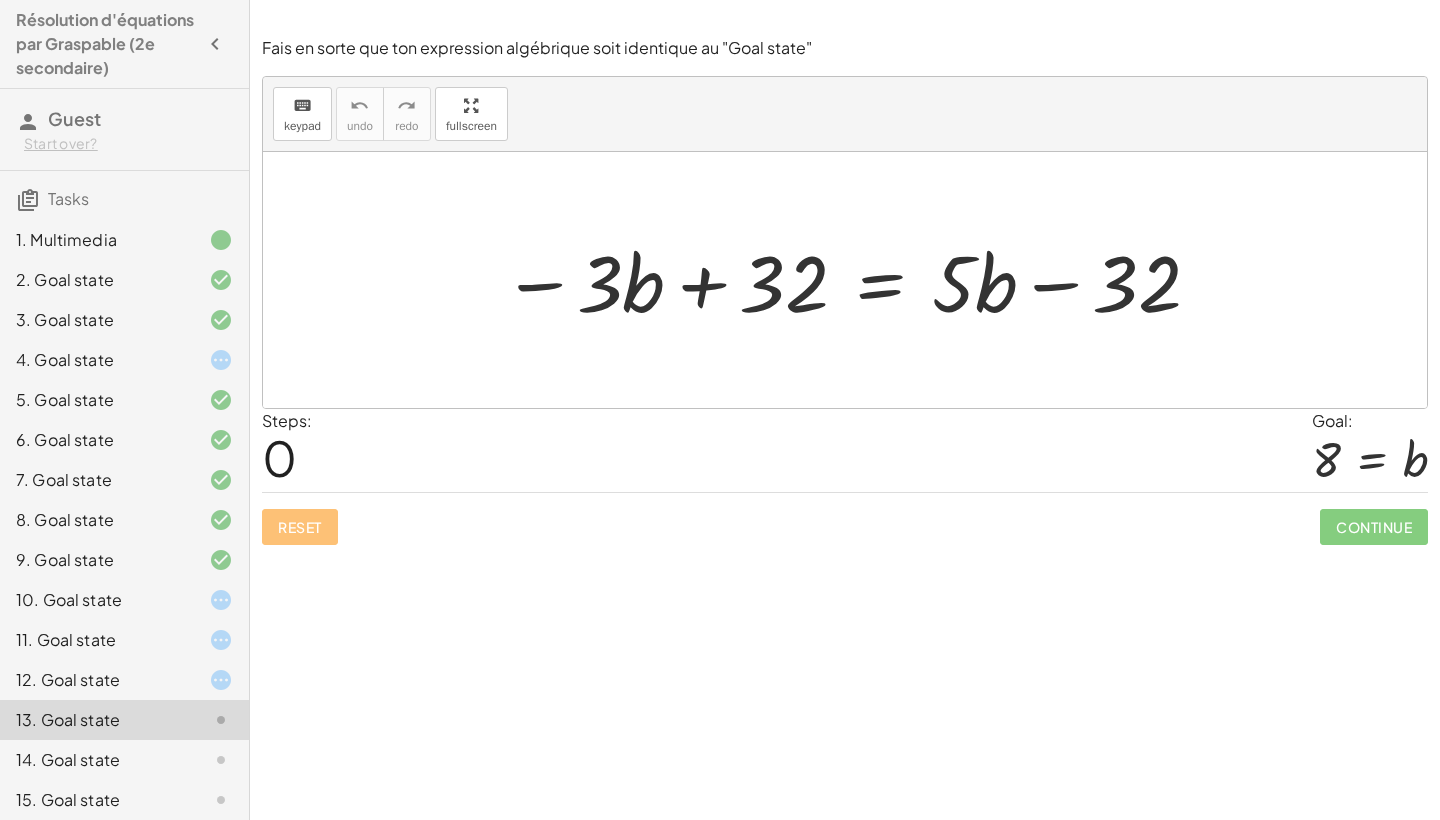 click at bounding box center [852, 280] 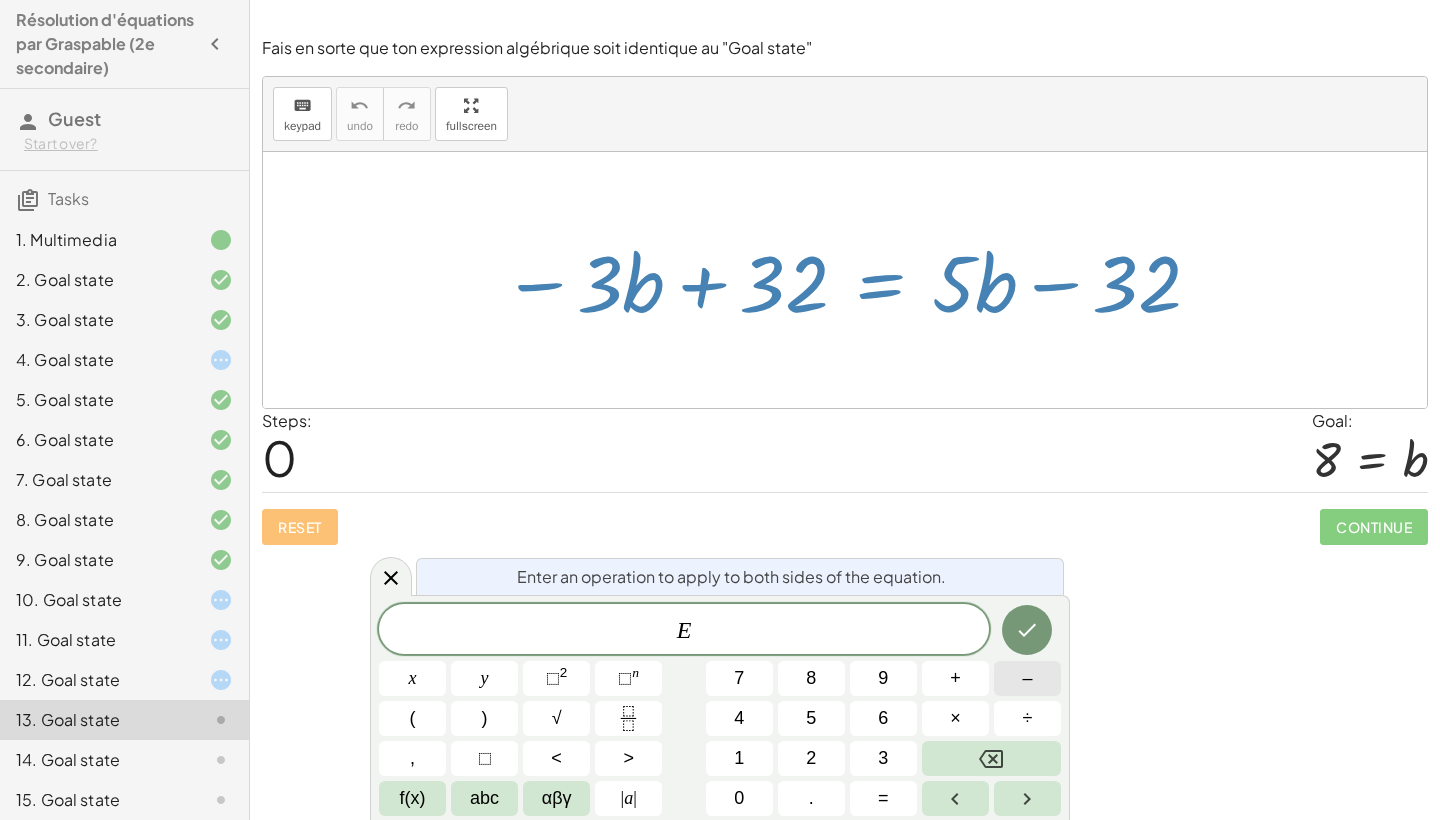click on "–" at bounding box center [1027, 678] 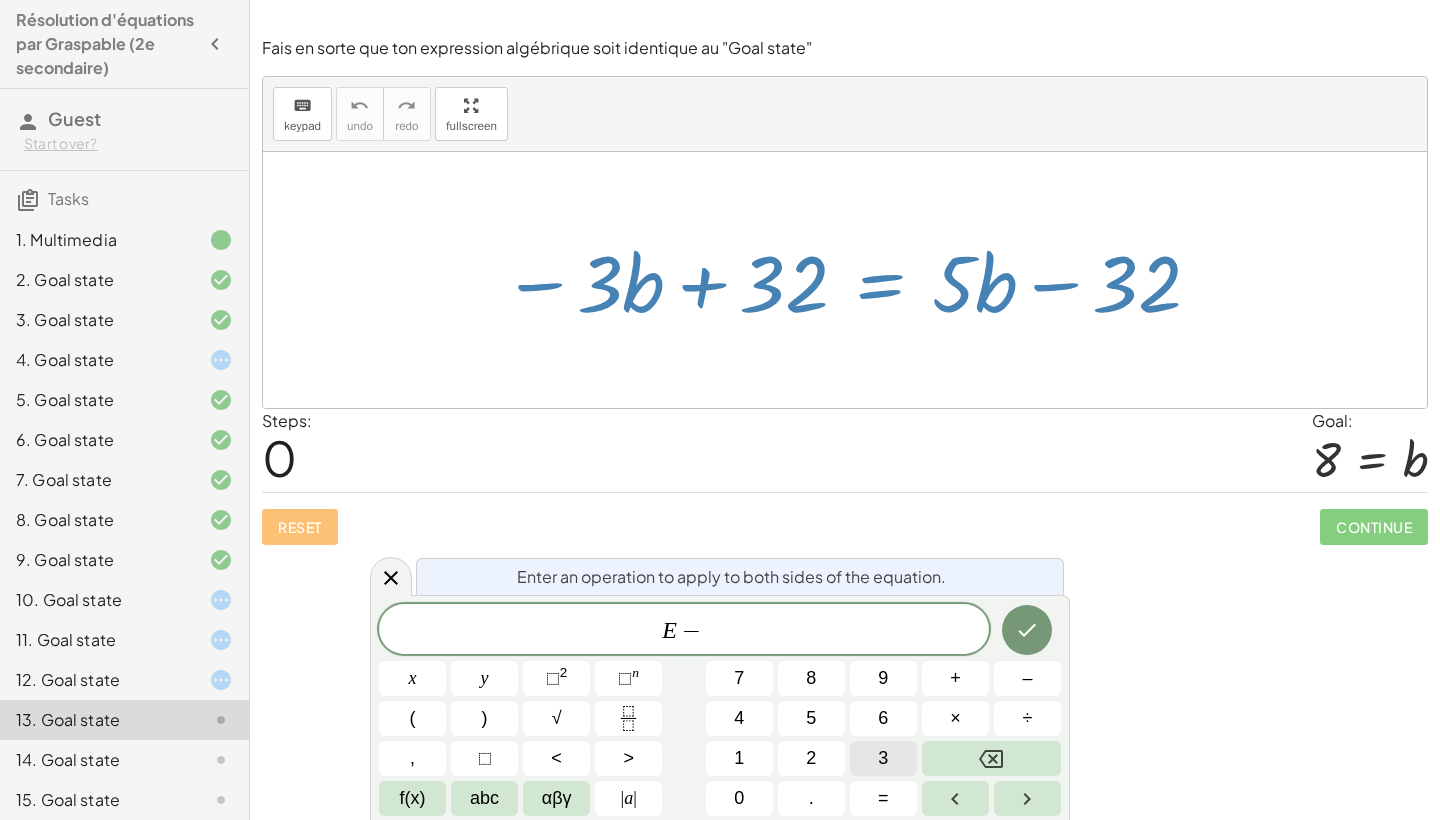 click on "3" at bounding box center (883, 758) 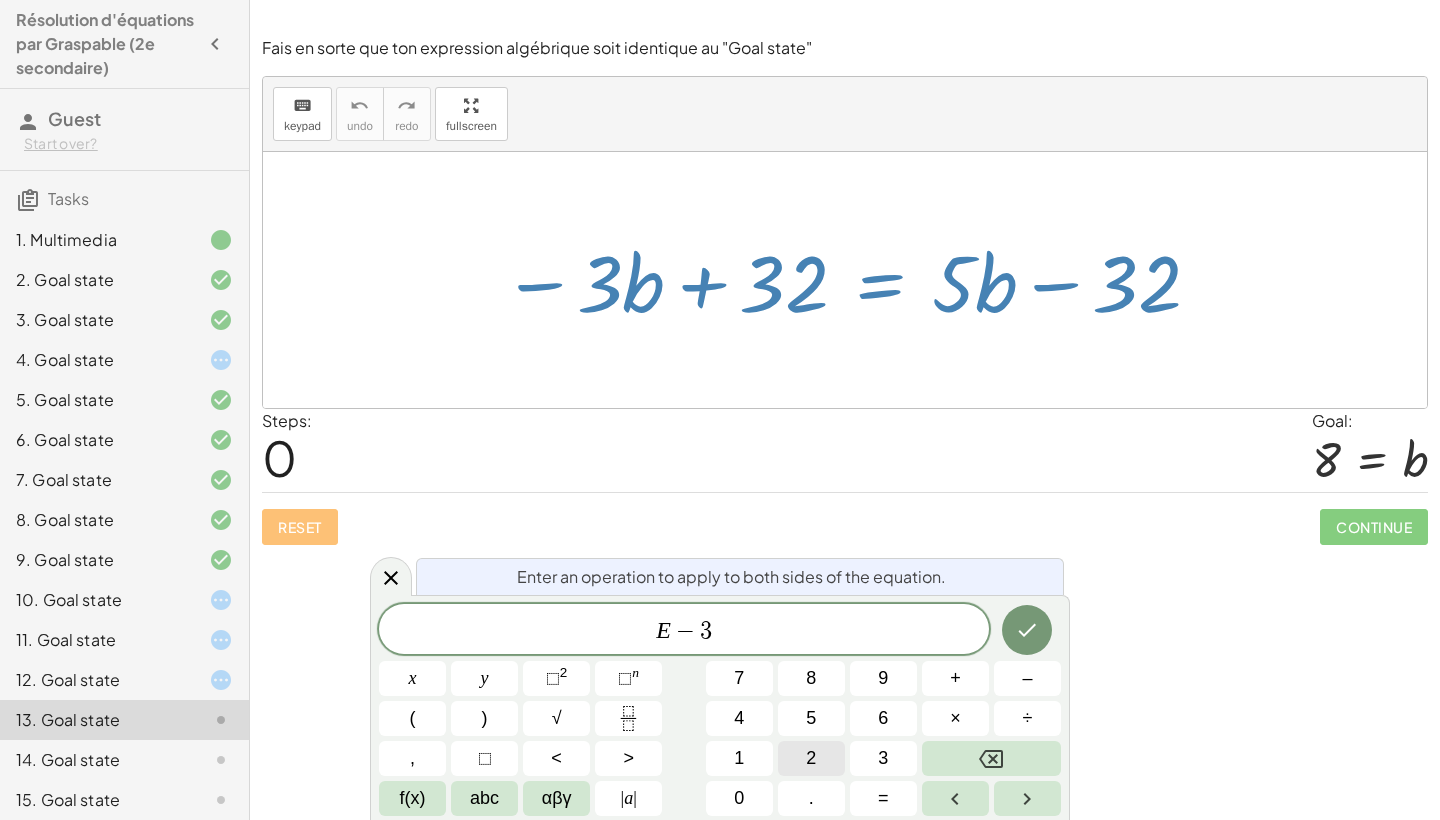 click on "2" at bounding box center (811, 758) 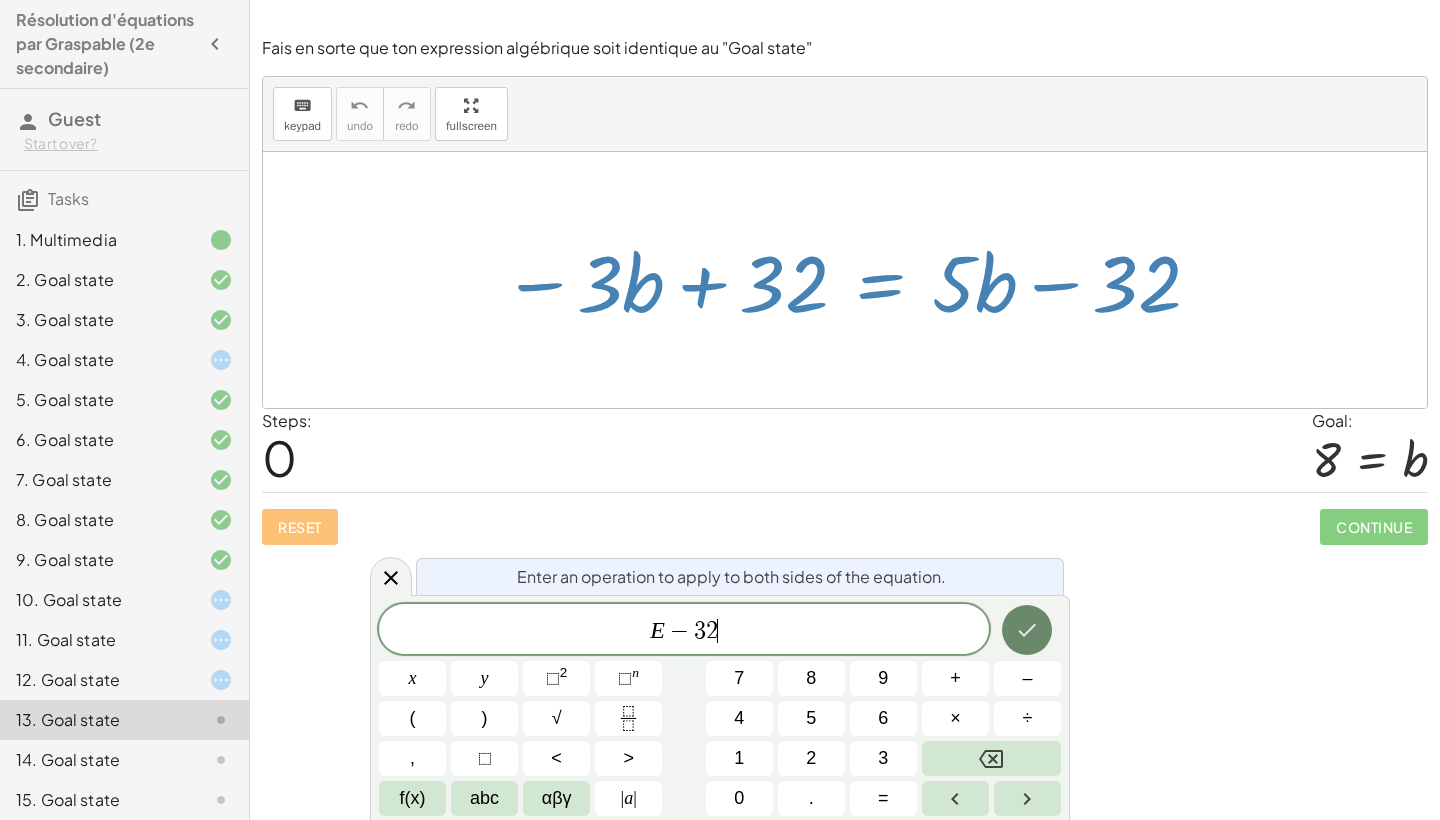 click 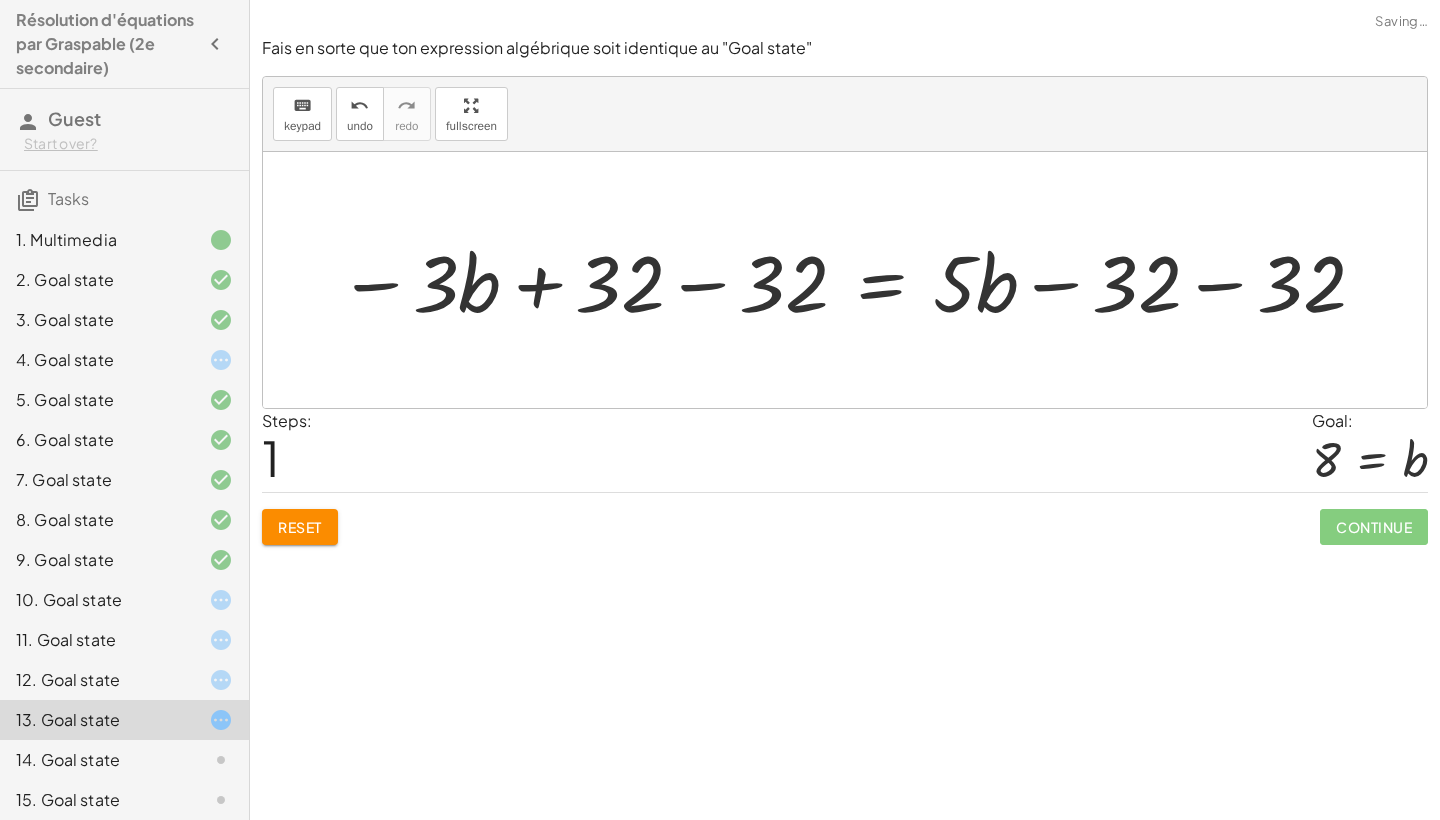 click at bounding box center (853, 280) 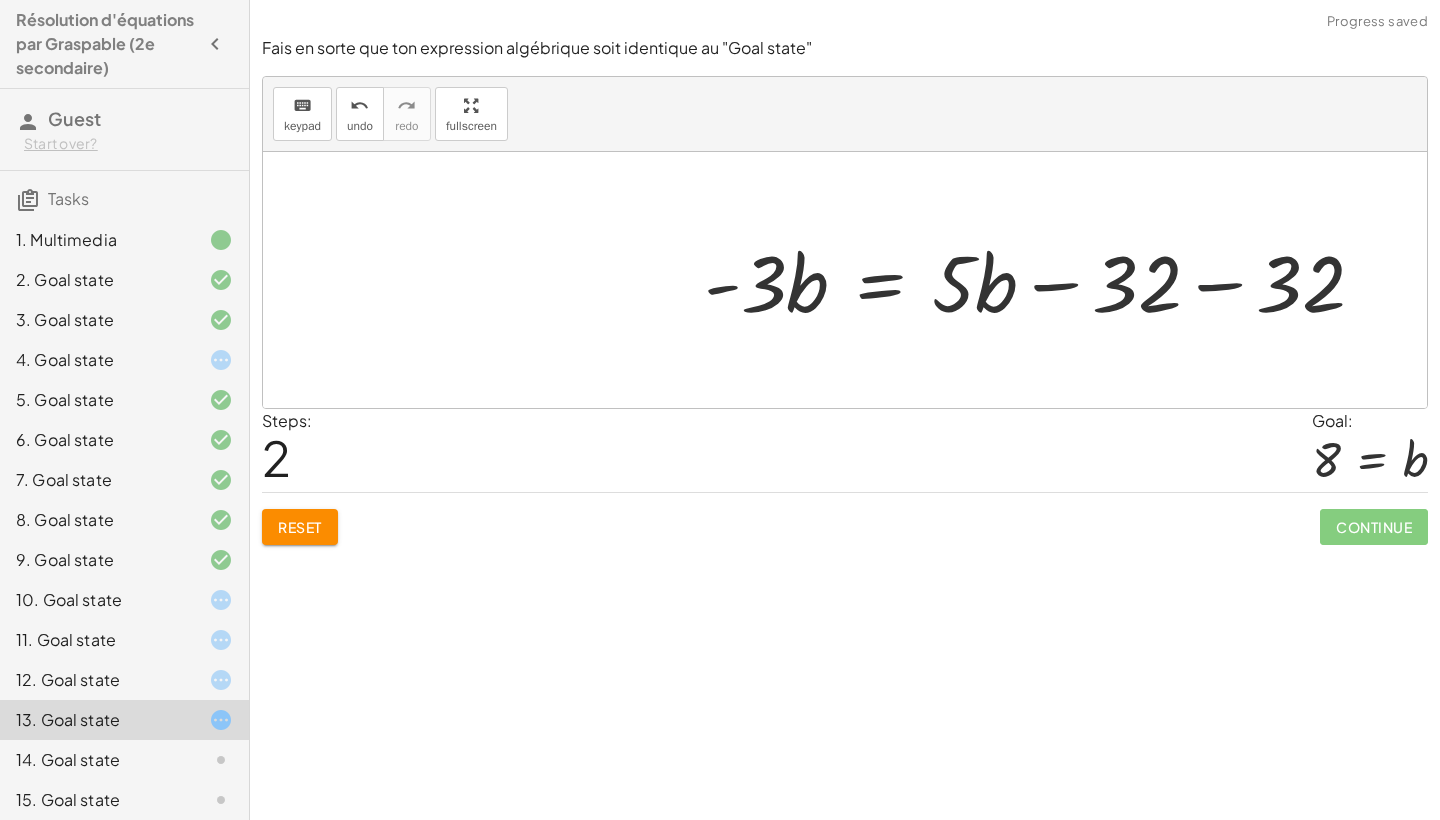click at bounding box center (1042, 280) 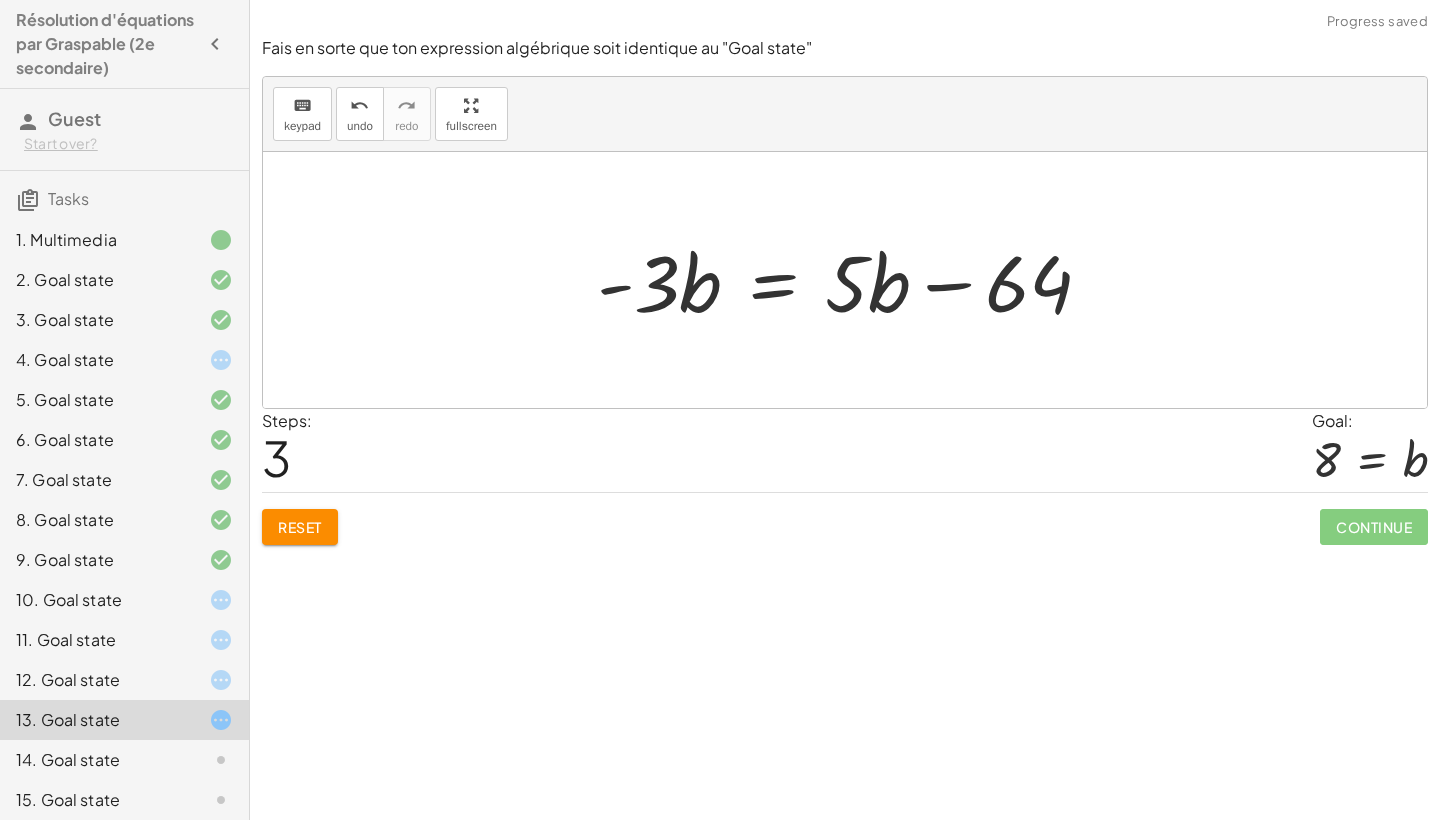 click at bounding box center [852, 280] 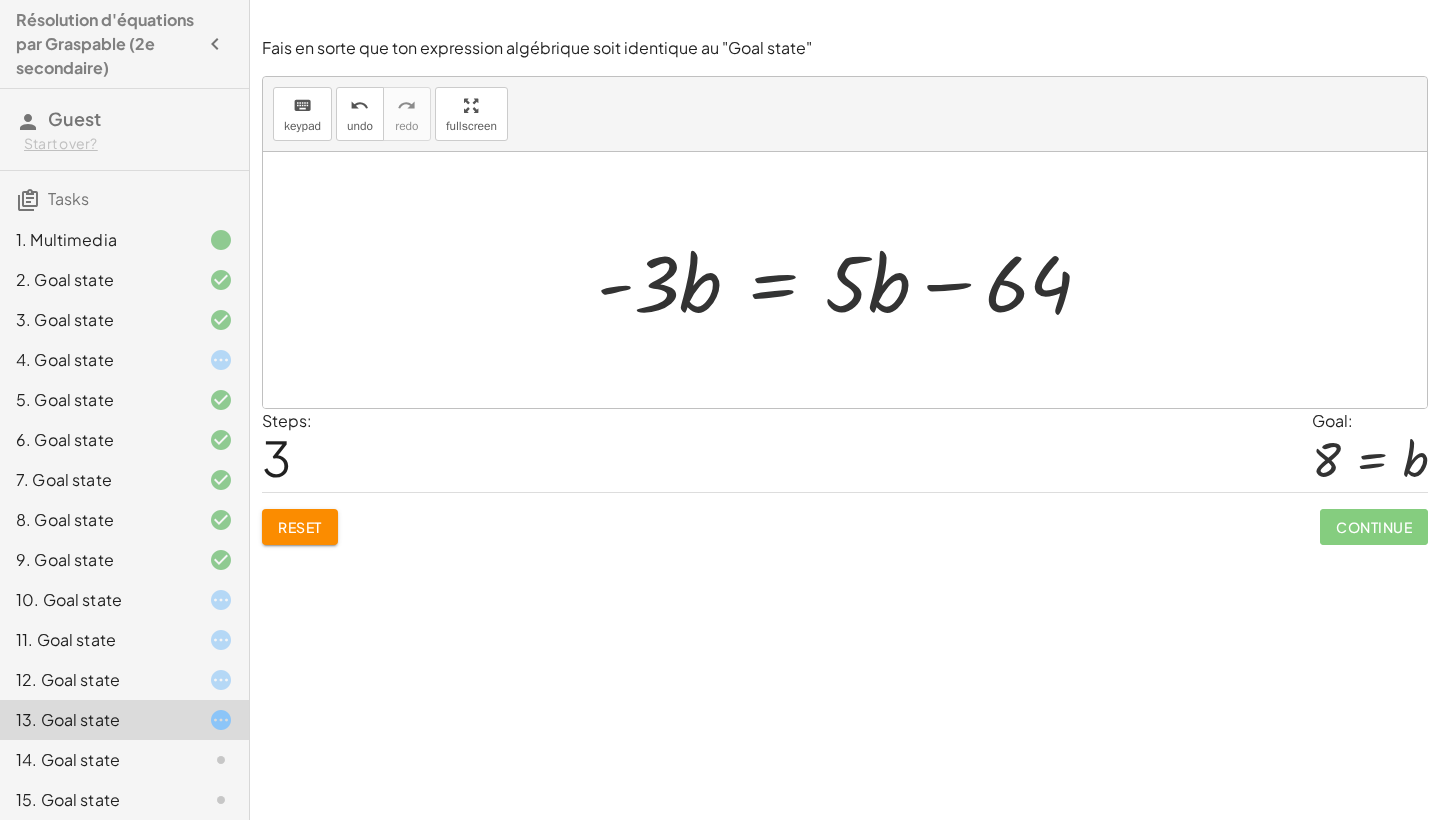 click at bounding box center (852, 280) 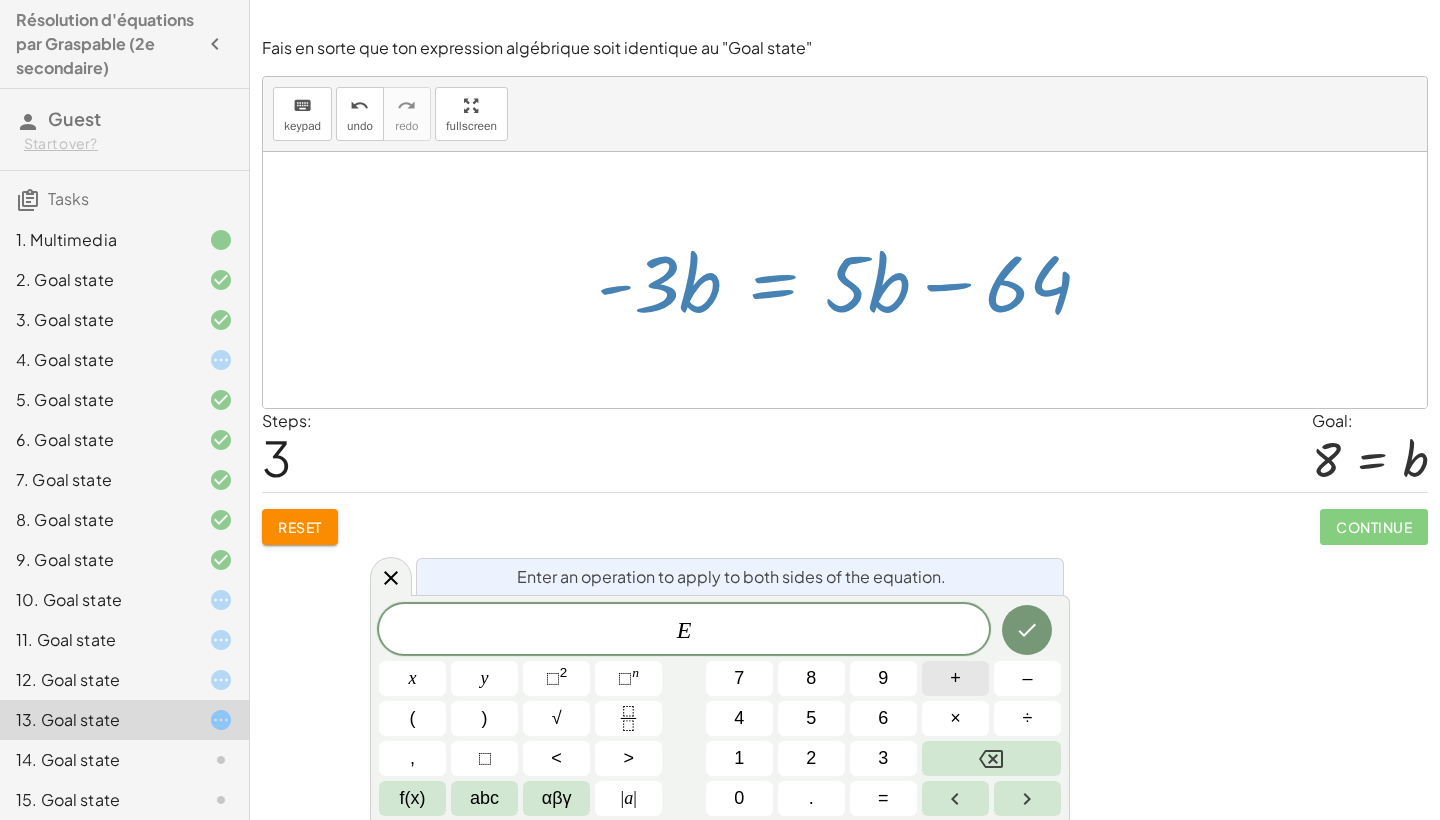 click on "+" at bounding box center [955, 678] 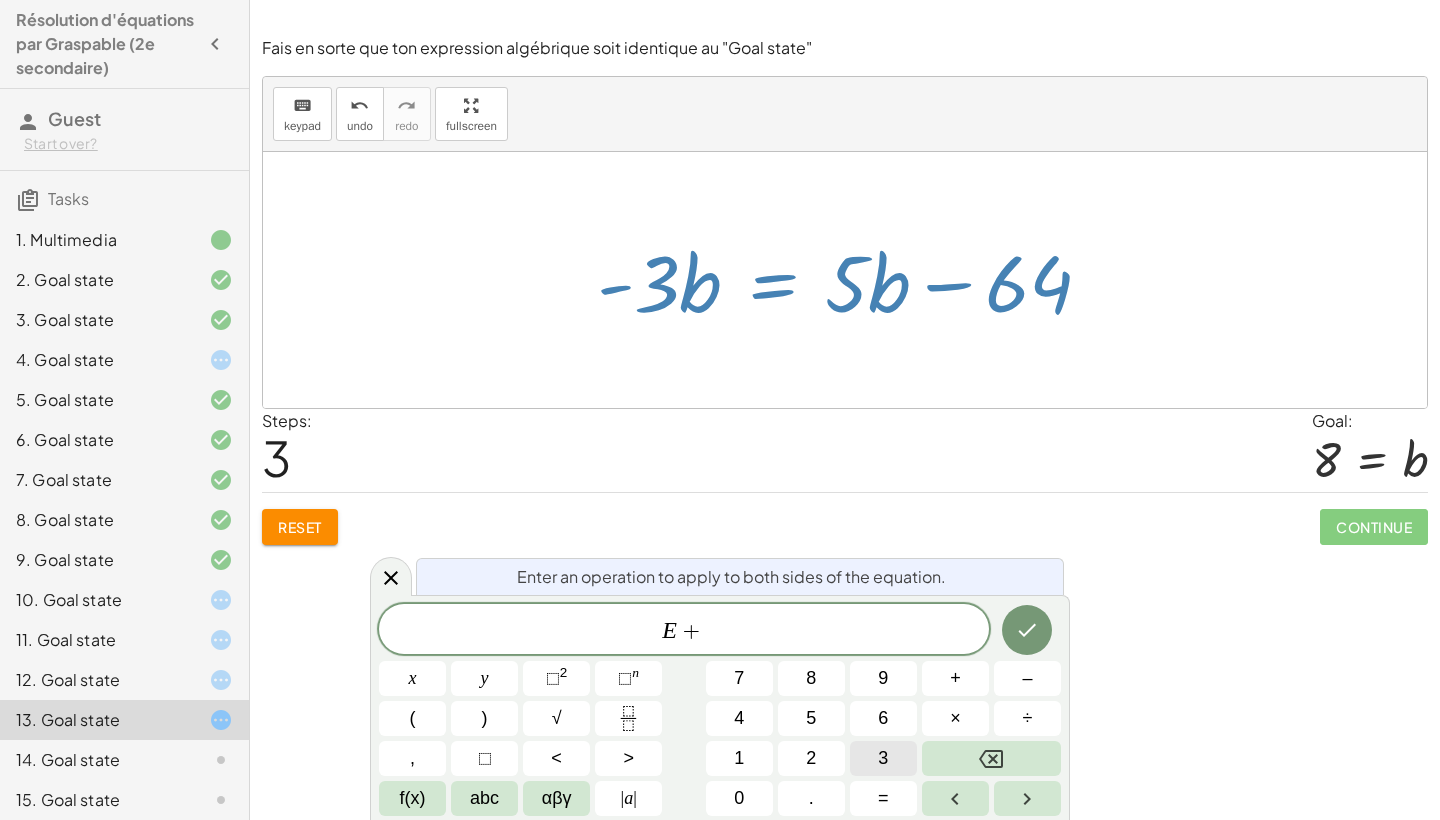 click on "3" at bounding box center [883, 758] 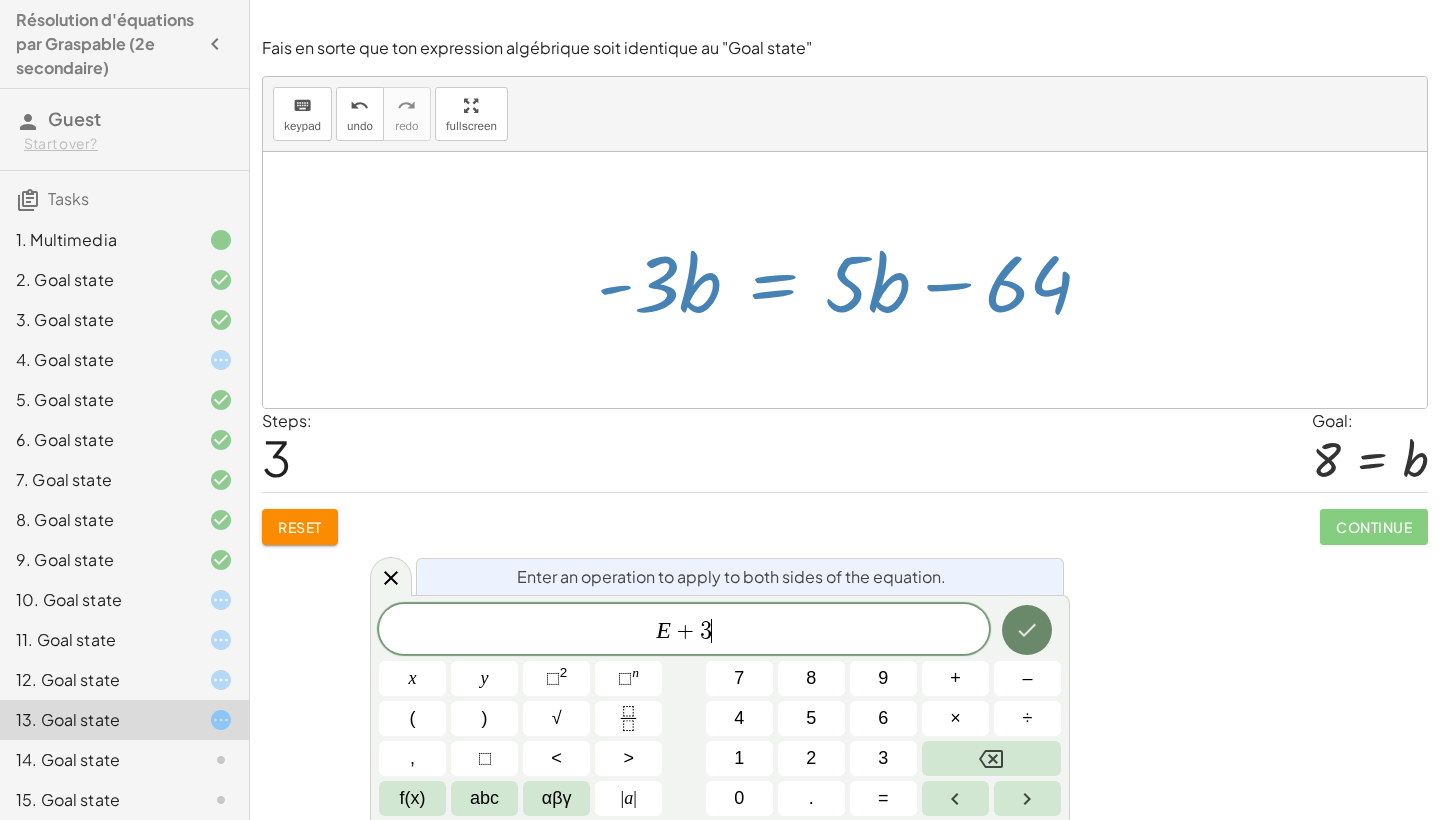 click at bounding box center [1027, 630] 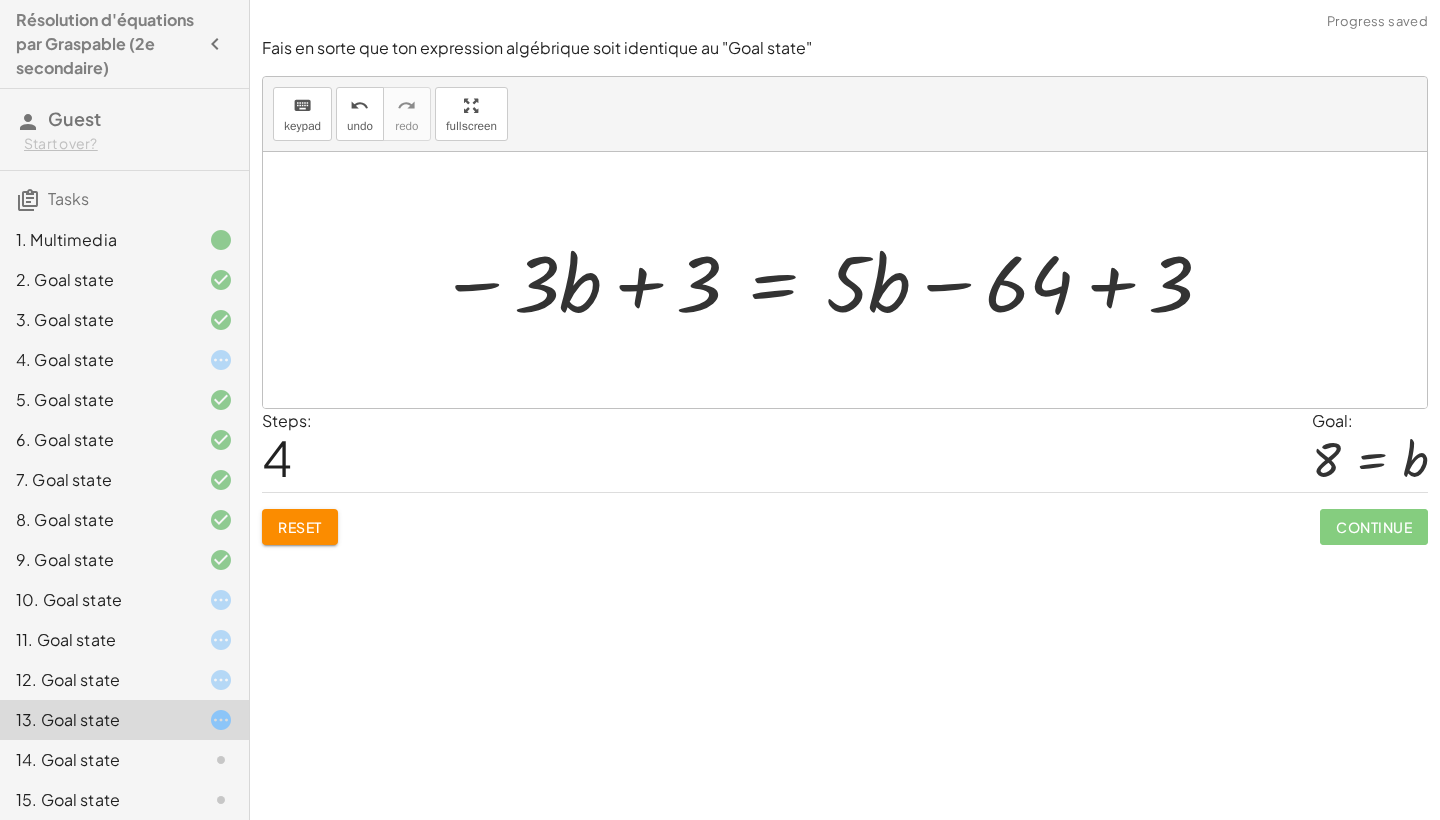 click at bounding box center (827, 280) 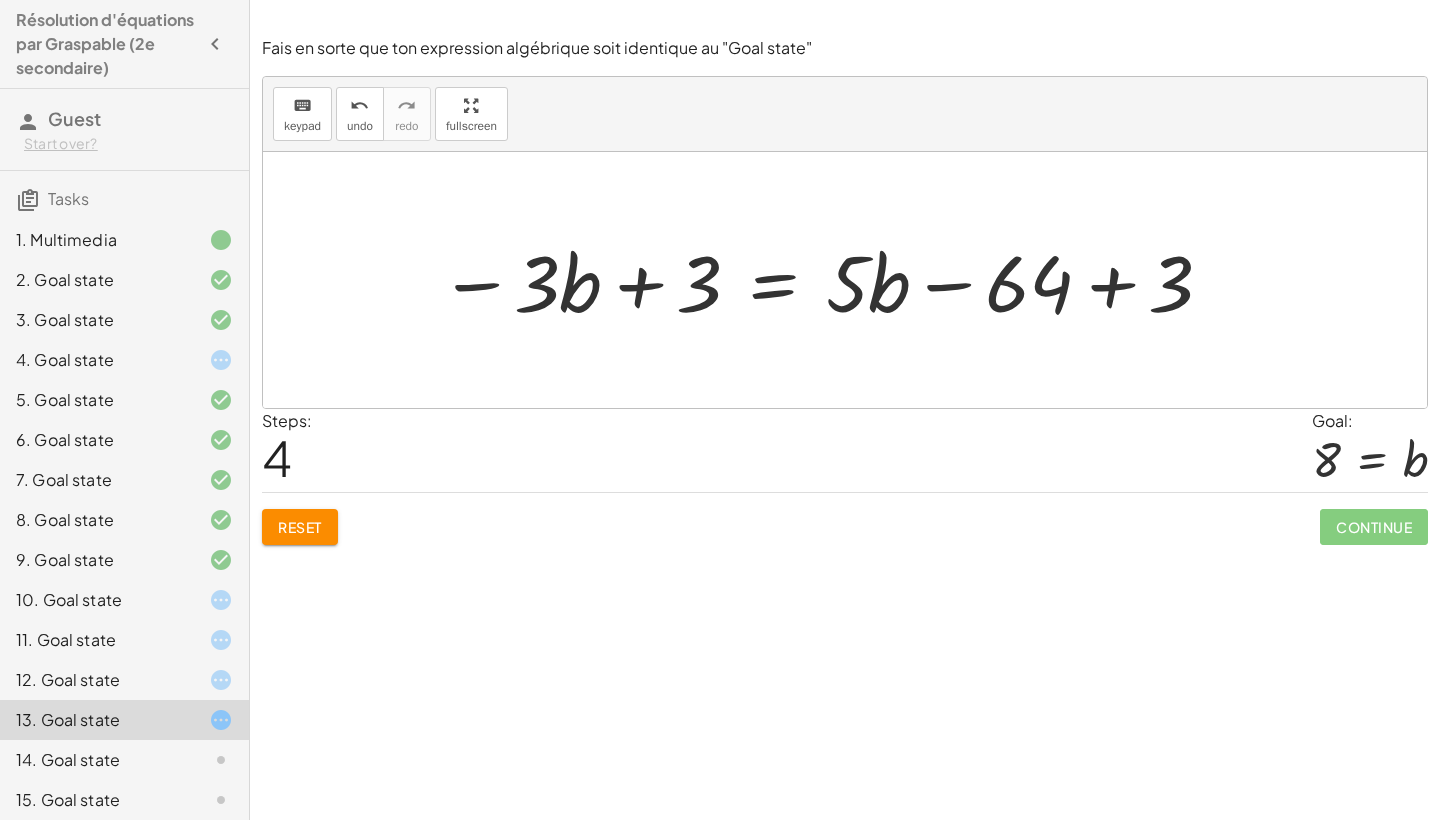click at bounding box center (827, 280) 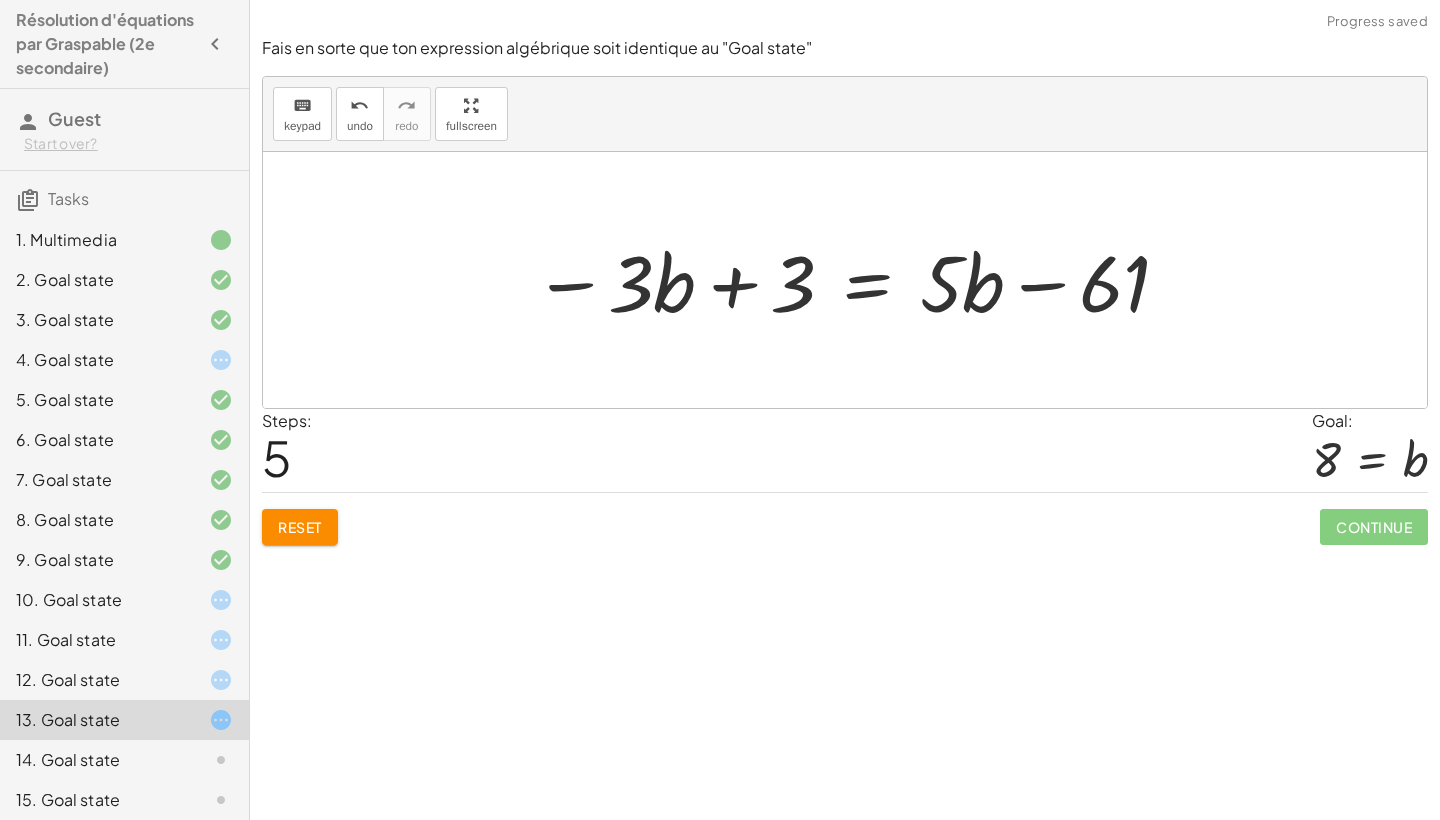 click at bounding box center (853, 280) 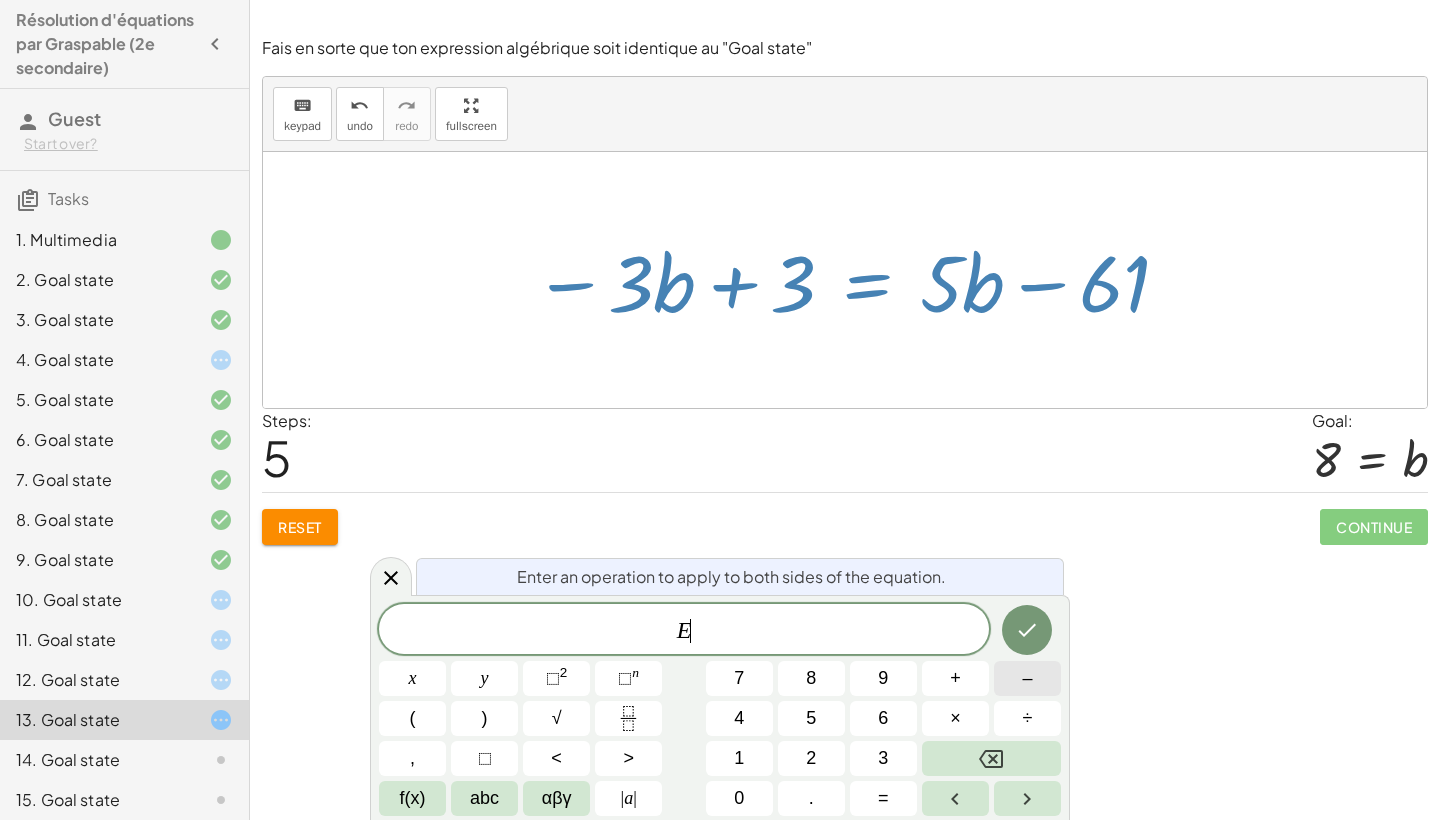 click on "–" at bounding box center [1027, 678] 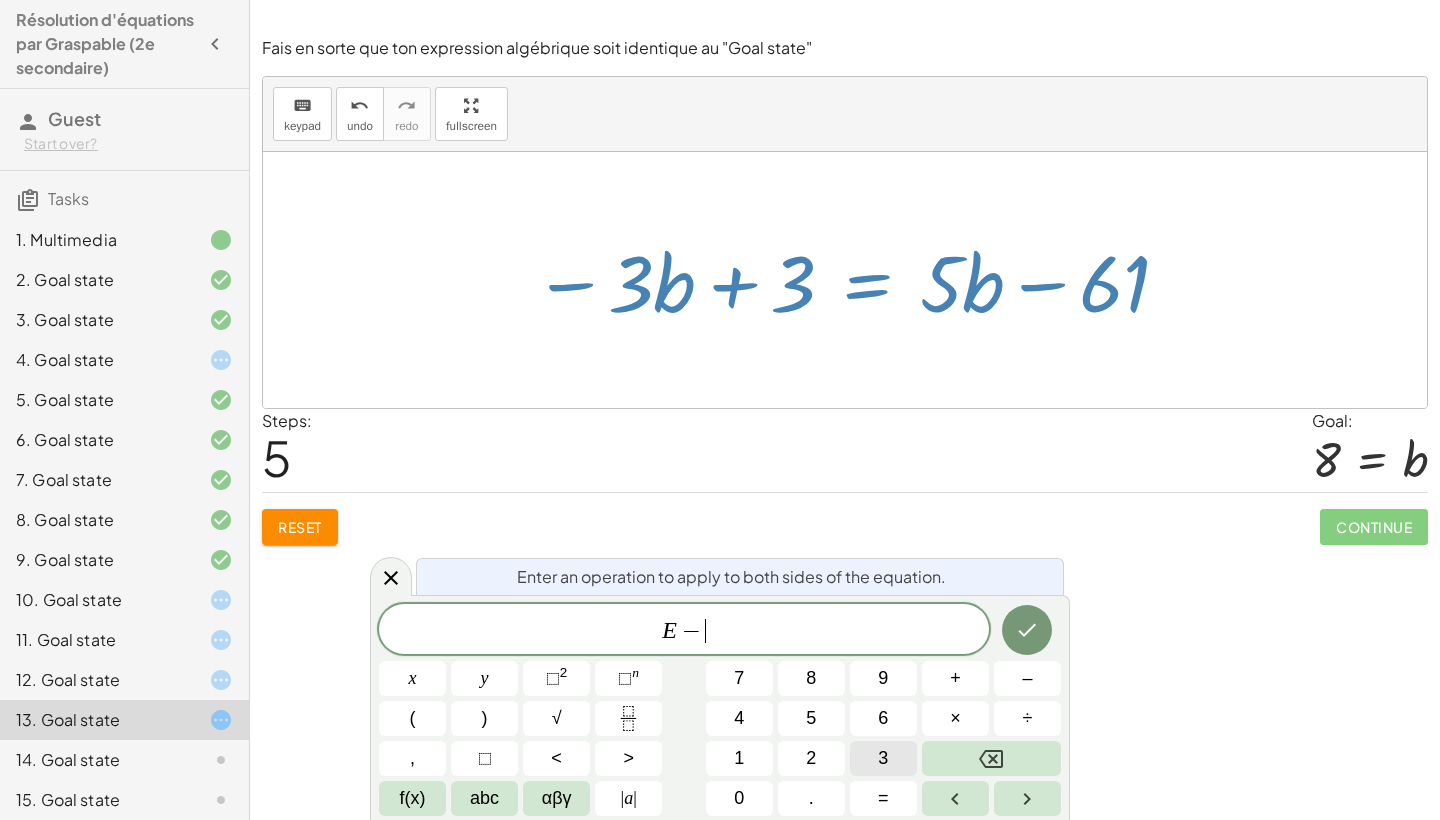 click on "3" at bounding box center (883, 758) 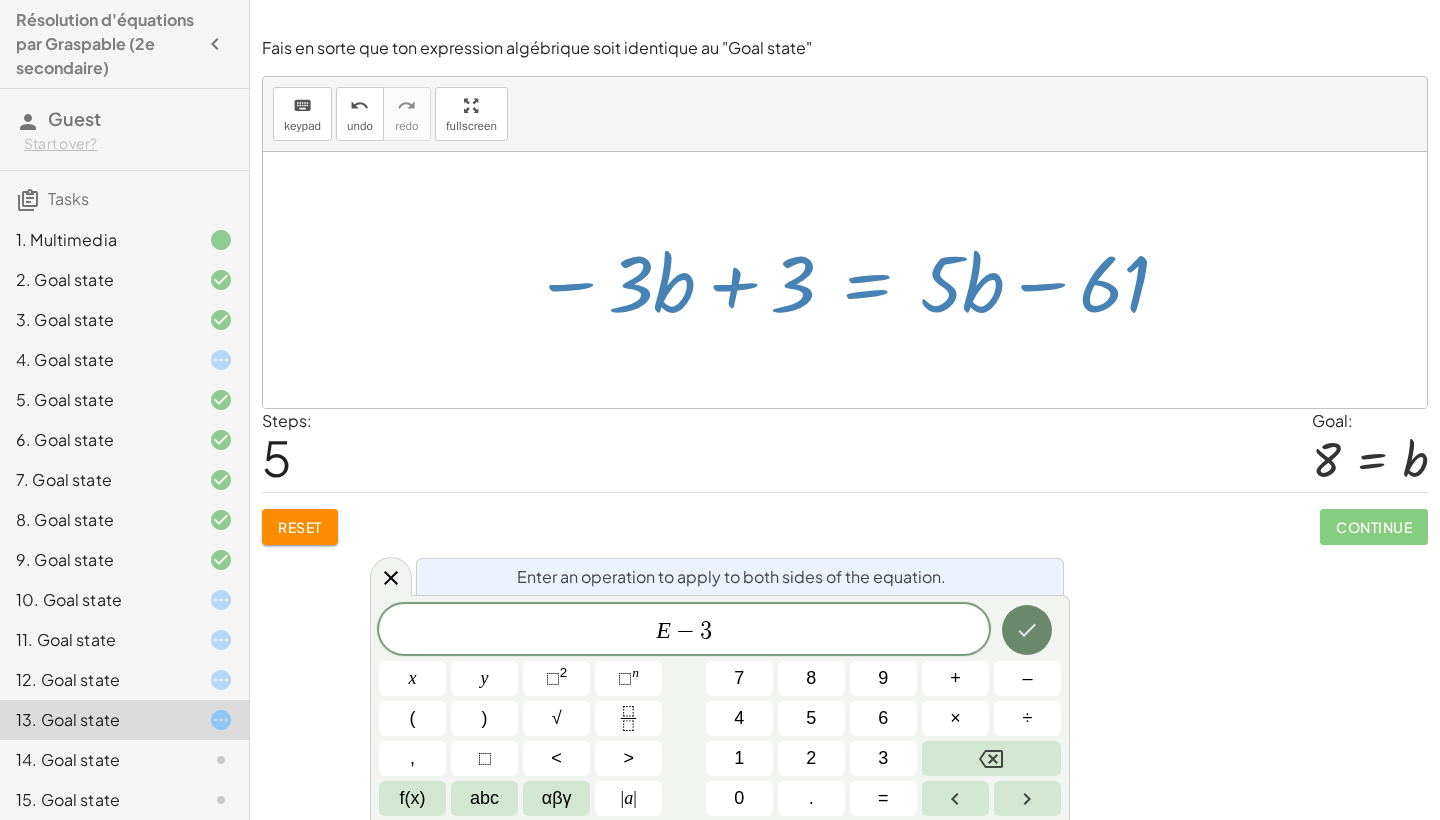 click 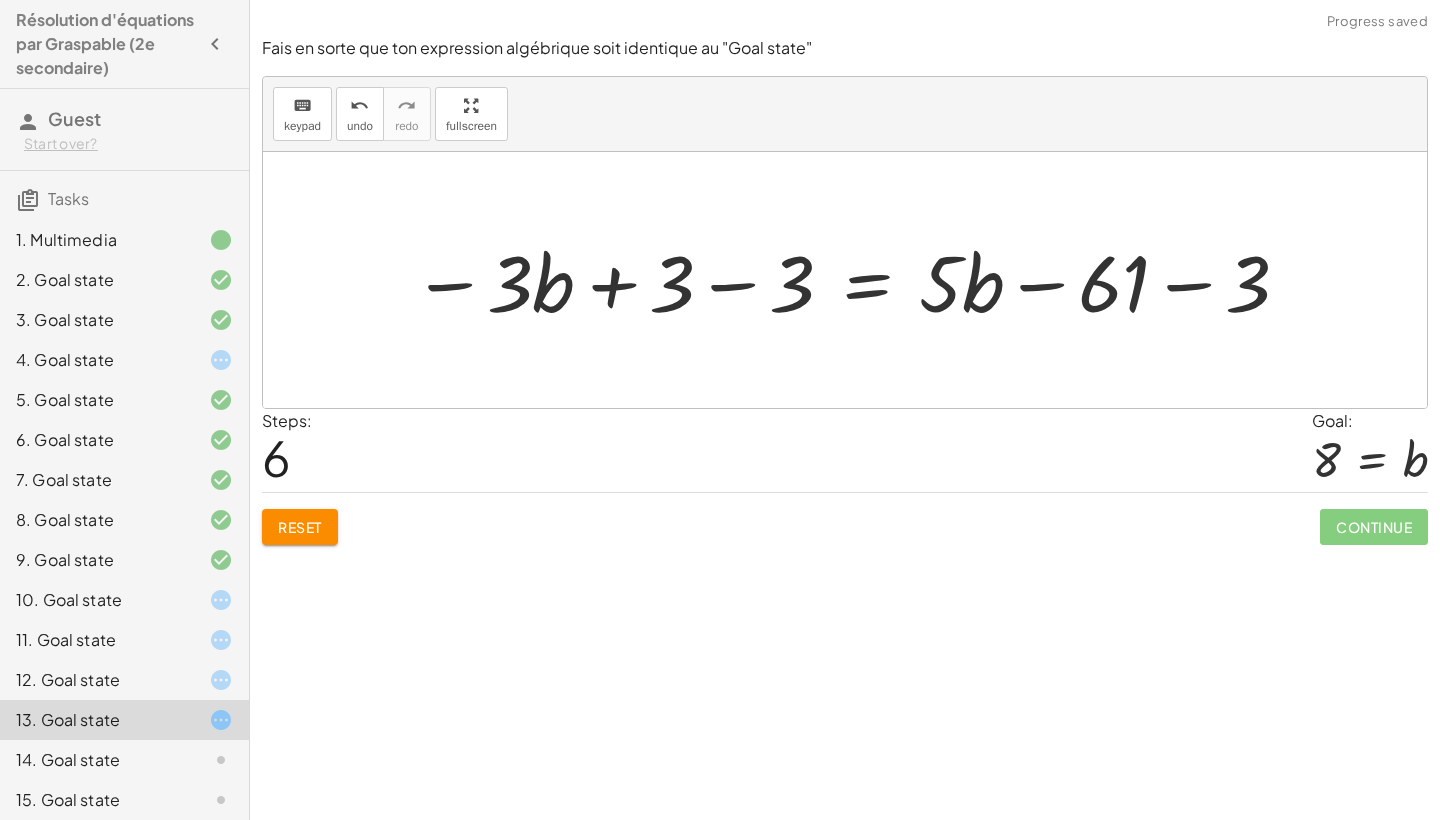 click at bounding box center [852, 280] 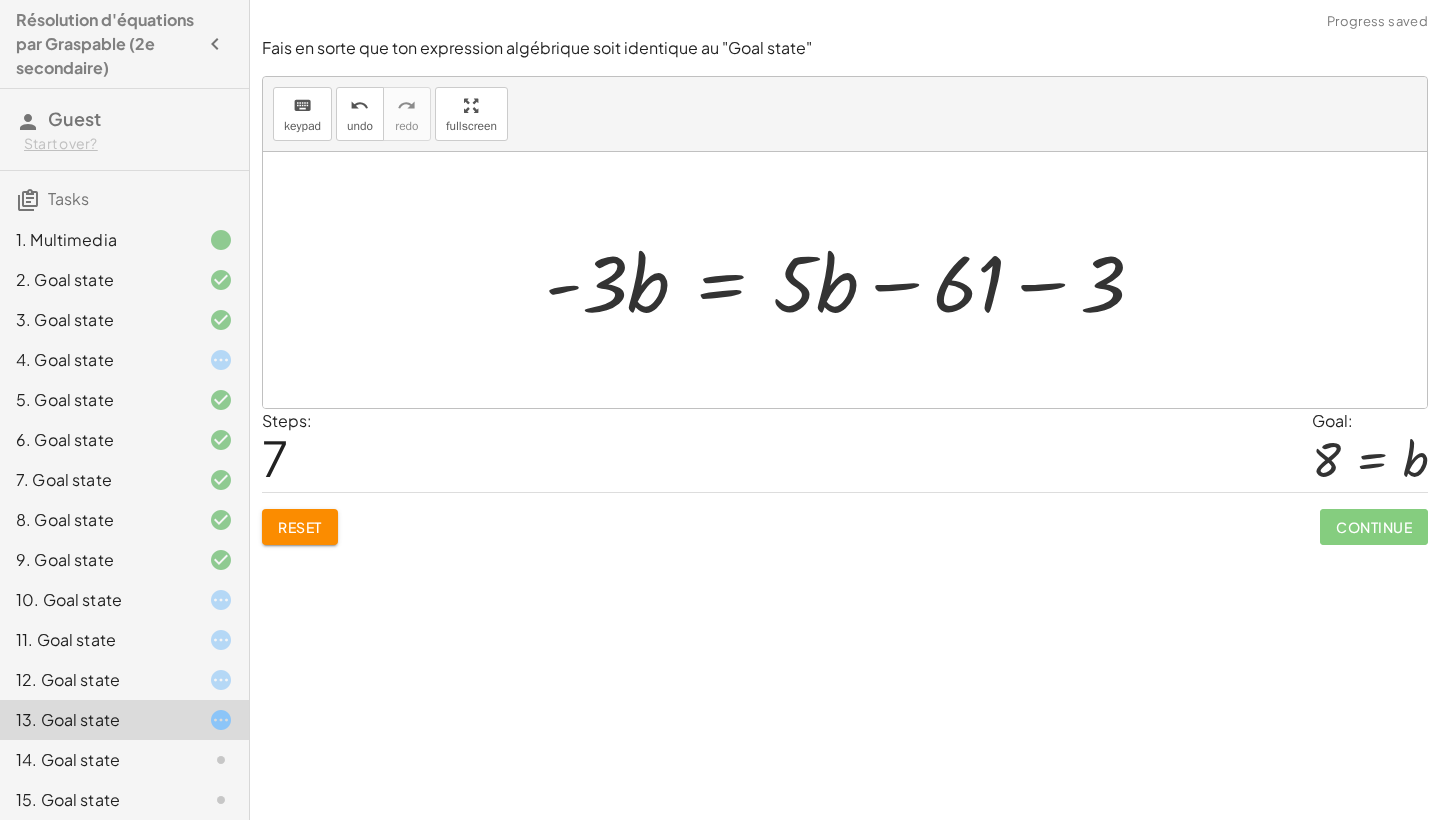 click at bounding box center (852, 280) 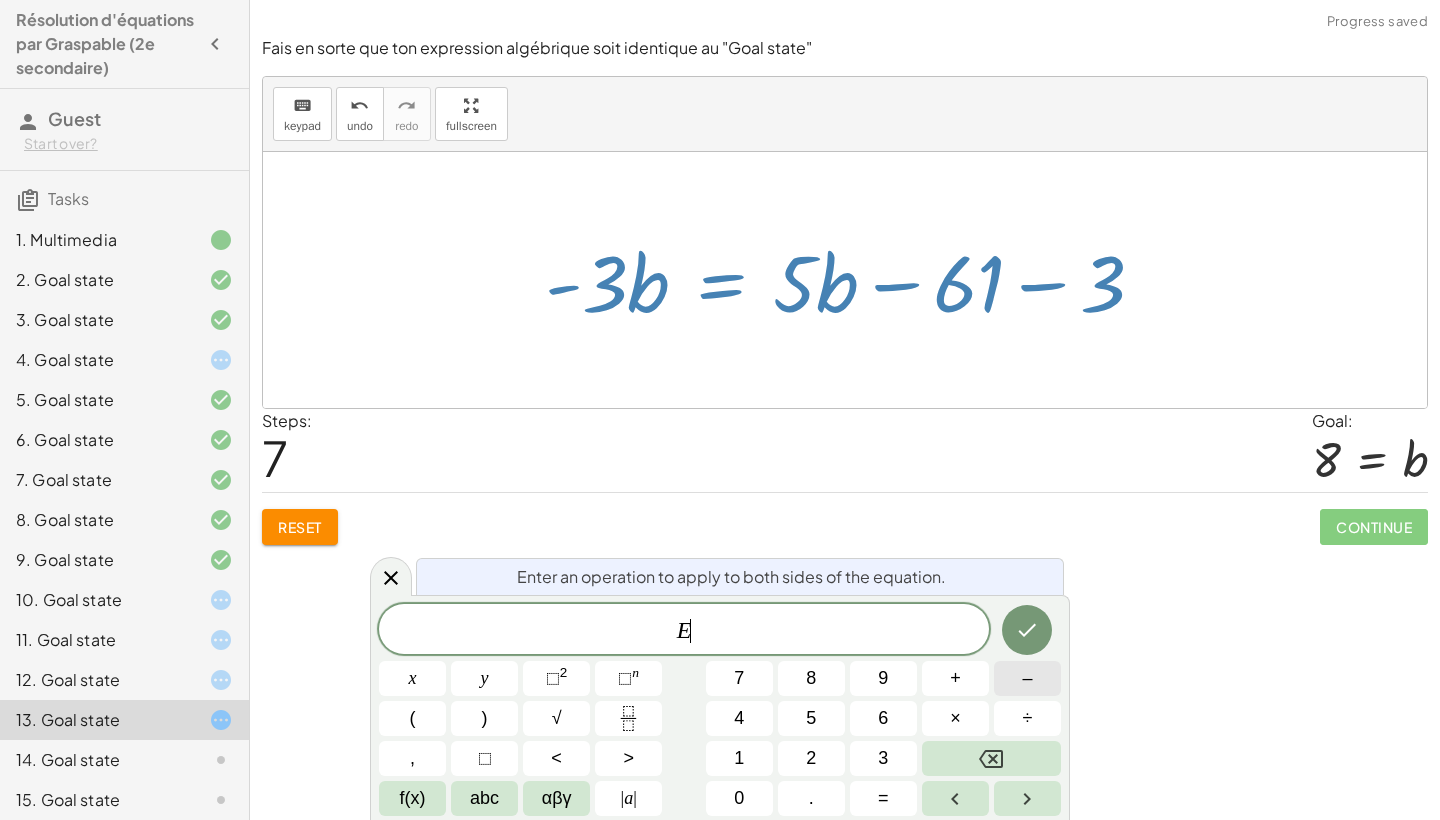 click on "–" at bounding box center (1027, 678) 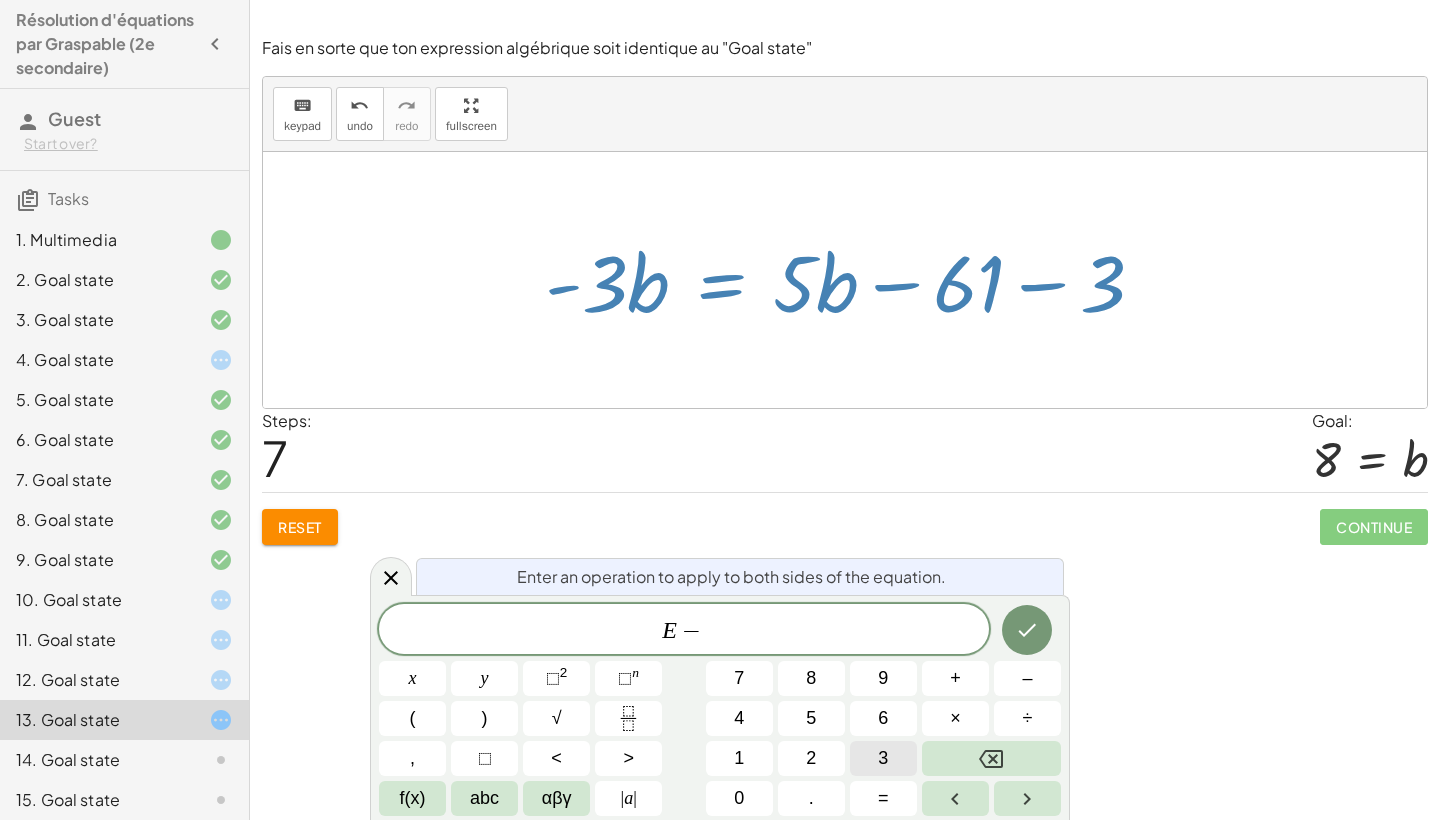 click on "3" at bounding box center (883, 758) 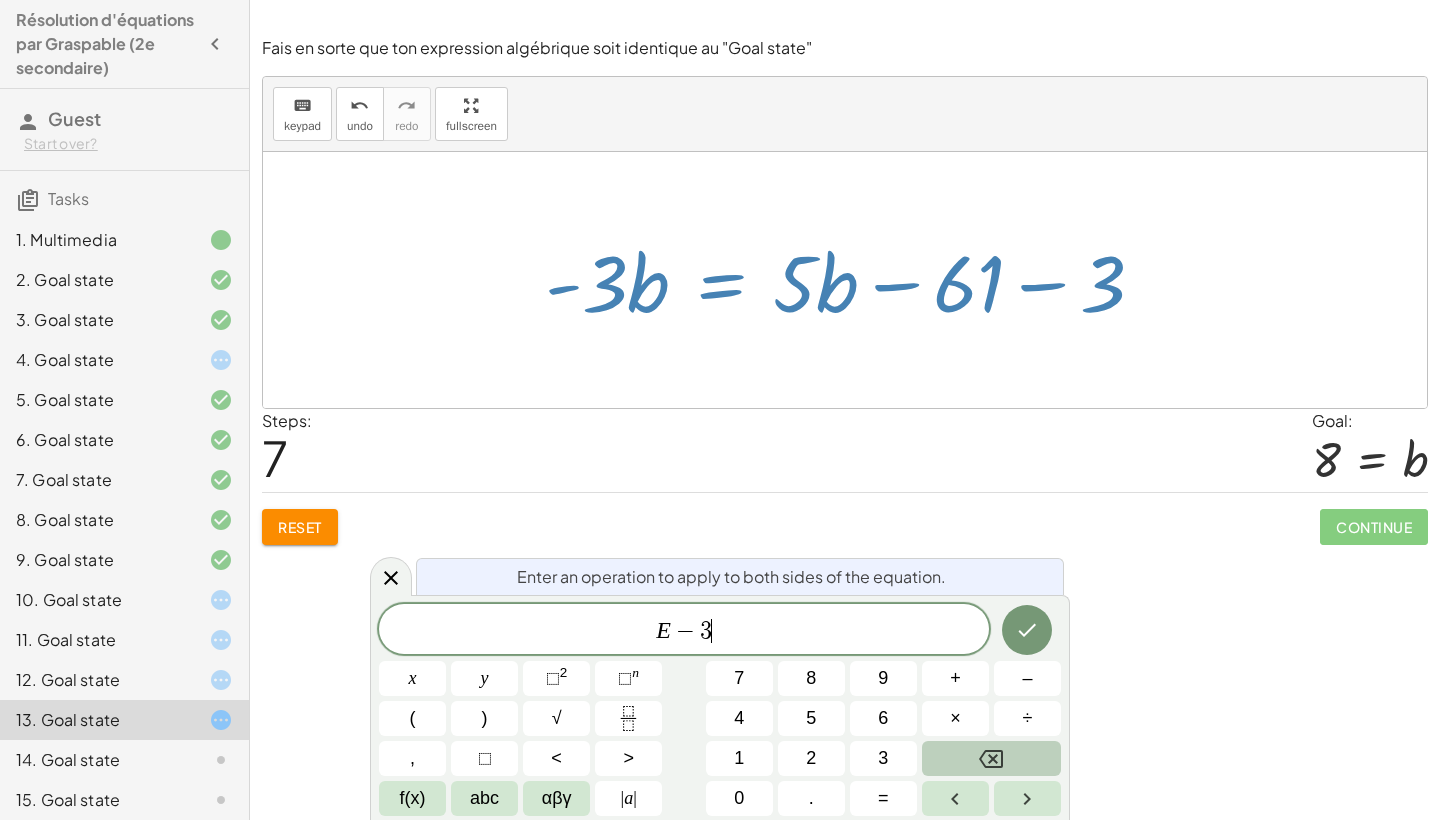 click at bounding box center (991, 758) 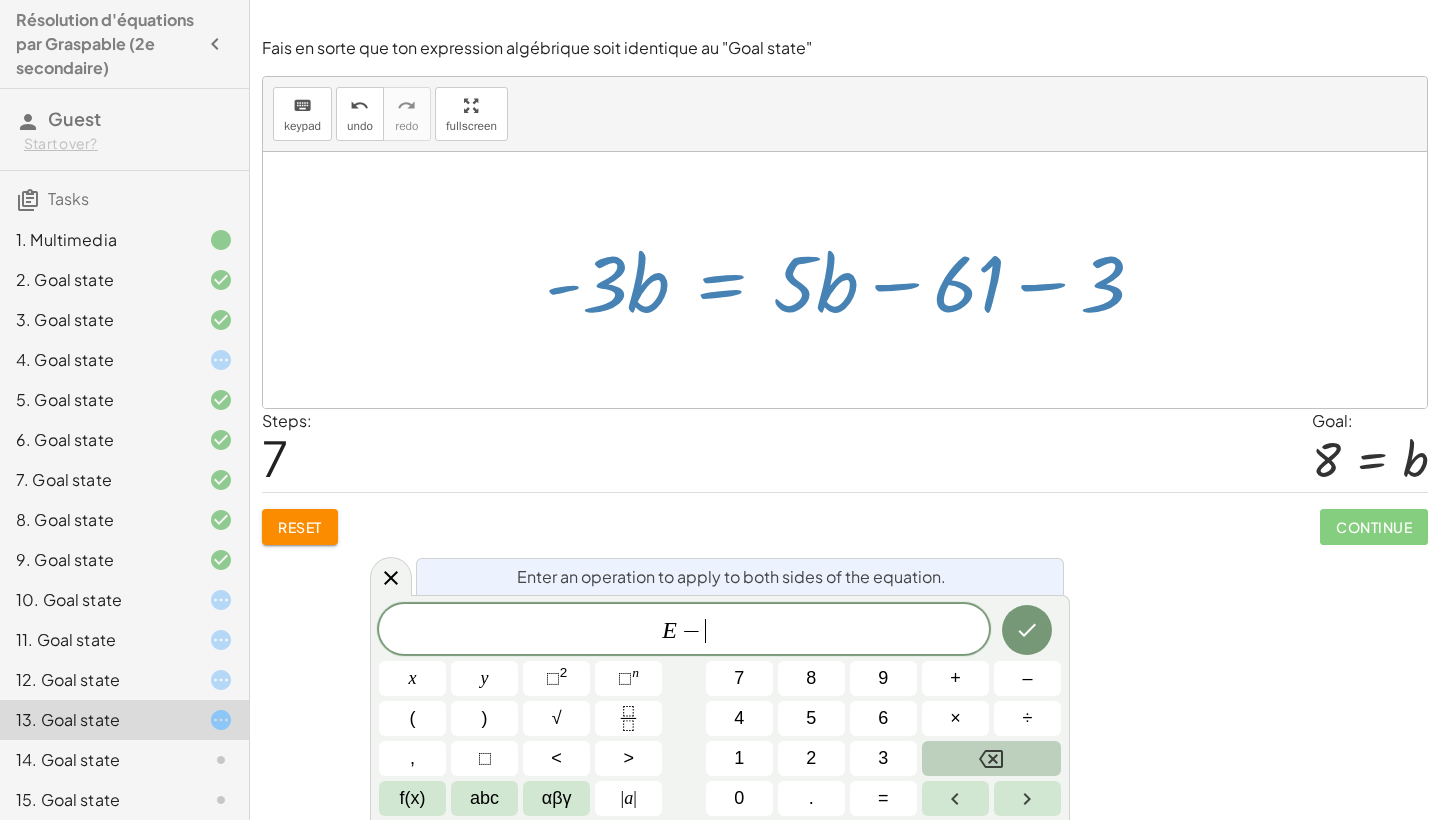 click at bounding box center (991, 758) 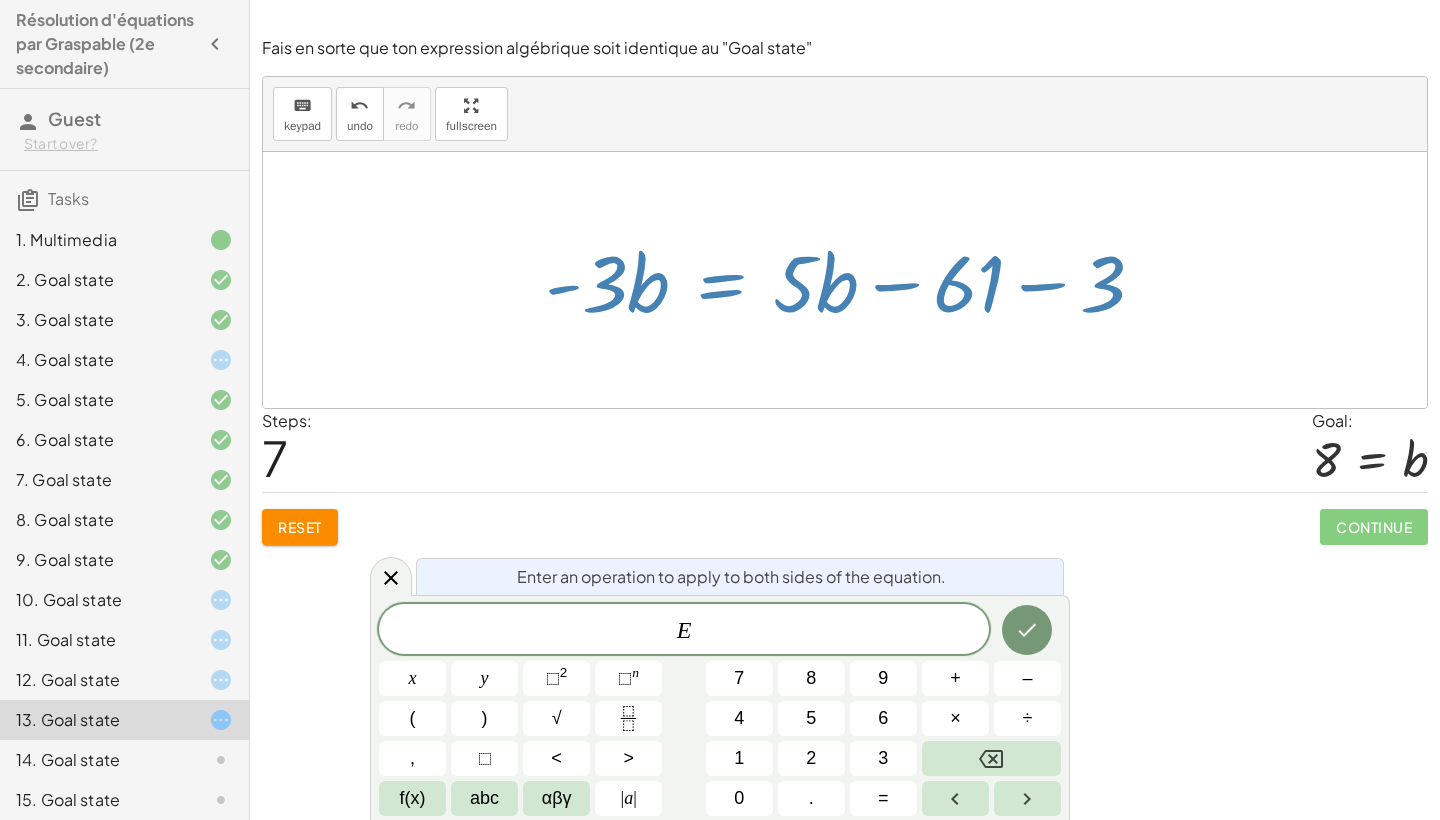click on "E x y ⬚ 2 ⬚ n 7 8 9 + – ( ) √ 4 5 6 × ÷ , ⬚ < > 1 2 3 f(x) abc αβγ | a | 0 . =" at bounding box center (720, 710) 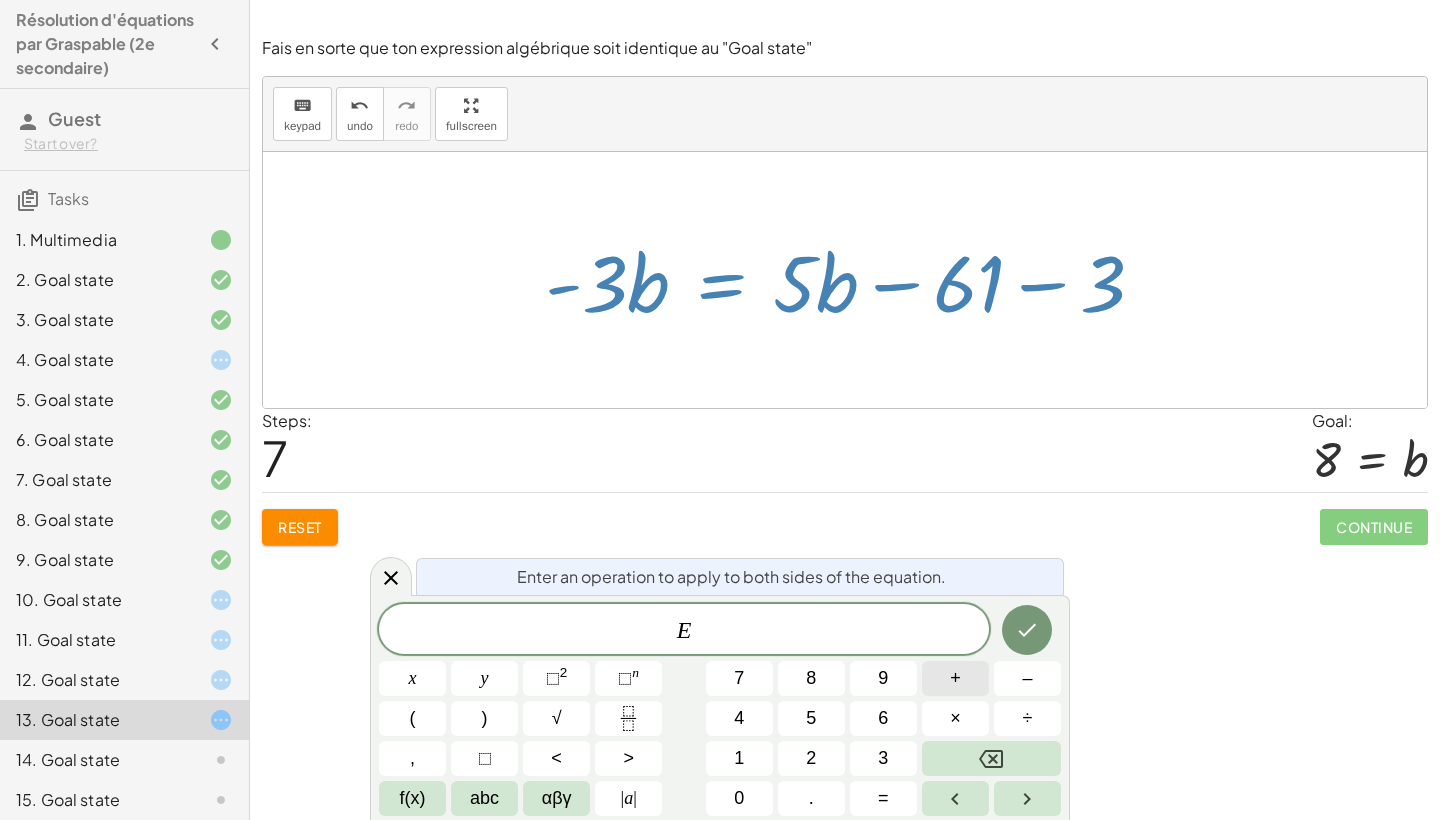 click on "+" at bounding box center [955, 678] 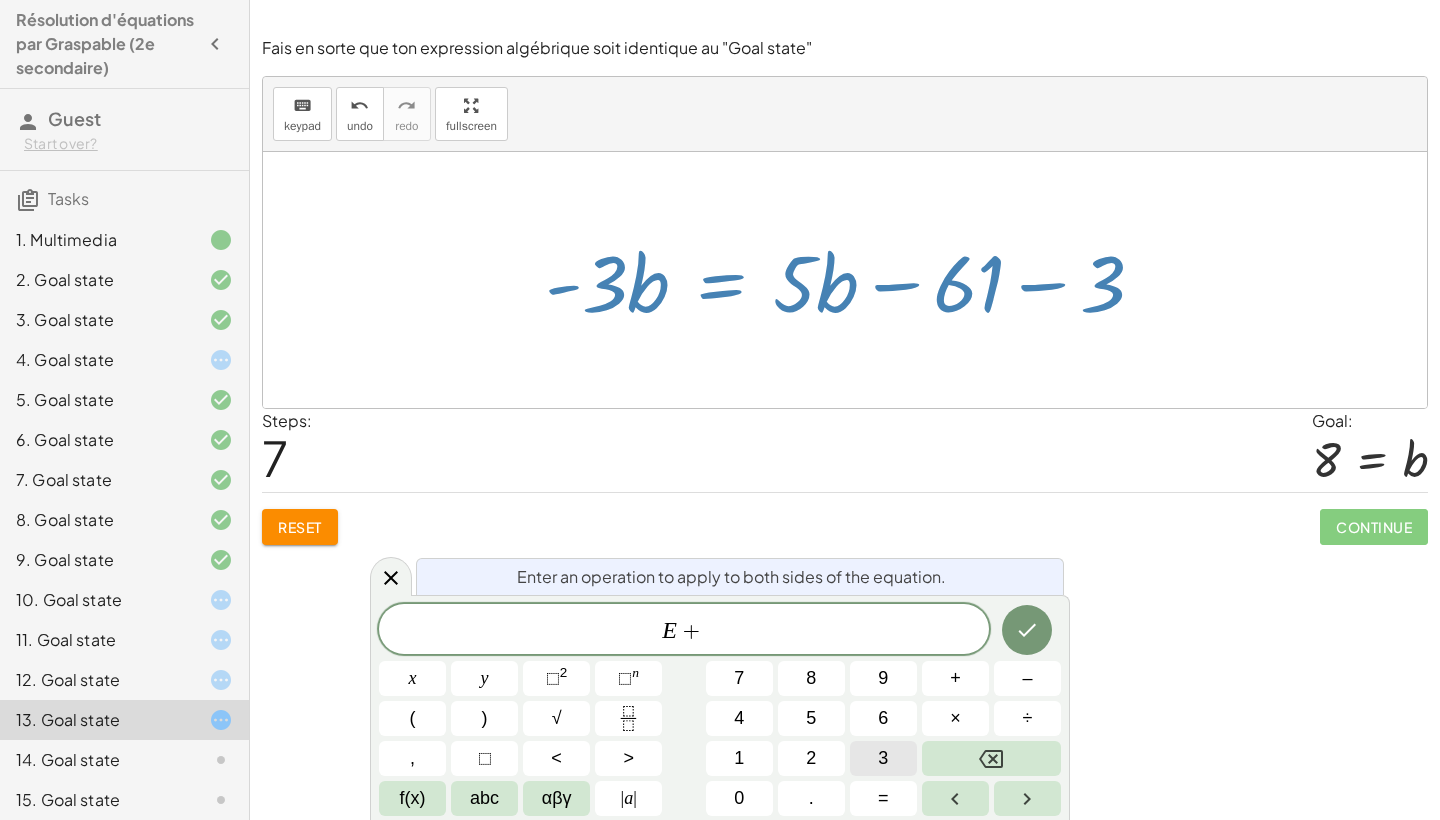 click on "3" at bounding box center (883, 758) 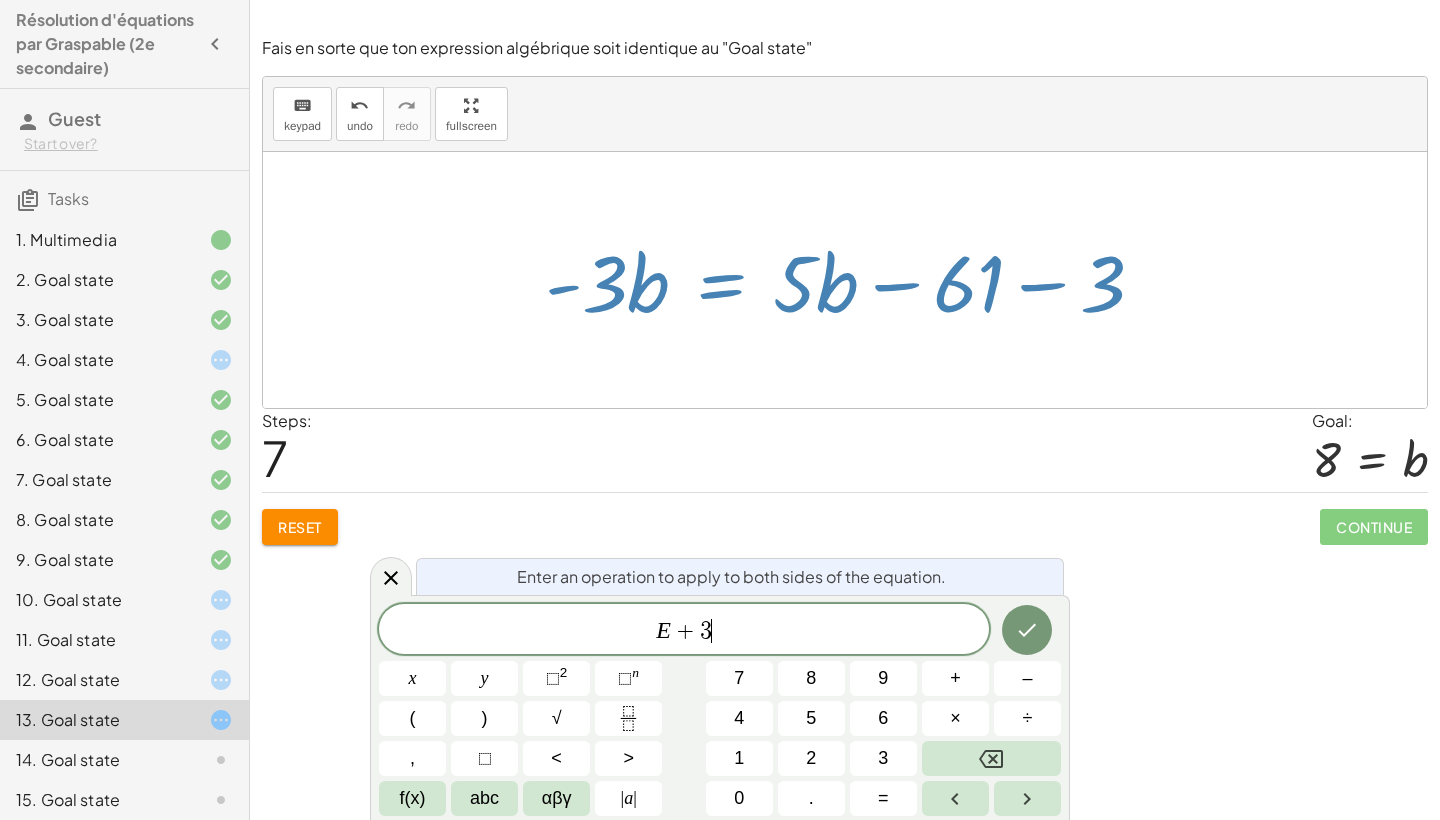 click 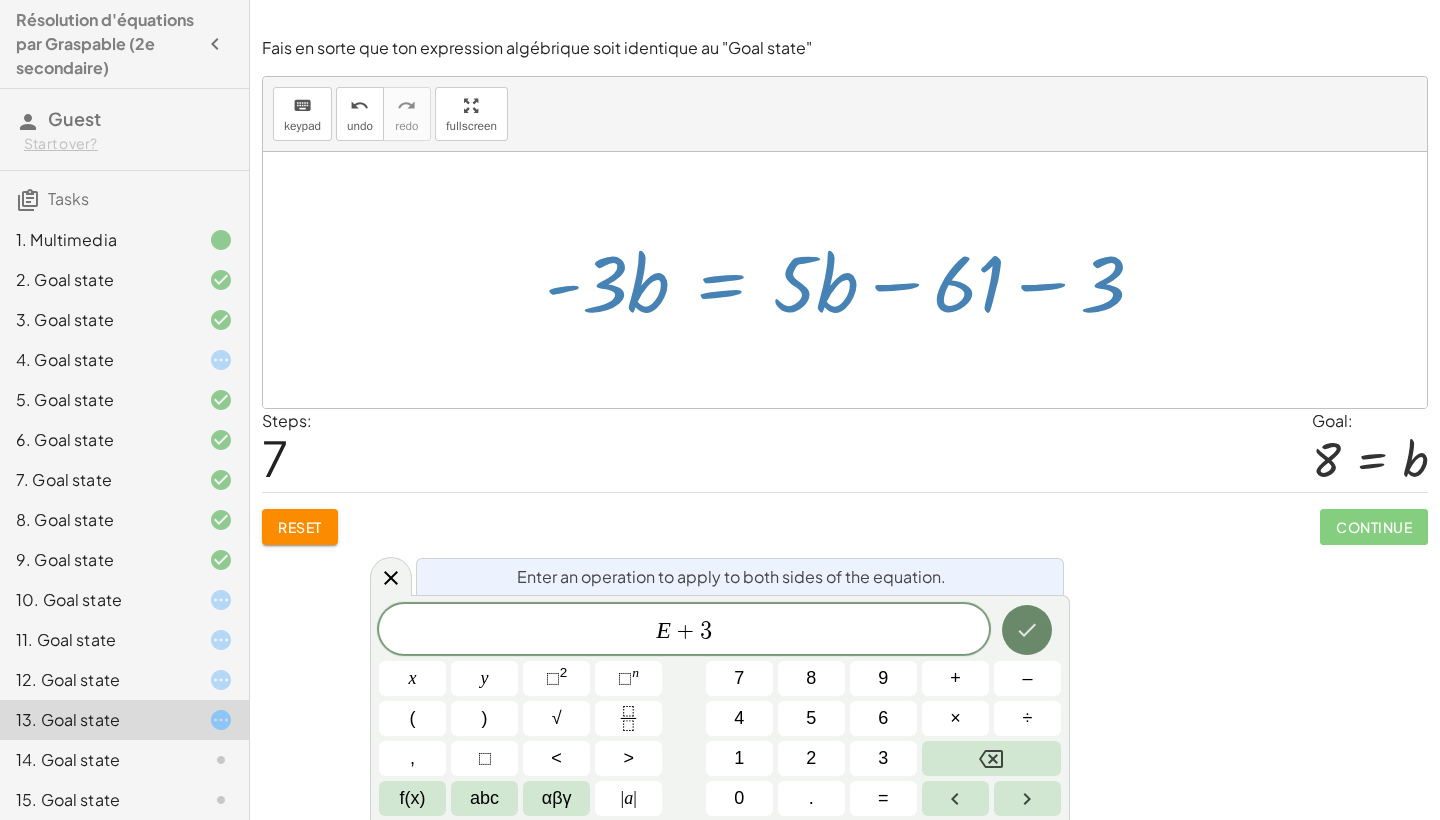 click at bounding box center (1027, 630) 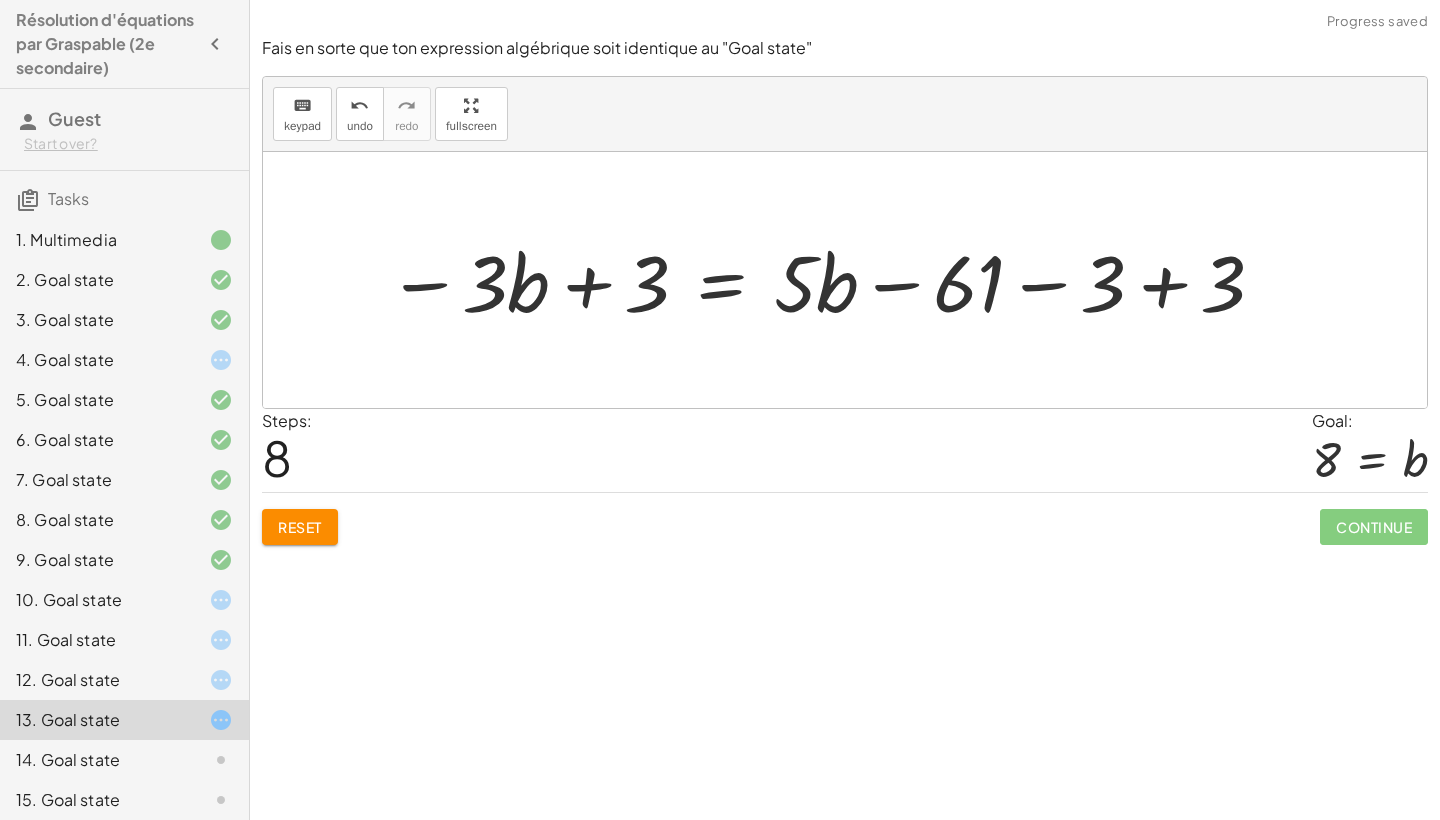 click at bounding box center [827, 280] 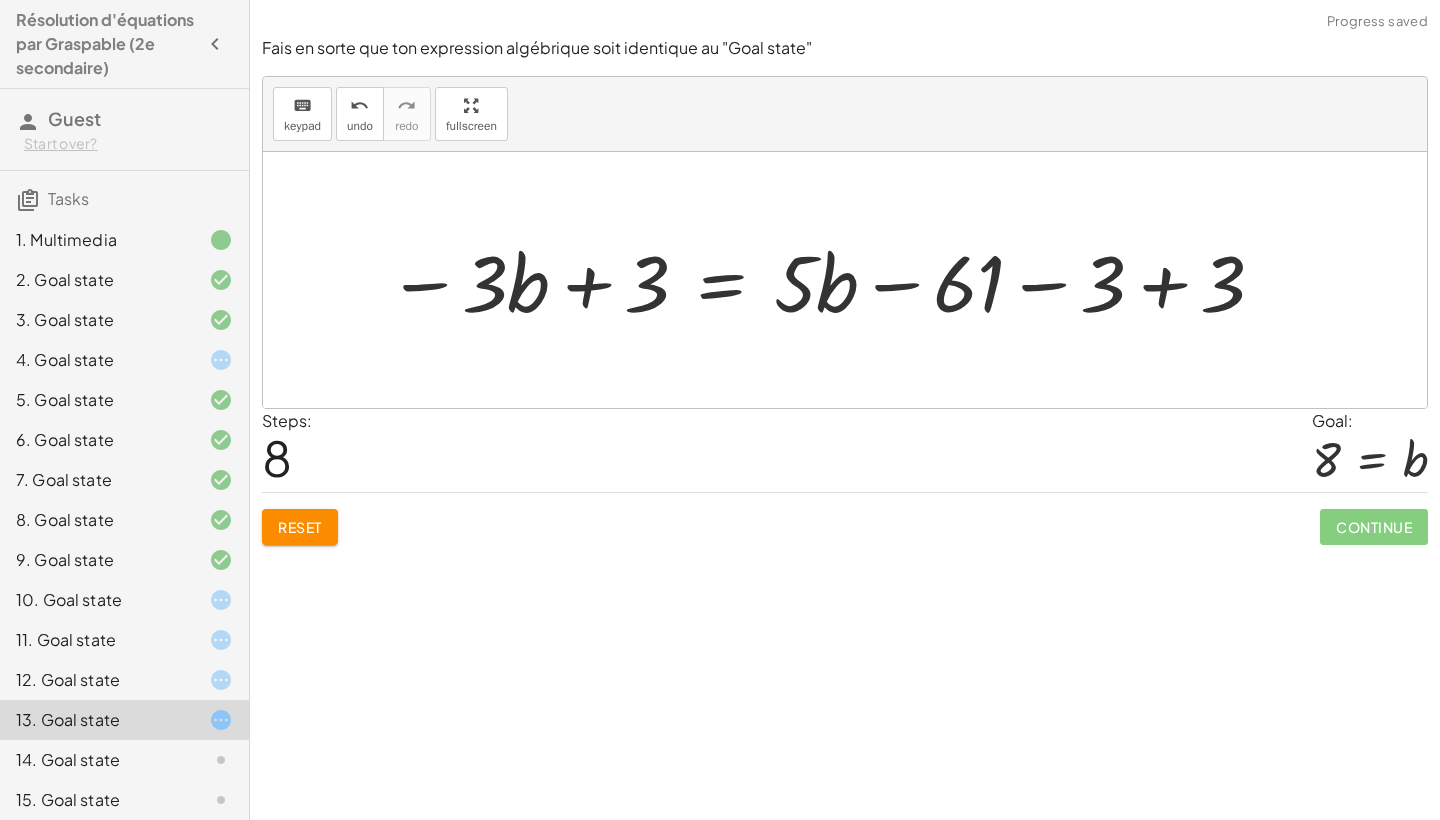 click at bounding box center [827, 280] 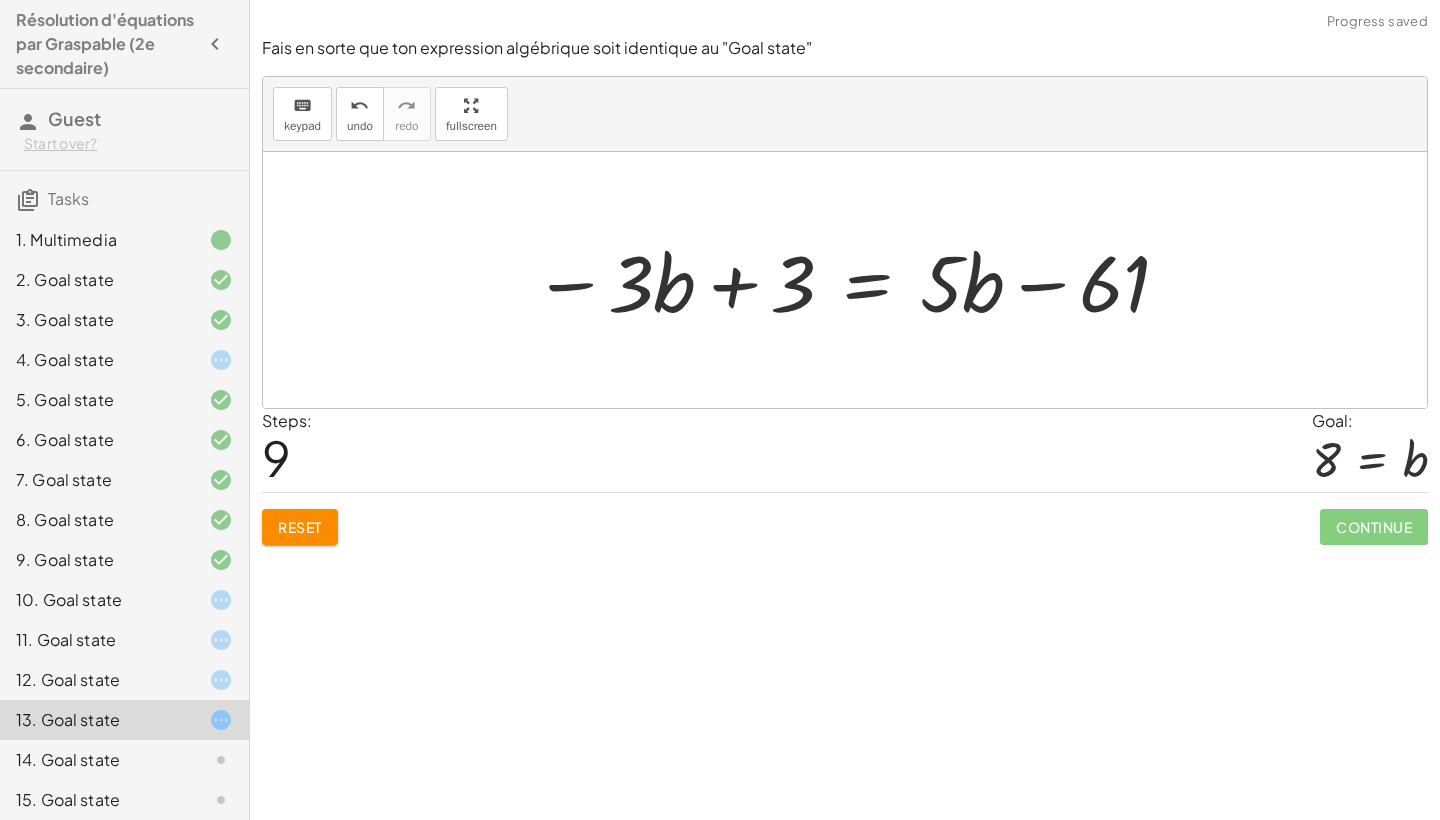 click at bounding box center (853, 280) 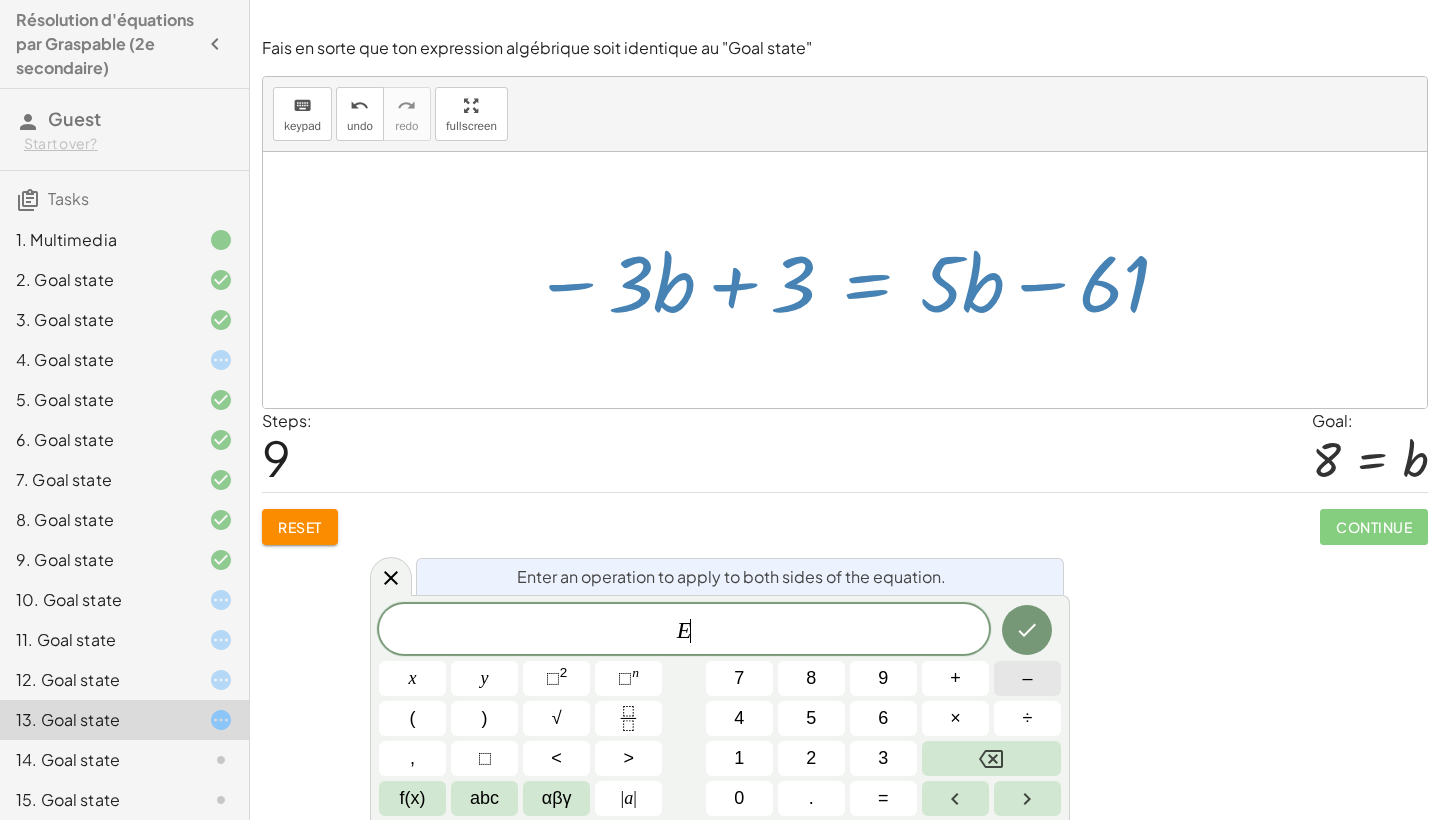 click on "–" at bounding box center (1027, 678) 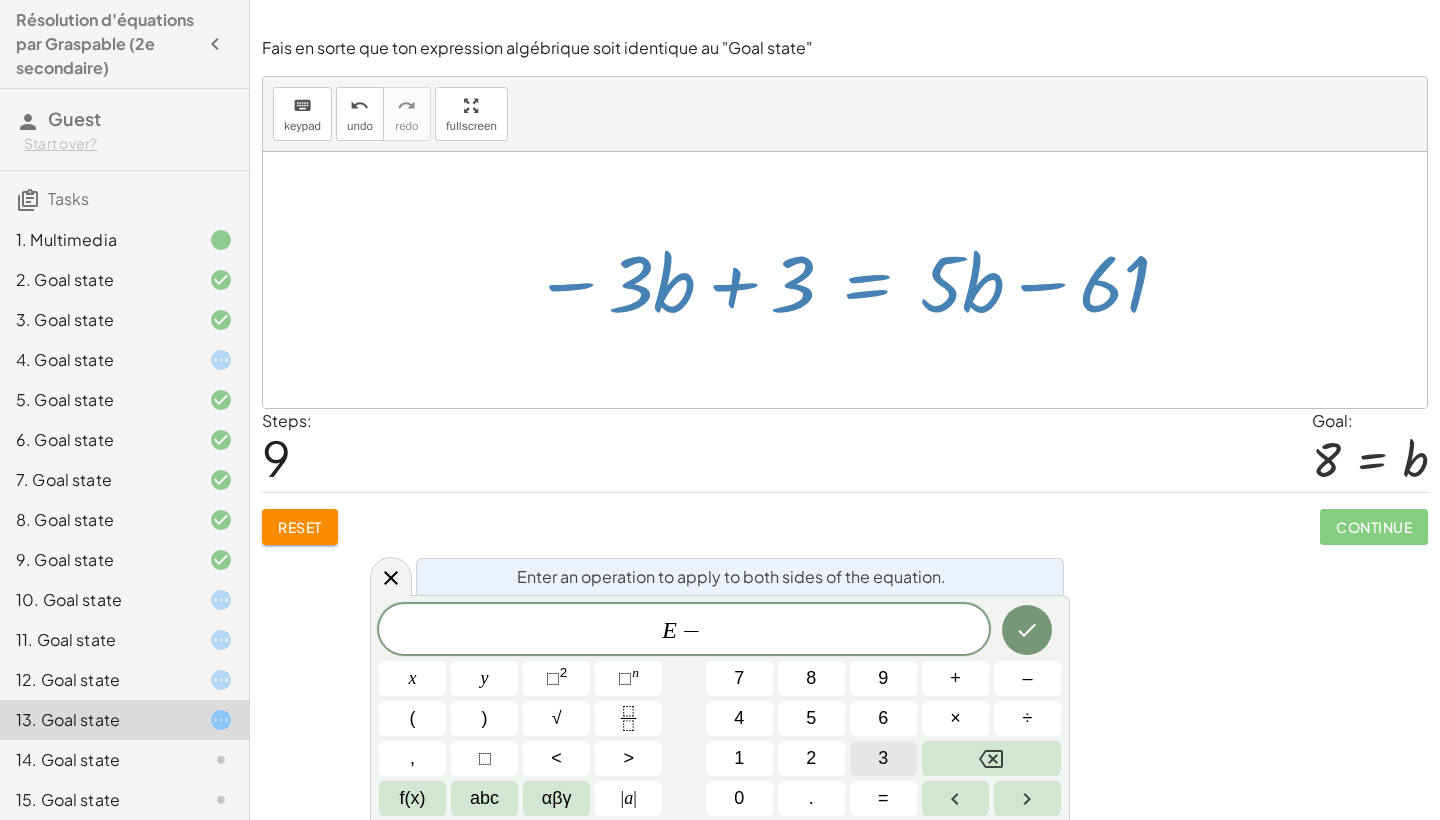click on "3" at bounding box center [883, 758] 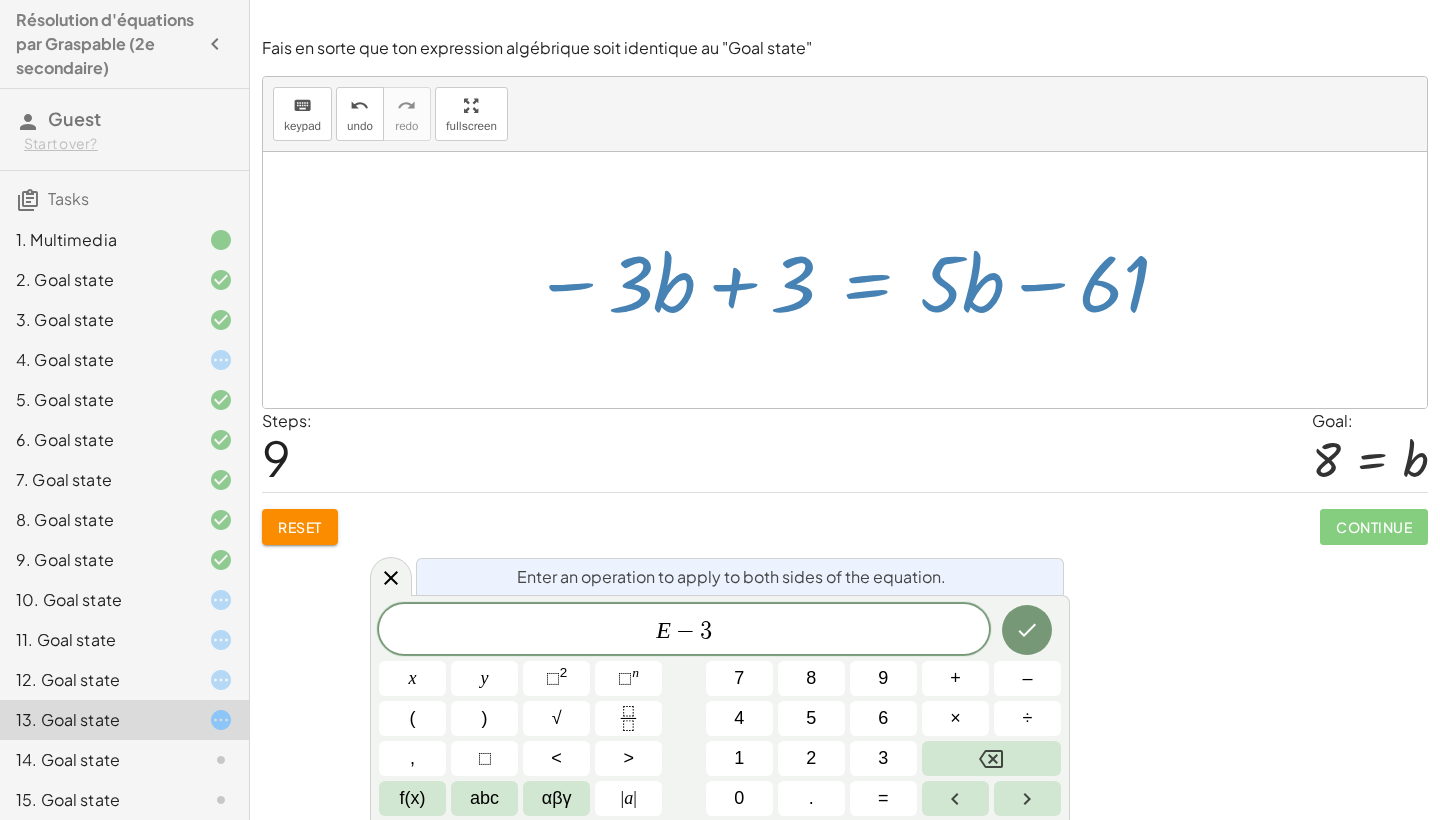 click on "Enter an operation to apply to both sides of the equation. E − 3 x y ⬚ 2 ⬚ n 7 8 9 + – ( ) √ 4 5 6 × ÷ , ⬚ < > 1 2 3 f(x) abc αβγ | a | 0 . =" at bounding box center [720, 707] 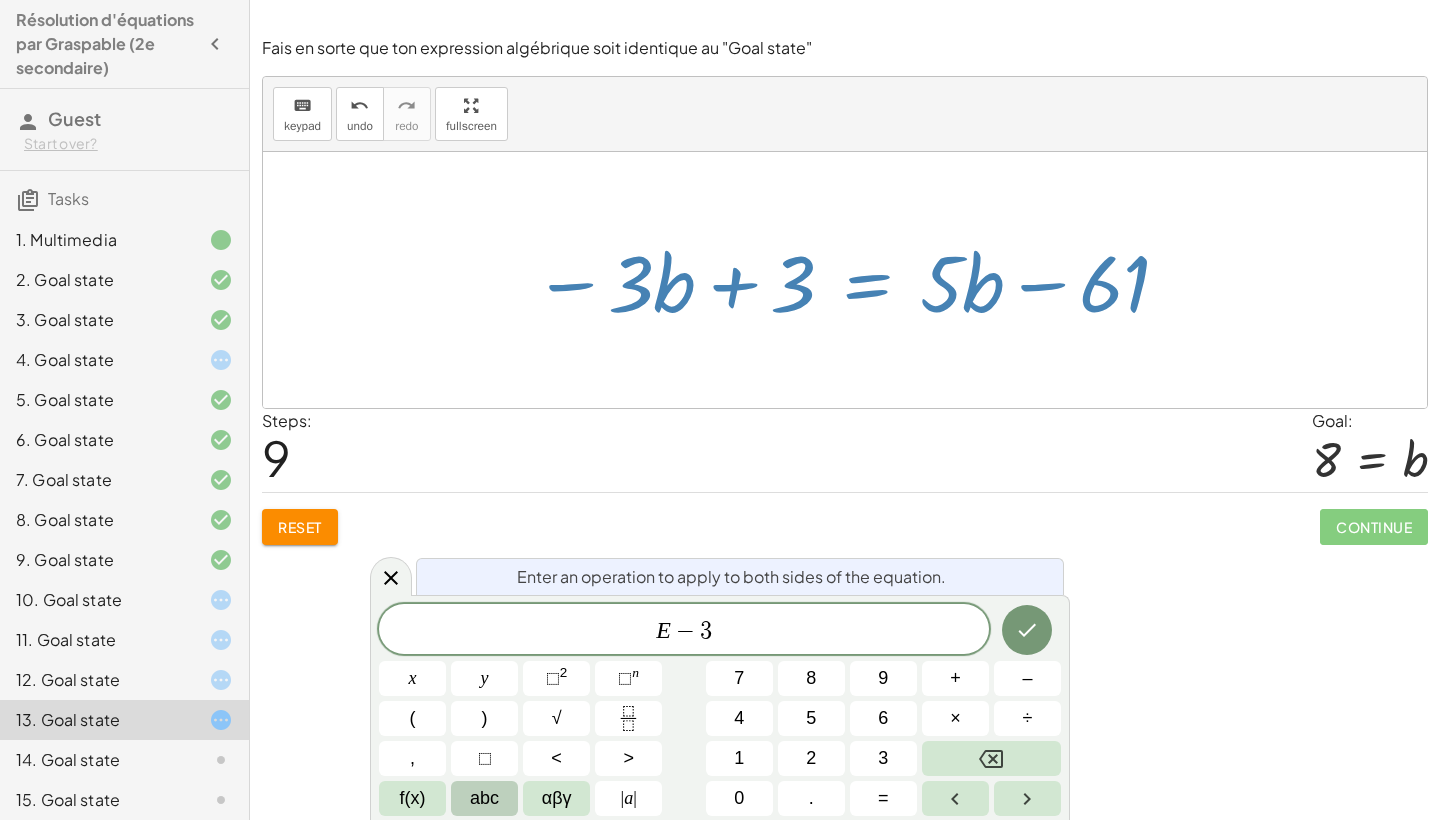 click on "abc" at bounding box center (484, 798) 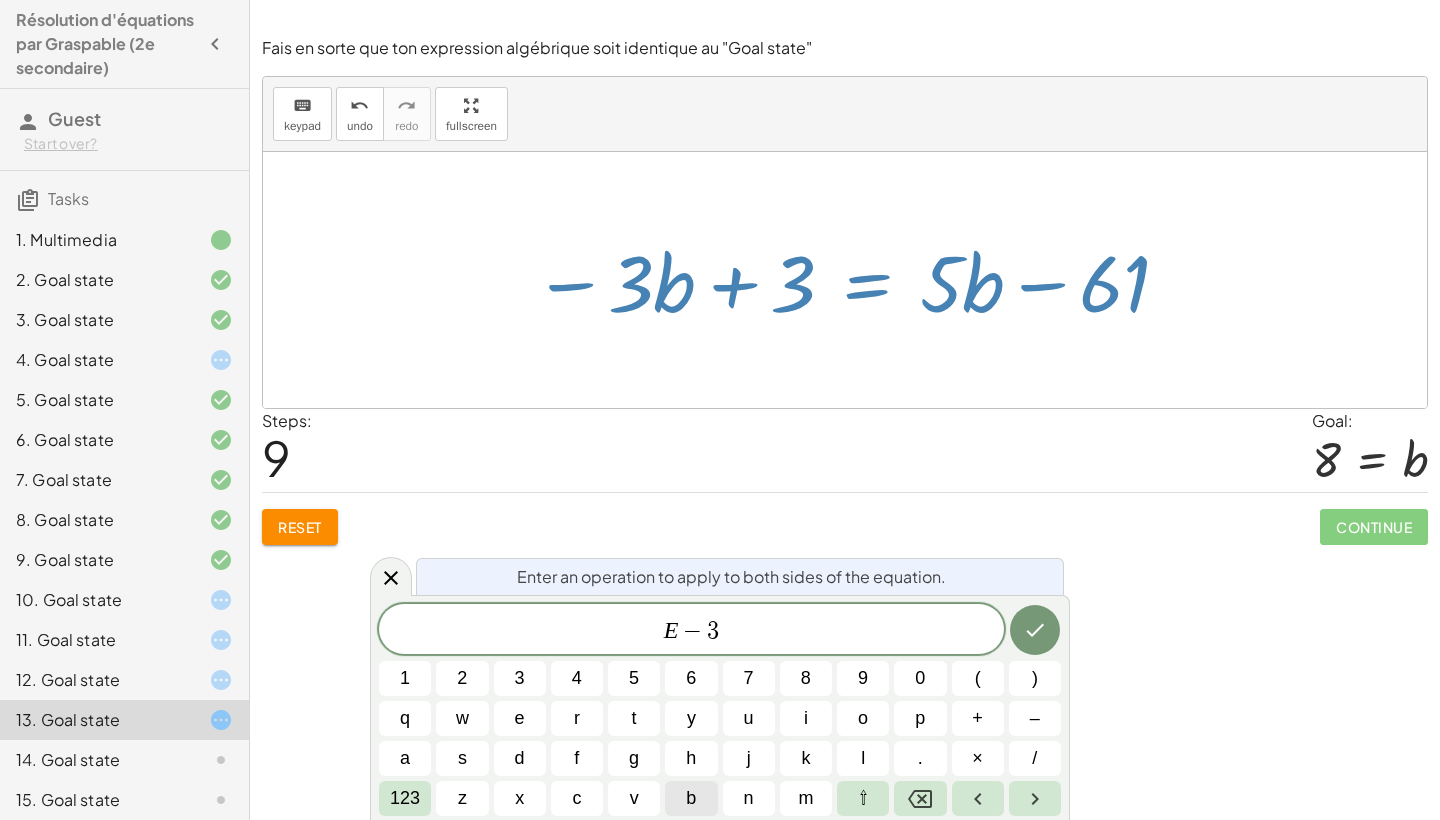 click on "b" at bounding box center (691, 798) 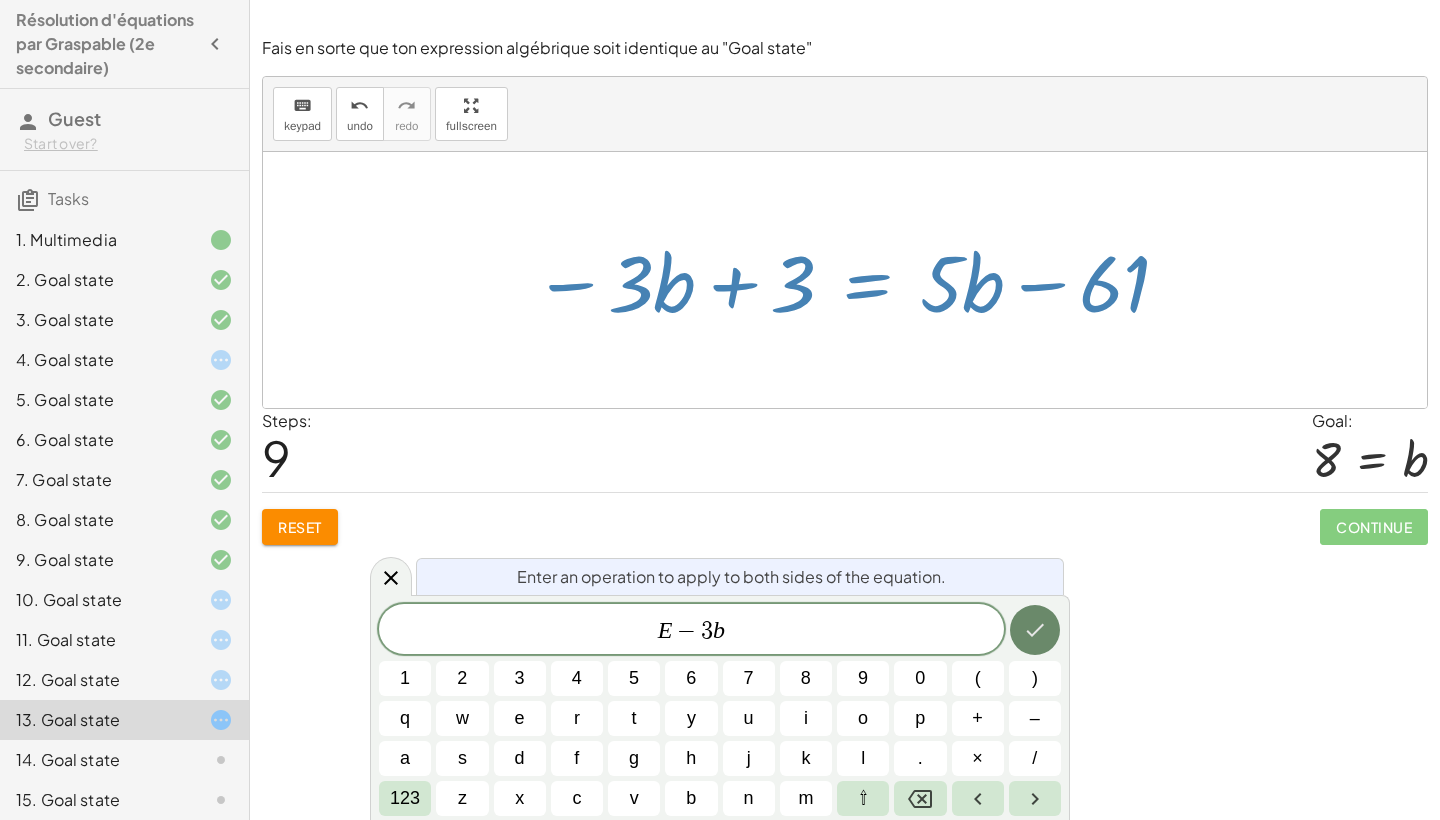 click at bounding box center (1035, 630) 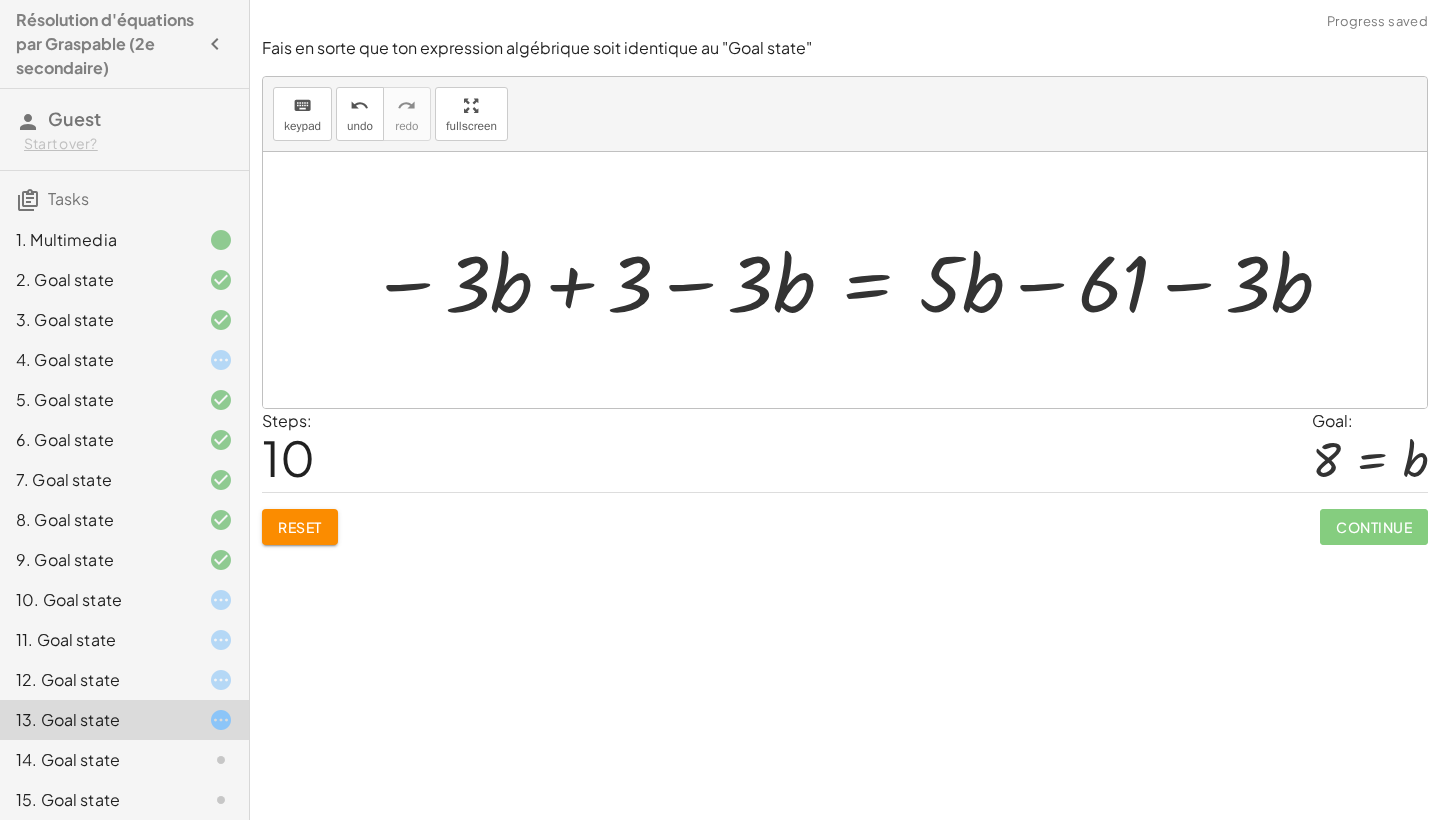 click at bounding box center [852, 280] 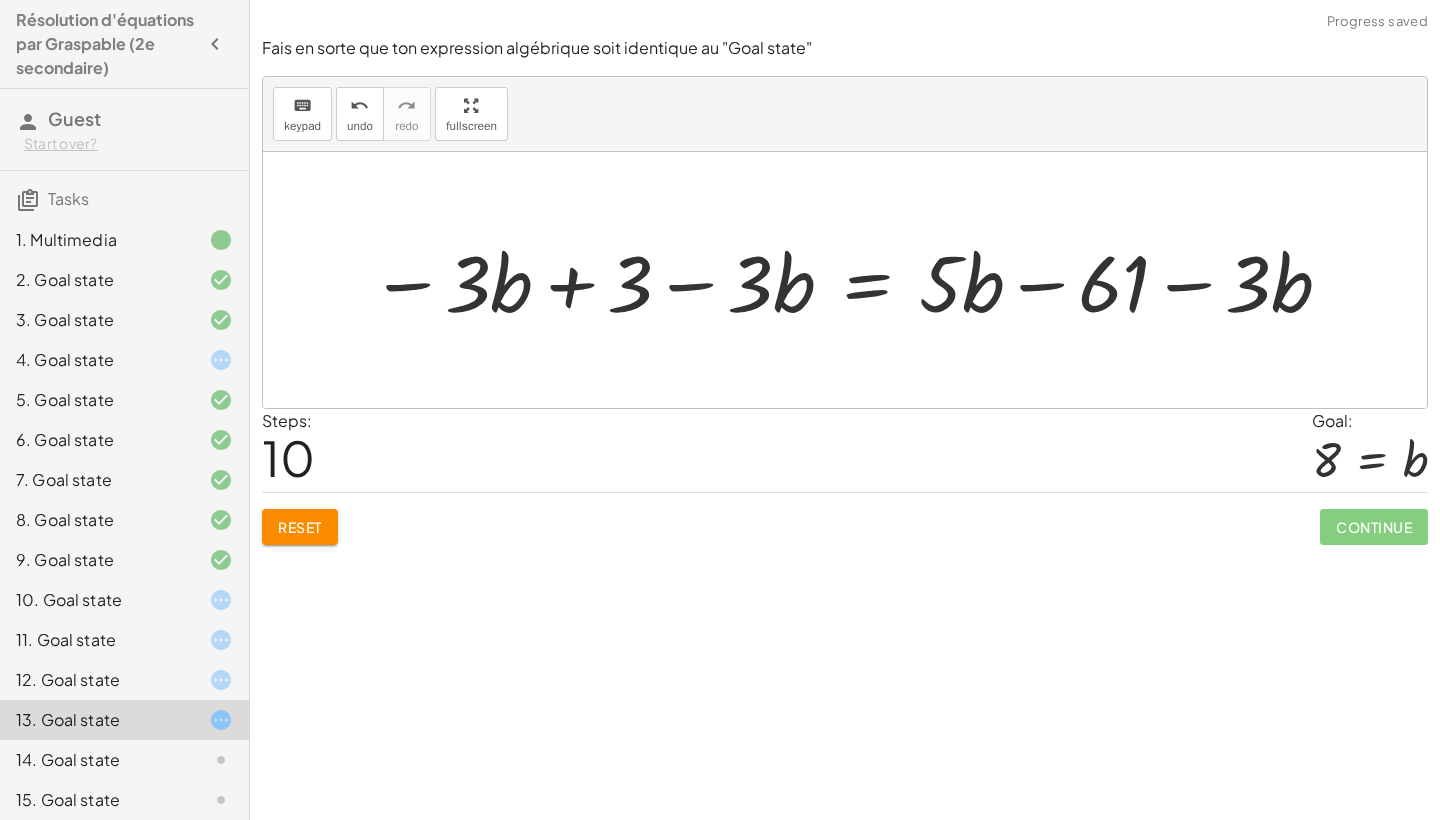 click at bounding box center (852, 280) 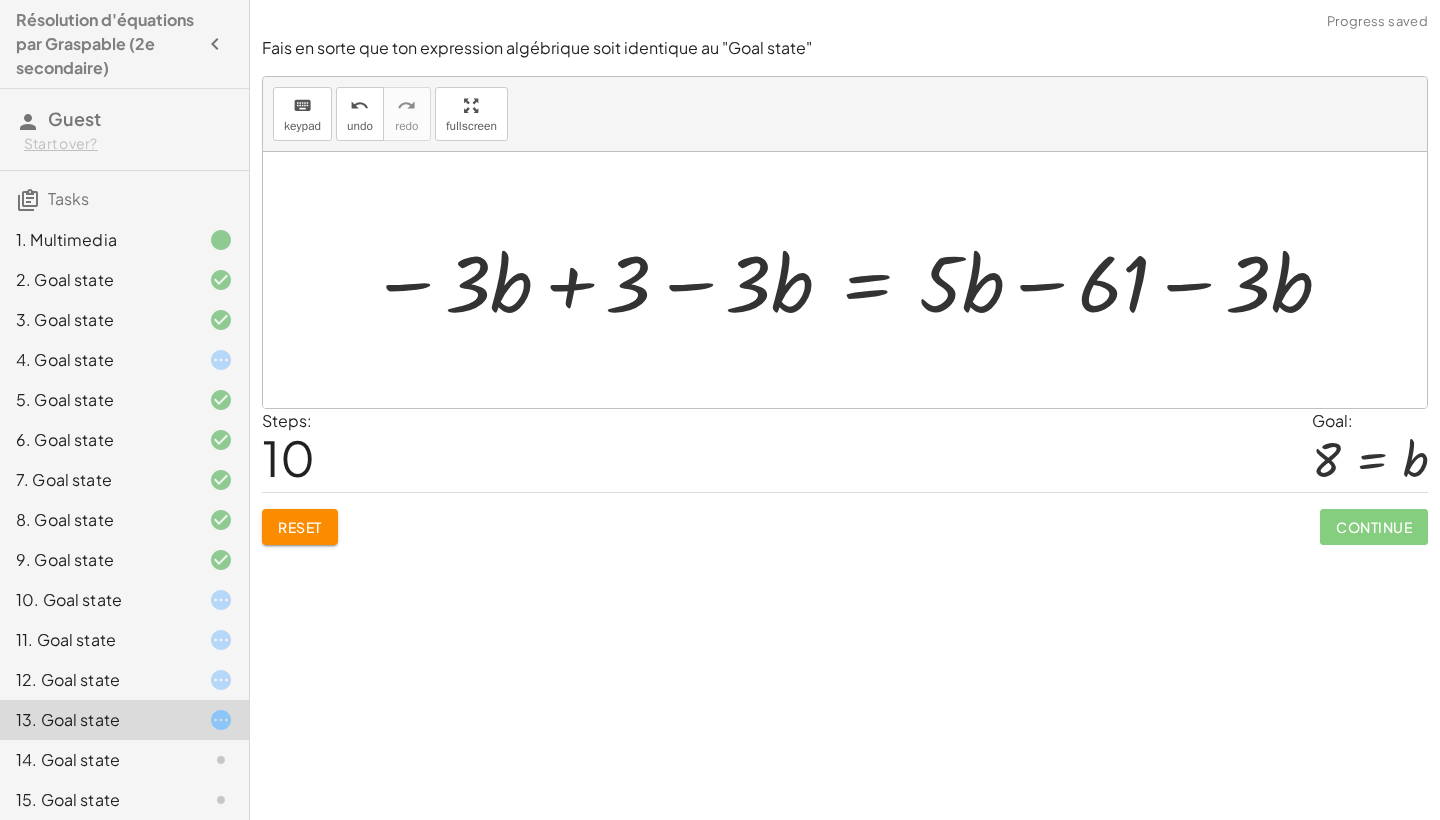 click at bounding box center [852, 280] 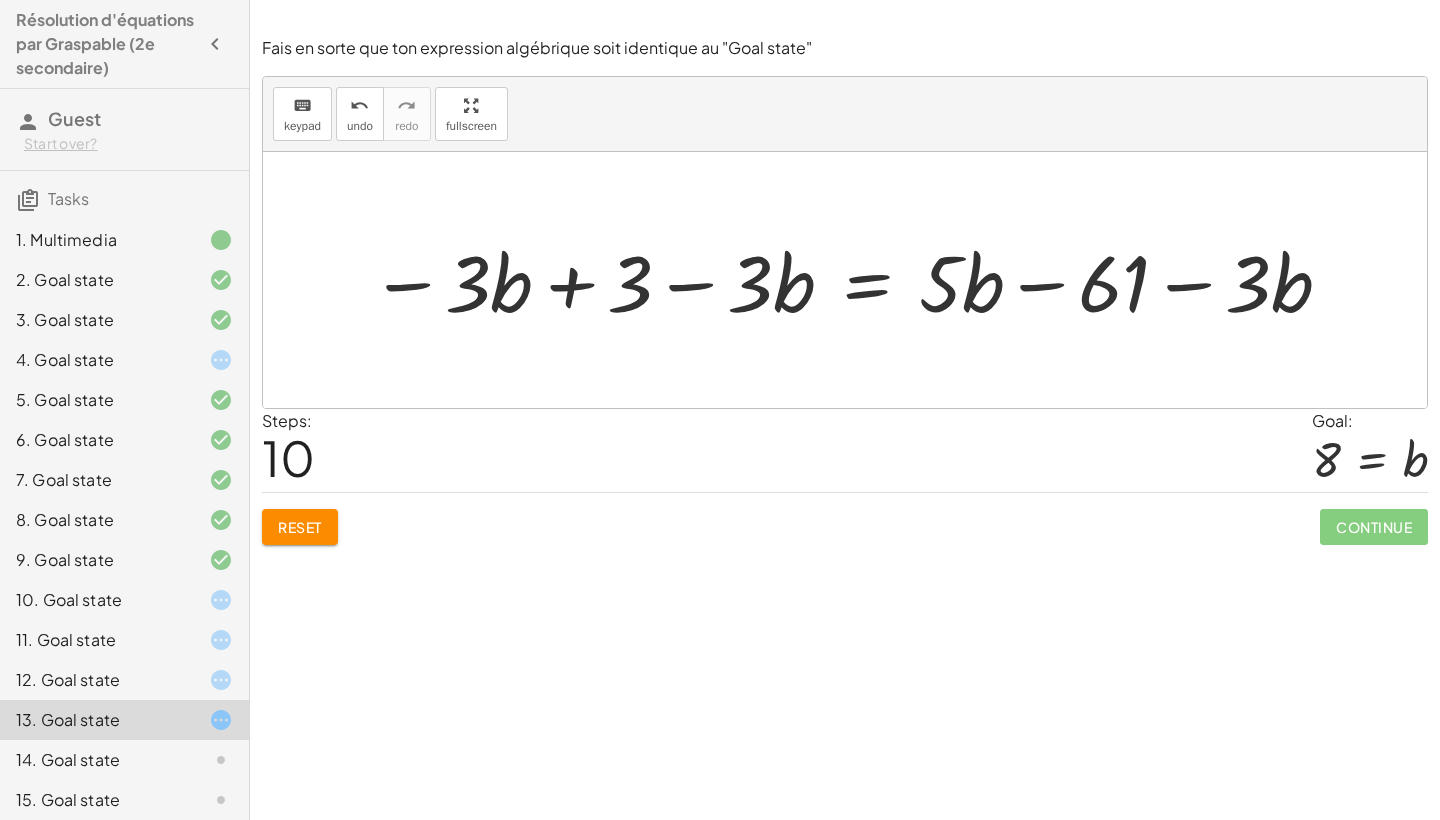 click at bounding box center [852, 280] 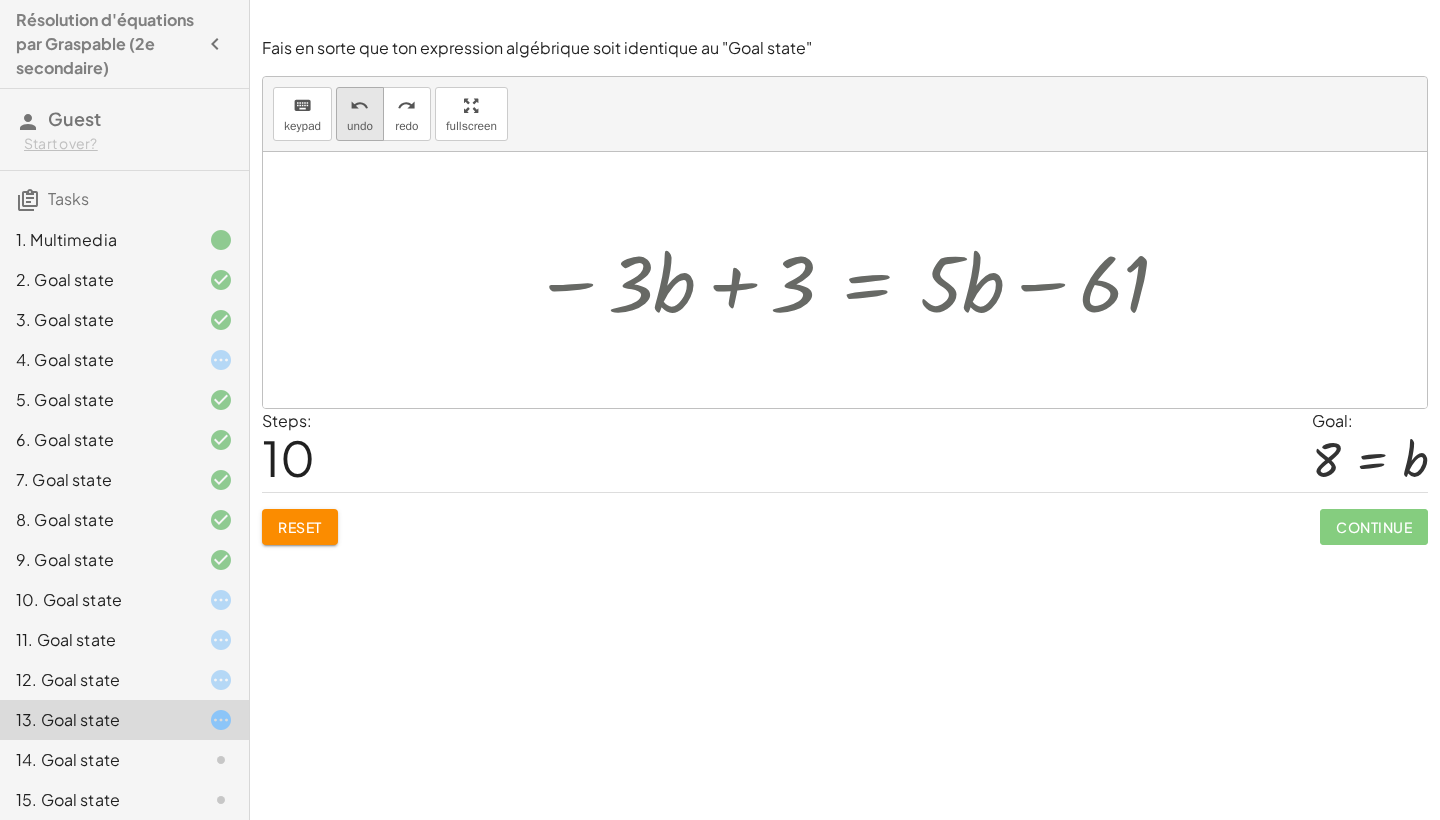 click on "undo" at bounding box center [360, 105] 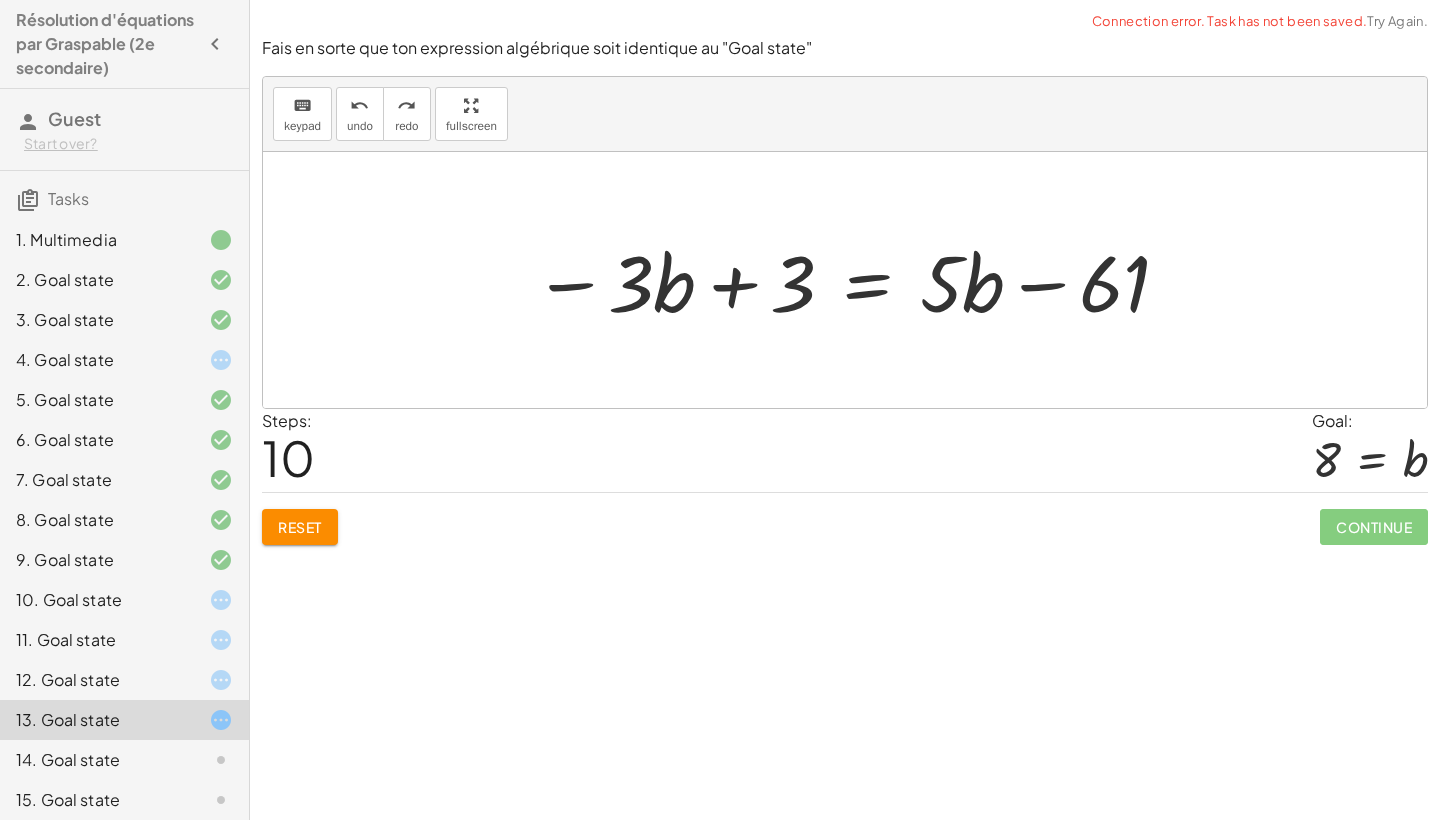 click at bounding box center (853, 280) 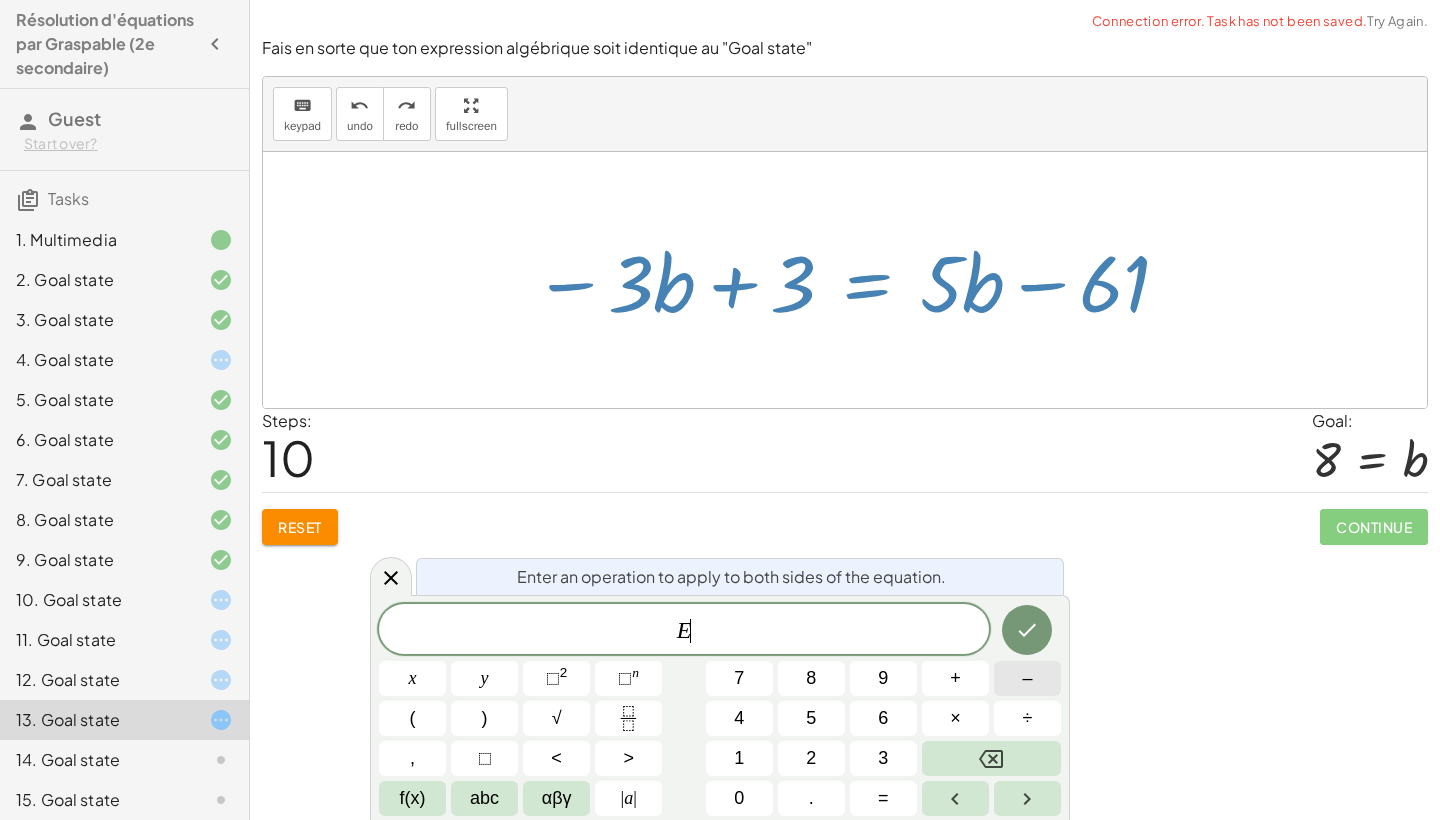 click on "–" at bounding box center (1027, 678) 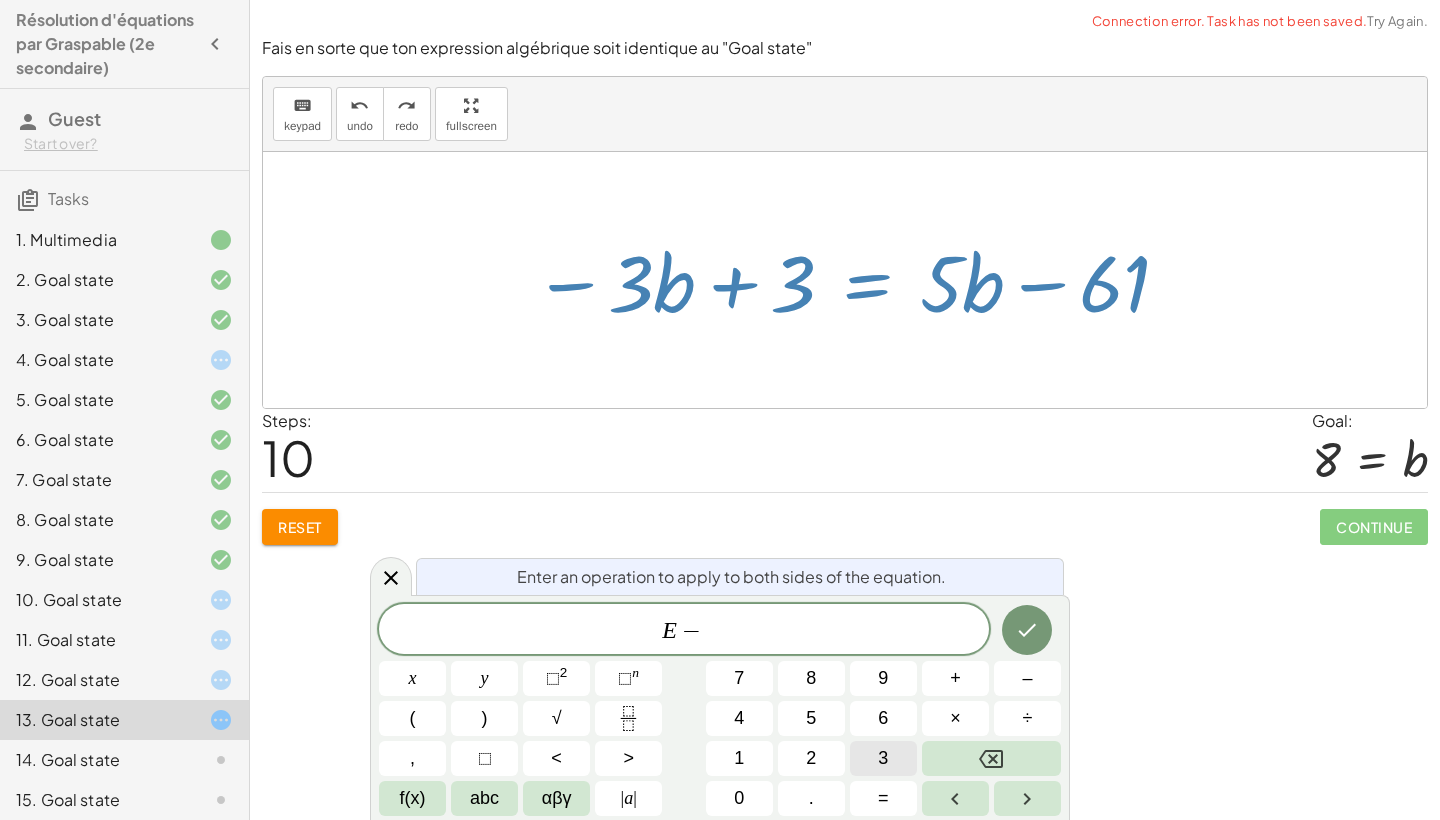 click on "3" at bounding box center [883, 758] 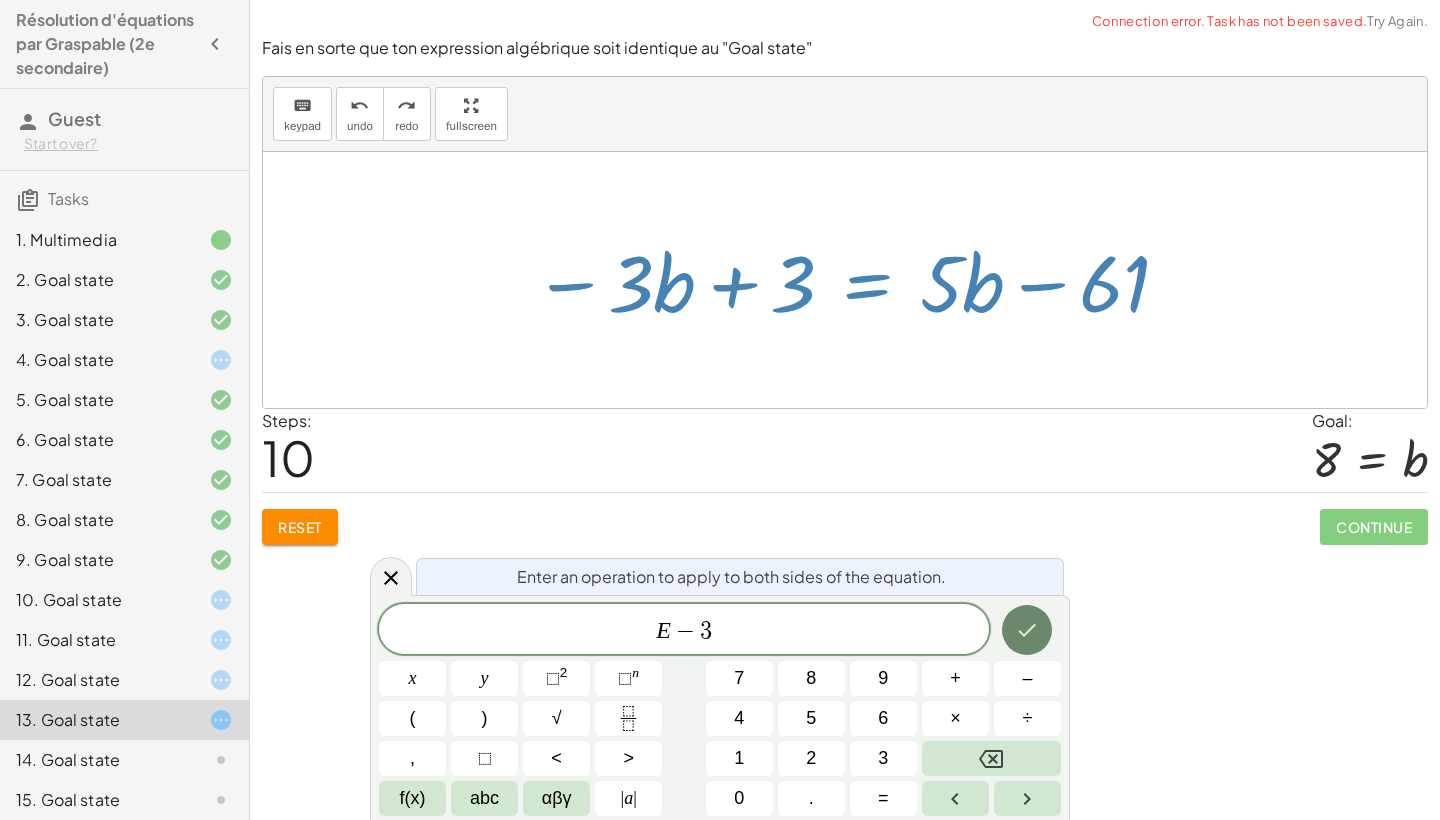 click at bounding box center [1027, 630] 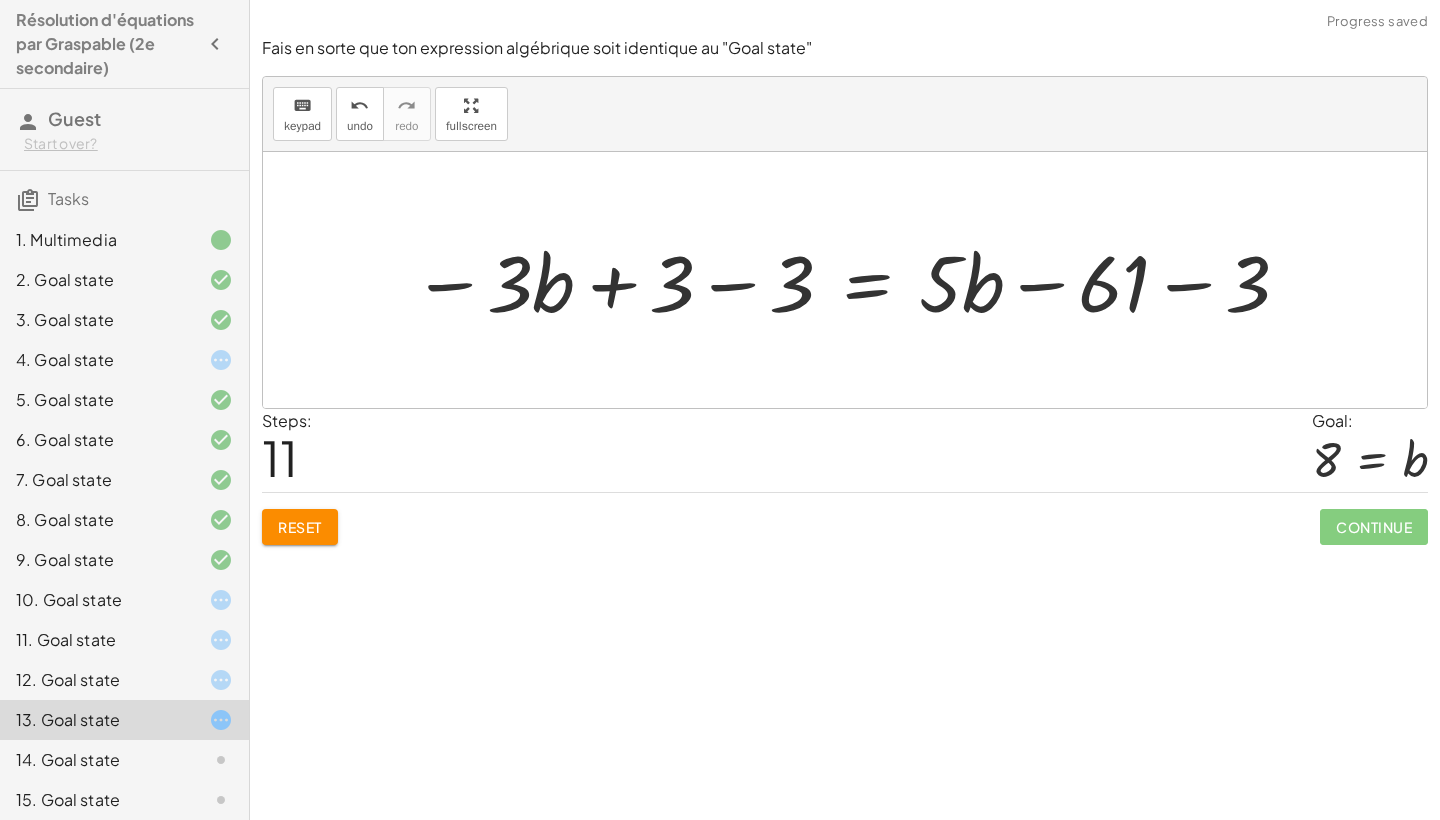 click at bounding box center [852, 280] 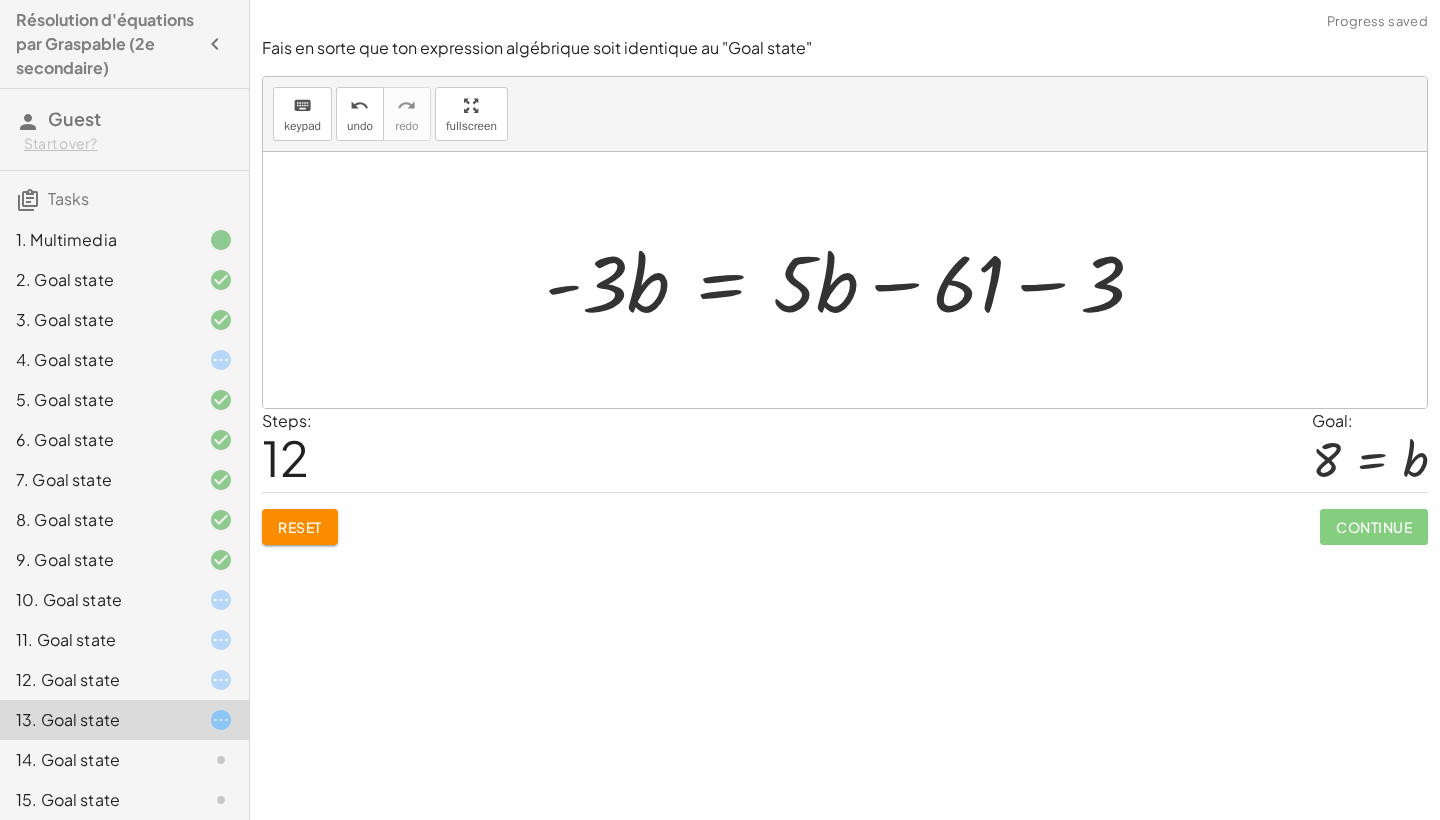 click at bounding box center (852, 280) 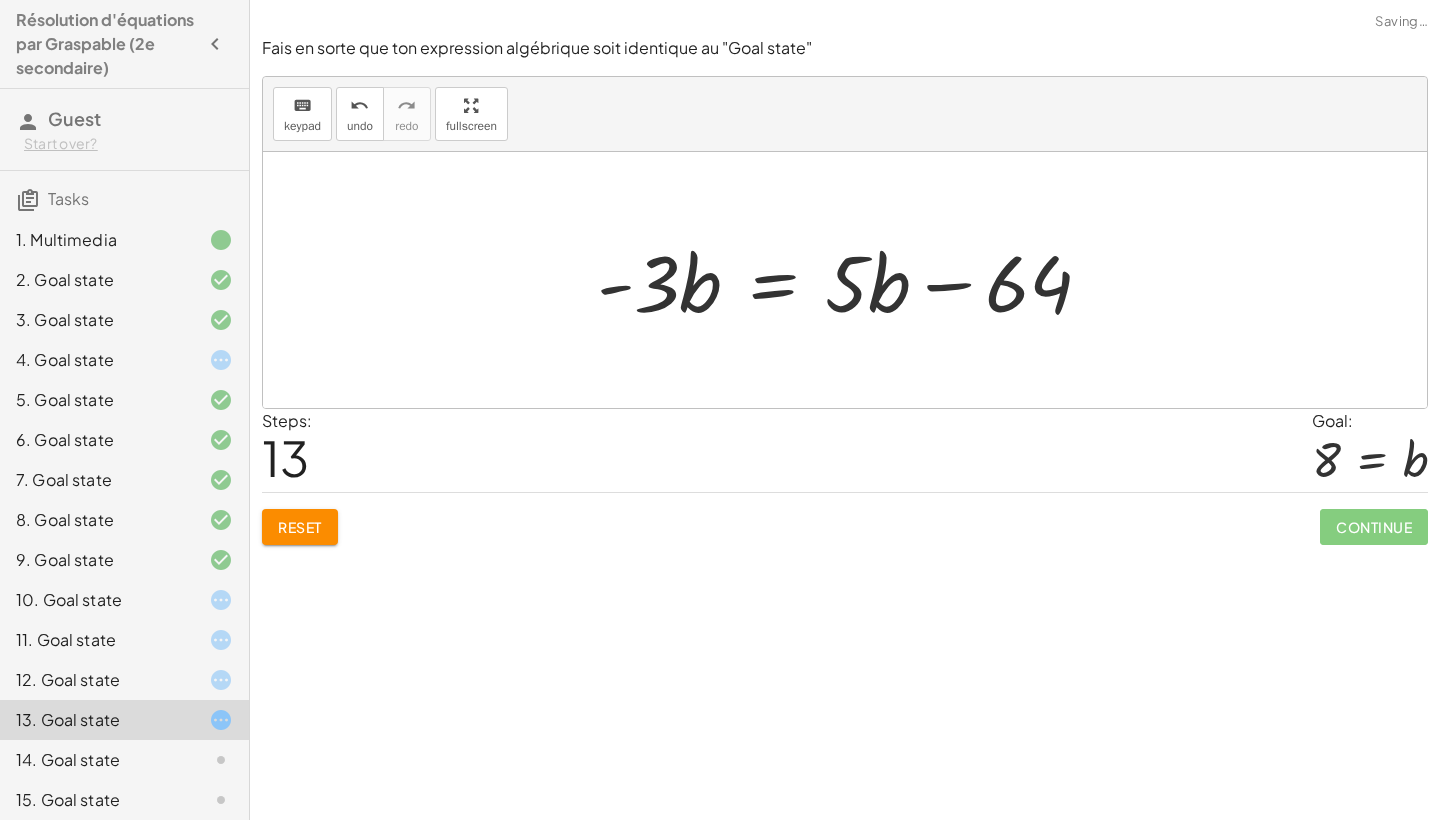 click at bounding box center [852, 280] 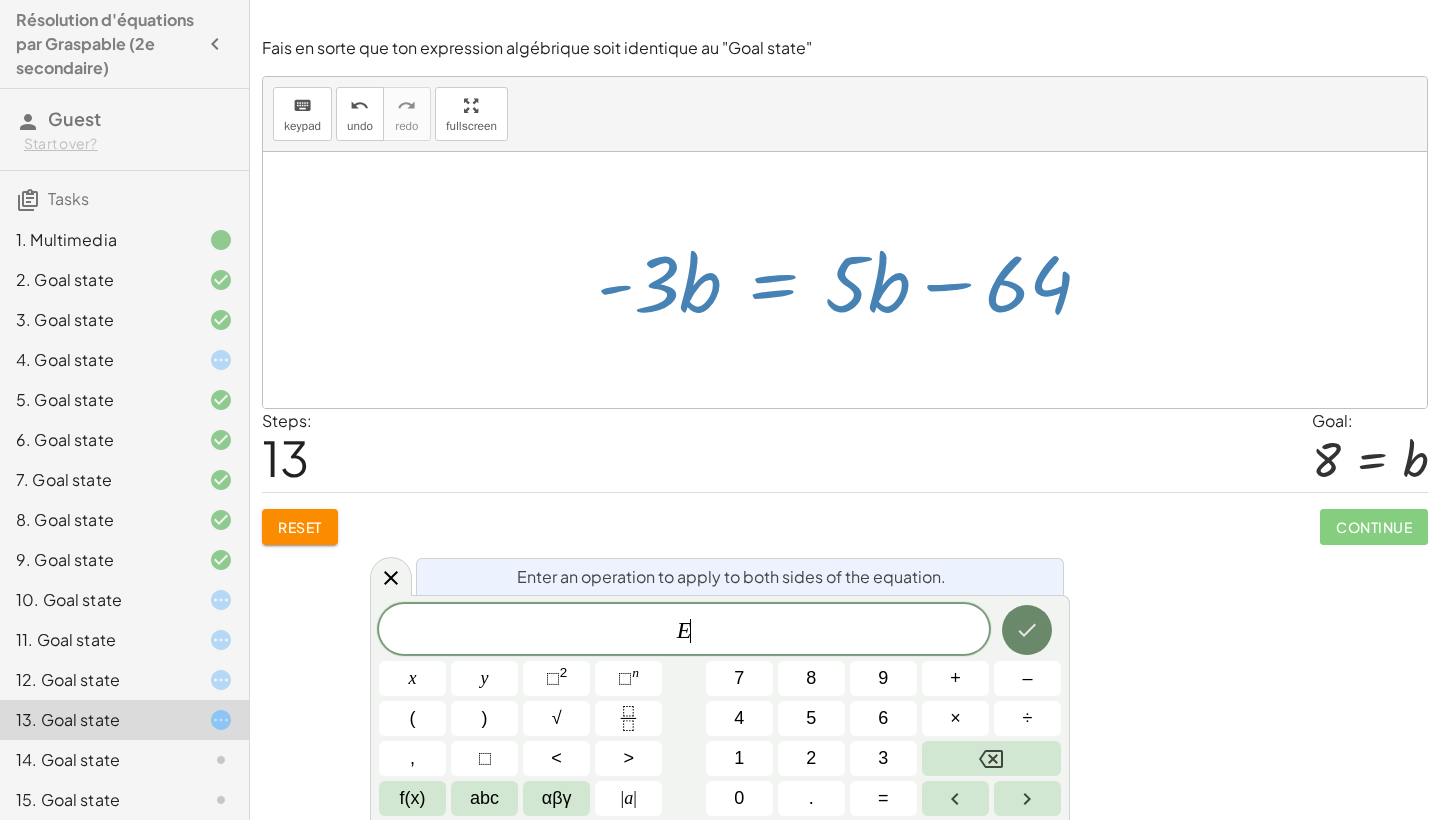 click at bounding box center [1027, 630] 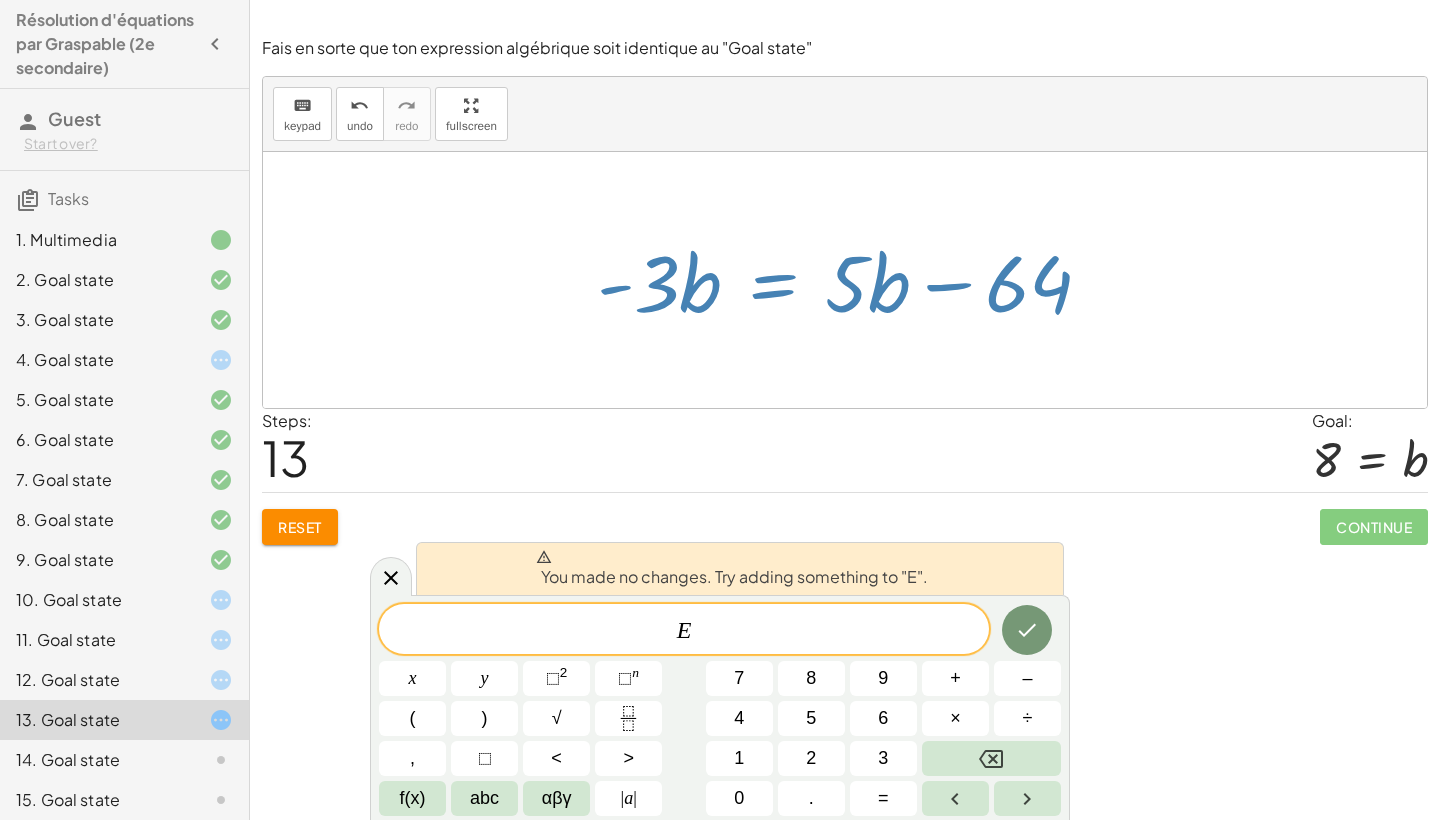click on "Reset   Continue" at bounding box center (845, 518) 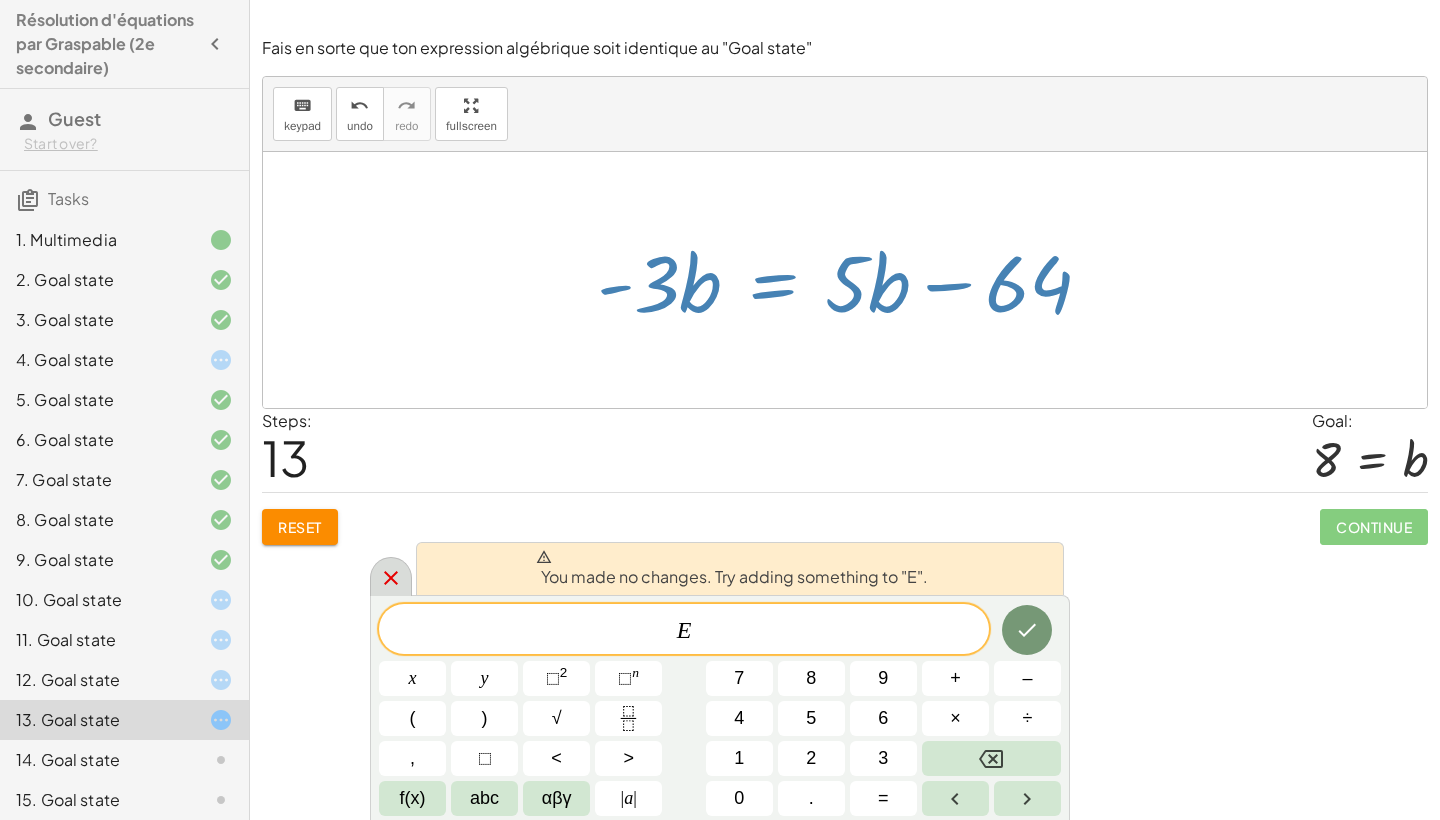 click at bounding box center (391, 576) 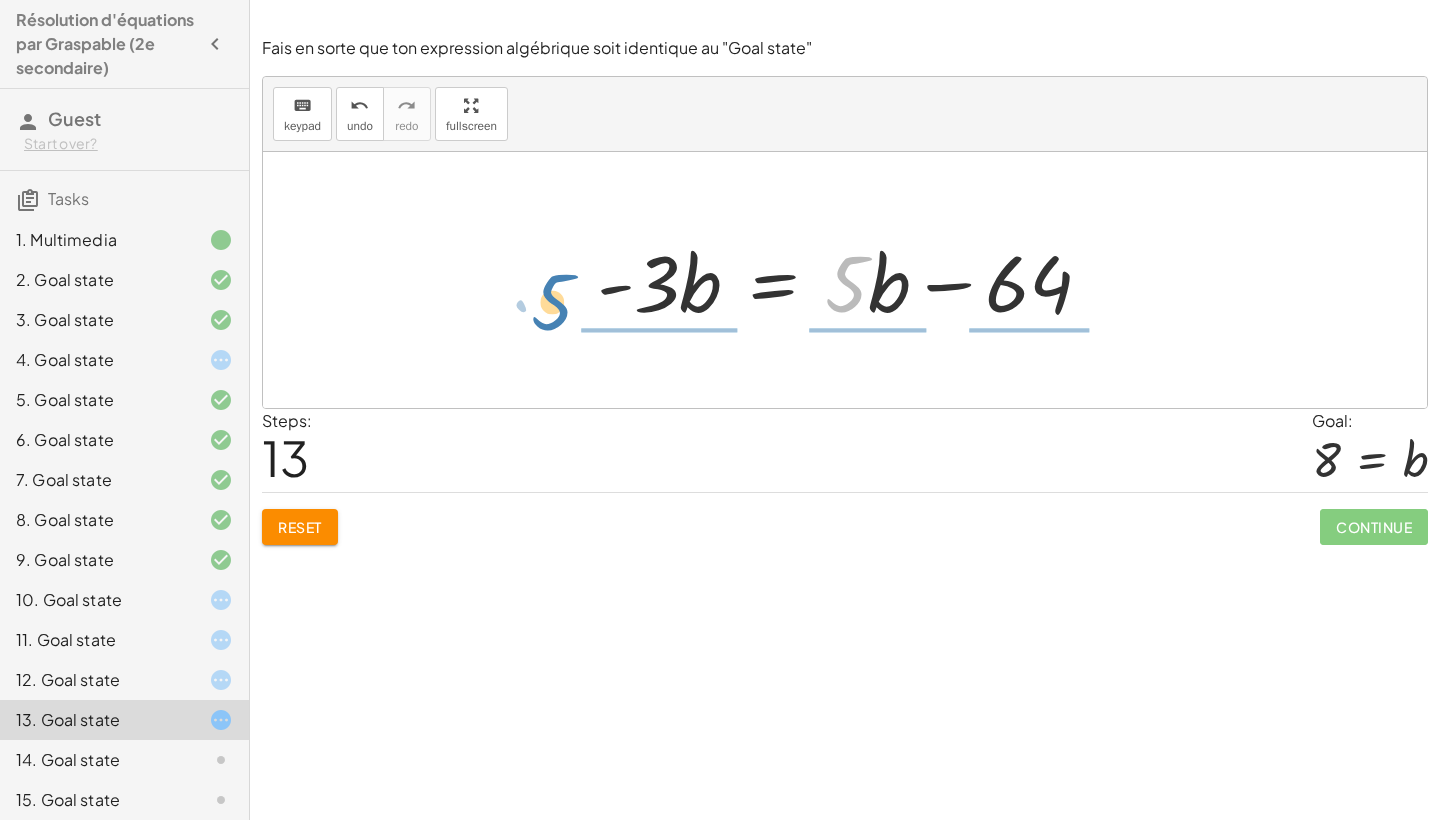 drag, startPoint x: 866, startPoint y: 291, endPoint x: 571, endPoint y: 307, distance: 295.4336 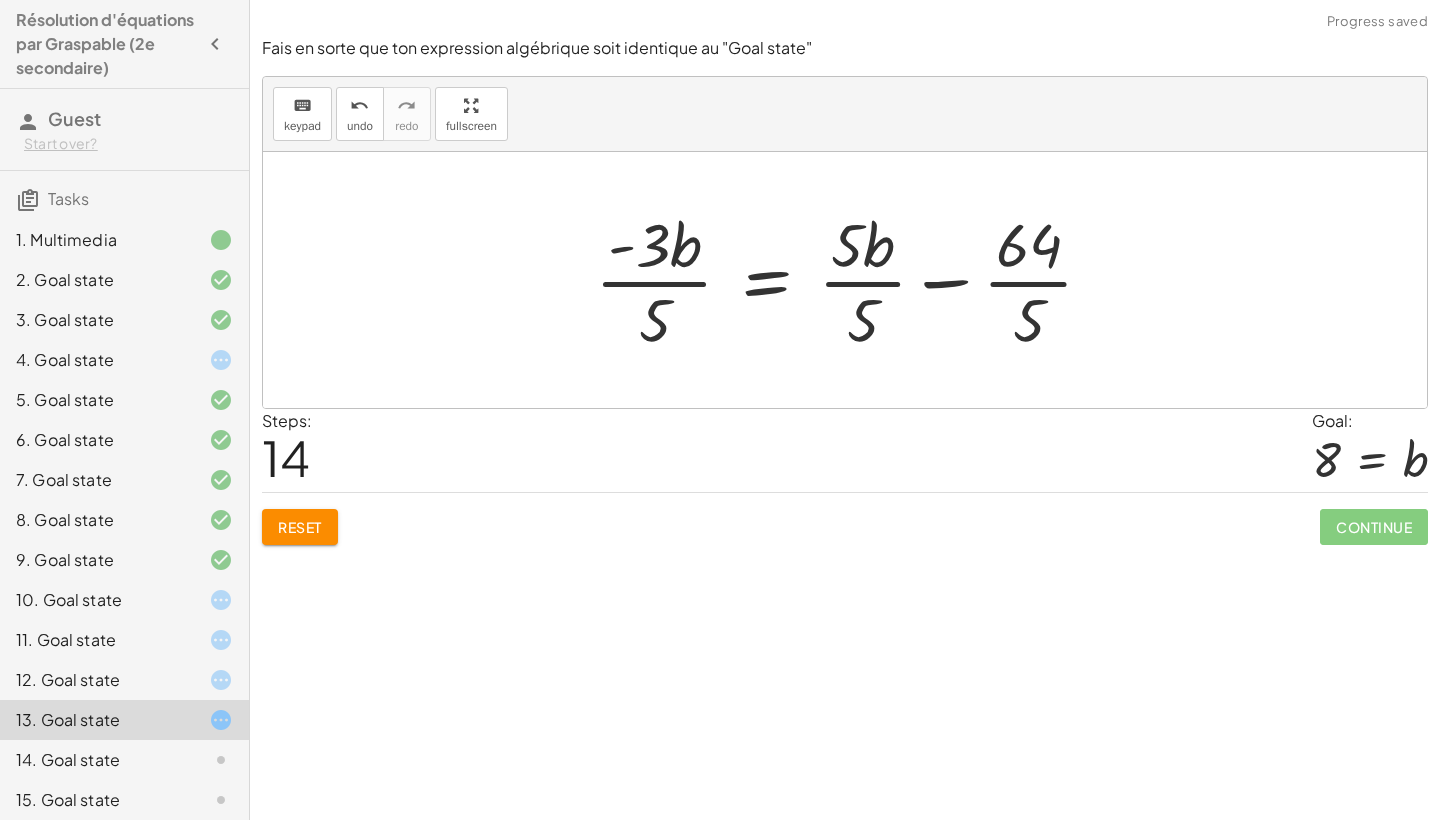 click at bounding box center (852, 280) 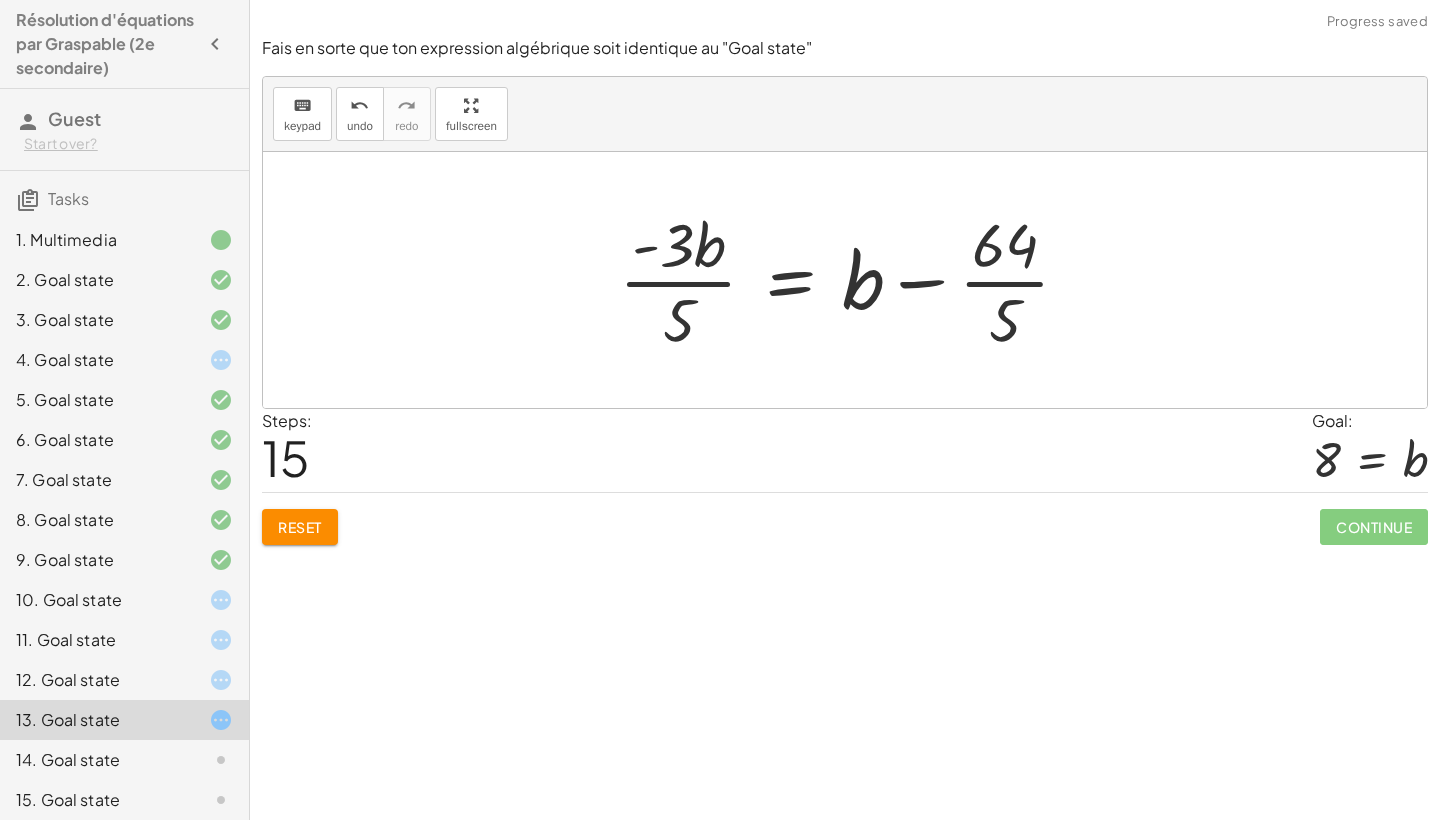 click at bounding box center [852, 280] 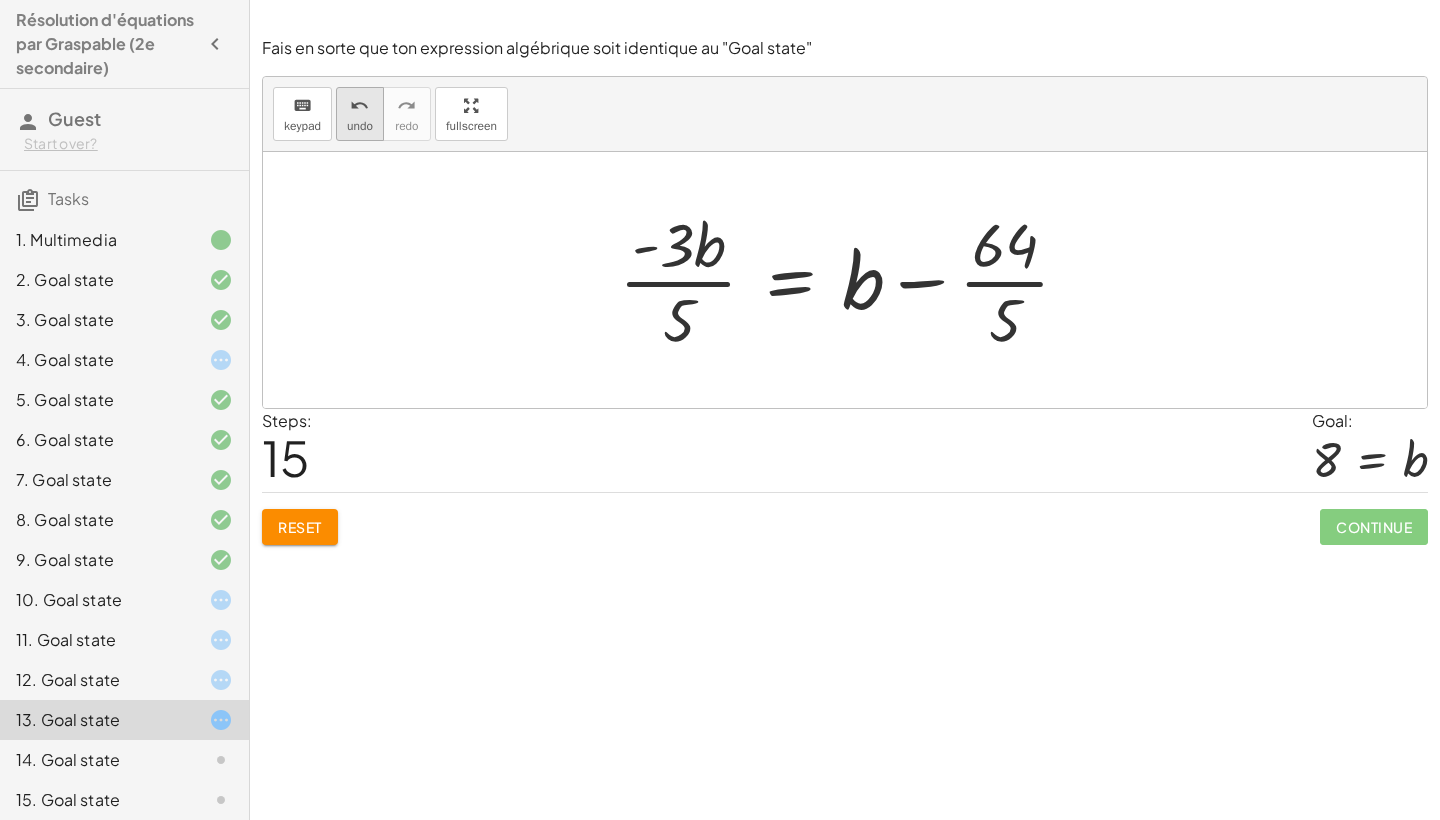 click on "undo" at bounding box center [359, 106] 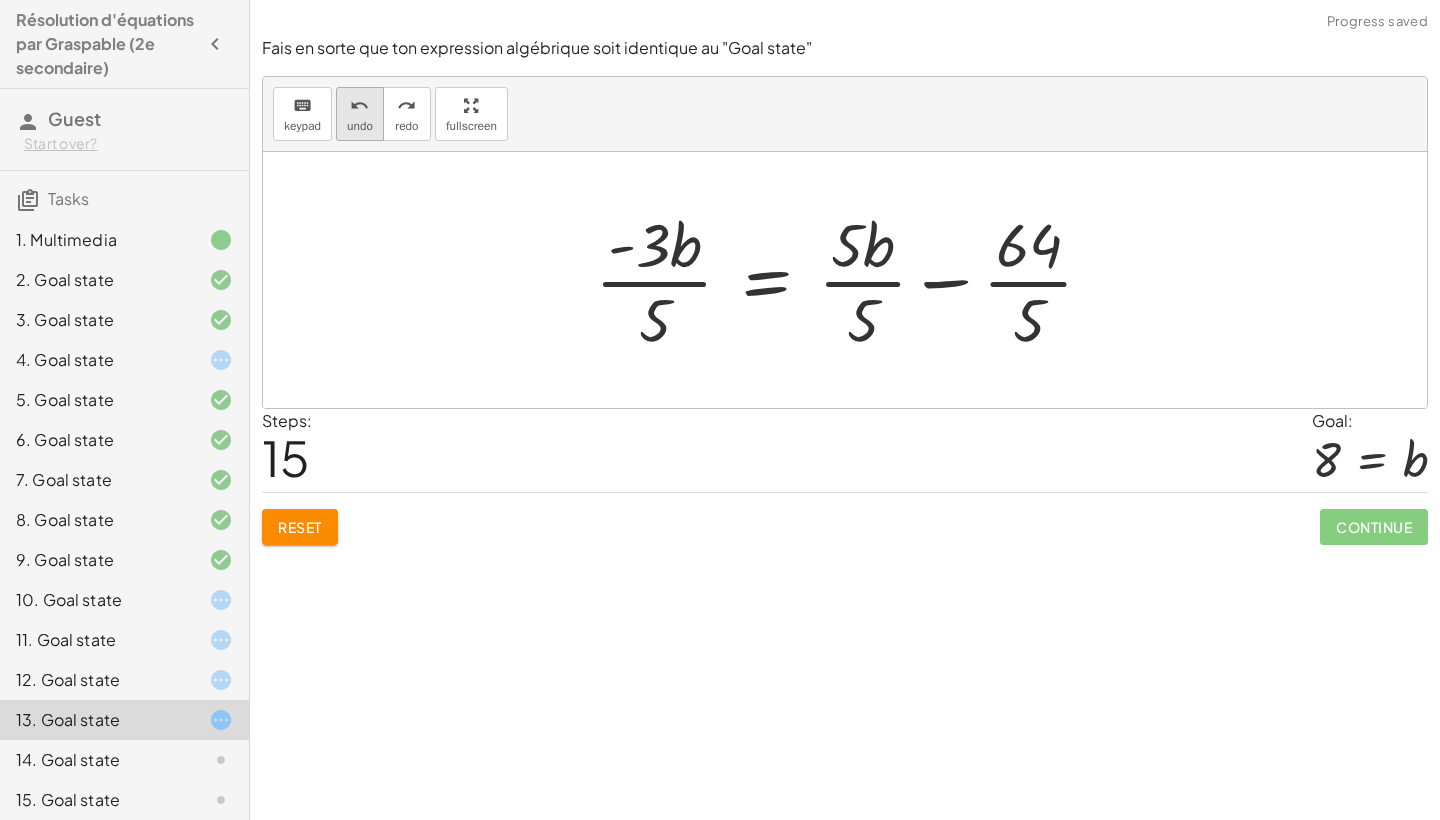 click on "undo" at bounding box center [360, 126] 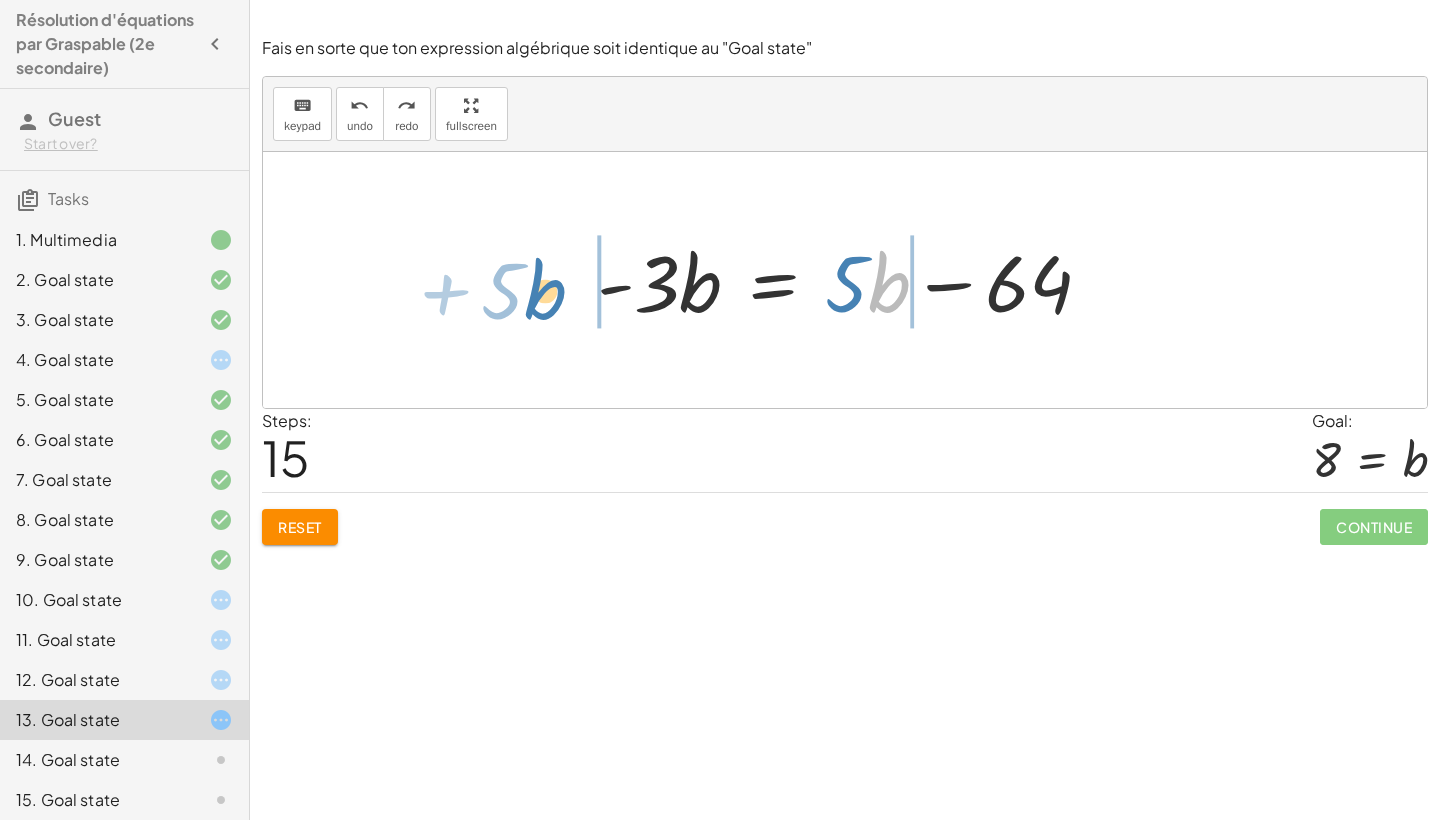 drag, startPoint x: 875, startPoint y: 301, endPoint x: 531, endPoint y: 308, distance: 344.07123 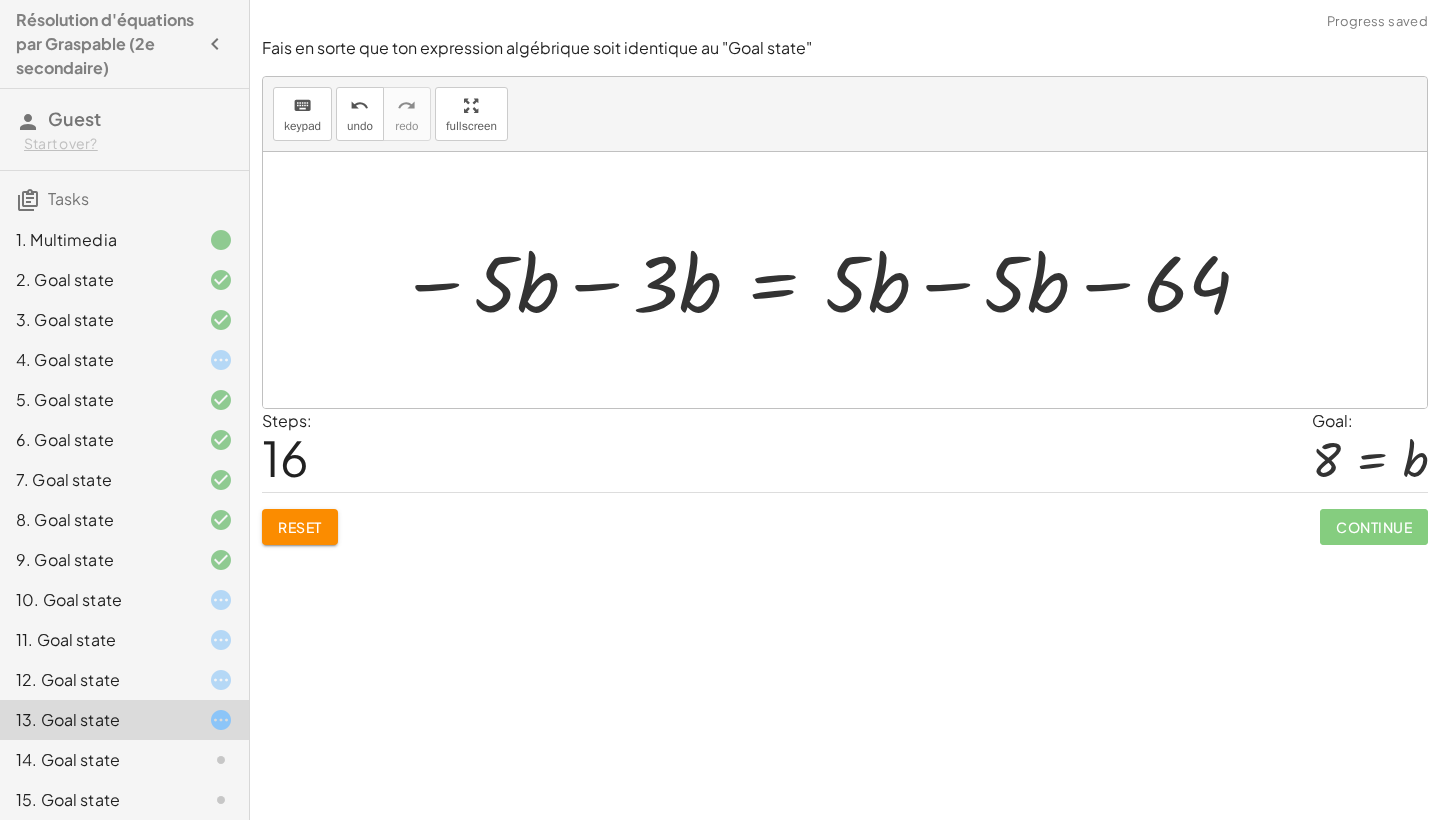 click at bounding box center [826, 280] 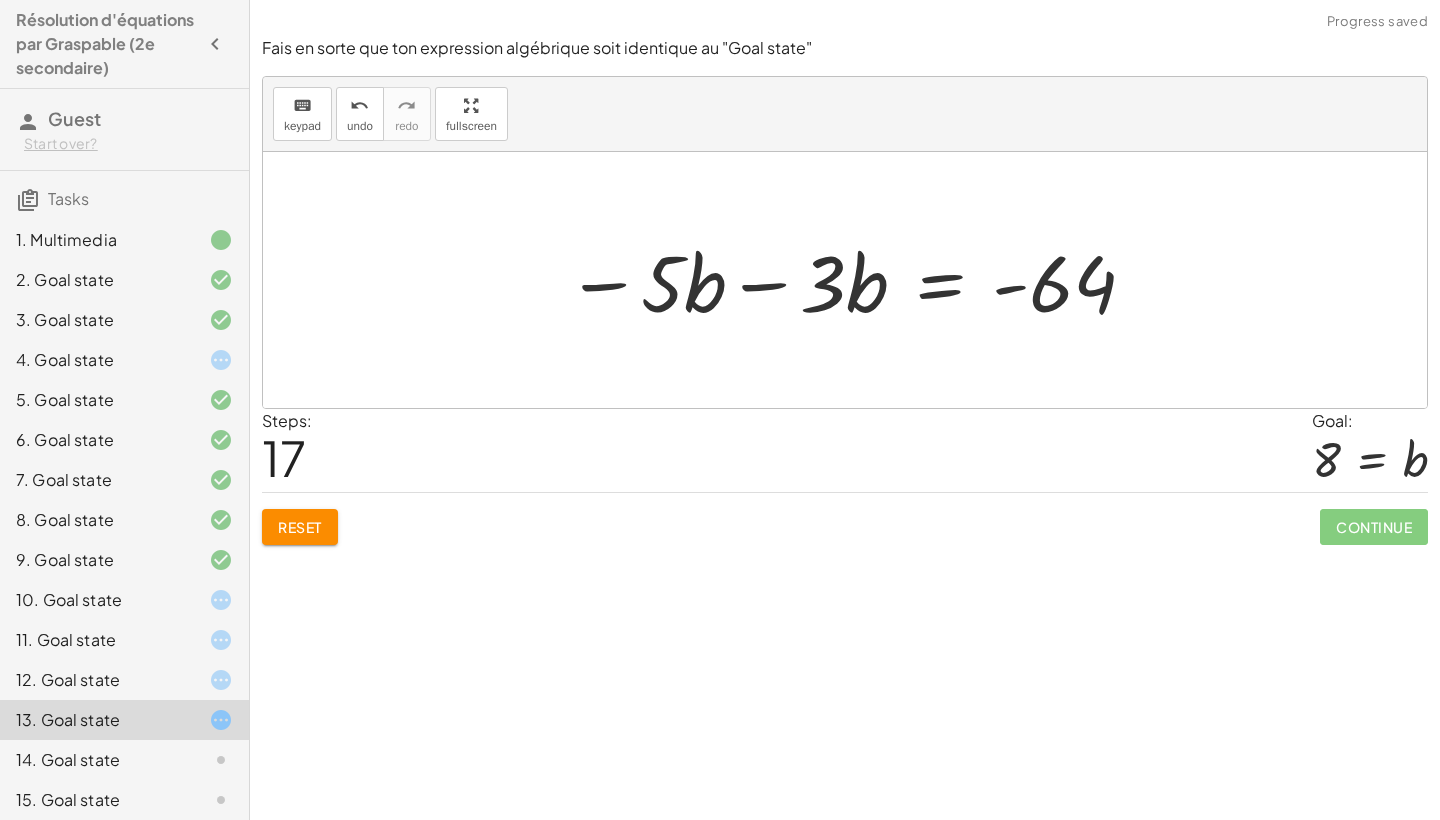 click at bounding box center (852, 280) 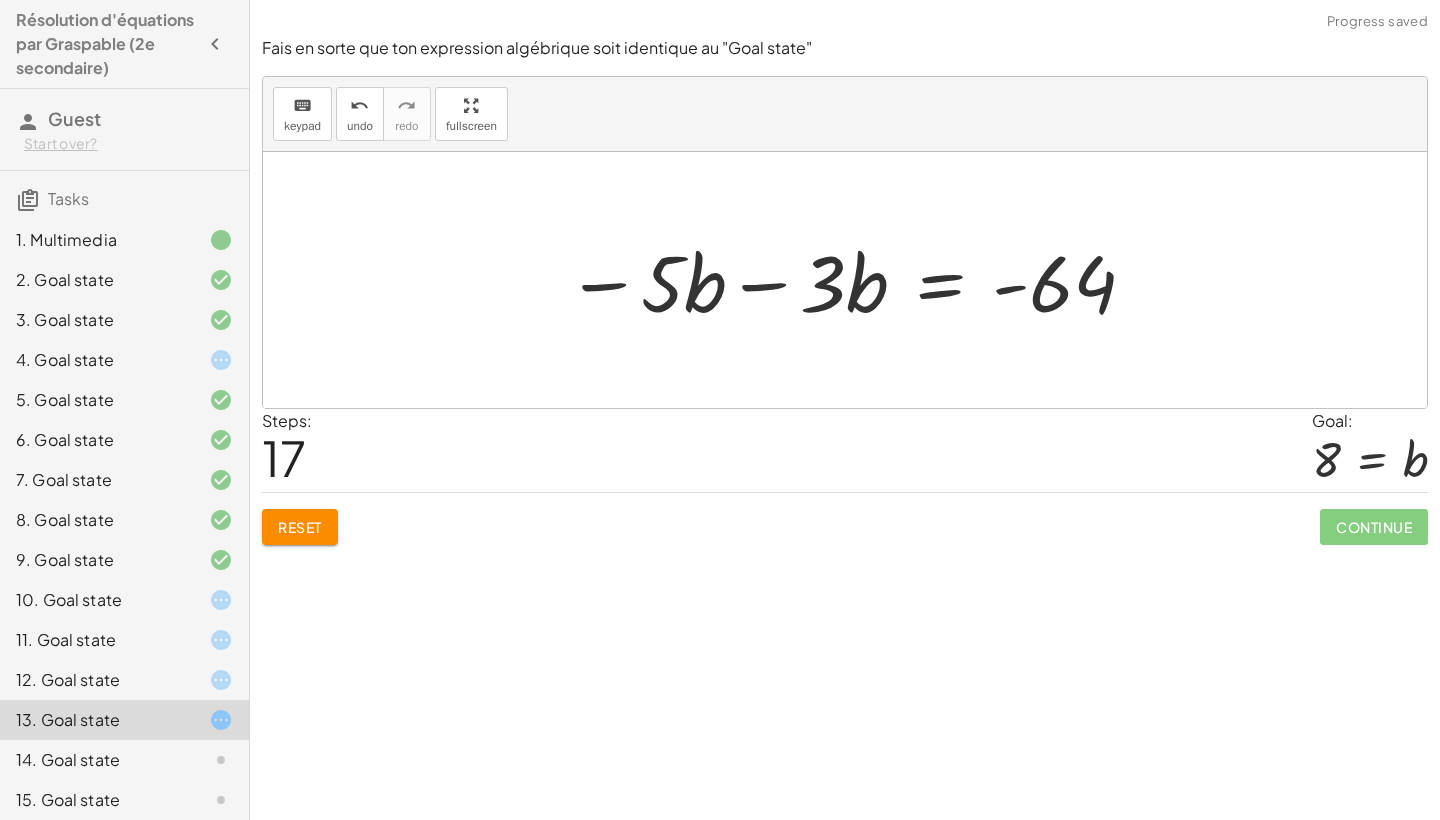 click at bounding box center (852, 280) 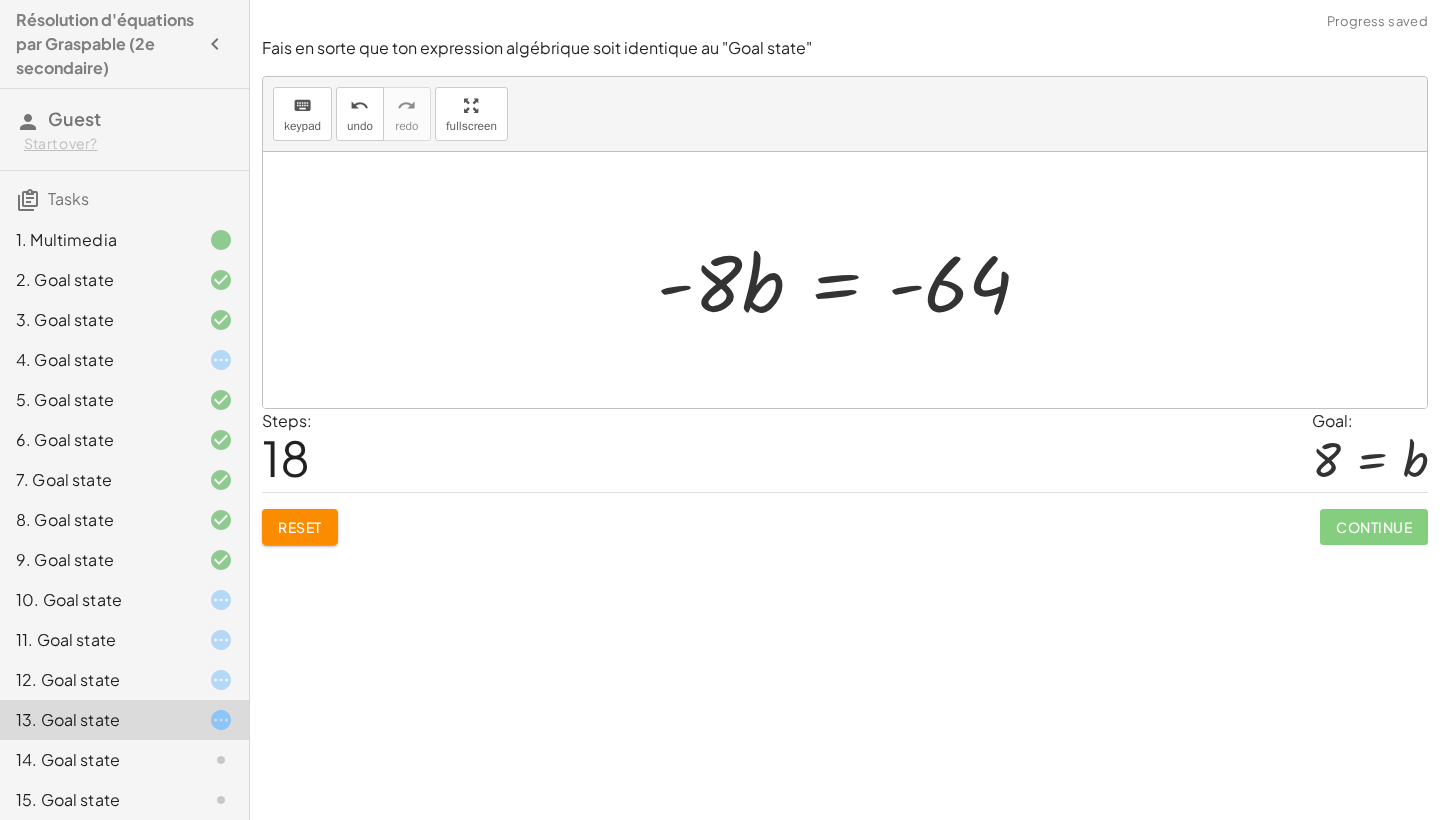 click at bounding box center [852, 280] 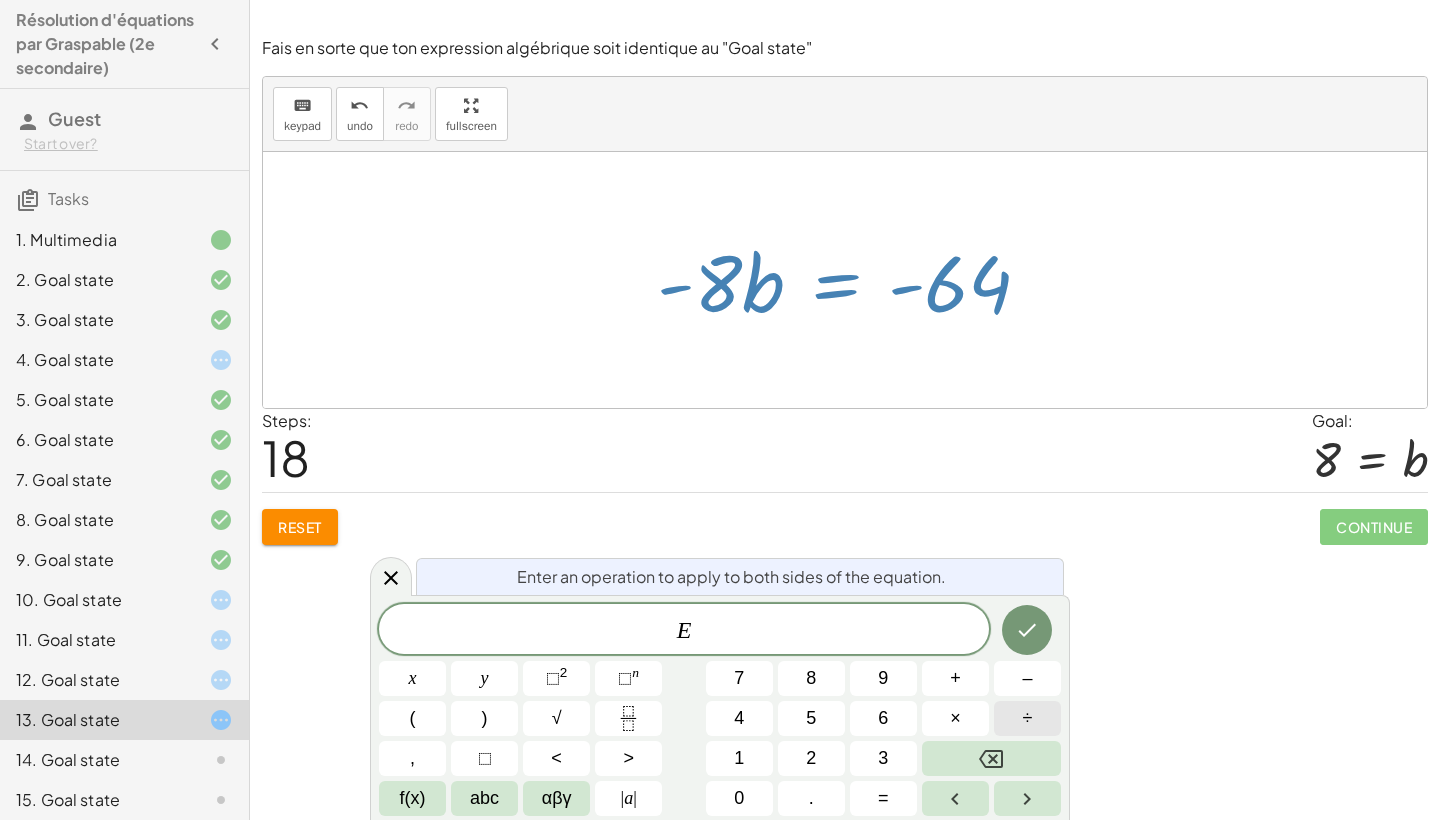 click on "÷" at bounding box center (1027, 718) 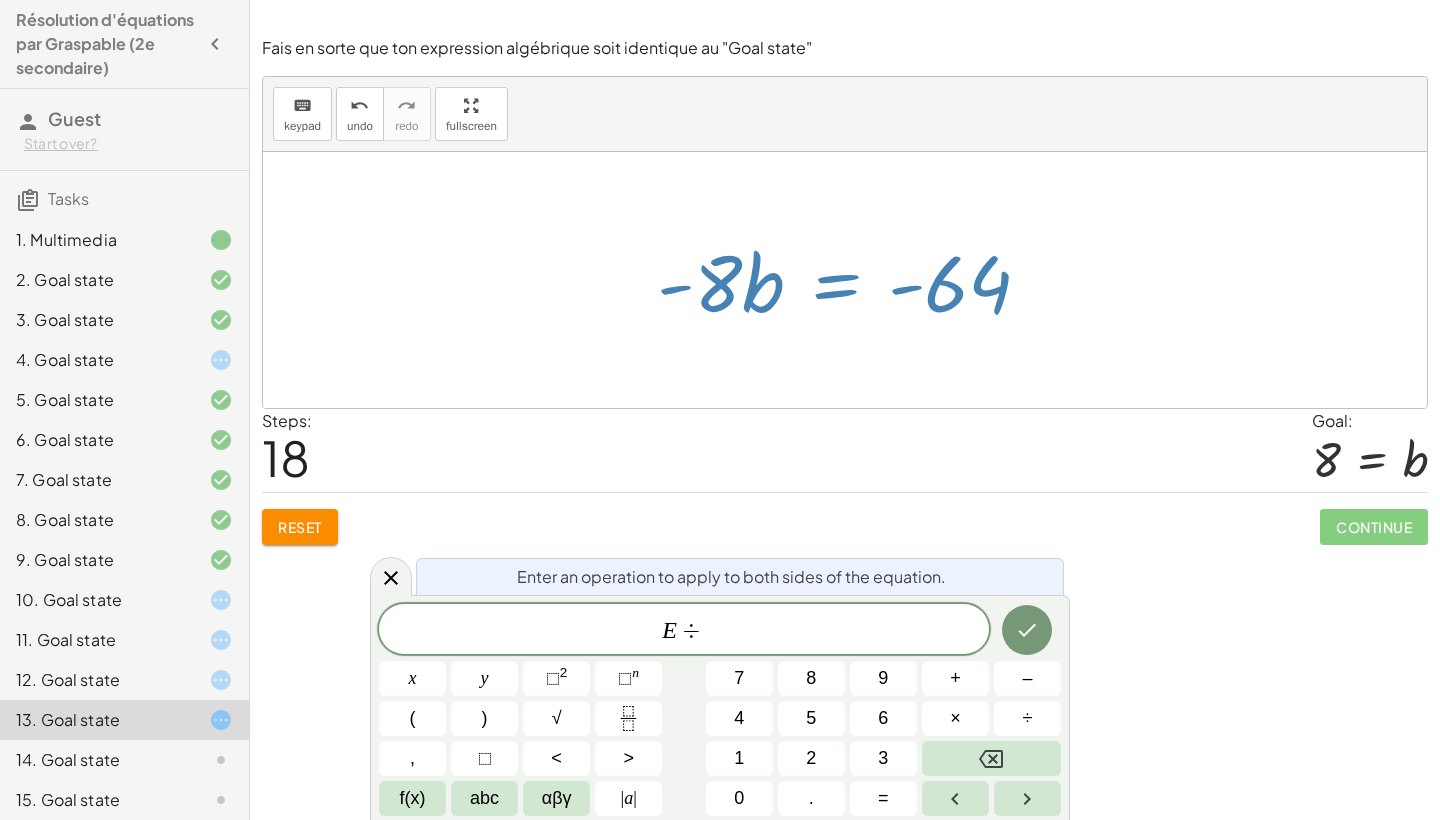 click on "E ÷ x y ⬚ 2 ⬚ n 7 8 9 + – ( ) √ 4 5 6 × ÷ , ⬚ < > 1 2 3 f(x) abc αβγ | a | 0 . =" at bounding box center (720, 710) 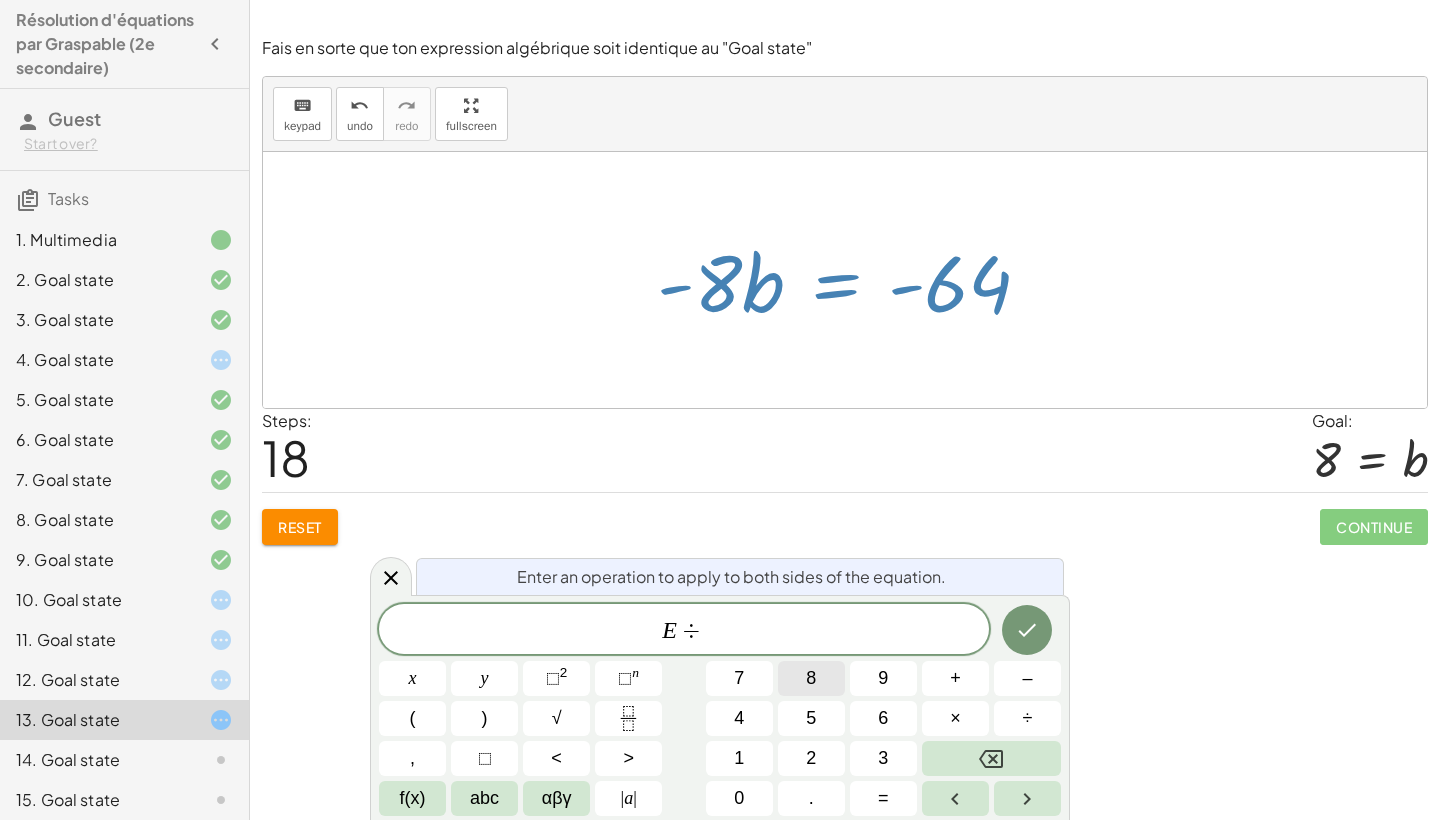 click on "8" at bounding box center [811, 678] 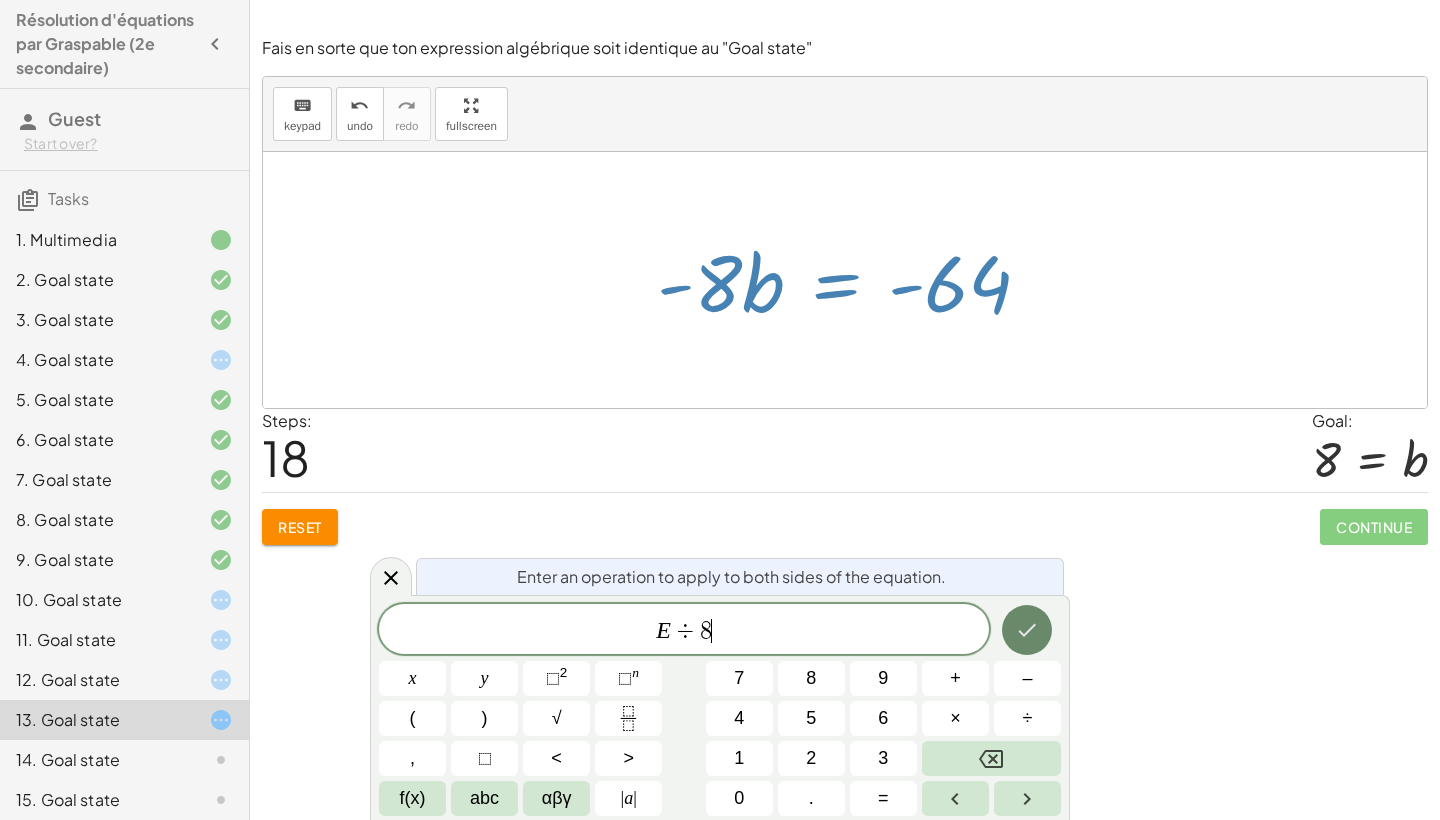 click at bounding box center [1027, 630] 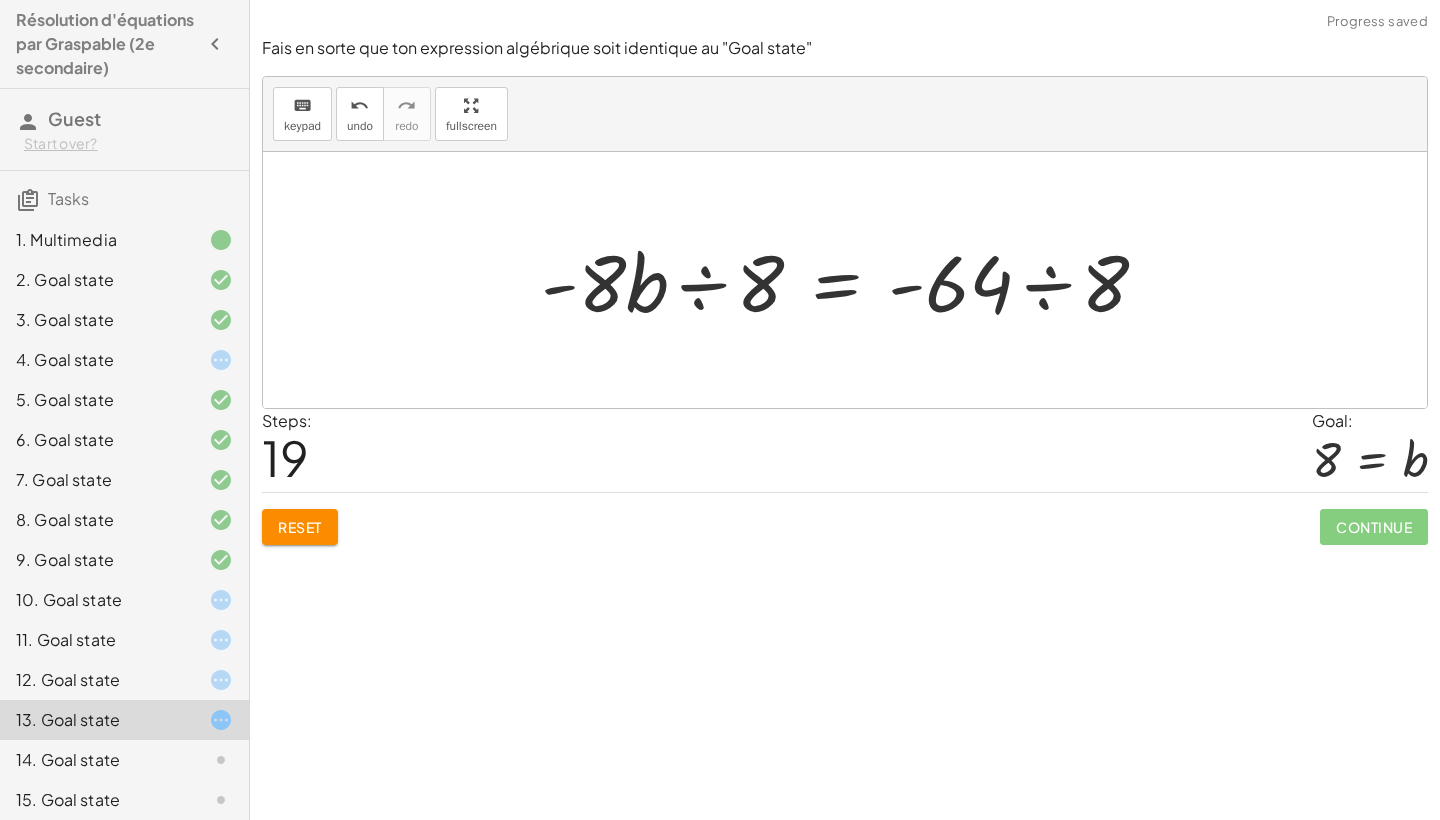 click at bounding box center (852, 280) 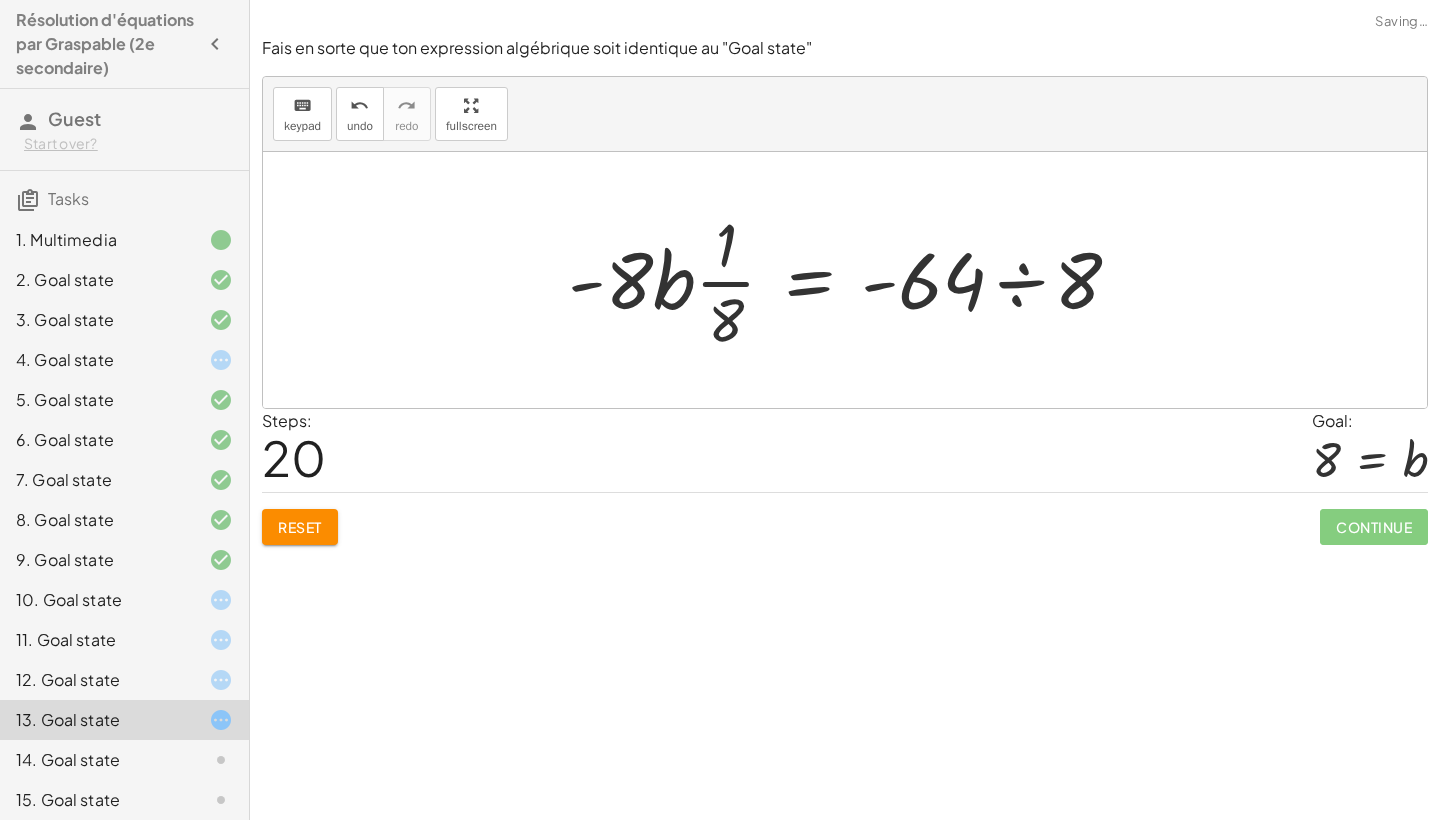 click at bounding box center [852, 280] 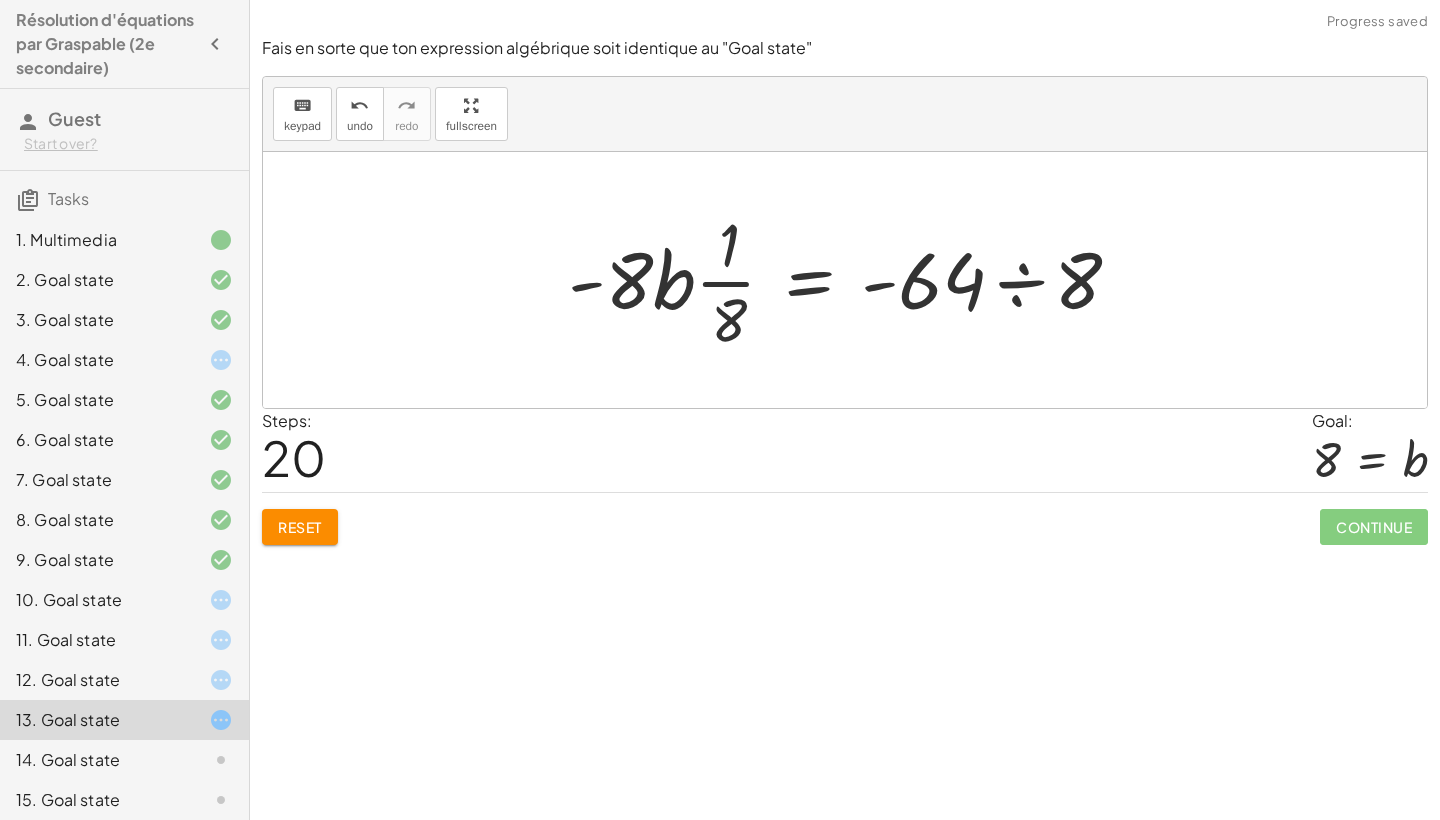 click at bounding box center [852, 280] 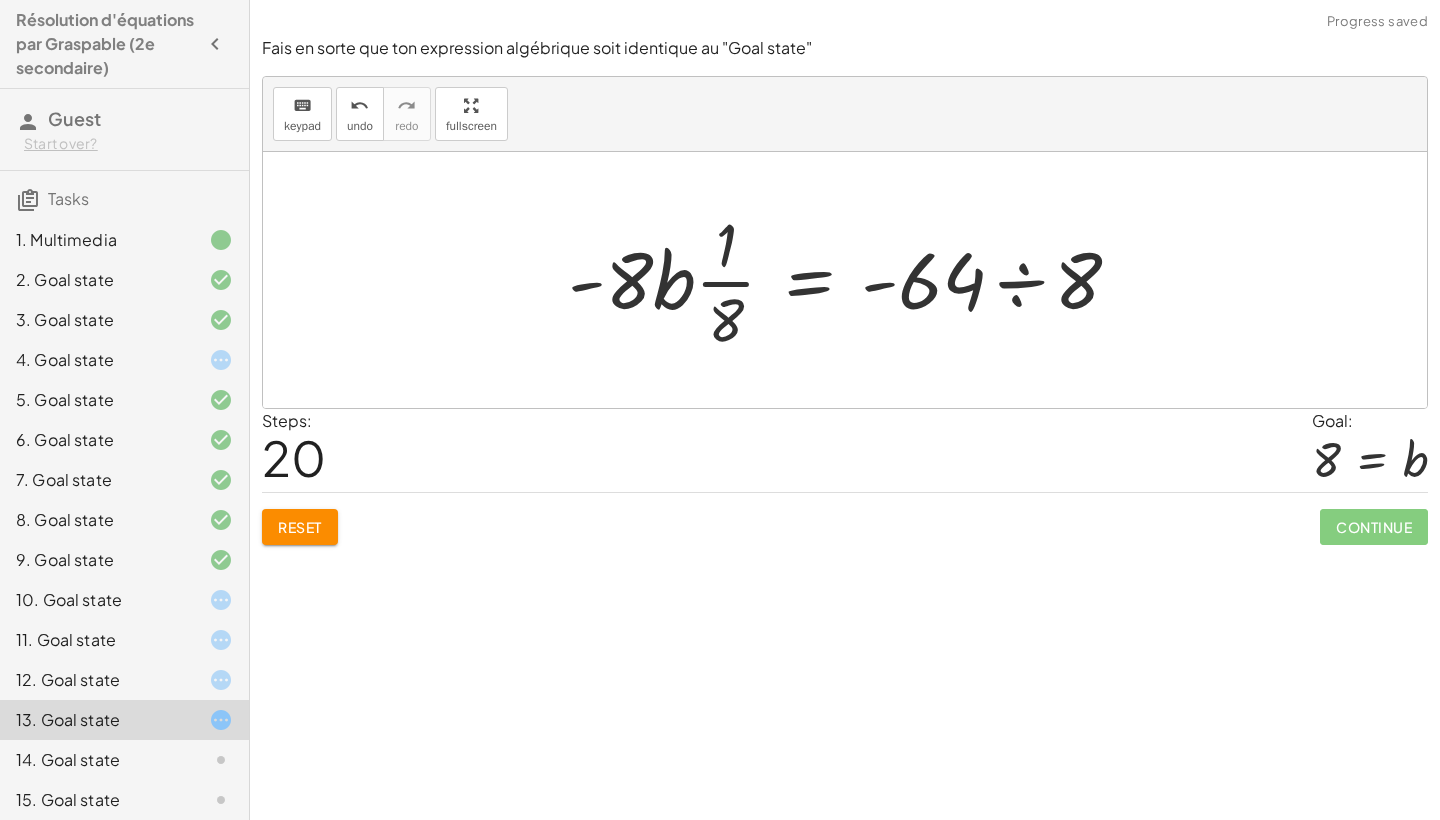 click at bounding box center (852, 280) 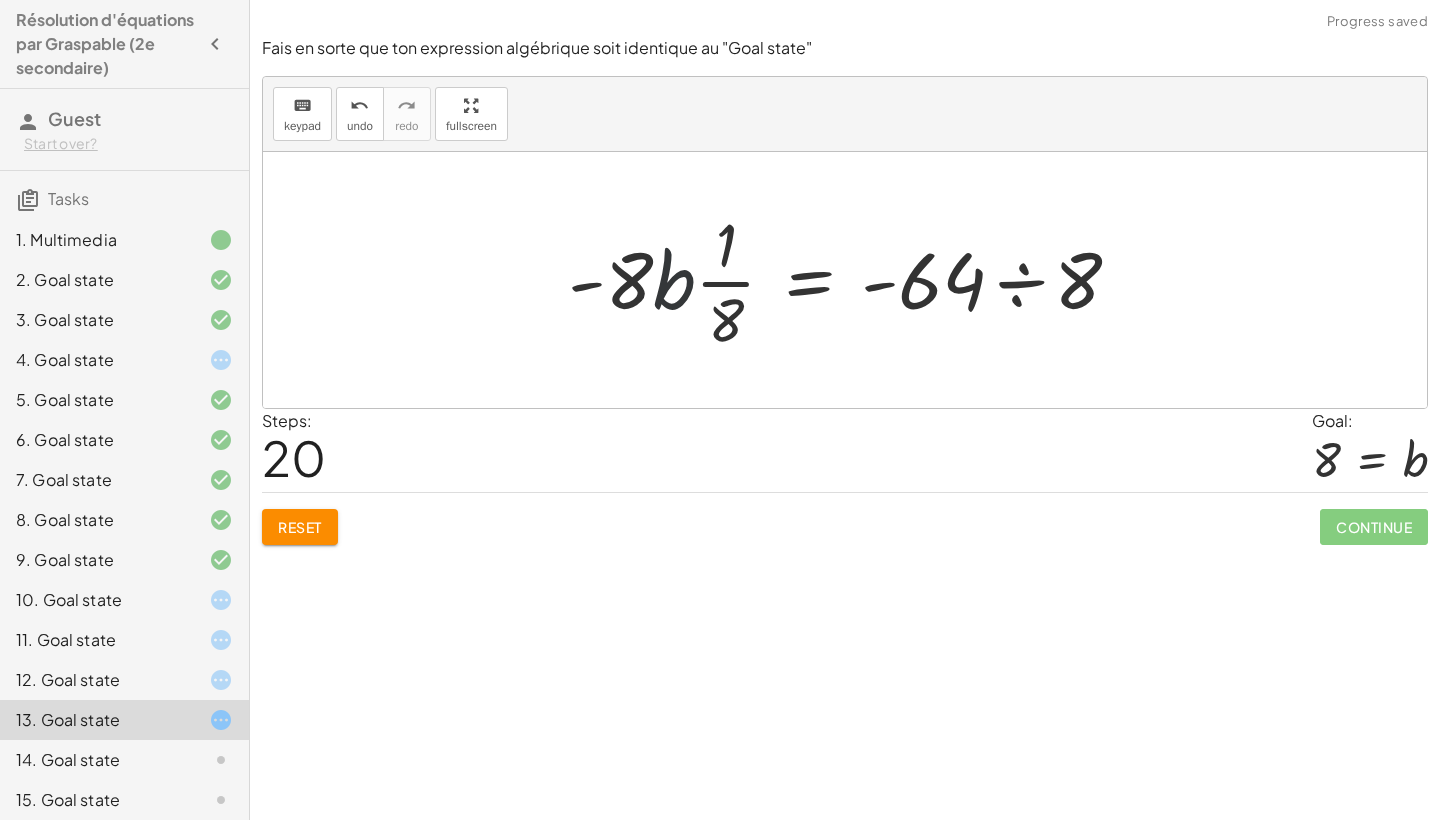 click at bounding box center [852, 280] 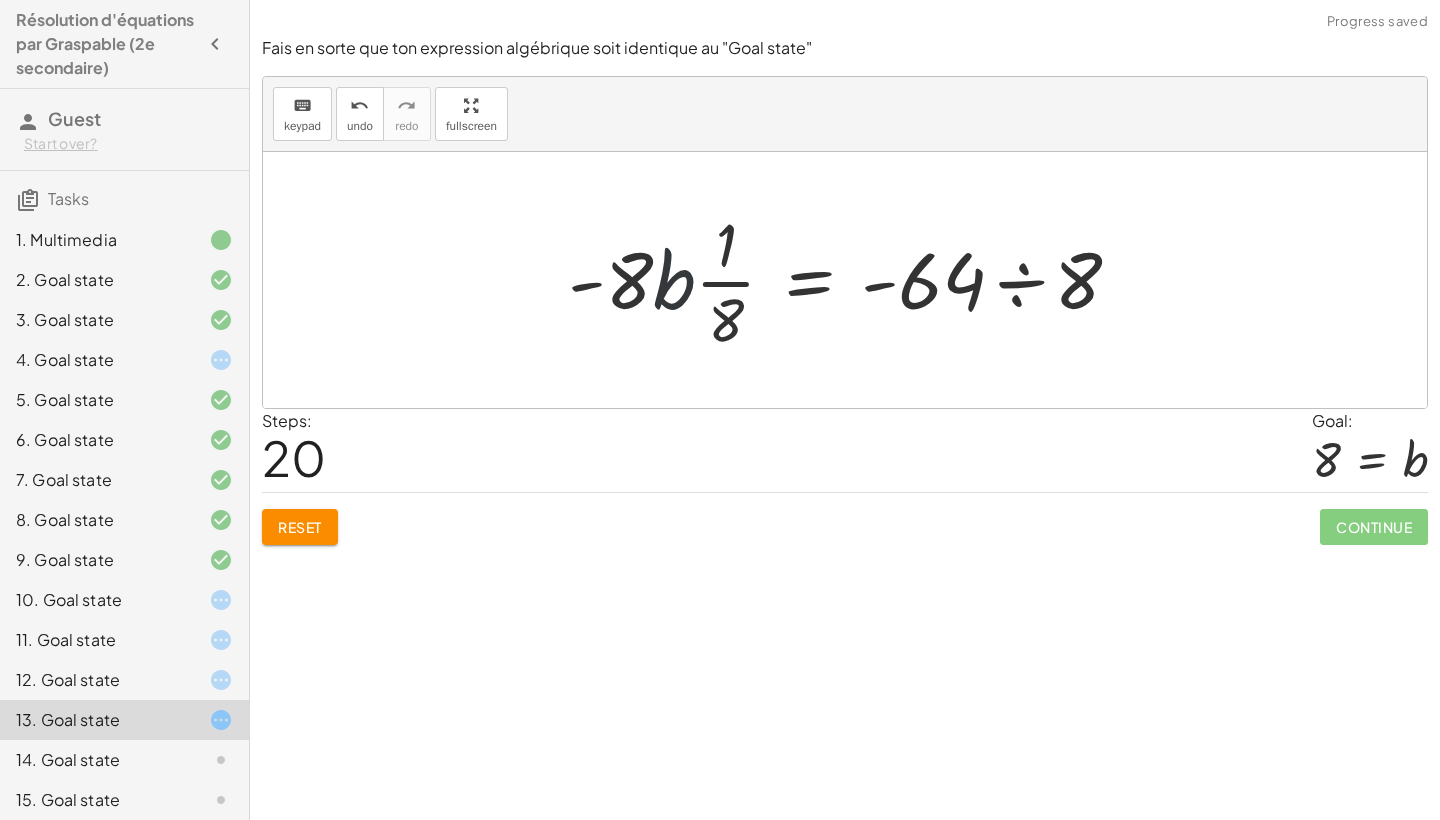 click at bounding box center (852, 280) 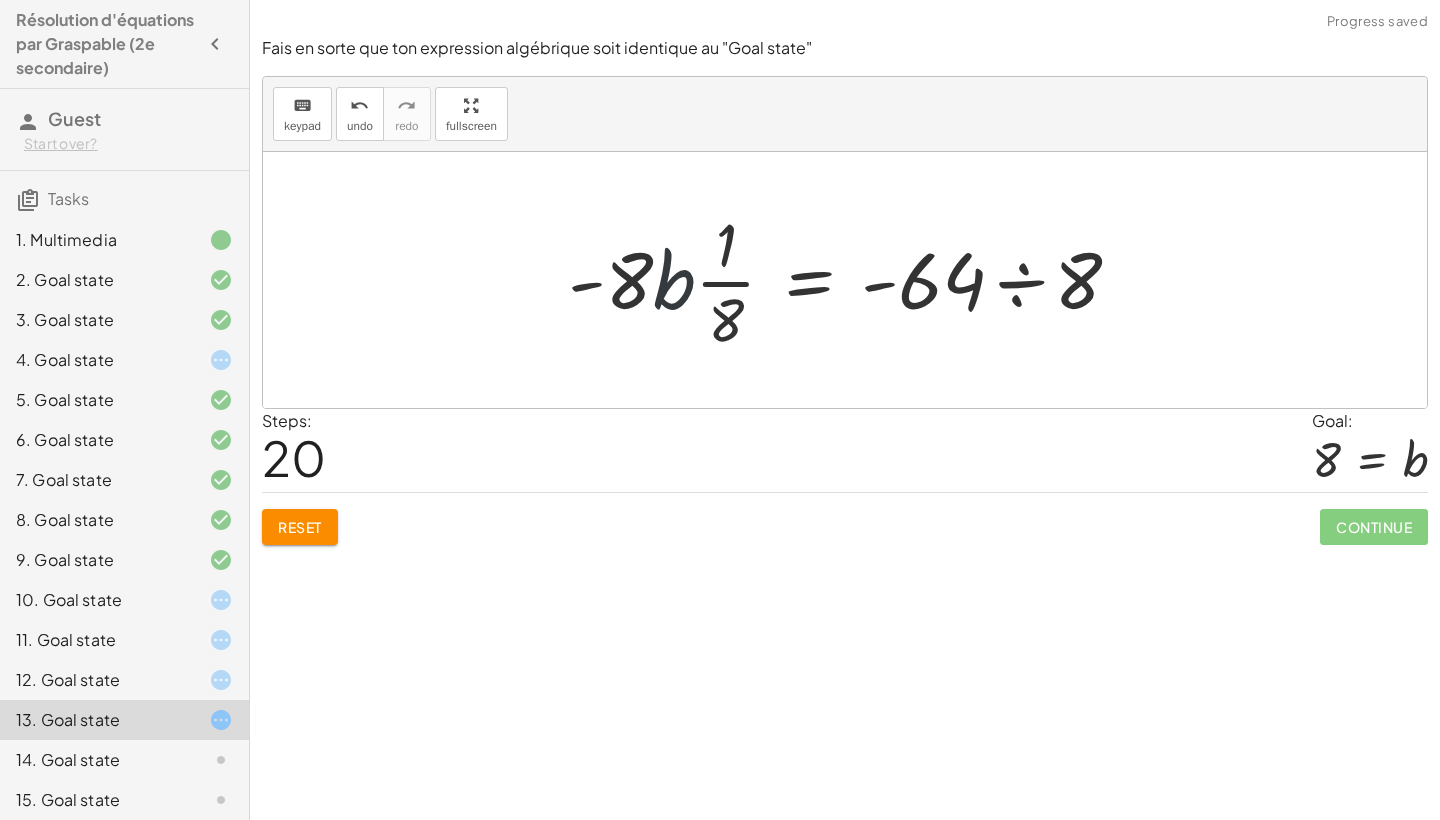 click at bounding box center (852, 280) 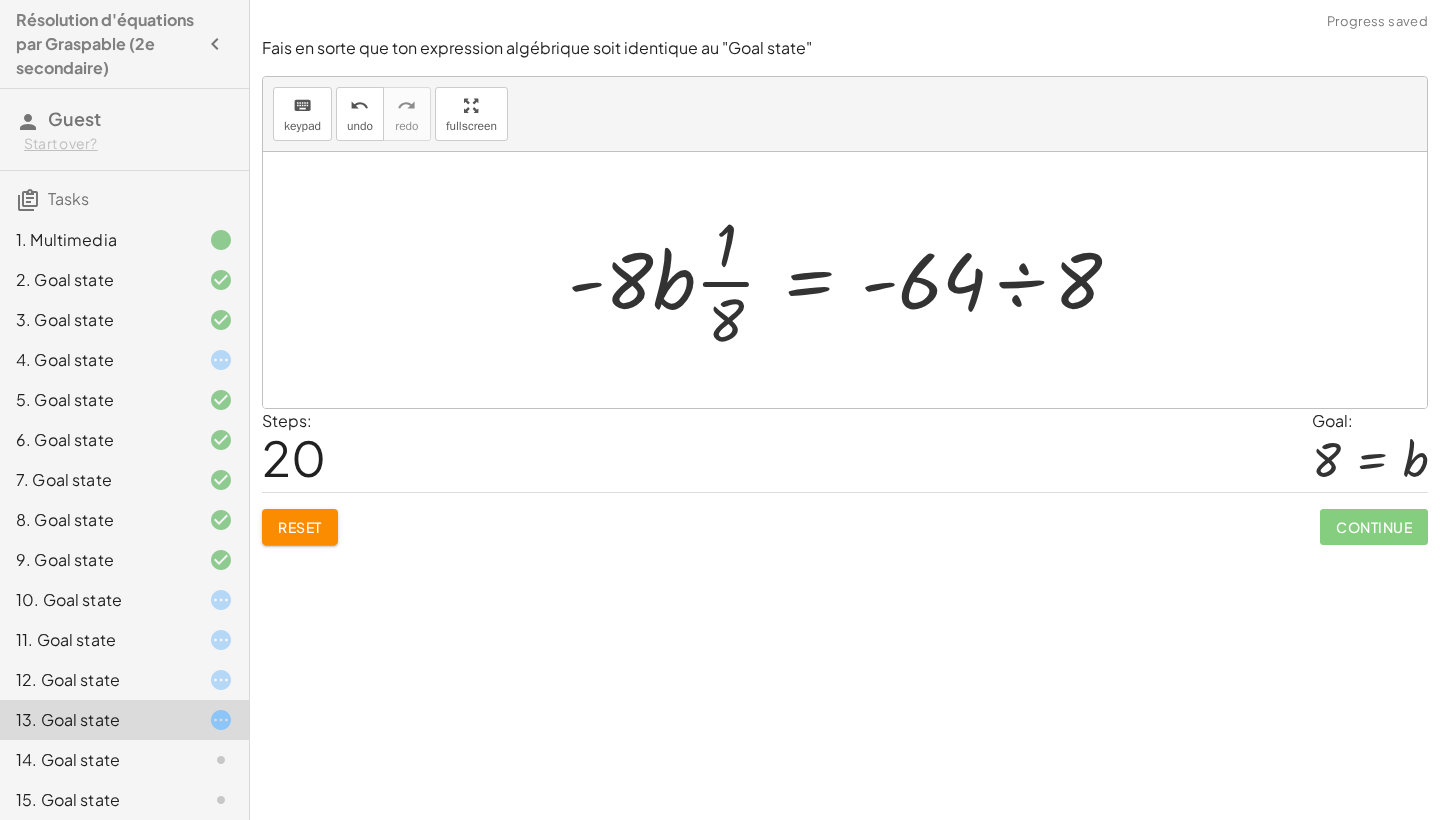 click at bounding box center [852, 280] 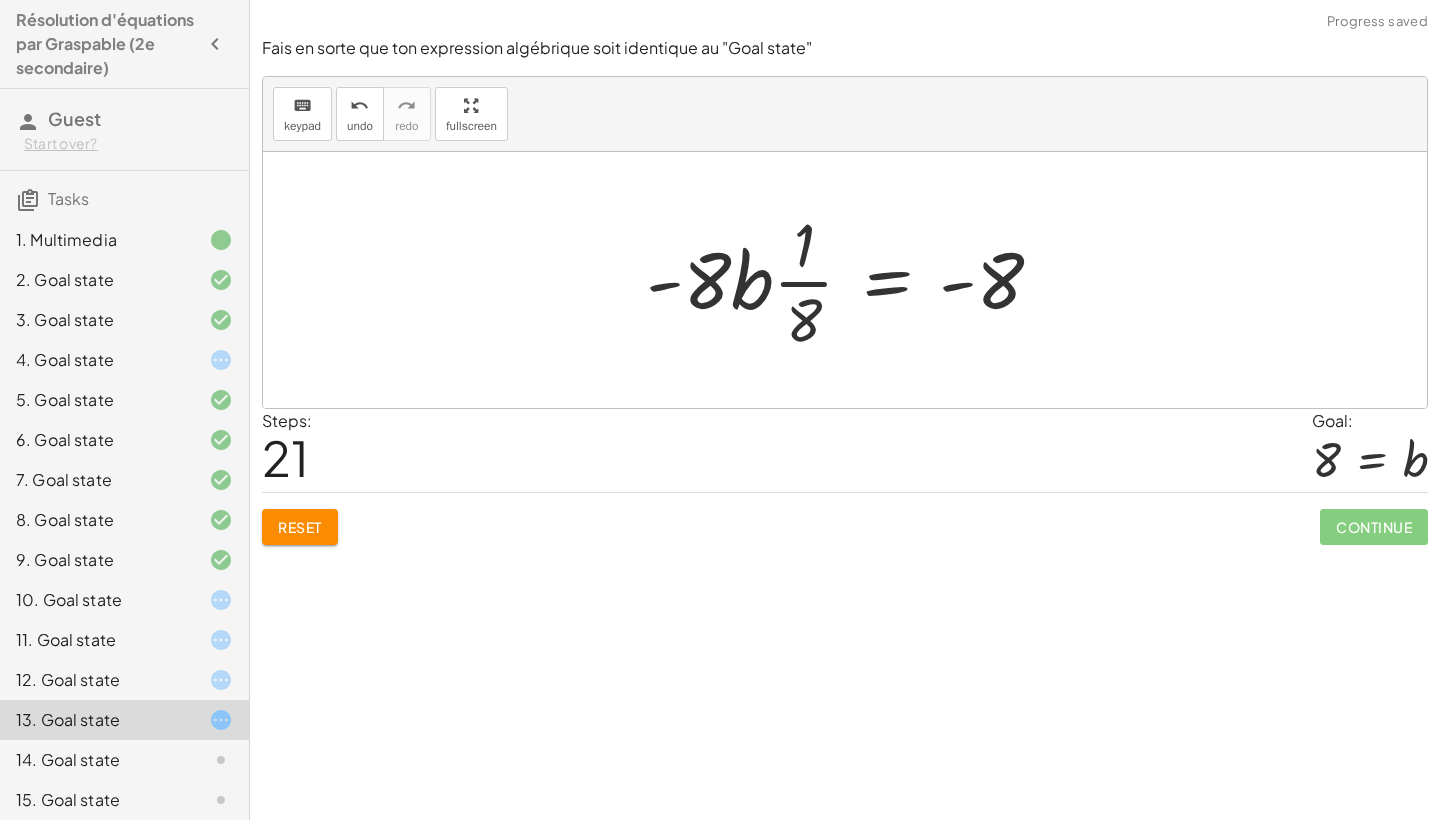click at bounding box center (852, 280) 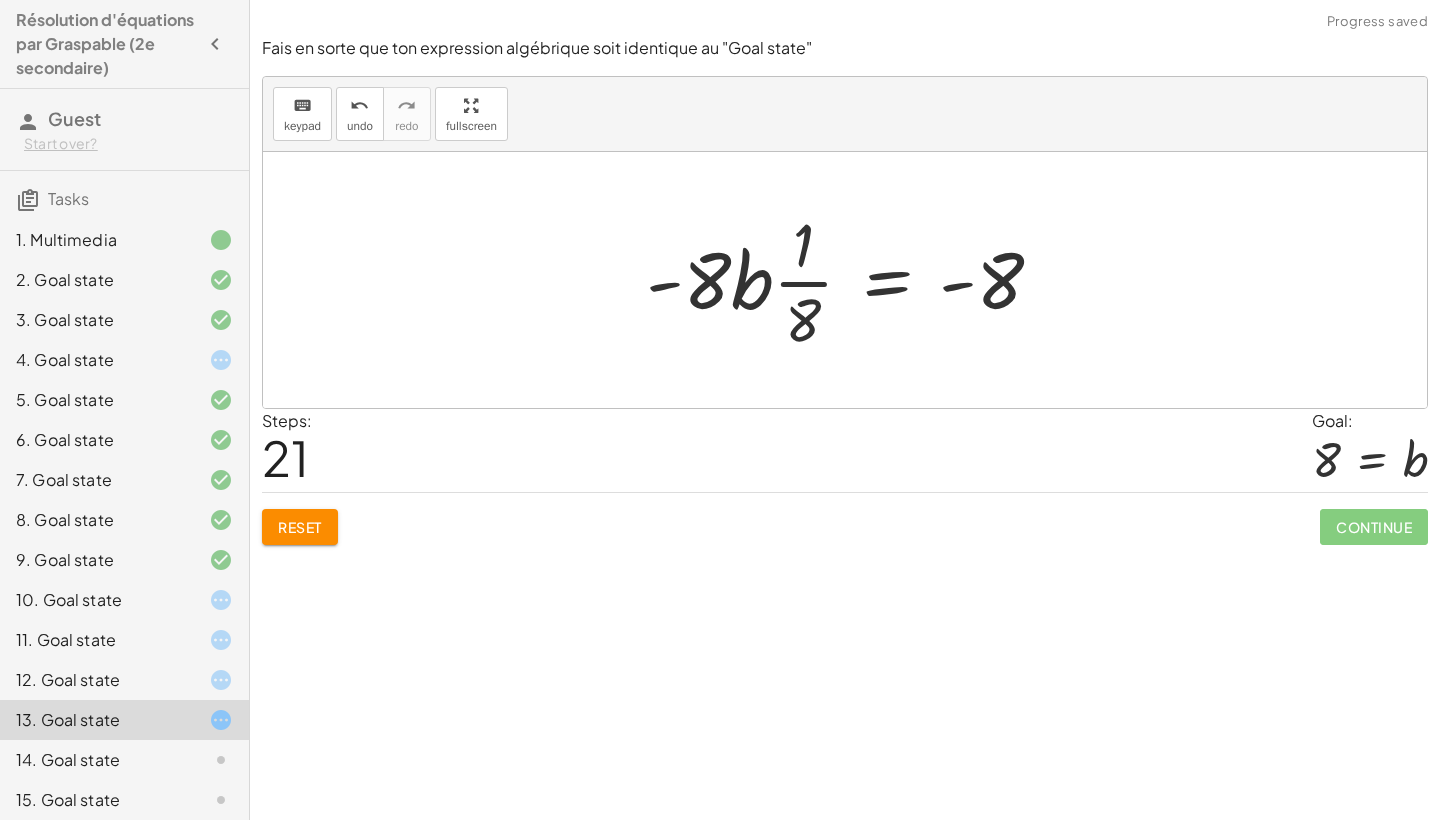 click at bounding box center (852, 280) 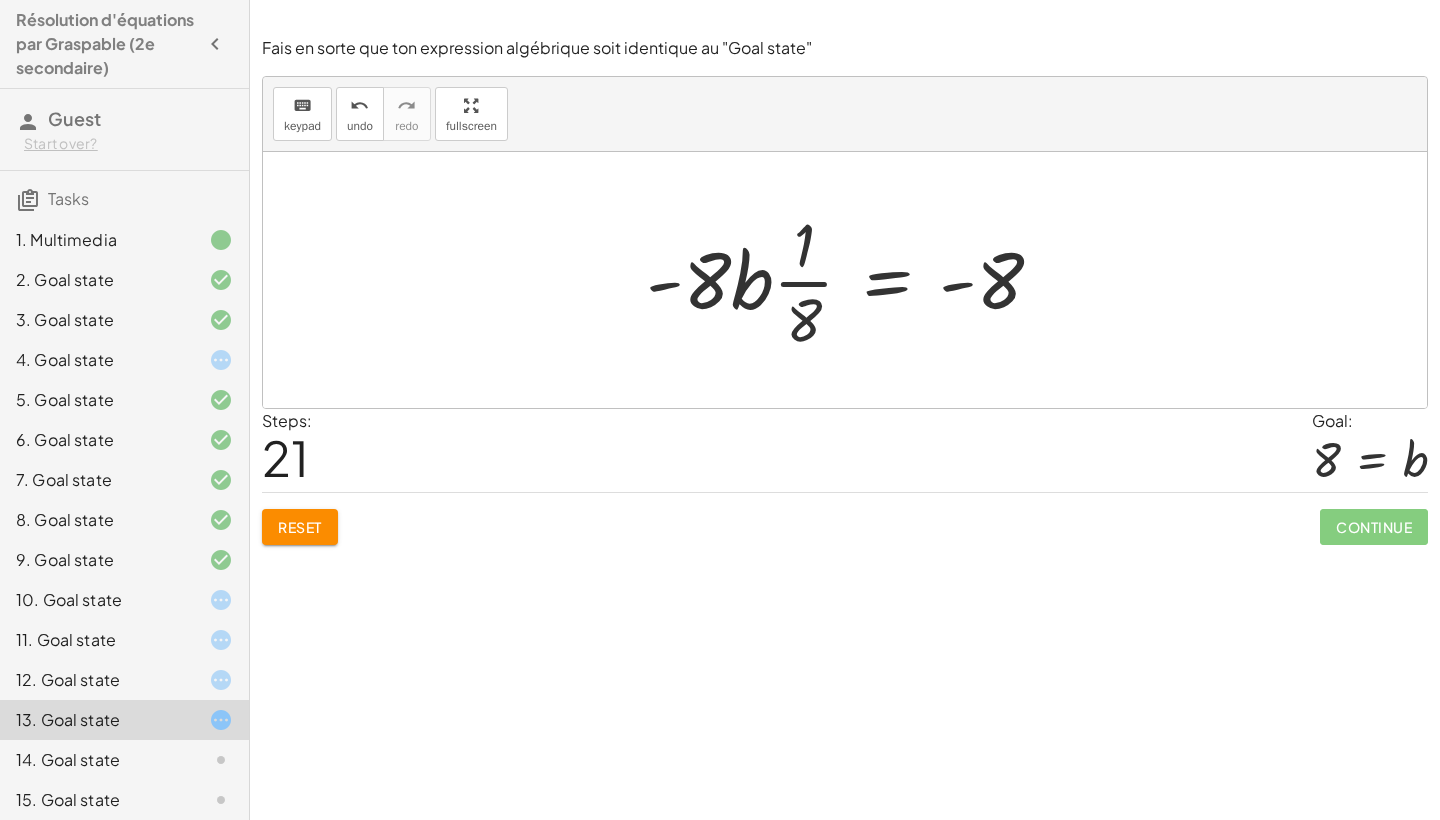 click at bounding box center [852, 280] 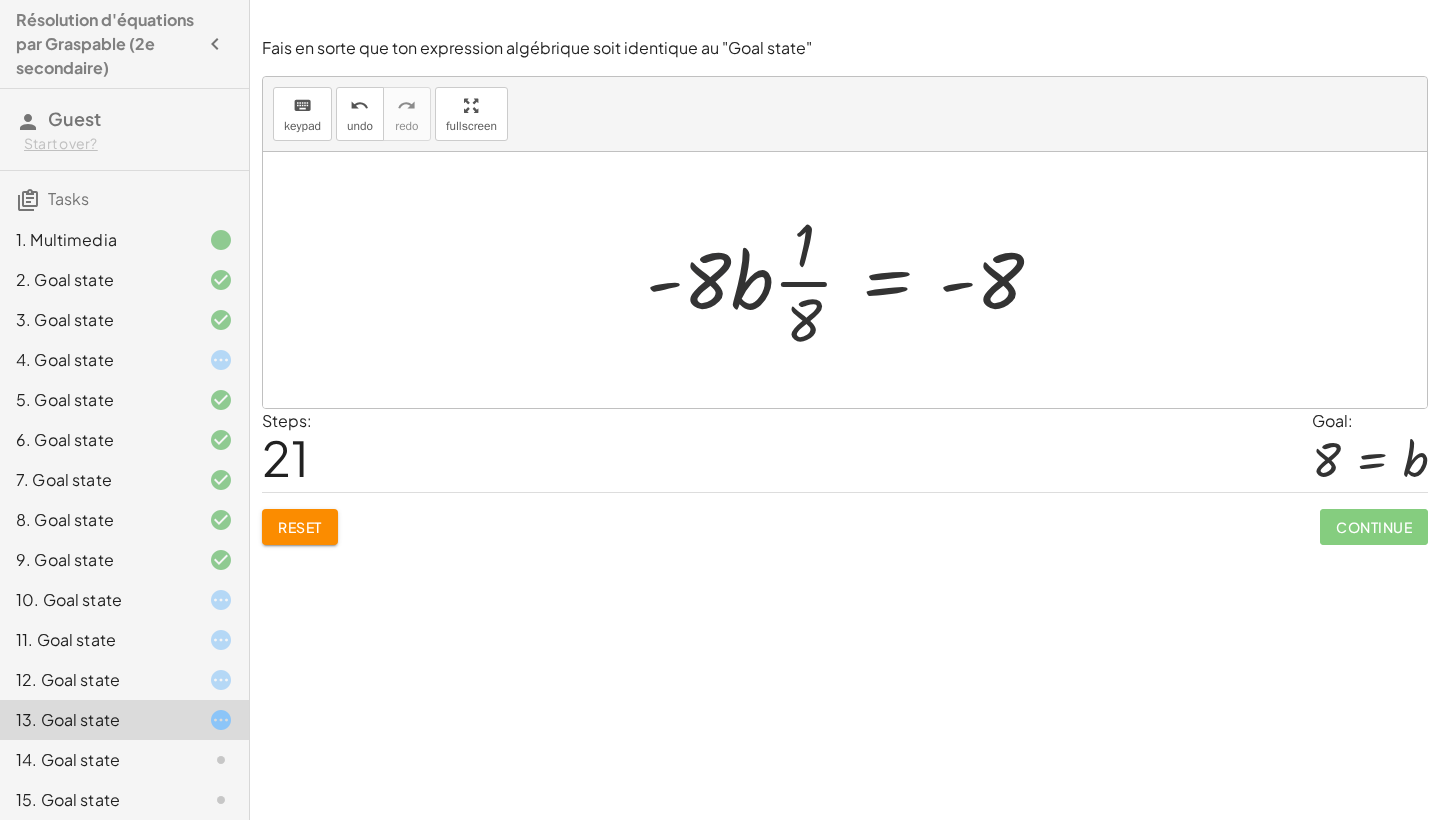 click at bounding box center (852, 280) 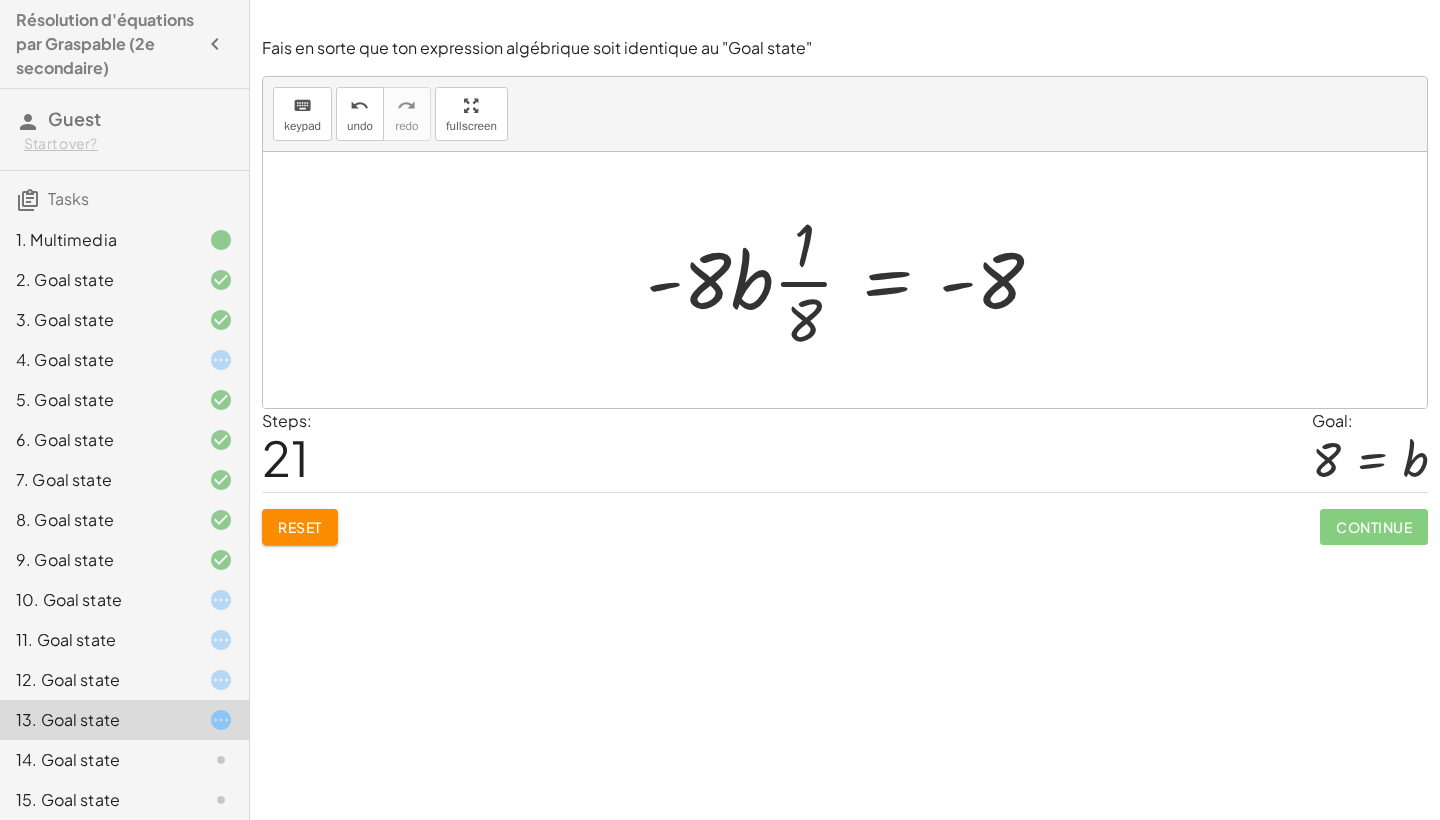 click at bounding box center (852, 280) 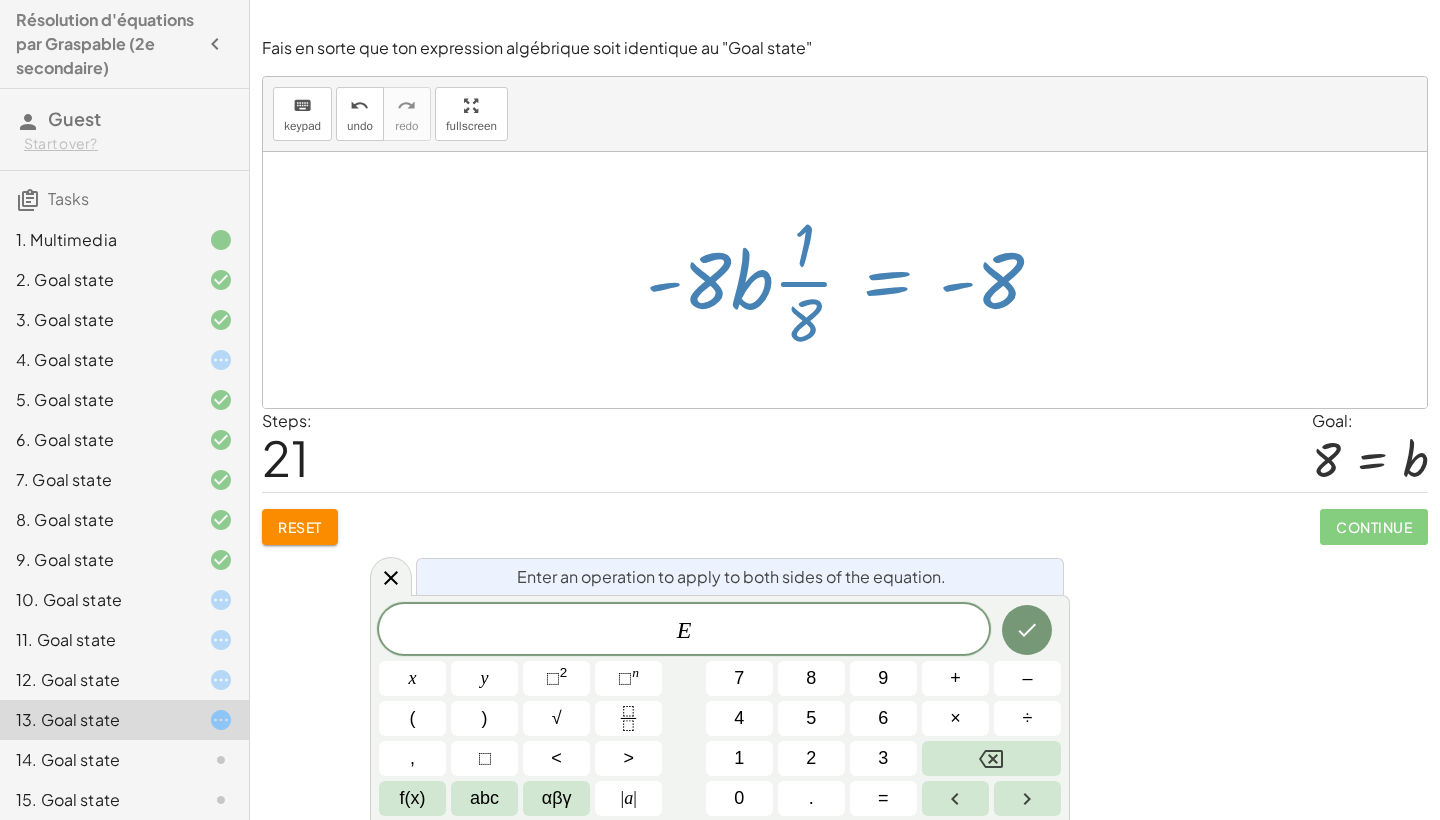 click at bounding box center [852, 280] 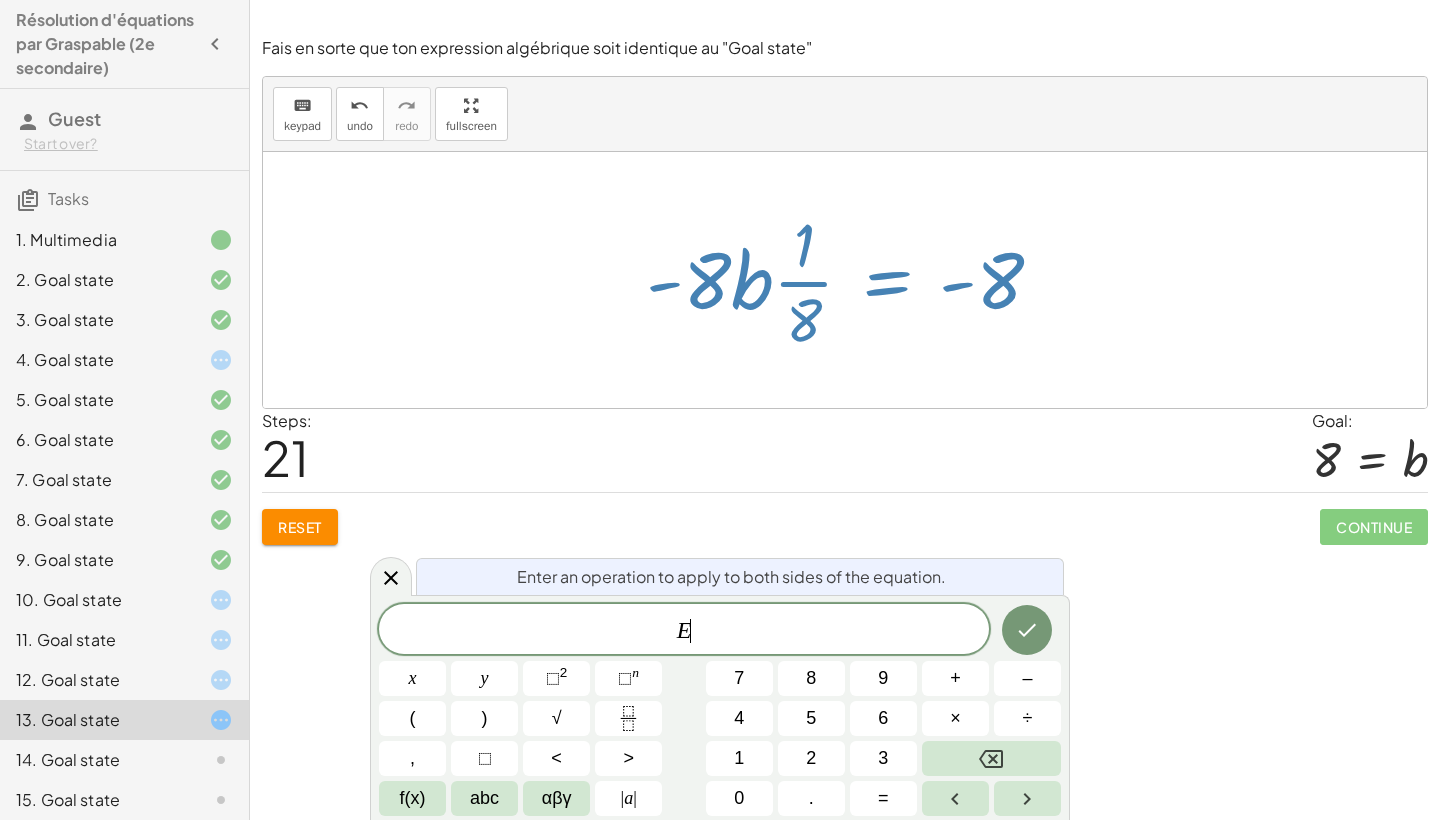 drag, startPoint x: 782, startPoint y: 288, endPoint x: 781, endPoint y: 347, distance: 59.008472 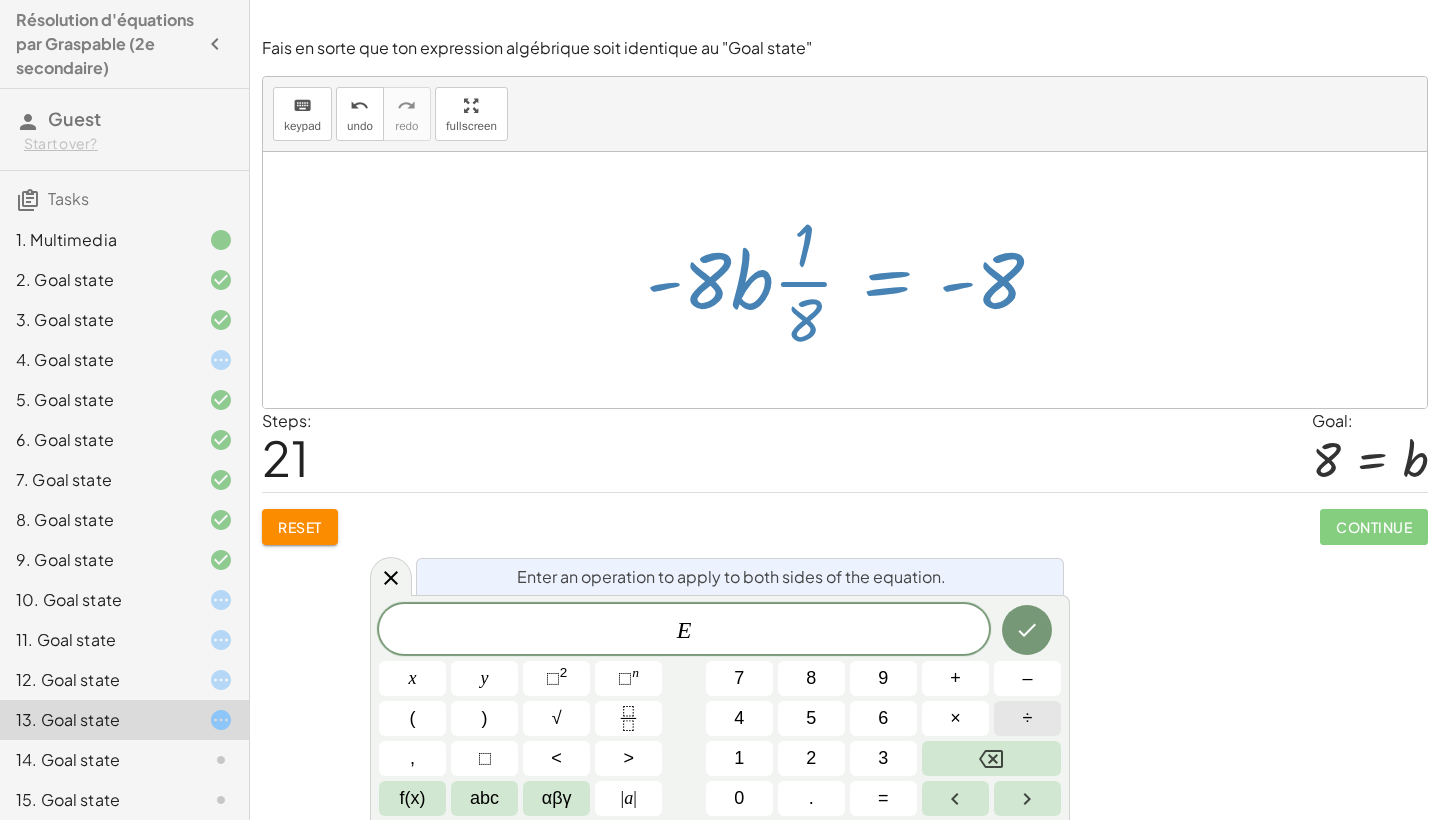 click on "÷" at bounding box center (1027, 718) 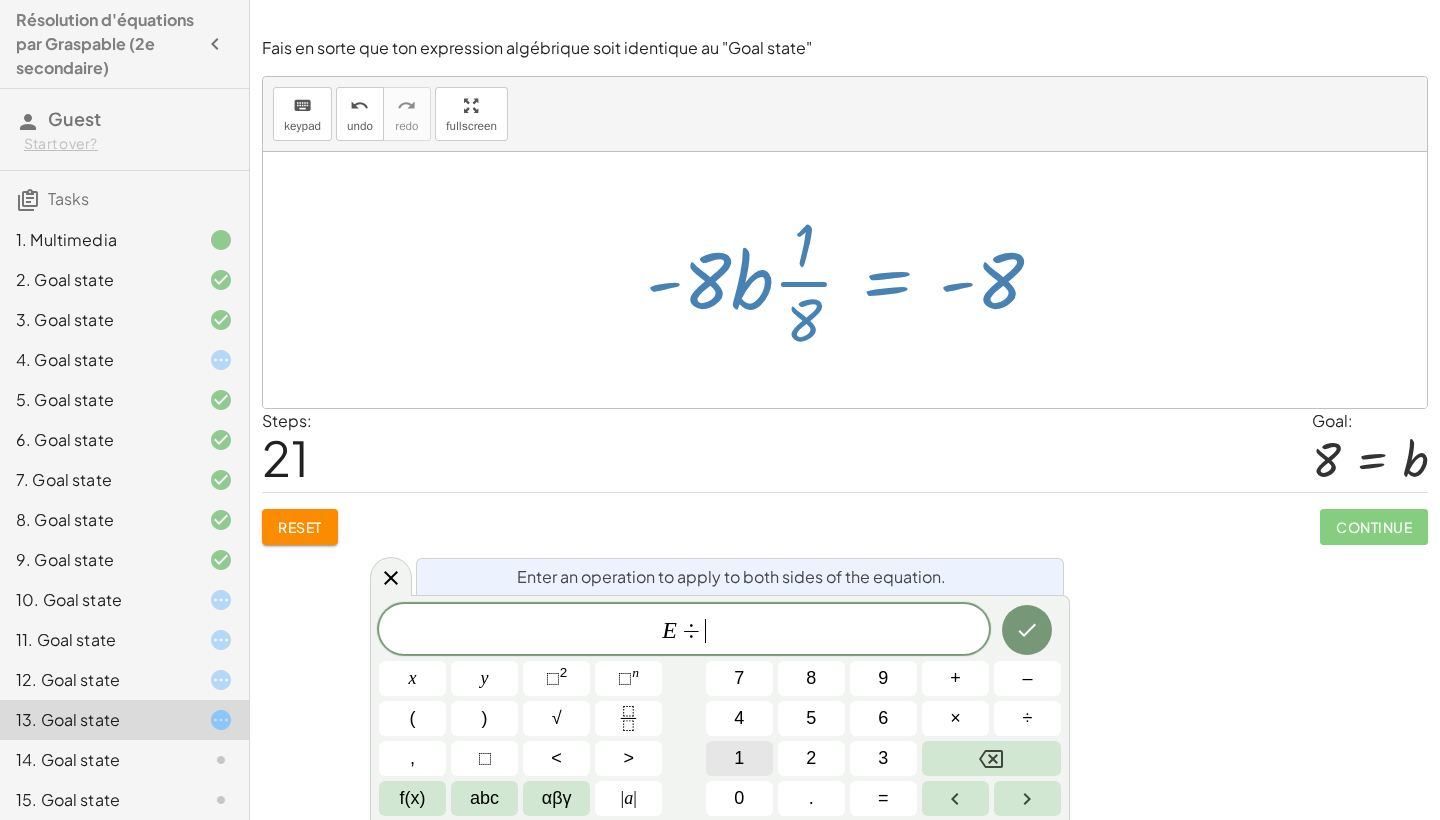 click on "1" at bounding box center (739, 758) 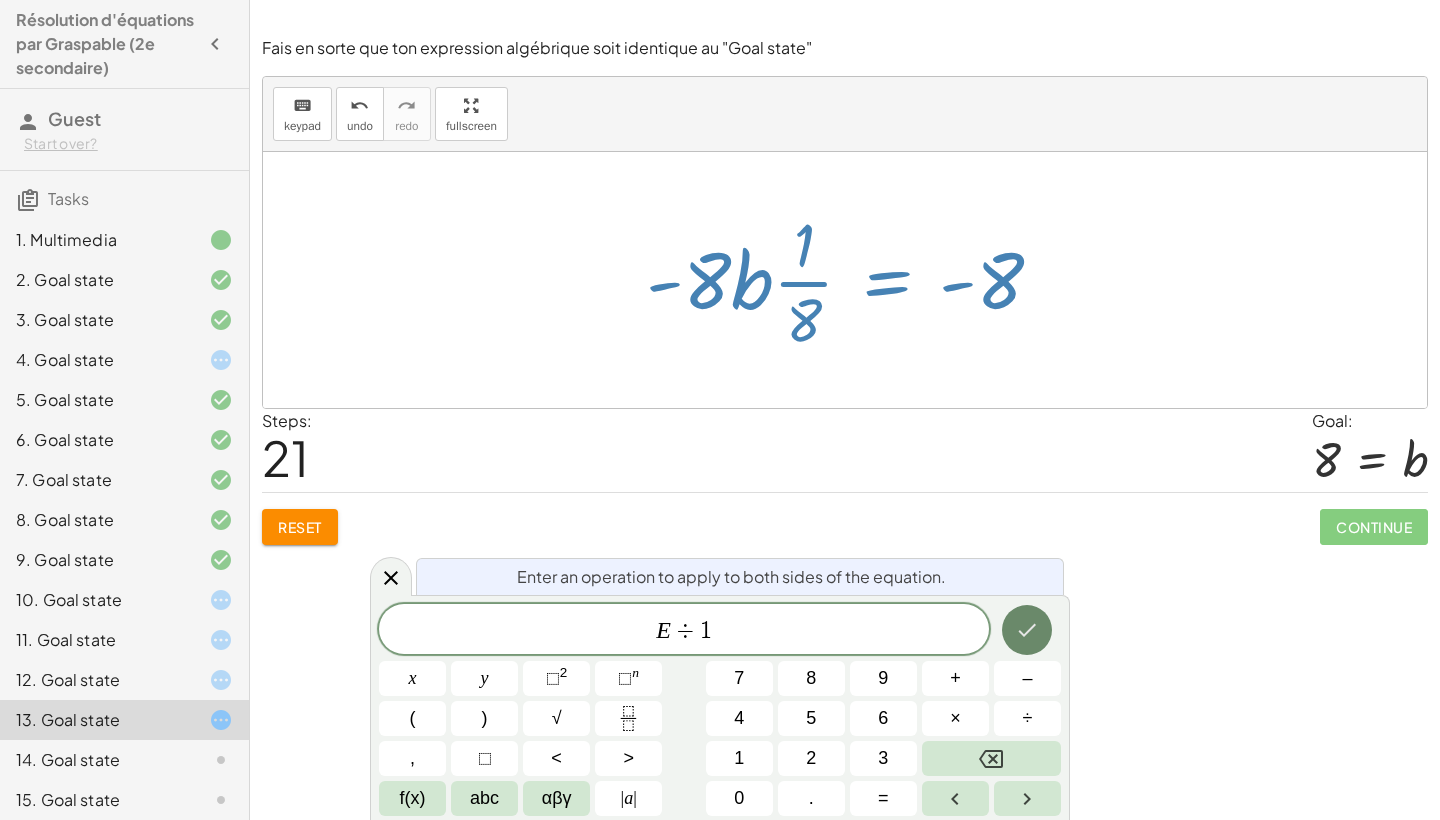 click at bounding box center [1027, 630] 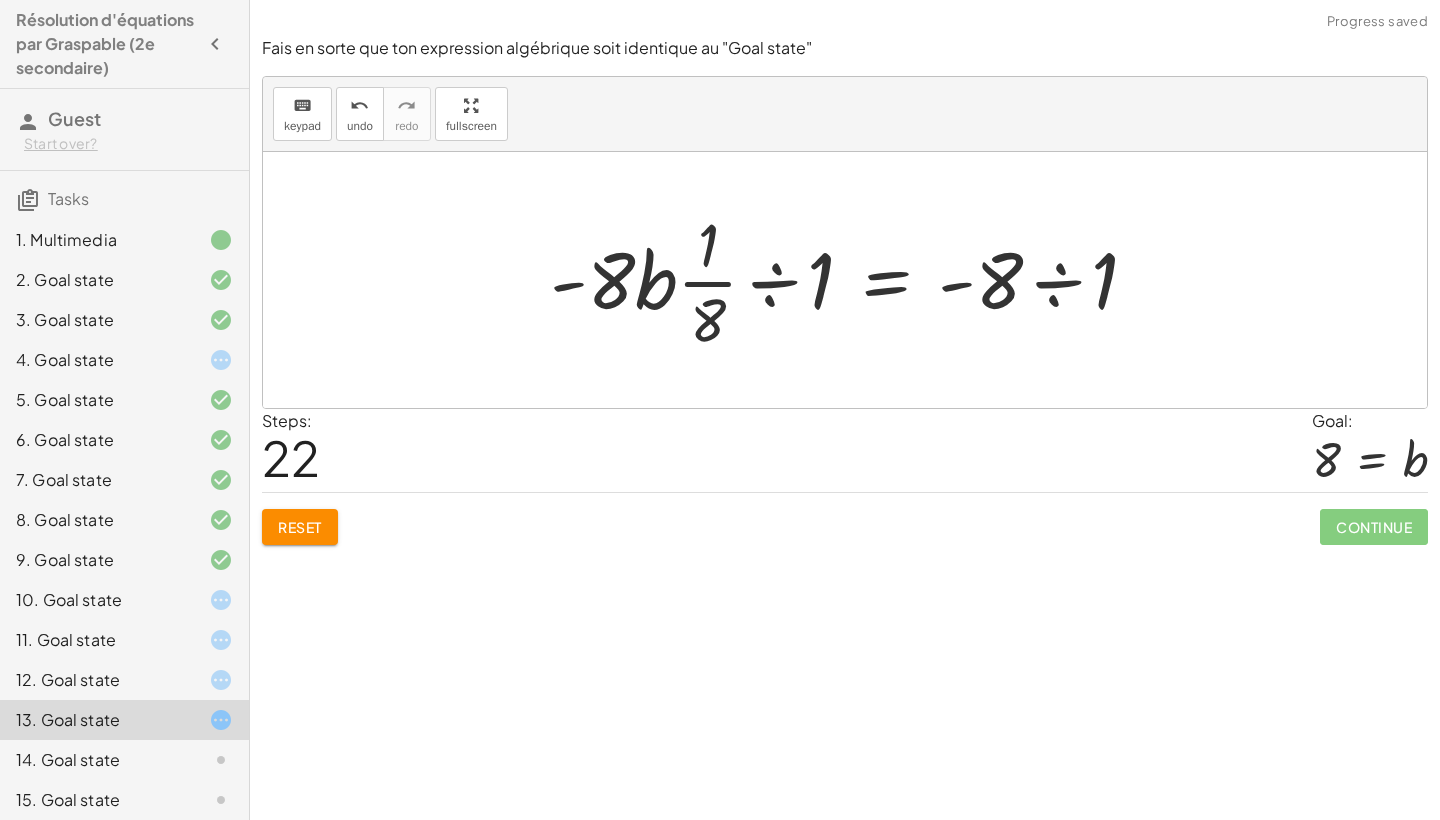 click at bounding box center (852, 280) 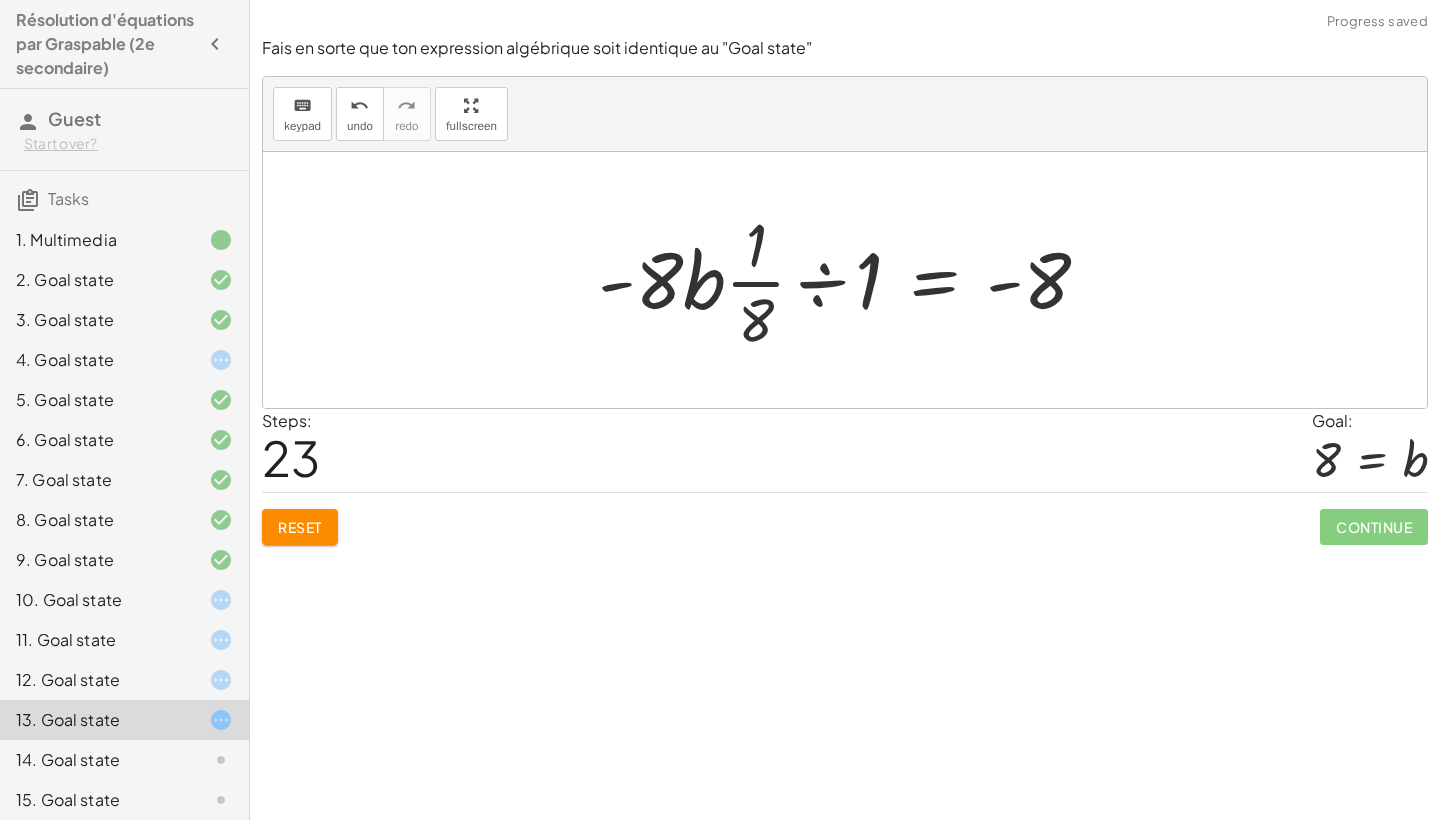 click at bounding box center [852, 280] 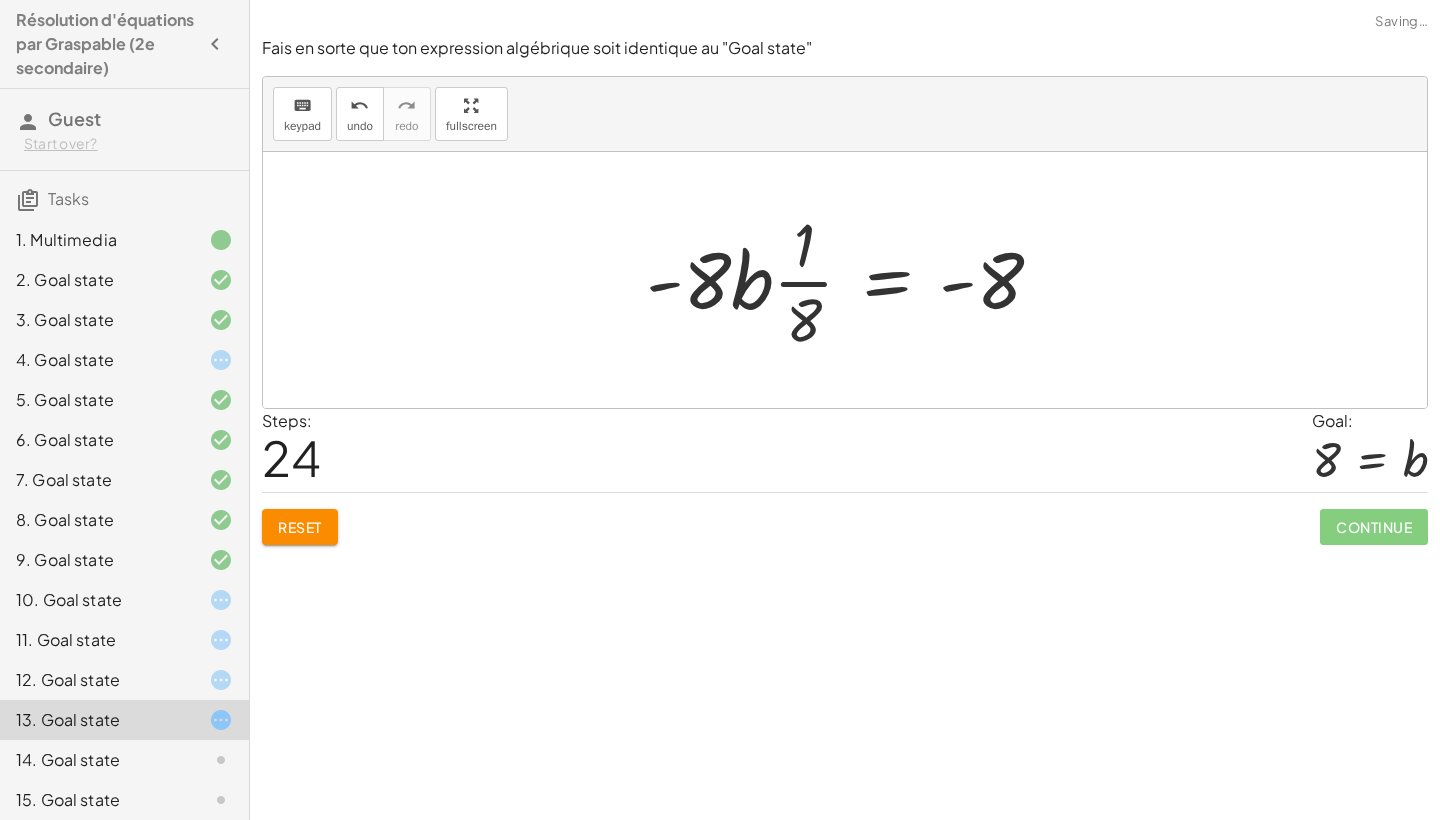 click at bounding box center (852, 280) 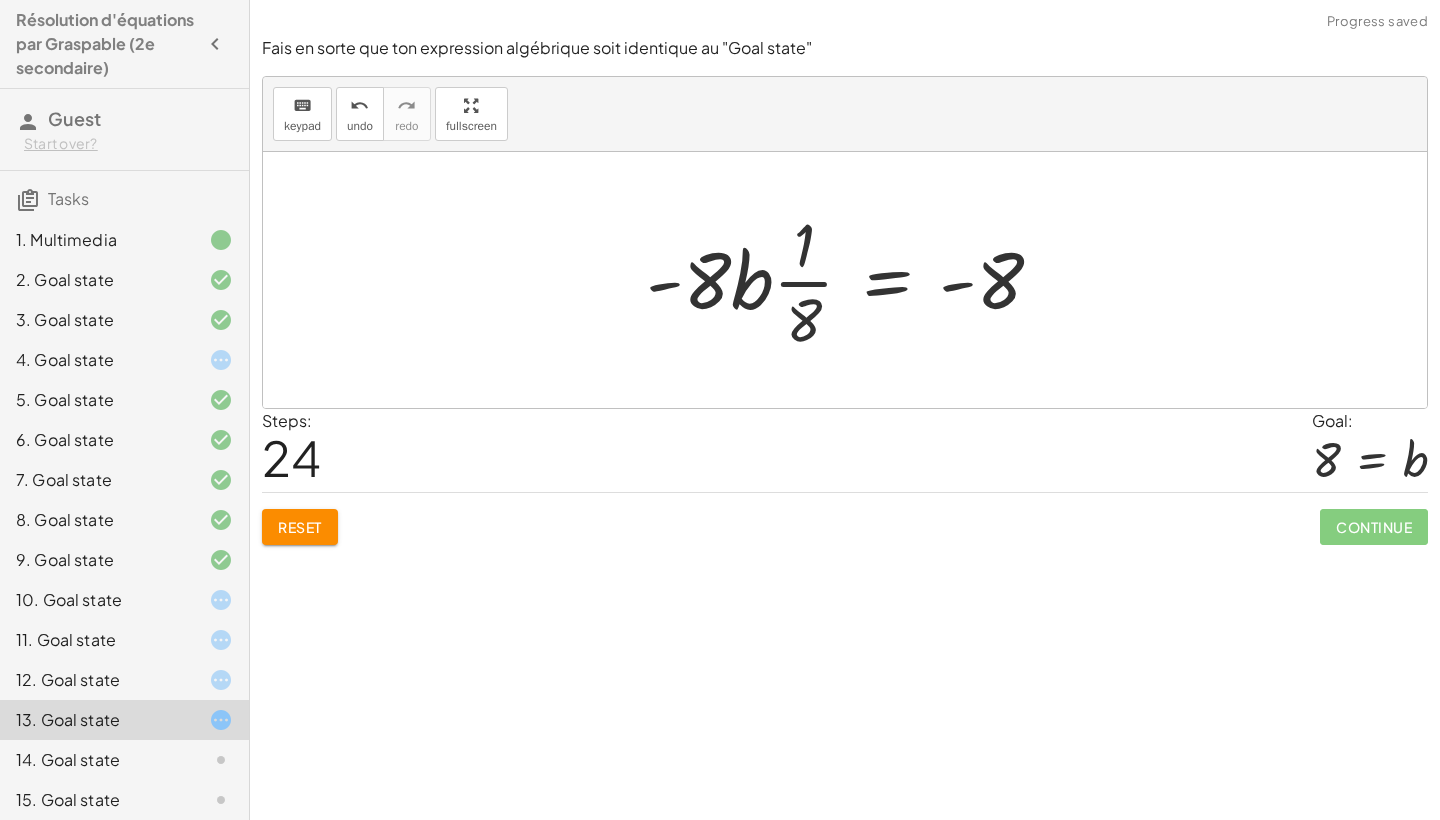 drag, startPoint x: 750, startPoint y: 560, endPoint x: 277, endPoint y: 505, distance: 476.18695 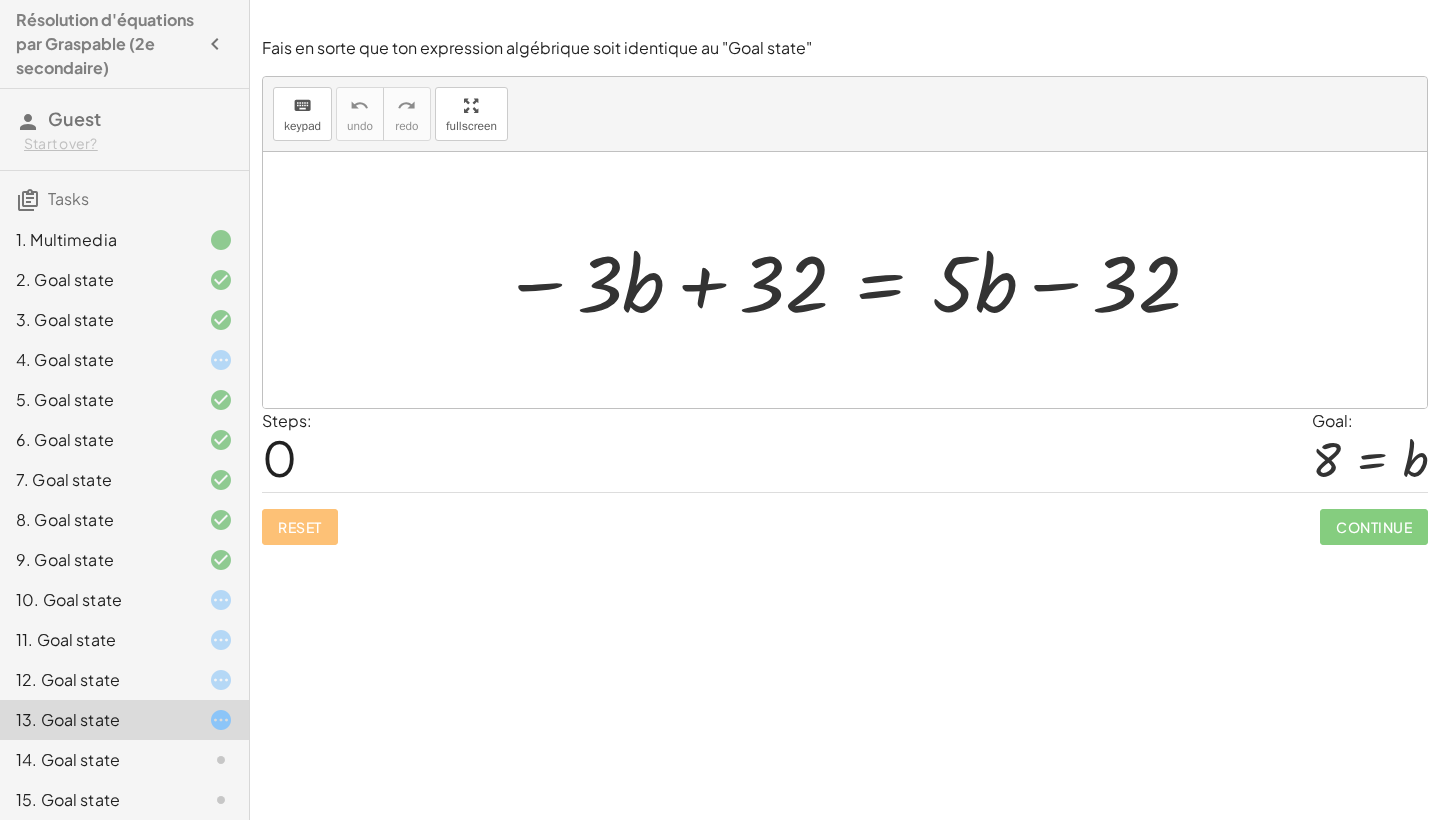click at bounding box center (852, 280) 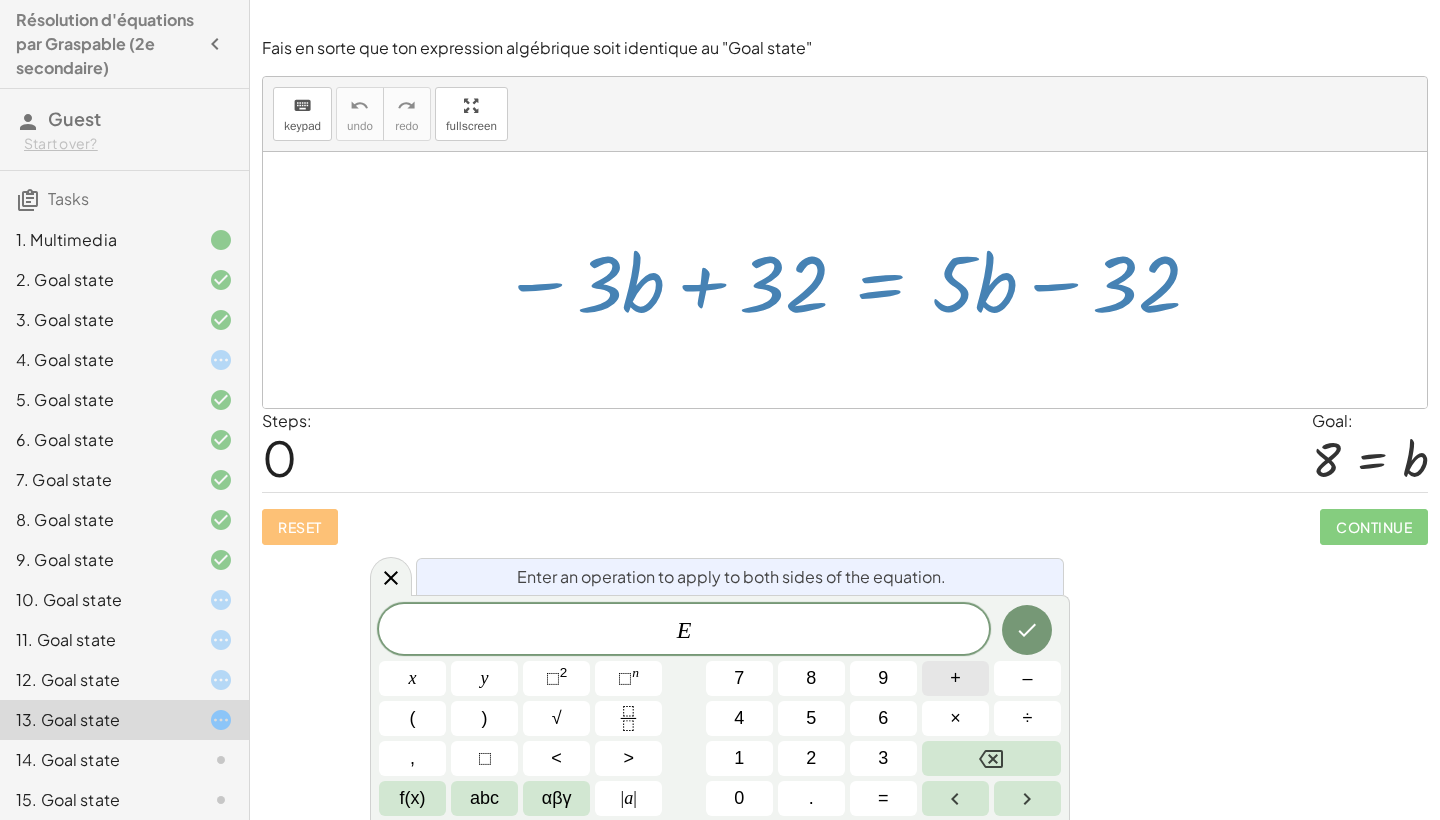 click on "+" at bounding box center [955, 678] 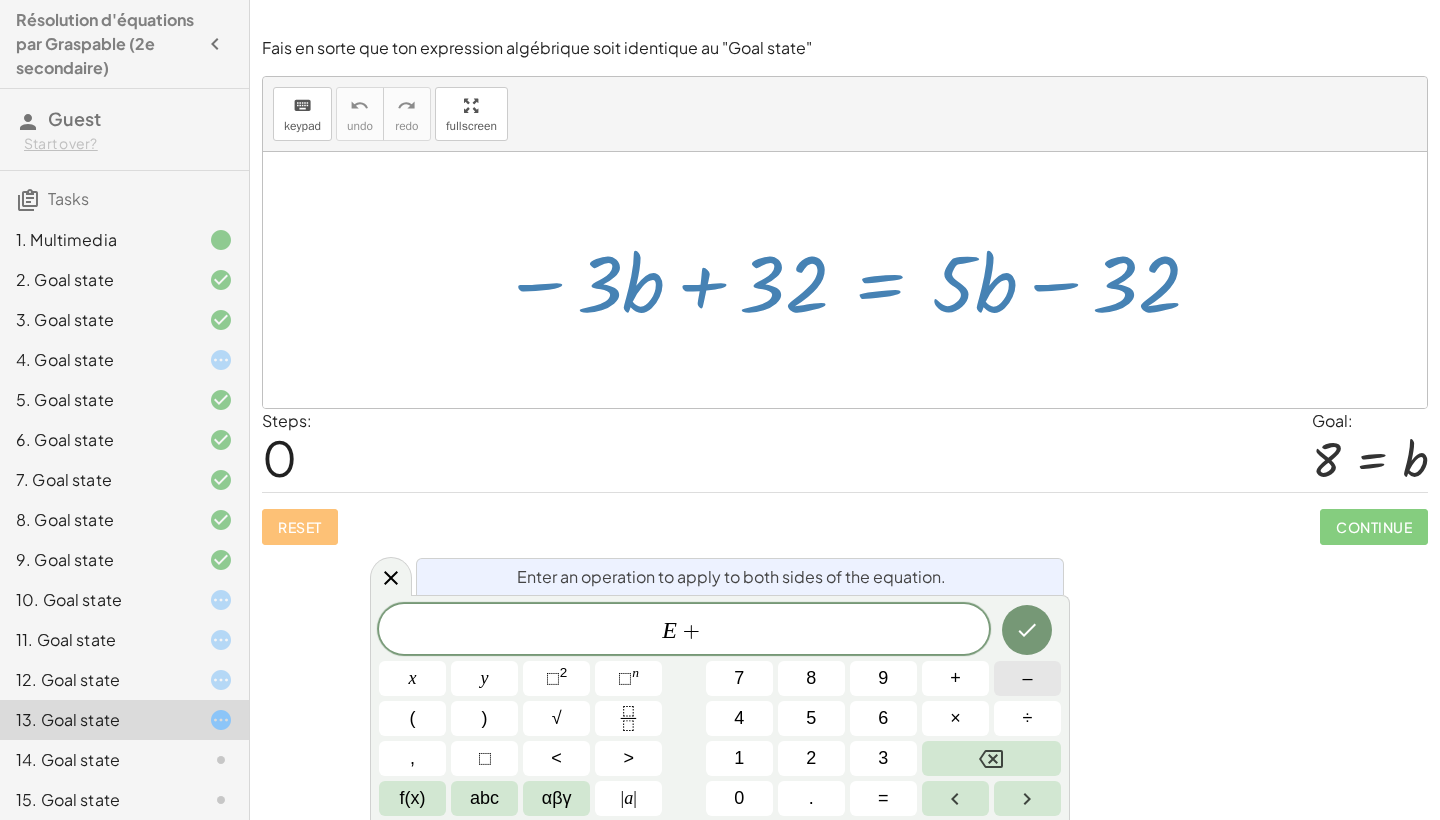 click on "–" at bounding box center [1027, 678] 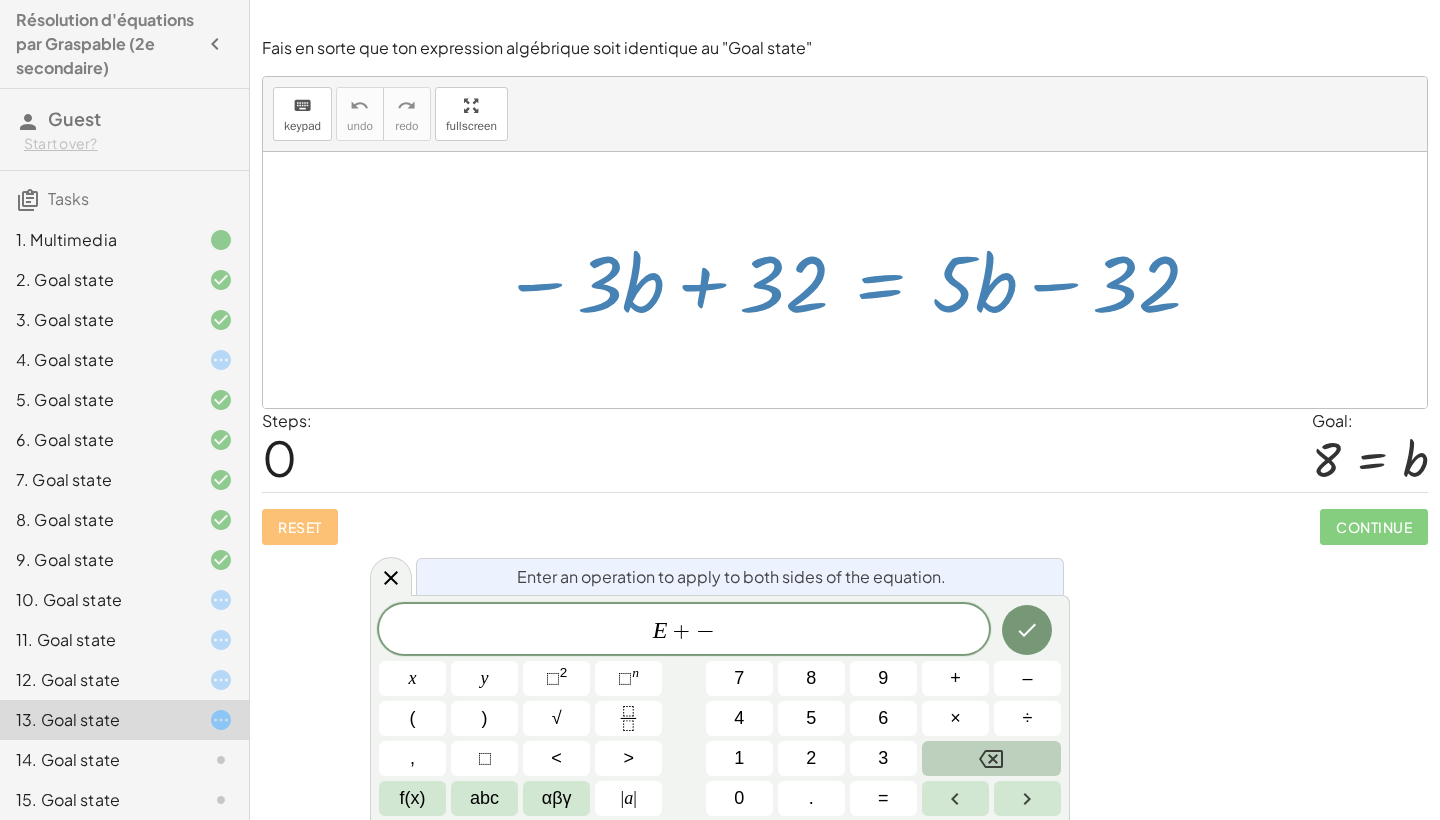 click 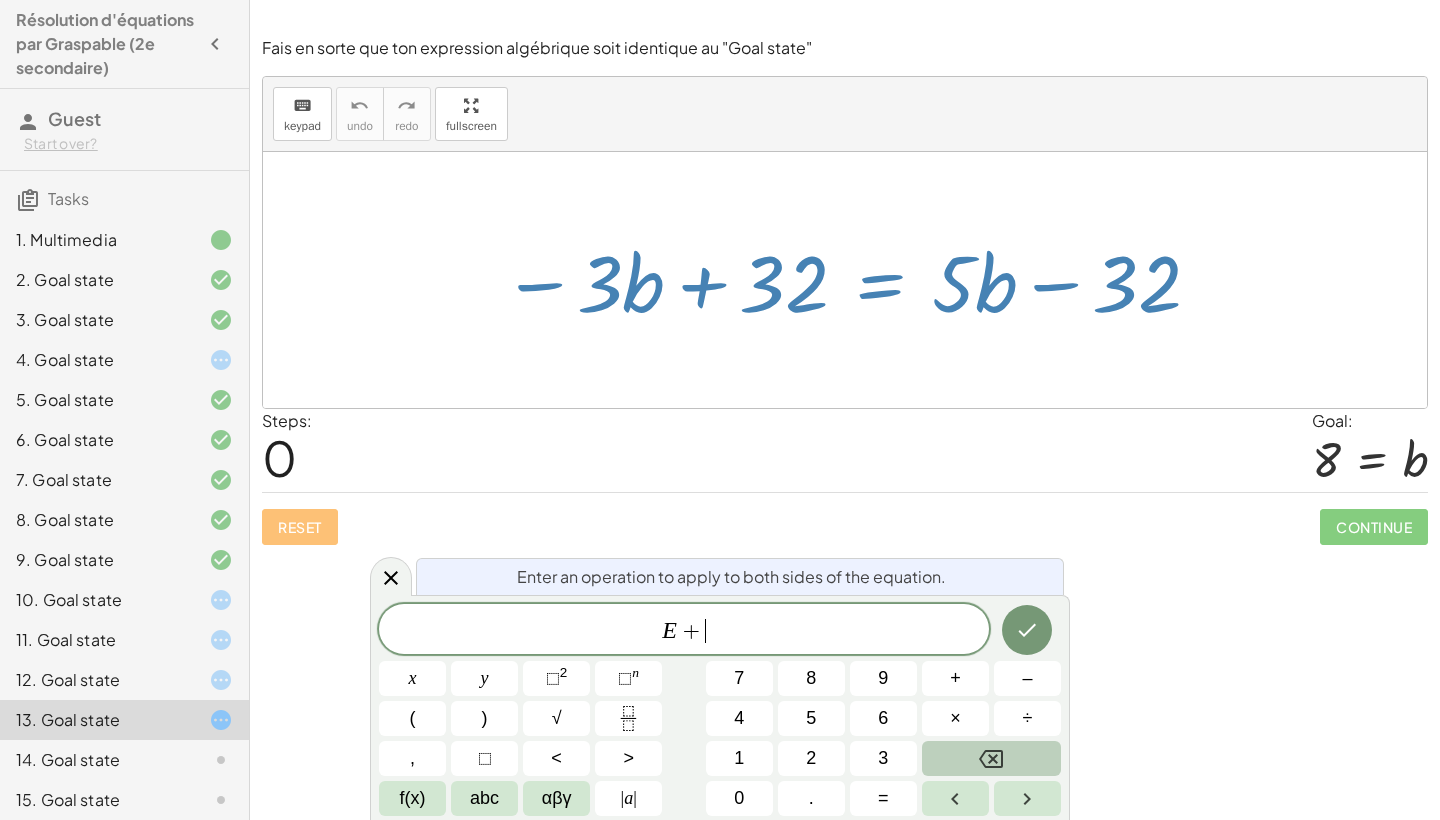 click 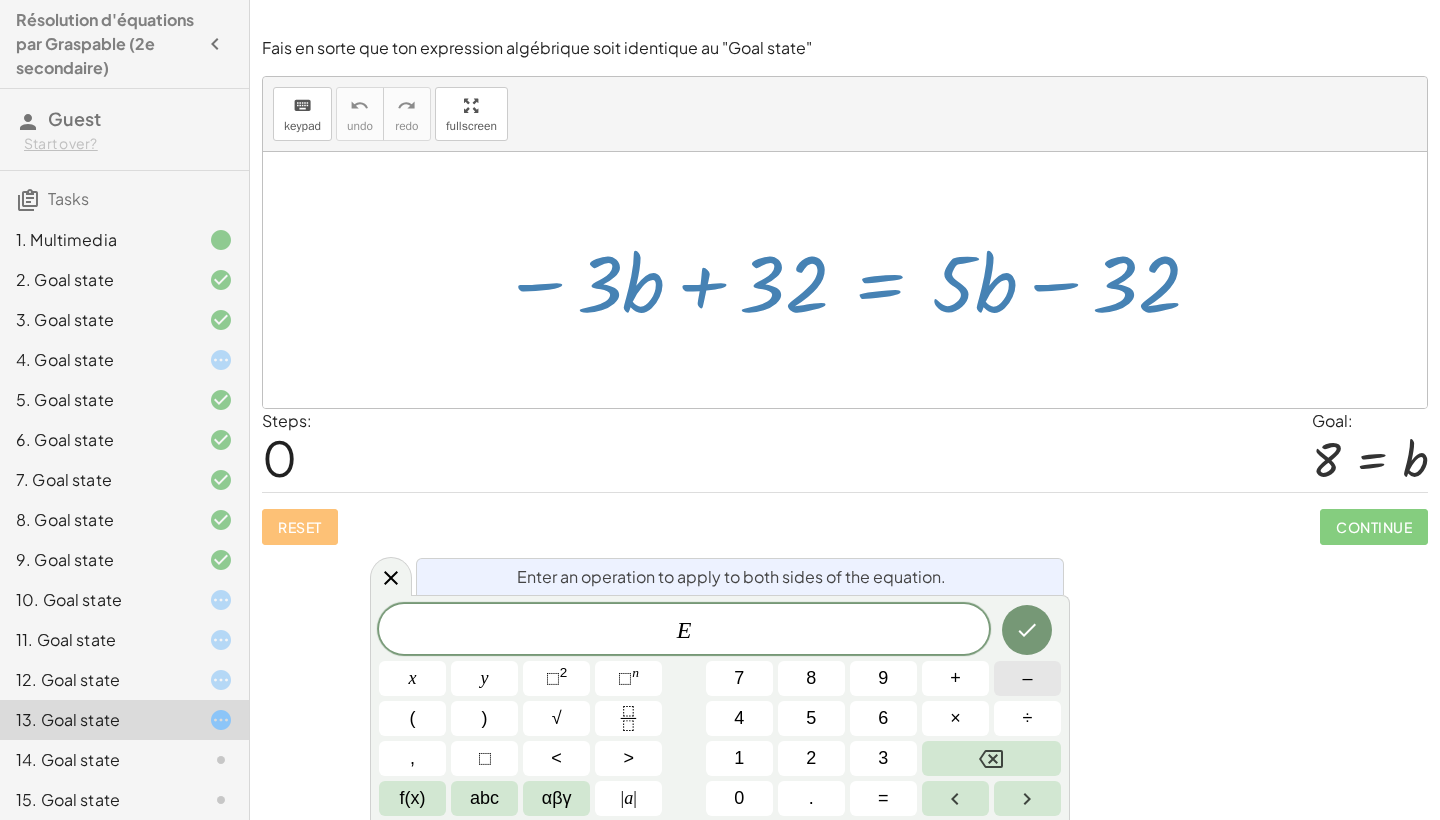 click on "–" at bounding box center (1027, 678) 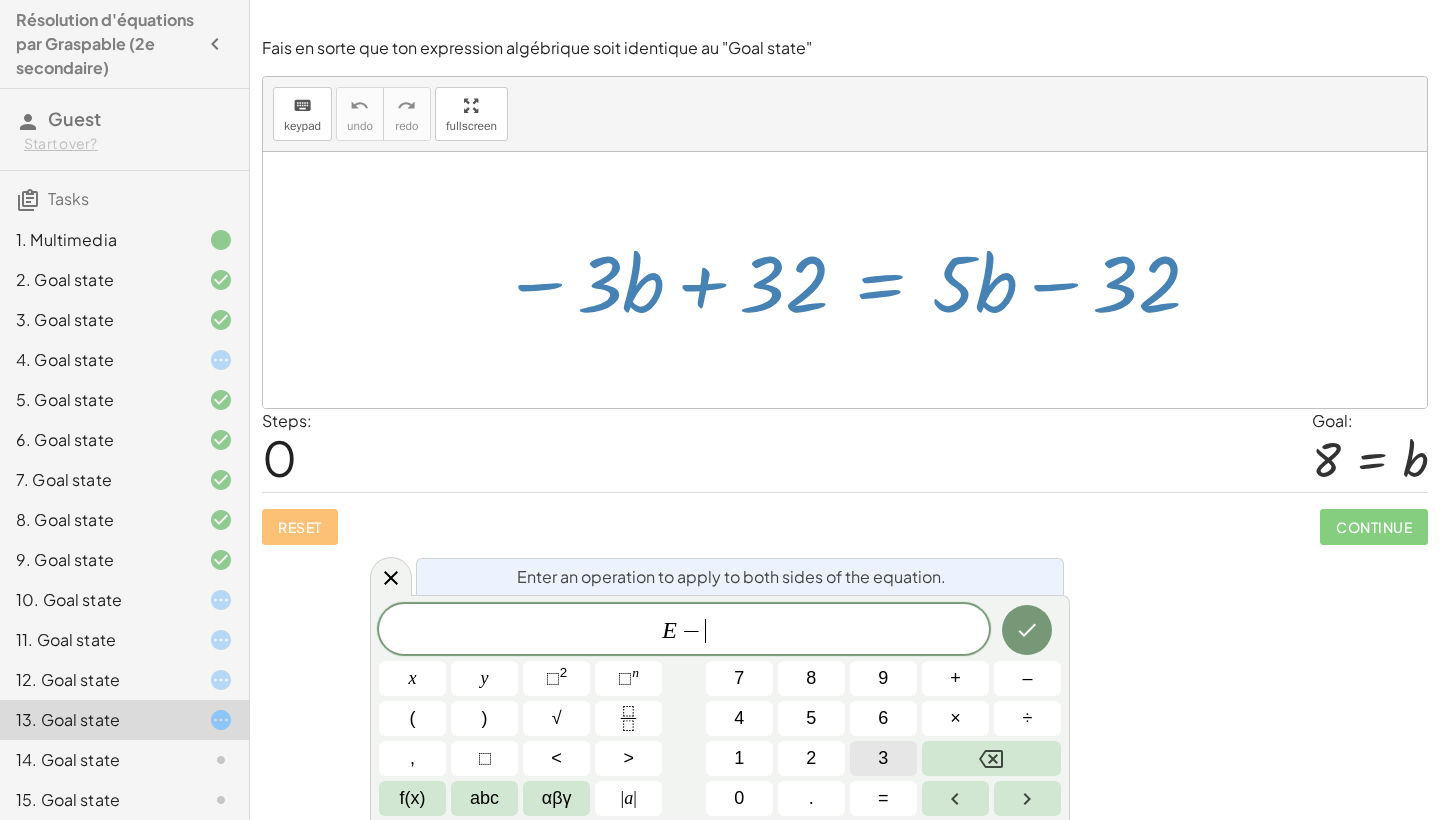 click on "3" at bounding box center [883, 758] 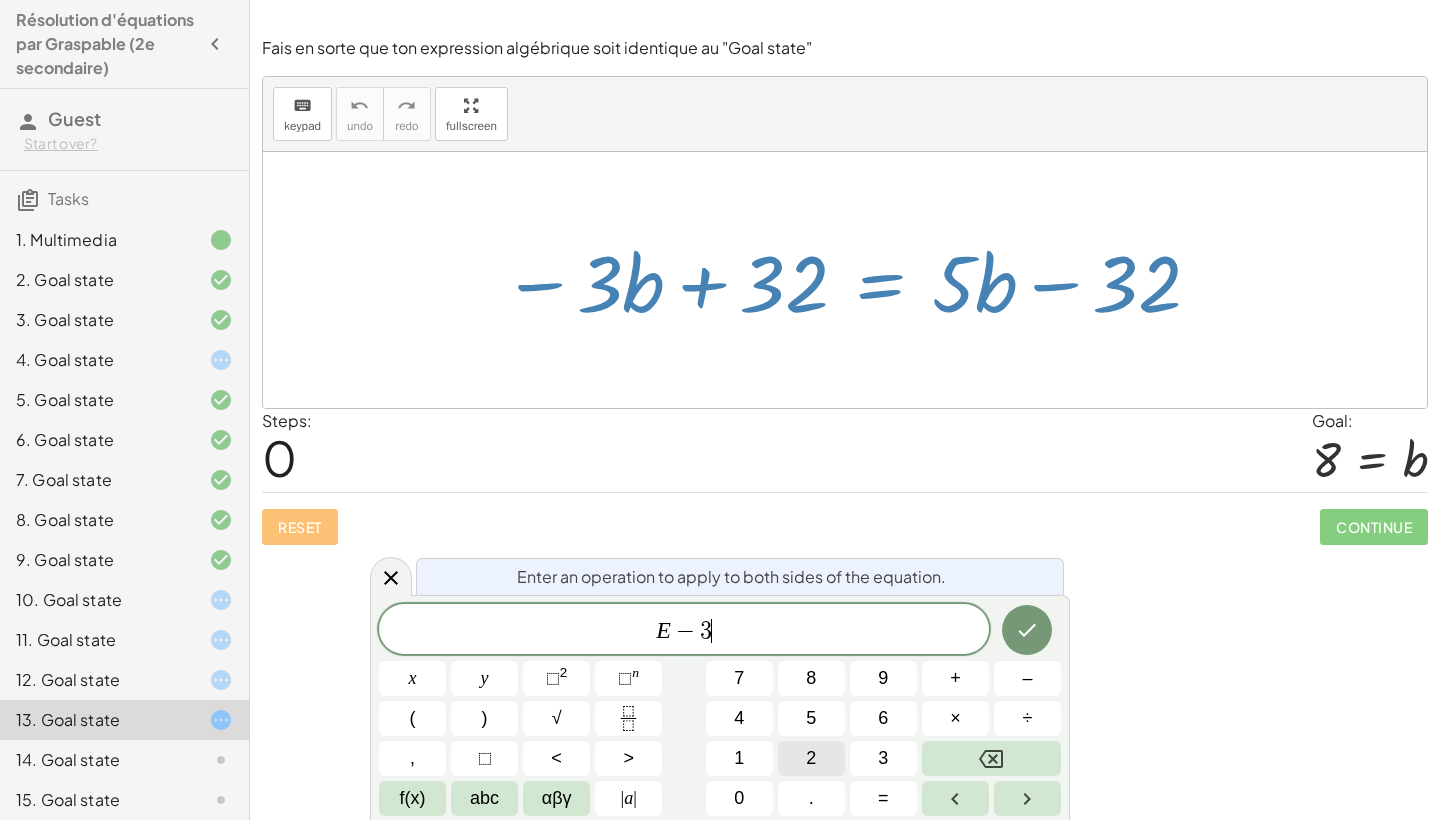 click on "2" at bounding box center (811, 758) 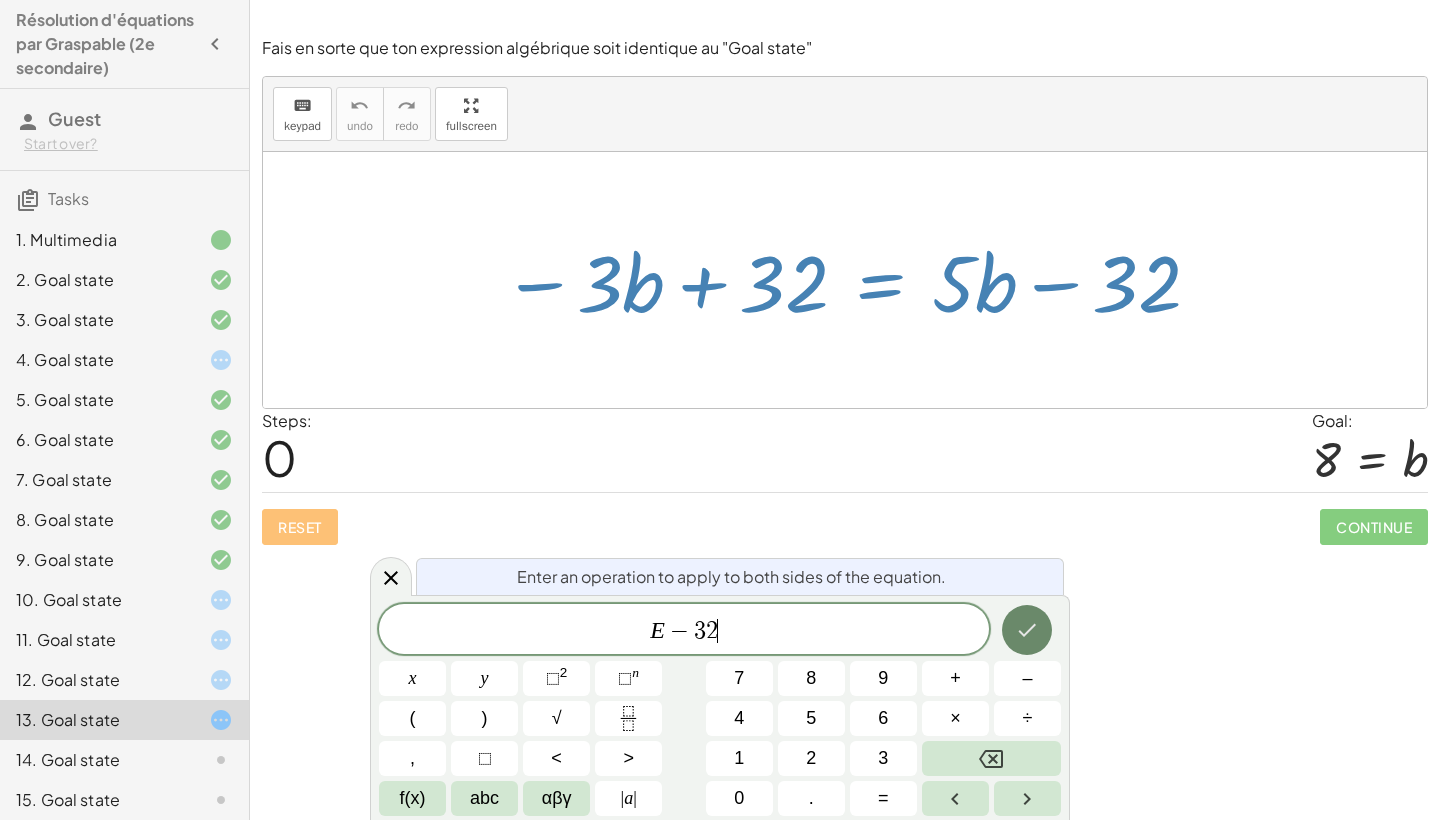 click at bounding box center (1027, 630) 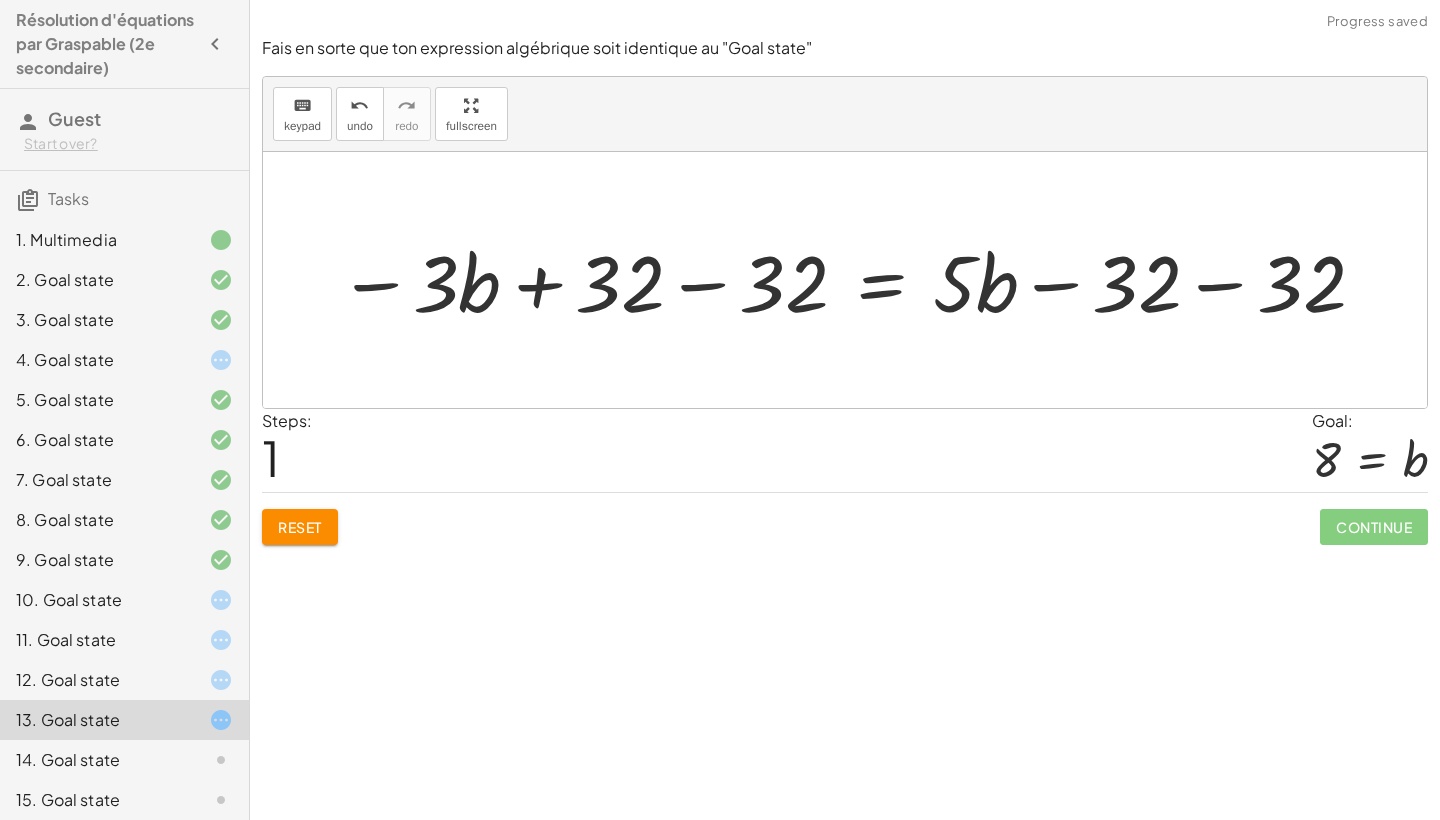 click at bounding box center [853, 280] 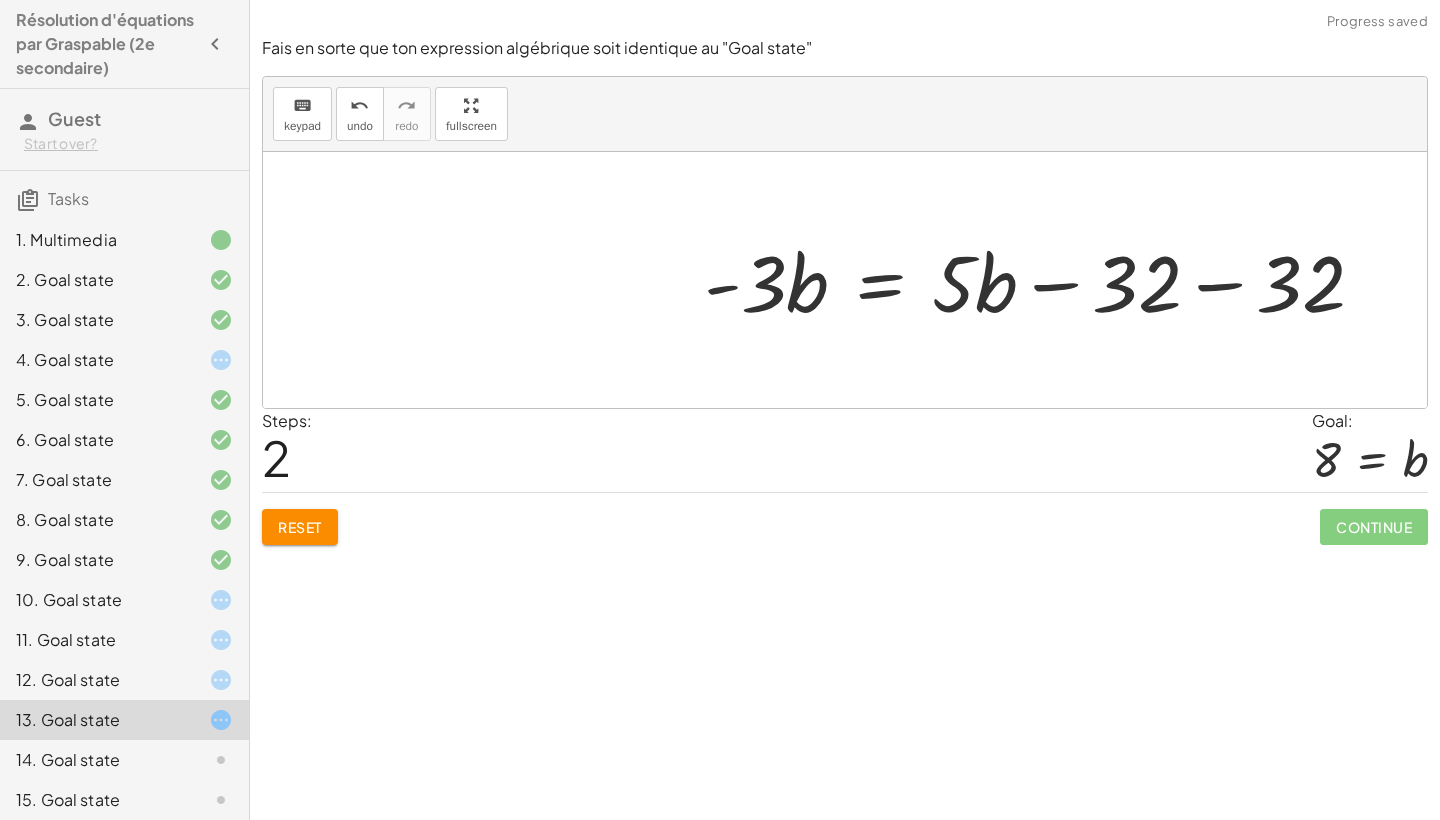 click at bounding box center (1042, 280) 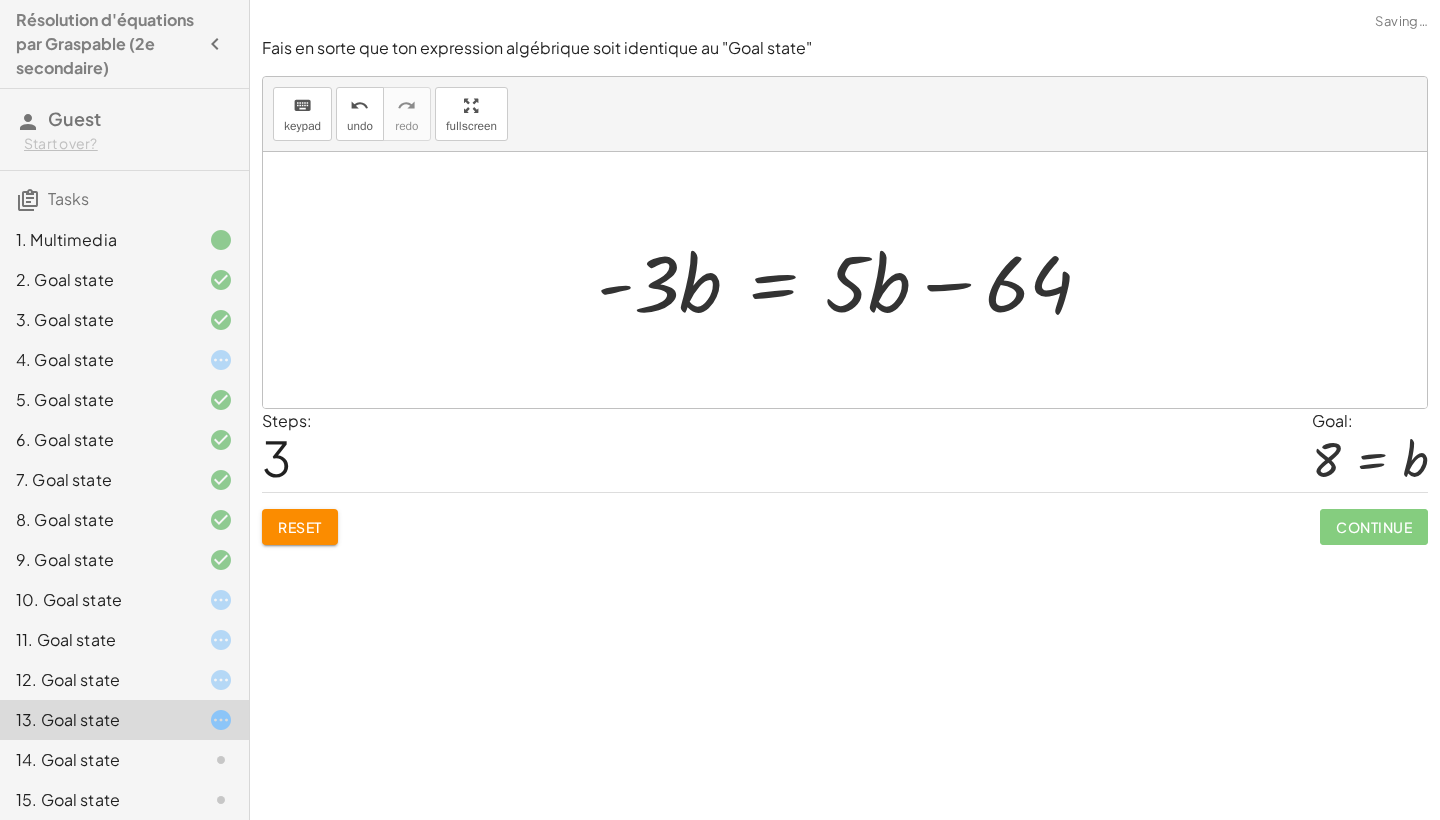 click at bounding box center (852, 280) 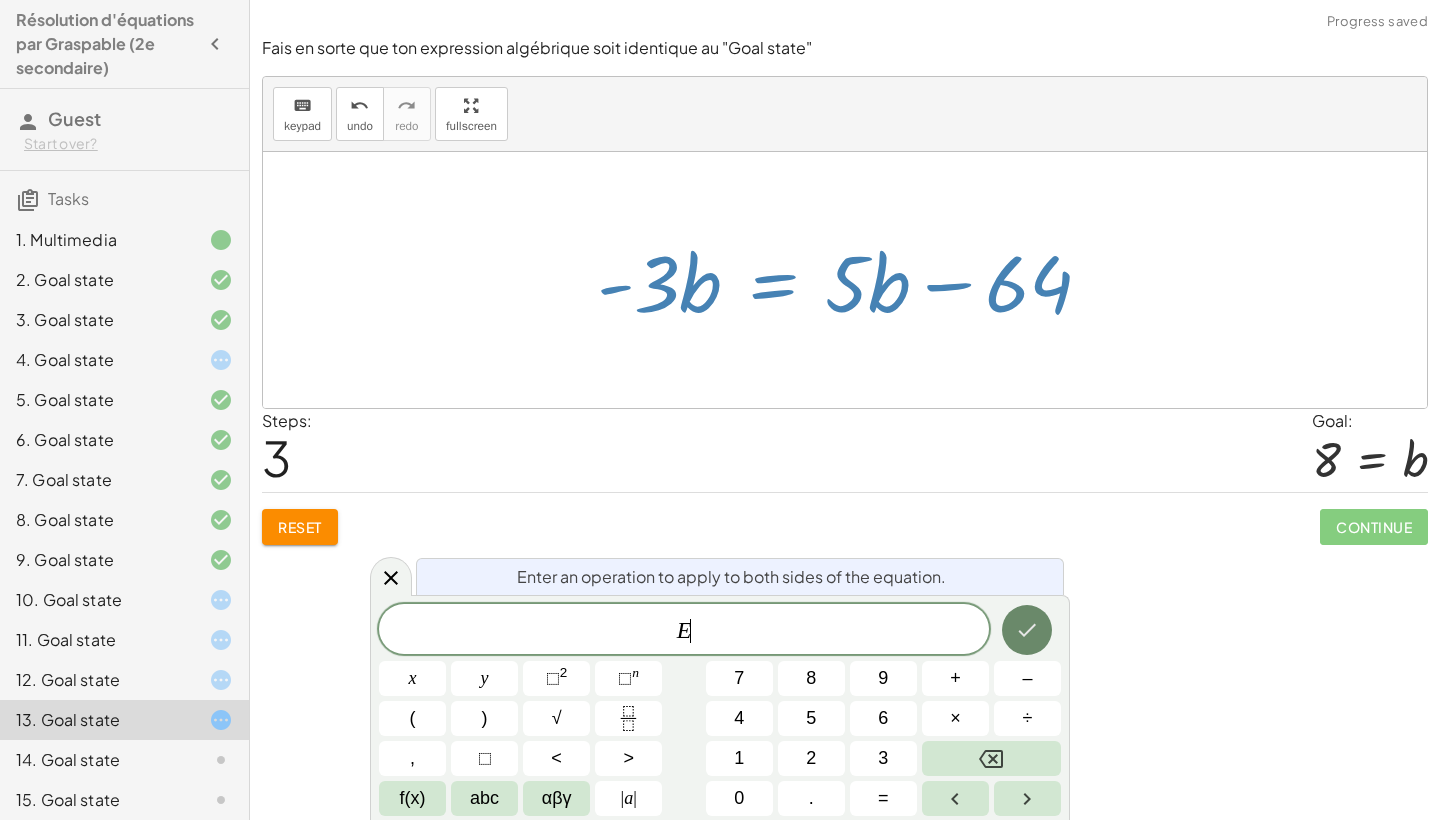 click 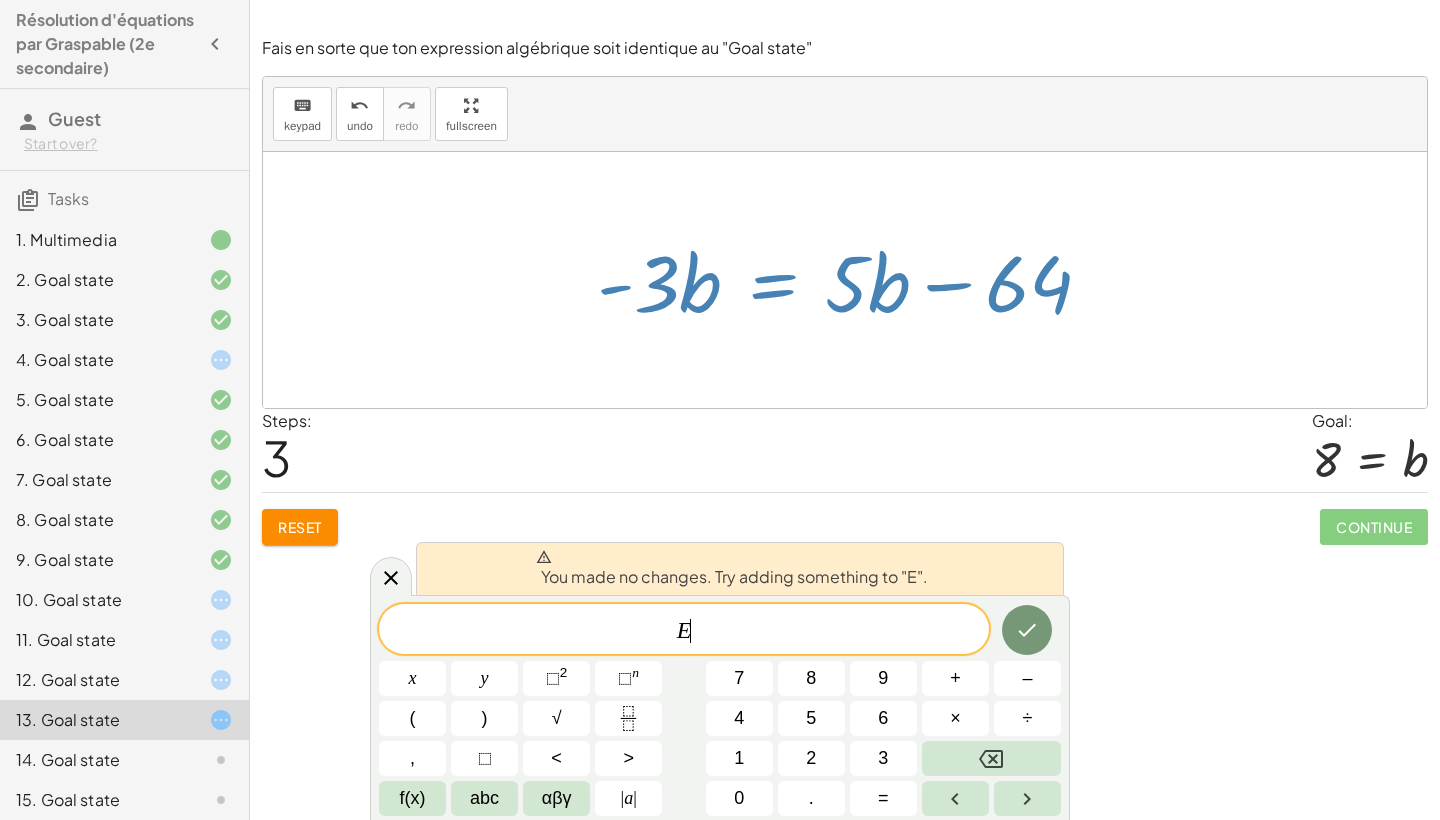 drag, startPoint x: 879, startPoint y: 290, endPoint x: 780, endPoint y: 320, distance: 103.44564 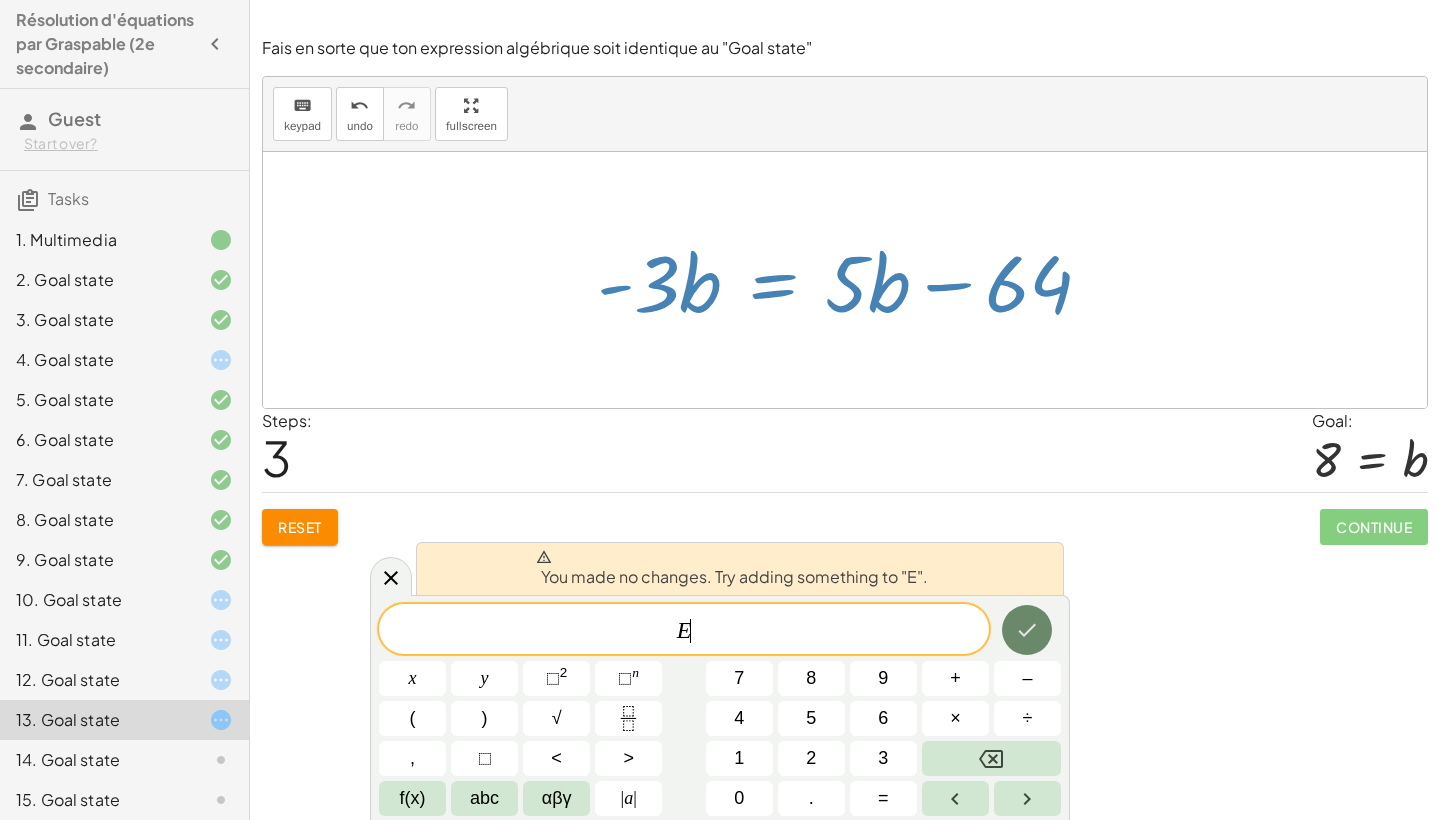 click 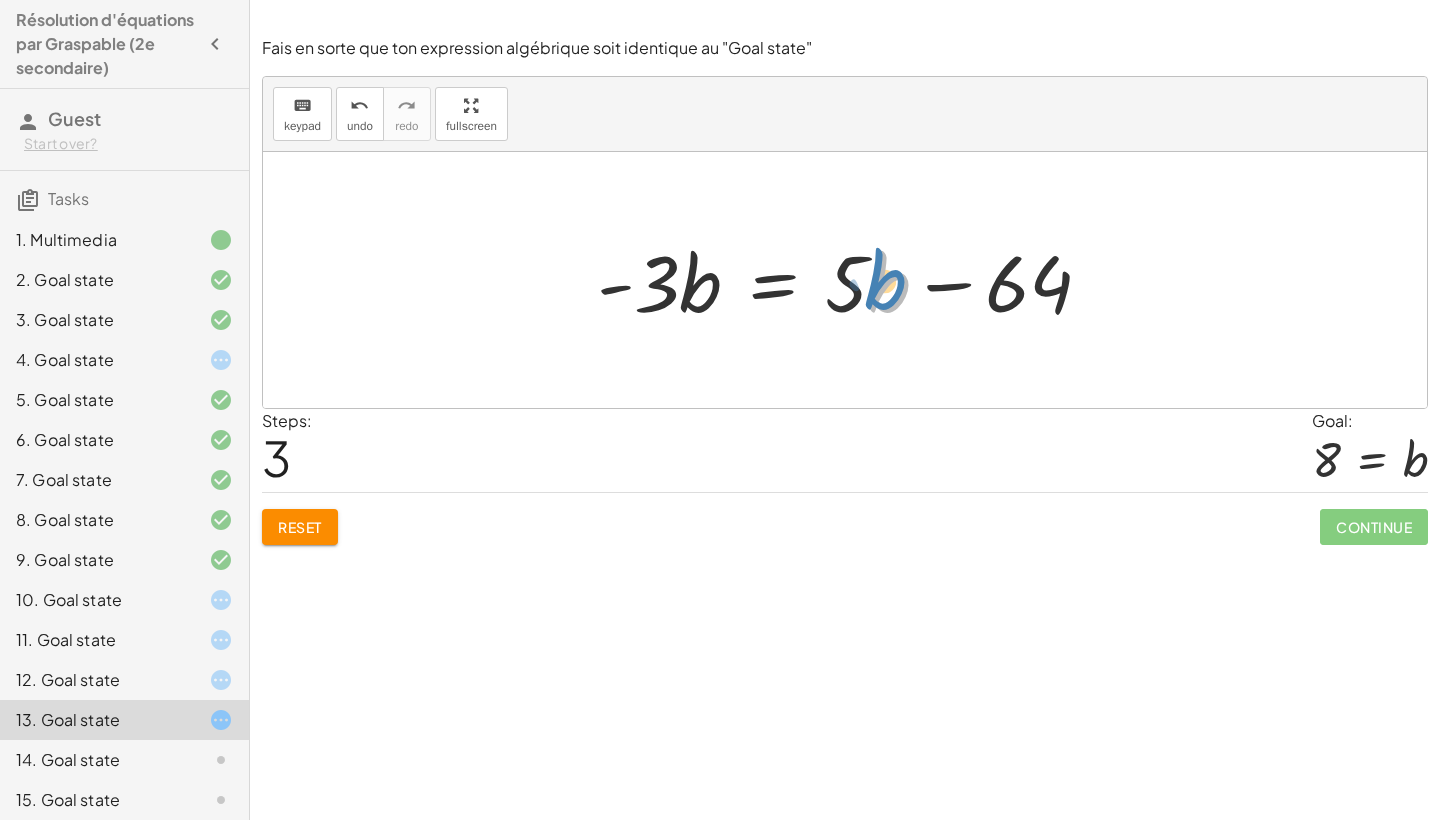 click at bounding box center (852, 280) 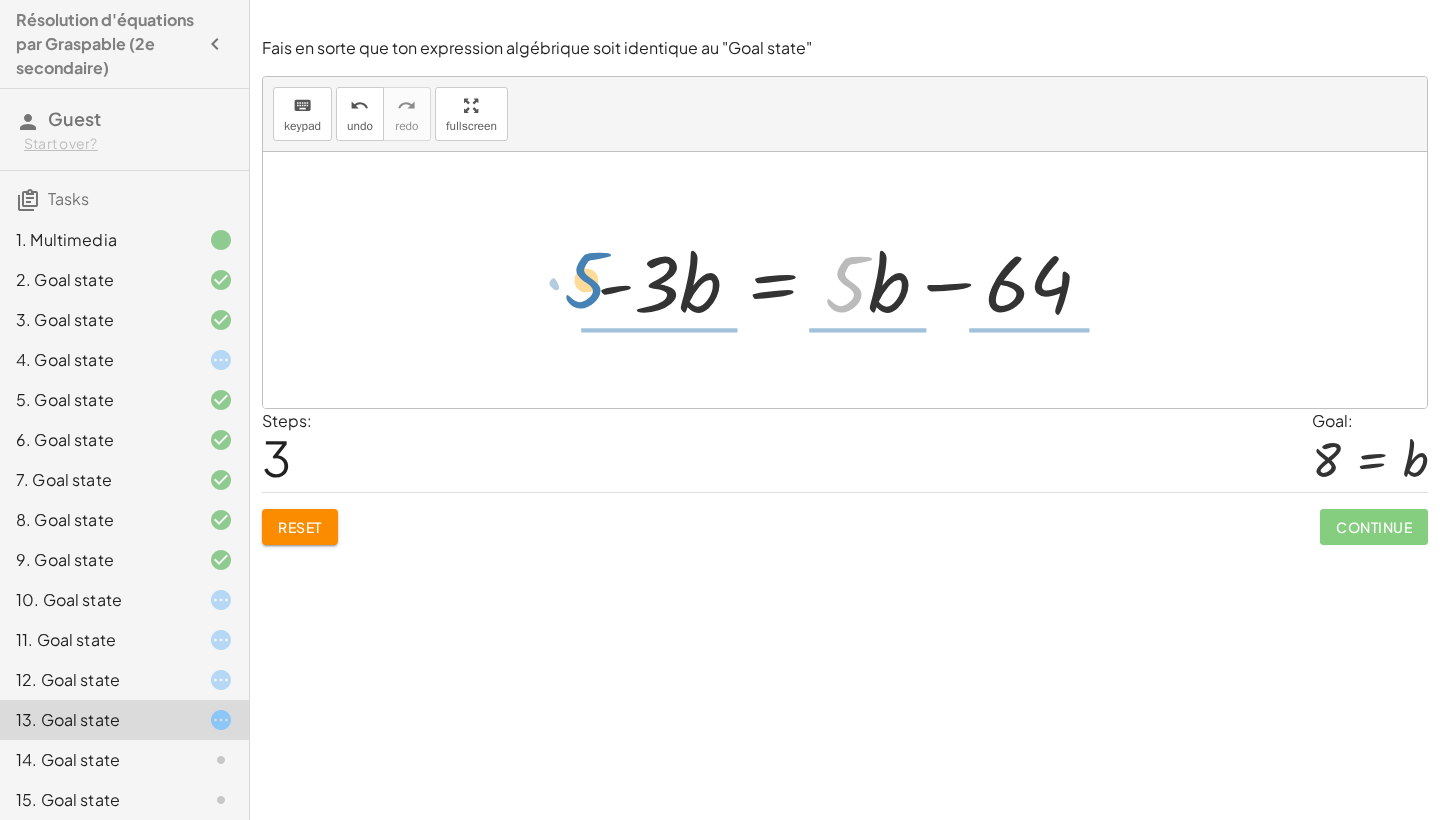 drag, startPoint x: 865, startPoint y: 285, endPoint x: 605, endPoint y: 285, distance: 260 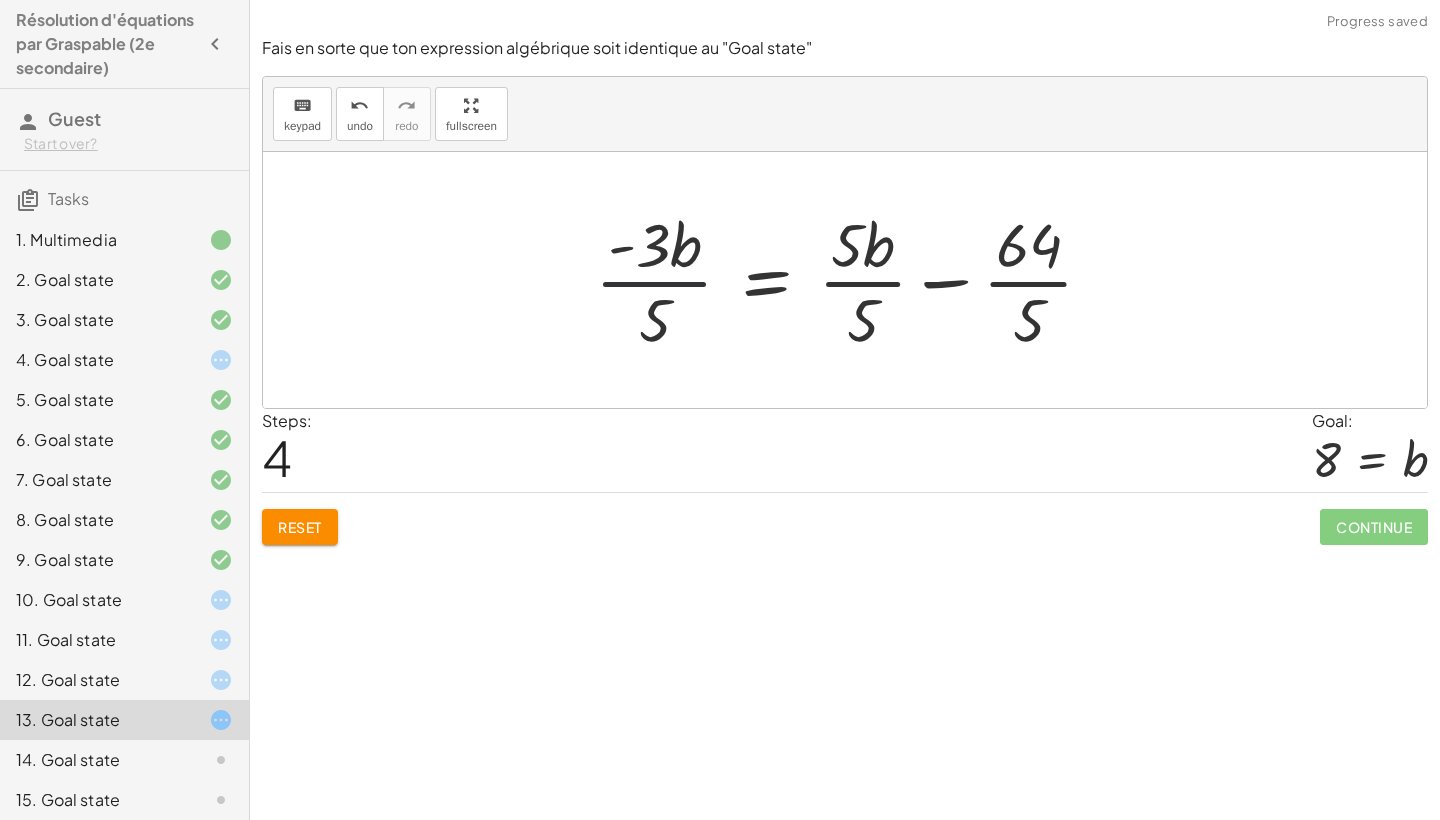 click at bounding box center [852, 280] 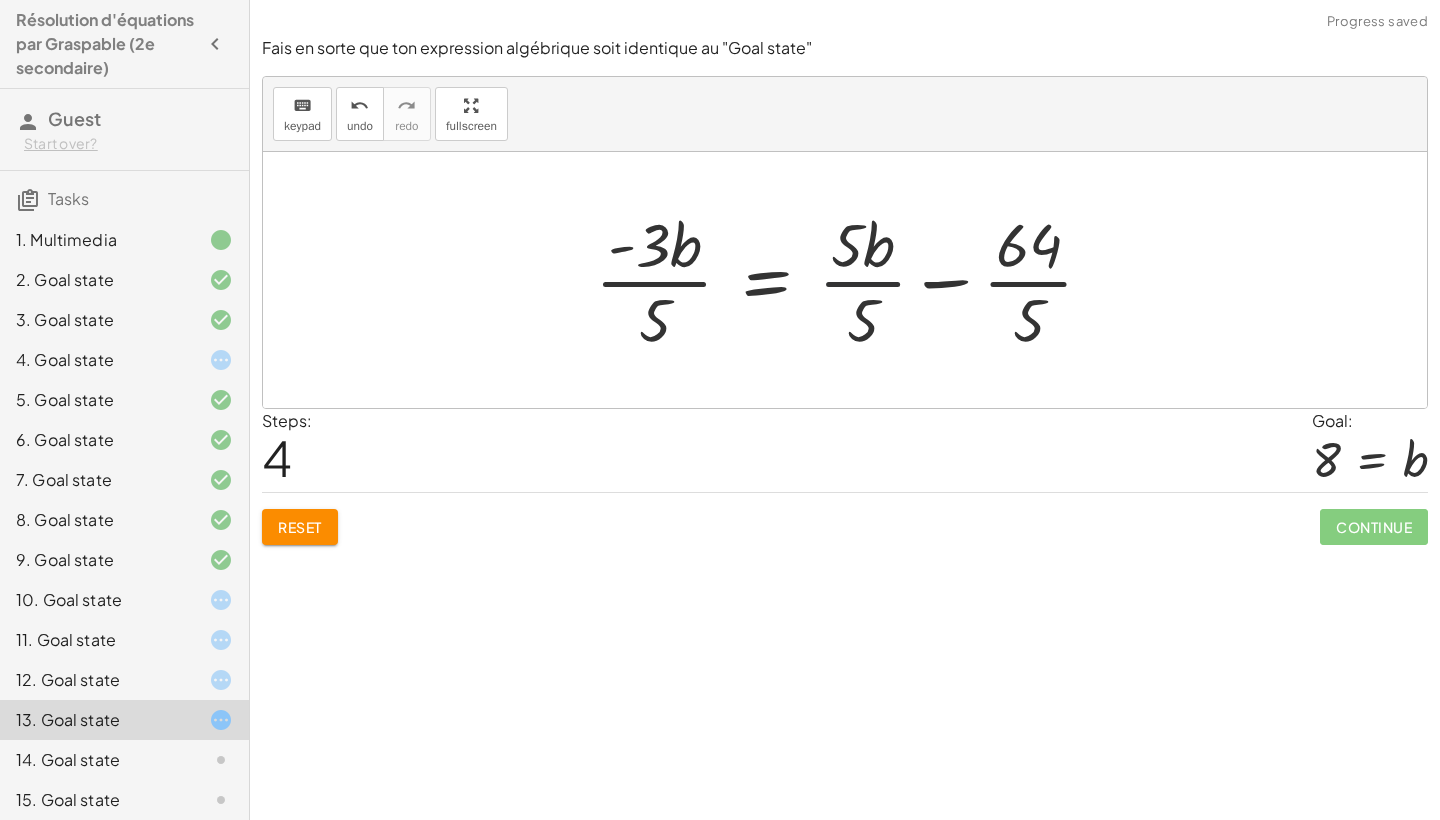 click at bounding box center [852, 280] 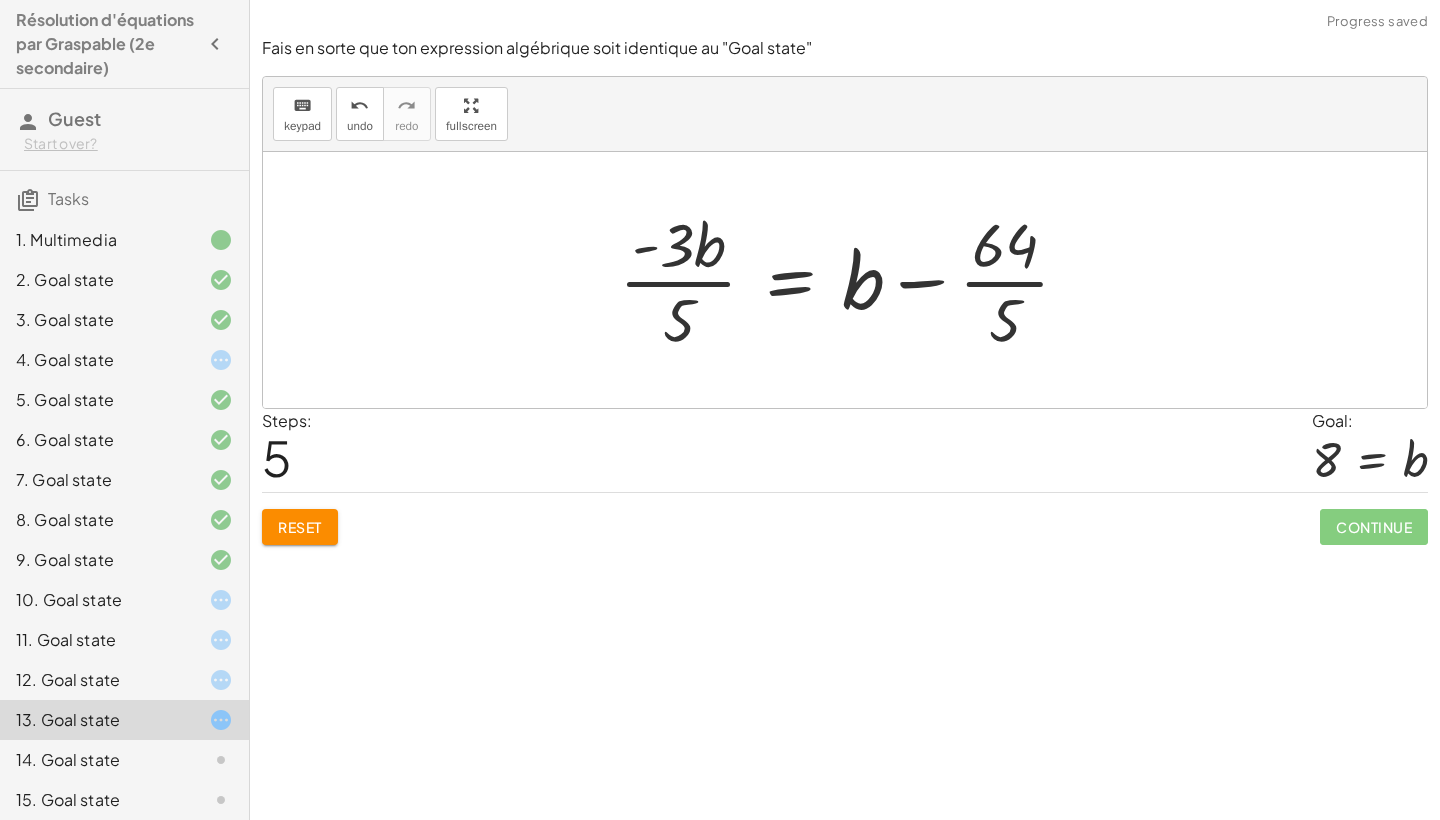 click at bounding box center (852, 280) 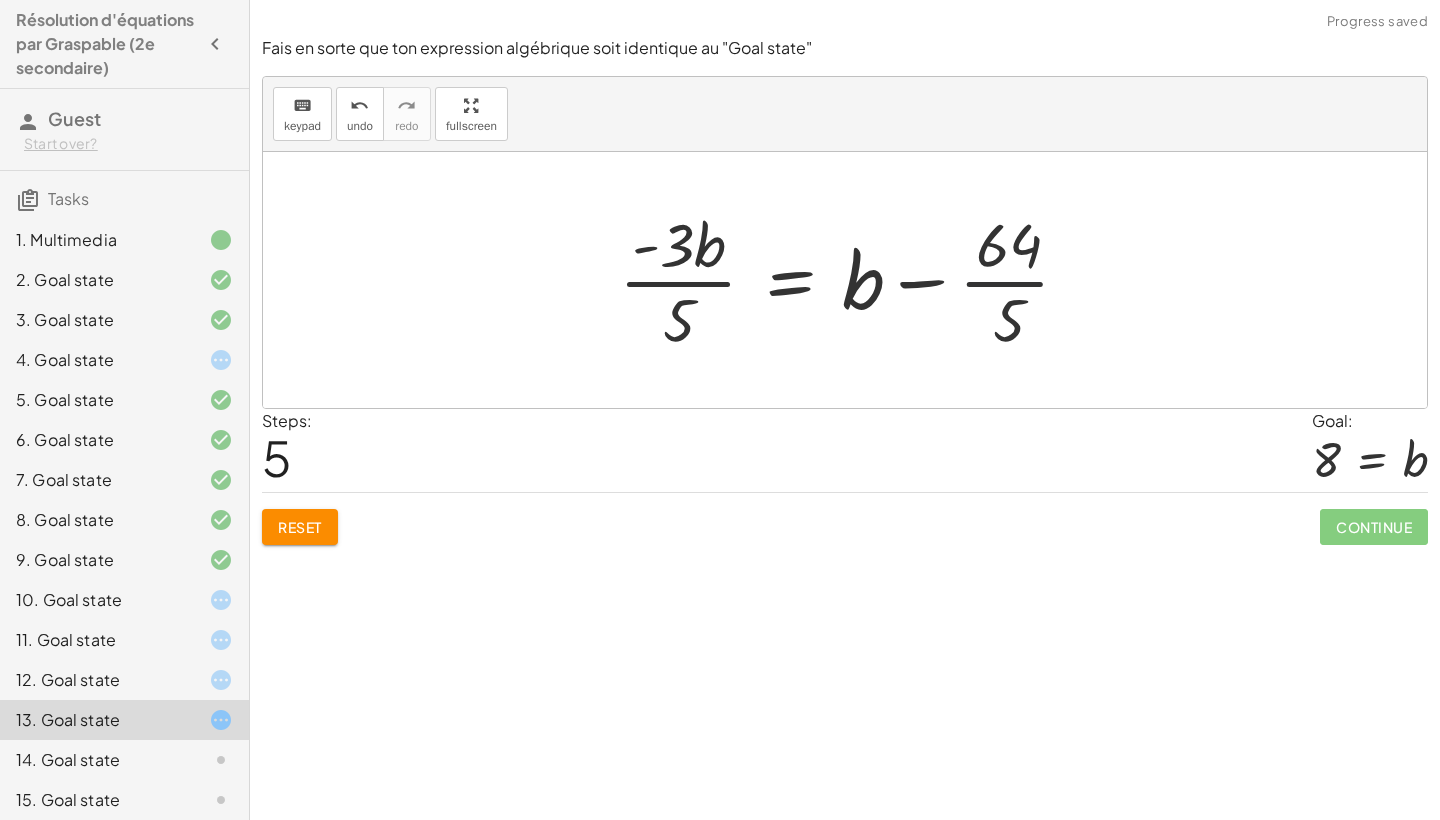 click at bounding box center (852, 280) 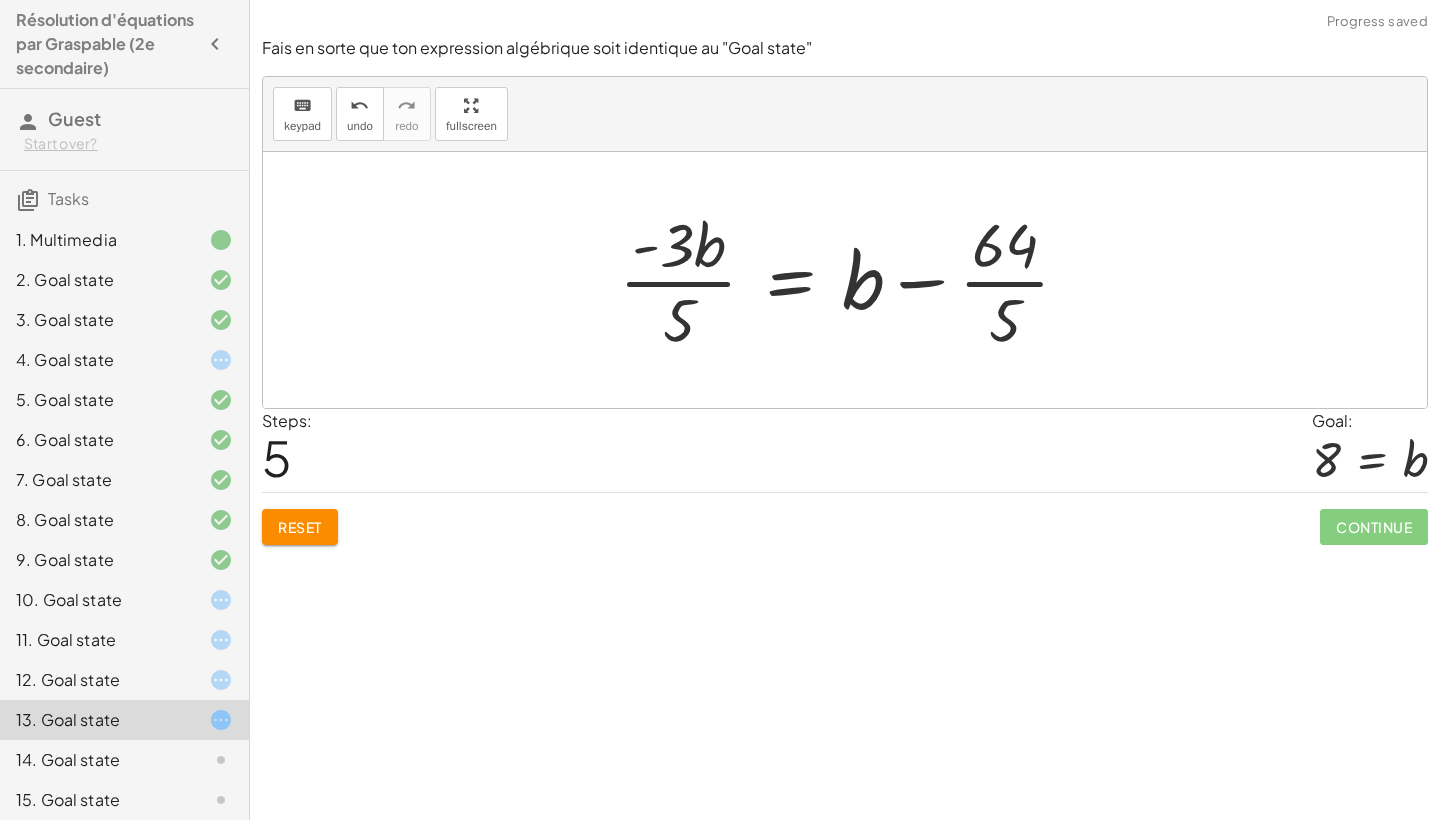 click at bounding box center [852, 280] 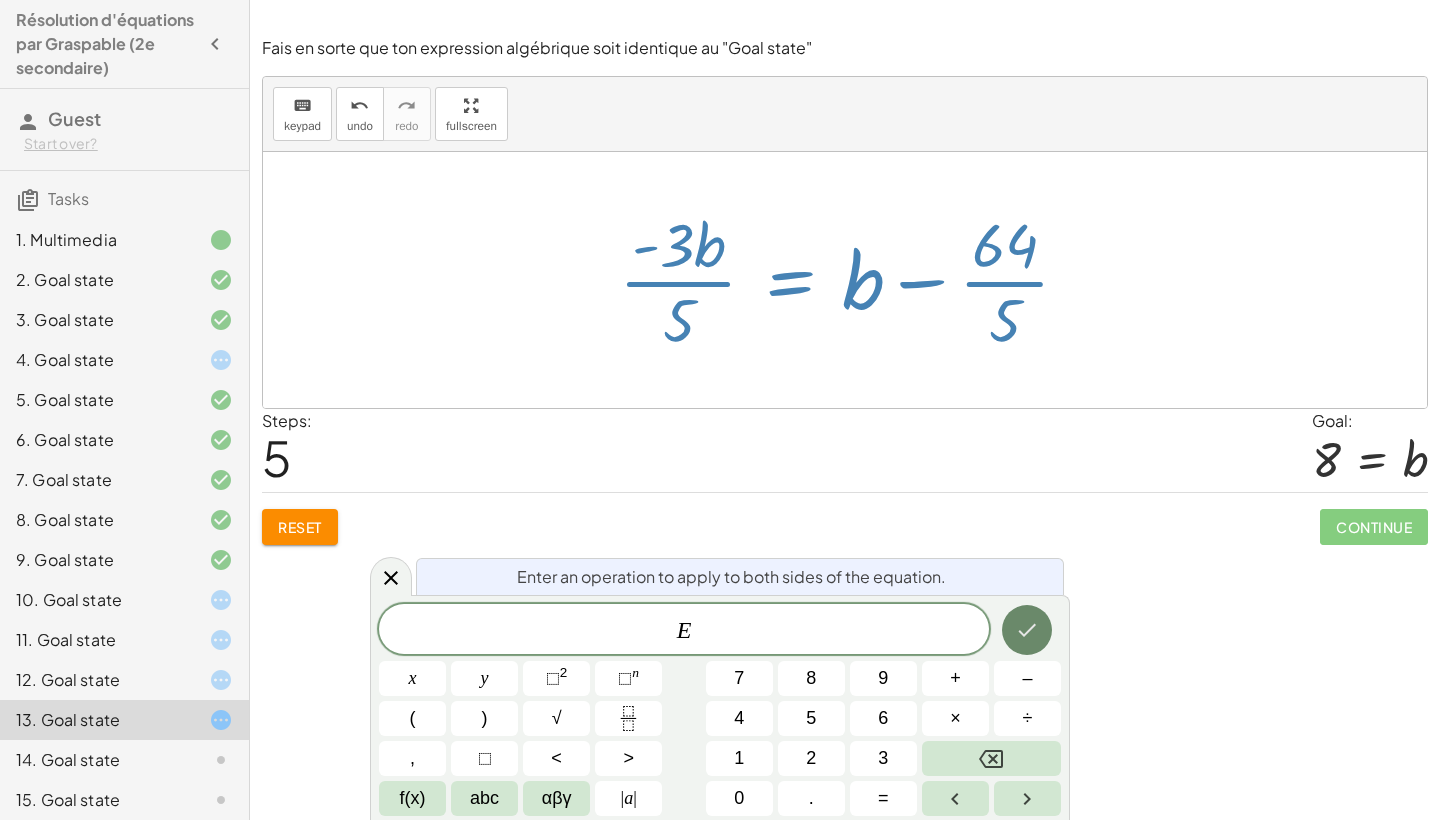 click at bounding box center (1027, 630) 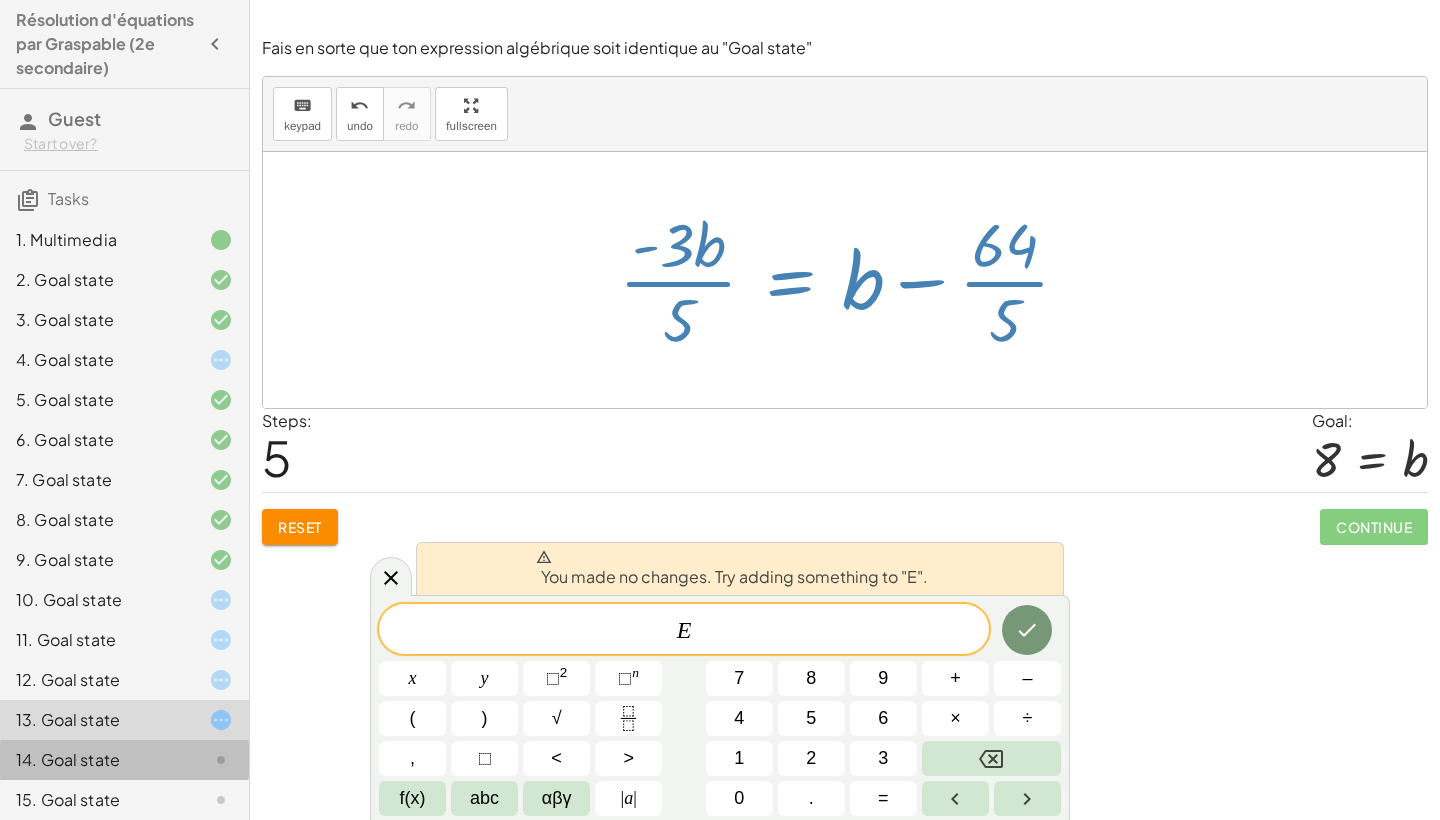 click 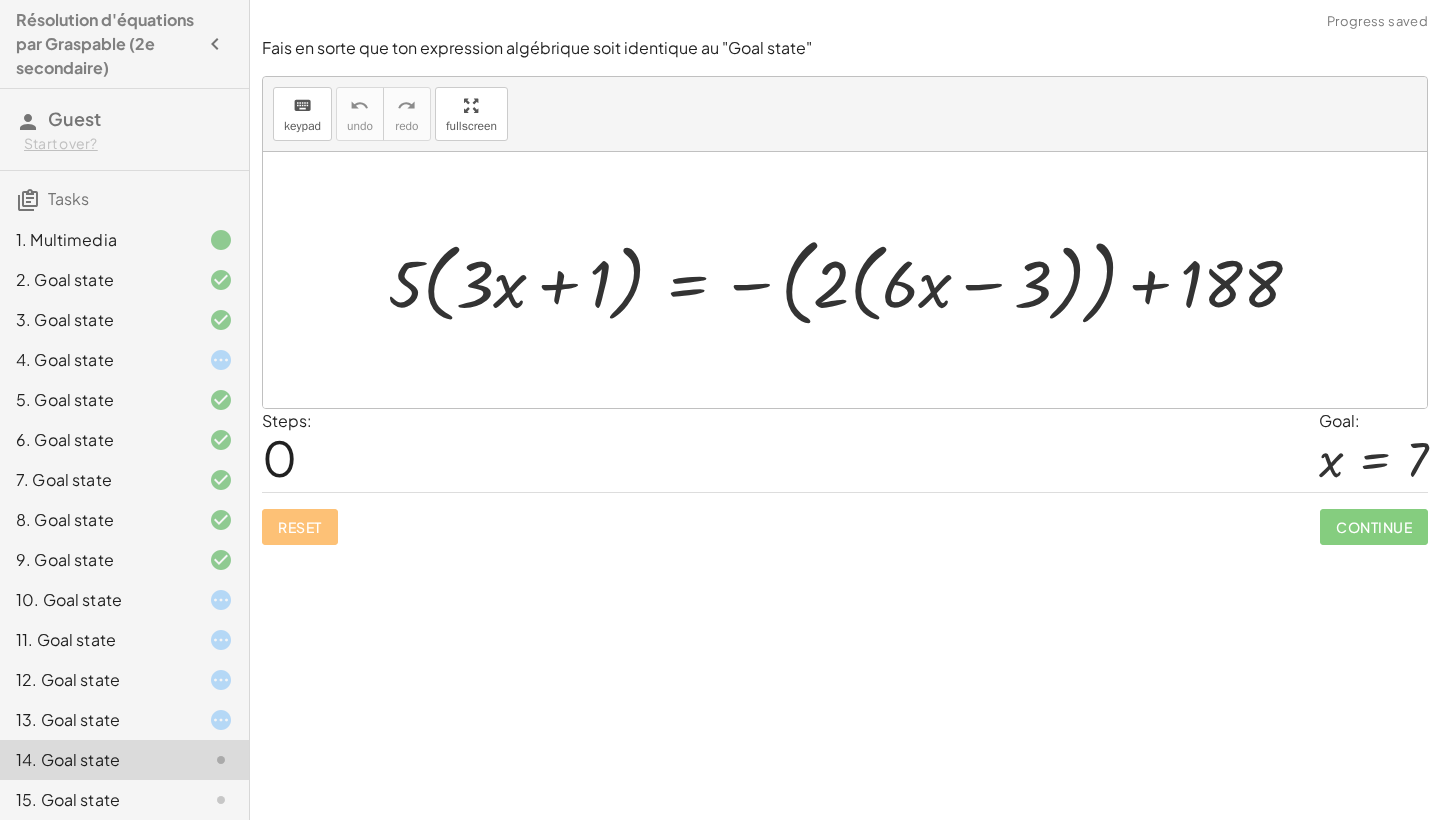 click at bounding box center [852, 280] 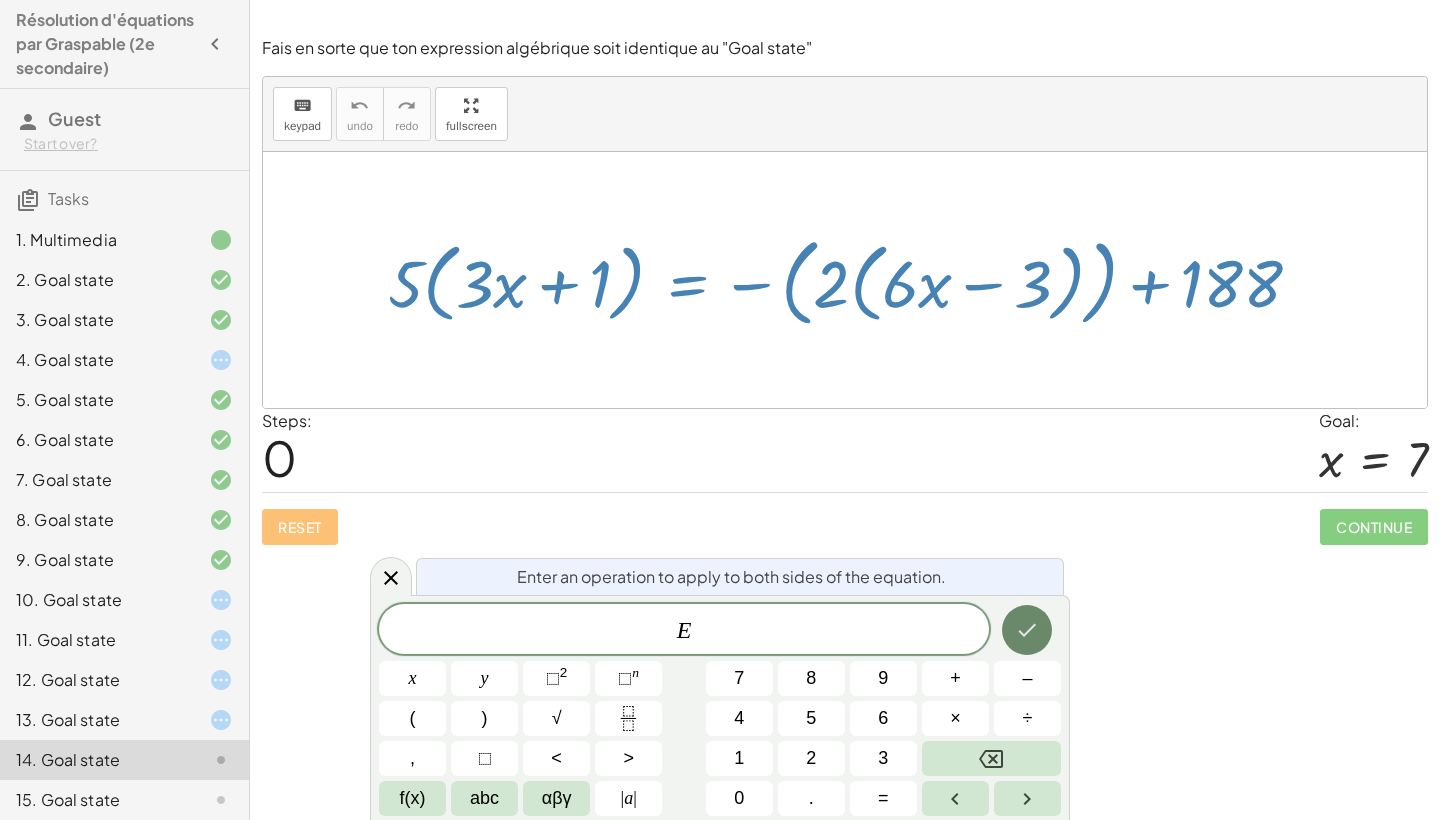 click at bounding box center (1027, 630) 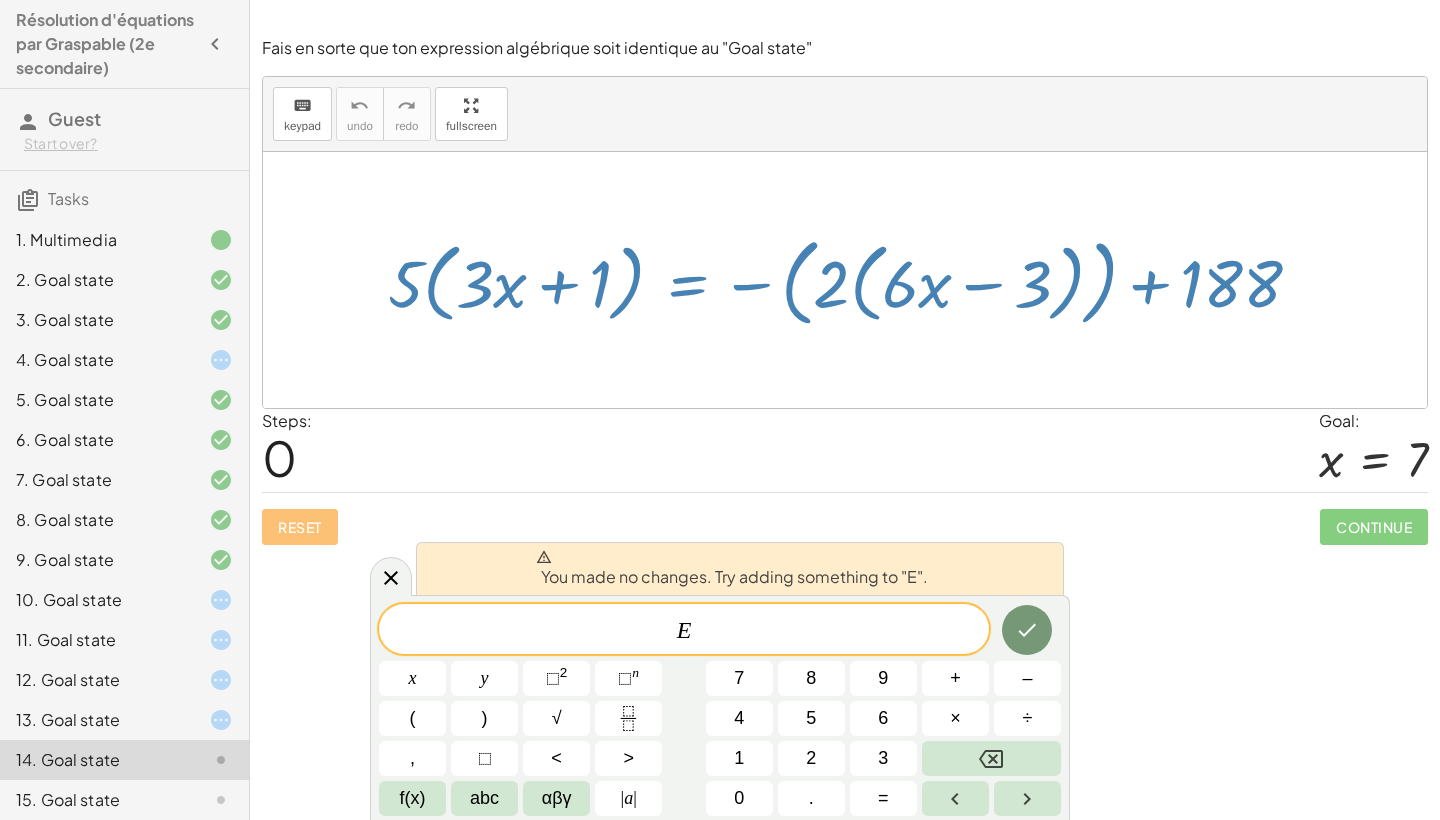 click at bounding box center [852, 280] 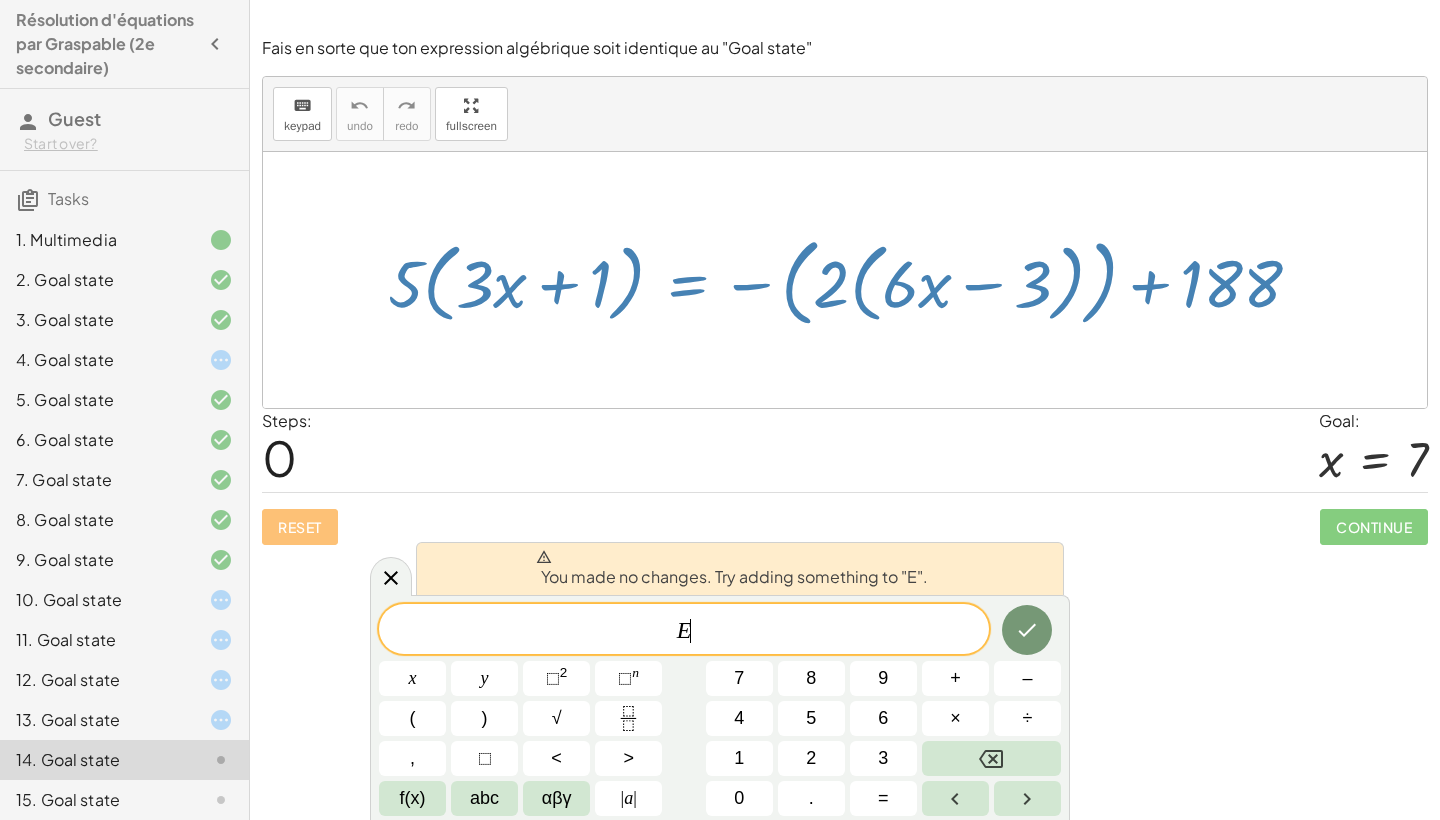 click at bounding box center (852, 280) 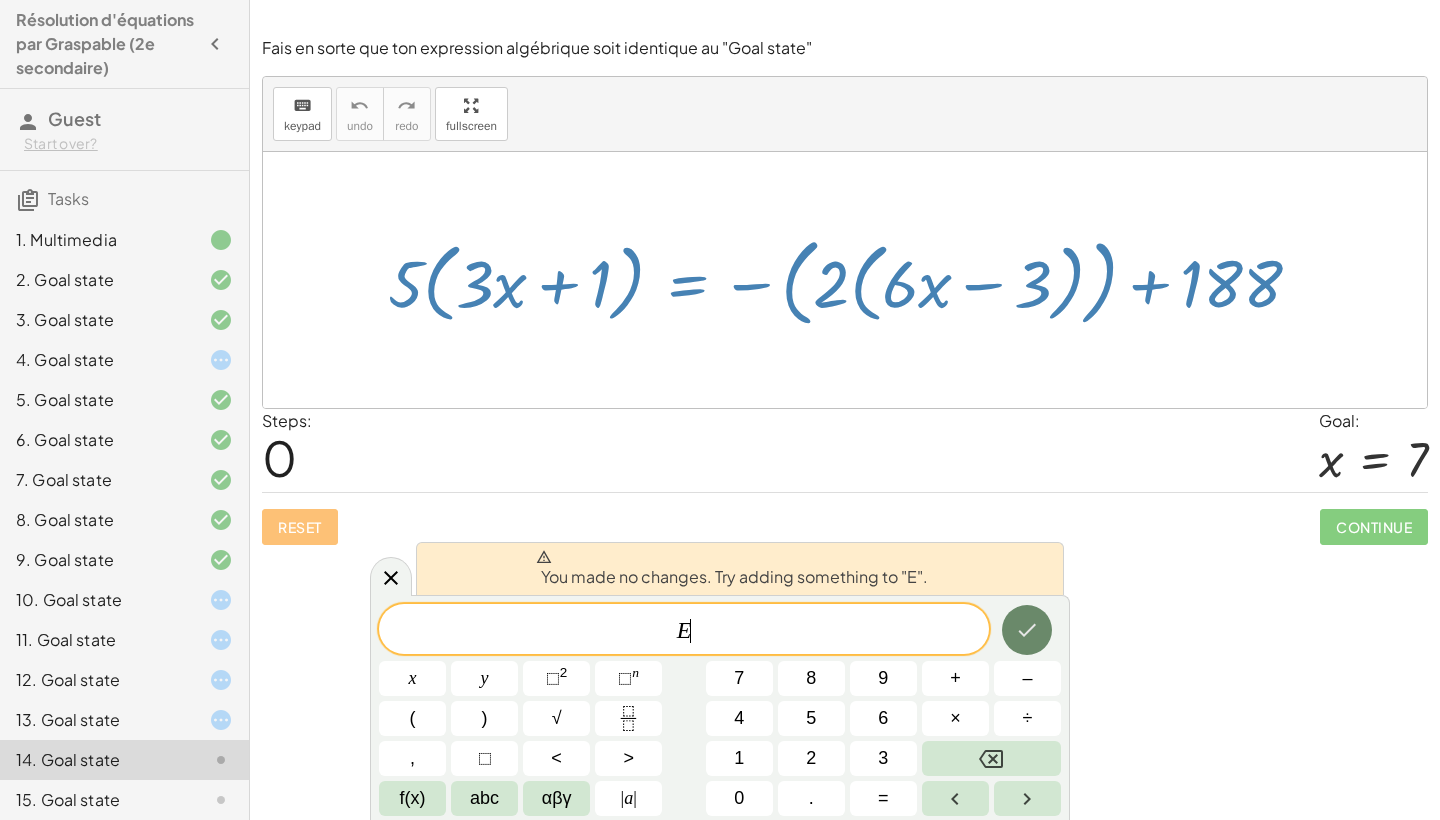 click at bounding box center [1027, 630] 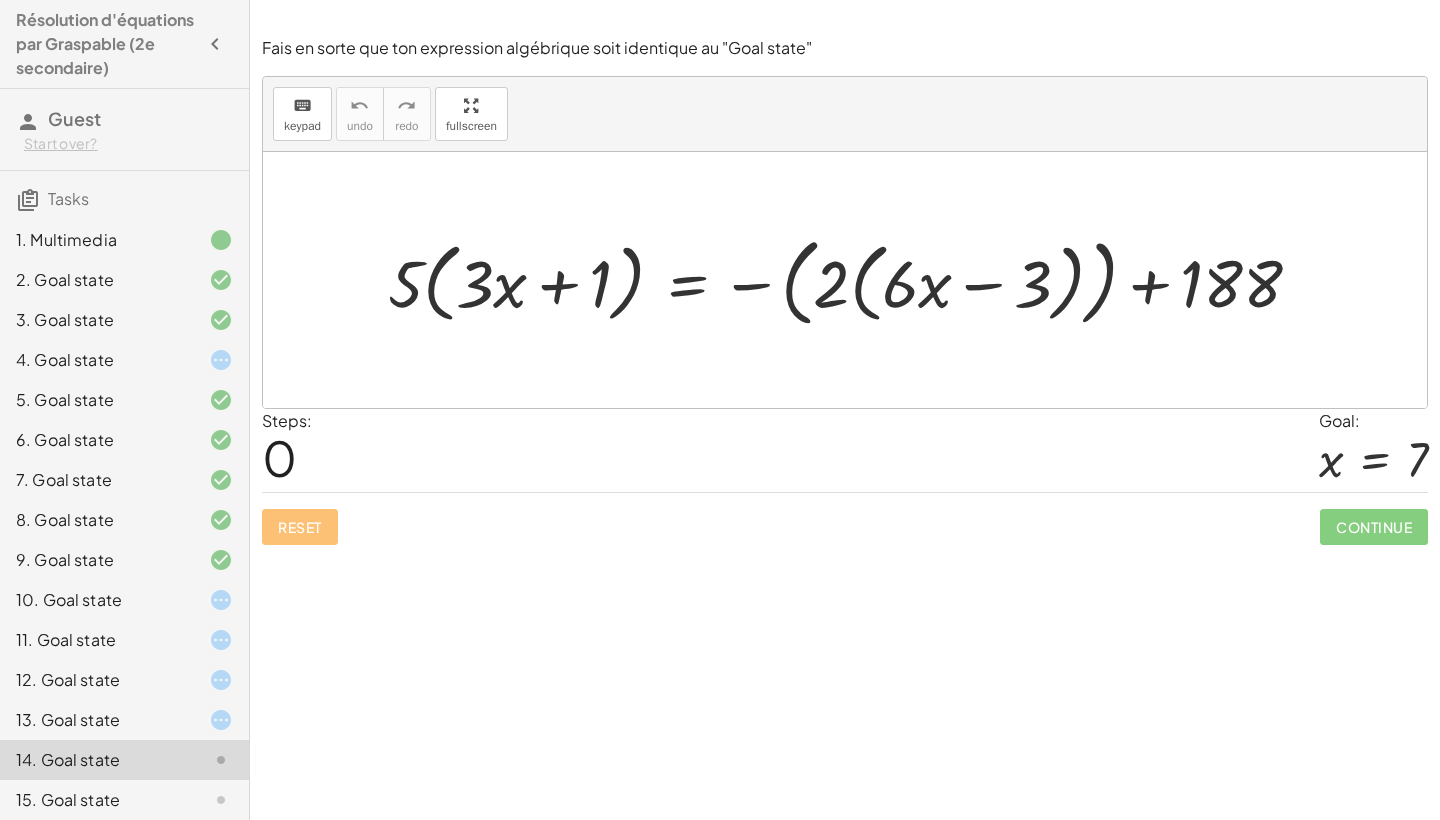 click at bounding box center [852, 280] 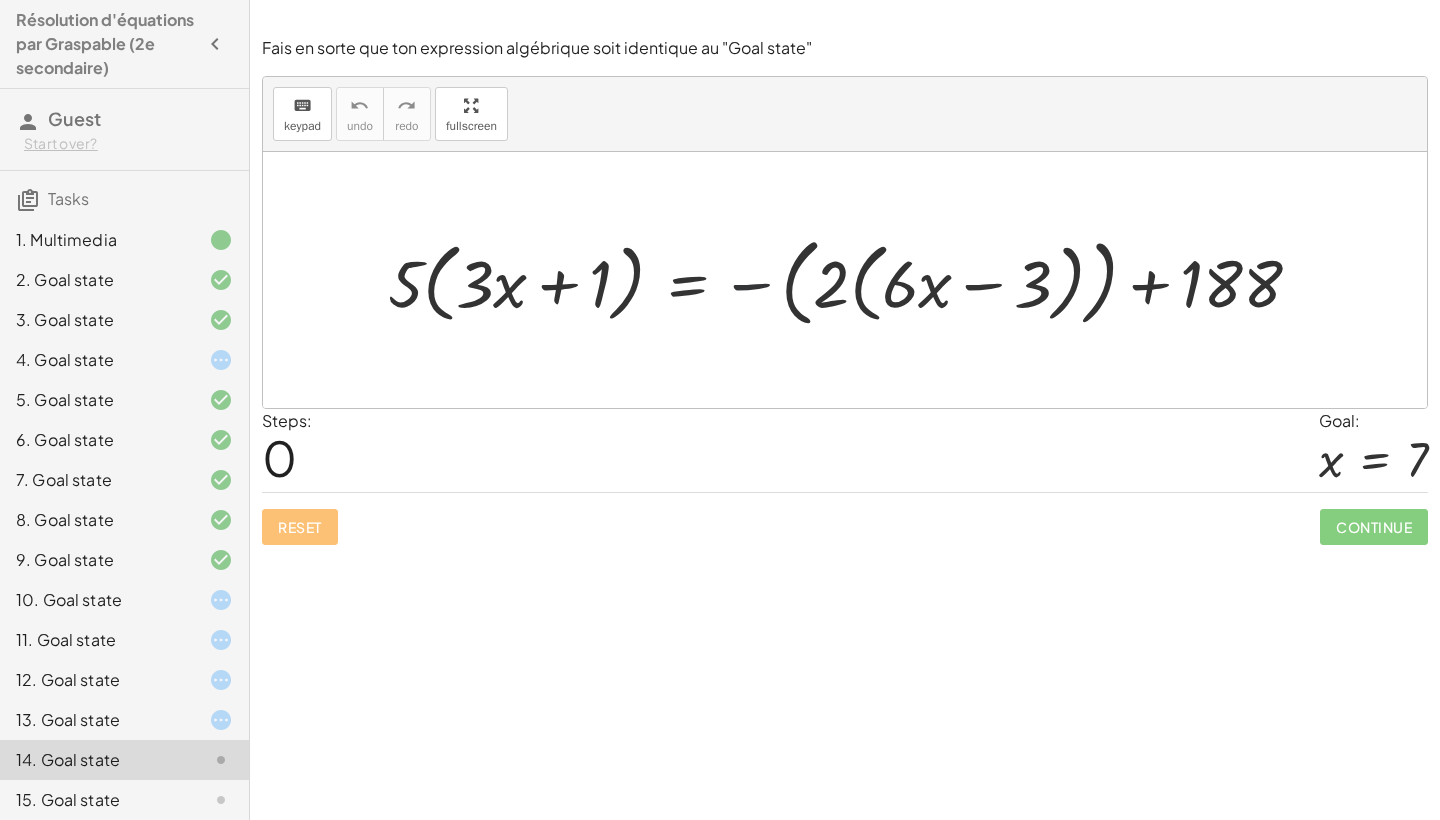 click at bounding box center (852, 280) 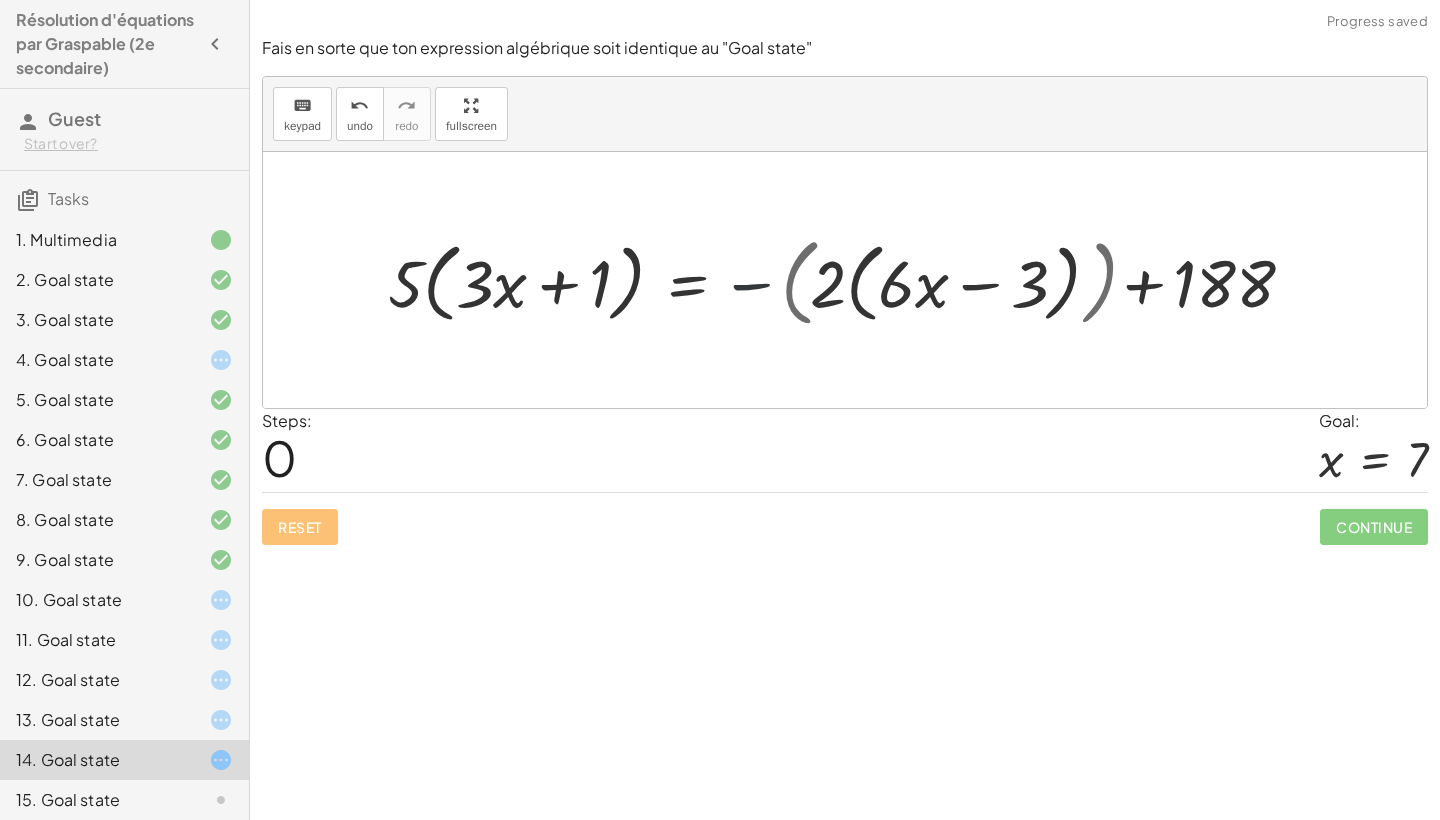 click at bounding box center (820, 280) 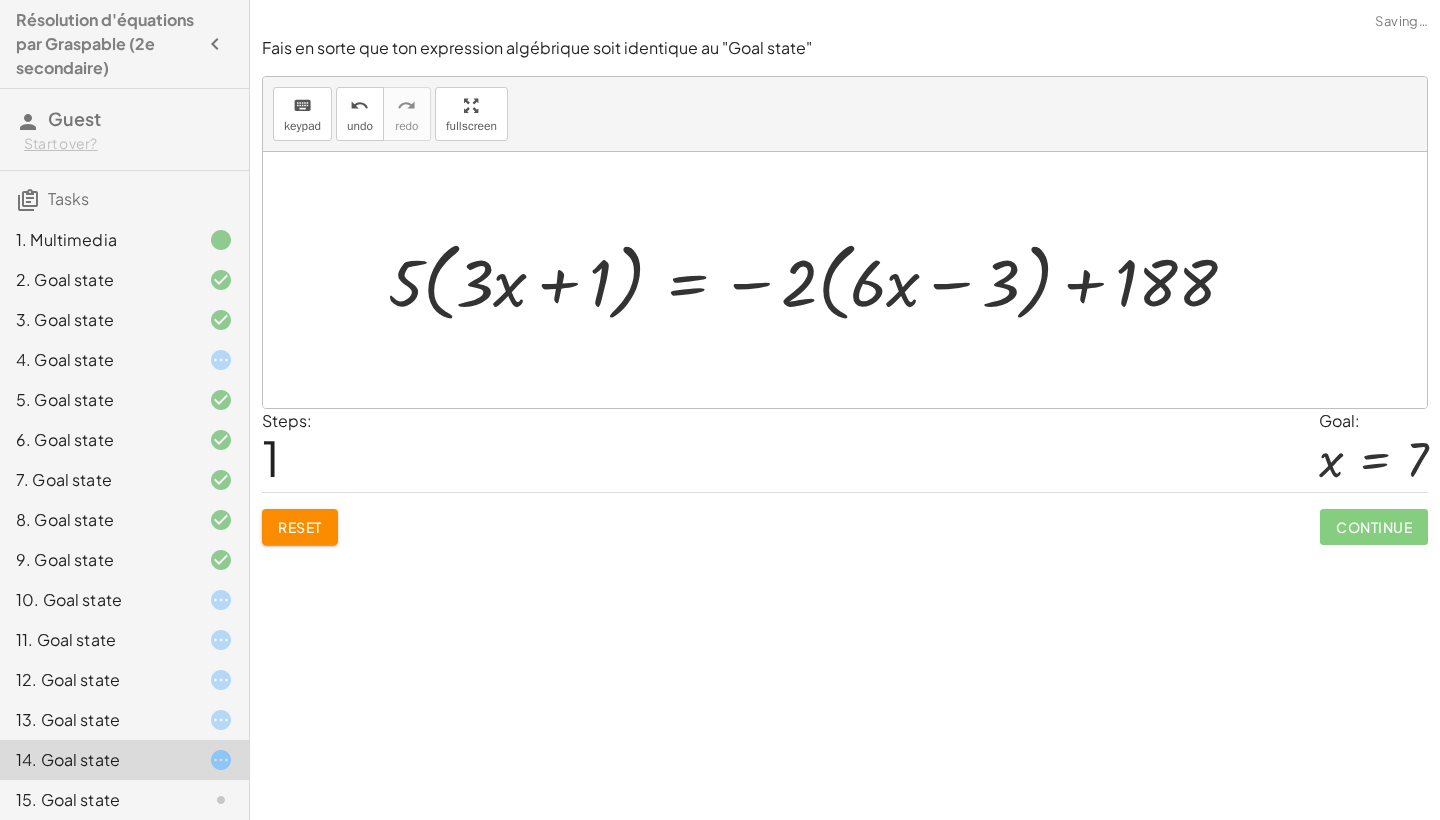 click at bounding box center (820, 280) 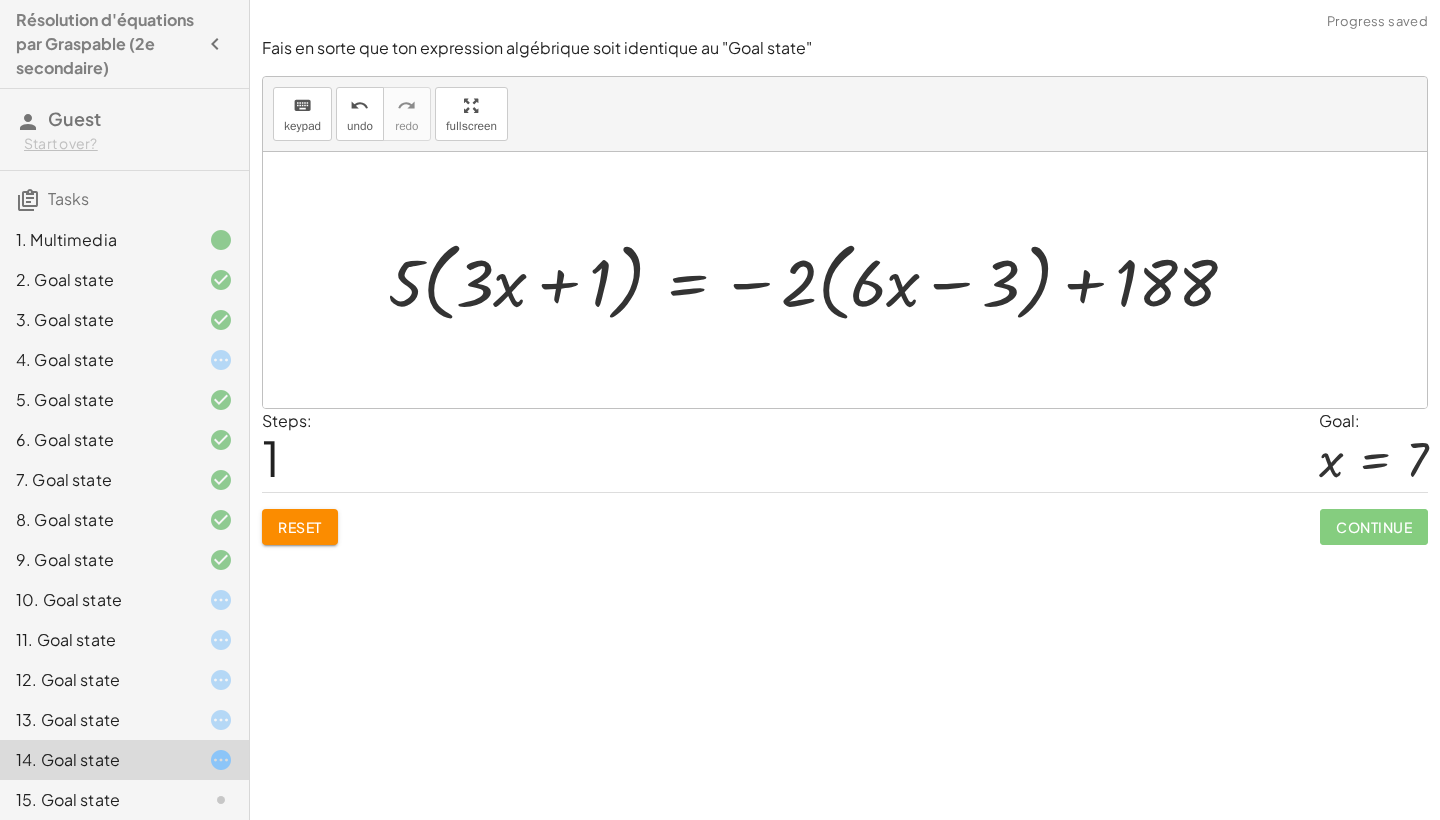 click at bounding box center (820, 280) 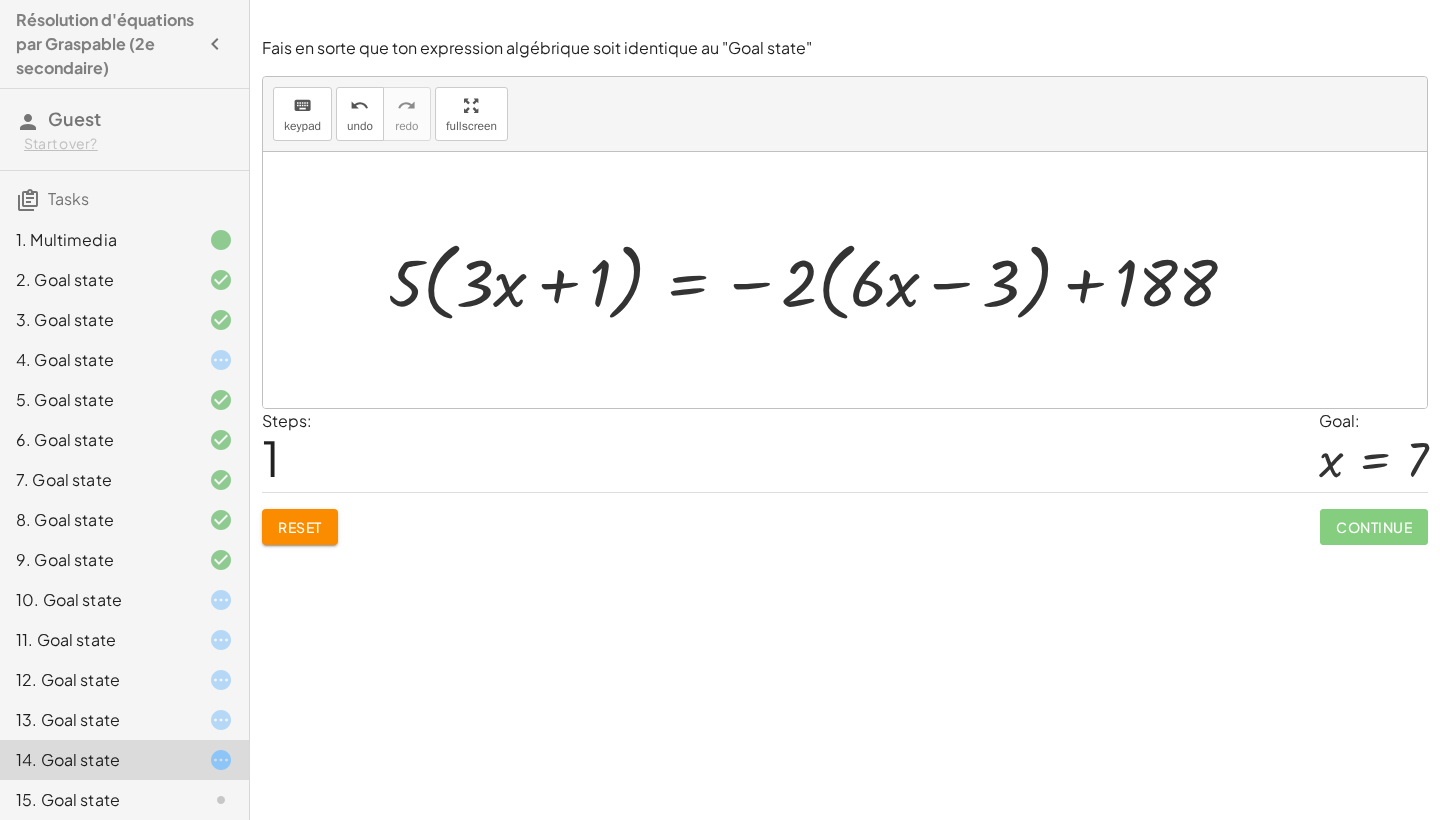 drag, startPoint x: 1439, startPoint y: 148, endPoint x: 1414, endPoint y: 283, distance: 137.2953 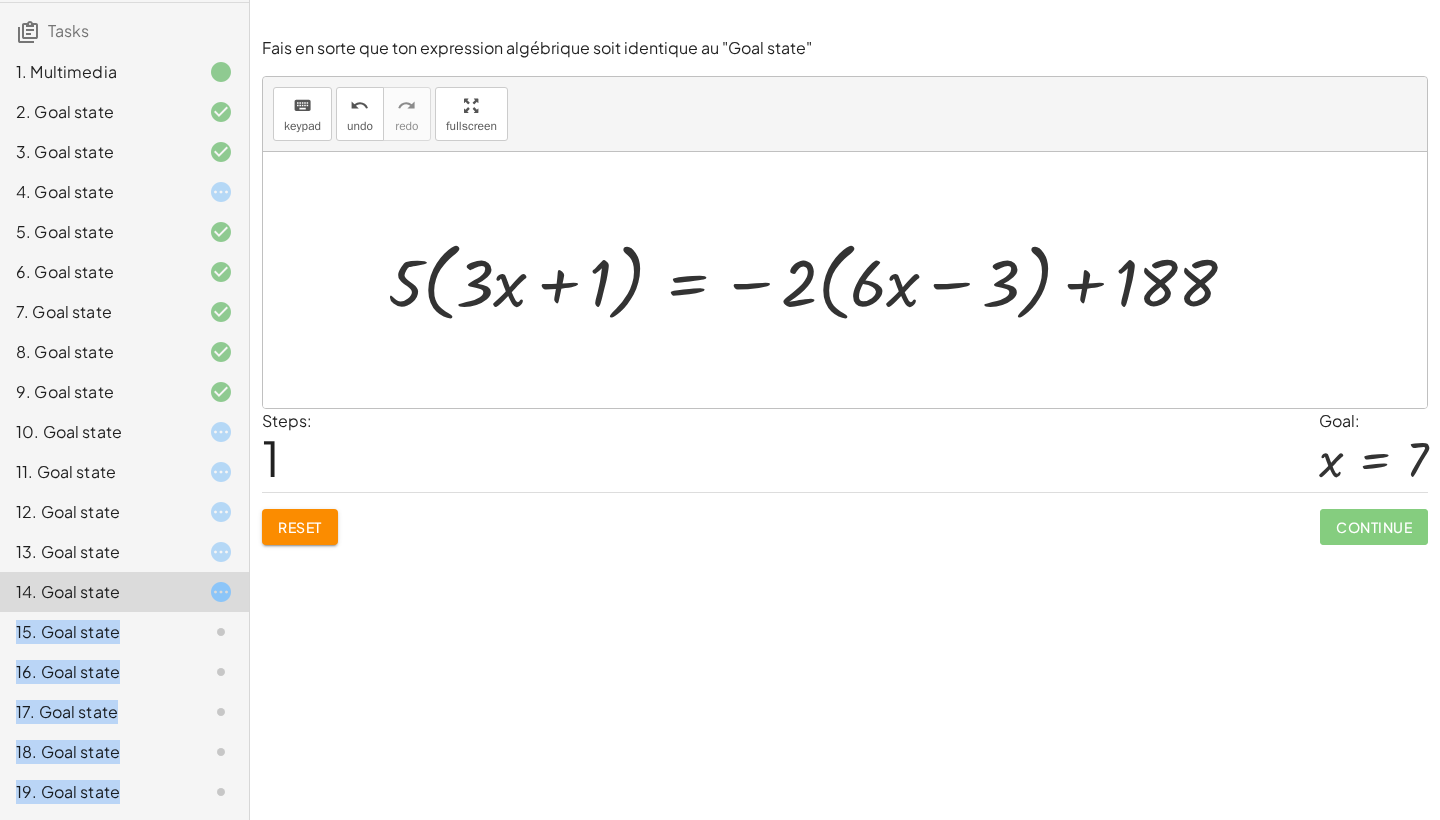 scroll, scrollTop: 247, scrollLeft: 0, axis: vertical 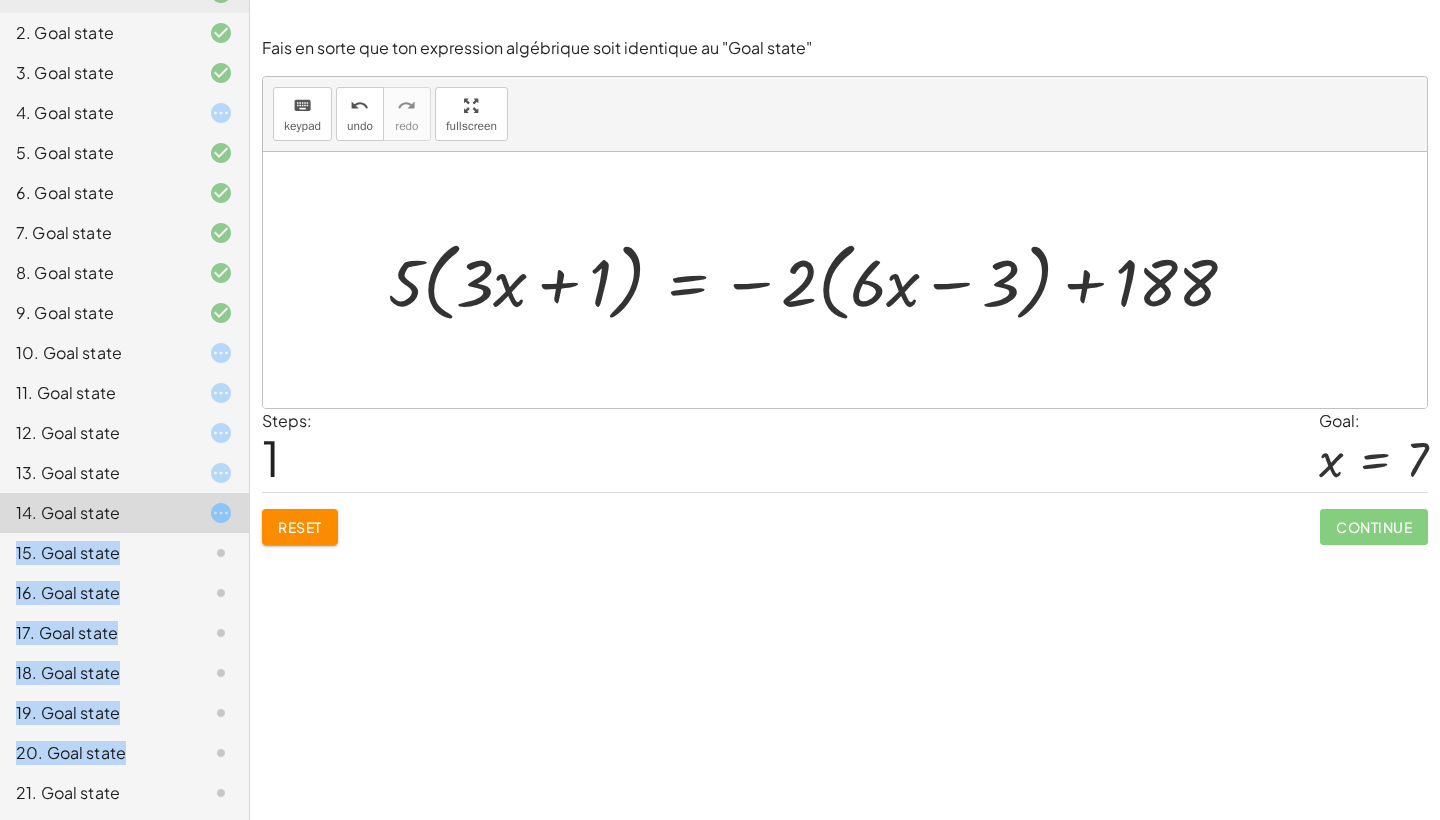 drag, startPoint x: 200, startPoint y: 772, endPoint x: 193, endPoint y: 819, distance: 47.518417 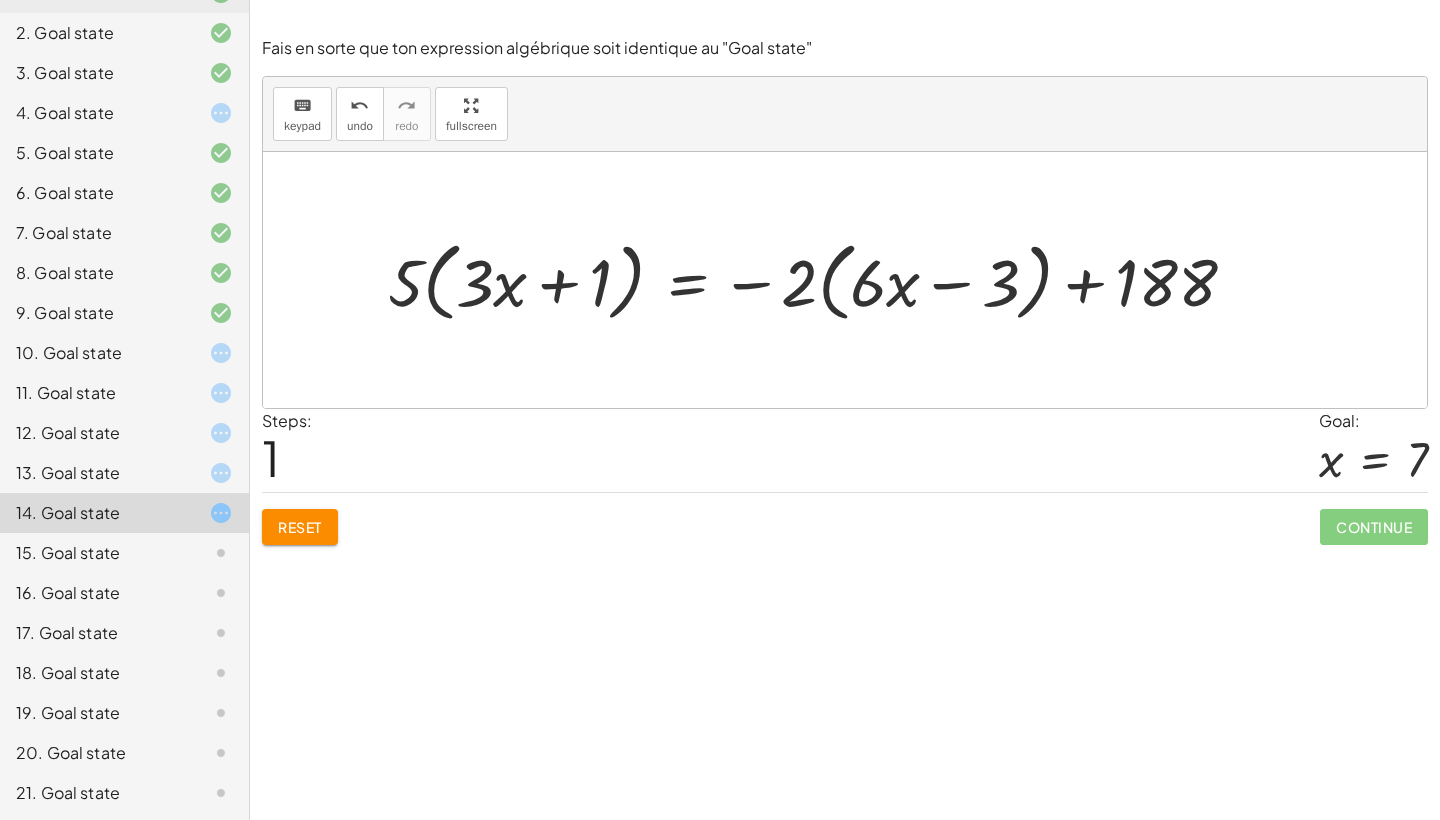 click on "Résolution d'équations par Graspable (2e secondaire) Guest Start over? Tasks 1. Multimedia 2. Goal state 3. Goal state 4. Goal state 5. Goal state 6. Goal state 7. Goal state 8. Goal state 9. Goal state 10. Goal state 11. Goal state 12. Goal state 13. Goal state 14. Goal state 15. Goal state 16. Goal state 17. Goal state 18. Goal state 19. Goal state 20. Goal state 21. Goal state" at bounding box center (124, 410) 